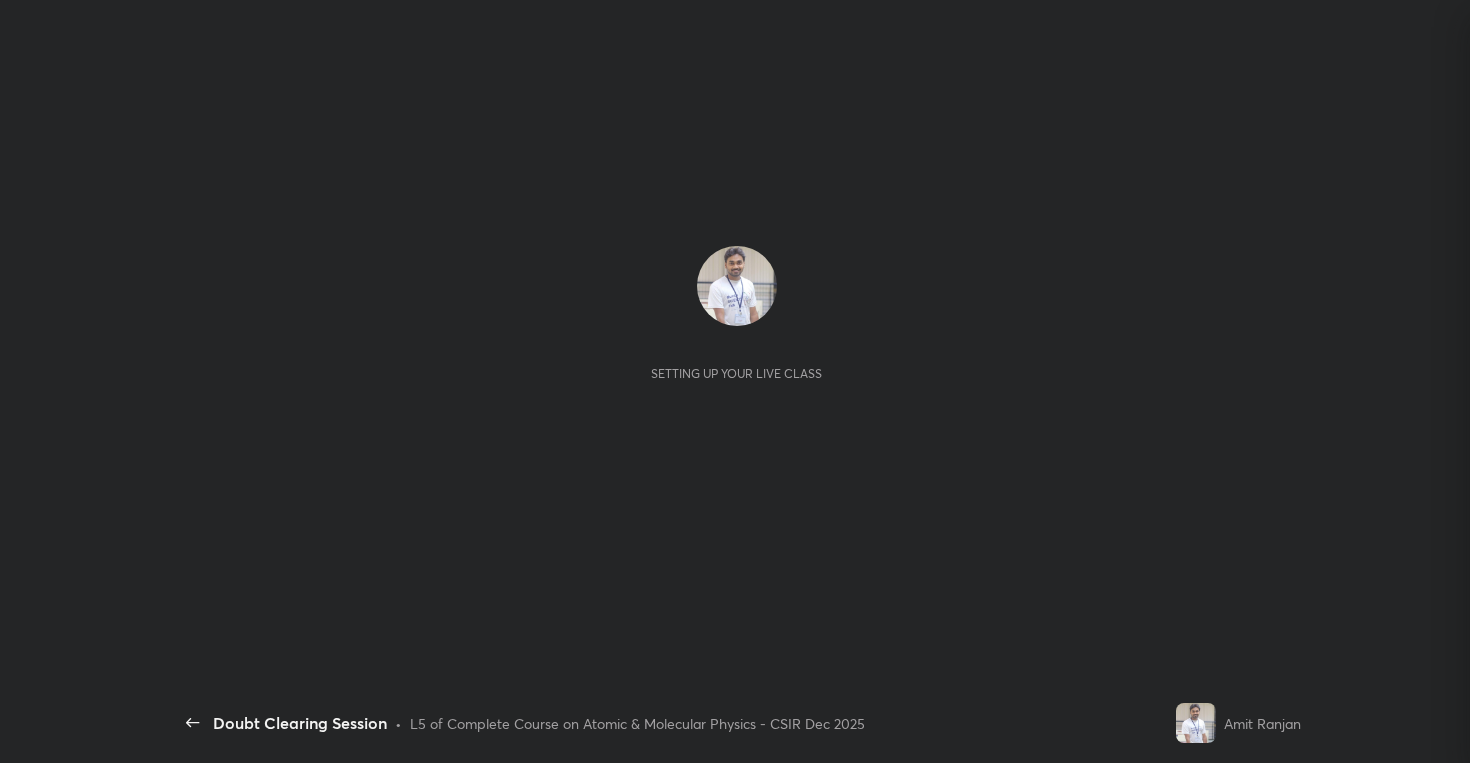 scroll, scrollTop: 0, scrollLeft: 0, axis: both 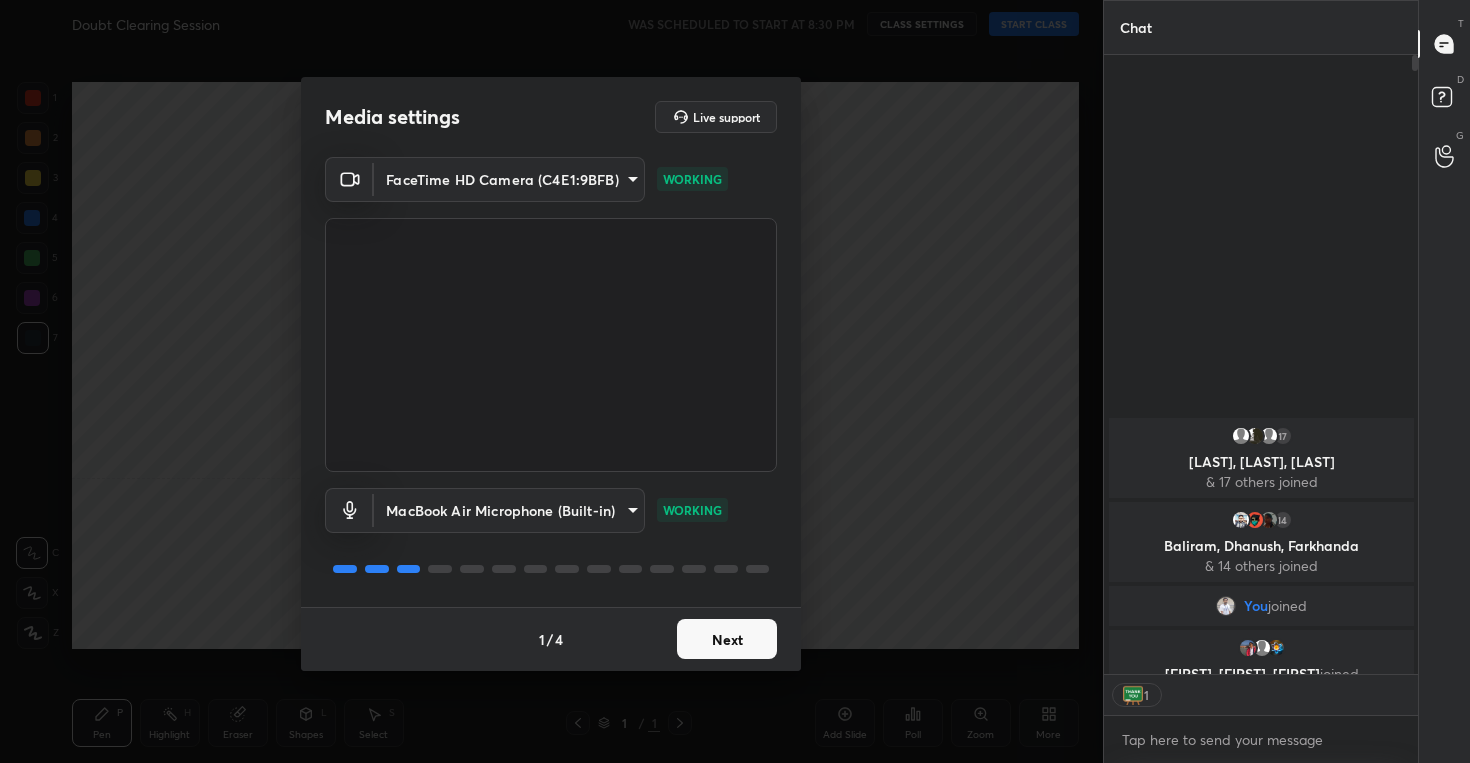 click on "Next" at bounding box center (727, 639) 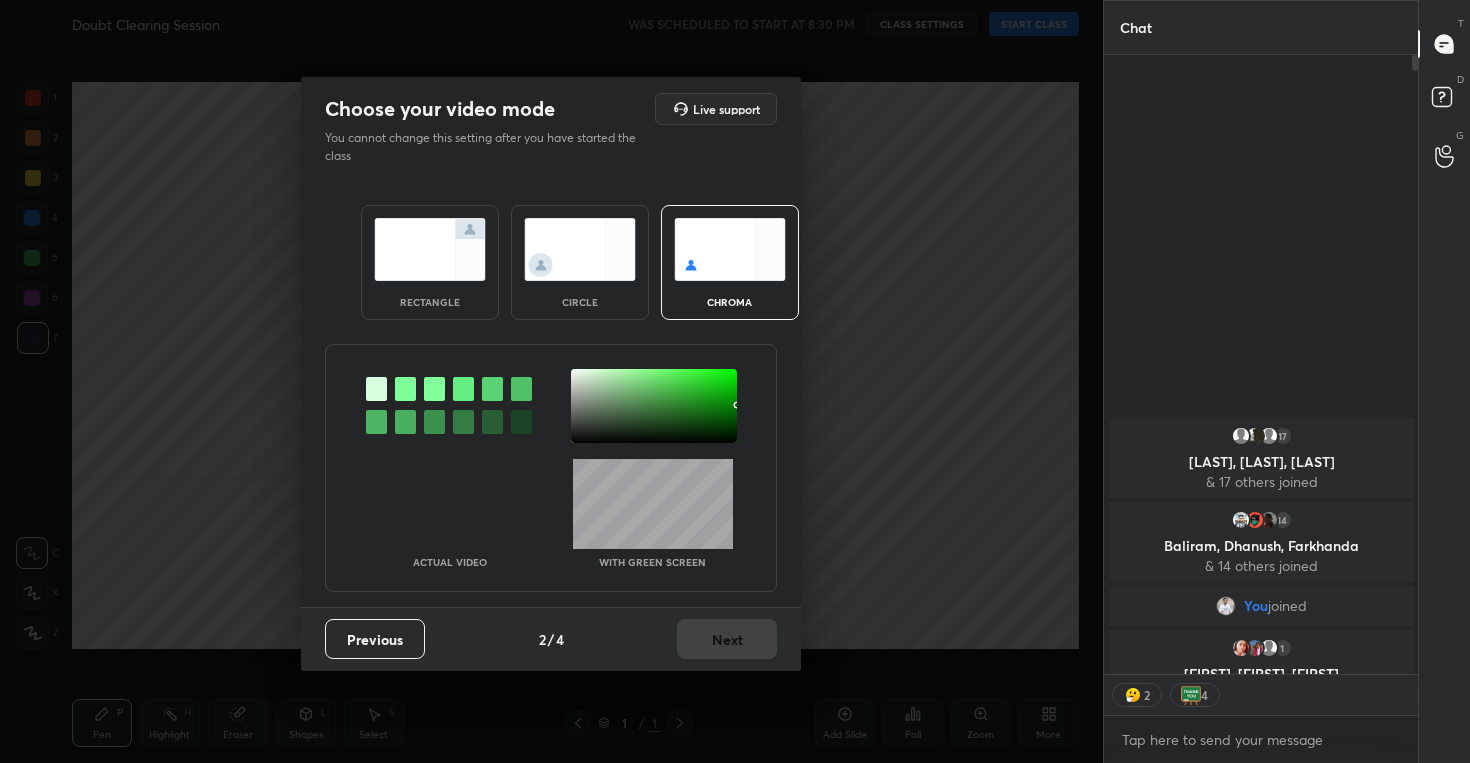 click at bounding box center [580, 249] 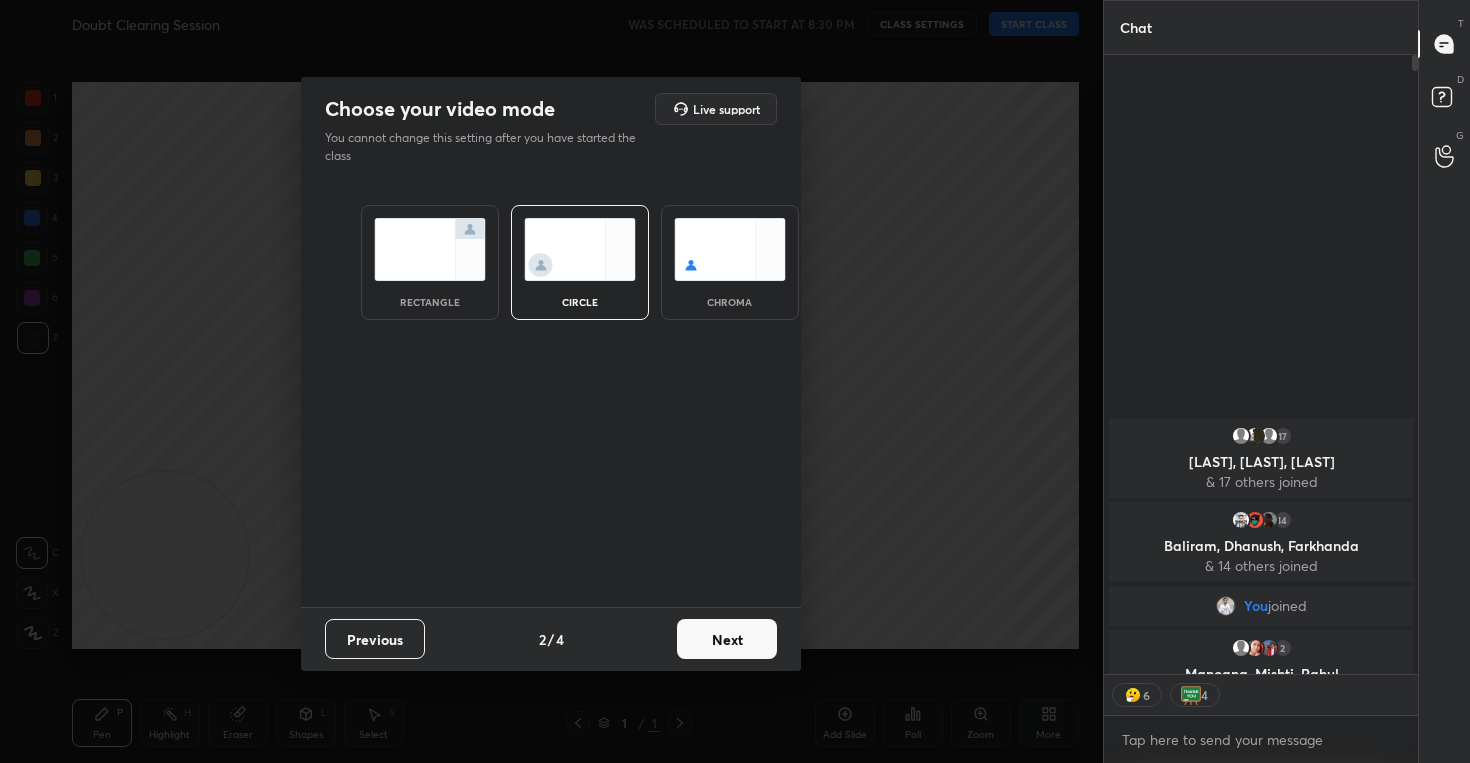 click on "Previous 2 / 4 Next" at bounding box center (551, 639) 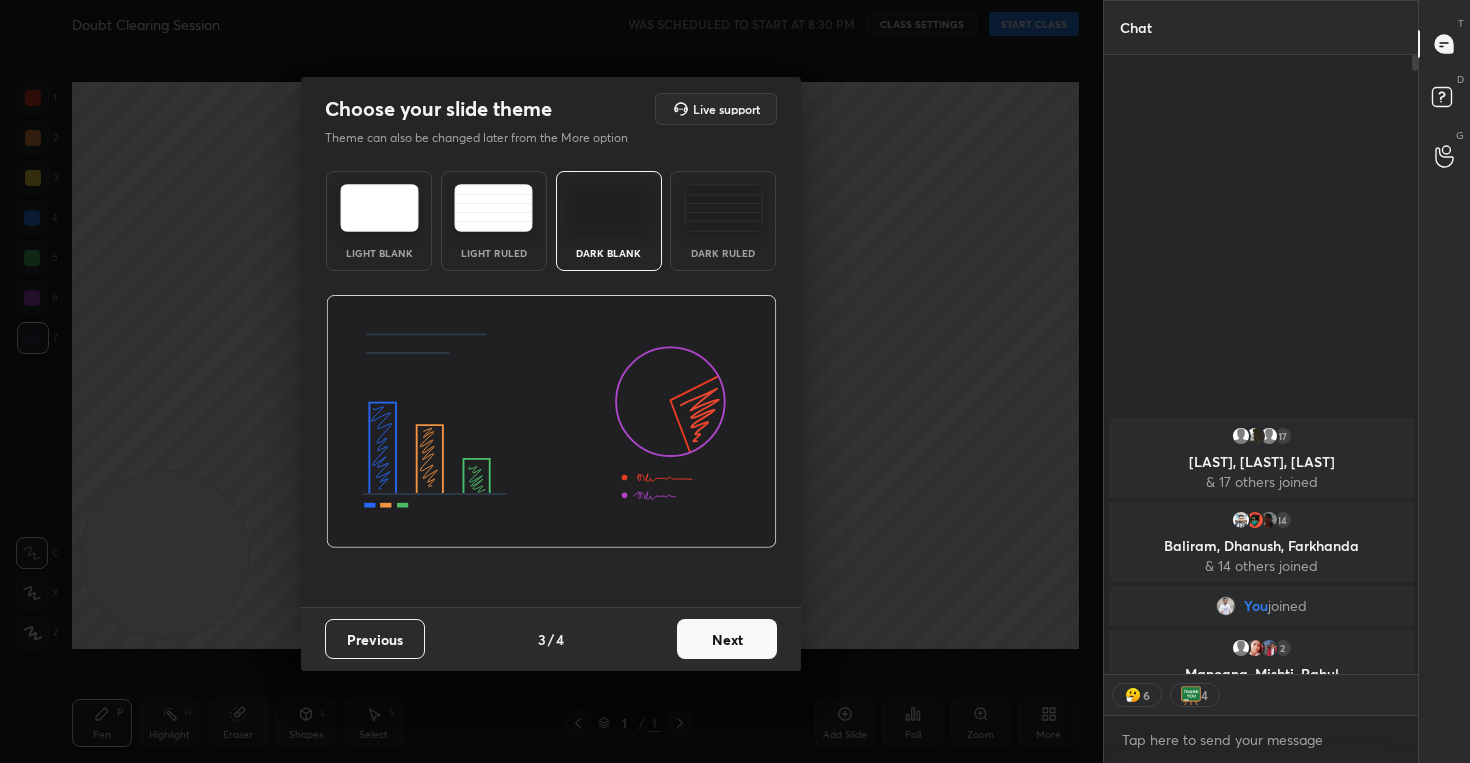 click on "Next" at bounding box center [727, 639] 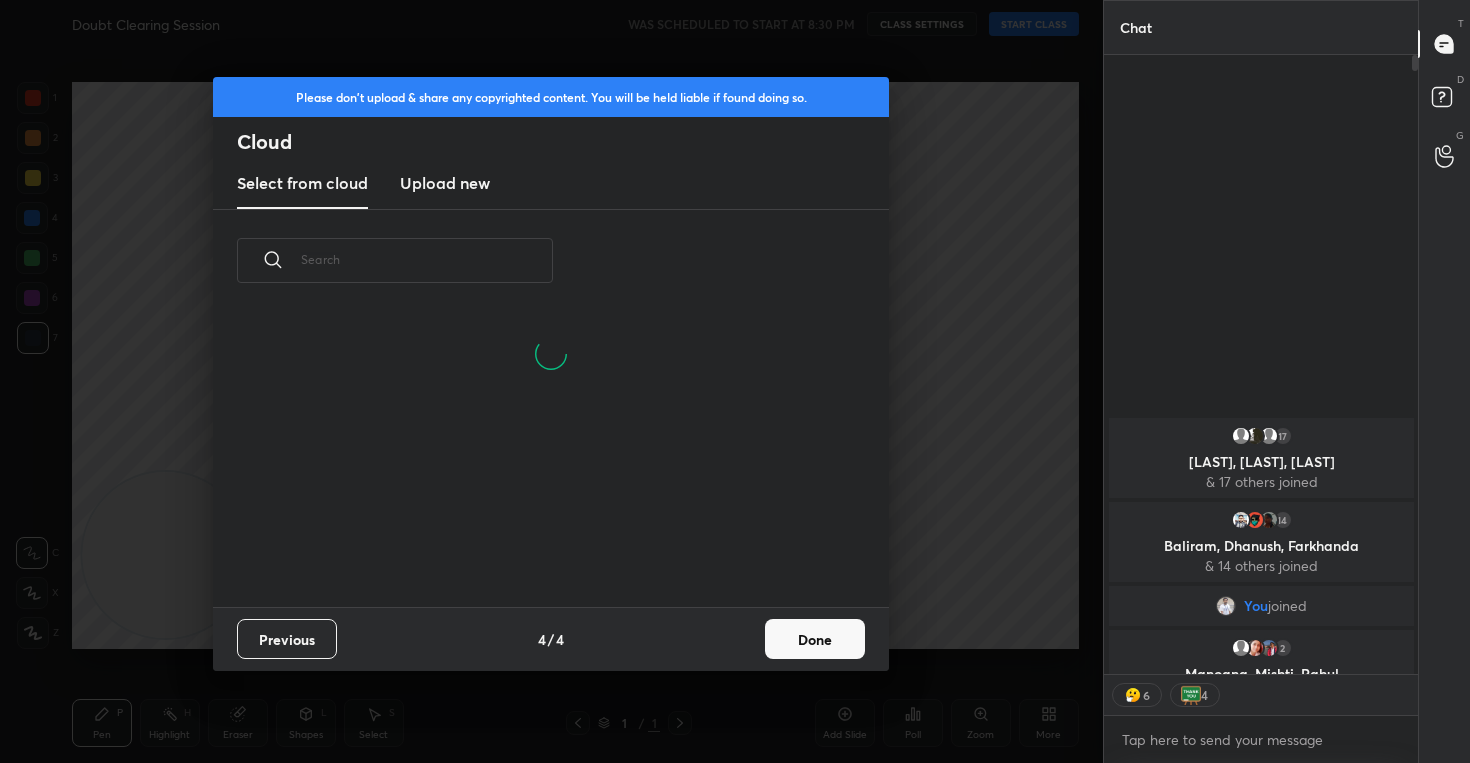 click on "Done" at bounding box center [815, 639] 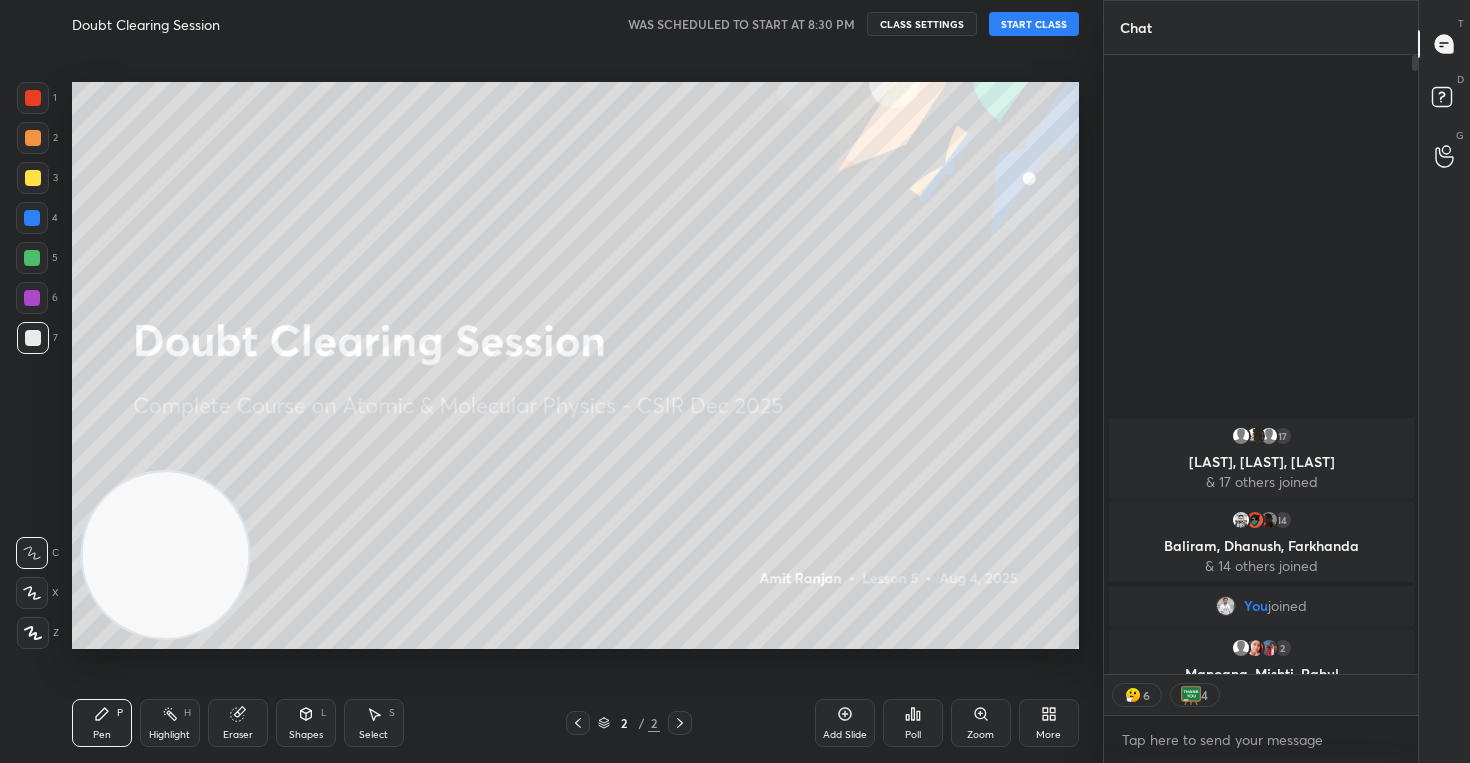 click on "CLASS SETTINGS" at bounding box center (922, 24) 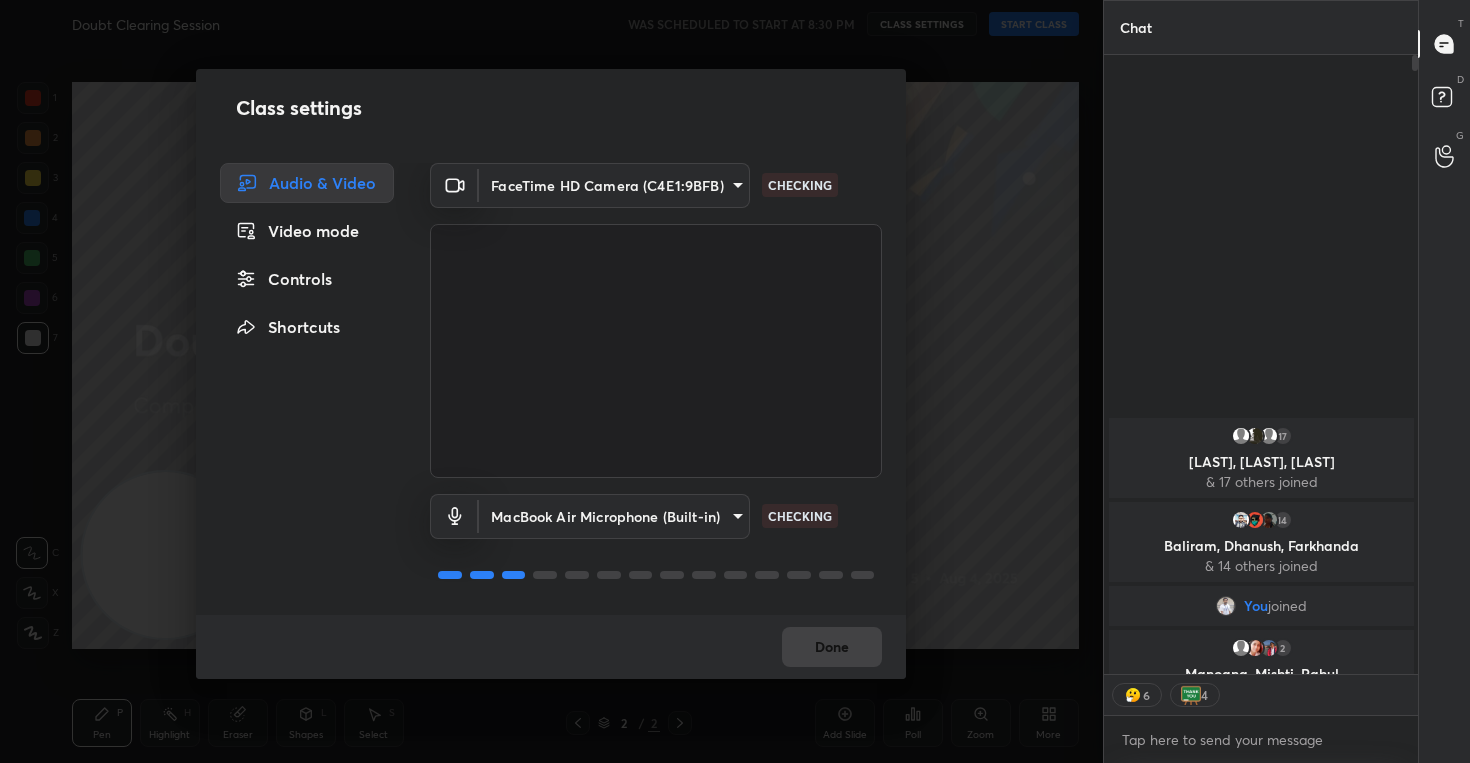 click on "Controls" at bounding box center (307, 279) 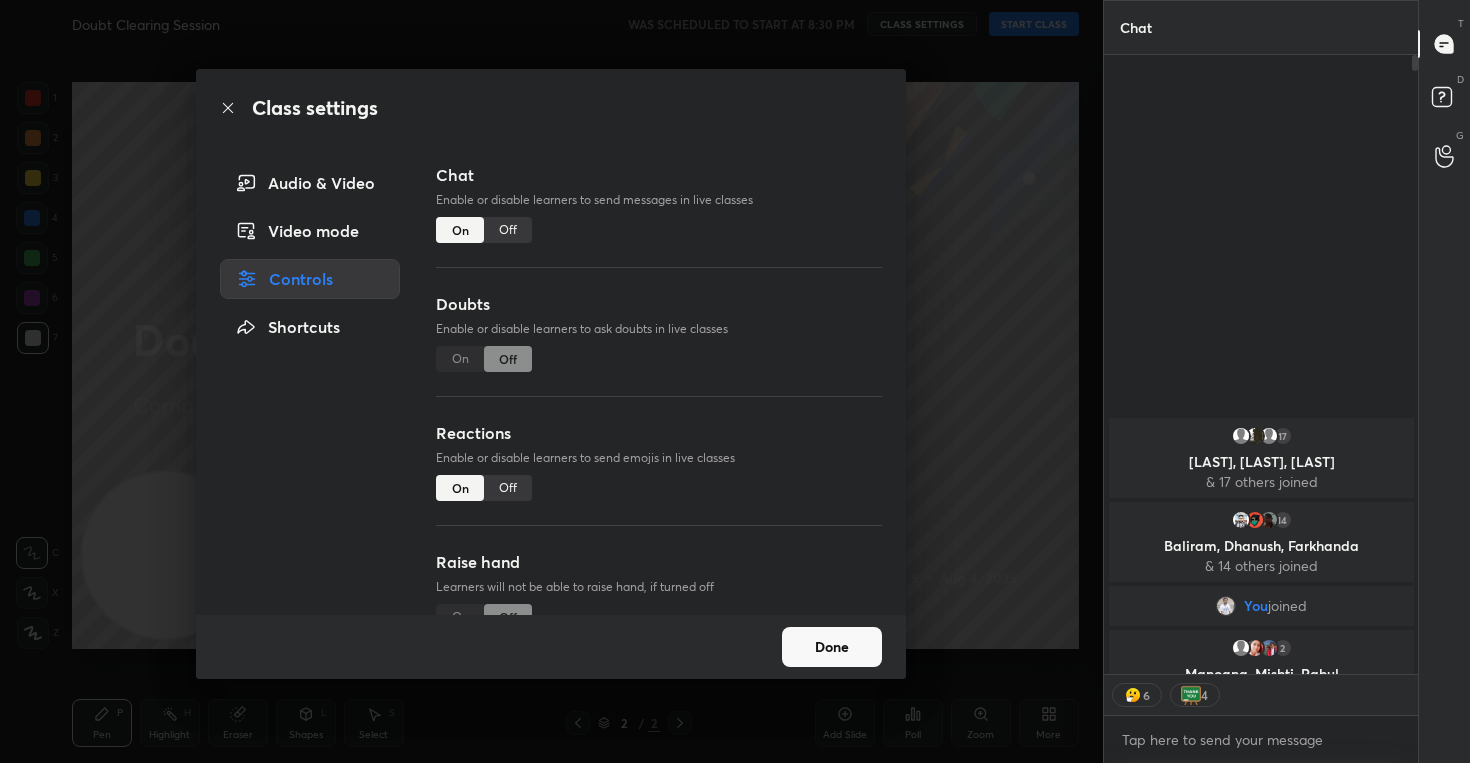 click on "Off" at bounding box center [508, 488] 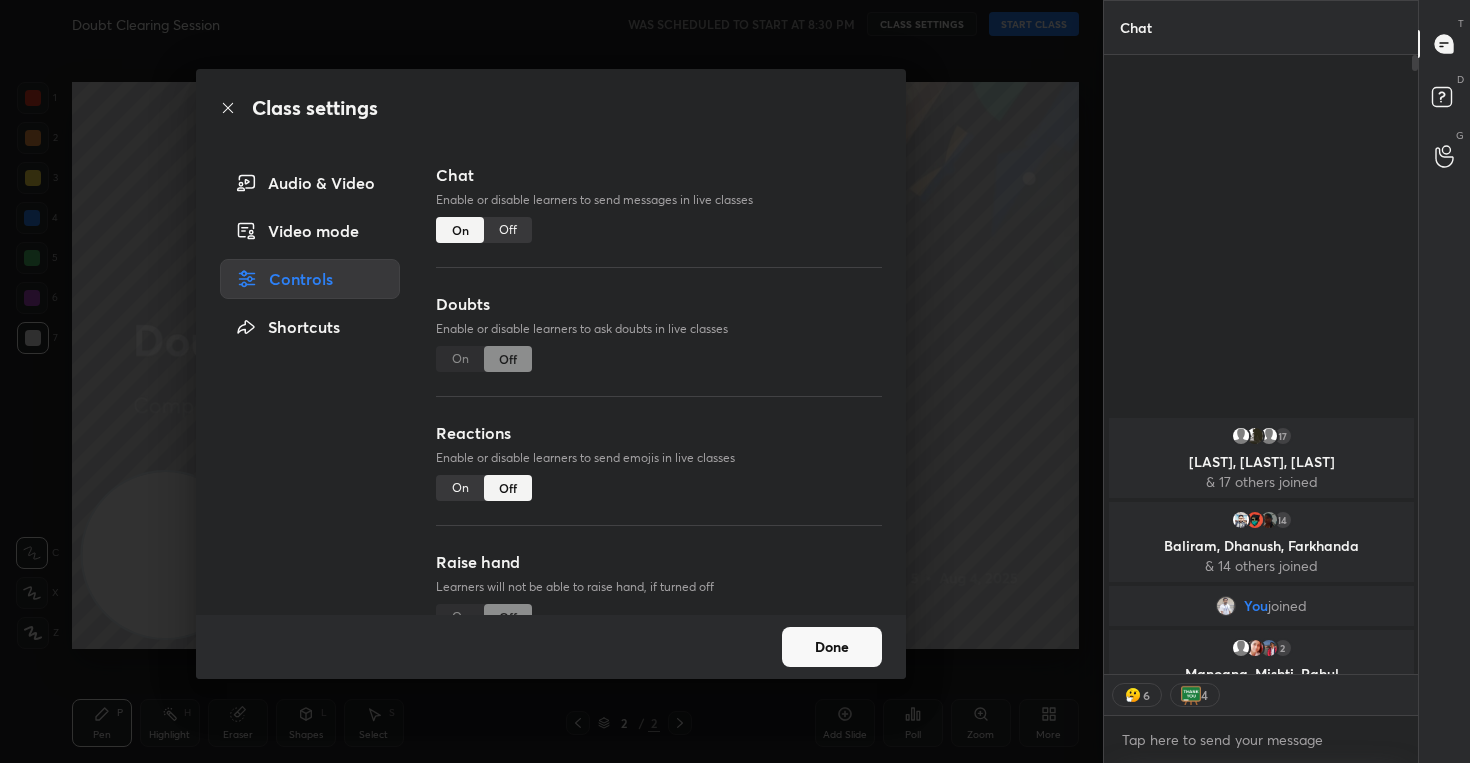 scroll, scrollTop: 7, scrollLeft: 7, axis: both 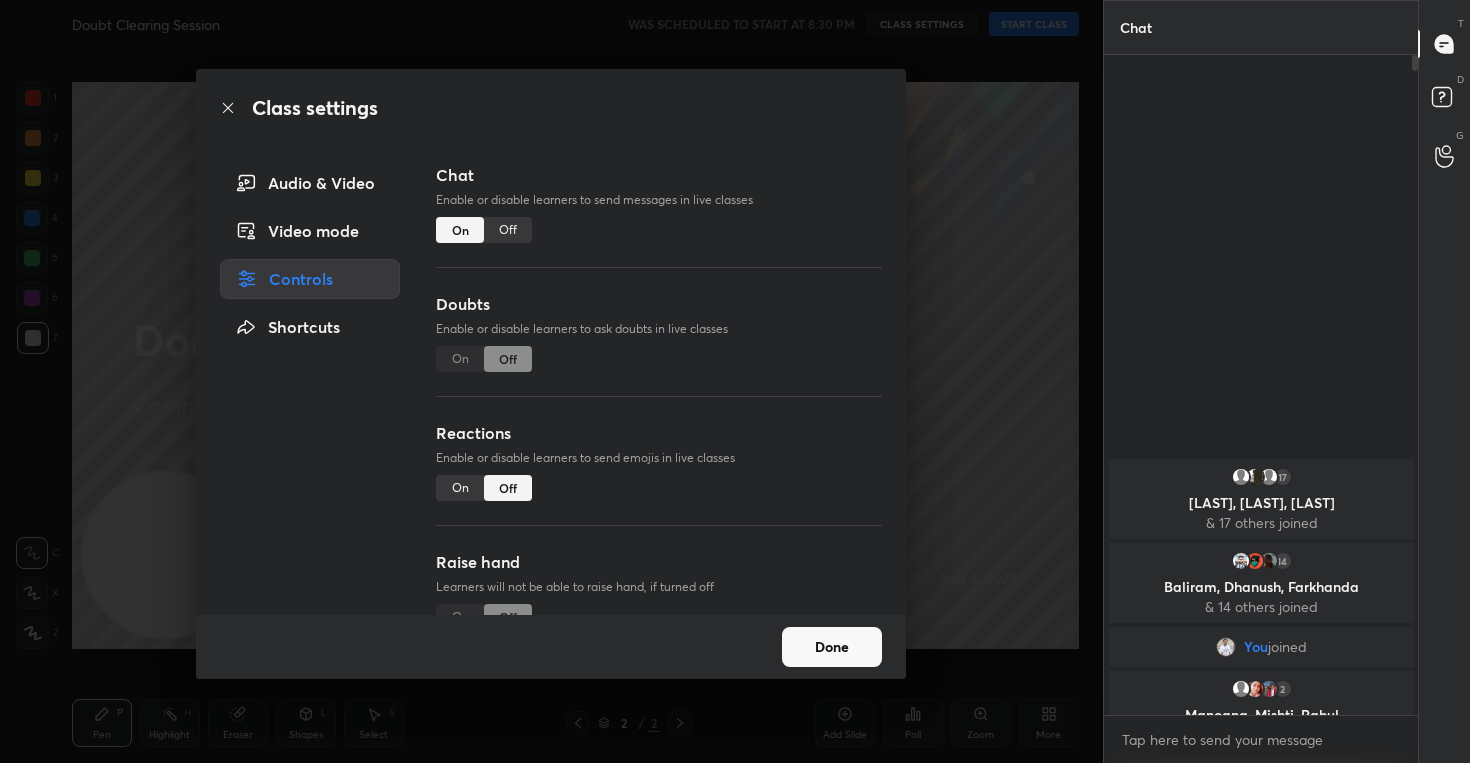 click on "Done" at bounding box center (832, 647) 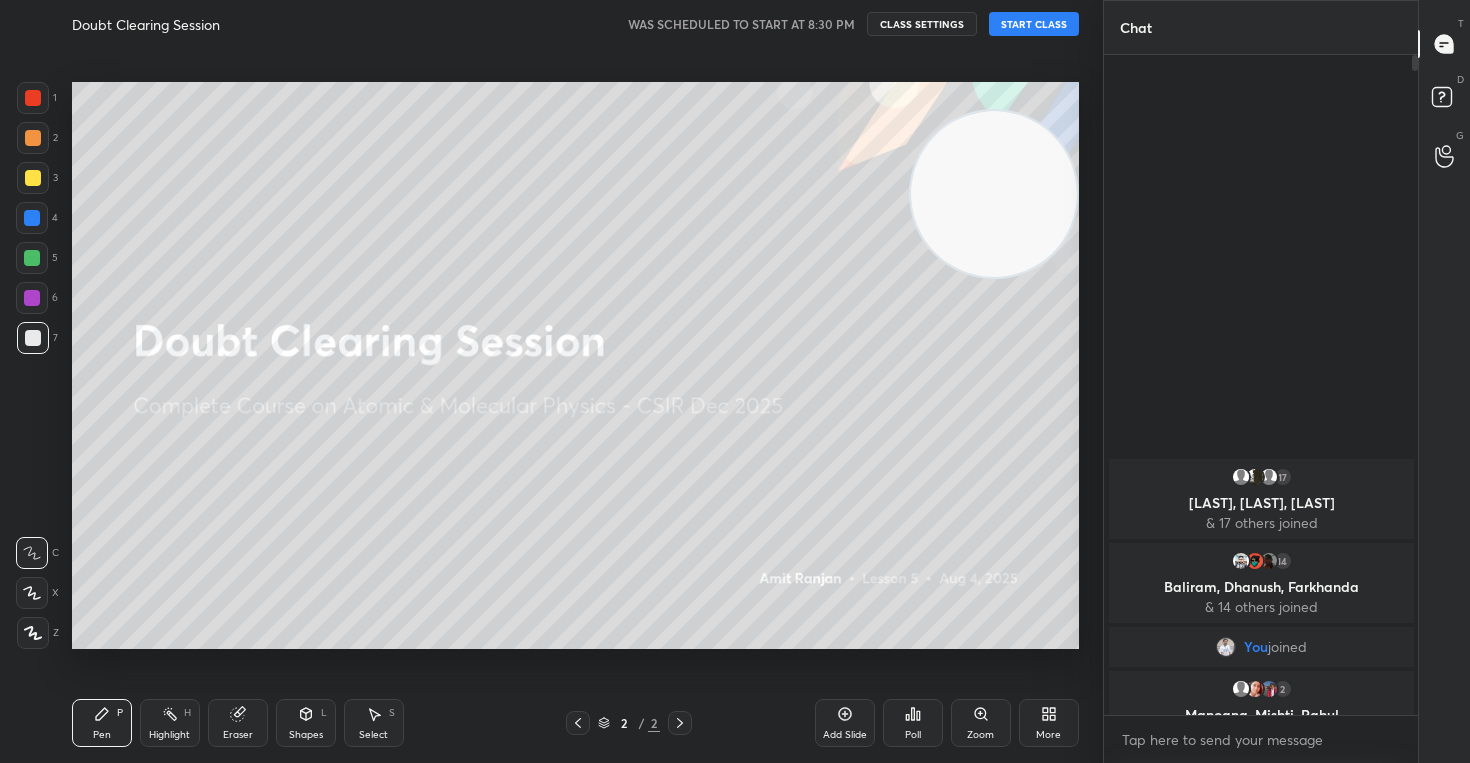 drag, startPoint x: 149, startPoint y: 560, endPoint x: 1042, endPoint y: 170, distance: 974.44806 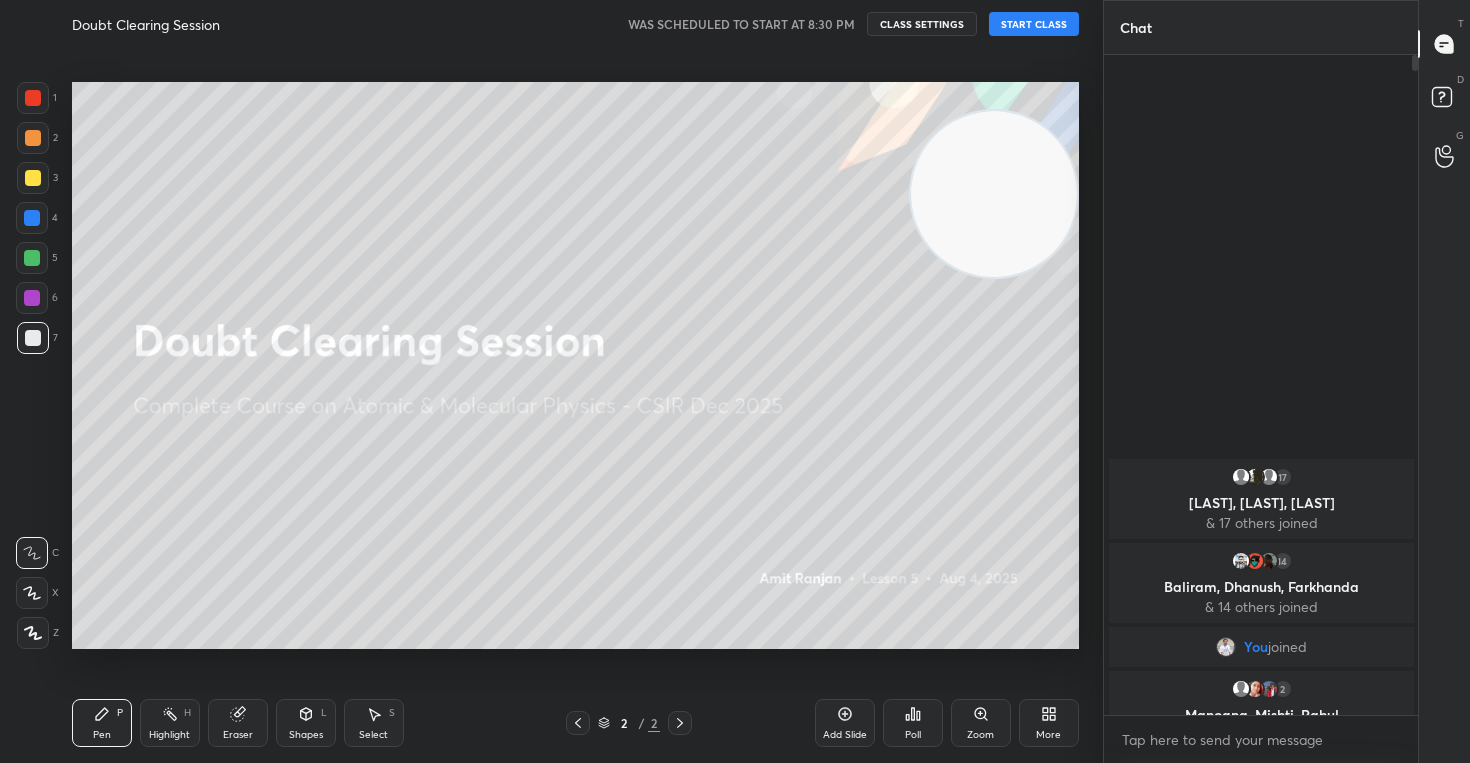 click at bounding box center (994, 194) 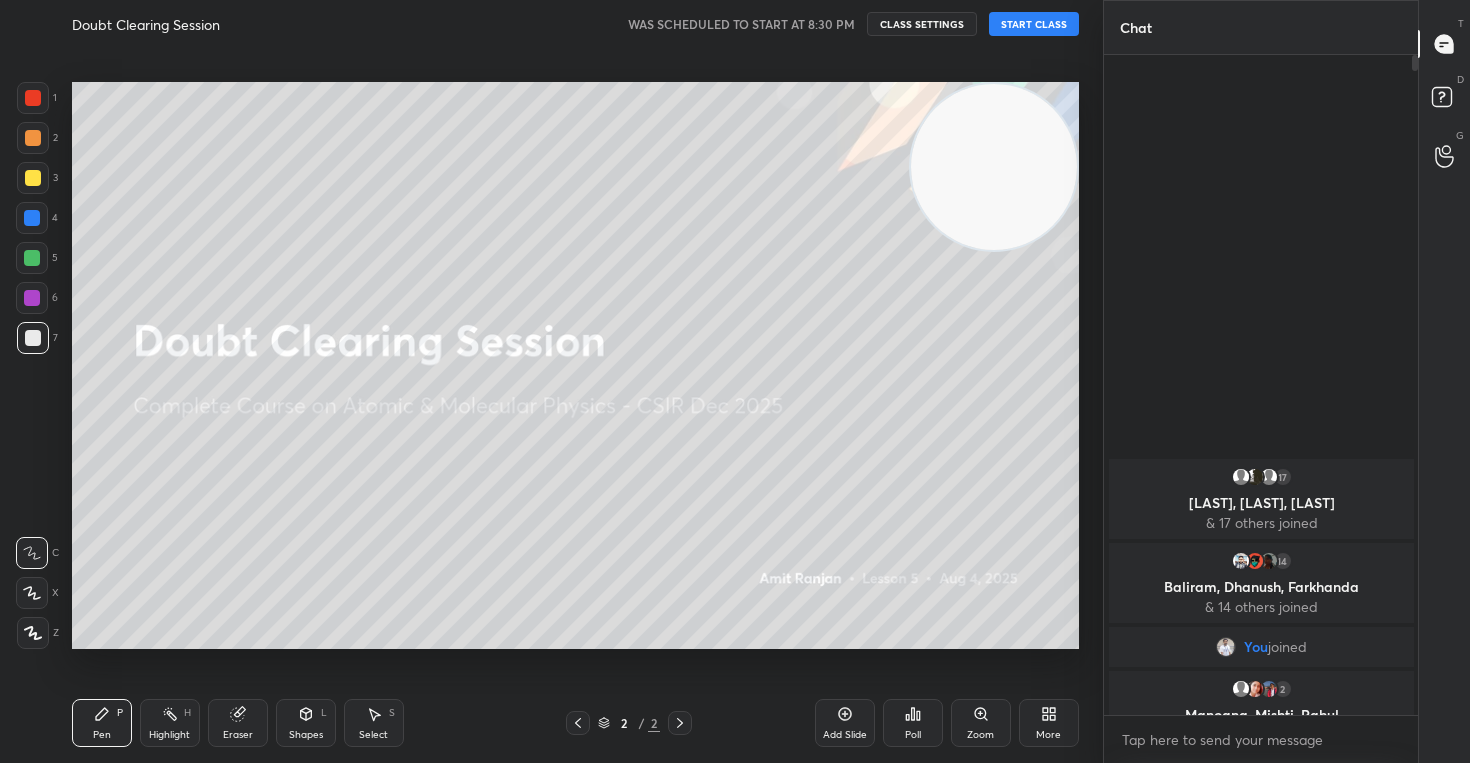 click 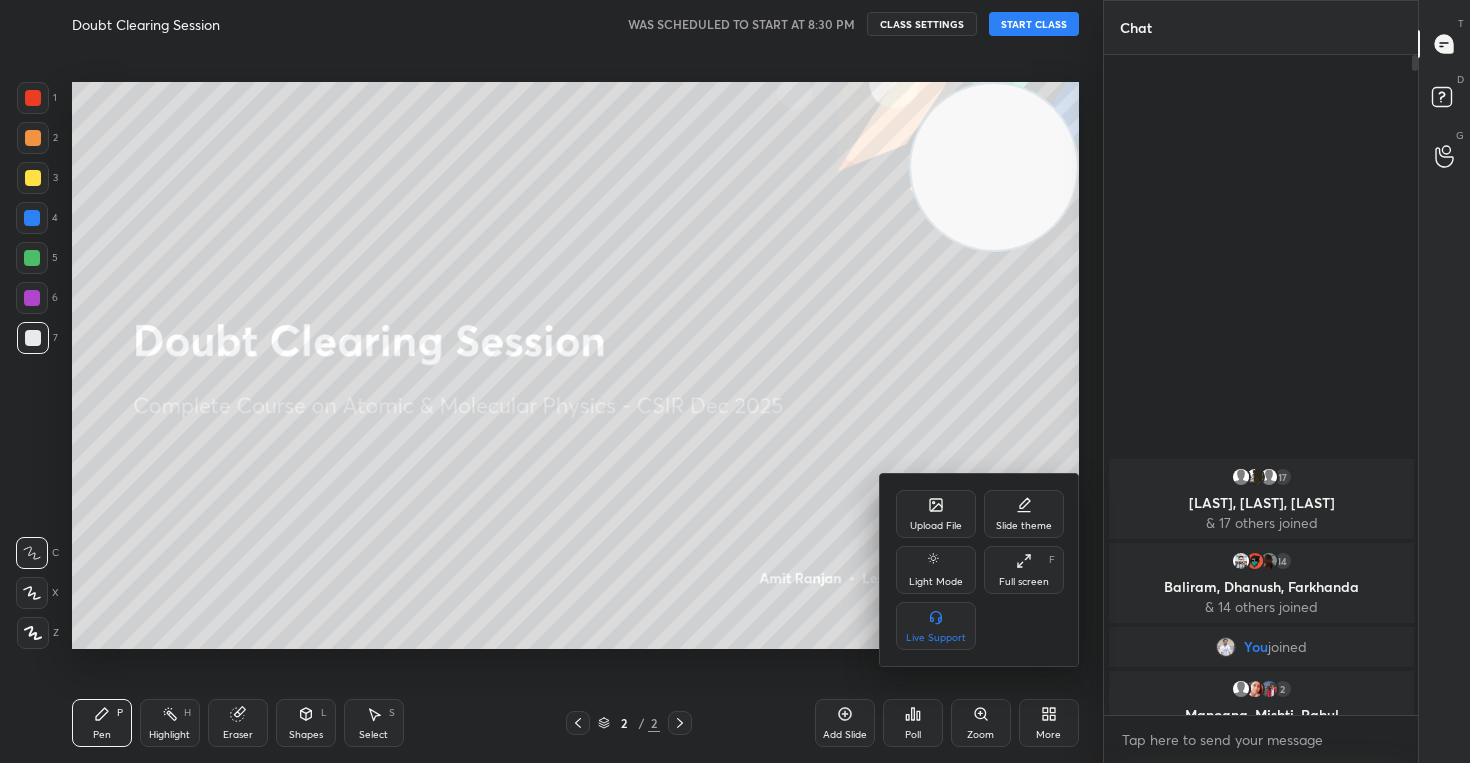 click 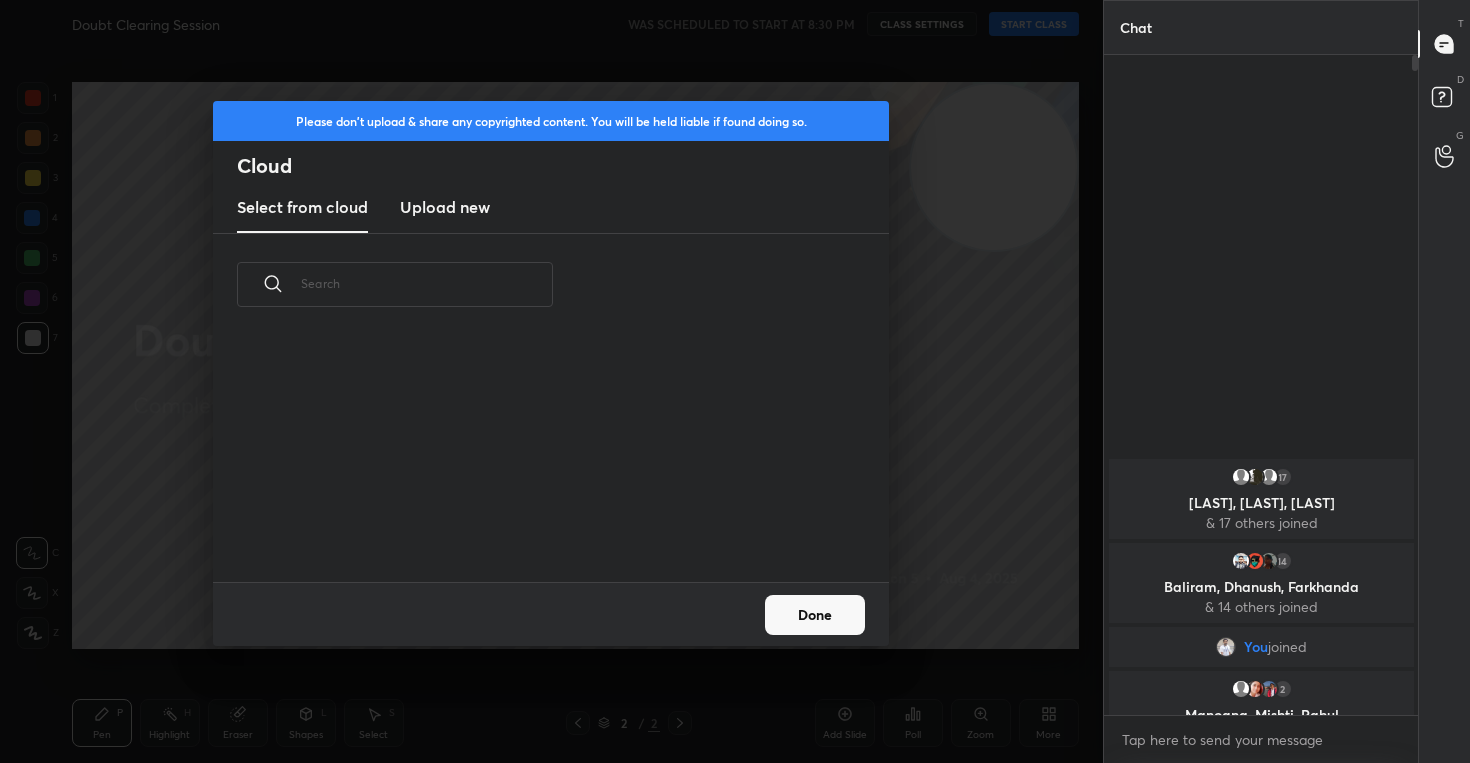 scroll, scrollTop: 7, scrollLeft: 11, axis: both 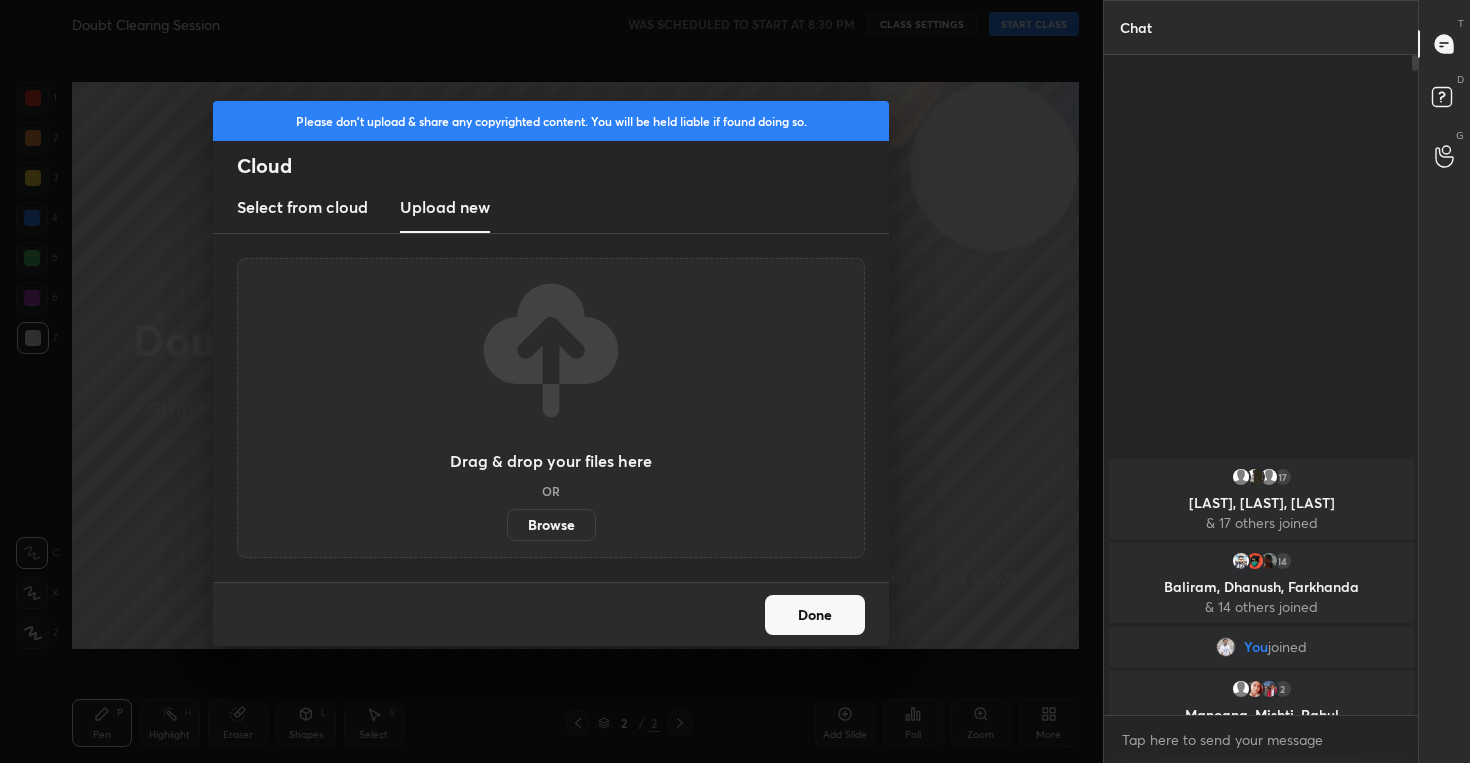click on "Browse" at bounding box center [551, 525] 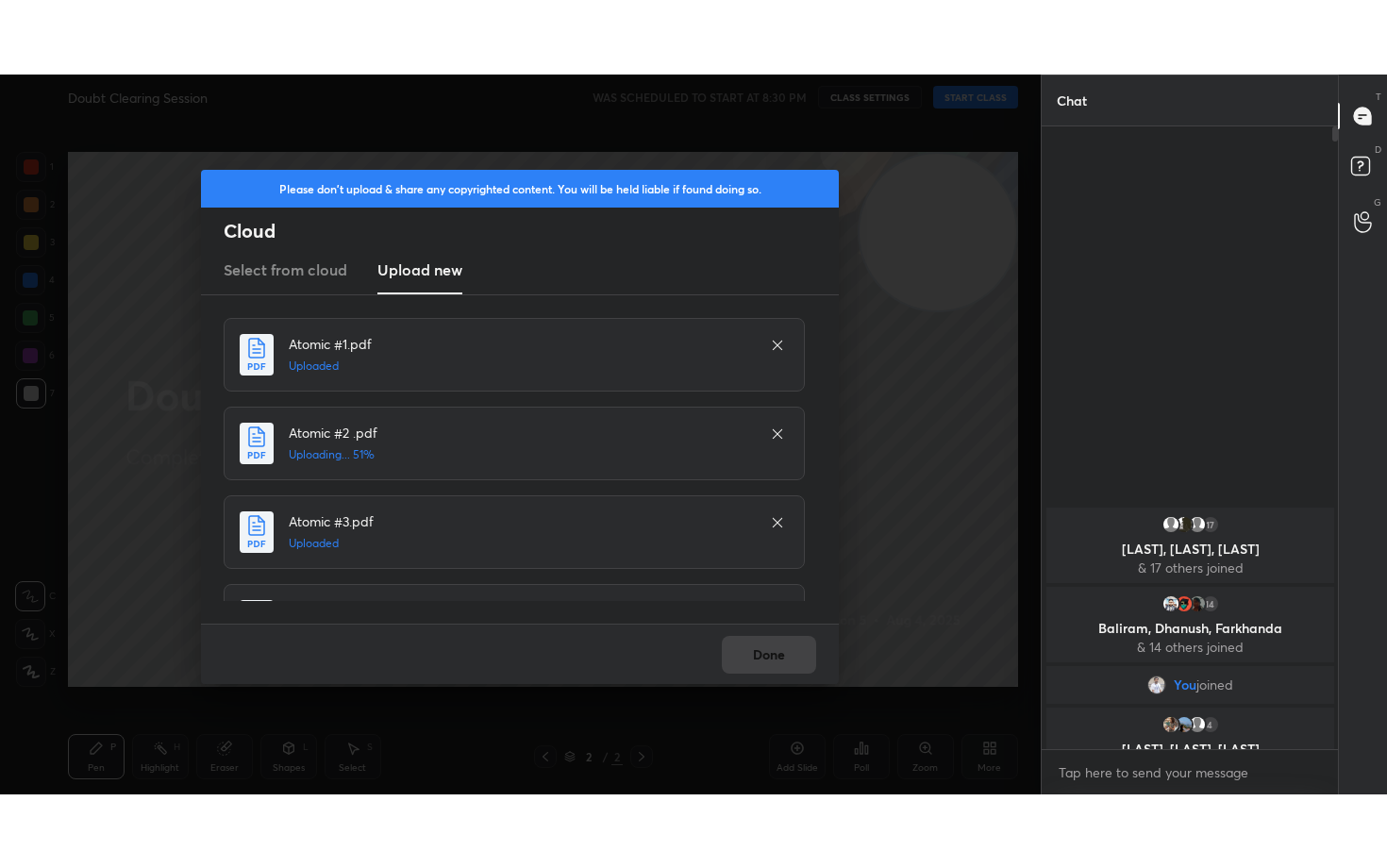 scroll, scrollTop: 57, scrollLeft: 0, axis: vertical 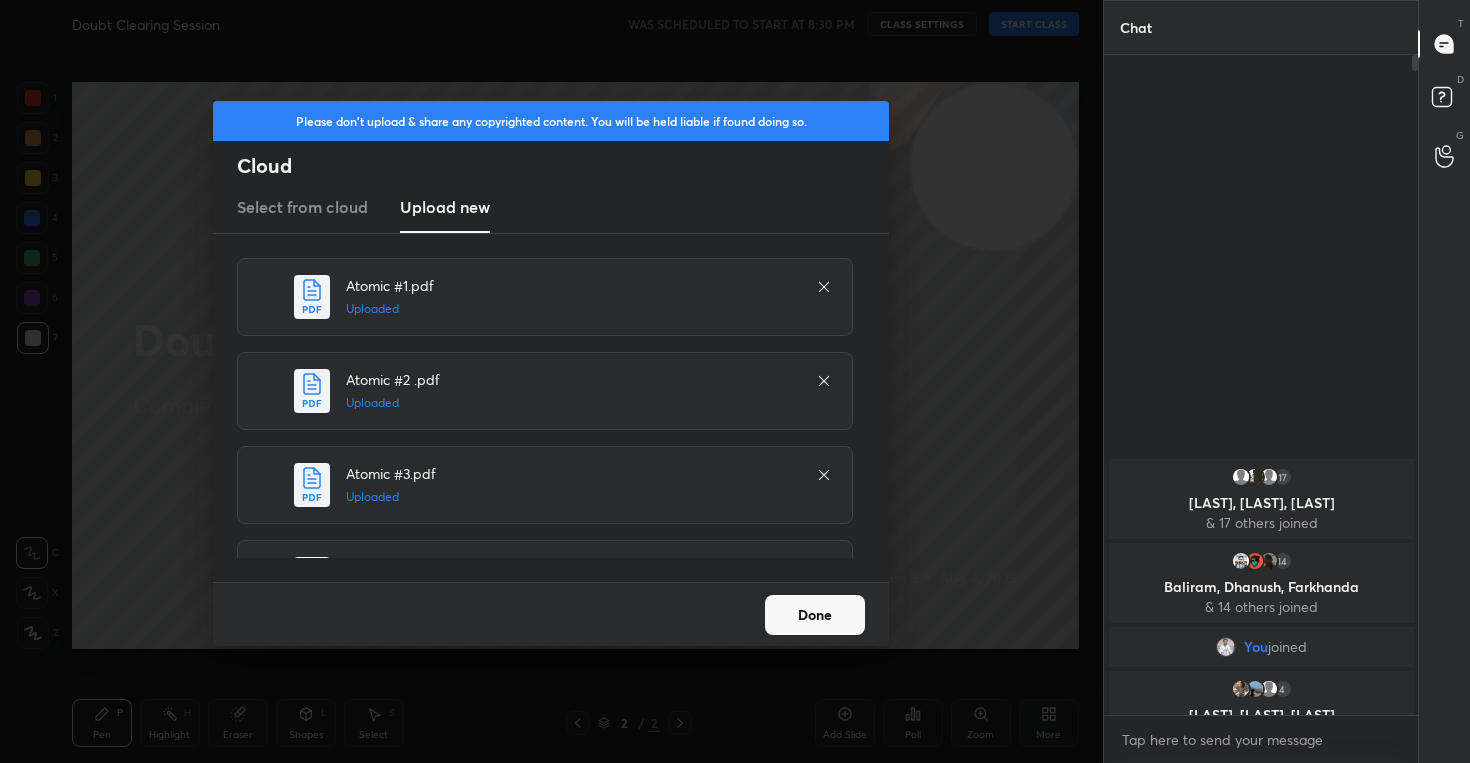 click on "Done" at bounding box center (815, 615) 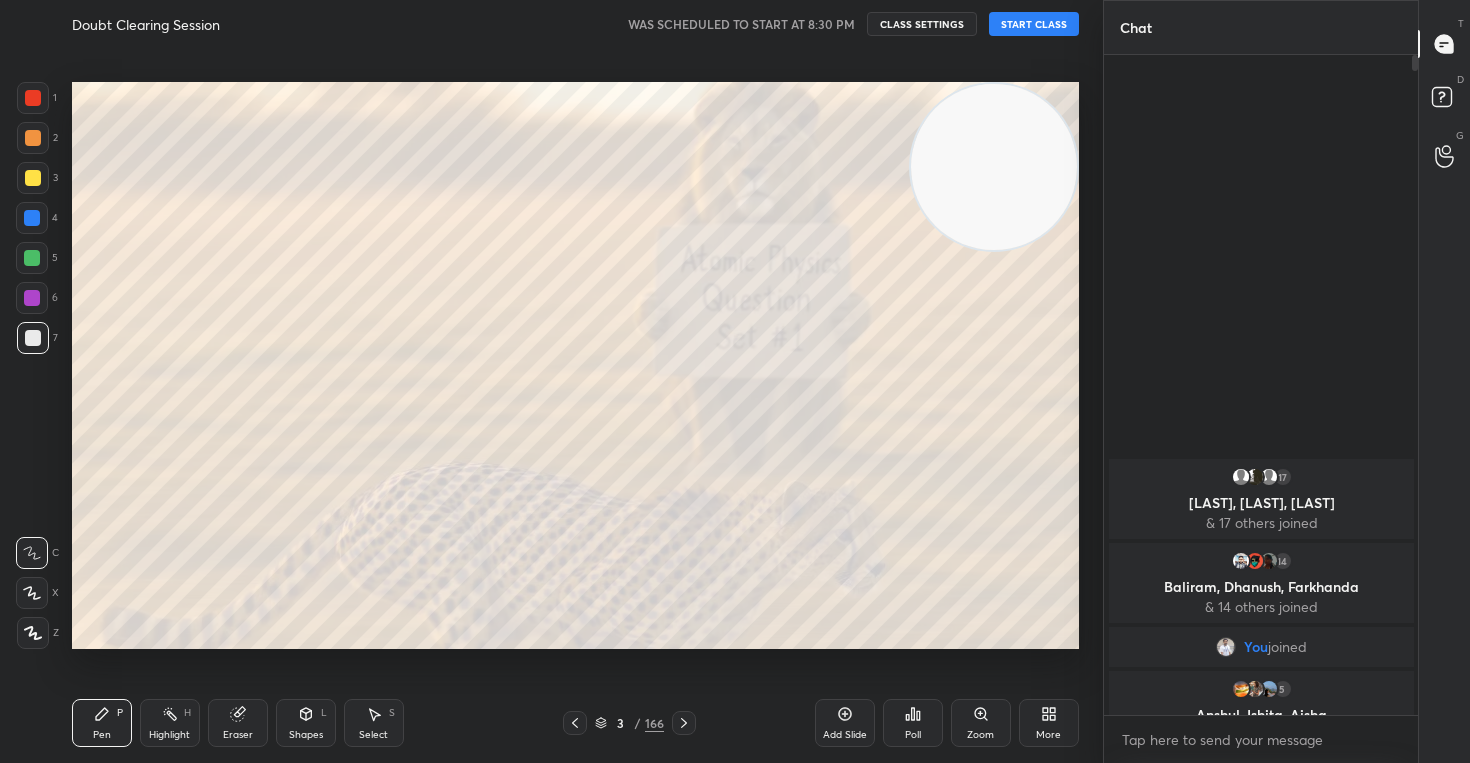 click 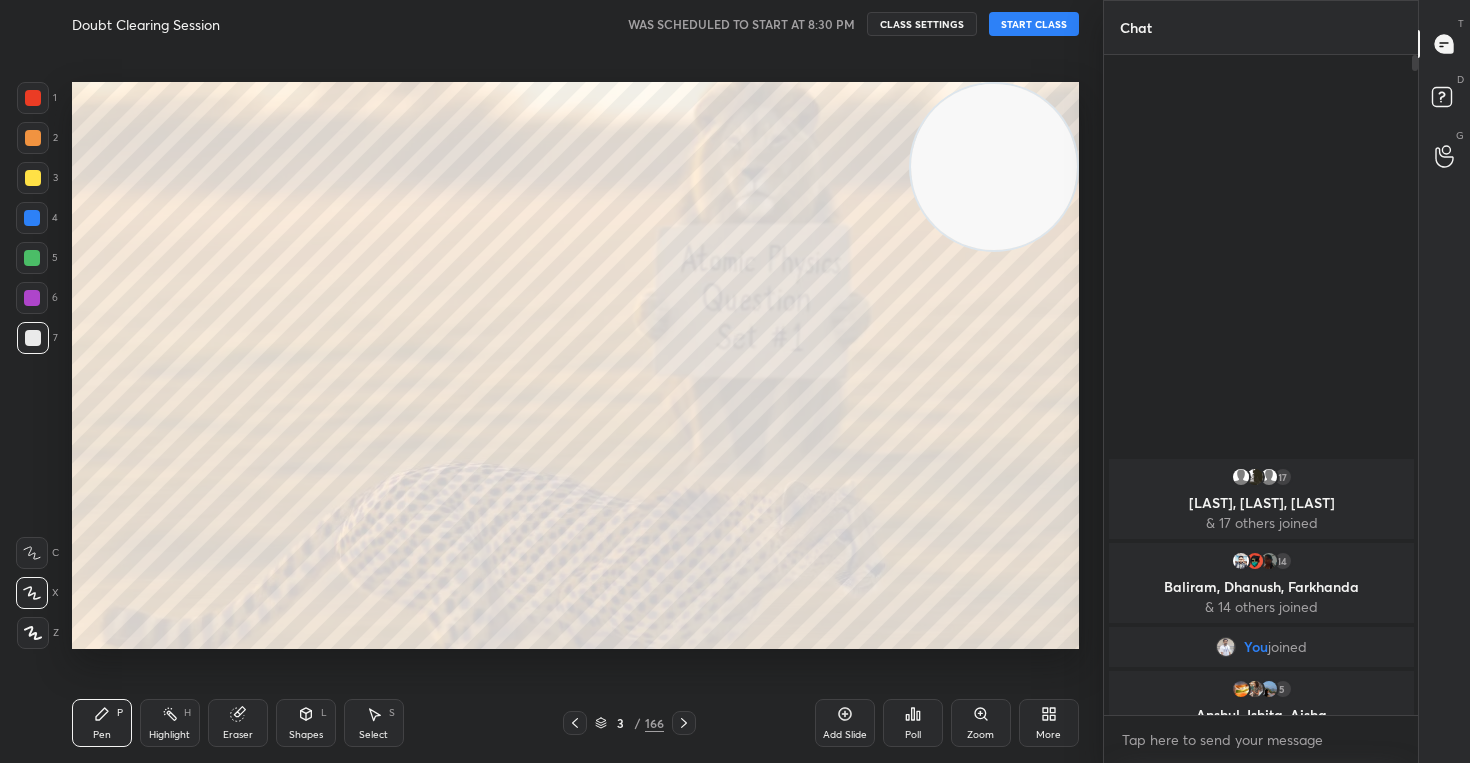click on "START CLASS" at bounding box center [1034, 24] 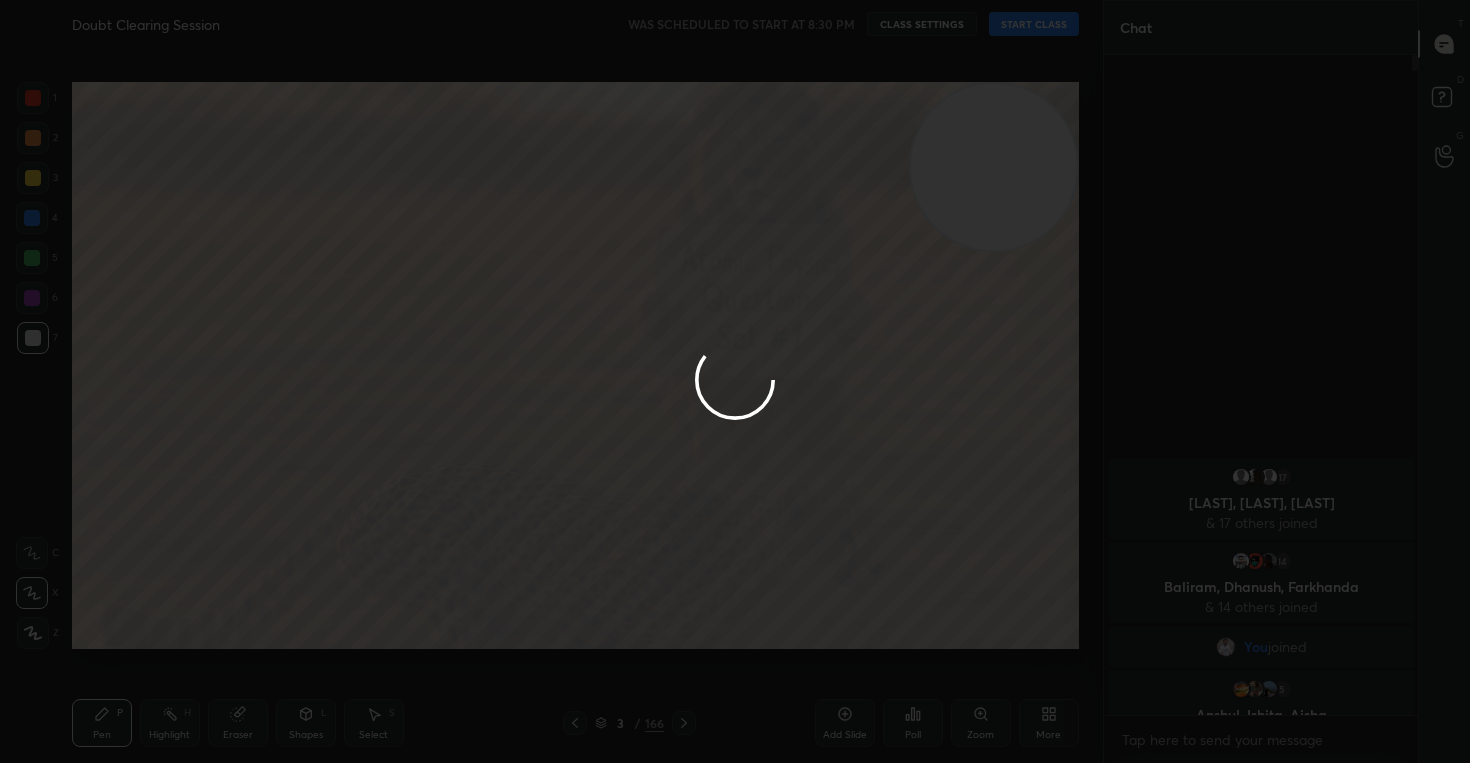 type on "x" 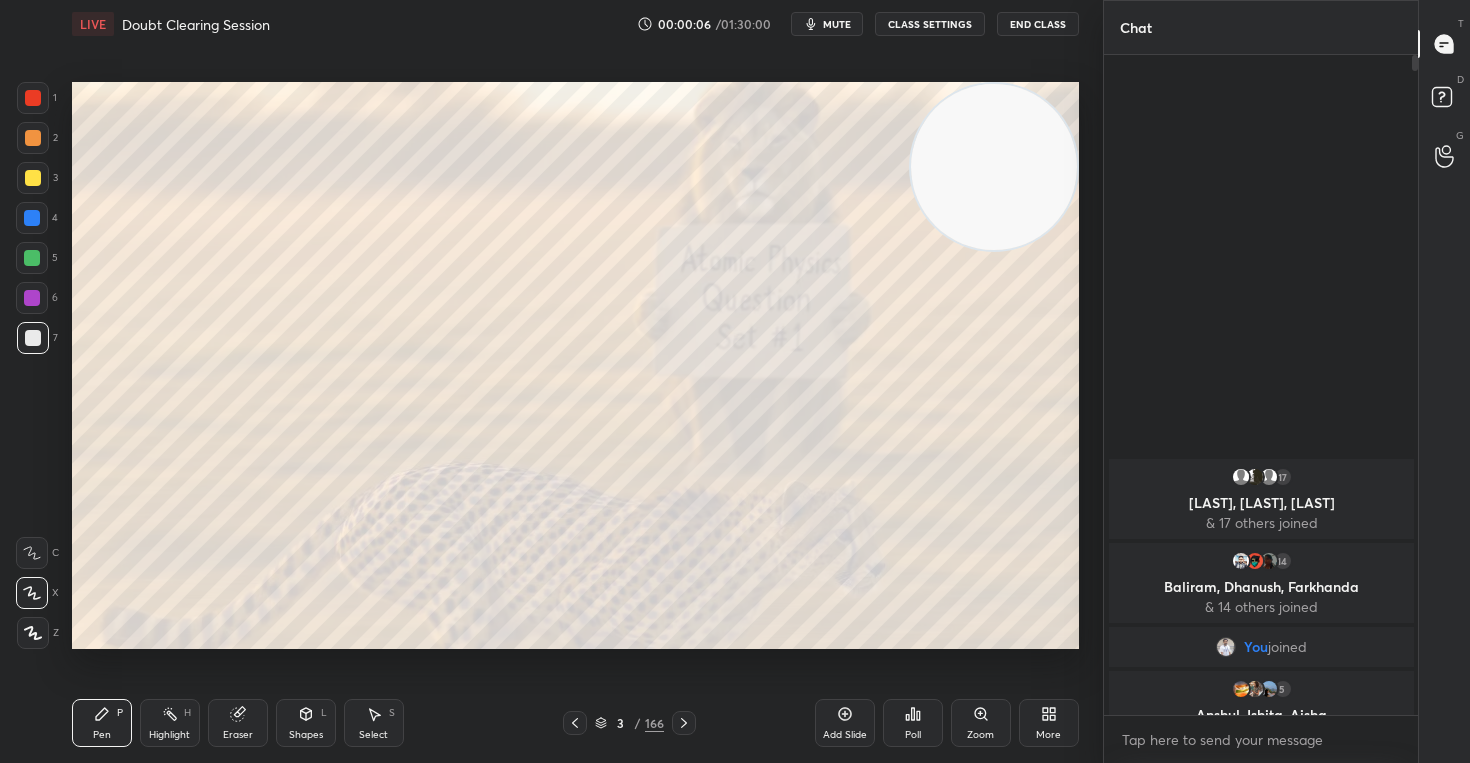 type 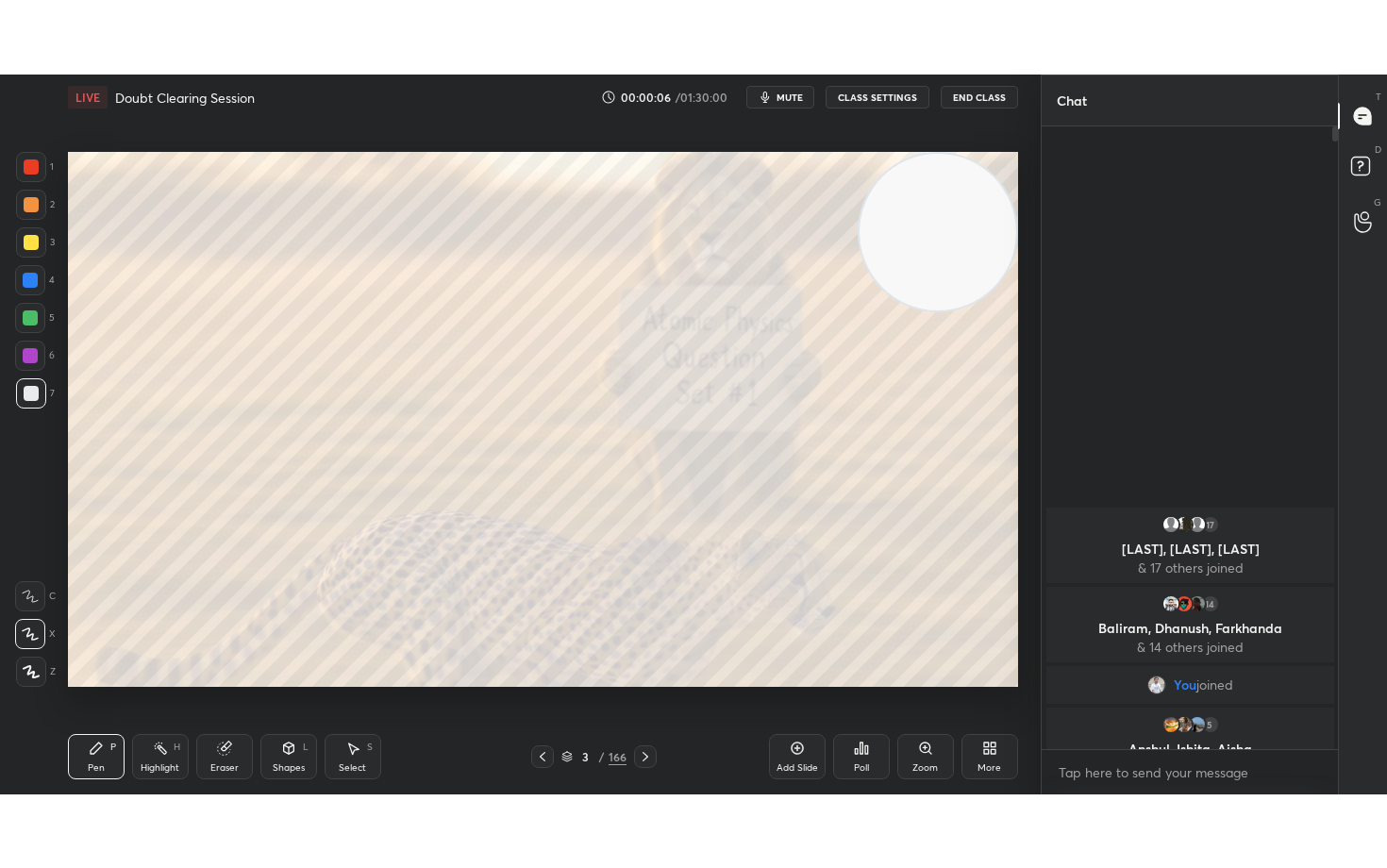 scroll, scrollTop: 93601, scrollLeft: 93389, axis: both 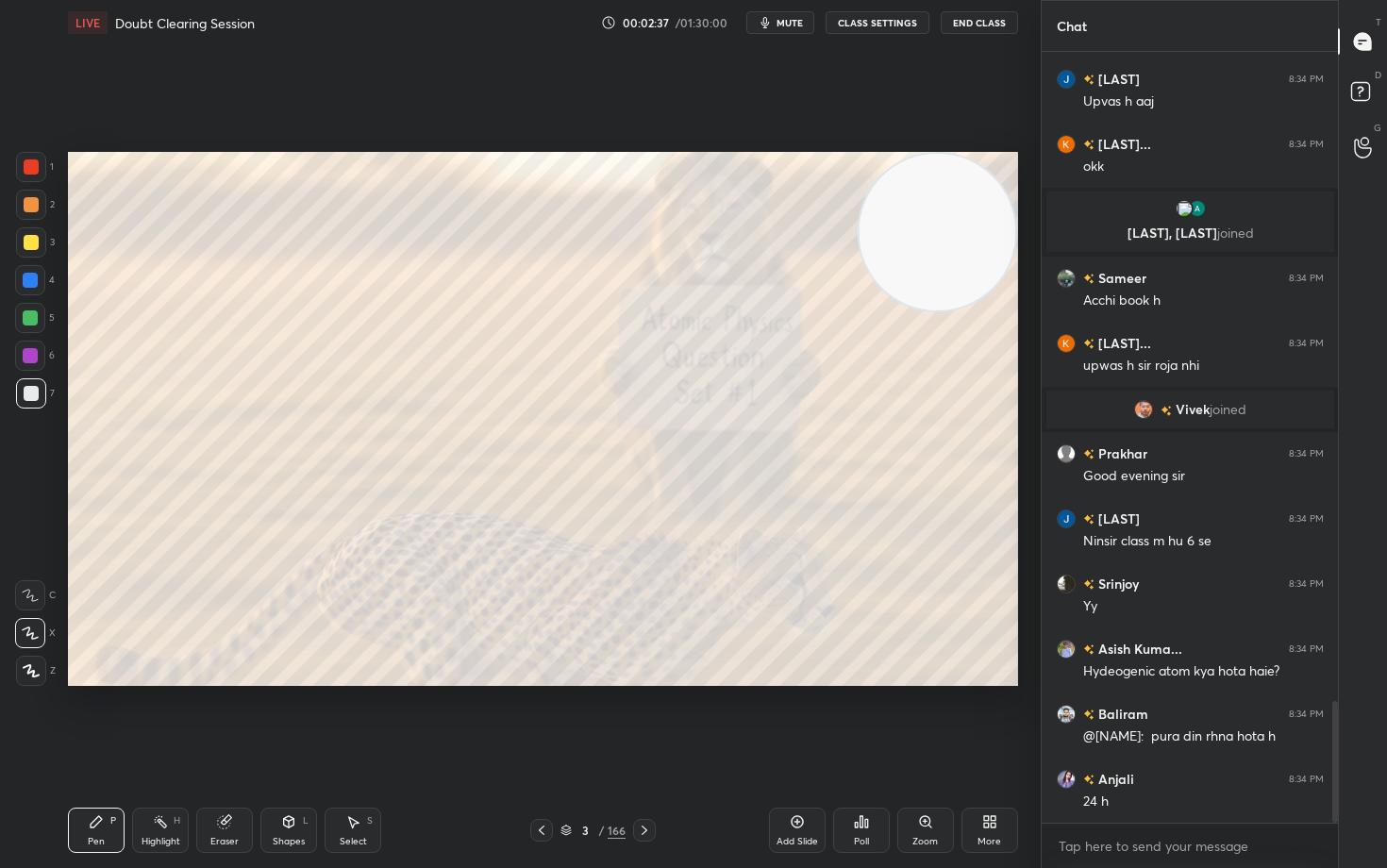 click 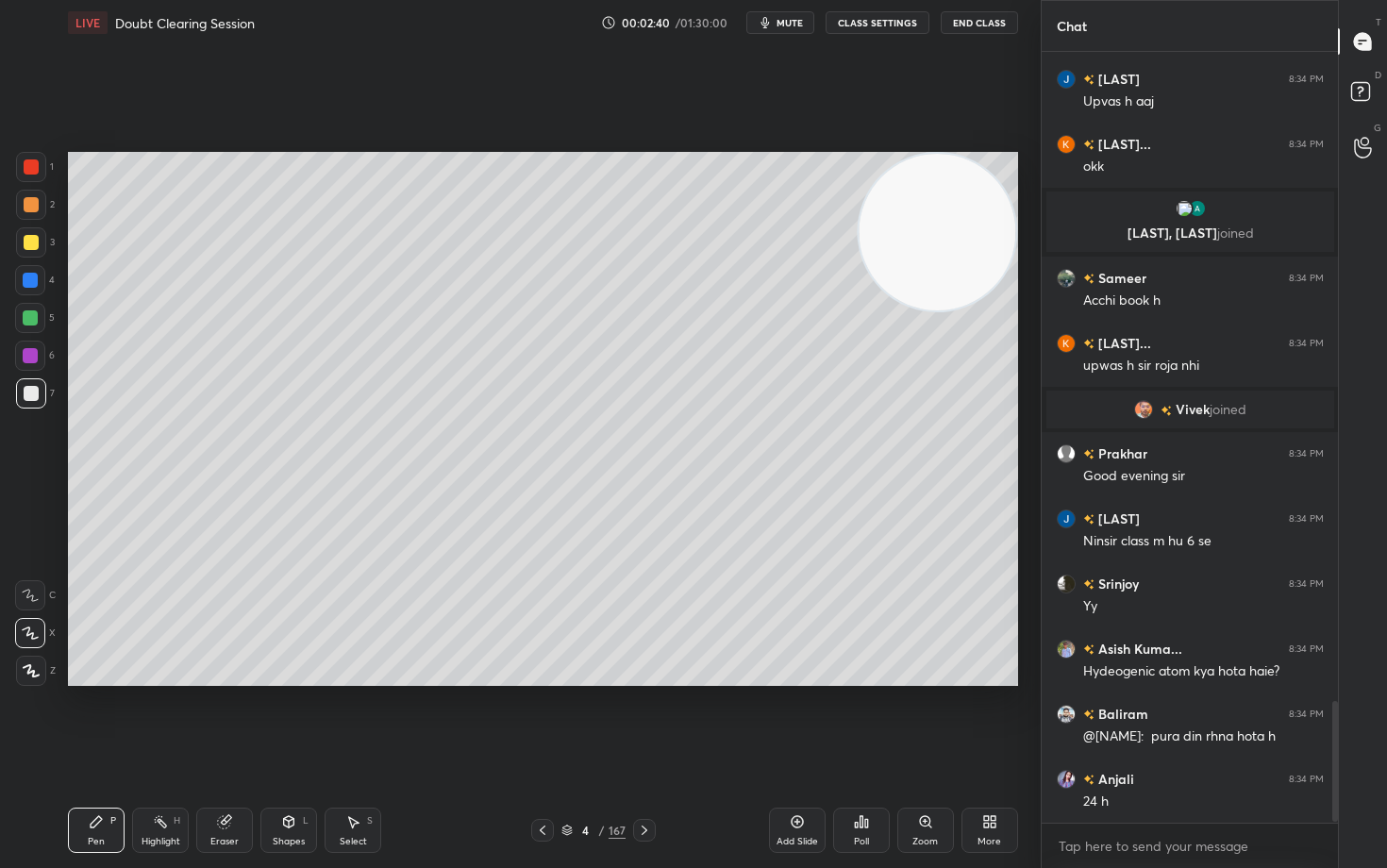 scroll, scrollTop: 4194, scrollLeft: 0, axis: vertical 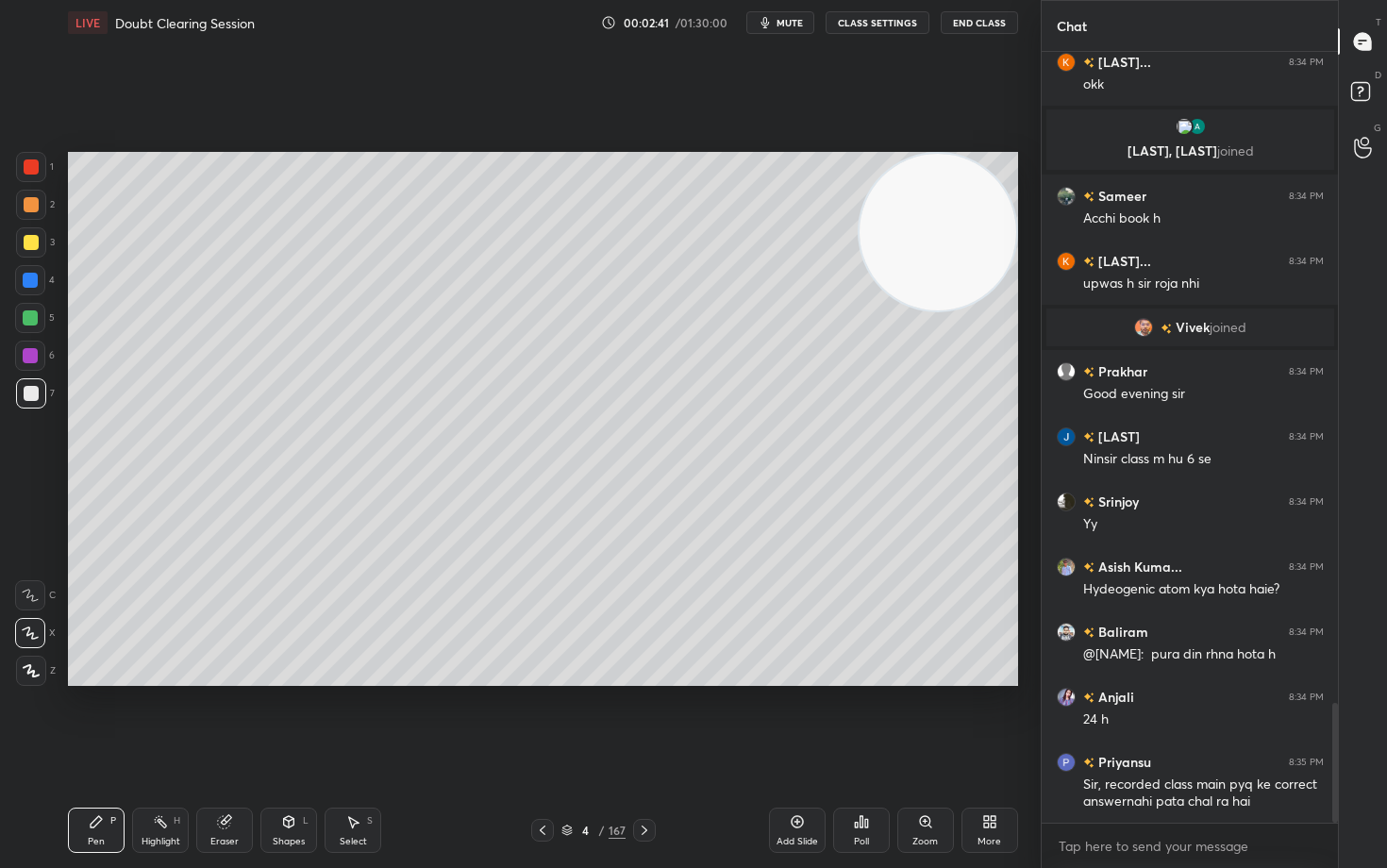 drag, startPoint x: 959, startPoint y: 252, endPoint x: 967, endPoint y: 225, distance: 28.160256 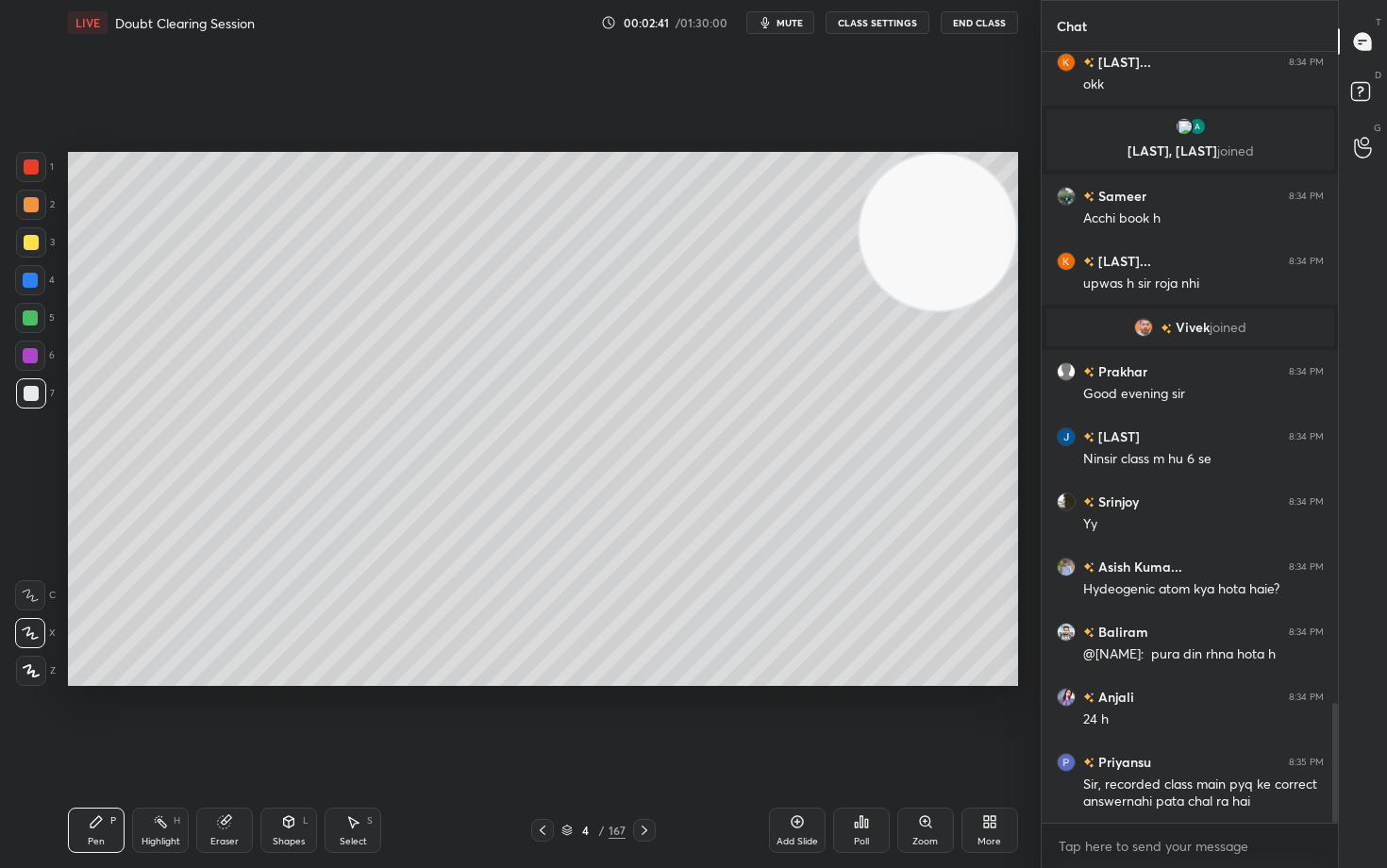 click at bounding box center [938, 232] 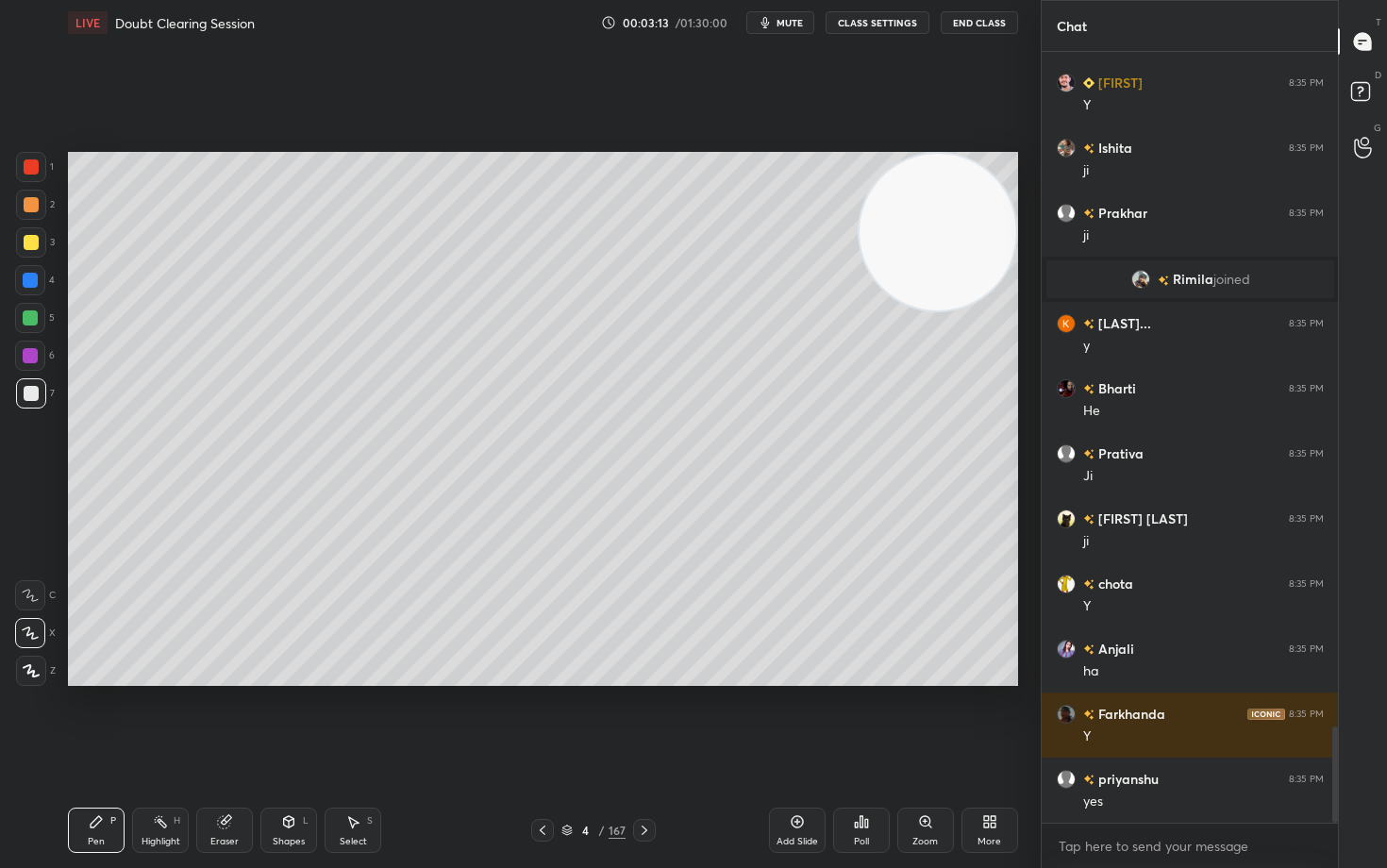 scroll, scrollTop: 5430, scrollLeft: 0, axis: vertical 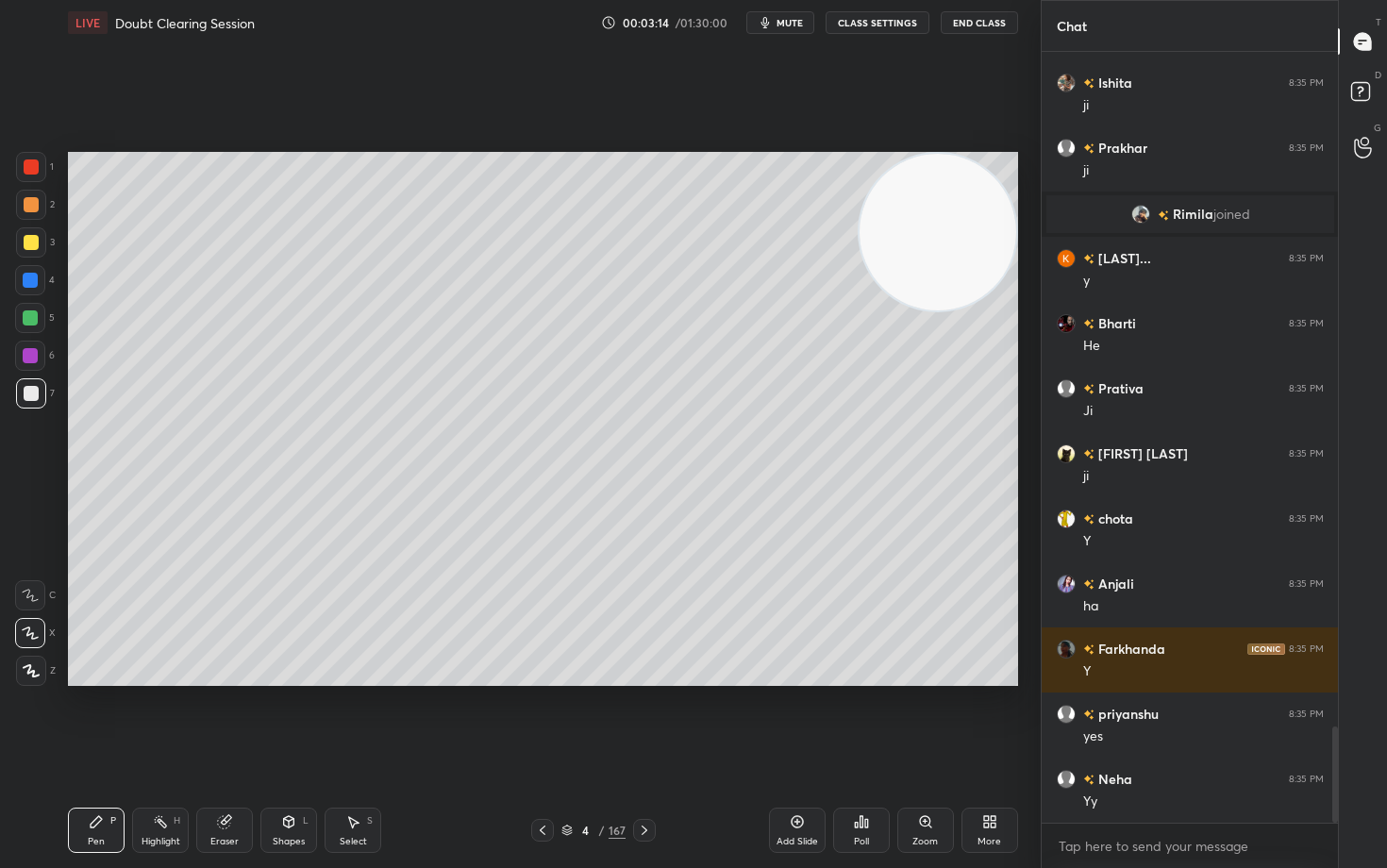 drag, startPoint x: 34, startPoint y: 242, endPoint x: 58, endPoint y: 270, distance: 36.878178 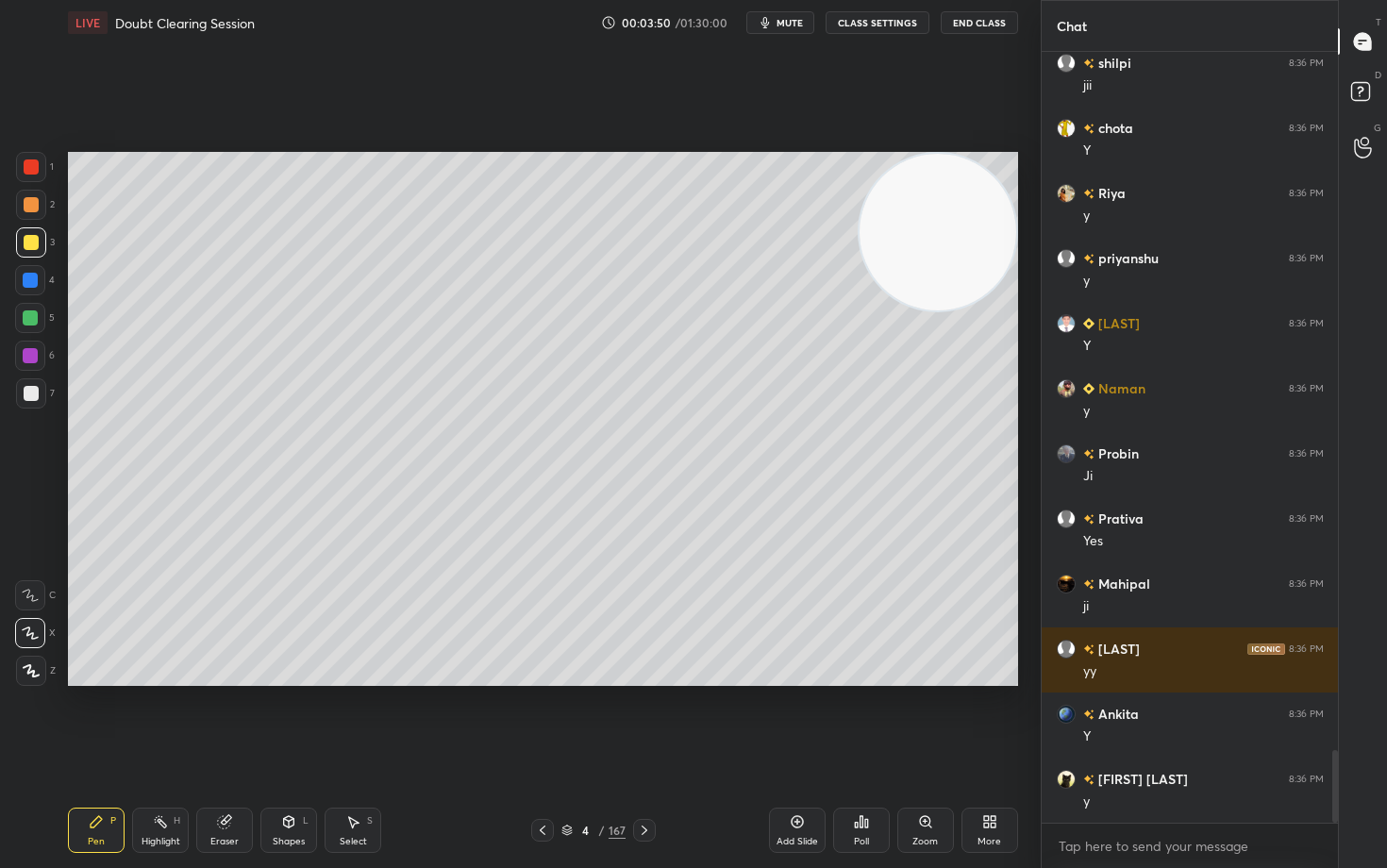 scroll, scrollTop: 7422, scrollLeft: 0, axis: vertical 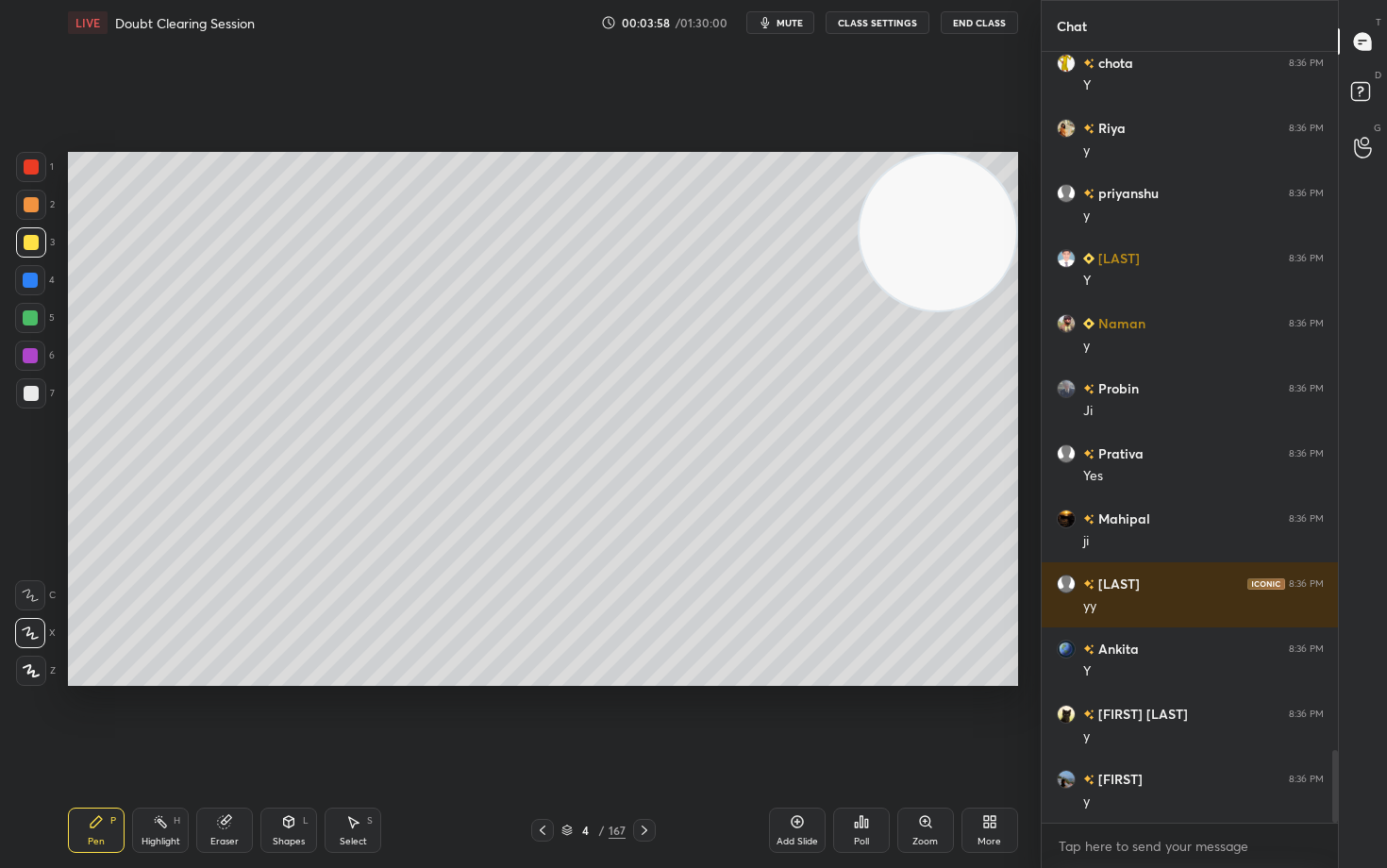 click on "Add Slide" at bounding box center [797, 830] 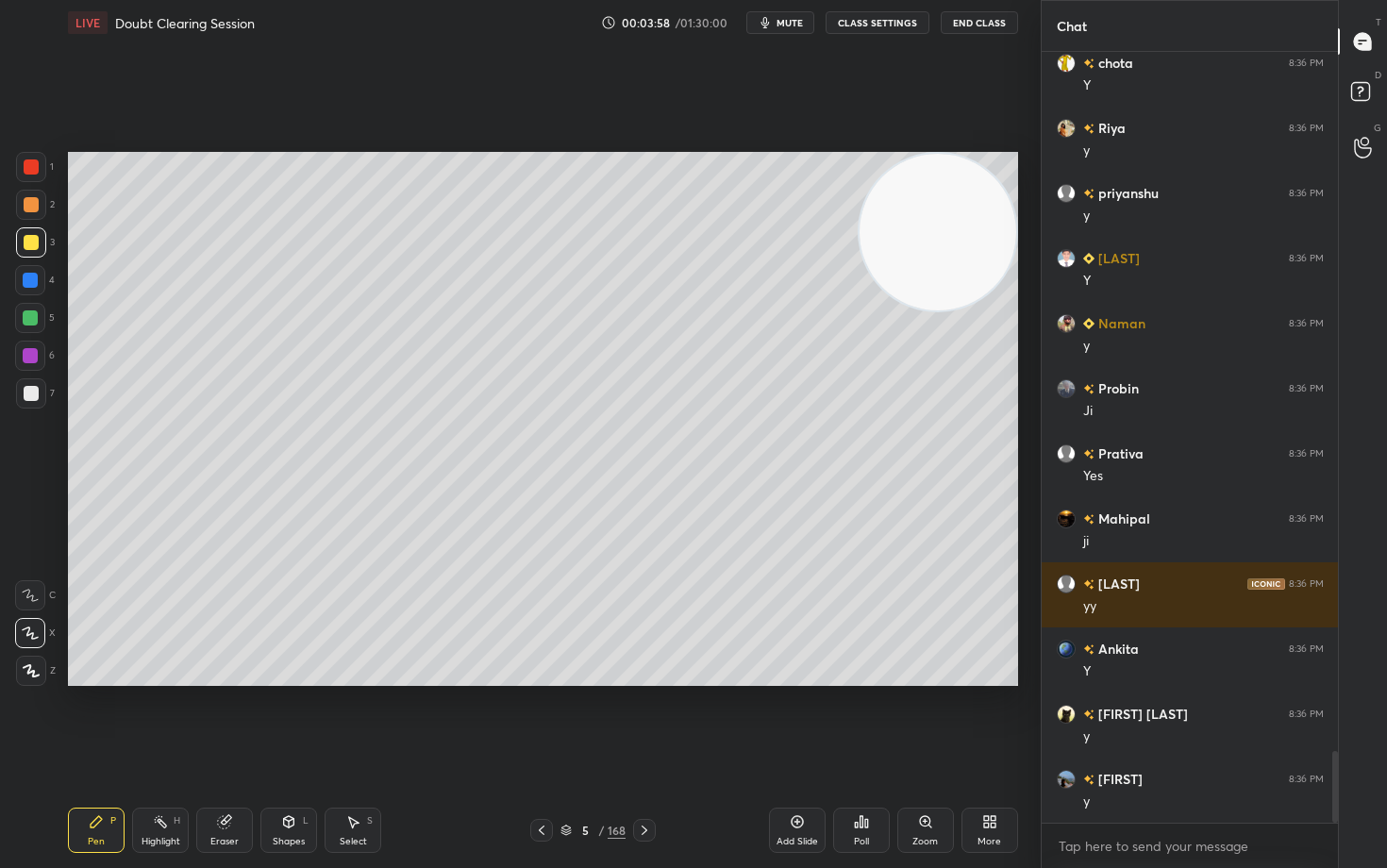 scroll, scrollTop: 7487, scrollLeft: 0, axis: vertical 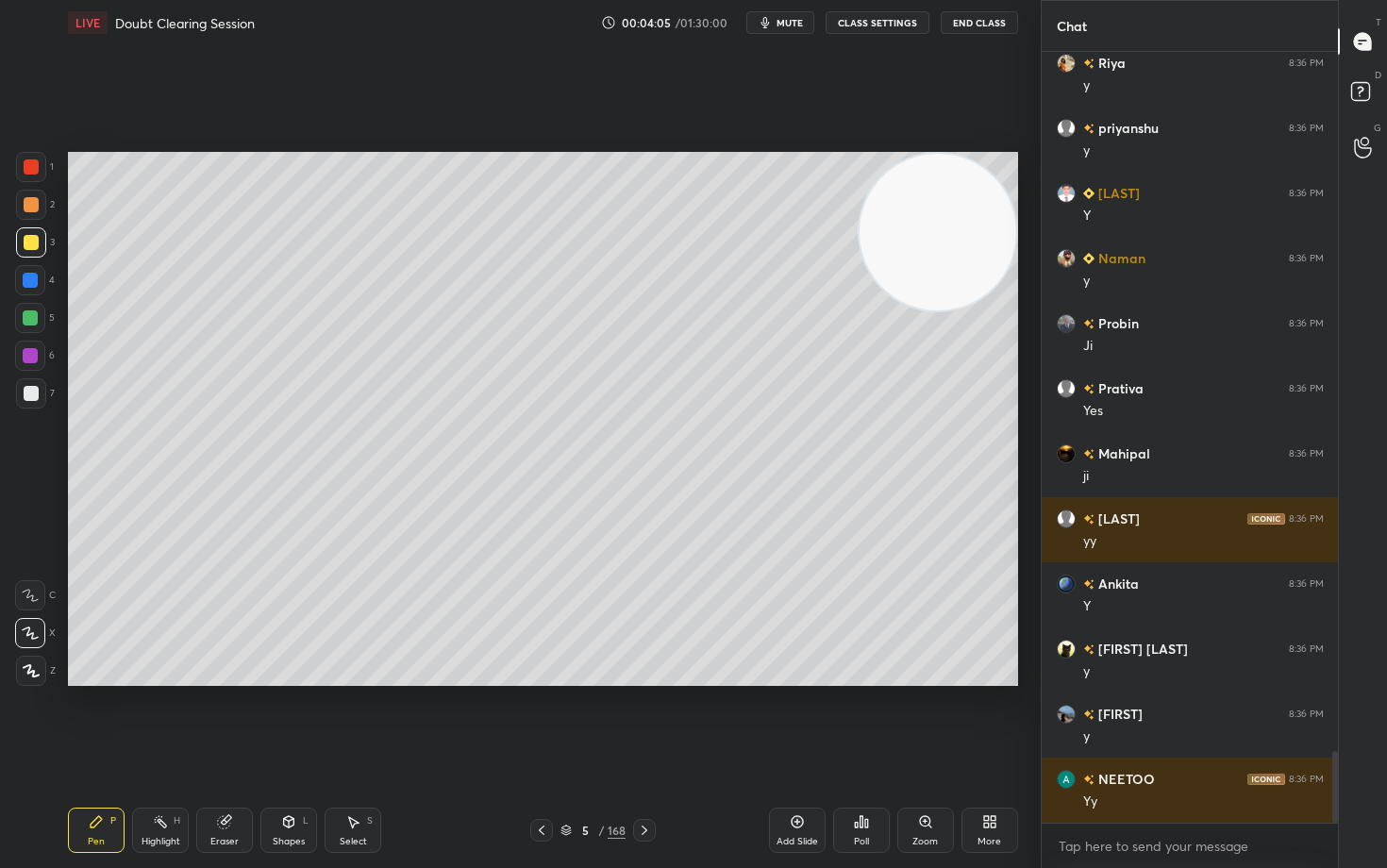 click at bounding box center [31, 205] 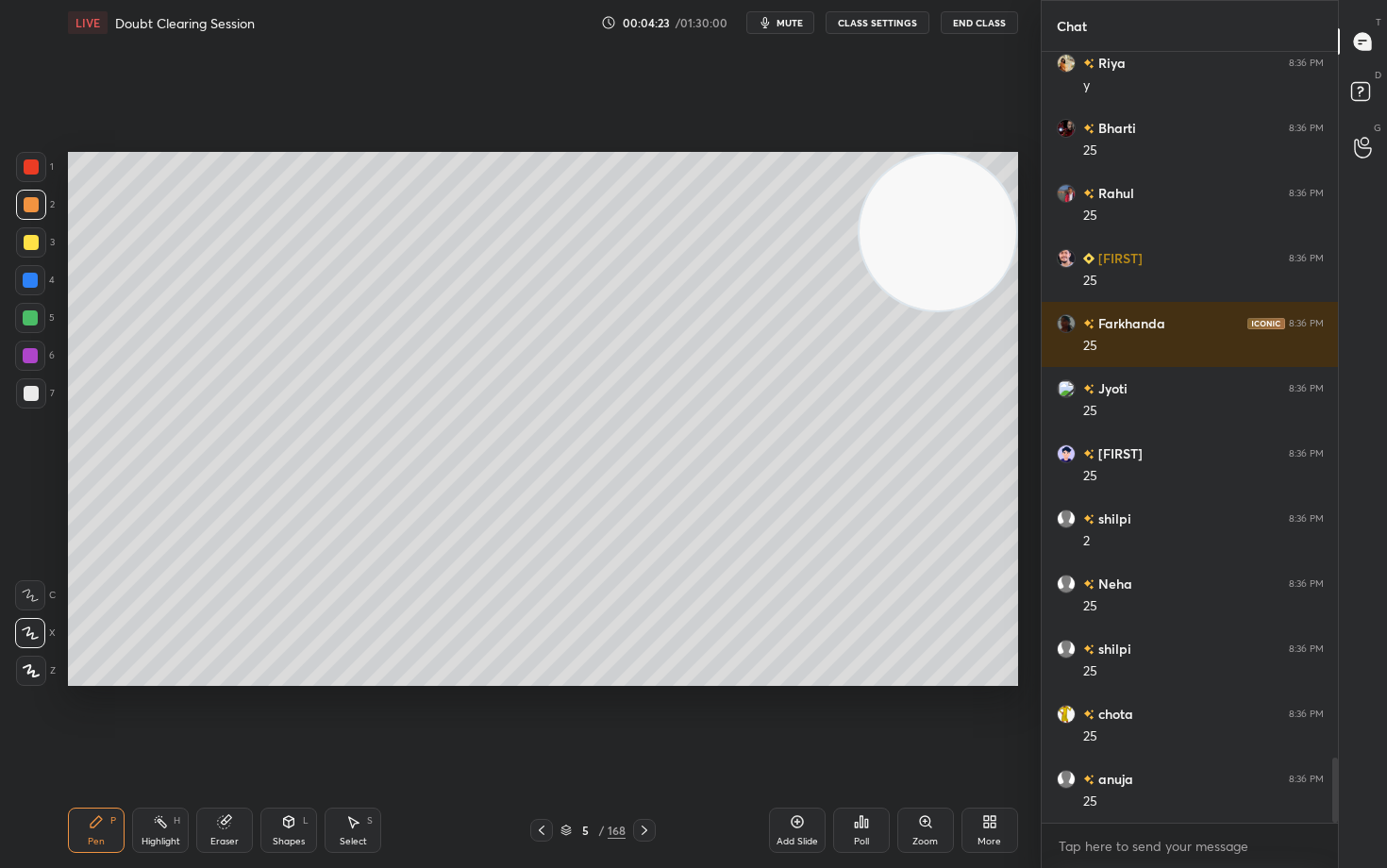 scroll, scrollTop: 8334, scrollLeft: 0, axis: vertical 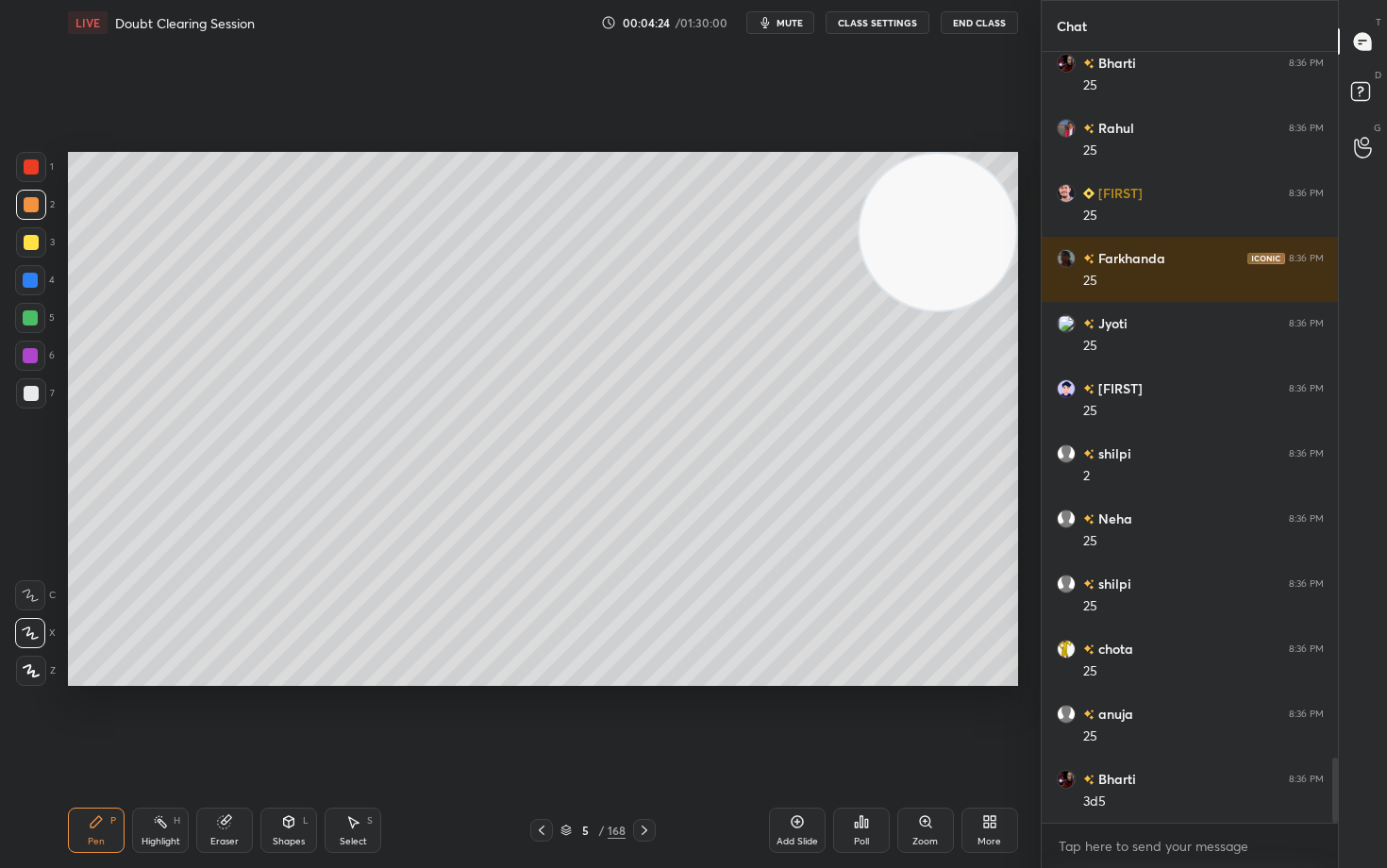 drag, startPoint x: 30, startPoint y: 393, endPoint x: 65, endPoint y: 382, distance: 36.6879 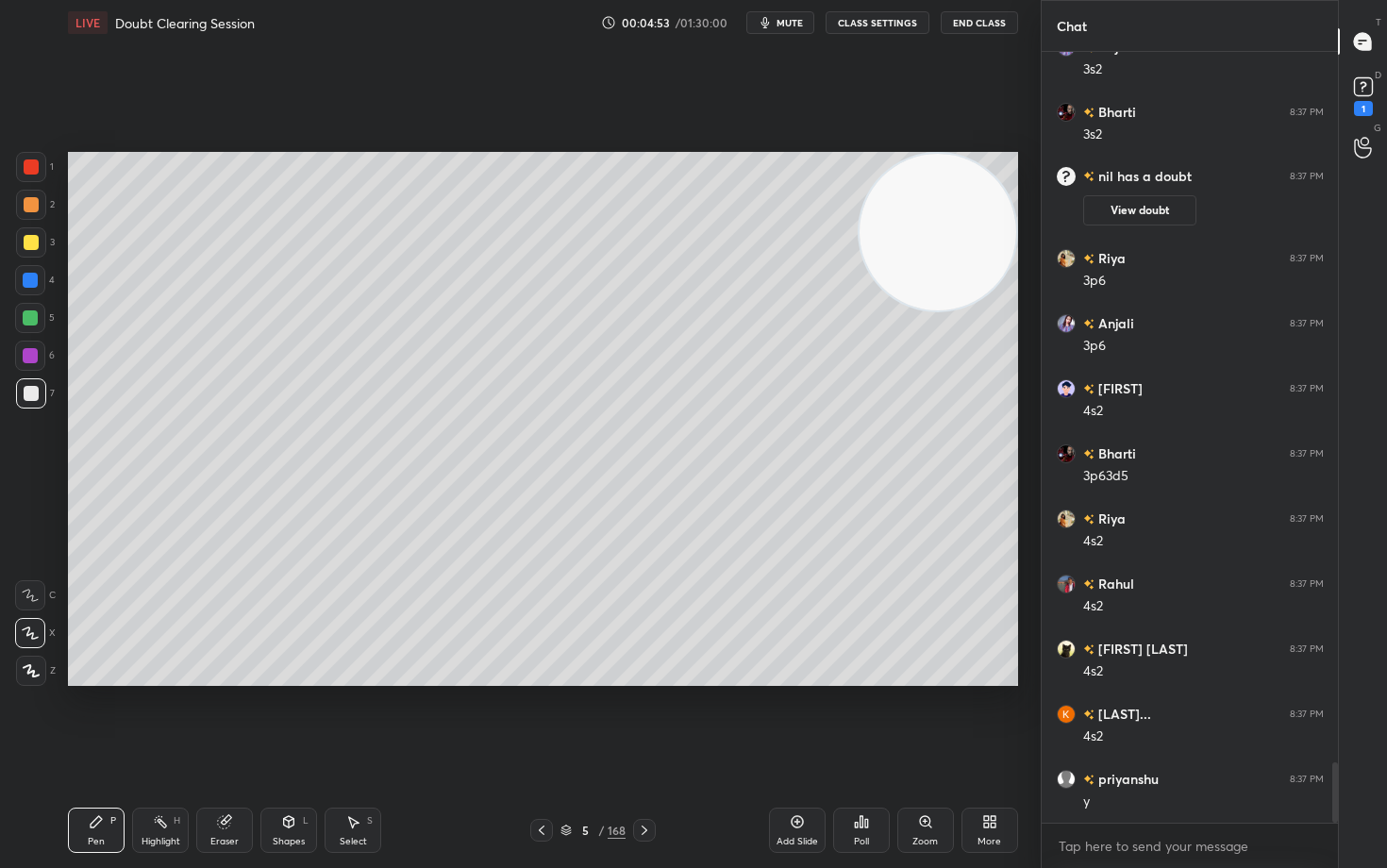 scroll, scrollTop: 9006, scrollLeft: 0, axis: vertical 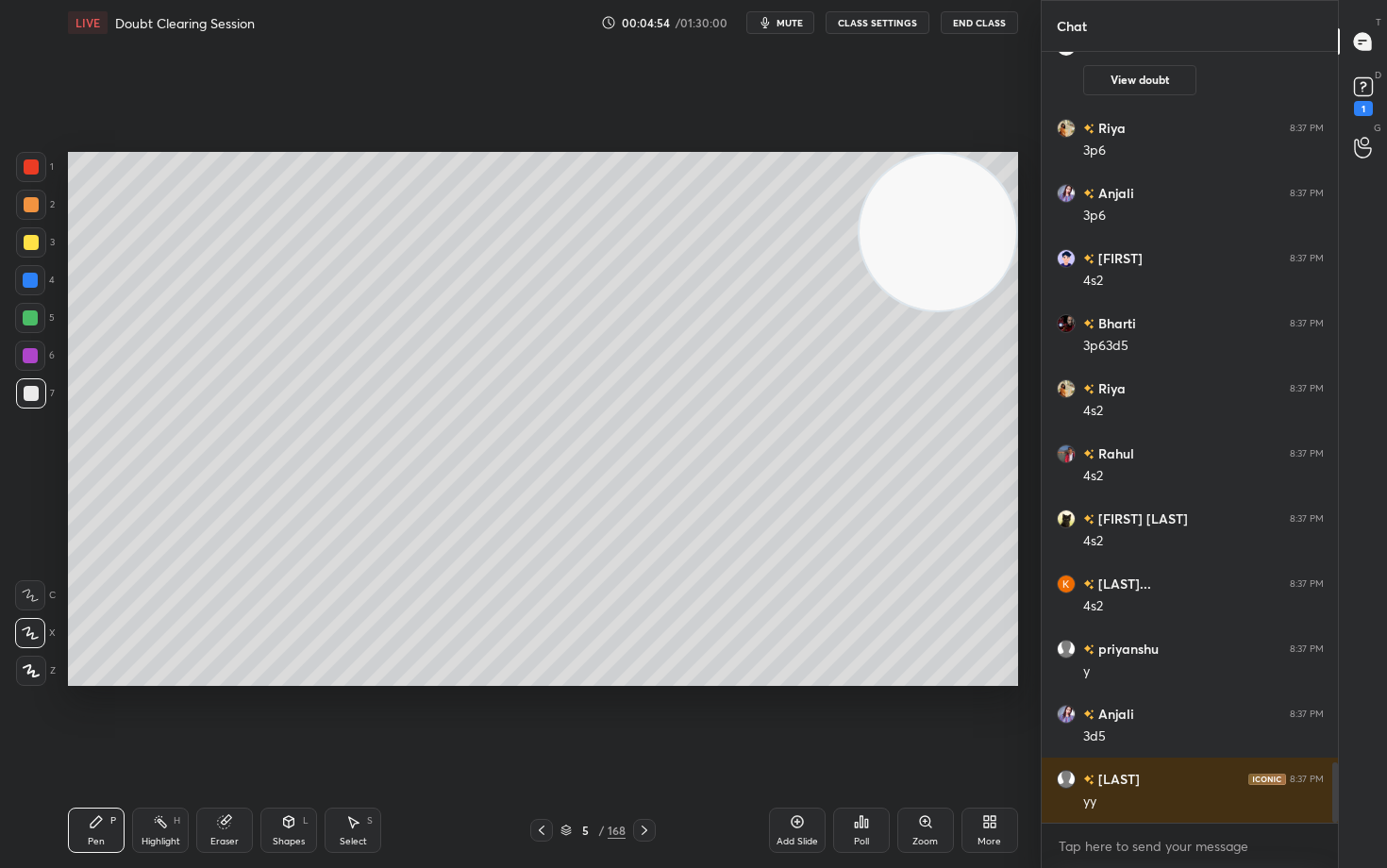 click at bounding box center (31, 242) 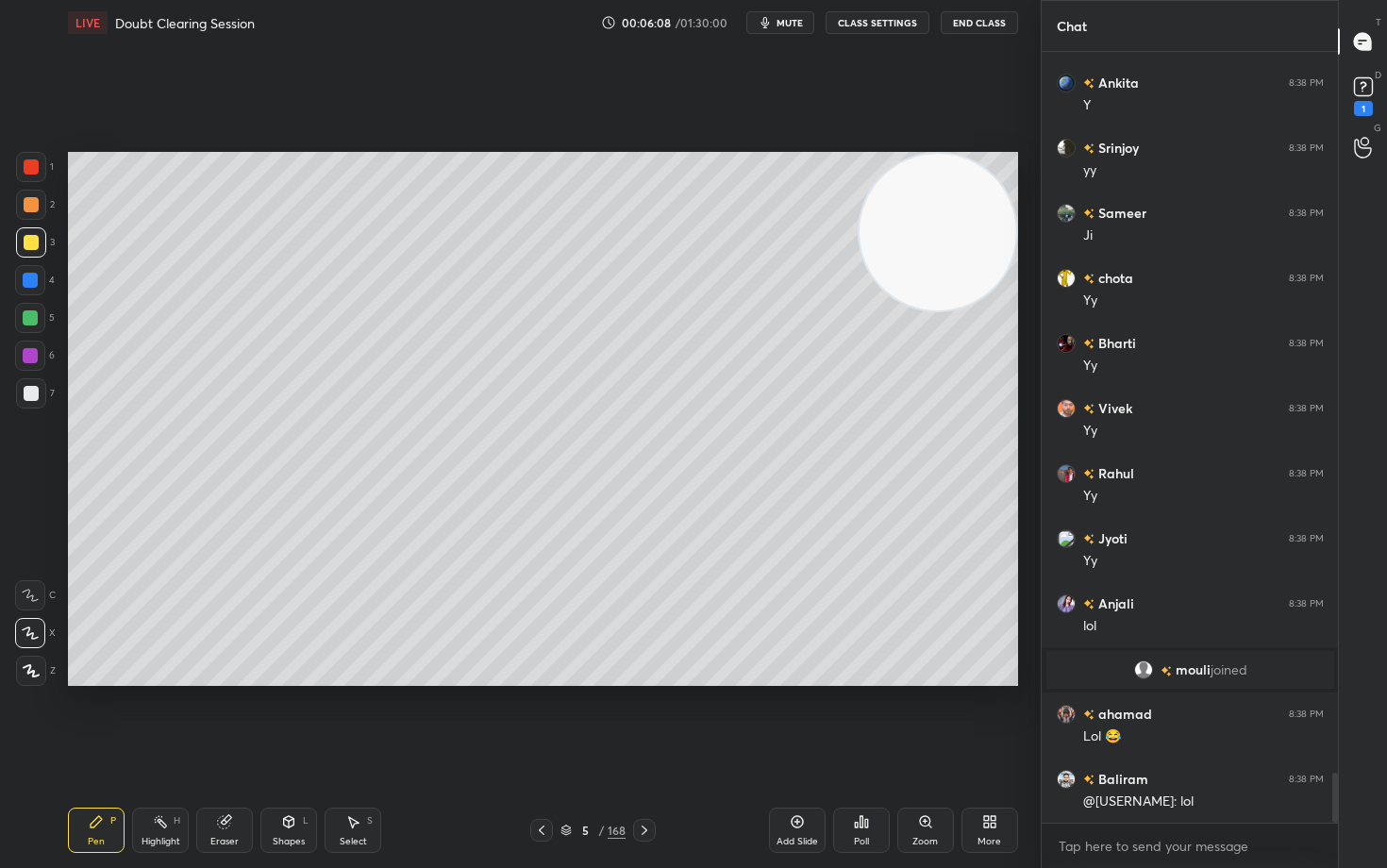 scroll, scrollTop: 11097, scrollLeft: 0, axis: vertical 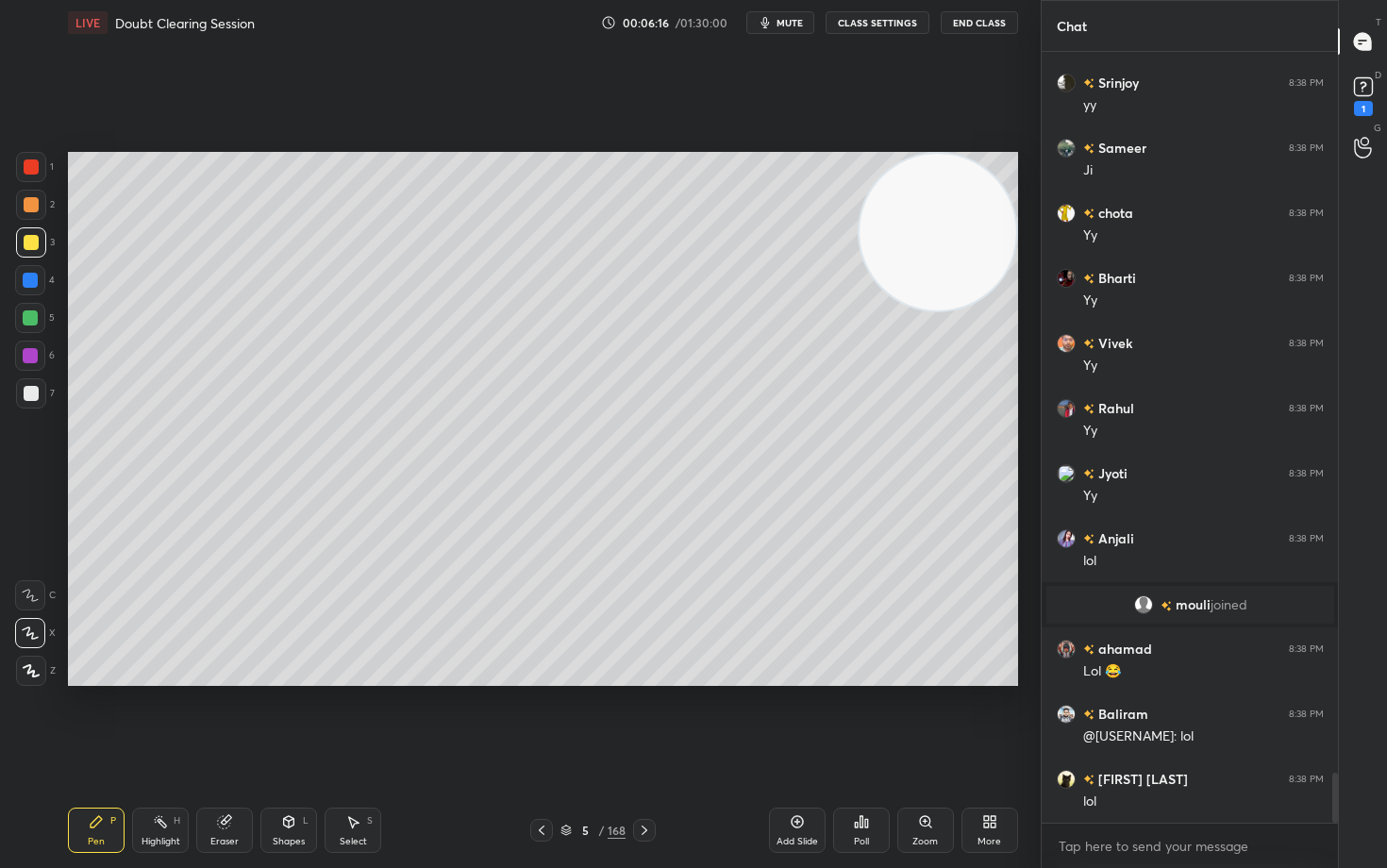 click at bounding box center (31, 393) 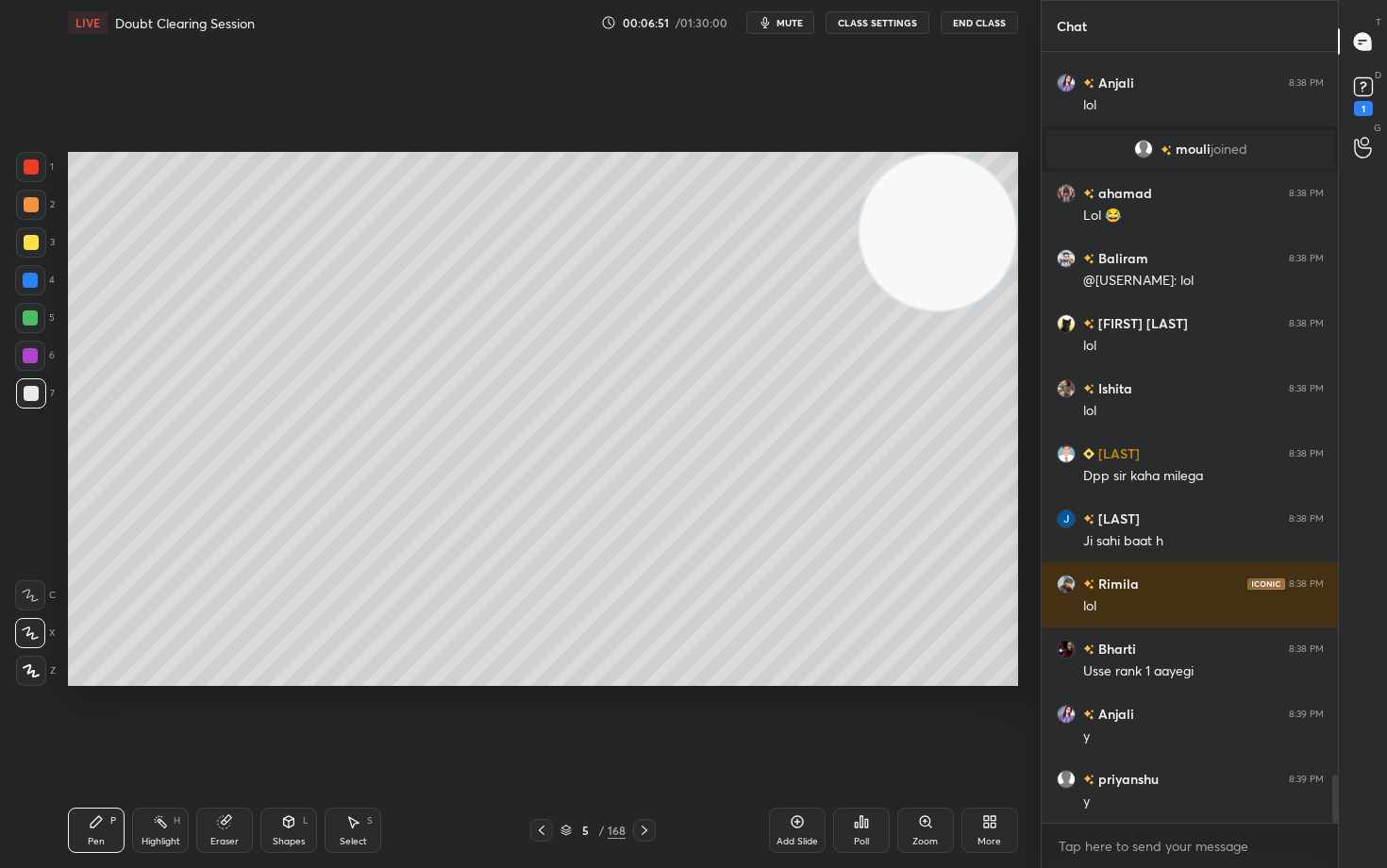 scroll, scrollTop: 11618, scrollLeft: 0, axis: vertical 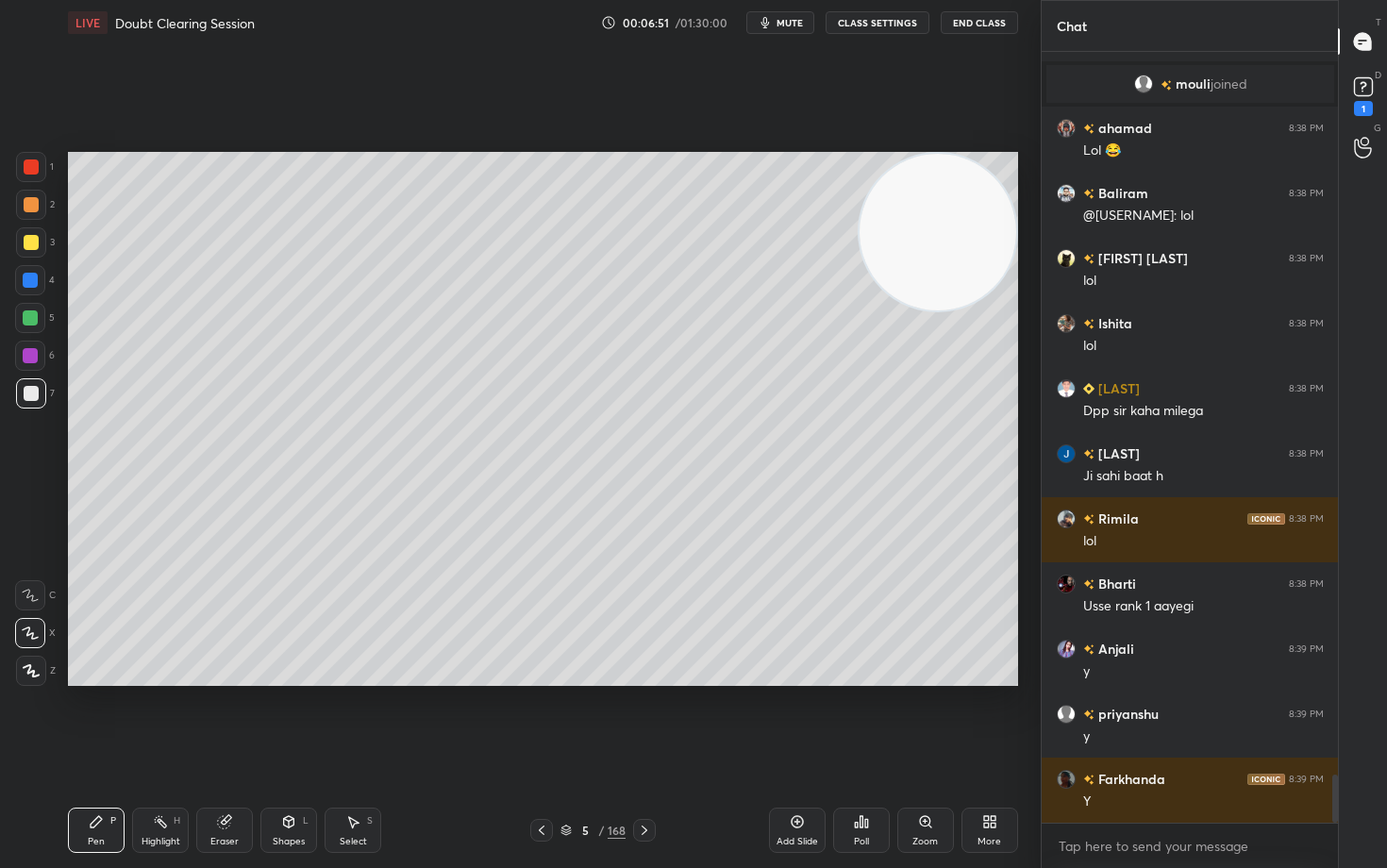 click at bounding box center (31, 242) 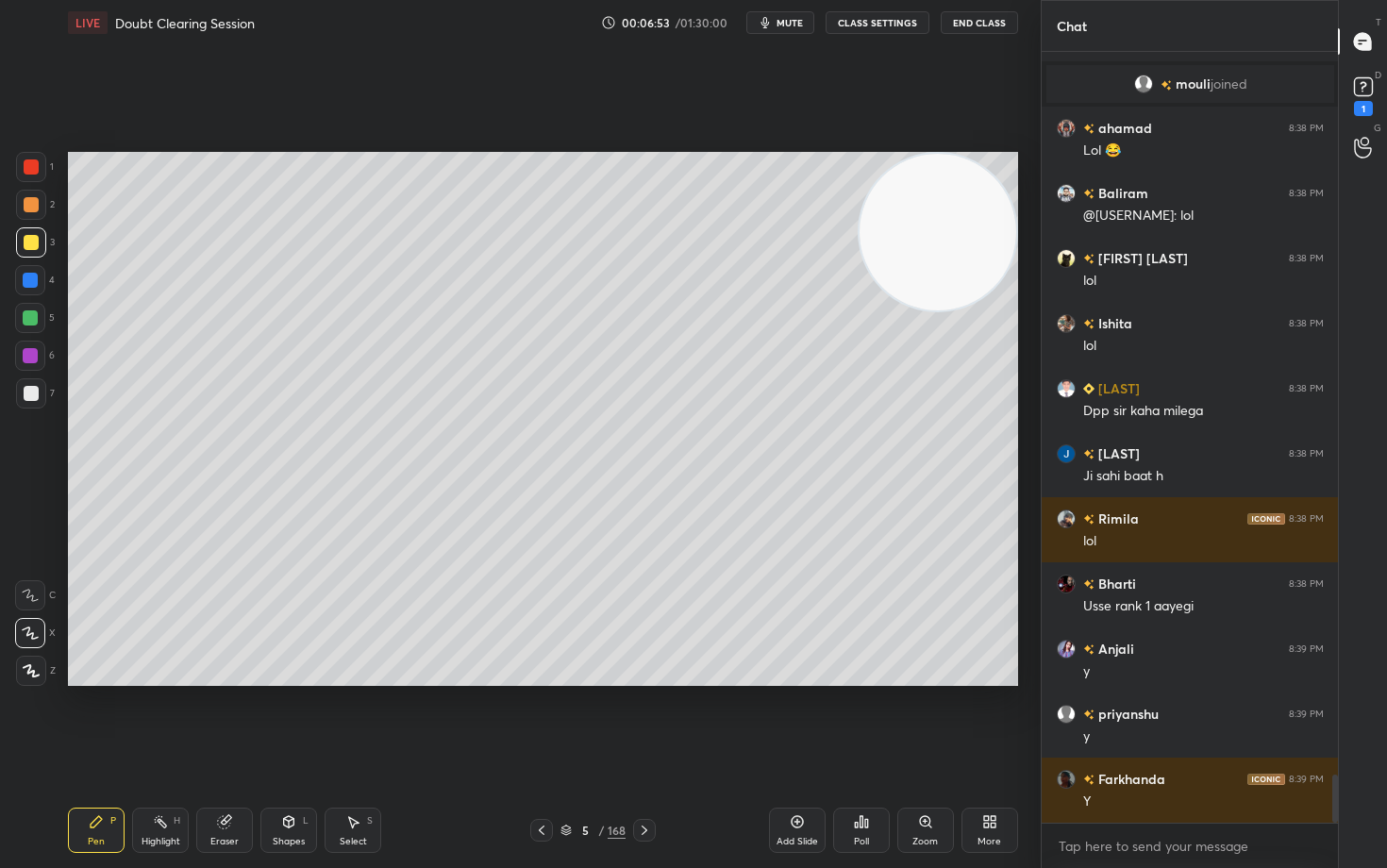 scroll, scrollTop: 11663, scrollLeft: 0, axis: vertical 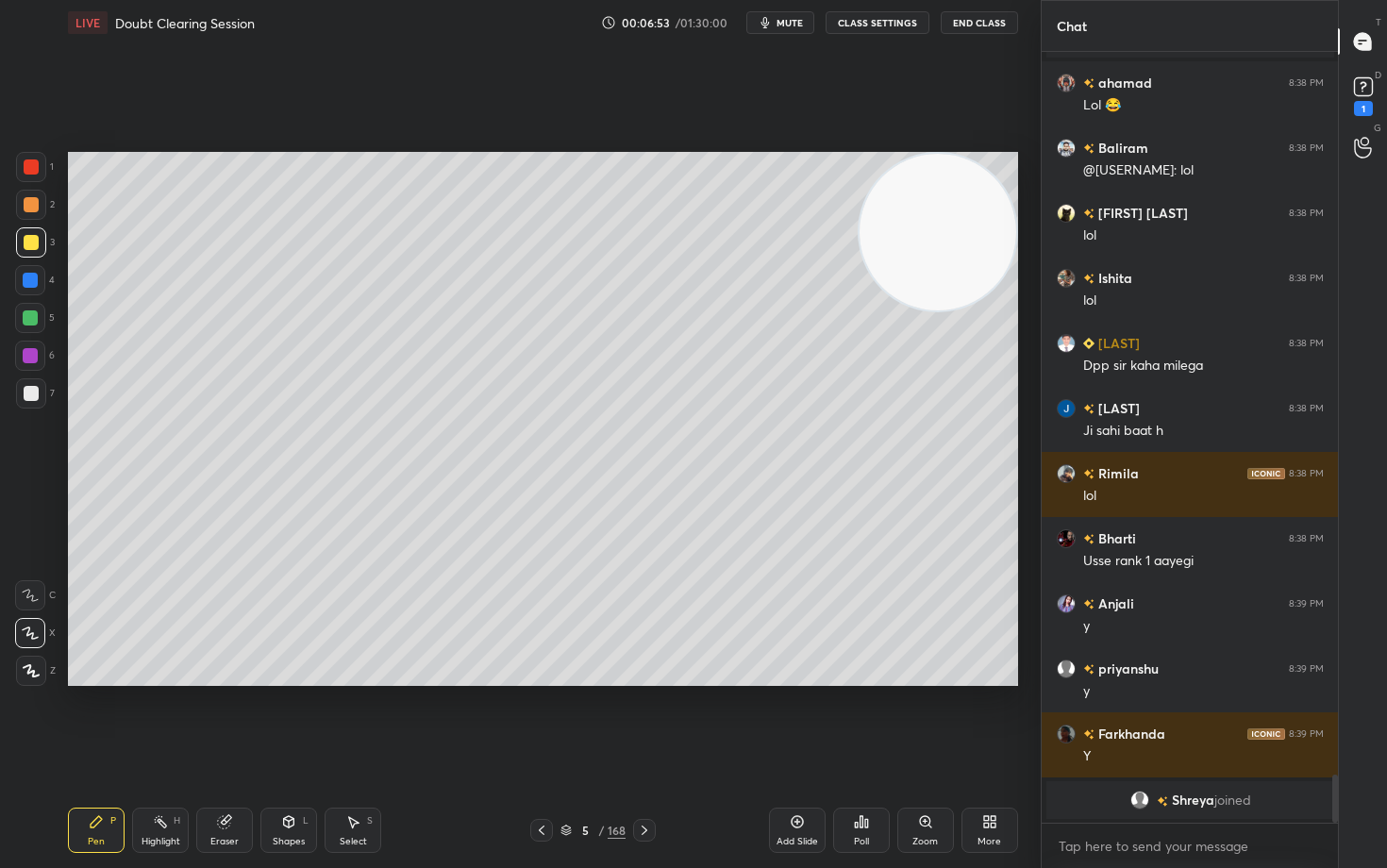 click at bounding box center (31, 393) 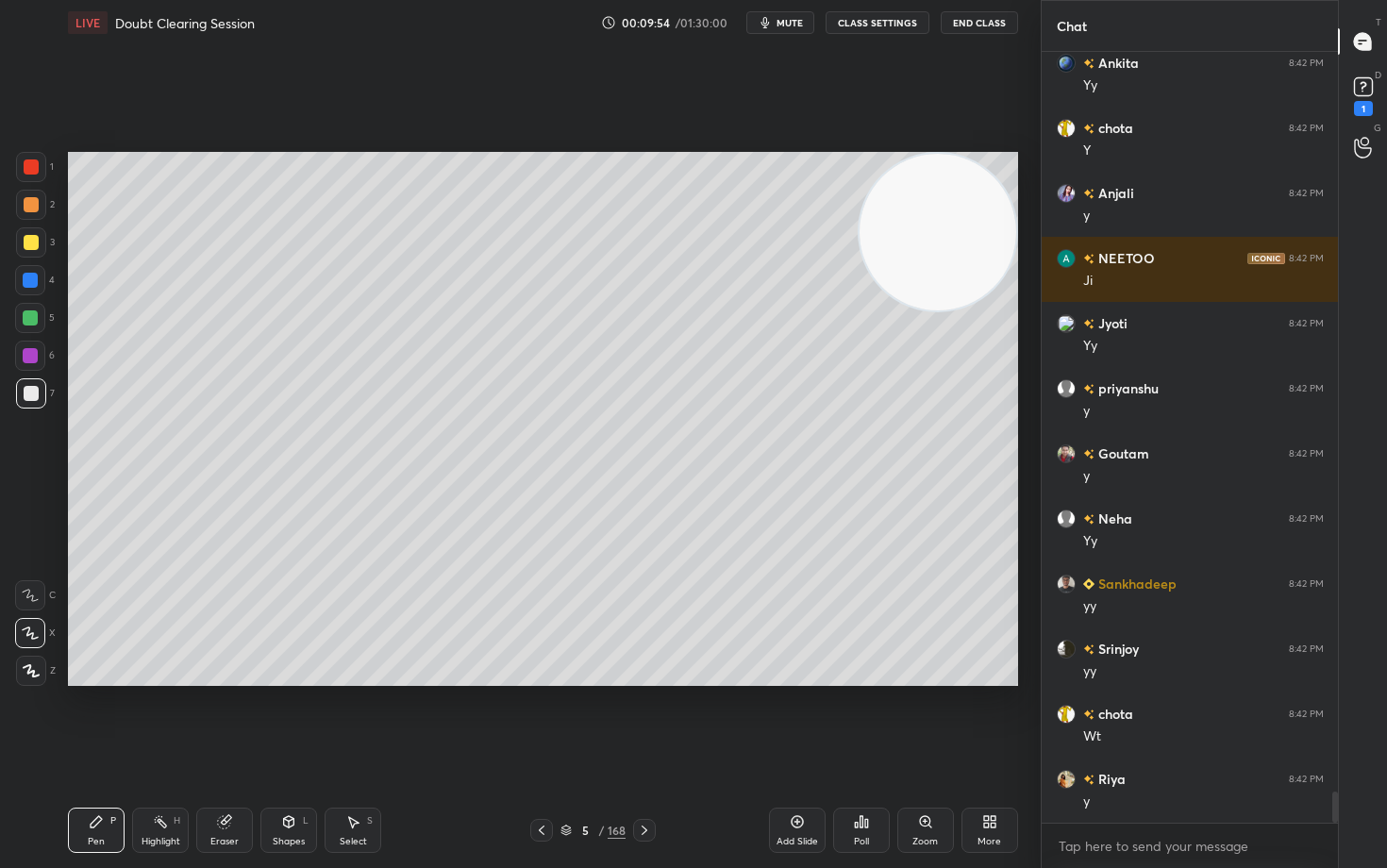 scroll, scrollTop: 18365, scrollLeft: 0, axis: vertical 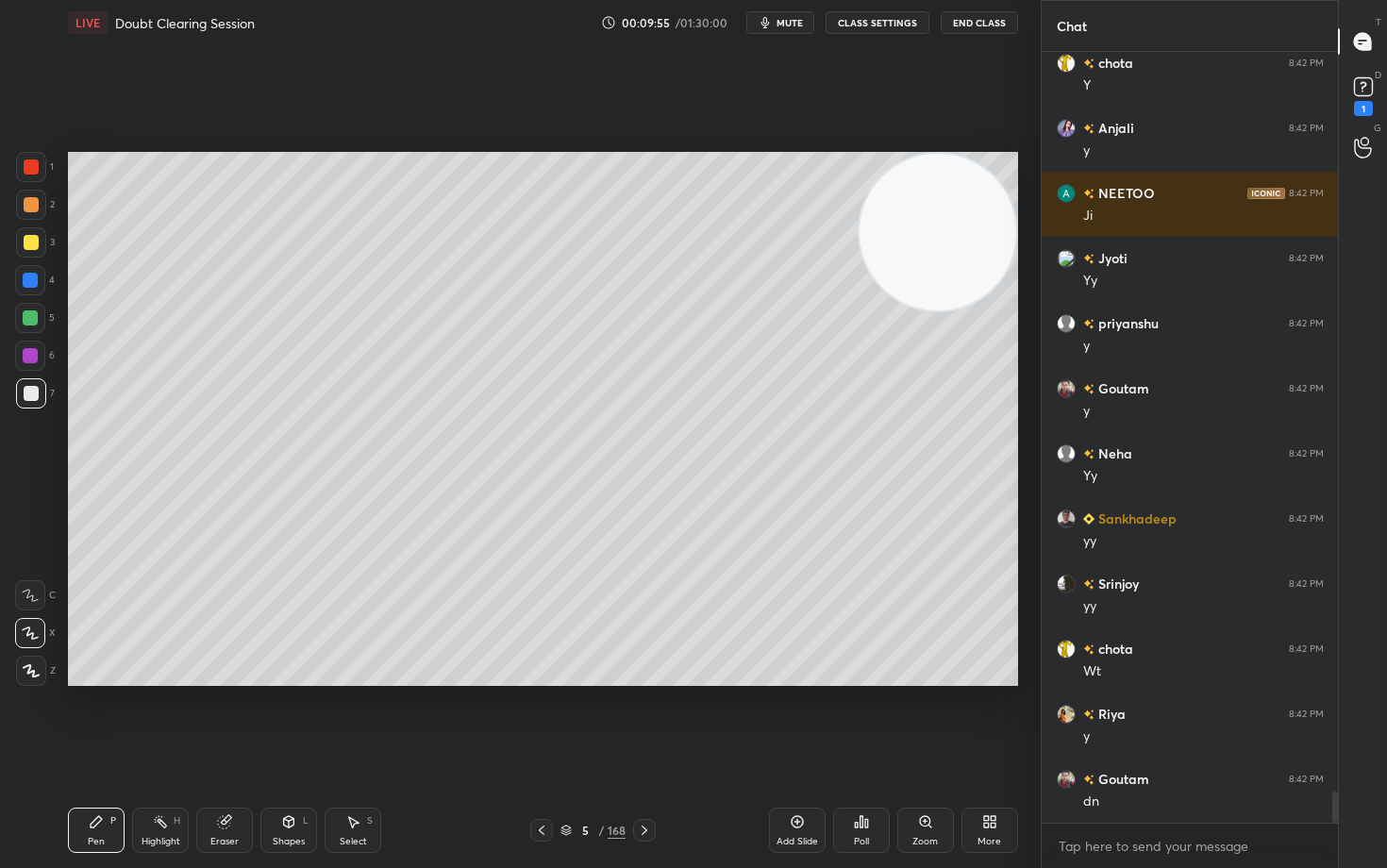click 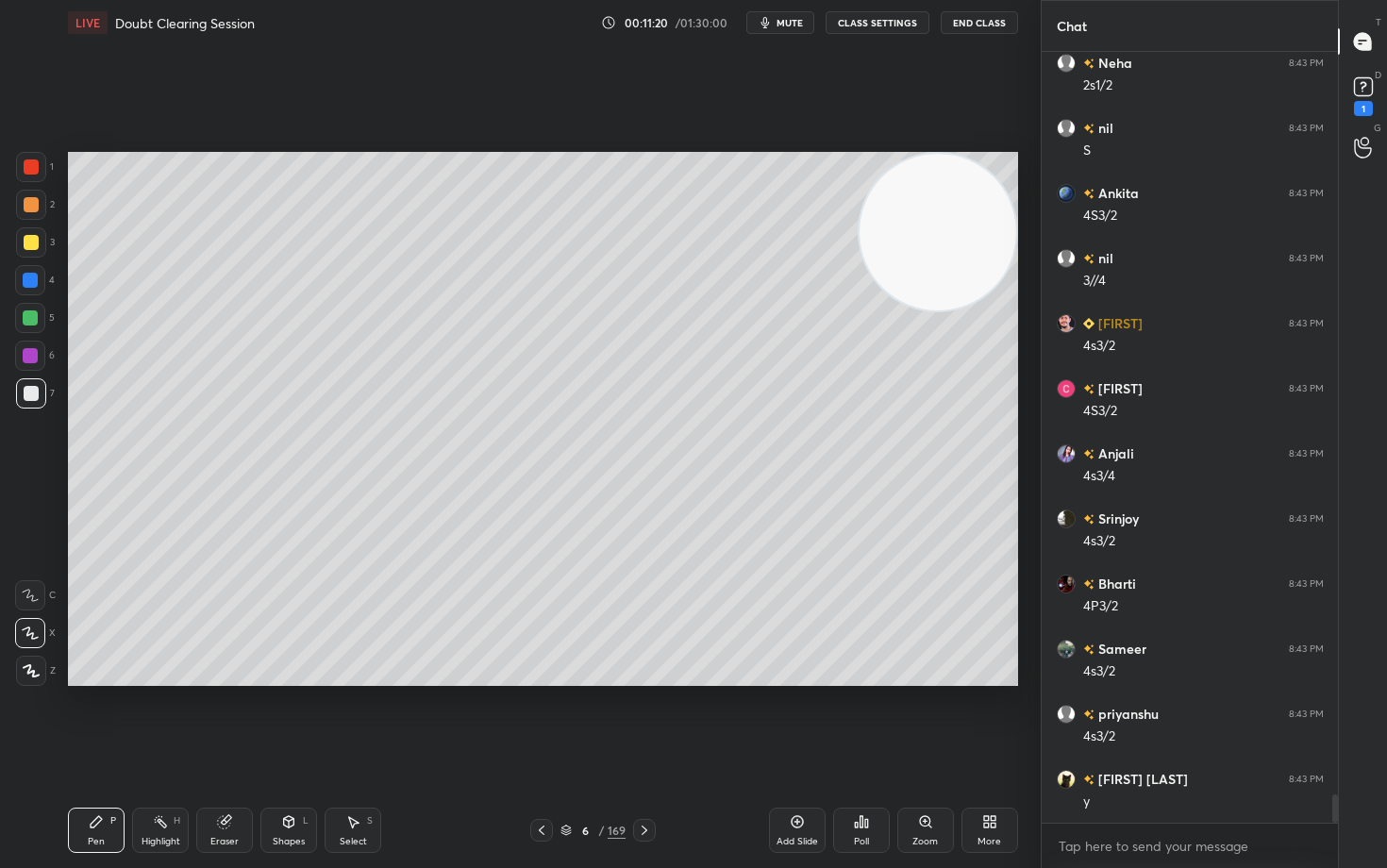 scroll, scrollTop: 19927, scrollLeft: 0, axis: vertical 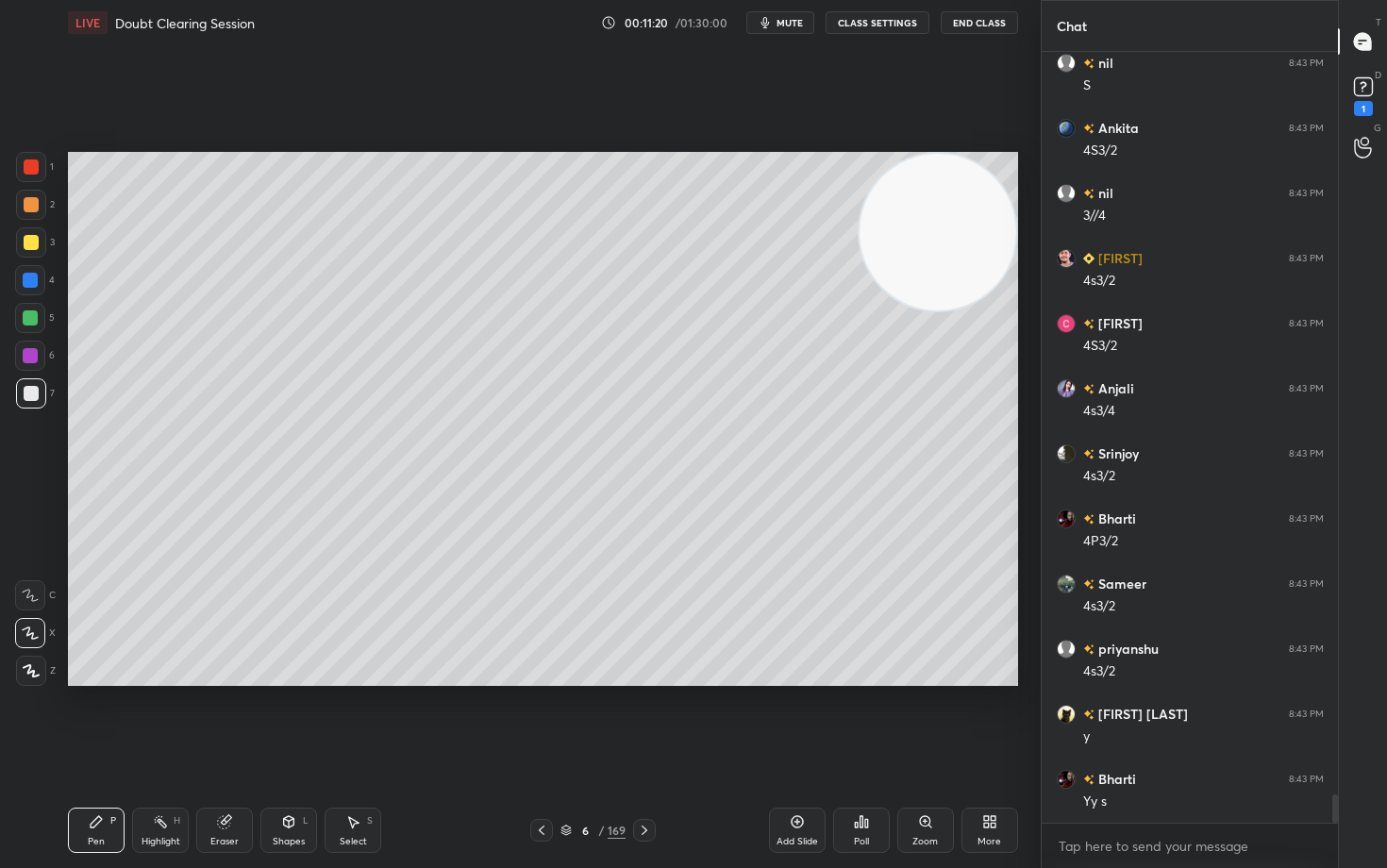 click 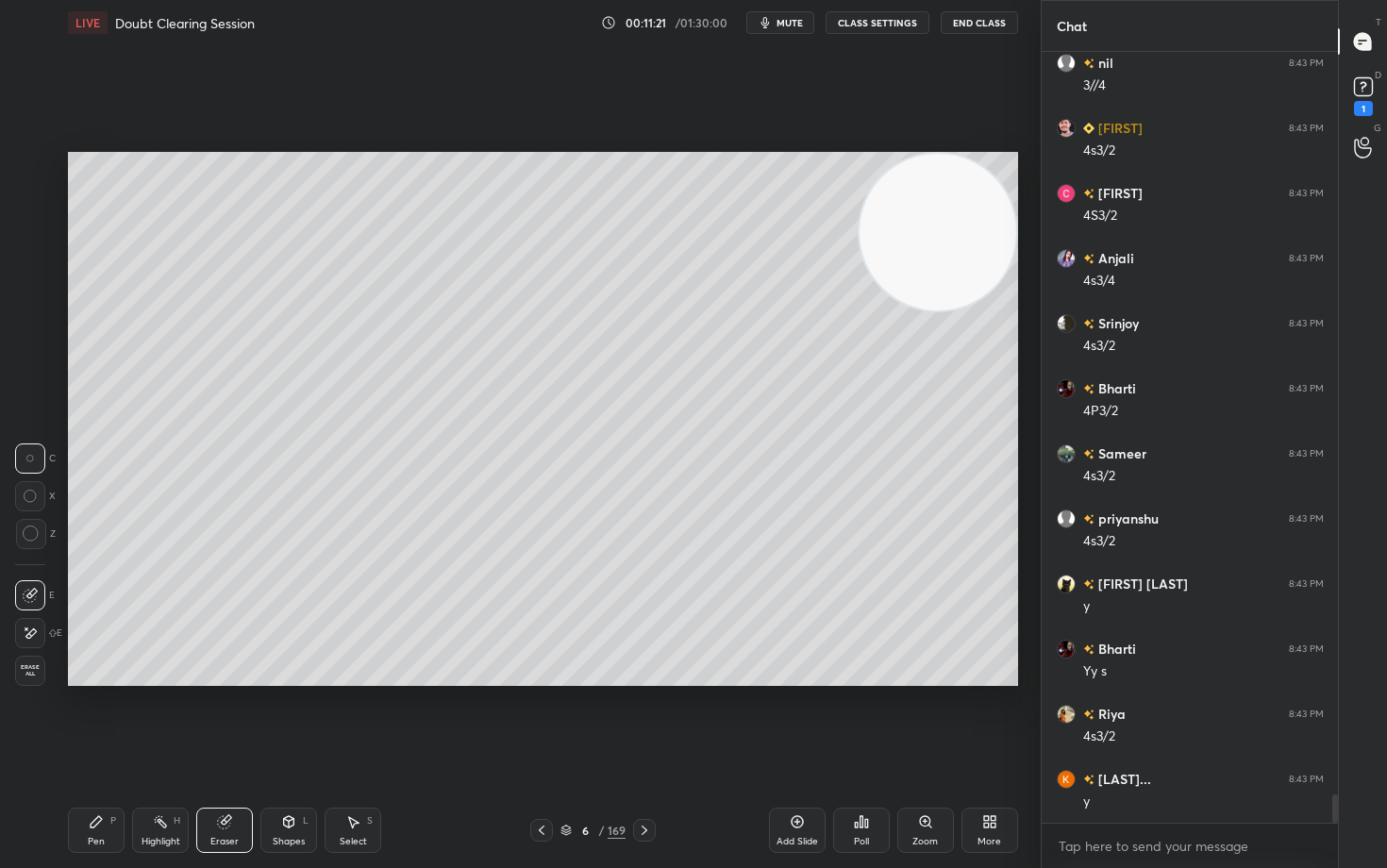 click 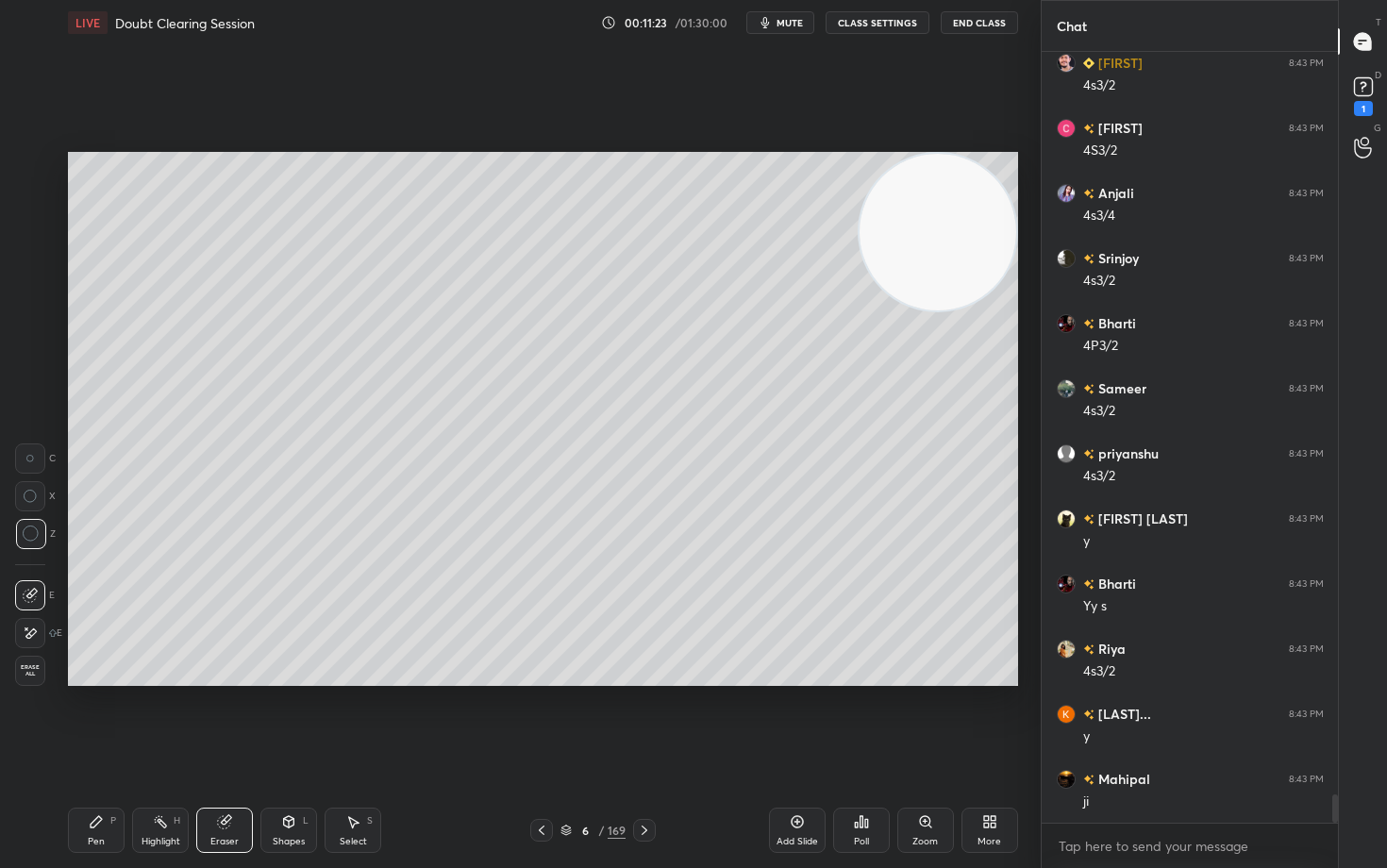 scroll, scrollTop: 20188, scrollLeft: 0, axis: vertical 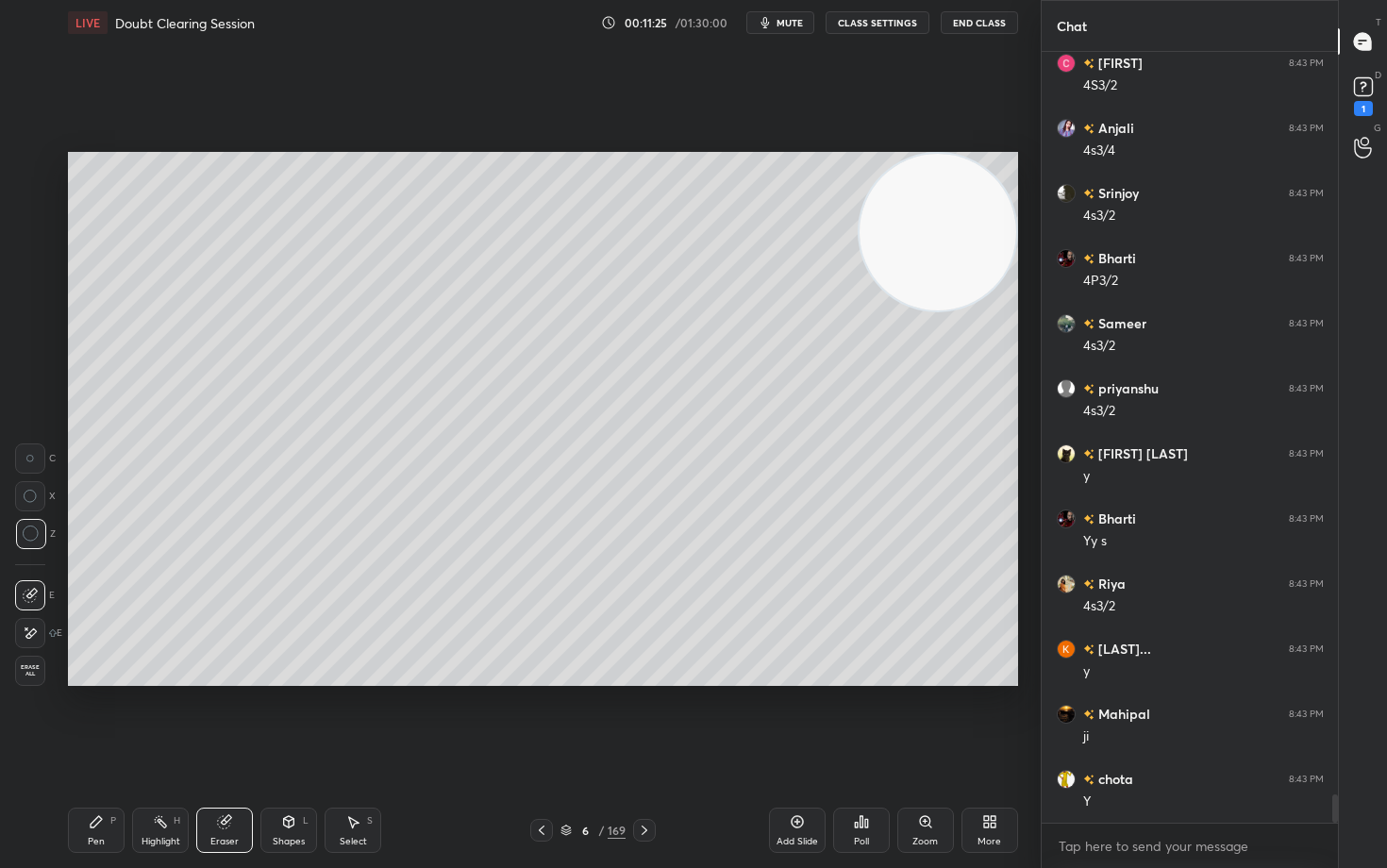 drag, startPoint x: 99, startPoint y: 826, endPoint x: 95, endPoint y: 796, distance: 30.26549 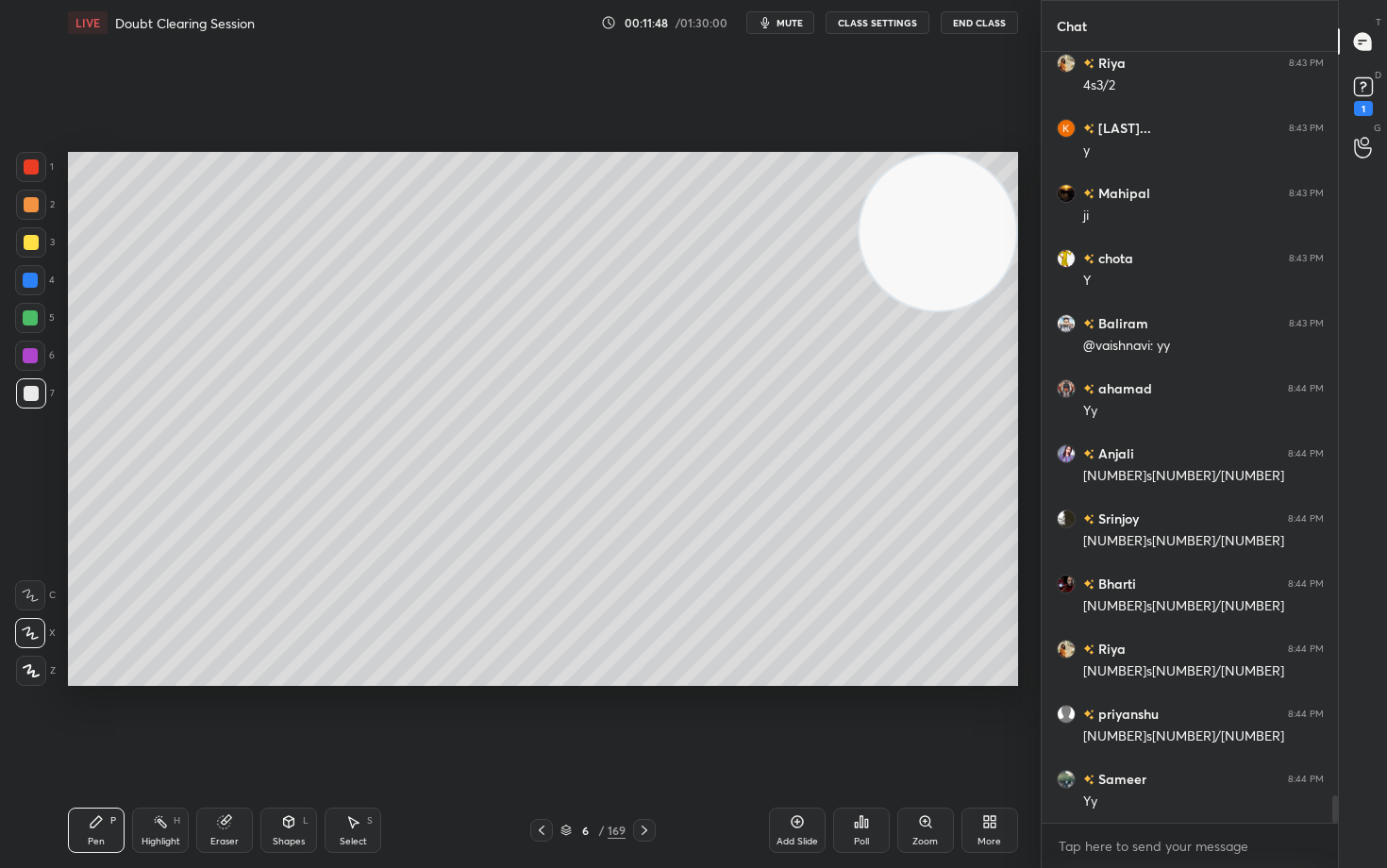 scroll, scrollTop: 20774, scrollLeft: 0, axis: vertical 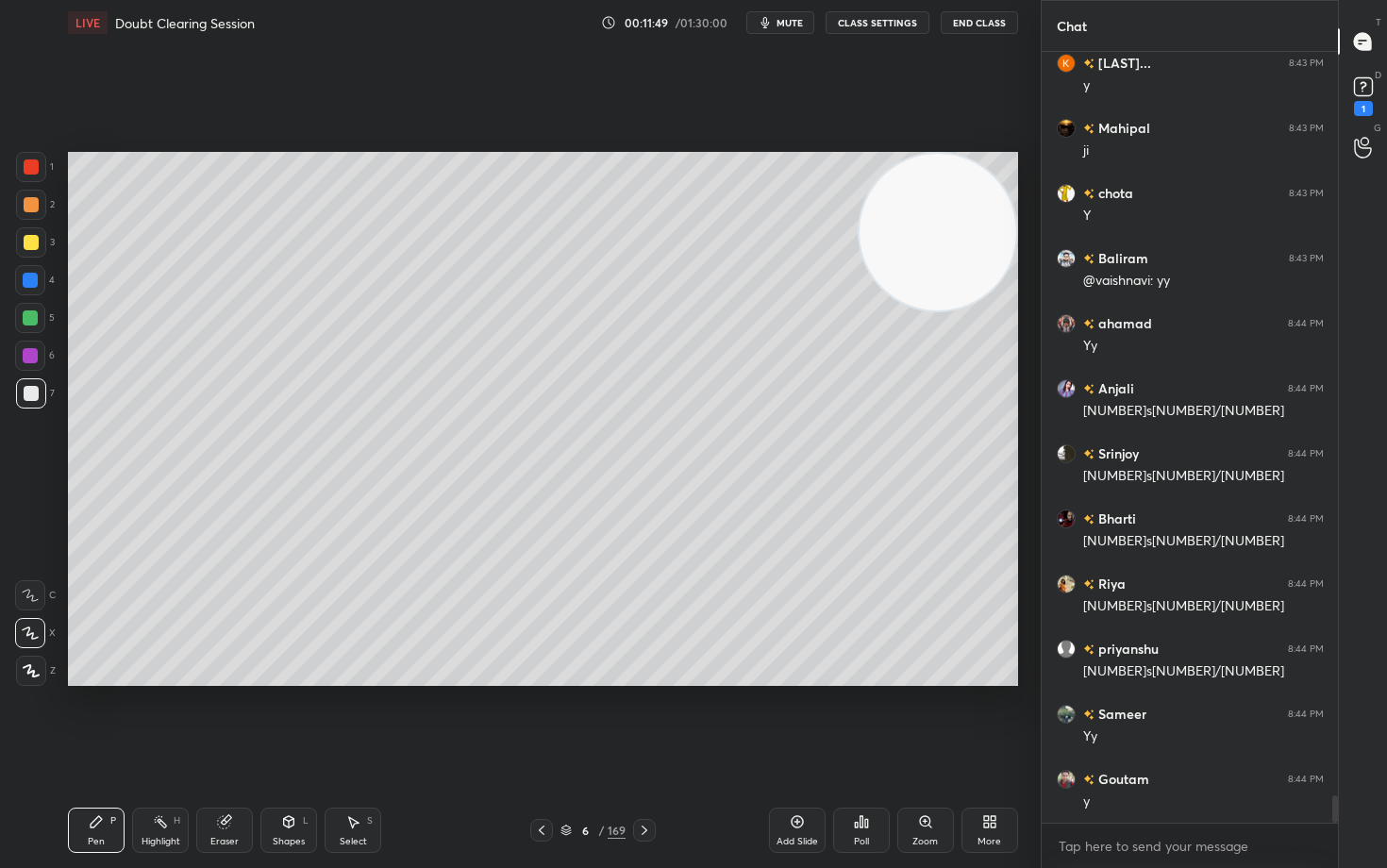 drag, startPoint x: 31, startPoint y: 209, endPoint x: 26, endPoint y: 218, distance: 10.29563 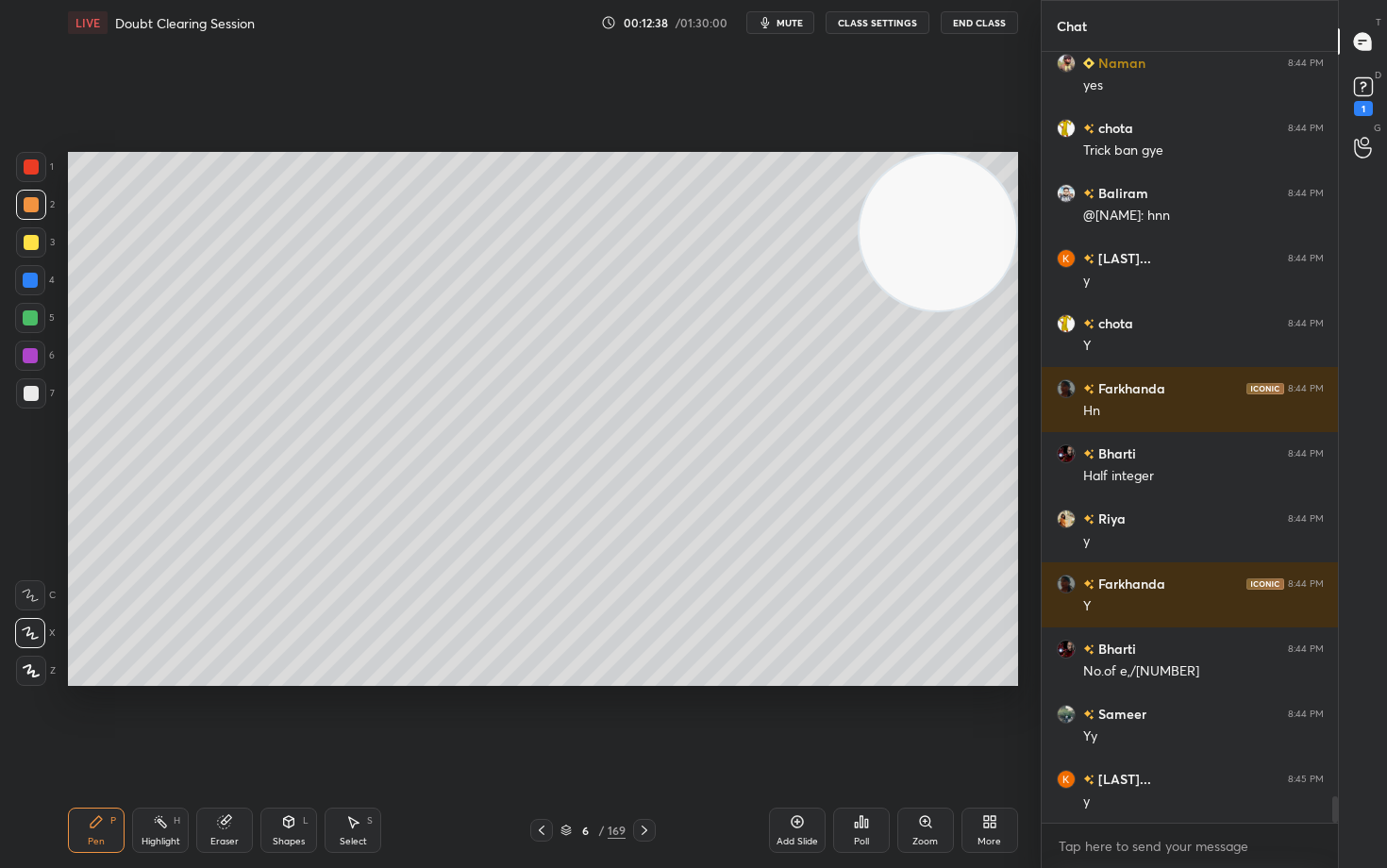 scroll, scrollTop: 21620, scrollLeft: 0, axis: vertical 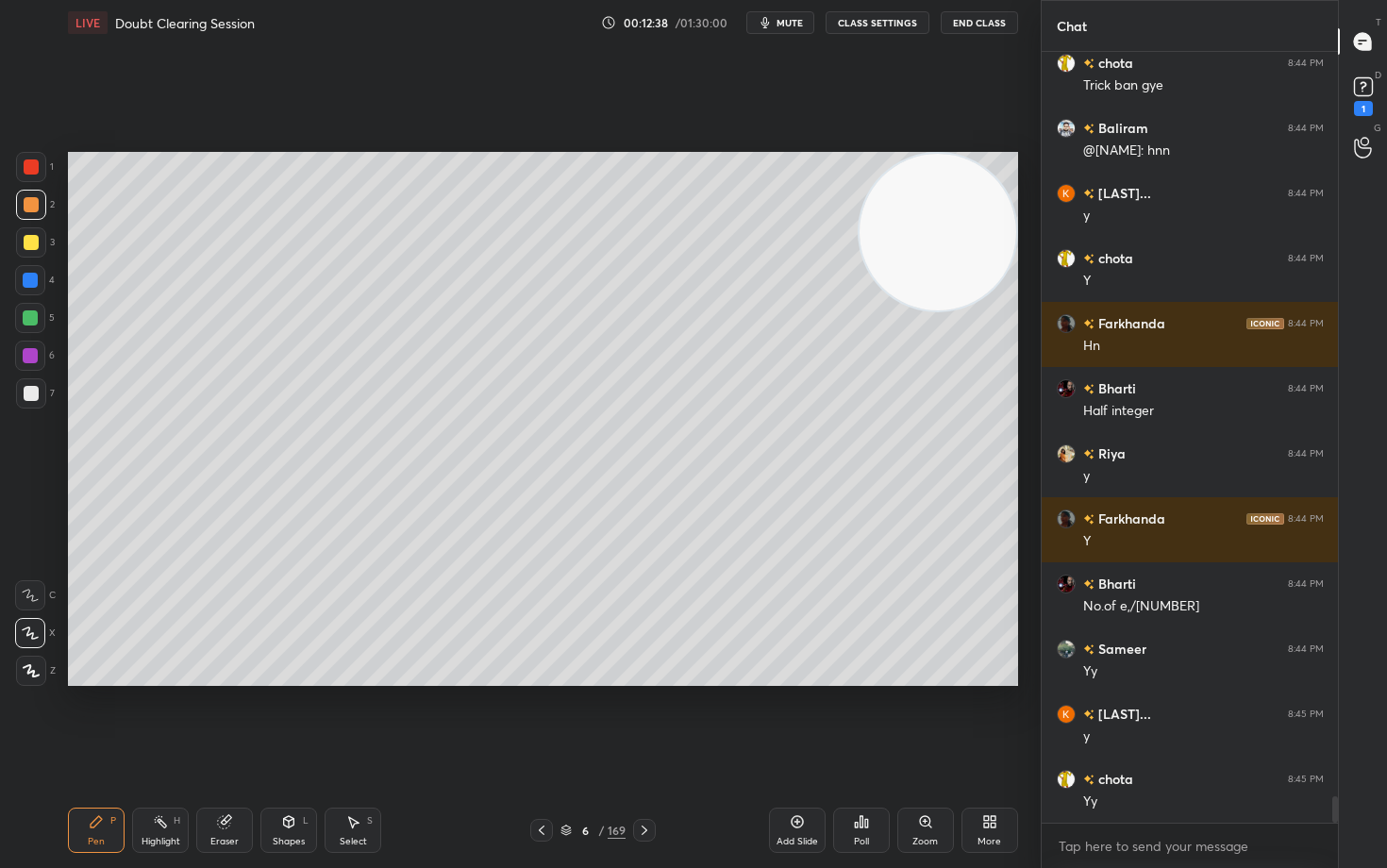 drag, startPoint x: 25, startPoint y: 391, endPoint x: 41, endPoint y: 397, distance: 17.088007 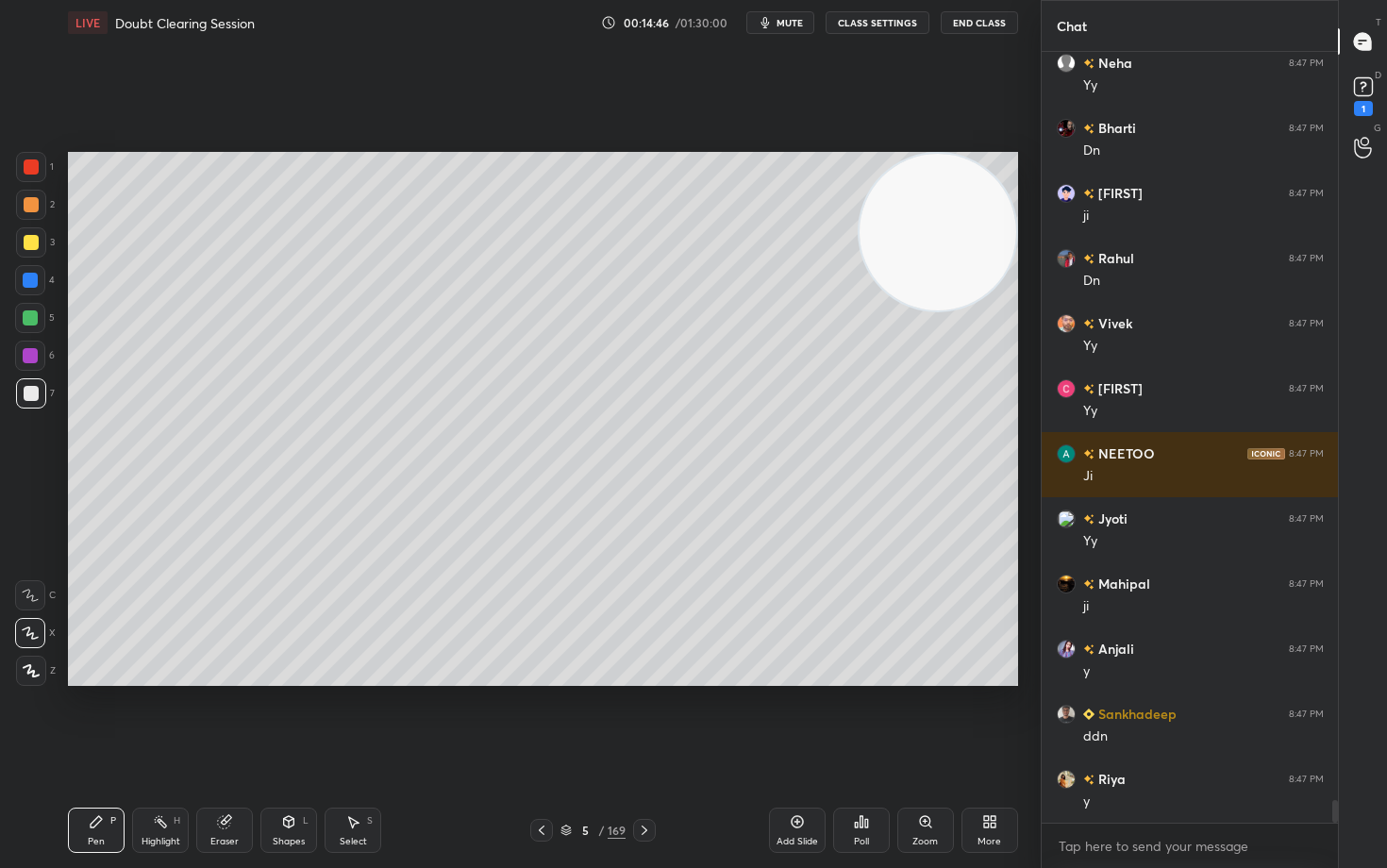 scroll, scrollTop: 25234, scrollLeft: 0, axis: vertical 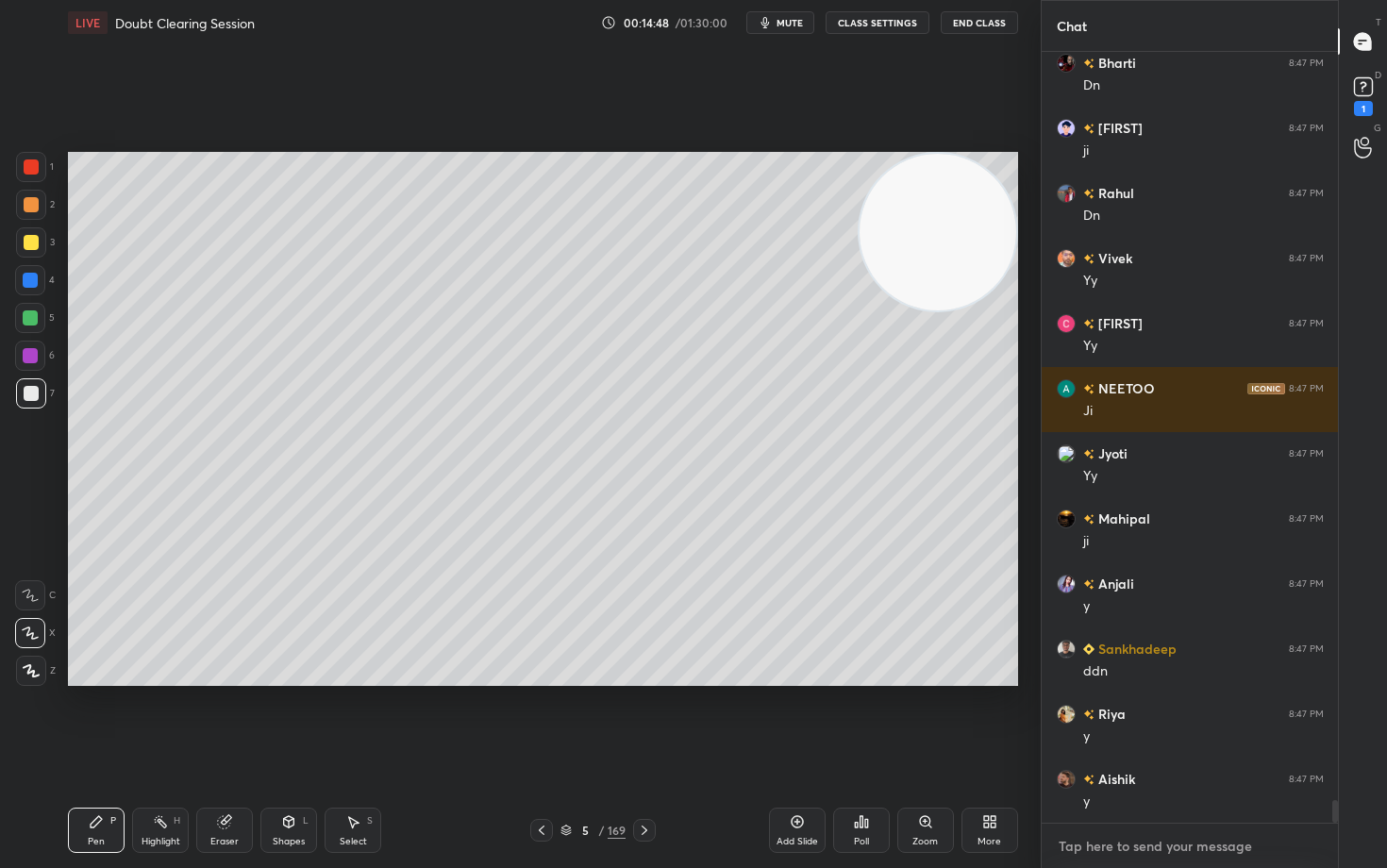 type on "x" 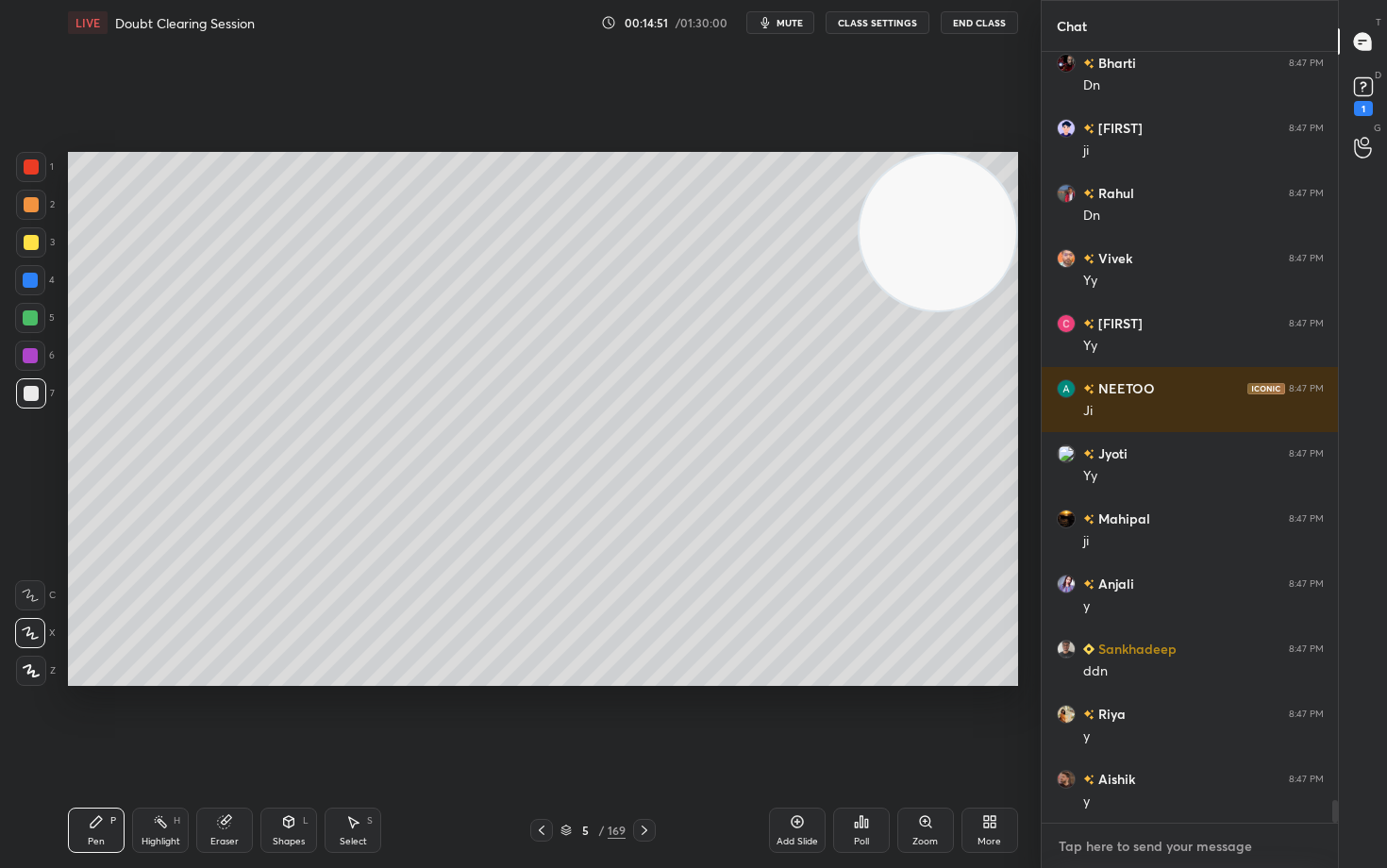 scroll, scrollTop: 25299, scrollLeft: 0, axis: vertical 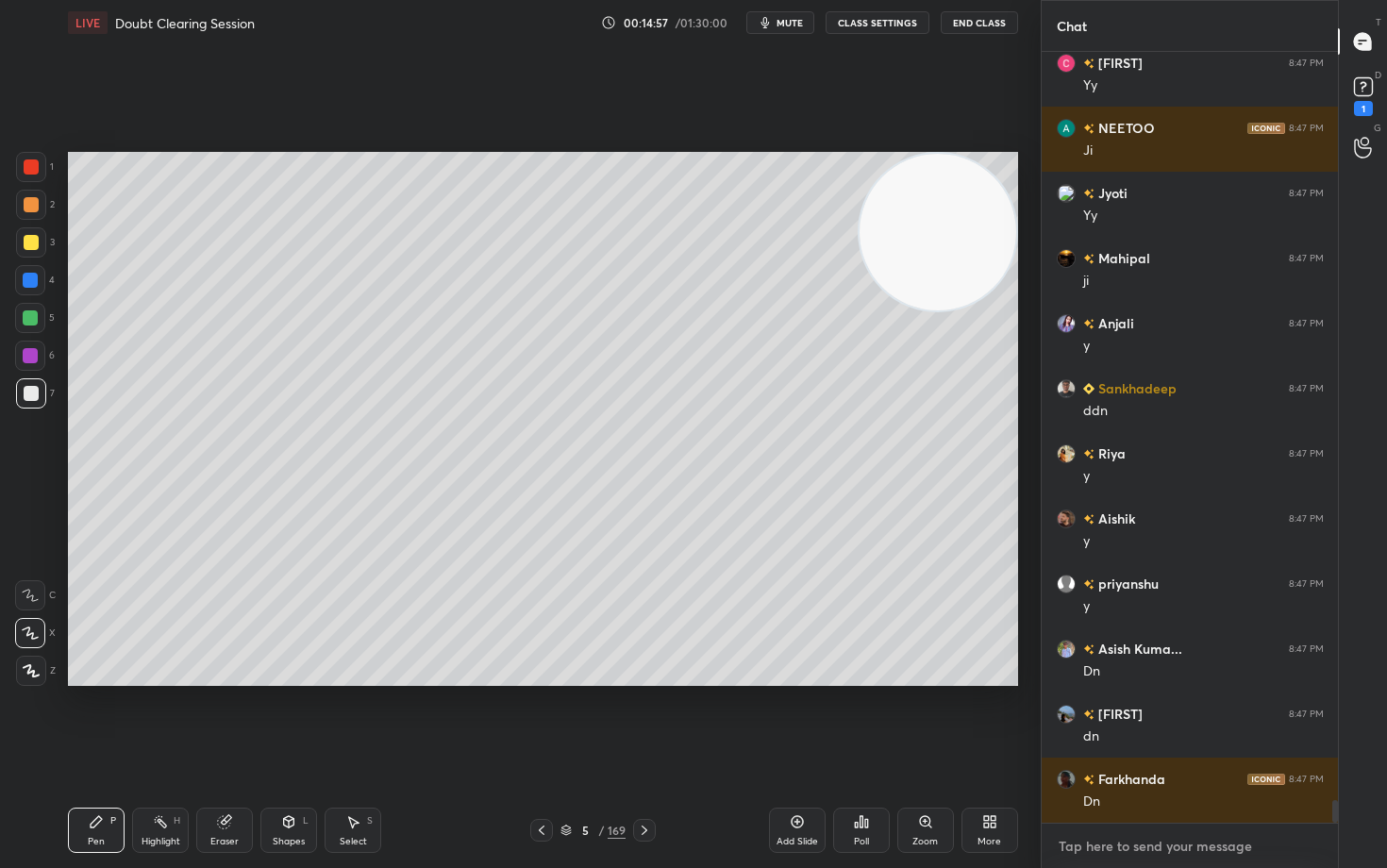 paste on "https://youtube.com/live/7YwIkgYMYAI?feature=share" 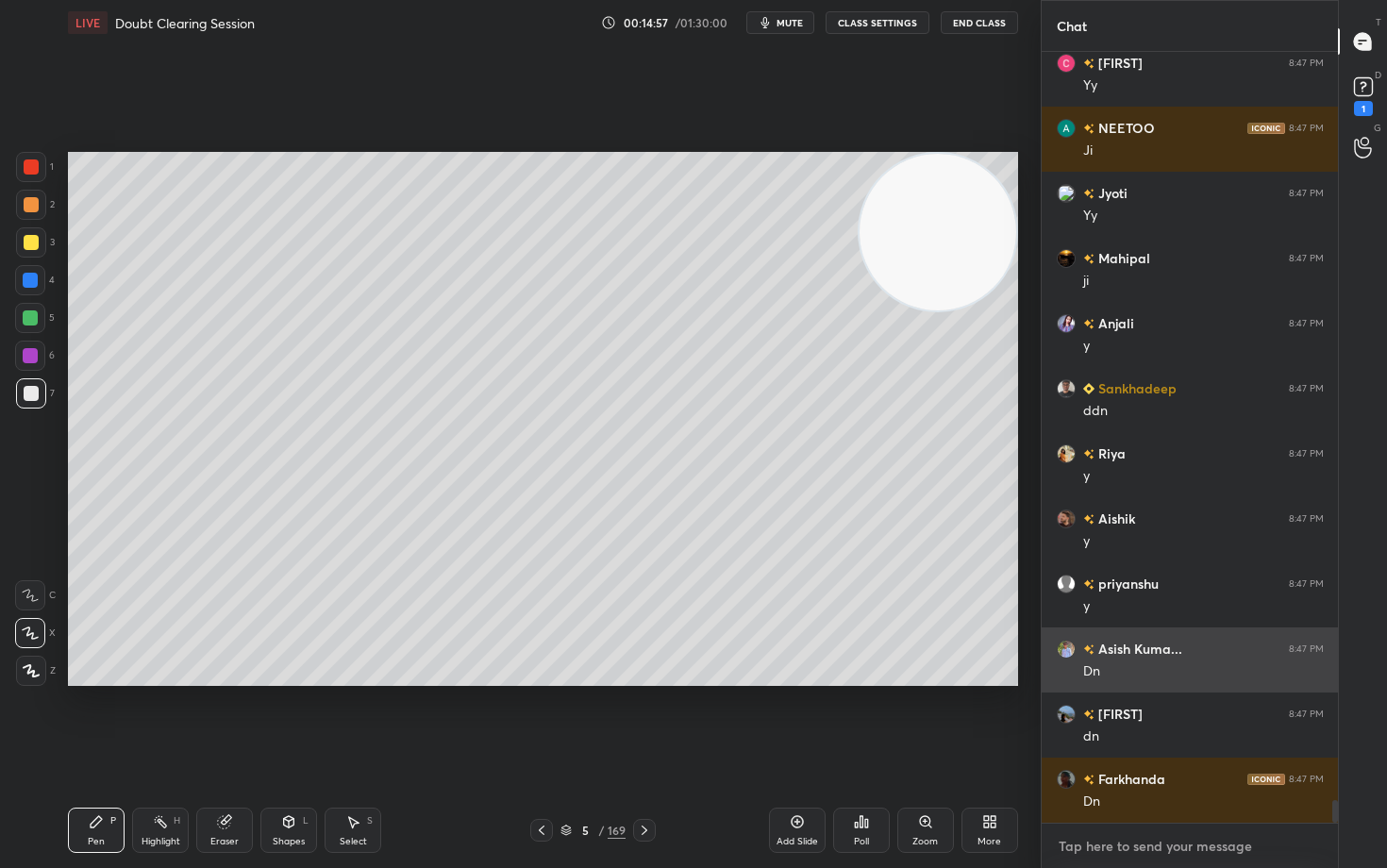type on "https://youtube.com/live/7YwIkgYMYAI?feature=share" 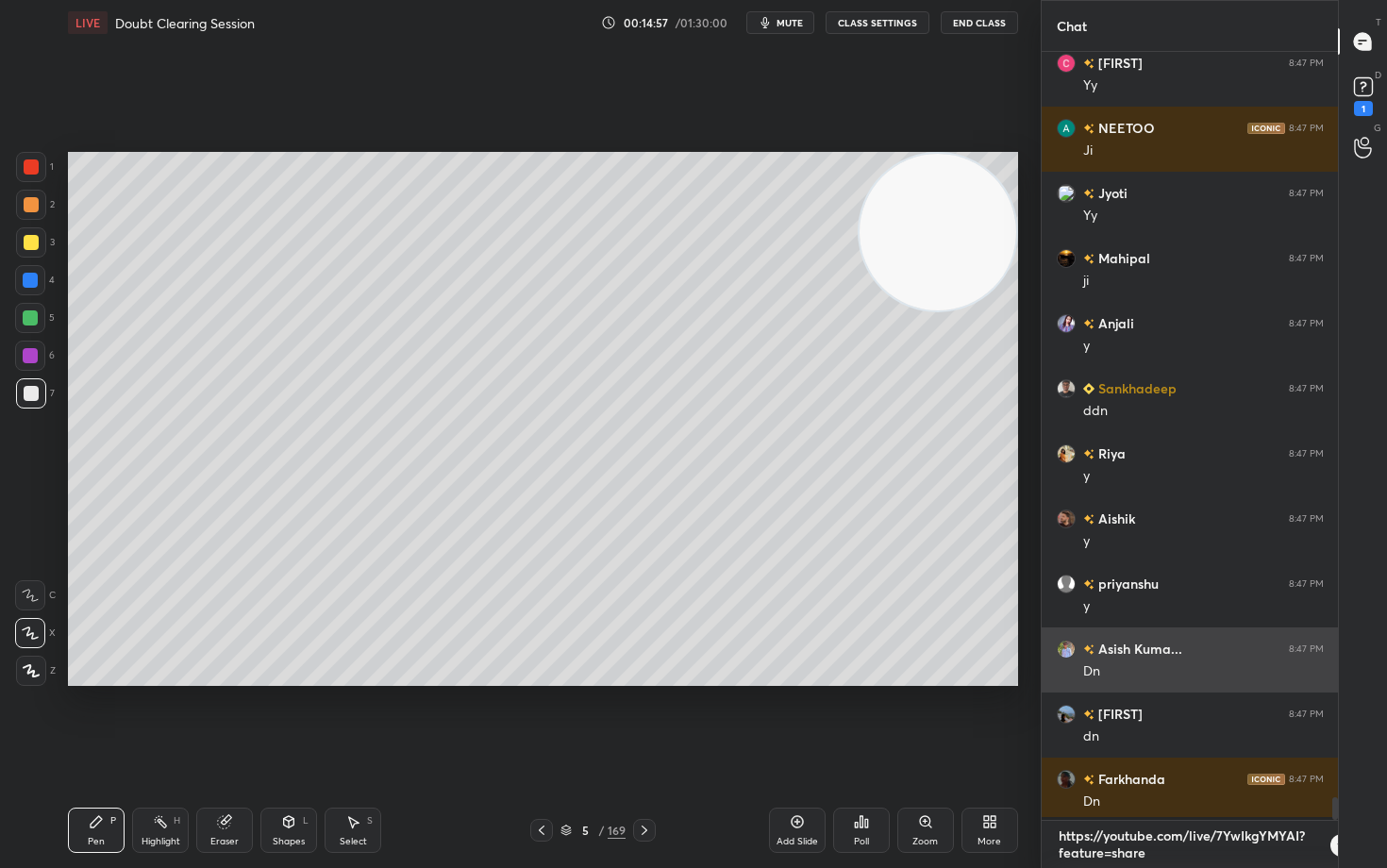 scroll, scrollTop: 0, scrollLeft: 0, axis: both 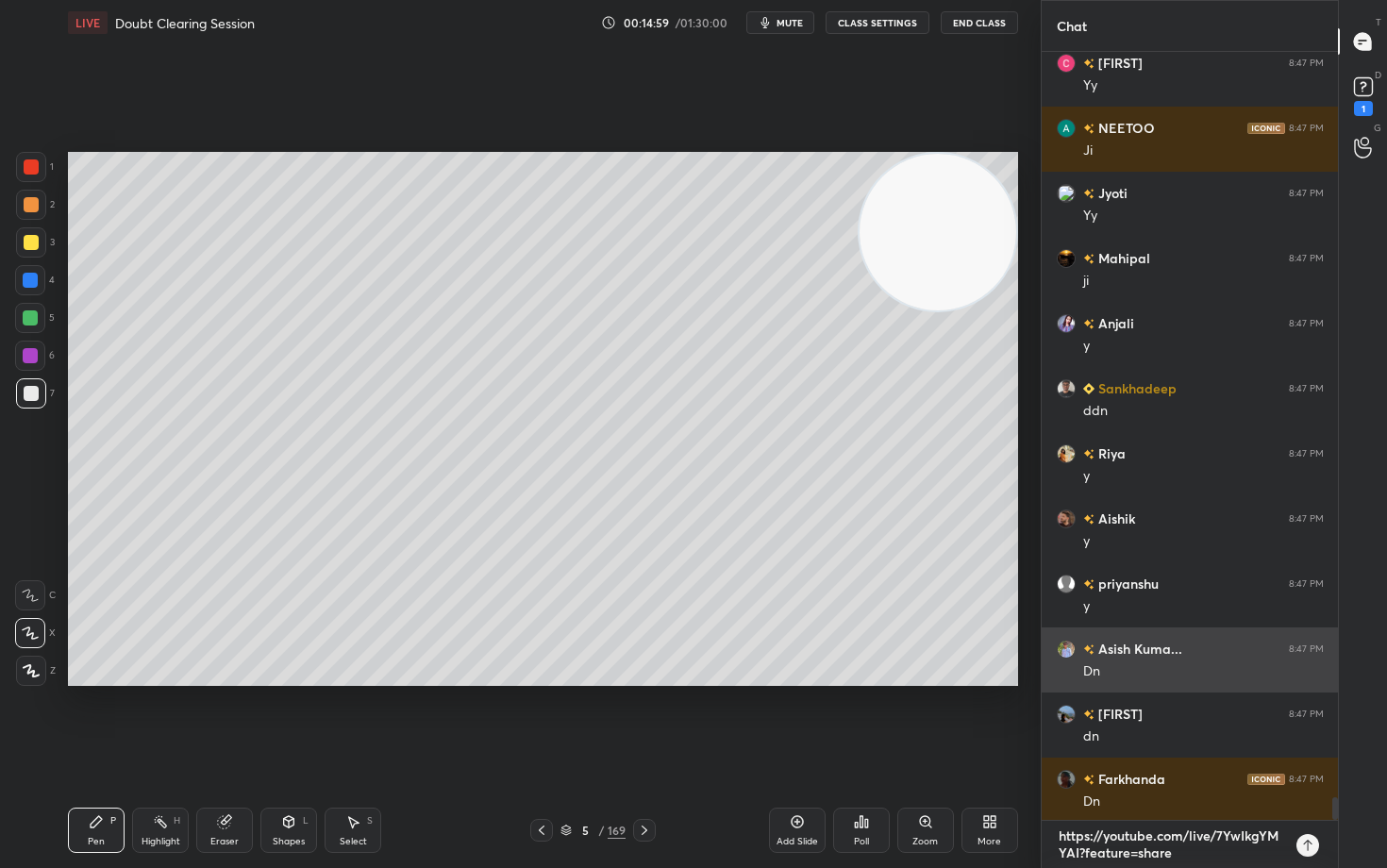 type on "https://youtube.com/live/7YwIkgYMYAI?feature=share" 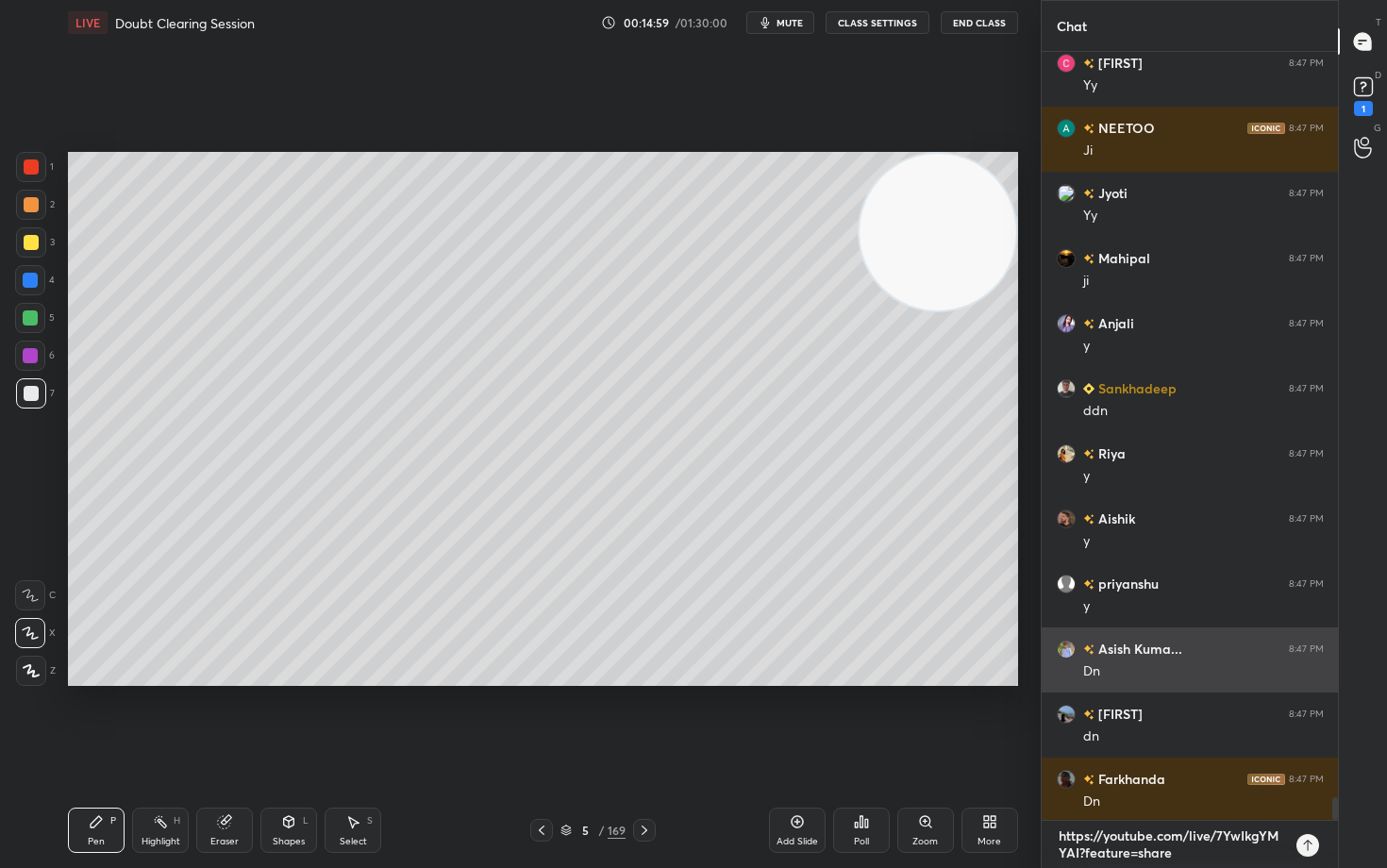 type on "x" 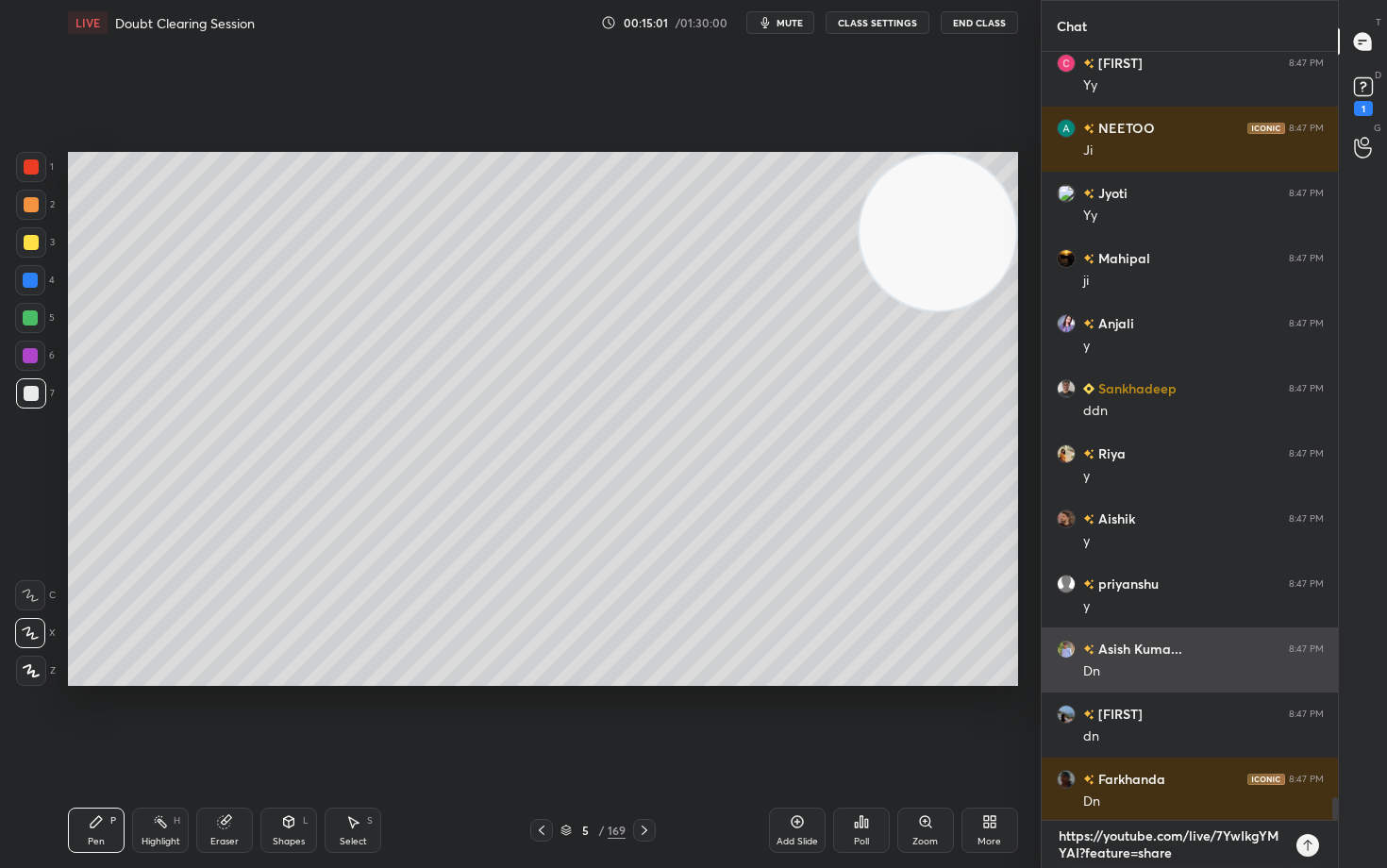 type on "https://youtube.com/live/7YwIkgYMYAI?feature=share k" 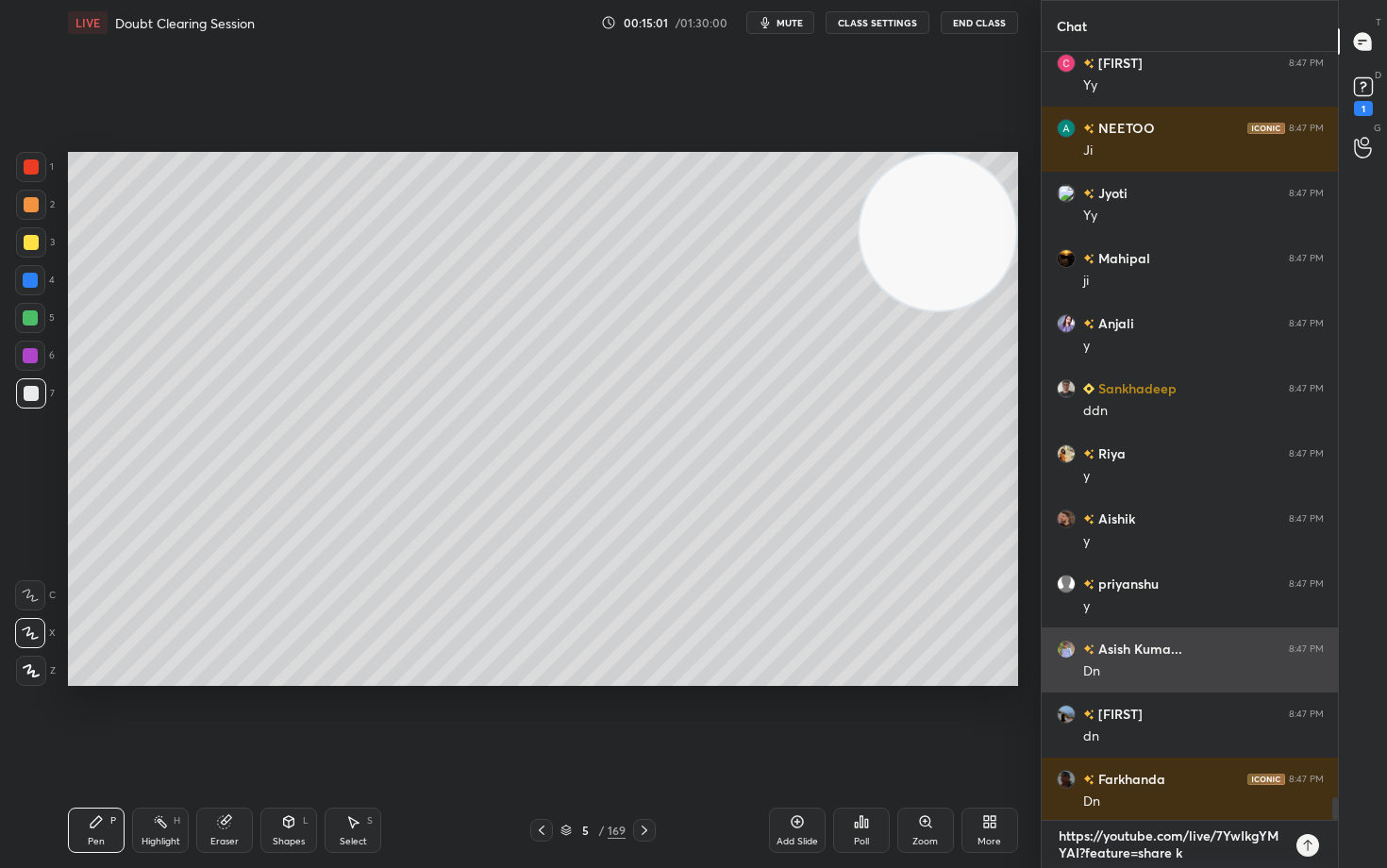 type on "x" 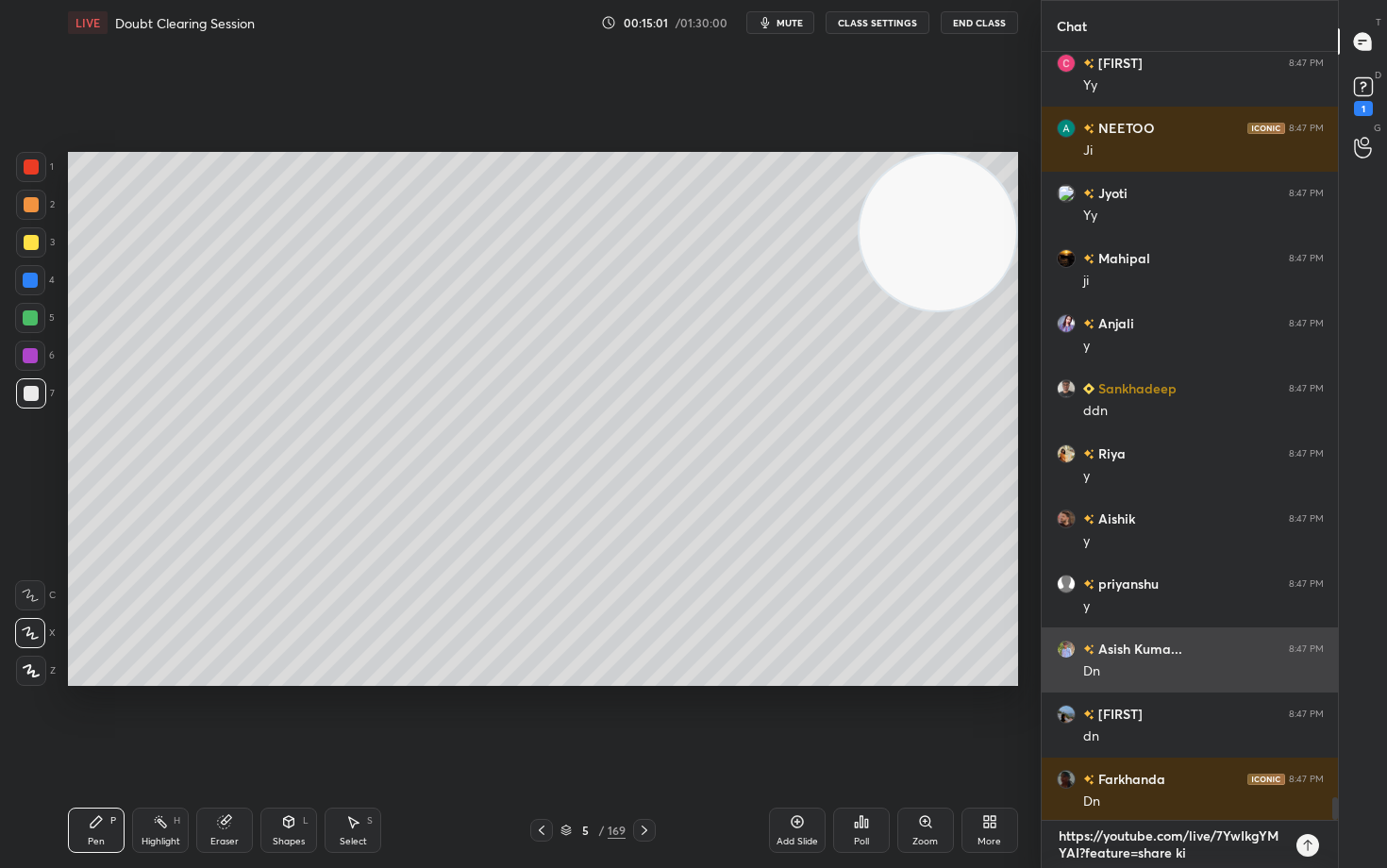 type on "https://youtube.com/live/7YwIkgYMYAI?feature=share kin" 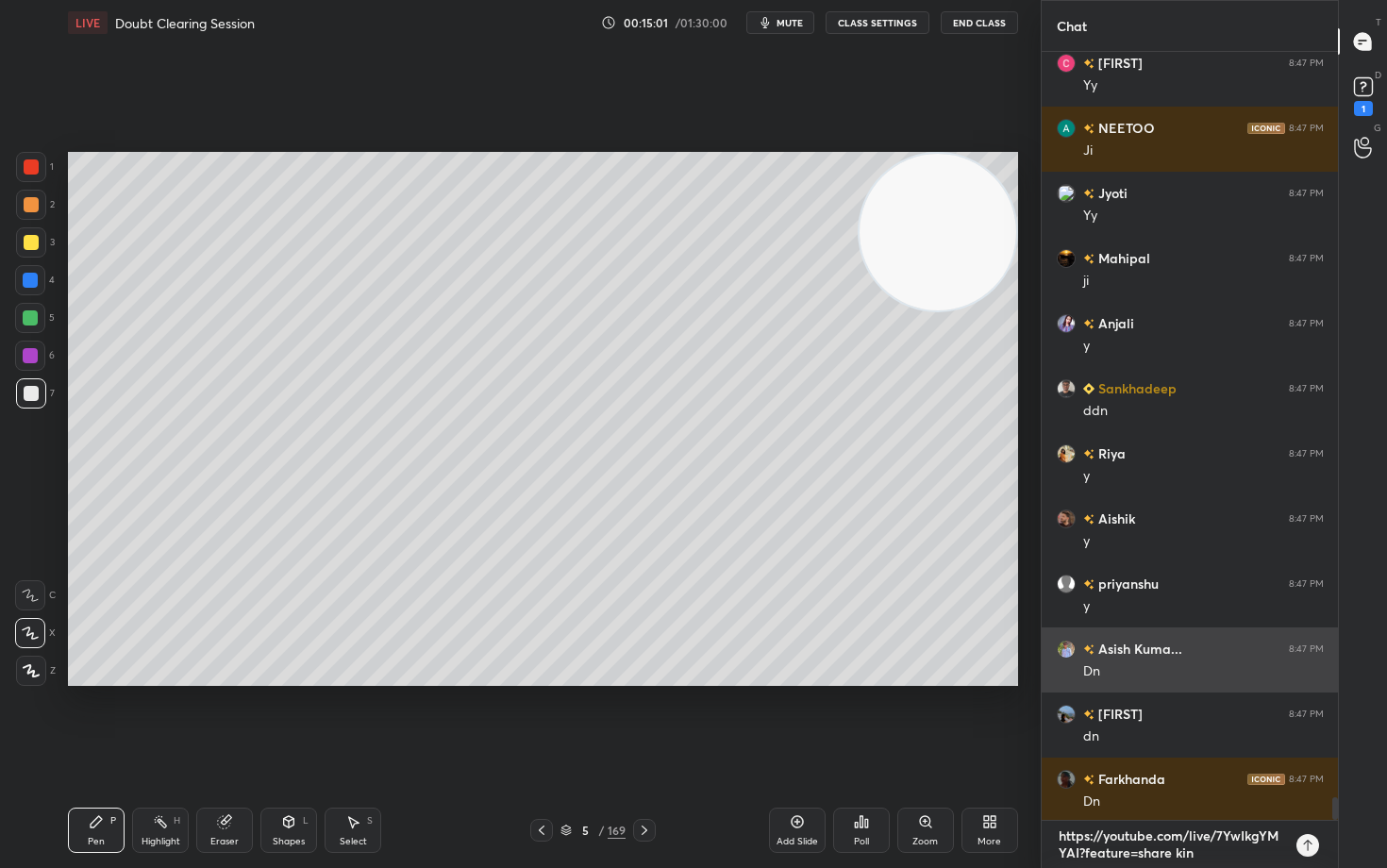 type on "https://youtube.com/live/7YwIkgYMYAI?feature=share kine" 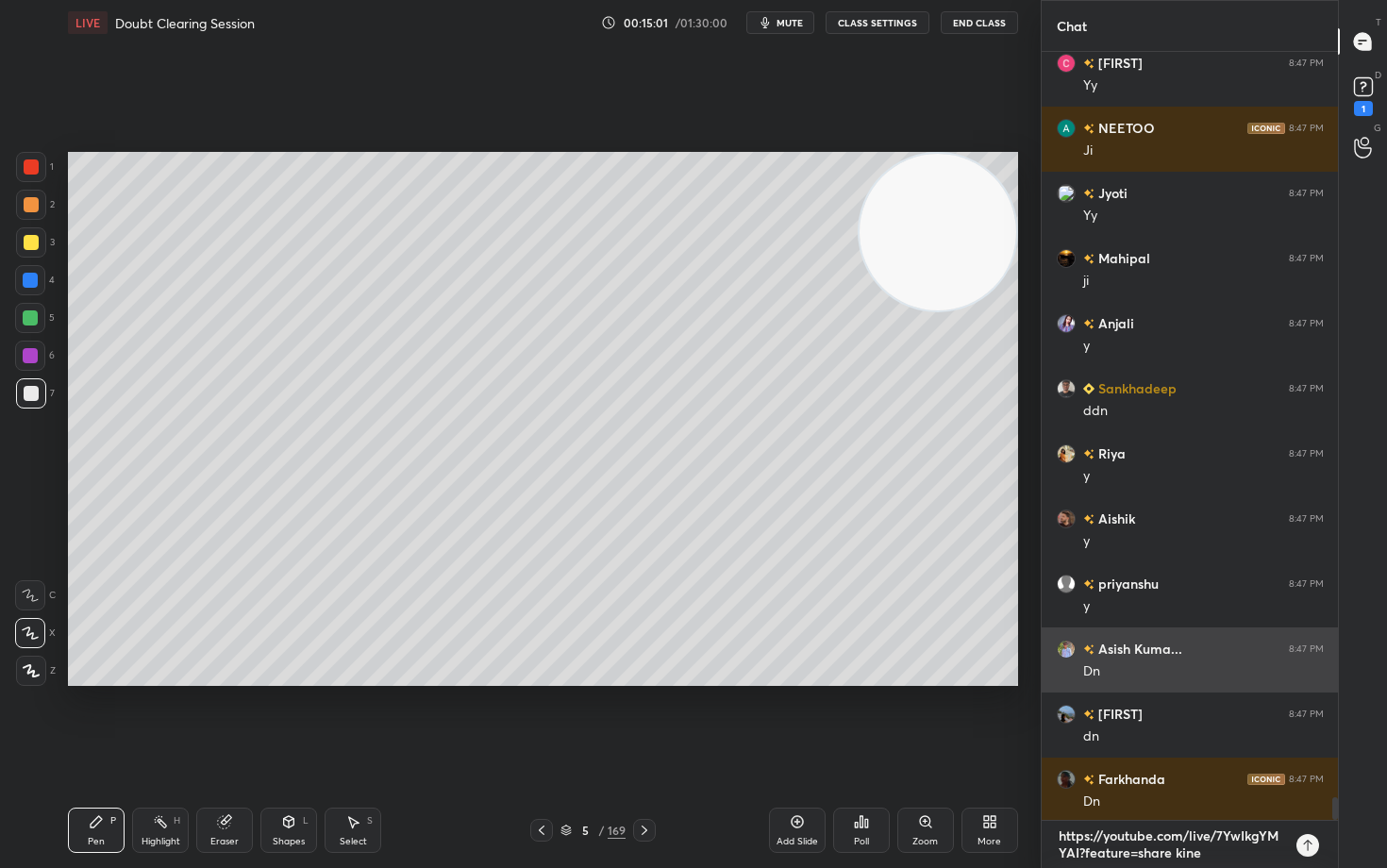 type on "x" 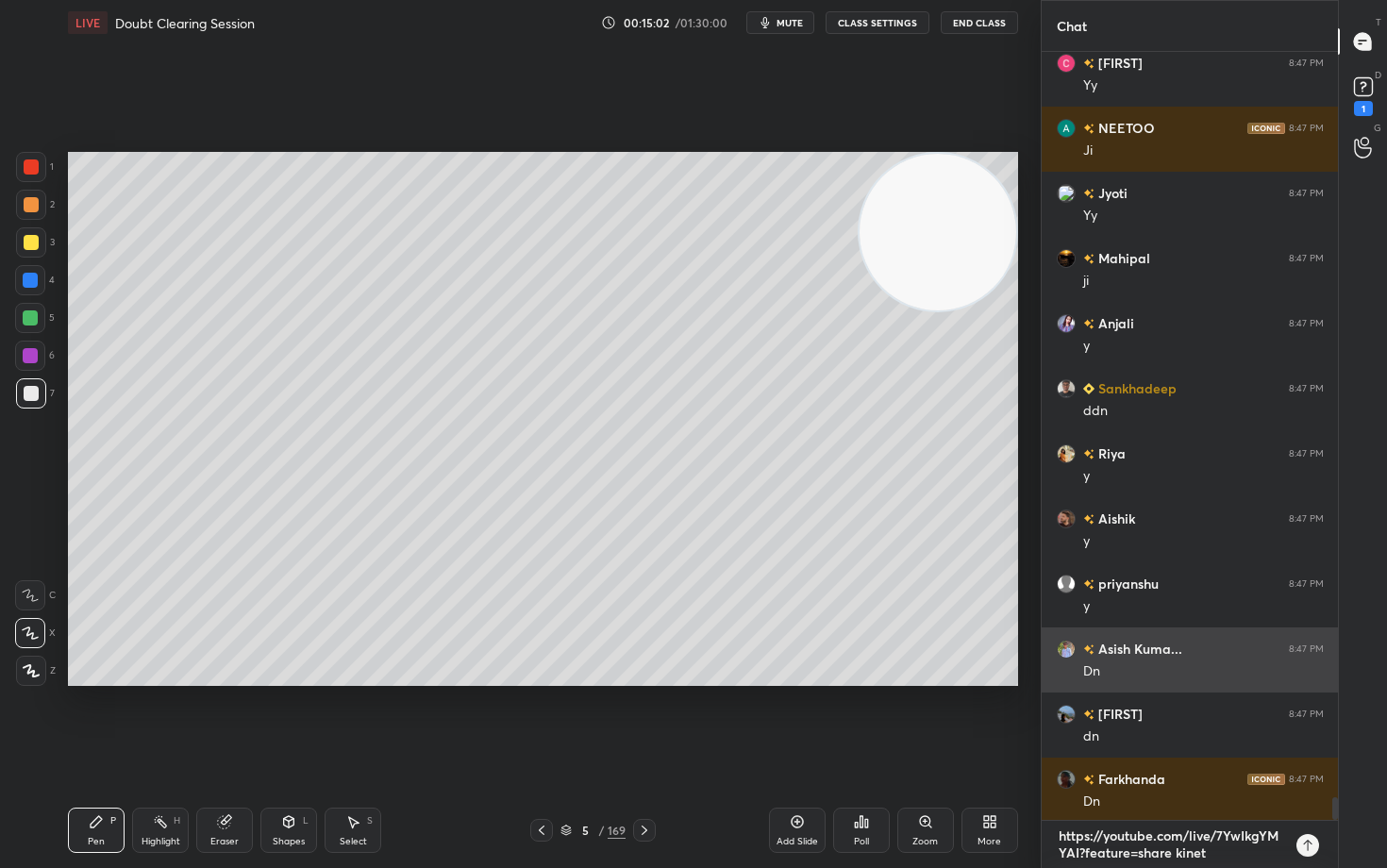 type on "https://youtube.com/live/7YwIkgYMYAI?feature=share kineti" 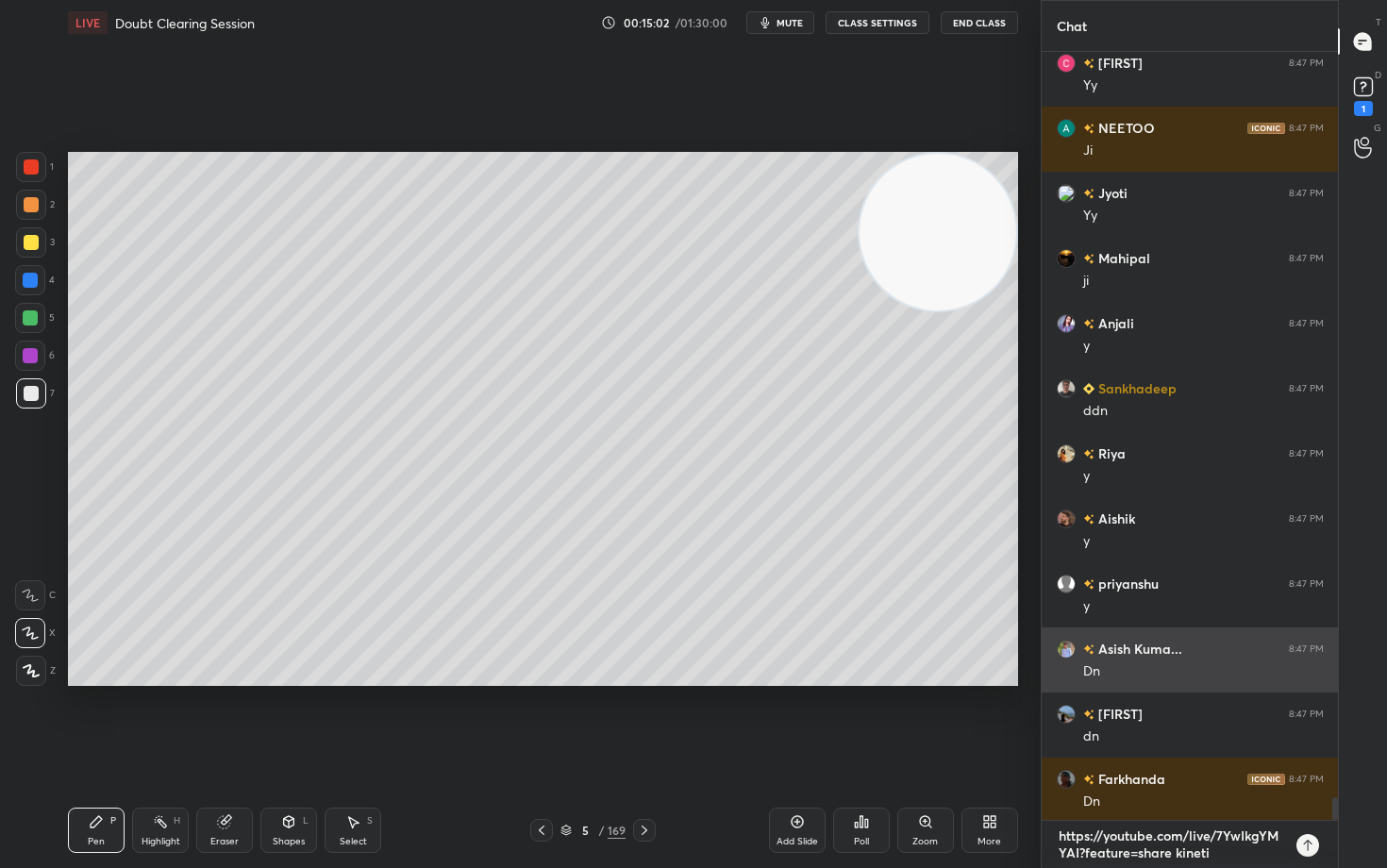 type on "https://youtube.com/live/7YwIkgYMYAI?feature=share kinetic" 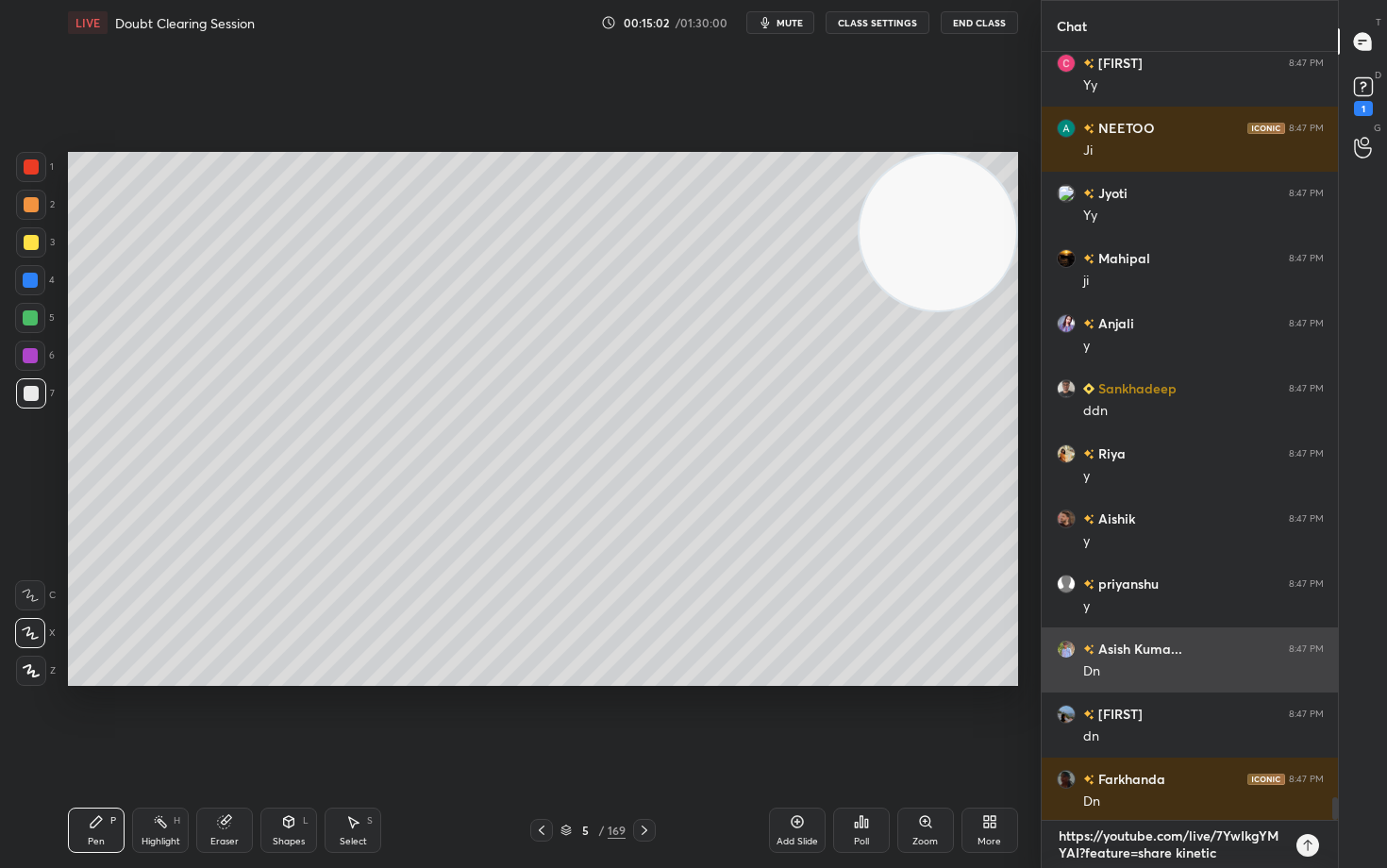type on "https://youtube.com/live/7YwIkgYMYAI?feature=share kinetic" 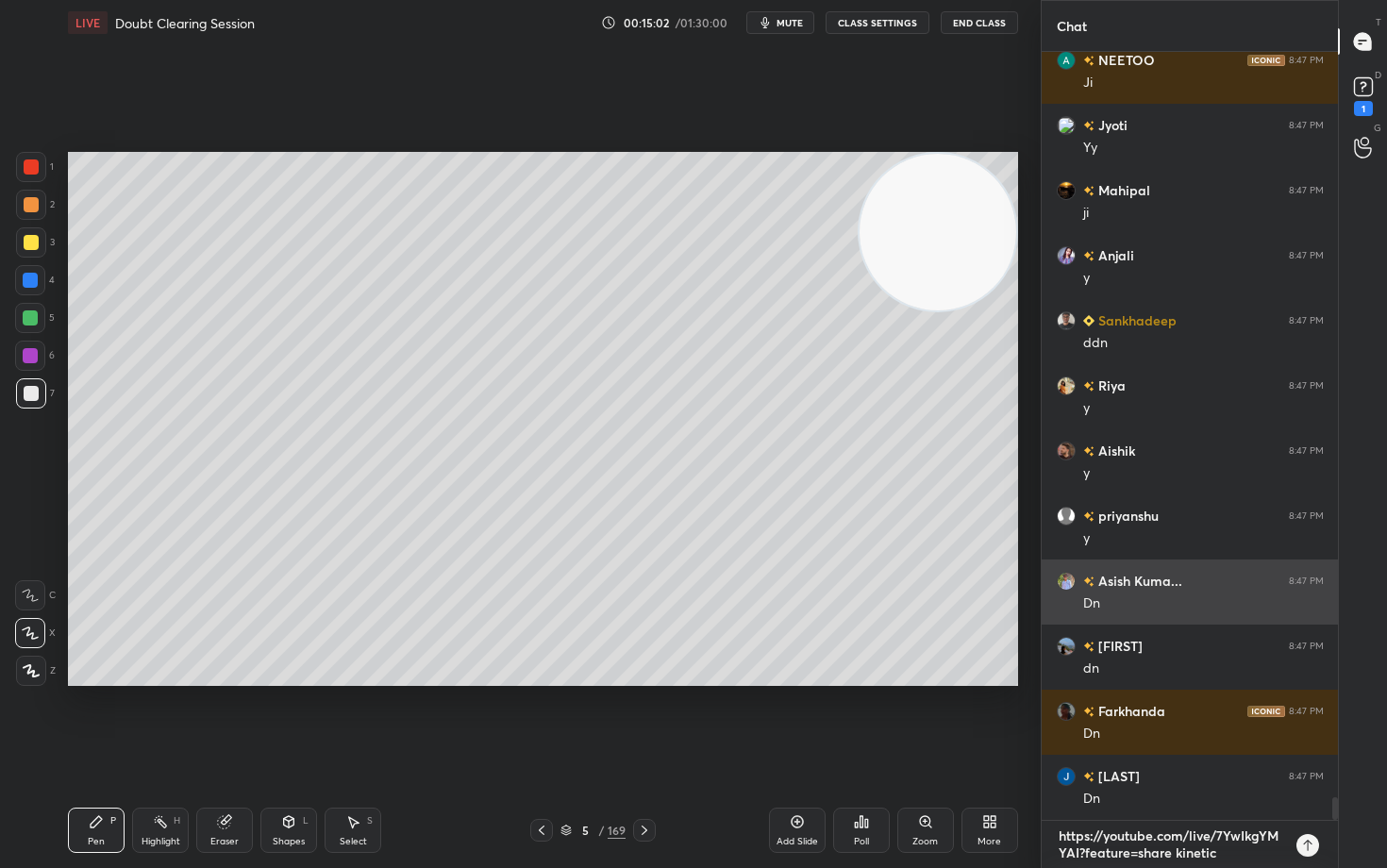 type on "https://youtube.com/live/7YwIkgYMYAI?feature=share kinetic t" 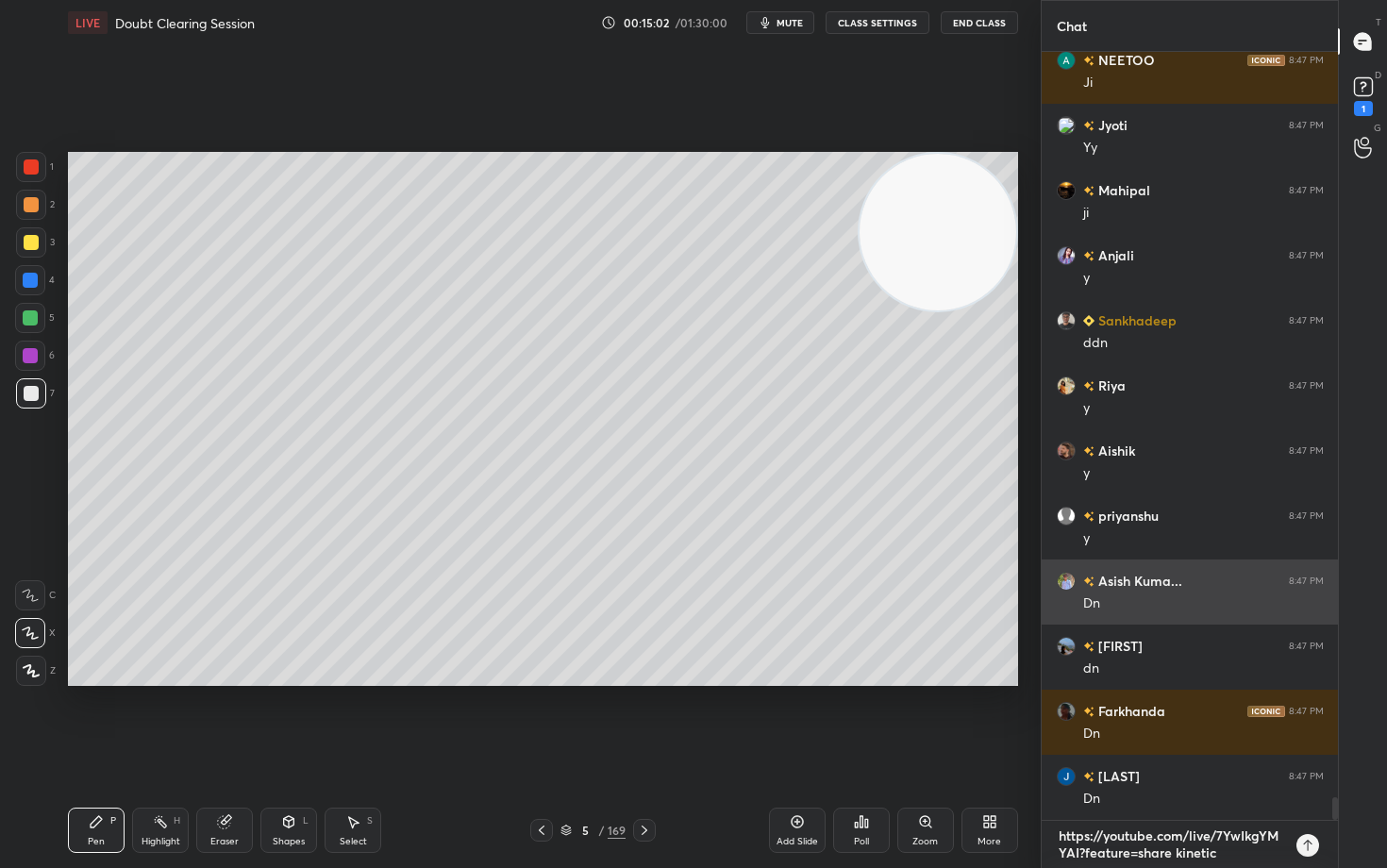 type on "x" 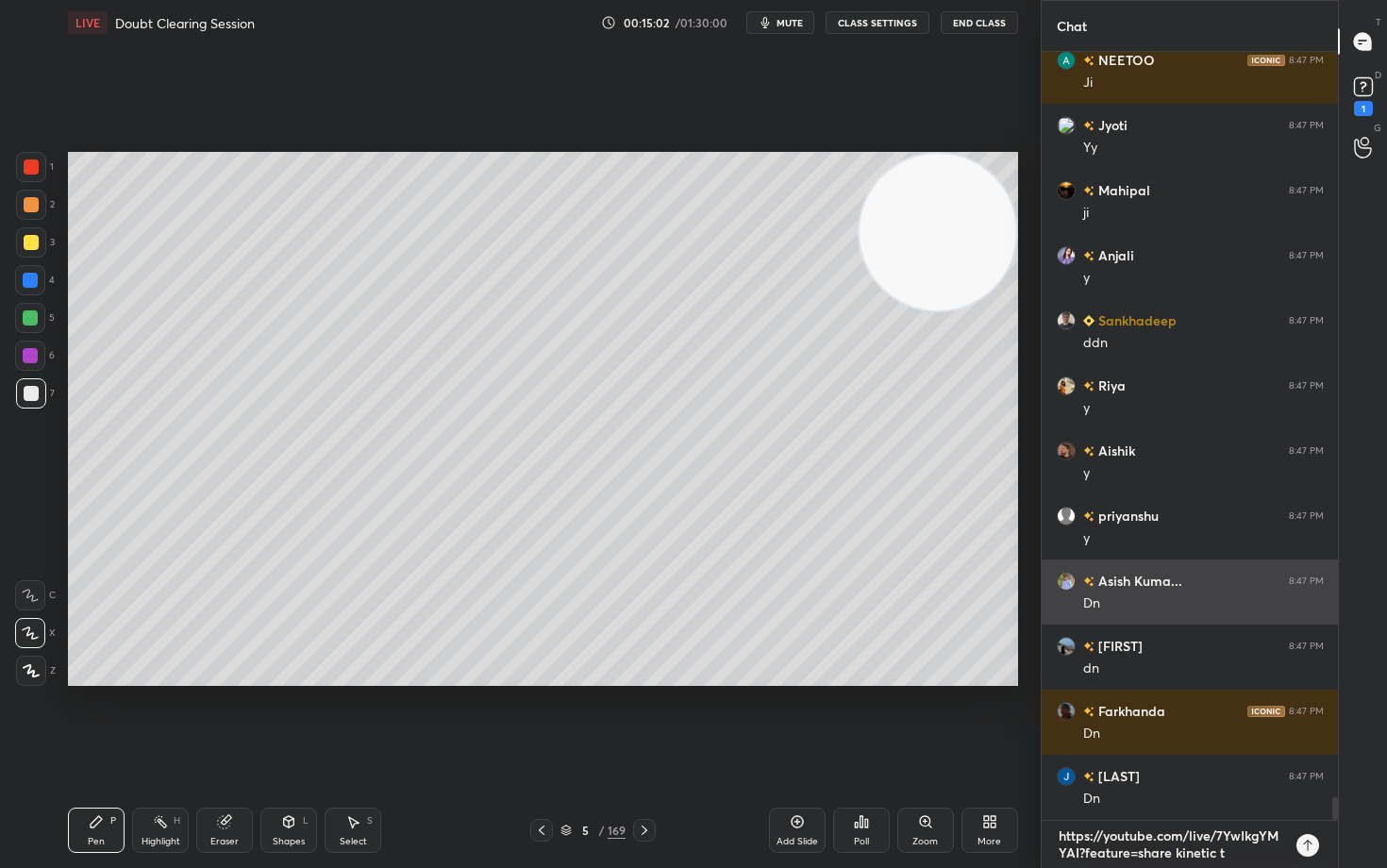 type on "https://youtube.com/live/7YwIkgYMYAI?feature=share kinetic th" 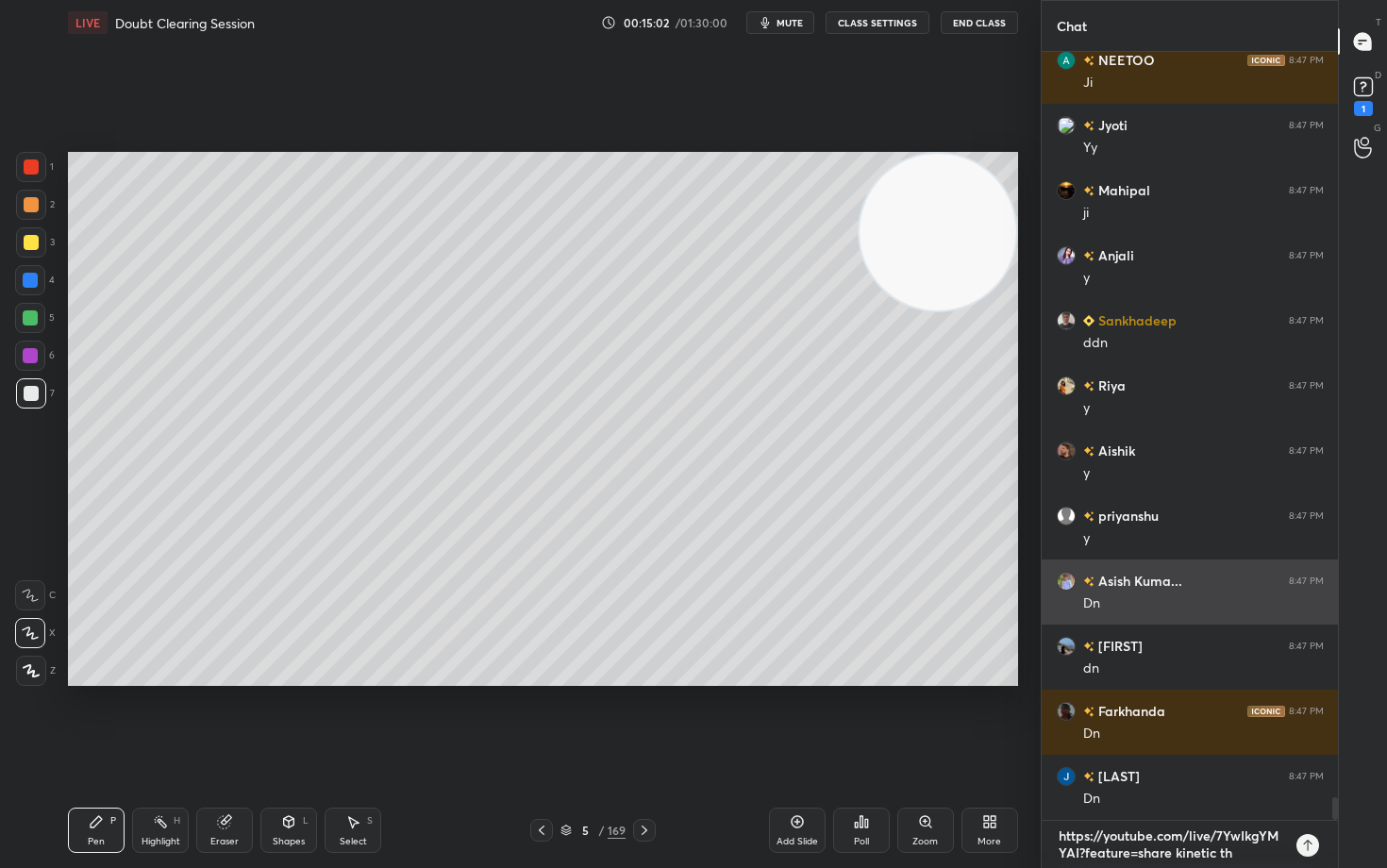 type on "x" 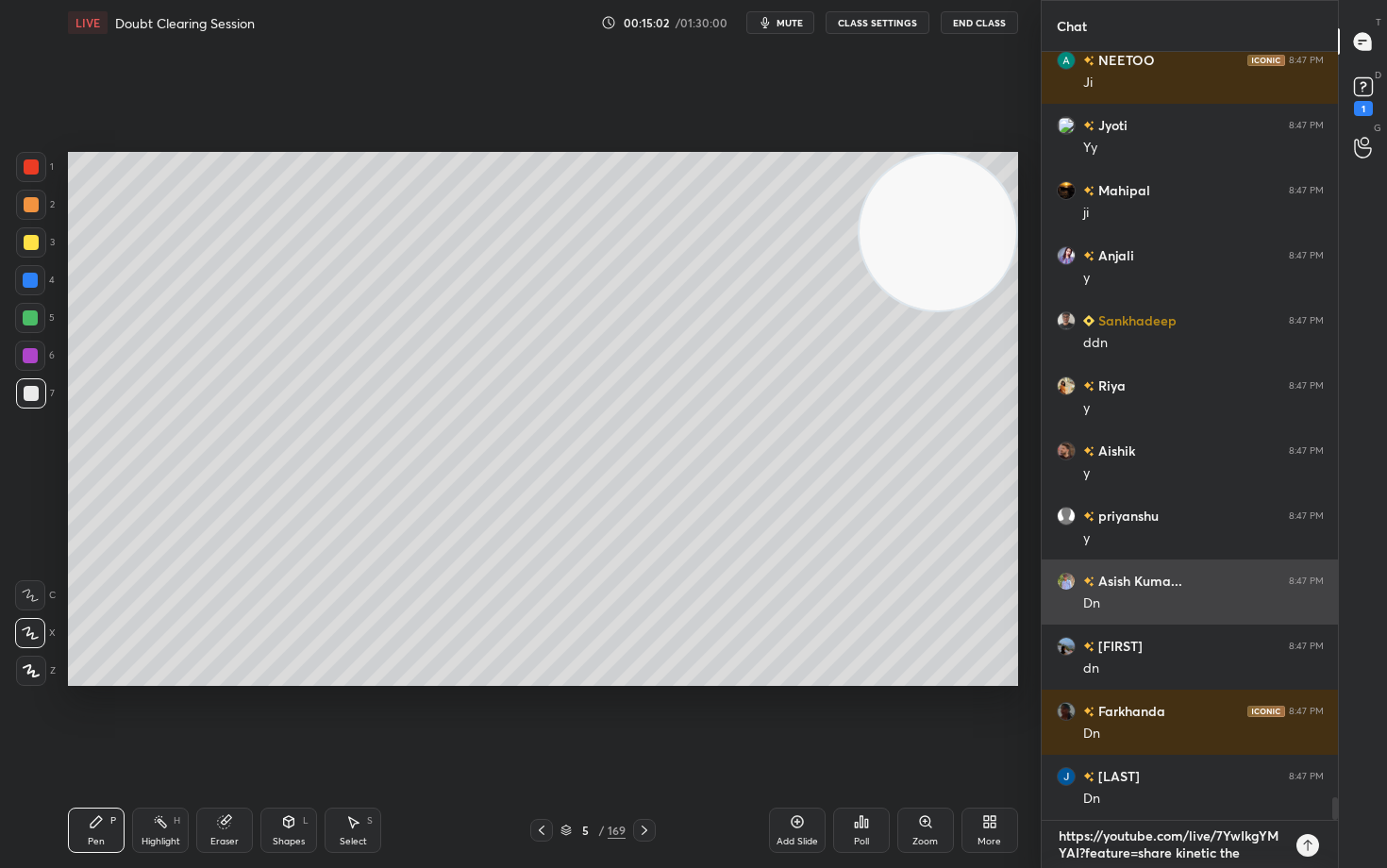 type on "https://youtube.com/live/7YwIkgYMYAI?feature=share kinetic theo" 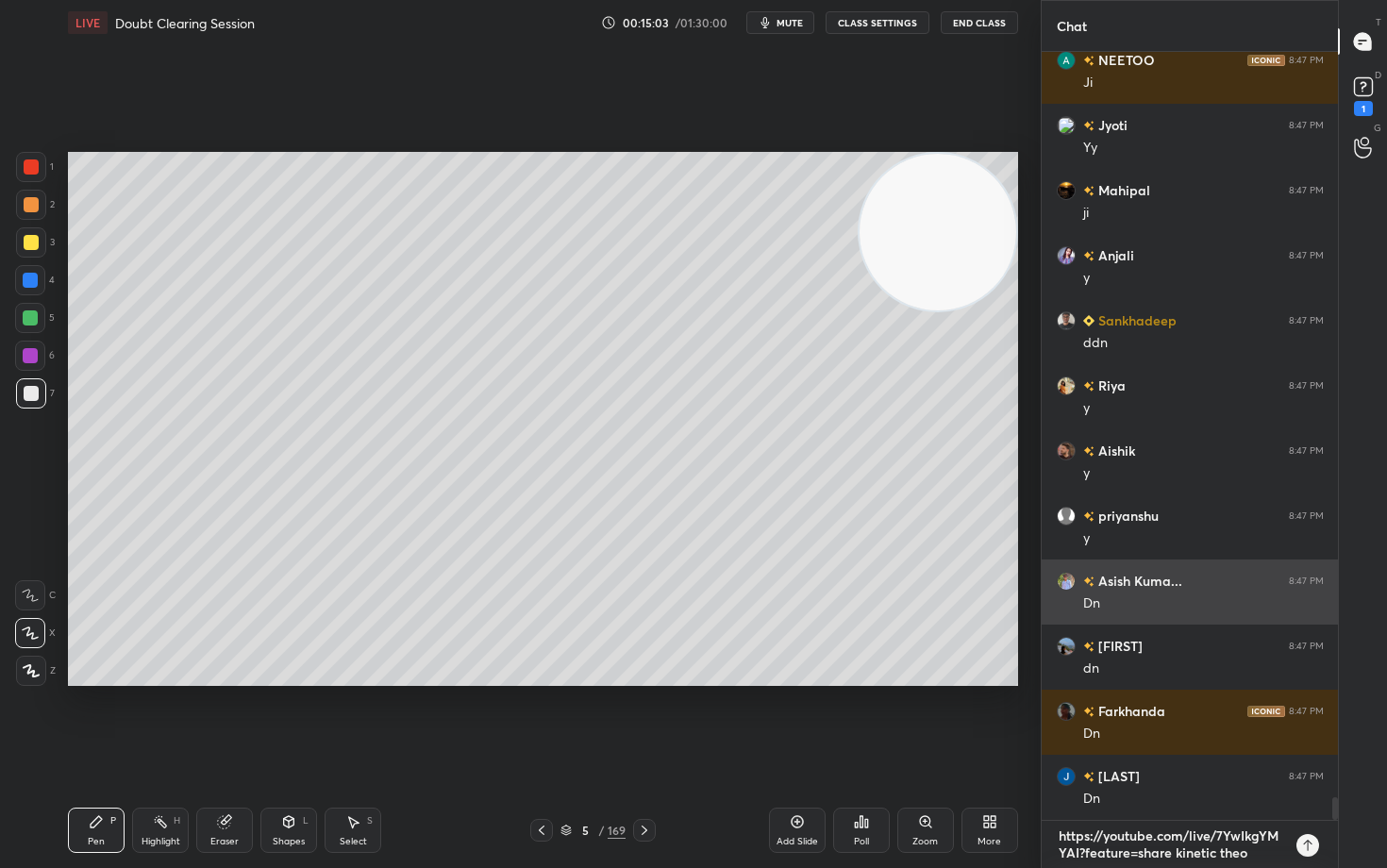type on "https://youtube.com/live/7YwIkgYMYAI?feature=share kinetic theor" 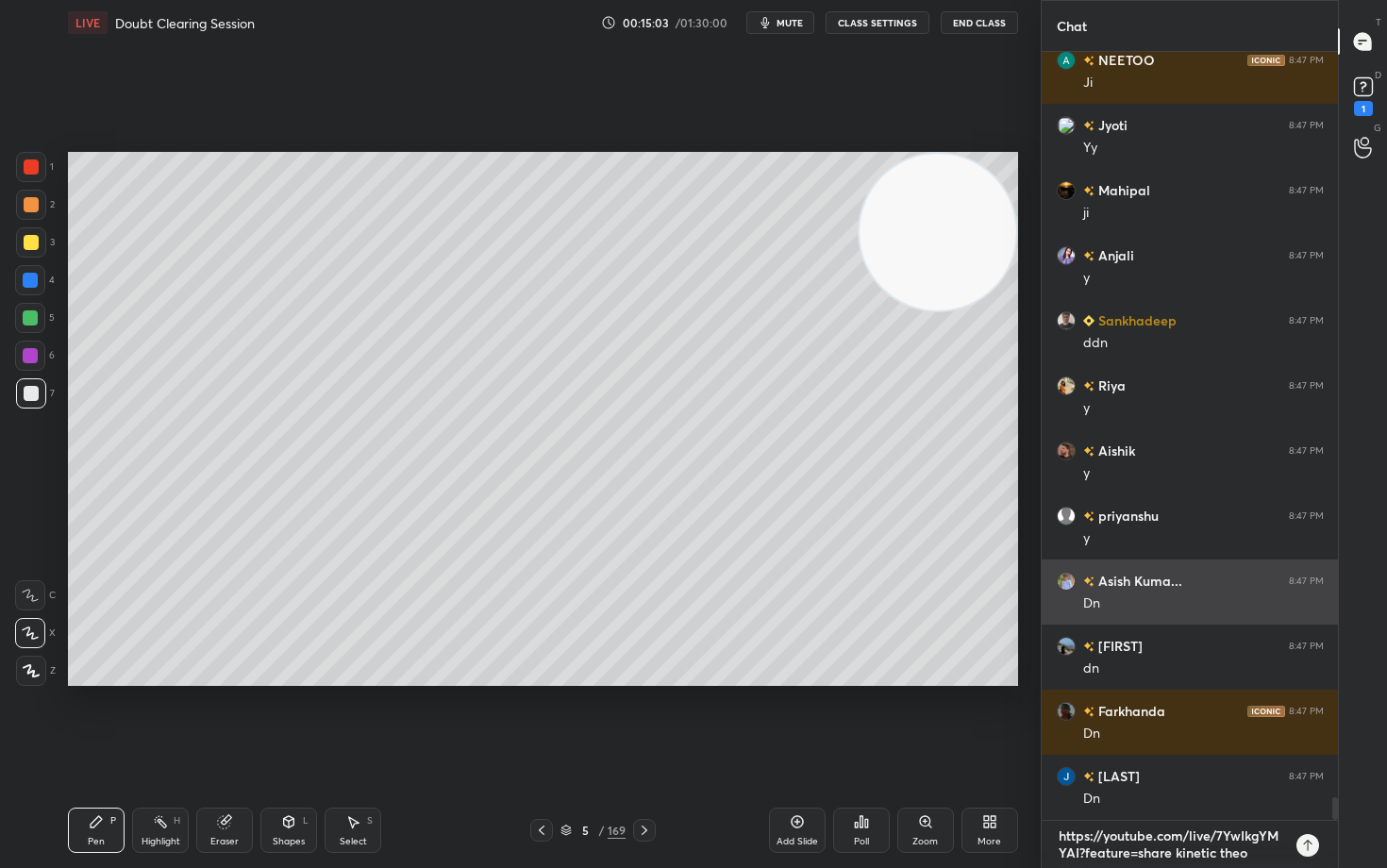 type on "x" 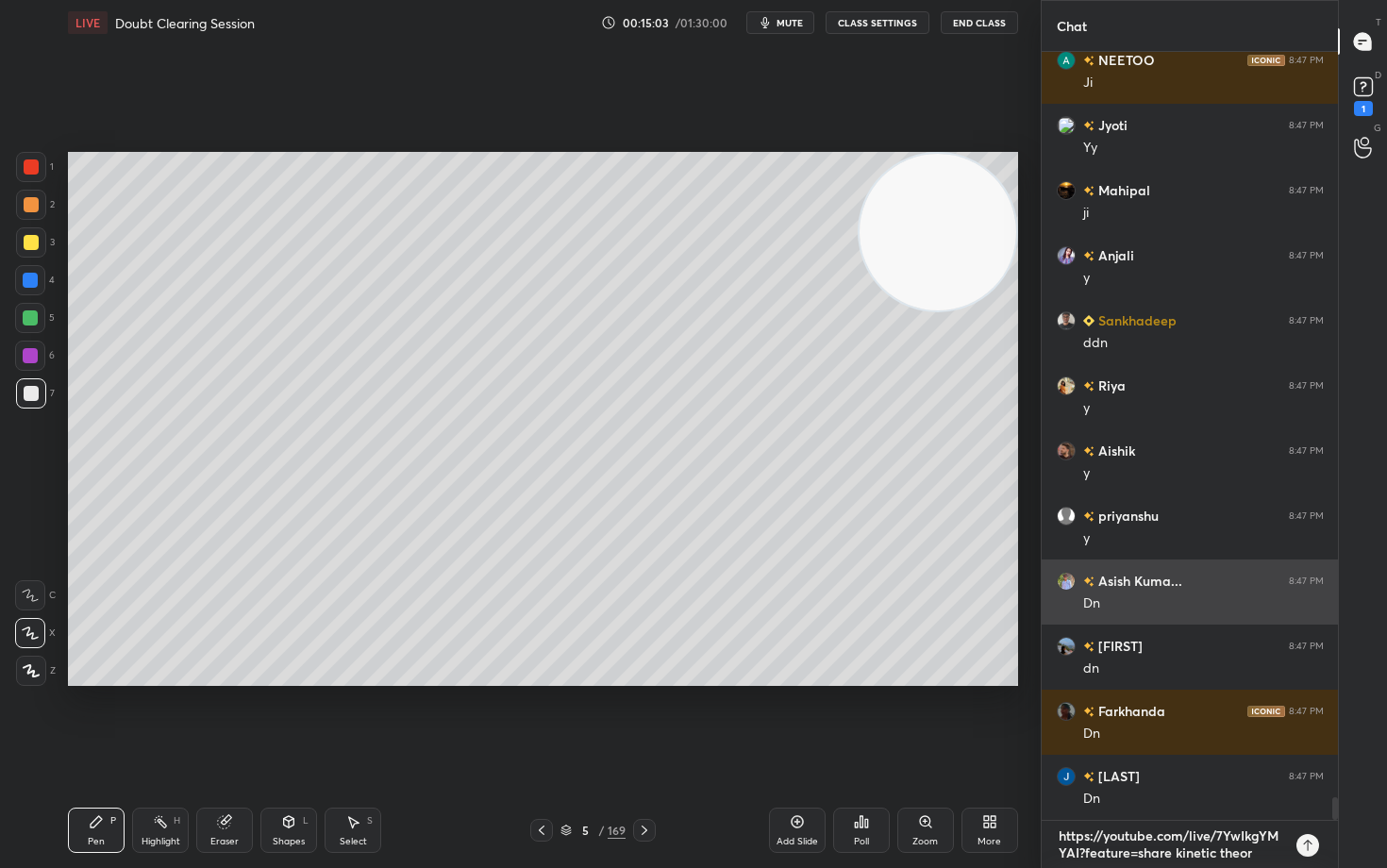 type on "https://youtube.com/live/7YwIkgYMYAI?feature=share kinetic theory" 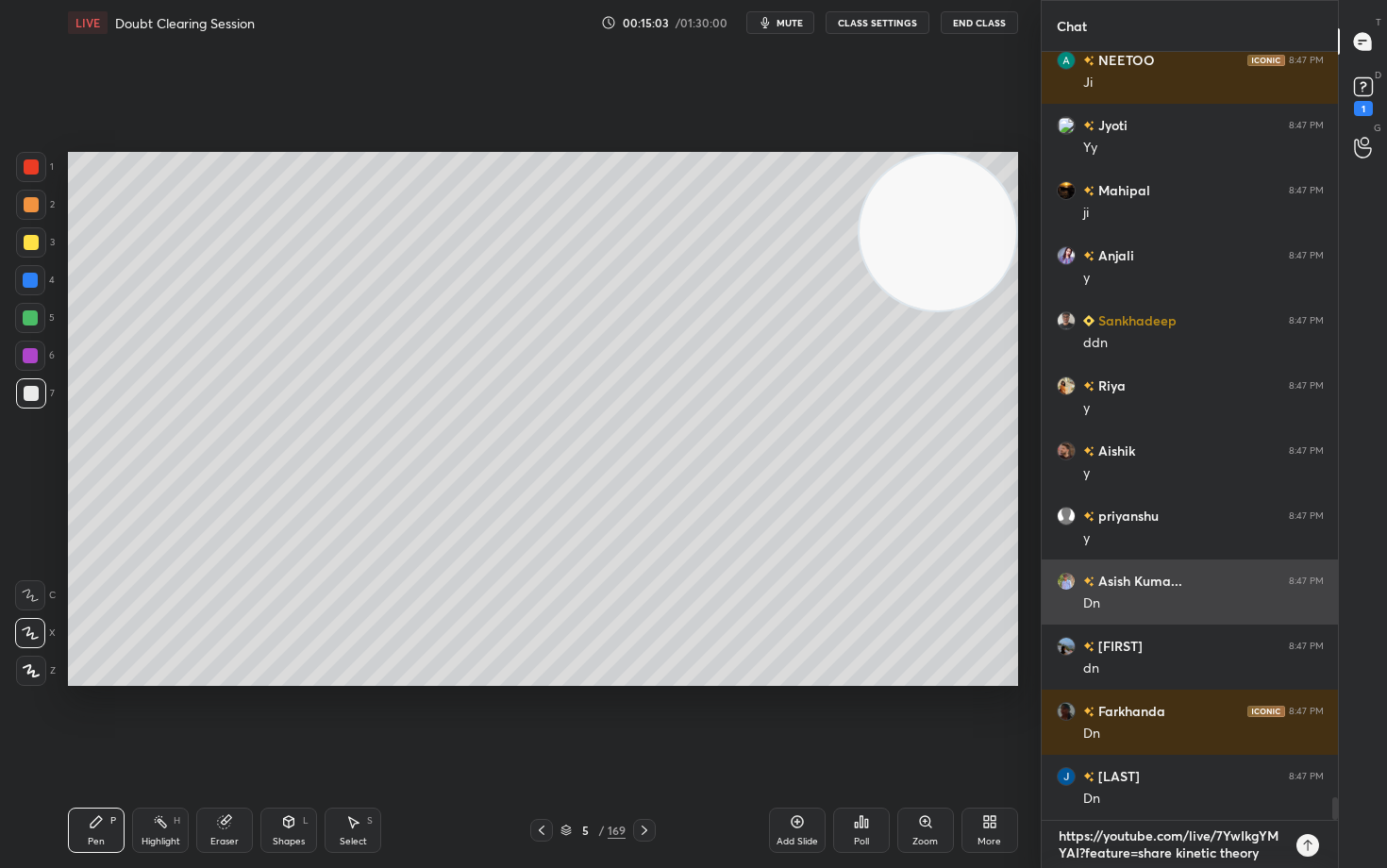 type on "https://youtube.com/live/7YwIkgYMYAI?feature=share kinetic theory" 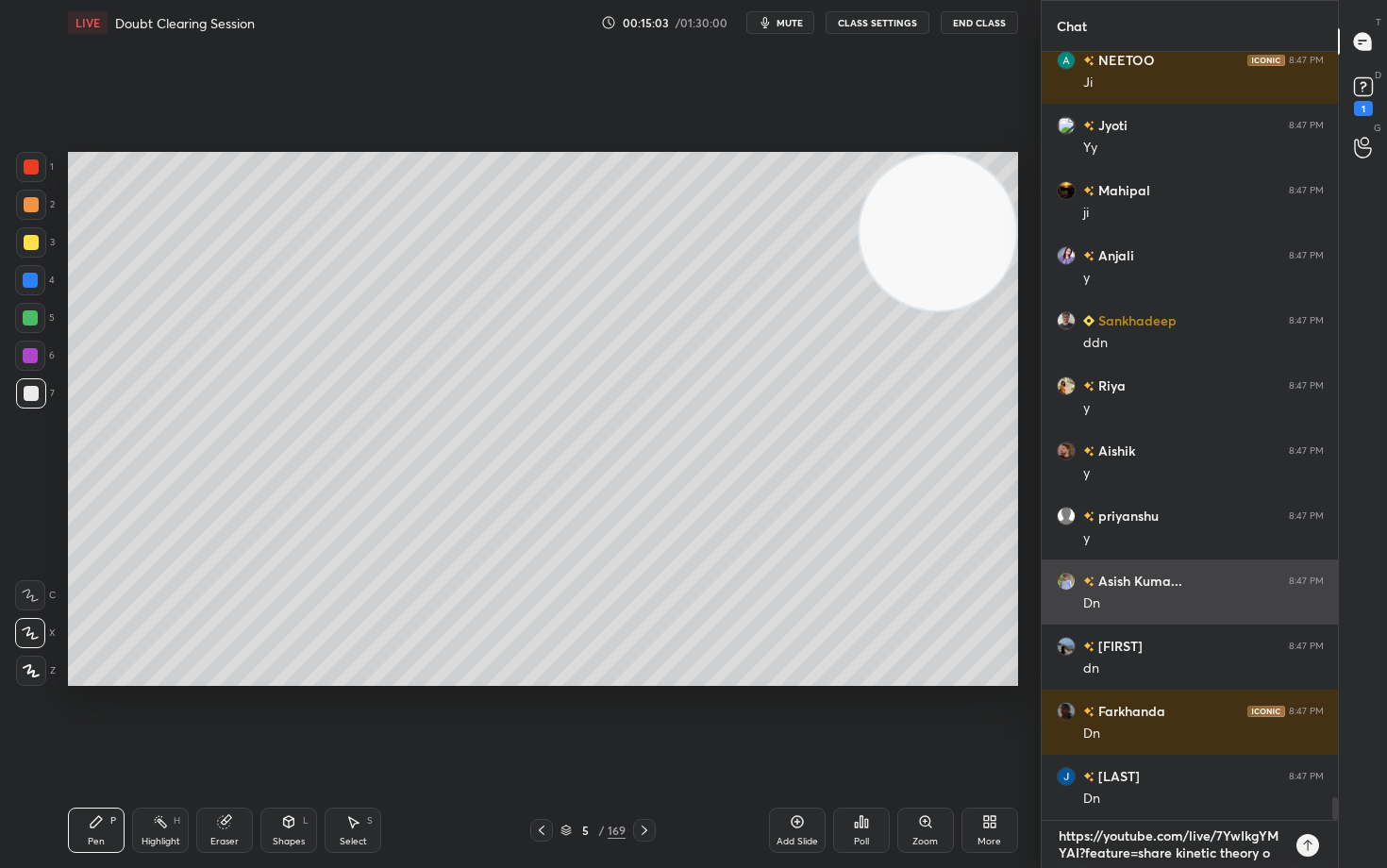 type on "https://youtube.com/live/7YwIkgYMYAI?feature=share kinetic theory of" 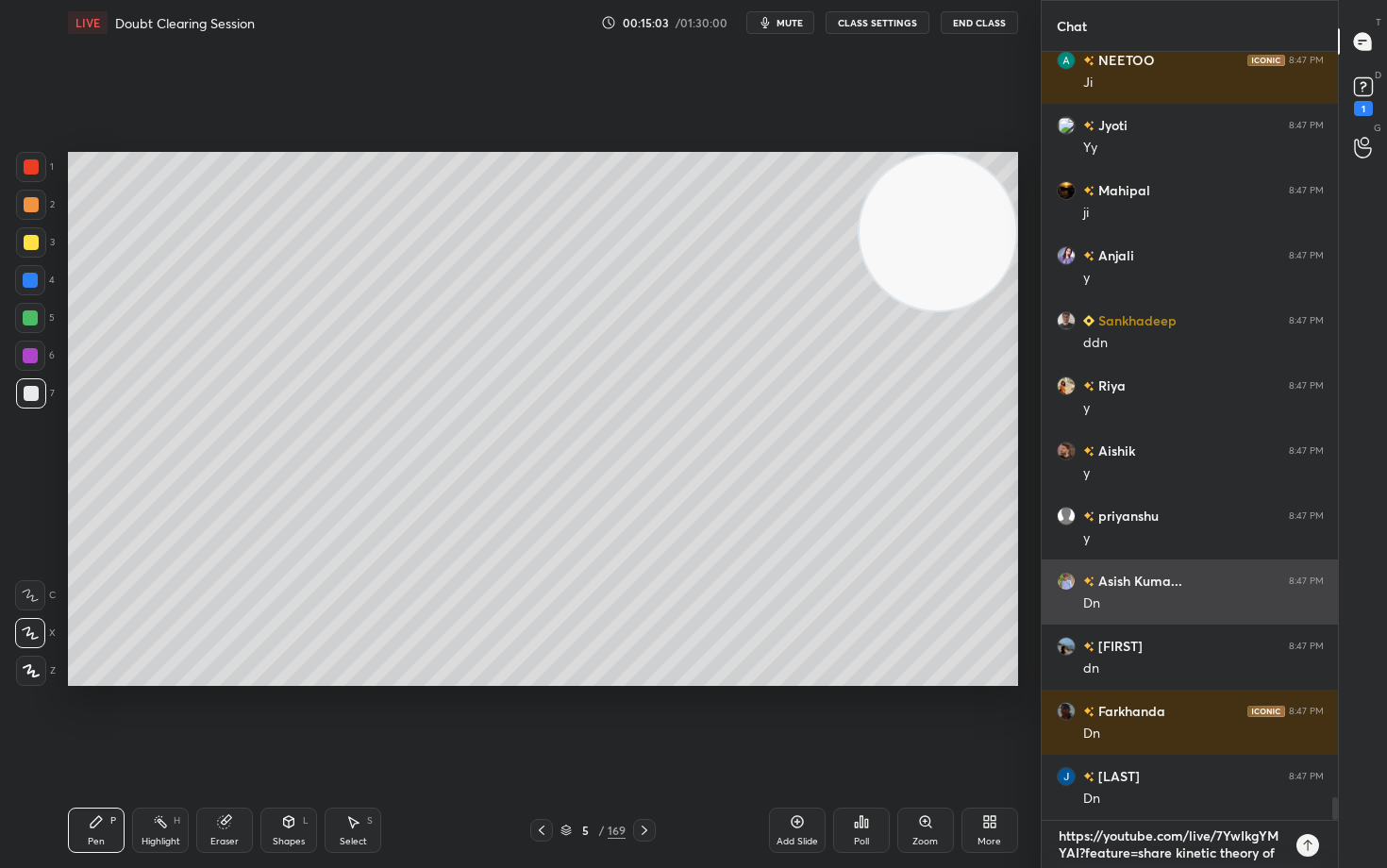 type on "https://youtube.com/live/7YwIkgYMYAI?feature=share kinetic theory of" 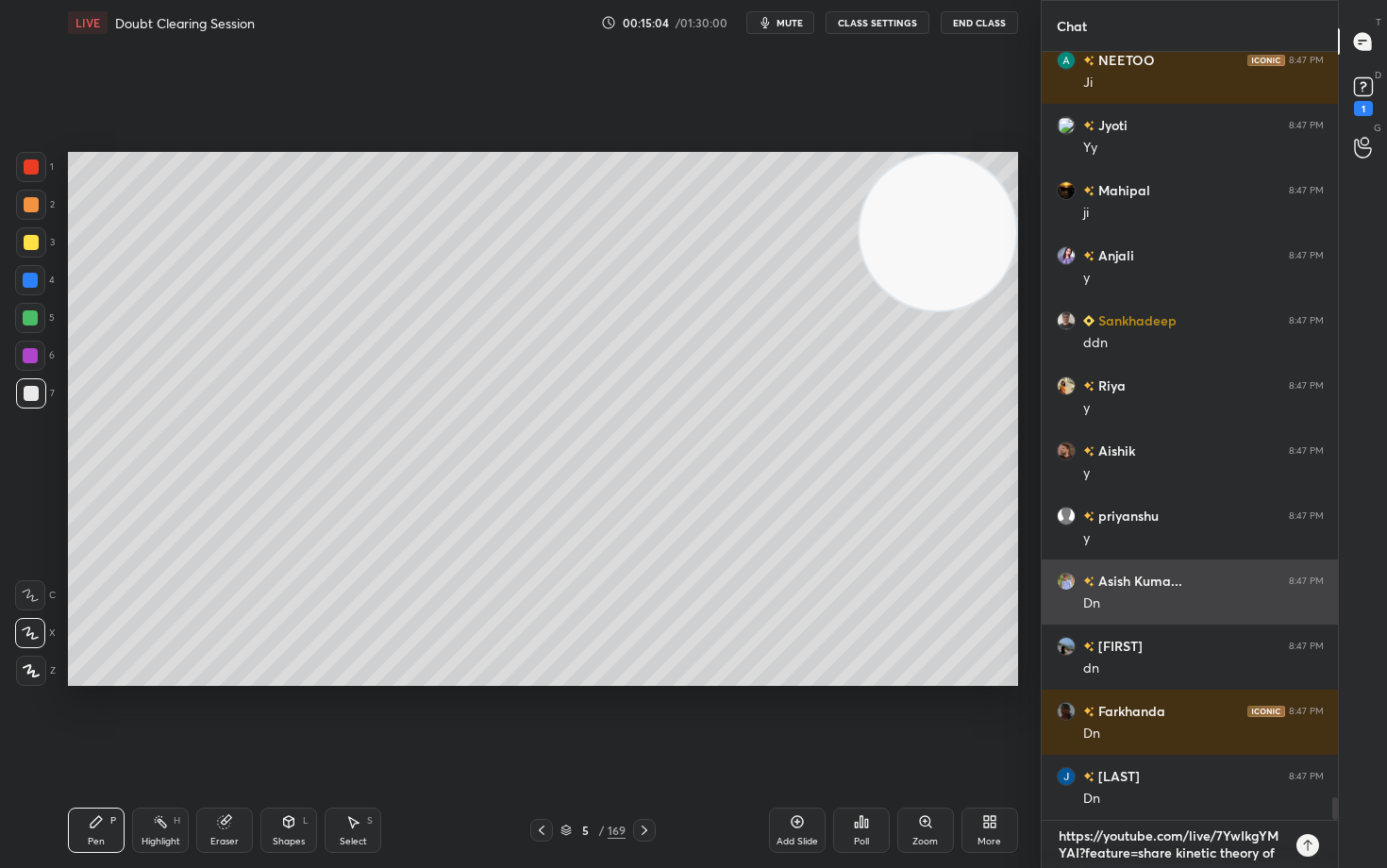 scroll, scrollTop: 10, scrollLeft: 0, axis: vertical 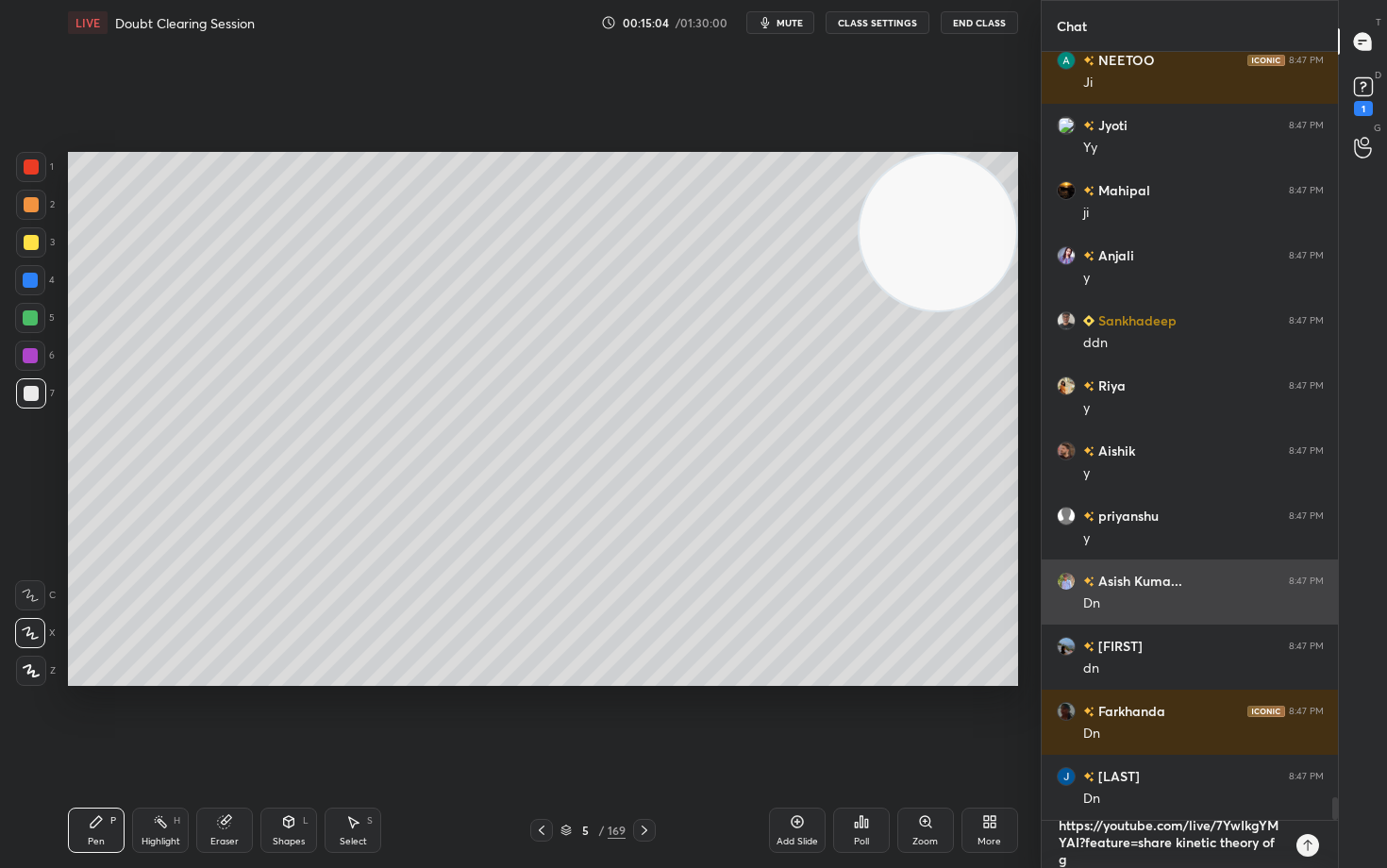 type on "https://youtube.com/live/7YwIkgYMYAI?feature=share kinetic theory of ga" 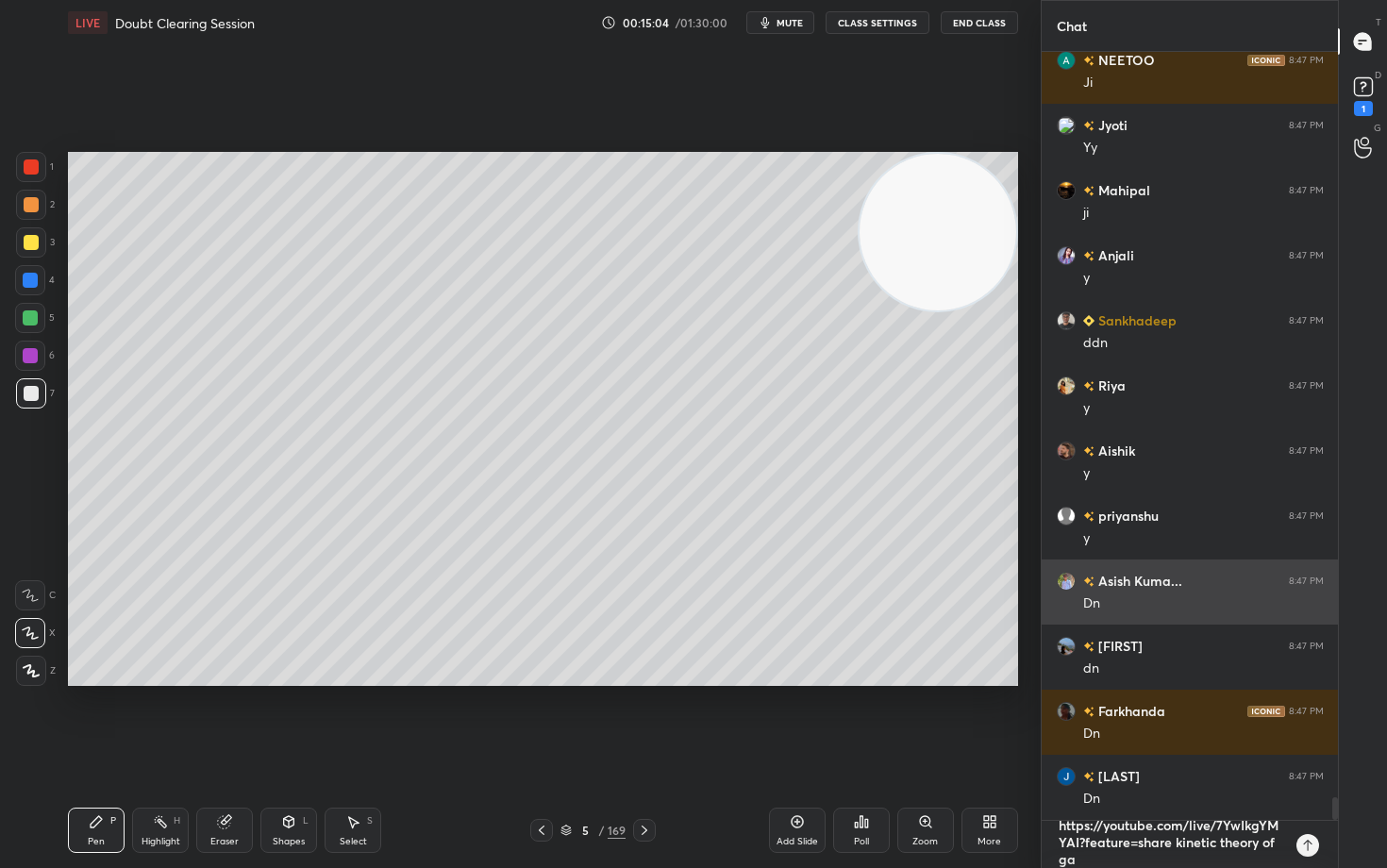 type on "https://youtube.com/live/7YwIkgYMYAI?feature=share kinetic theory of gas" 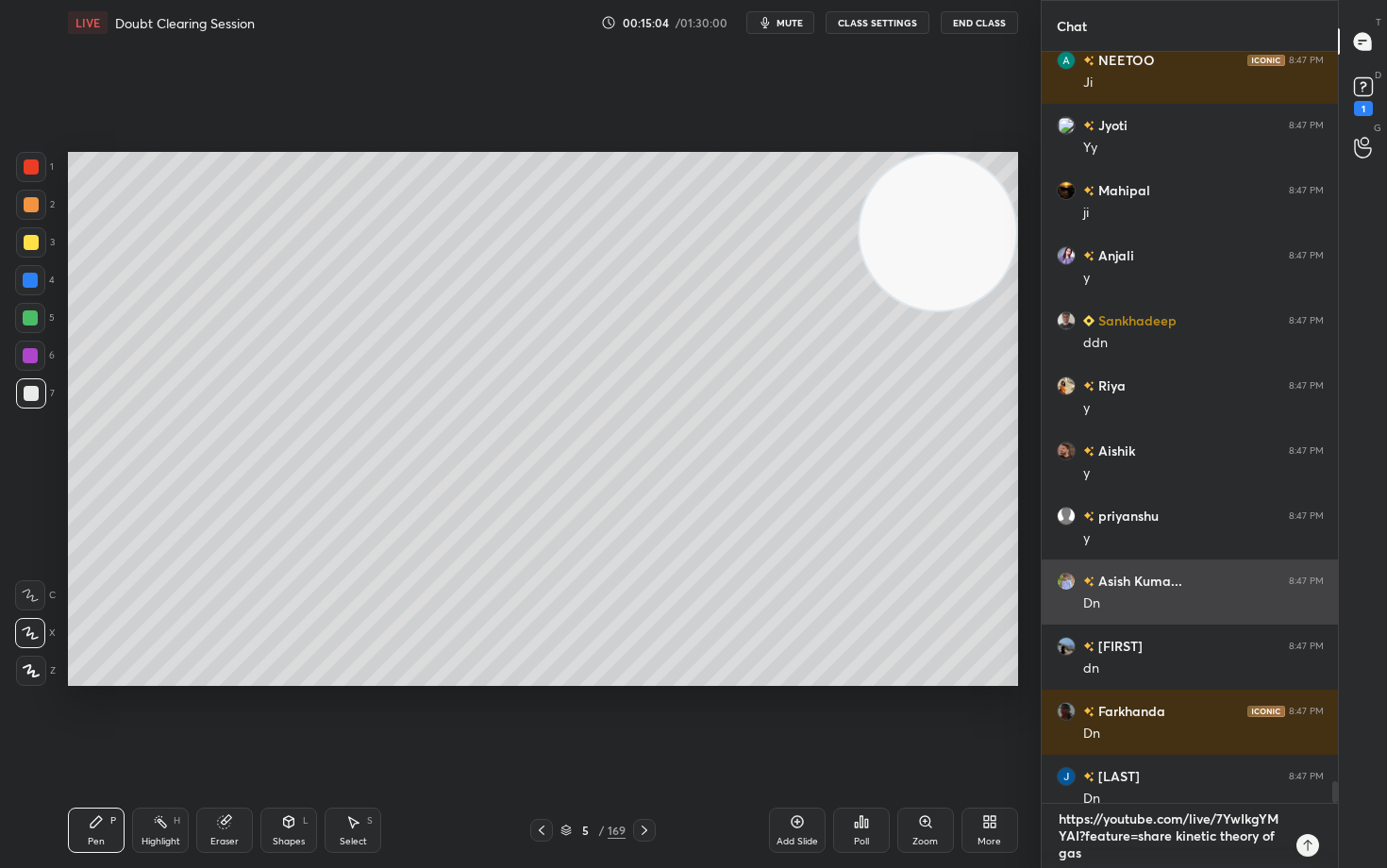 scroll, scrollTop: 745, scrollLeft: 291, axis: both 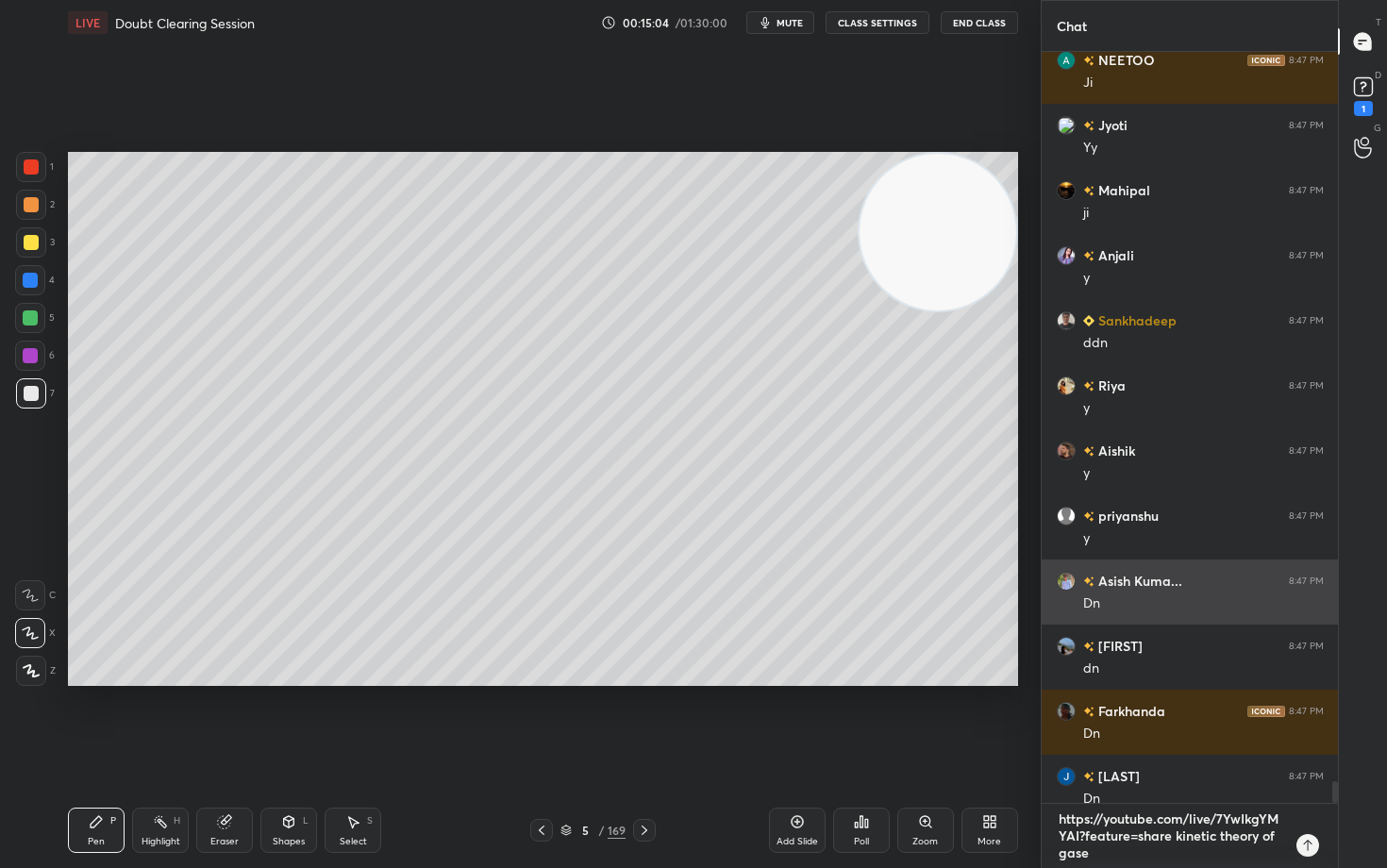 type on "https://youtube.com/live/7YwIkgYMYAI?feature=share kinetic theory of gases" 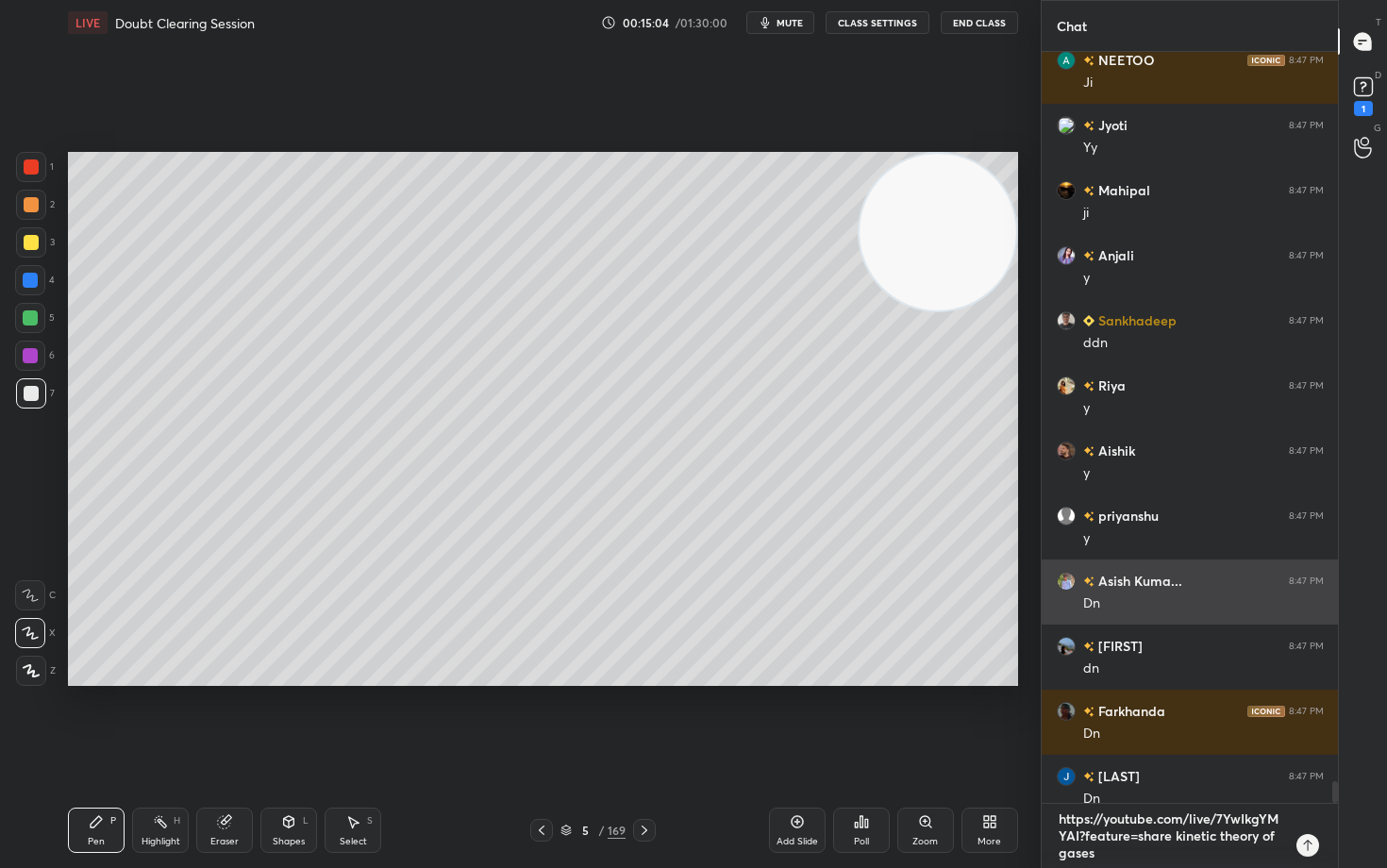 type on "https://youtube.com/live/7YwIkgYMYAI?feature=share kinetic theory of gases" 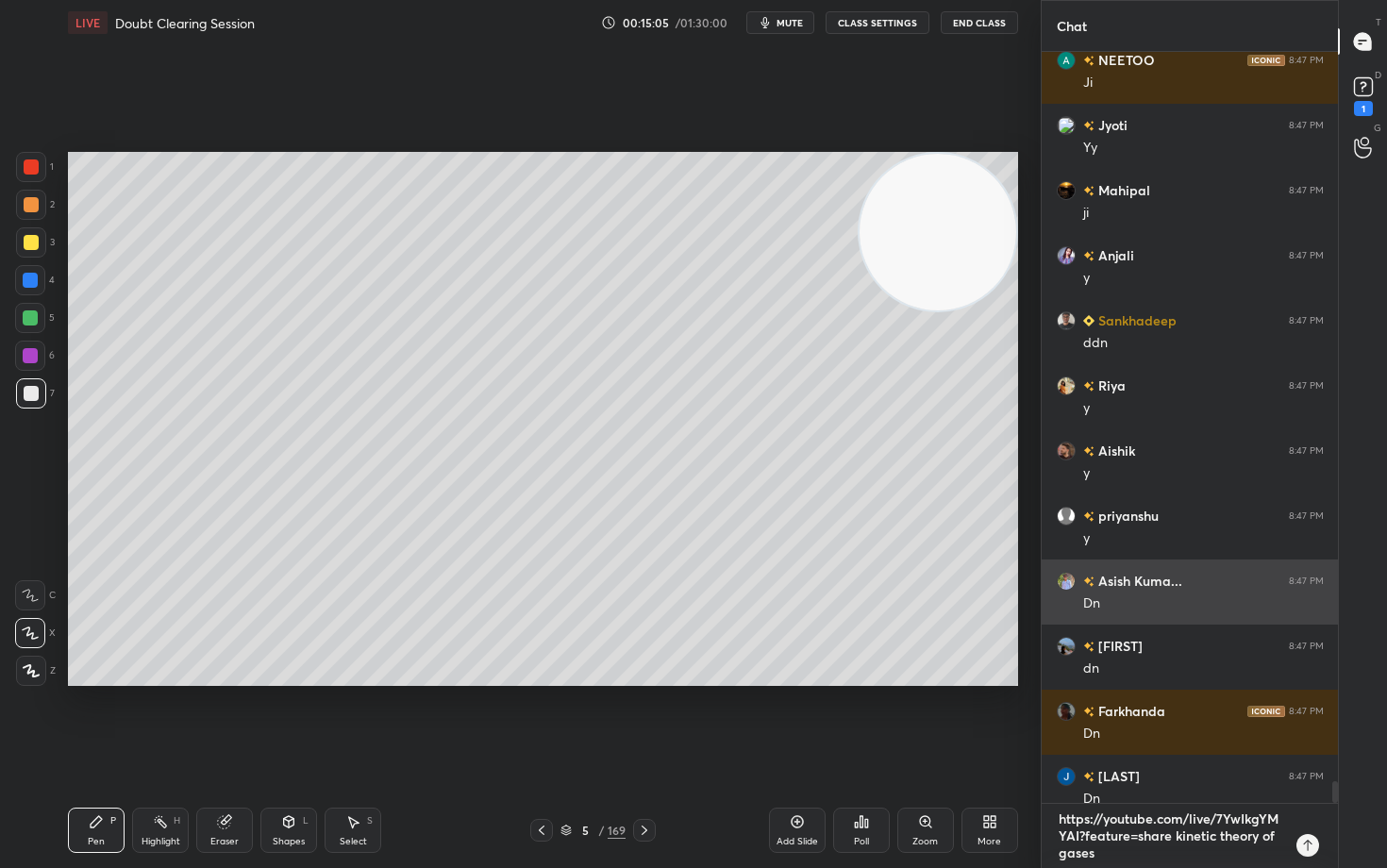 type on "https://youtube.com/live/7YwIkgYMYAI?feature=share kinetic theory of gases n" 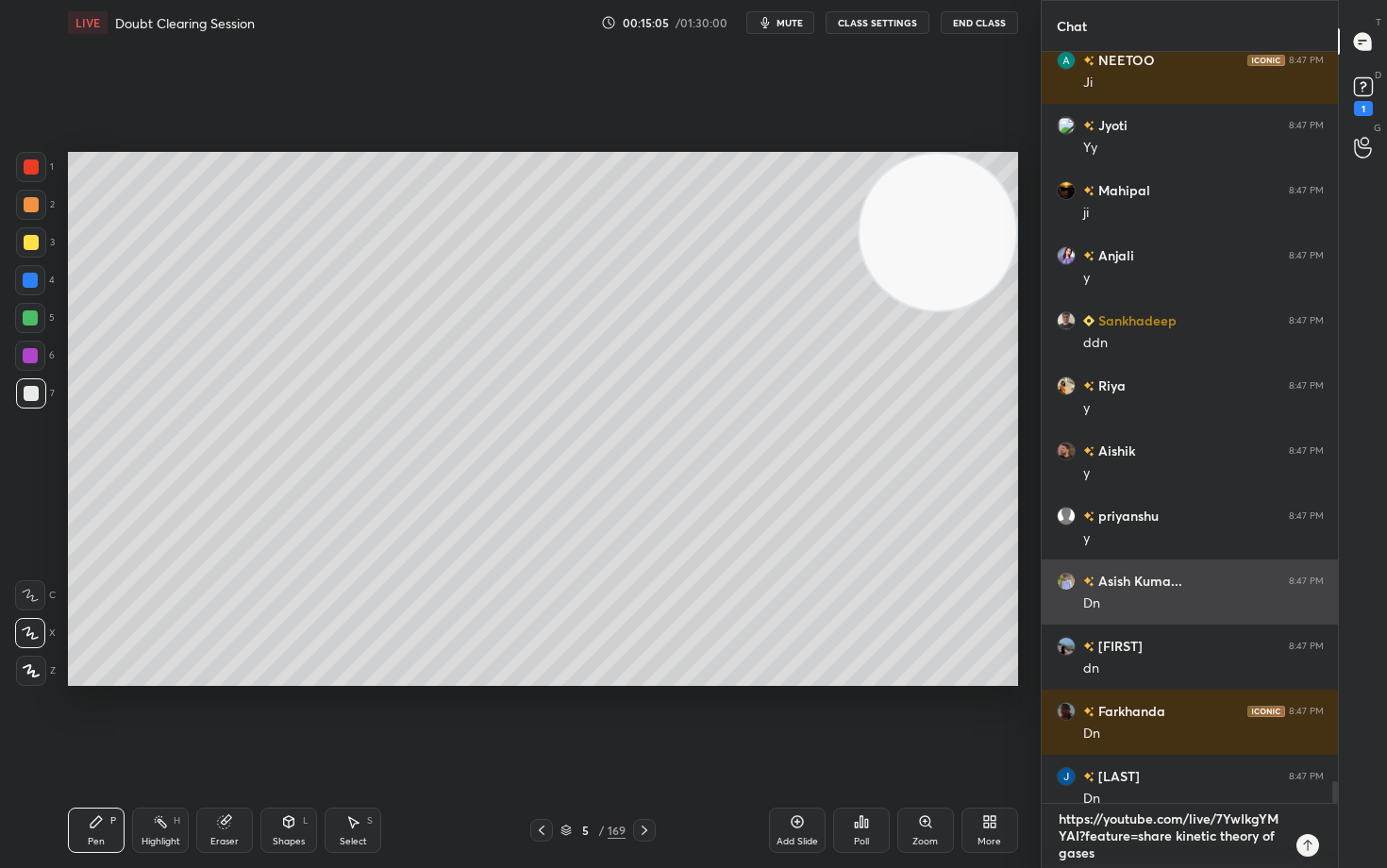 type on "x" 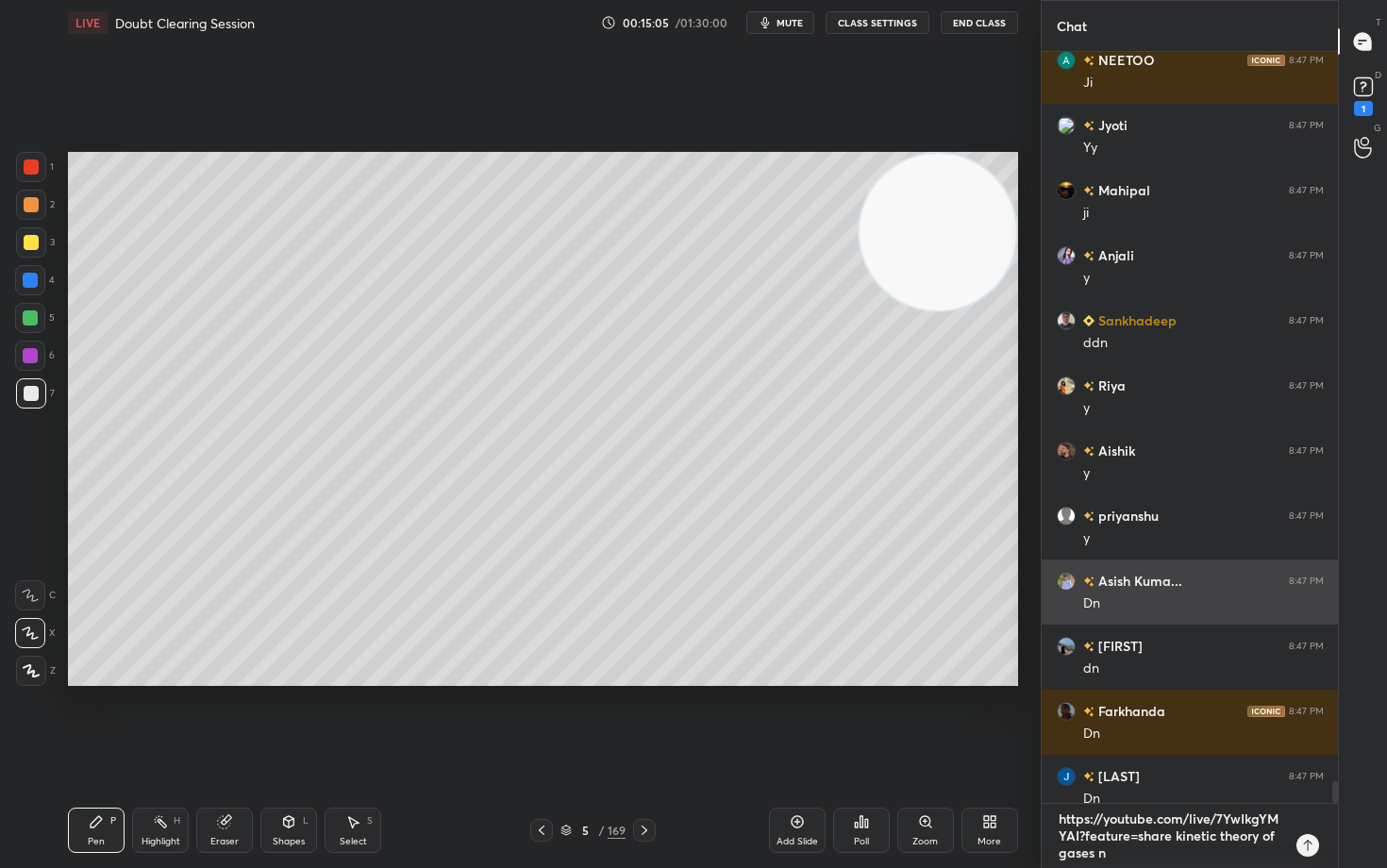 type on "https://youtube.com/live/7YwIkgYMYAI?feature=share kinetic theory of gases nu" 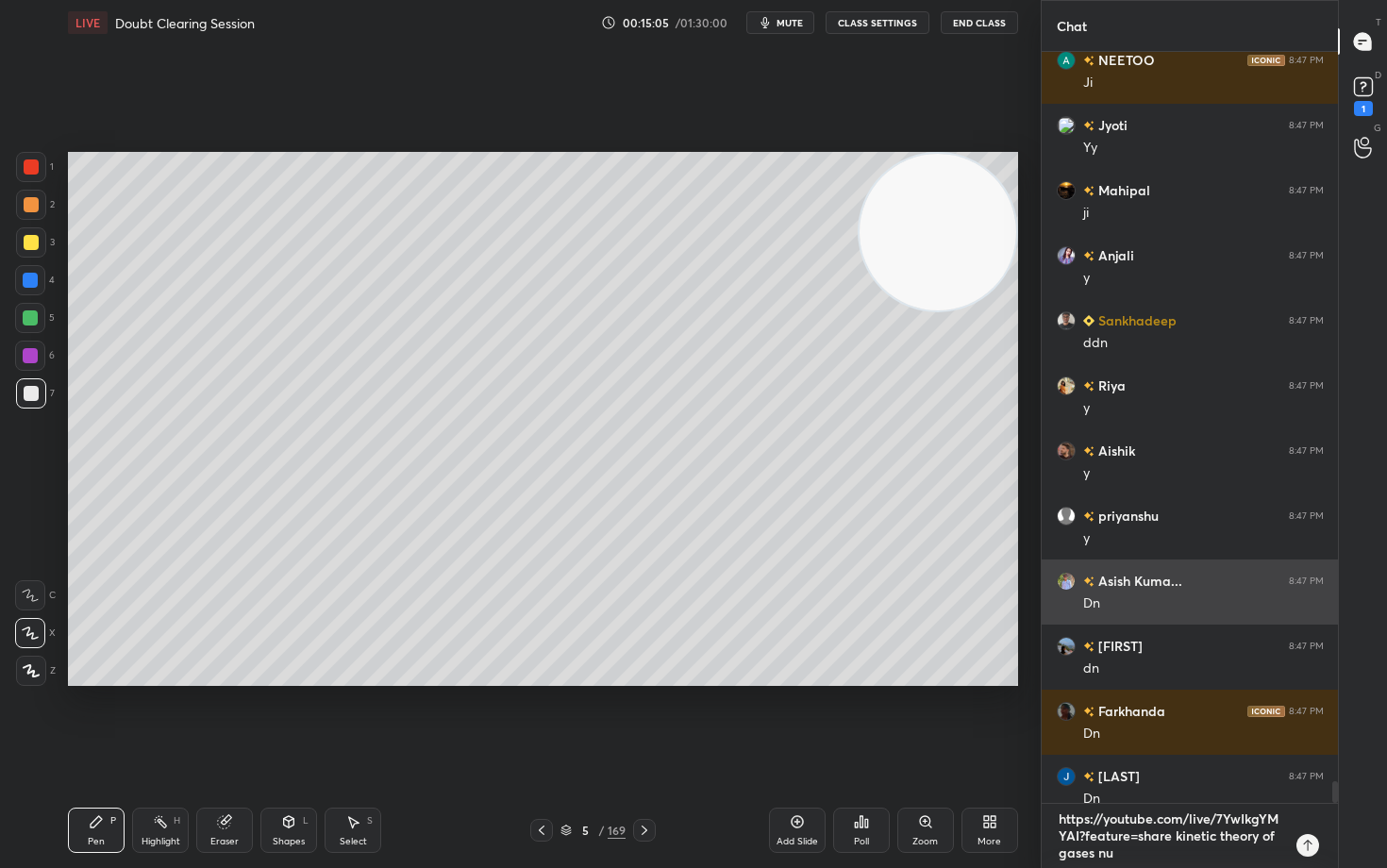 type on "https://youtube.com/live/7YwIkgYMYAI?feature=share kinetic theory of gases num" 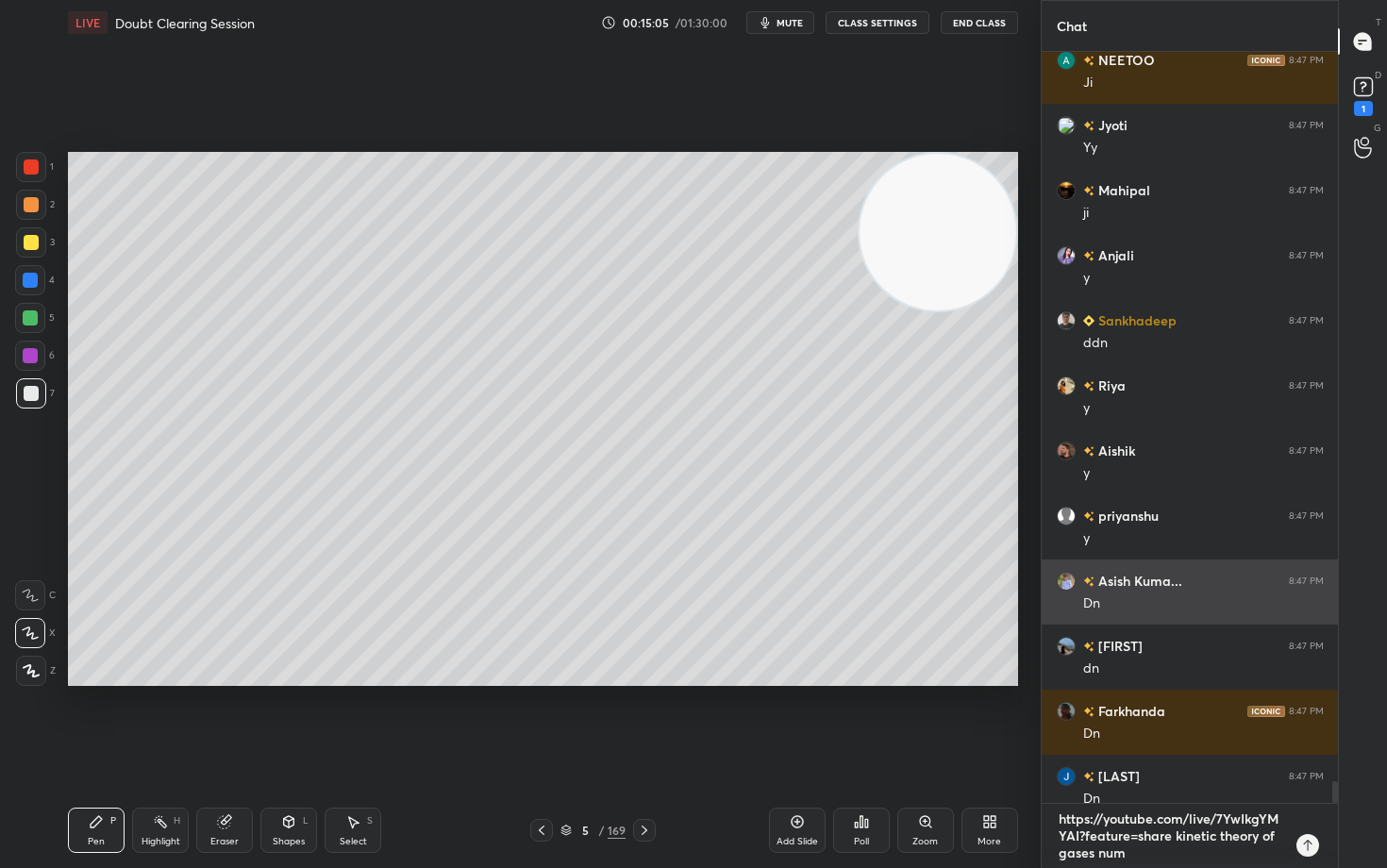 type on "https://youtube.com/live/7YwIkgYMYAI?feature=share kinetic theory of gases nume" 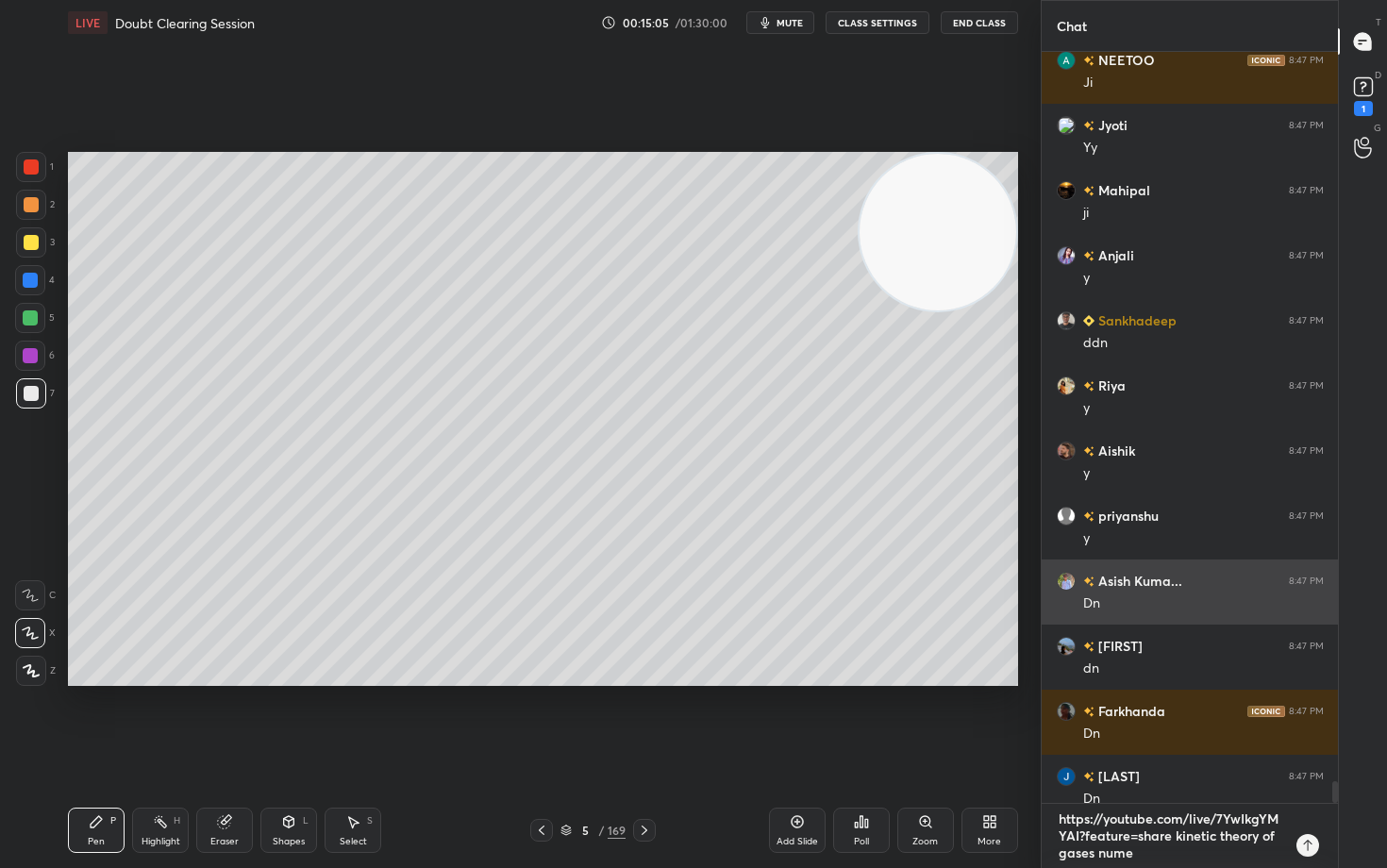 type on "https://youtube.com/live/7YwIkgYMYAI?feature=share kinetic theory of gases numer" 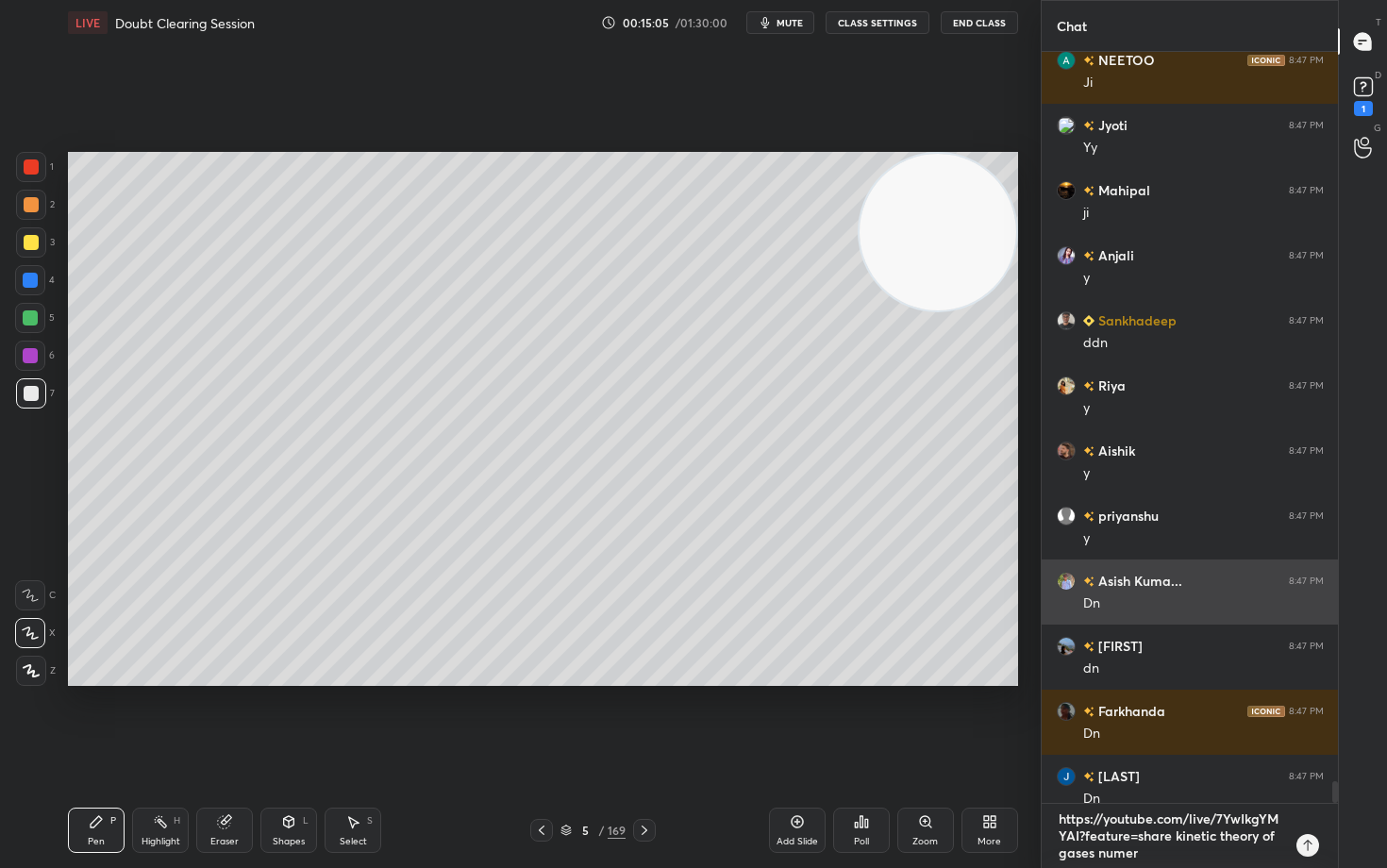 type on "https://youtube.com/live/7YwIkgYMYAI?feature=share kinetic theory of gases numeri" 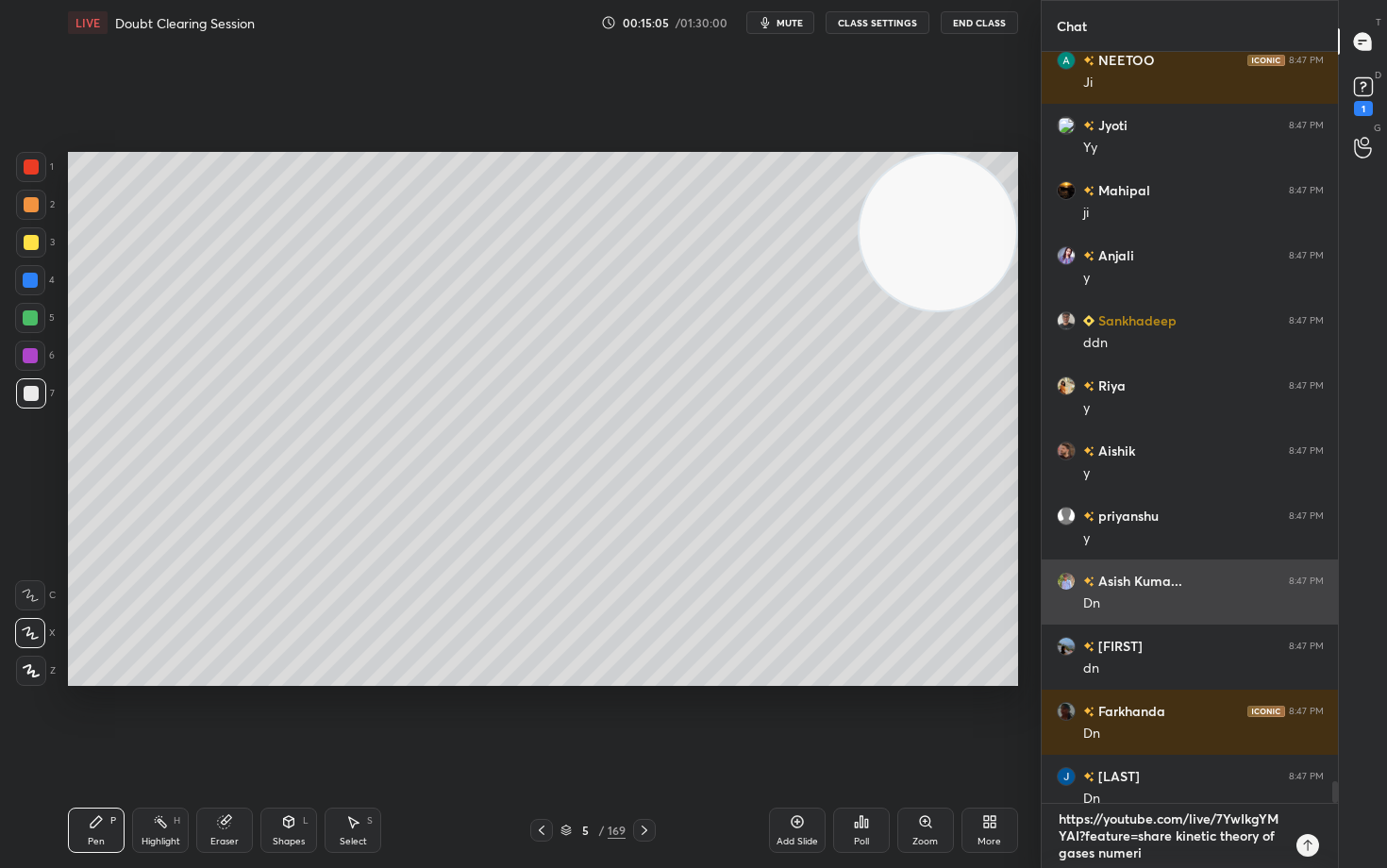 type on "https://youtube.com/live/7YwIkgYMYAI?feature=share kinetic theory of gases numeric" 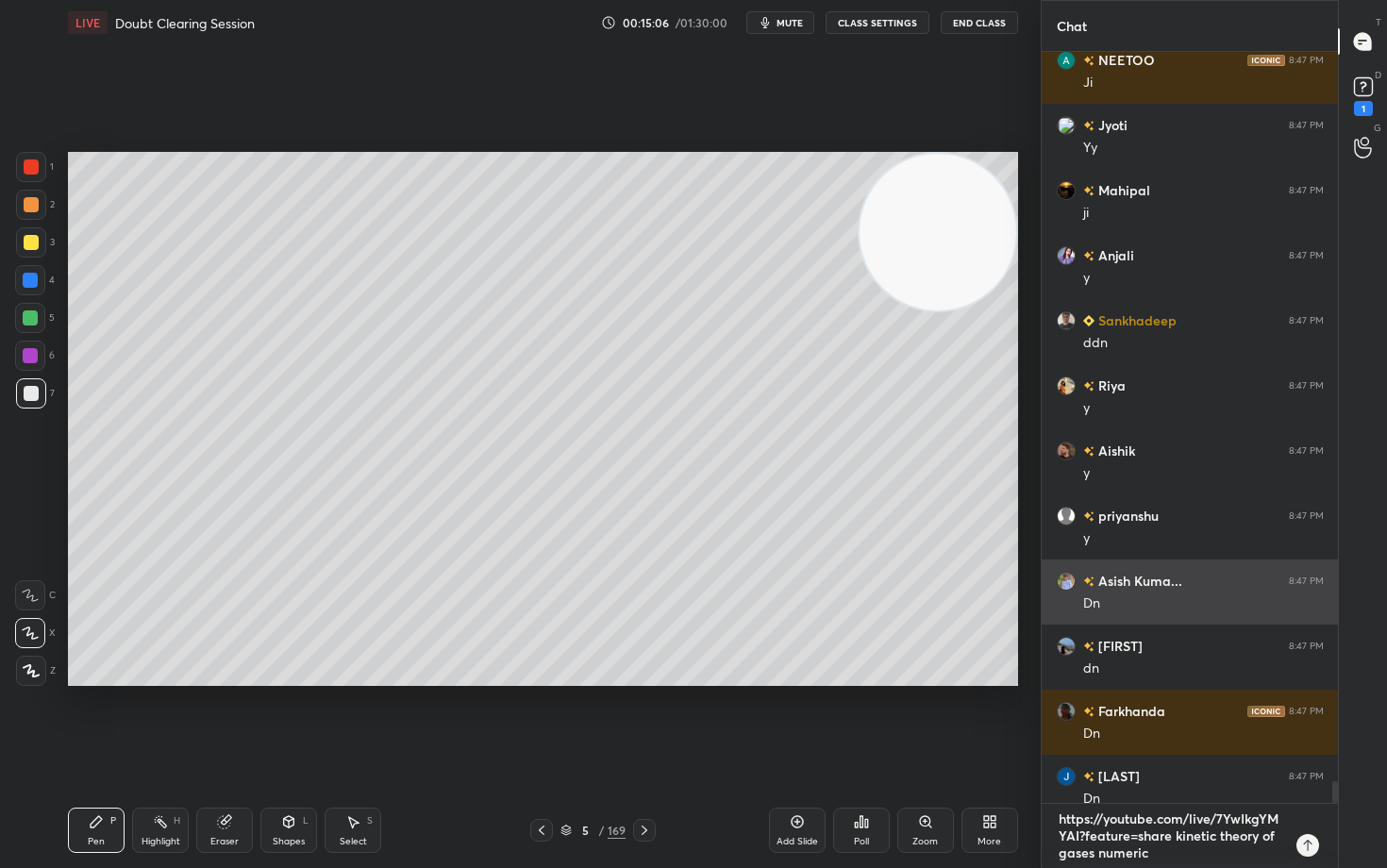 type on "https://youtube.com/live/7YwIkgYMYAI?feature=share kinetic theory of gases numerica" 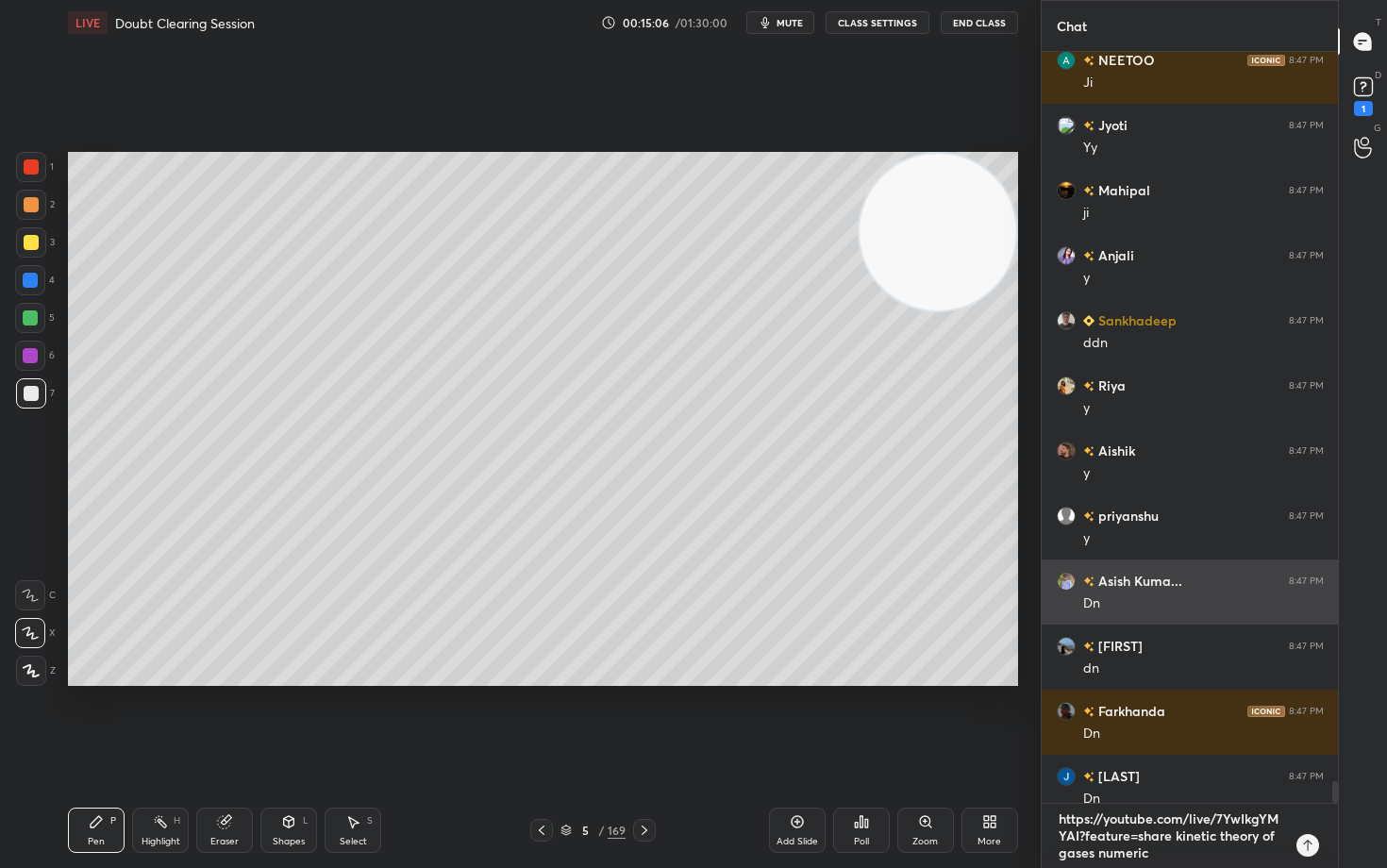 type on "x" 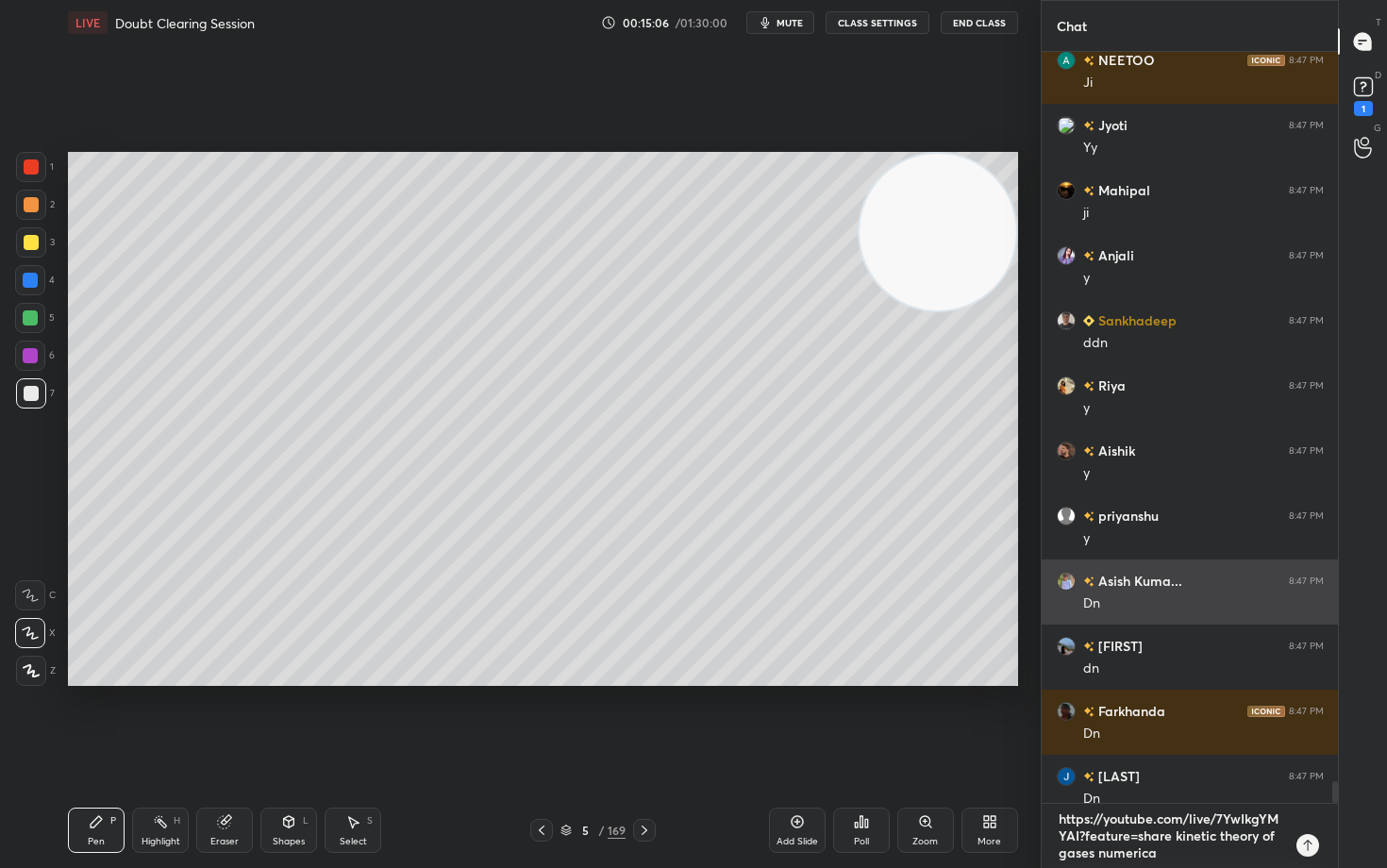 type on "https://youtube.com/live/7YwIkgYMYAI?feature=share kinetic theory of gases numerical" 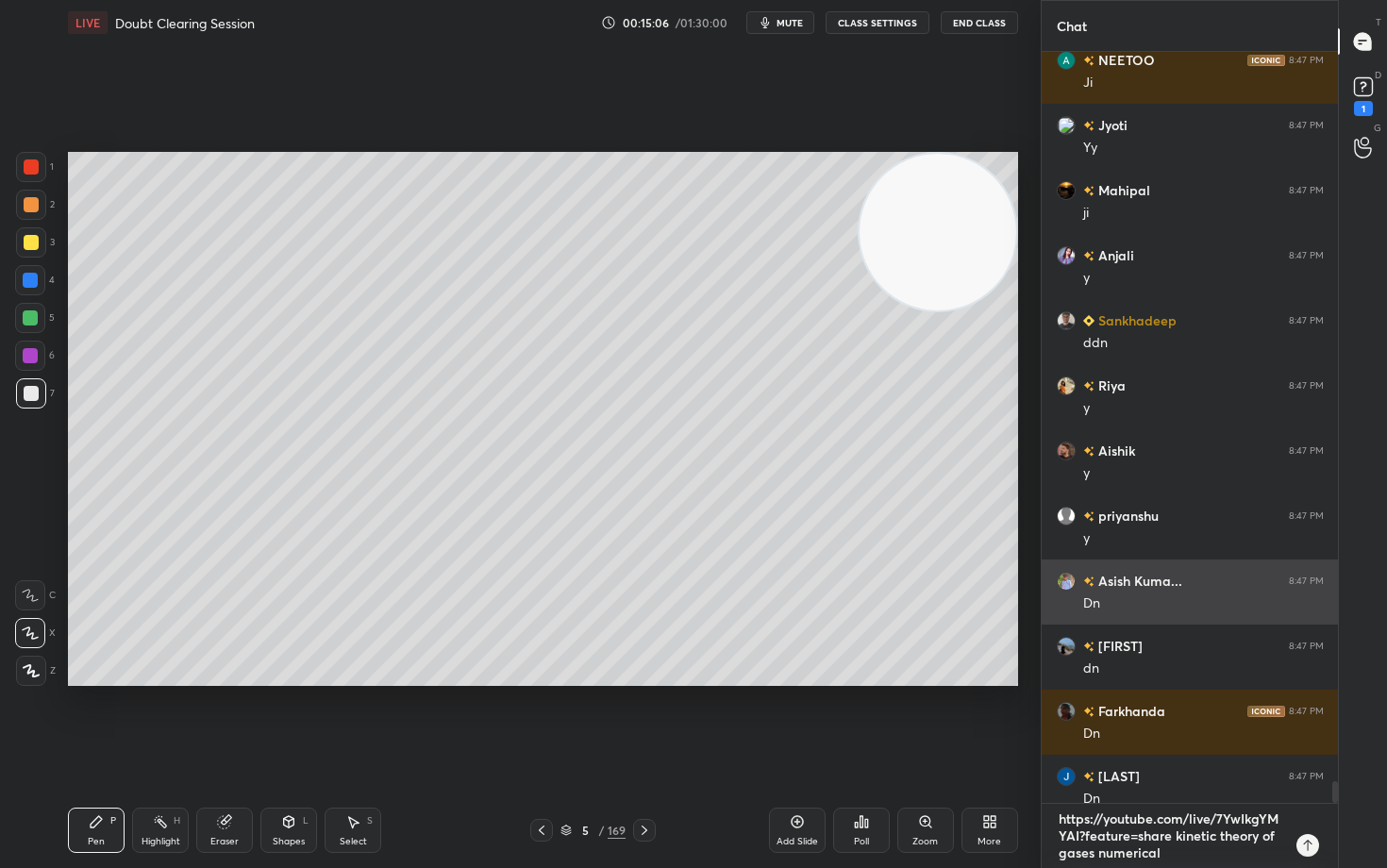 type on "x" 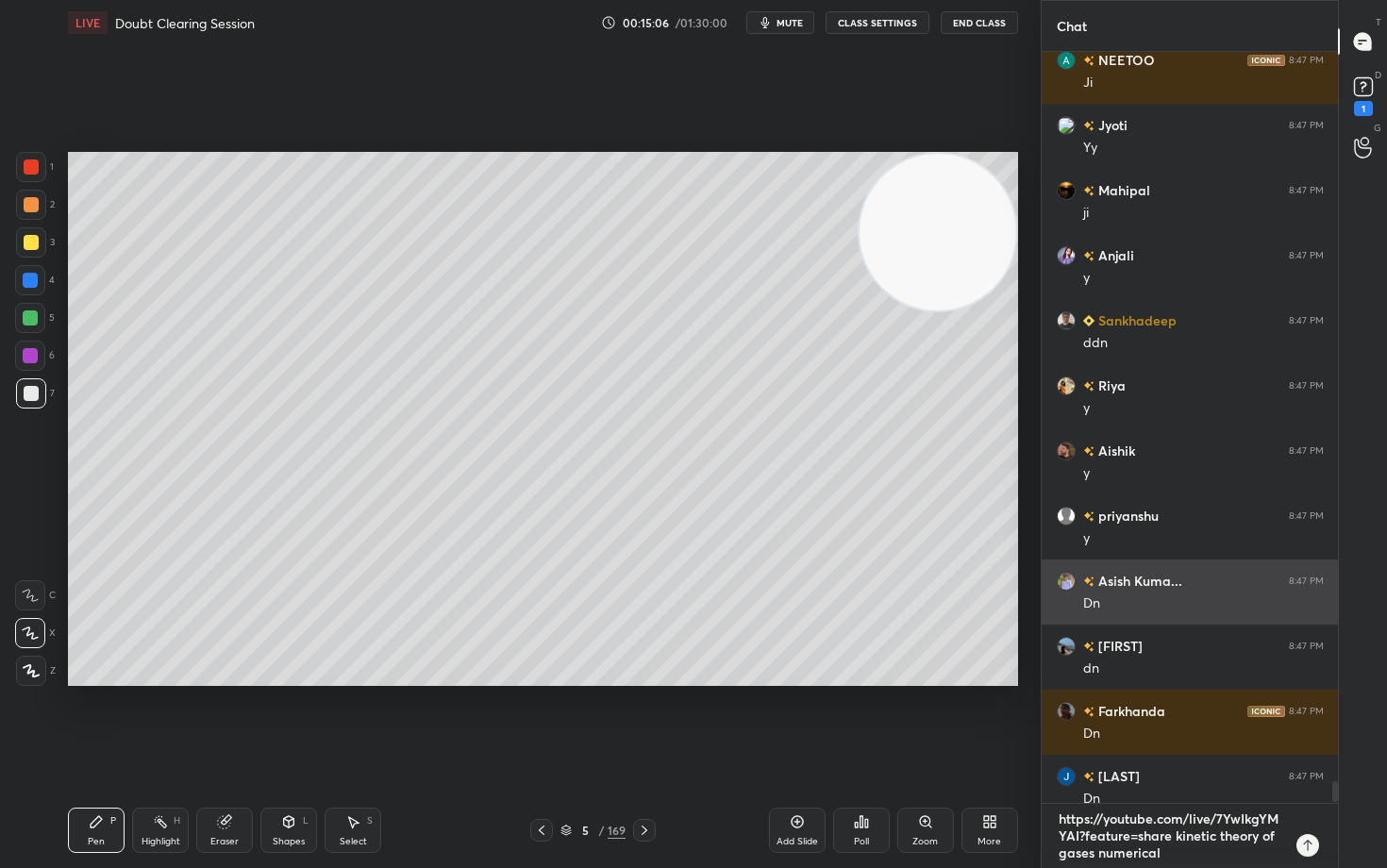 type on "https://youtube.com/live/7YwIkgYMYAI?feature=share kinetic theory of gases numerical p" 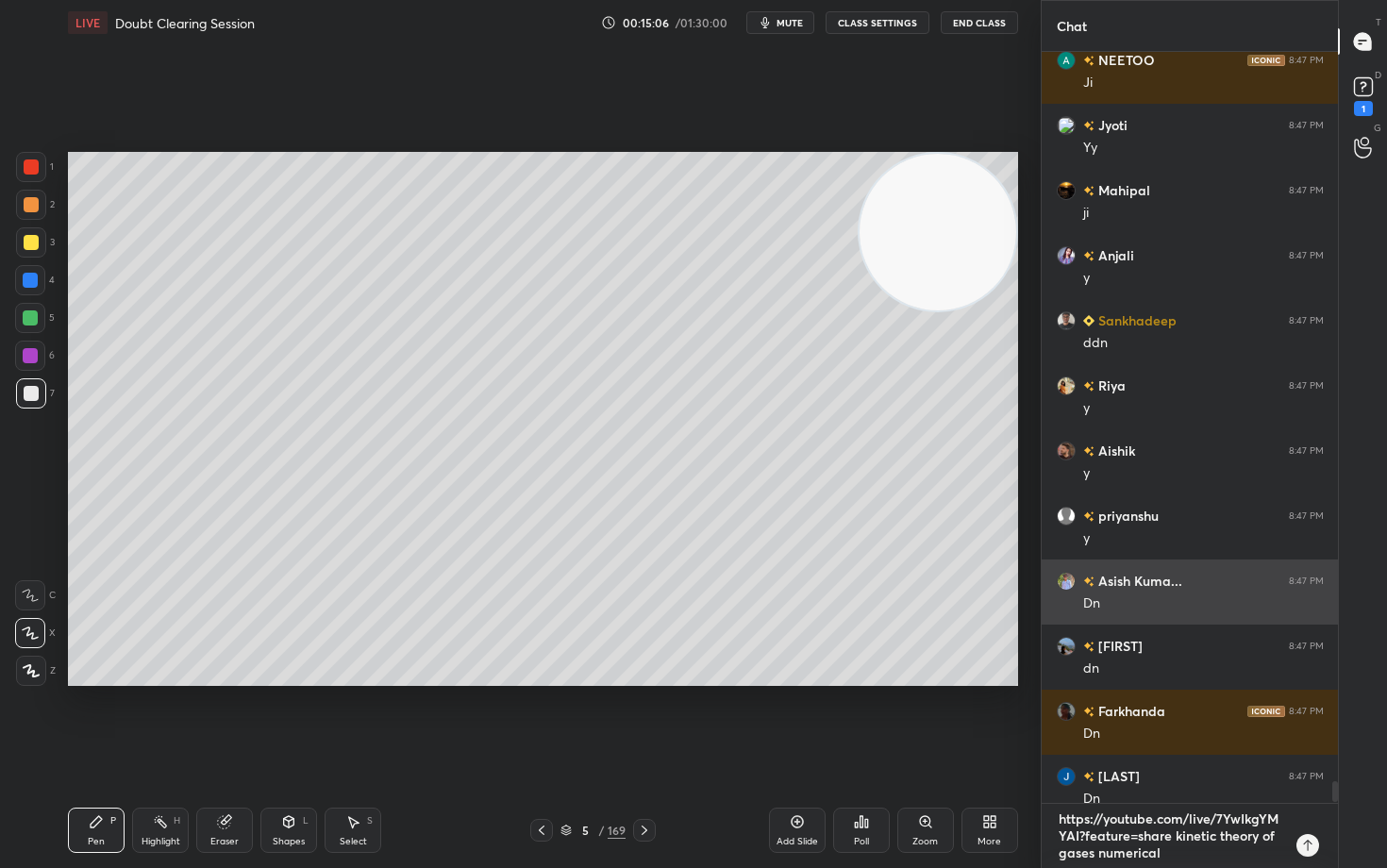 type on "x" 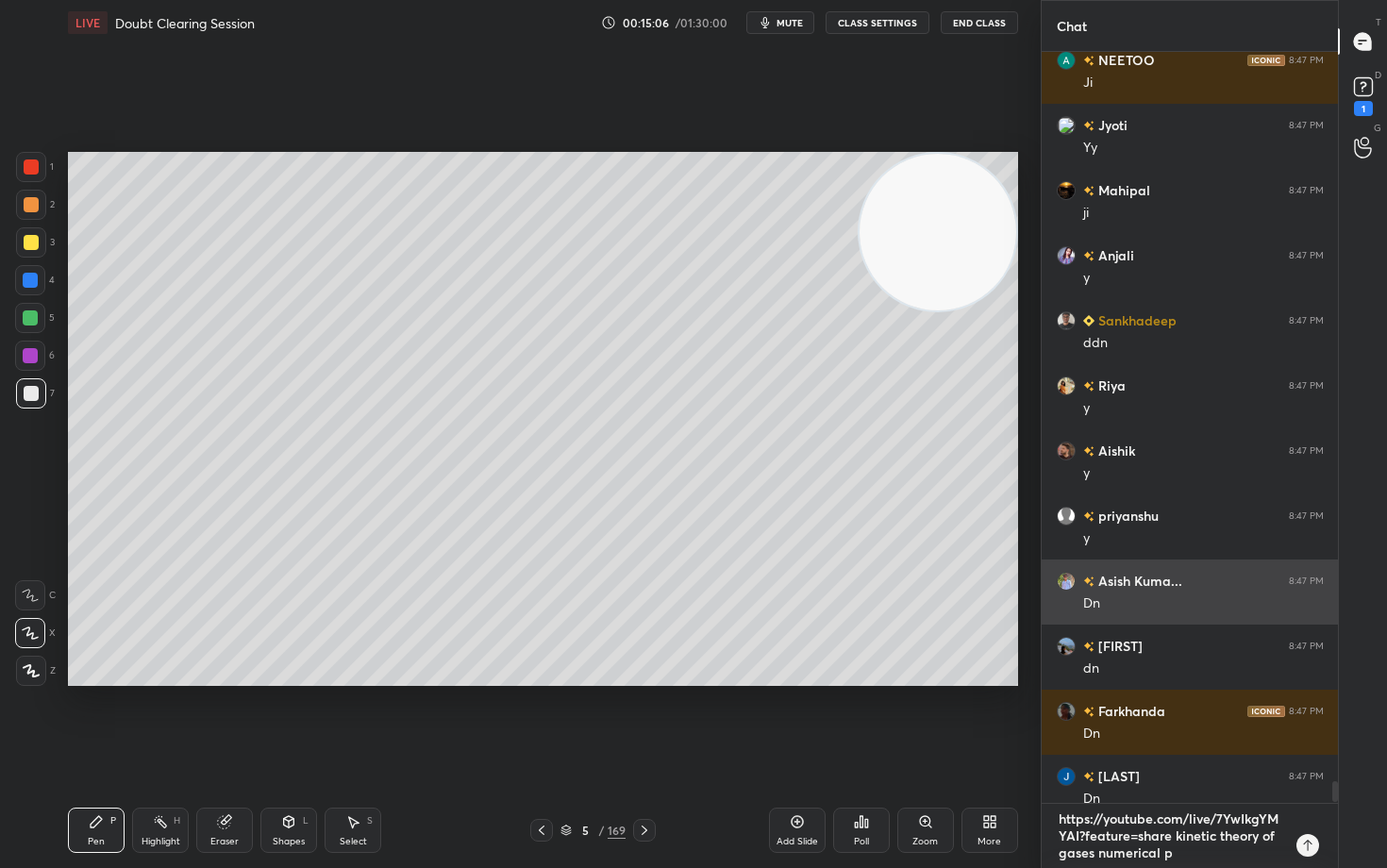 type on "https://youtube.com/live/7YwIkgYMYAI?feature=share kinetic theory of gases numerical pr" 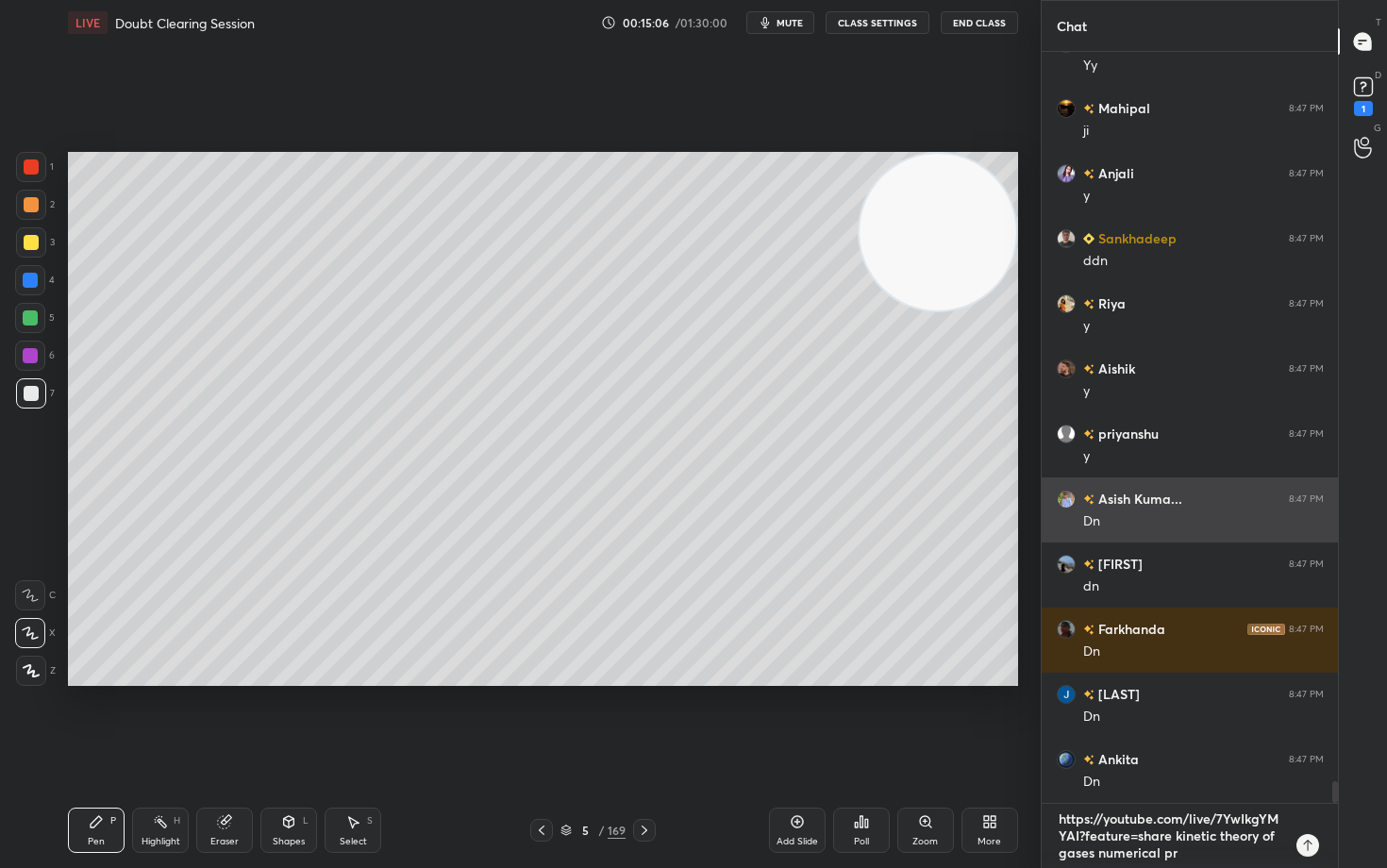 type on "https://youtube.com/live/7YwIkgYMYAI?feature=share kinetic theory of gases numerical prb" 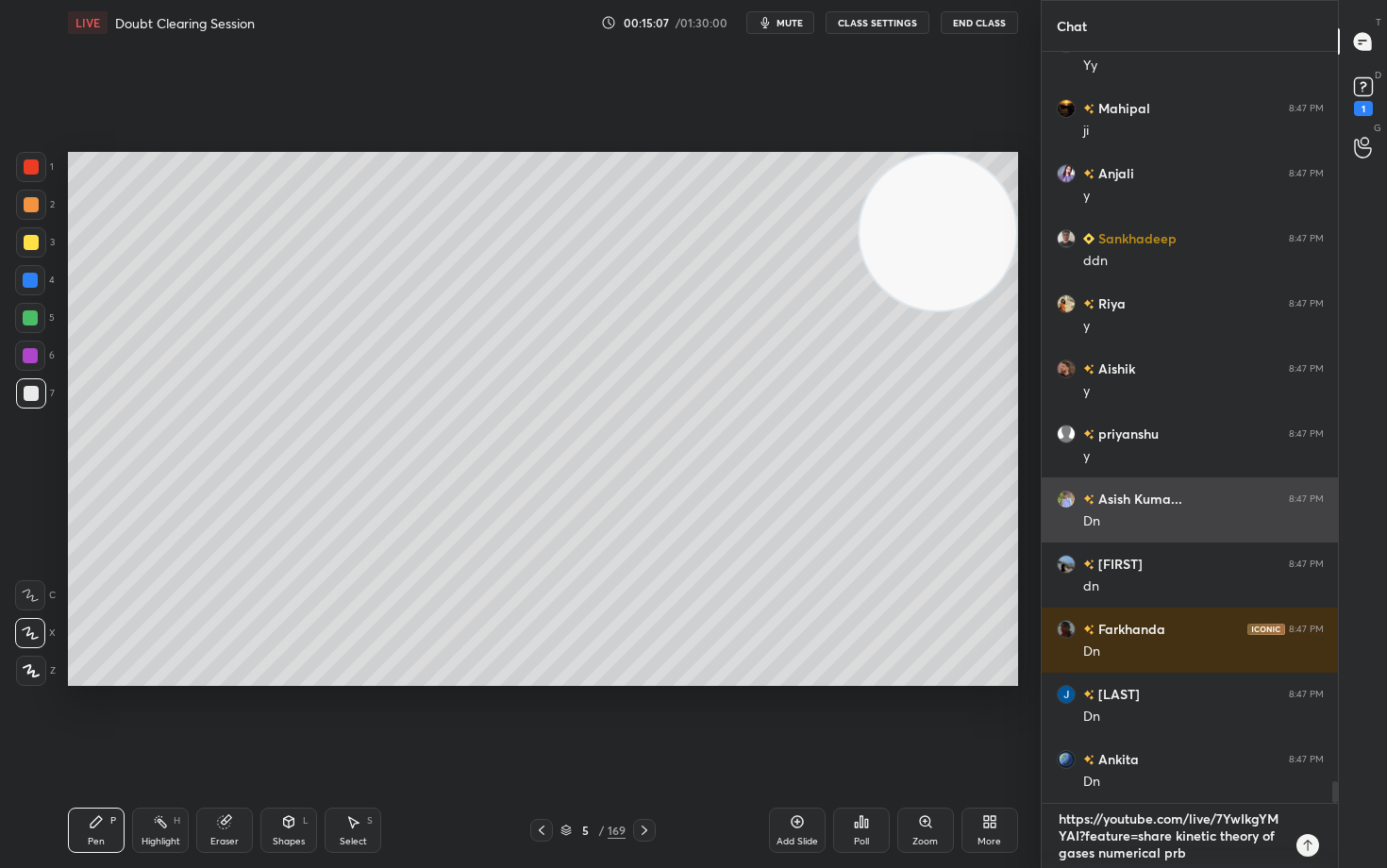 type on "https://youtube.com/live/7YwIkgYMYAI?feature=share kinetic theory of gases numerical prbo" 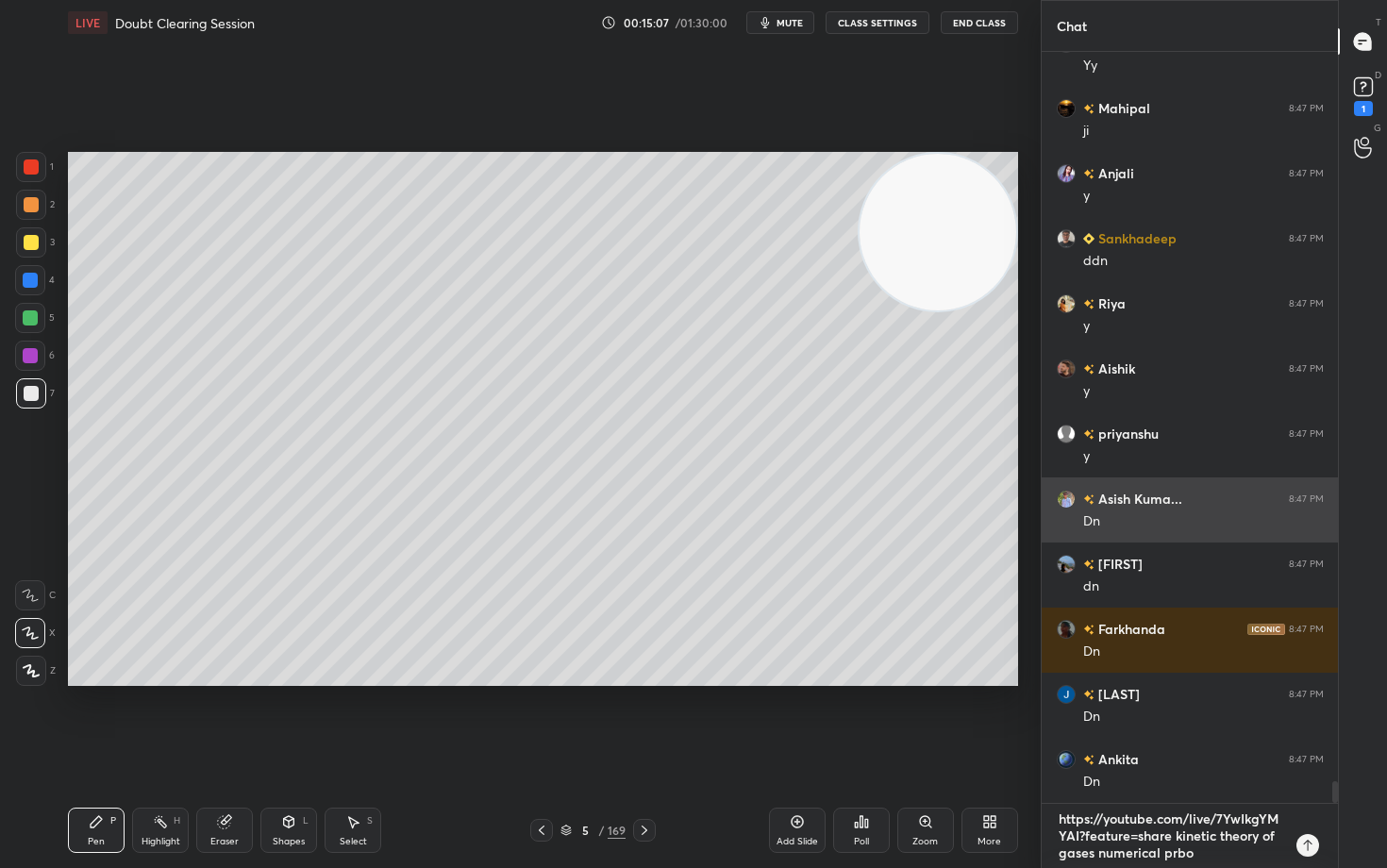type on "x" 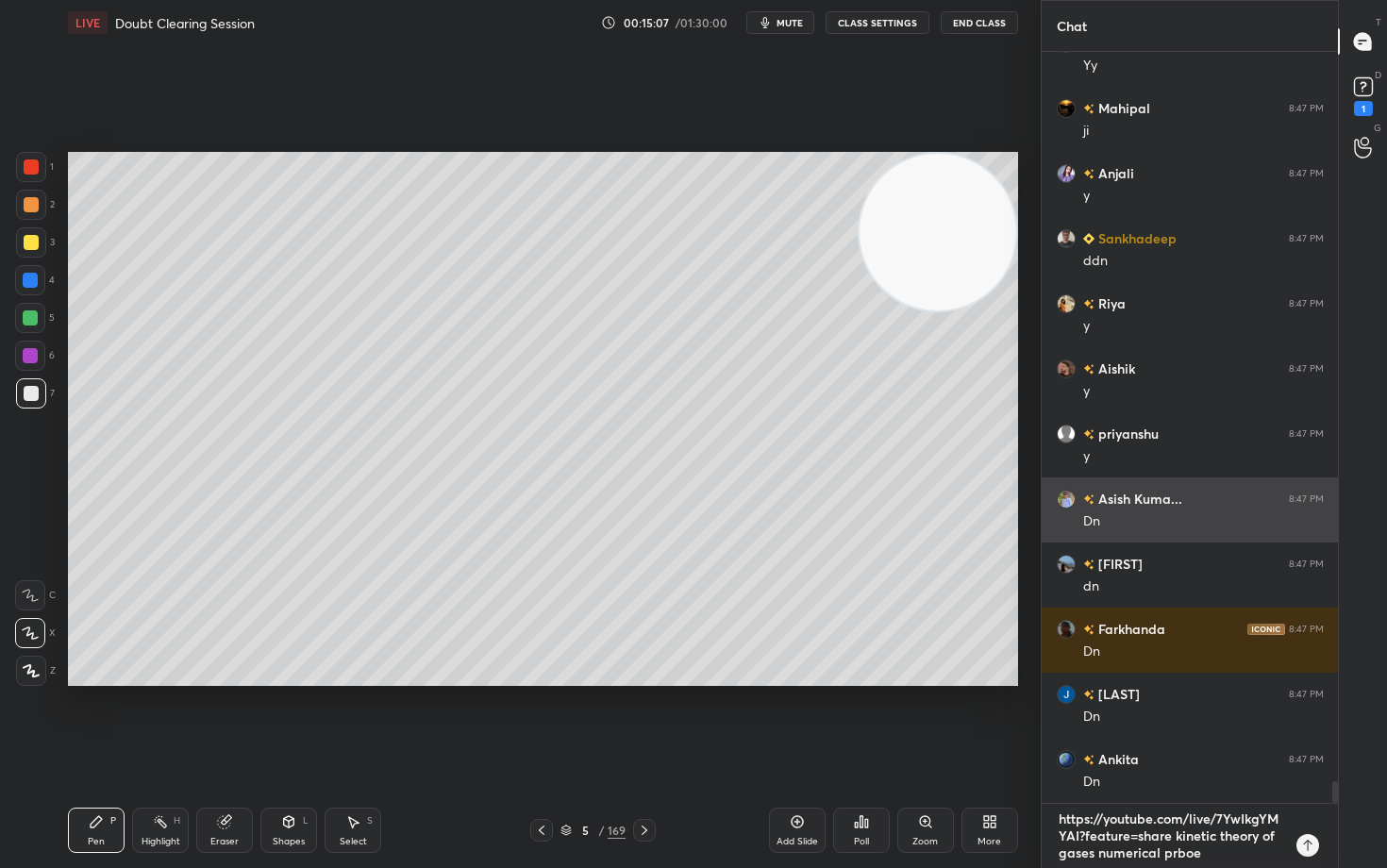 type on "https://youtube.com/live/7YwIkgYMYAI?feature=share kinetic theory of gases numerical prboel" 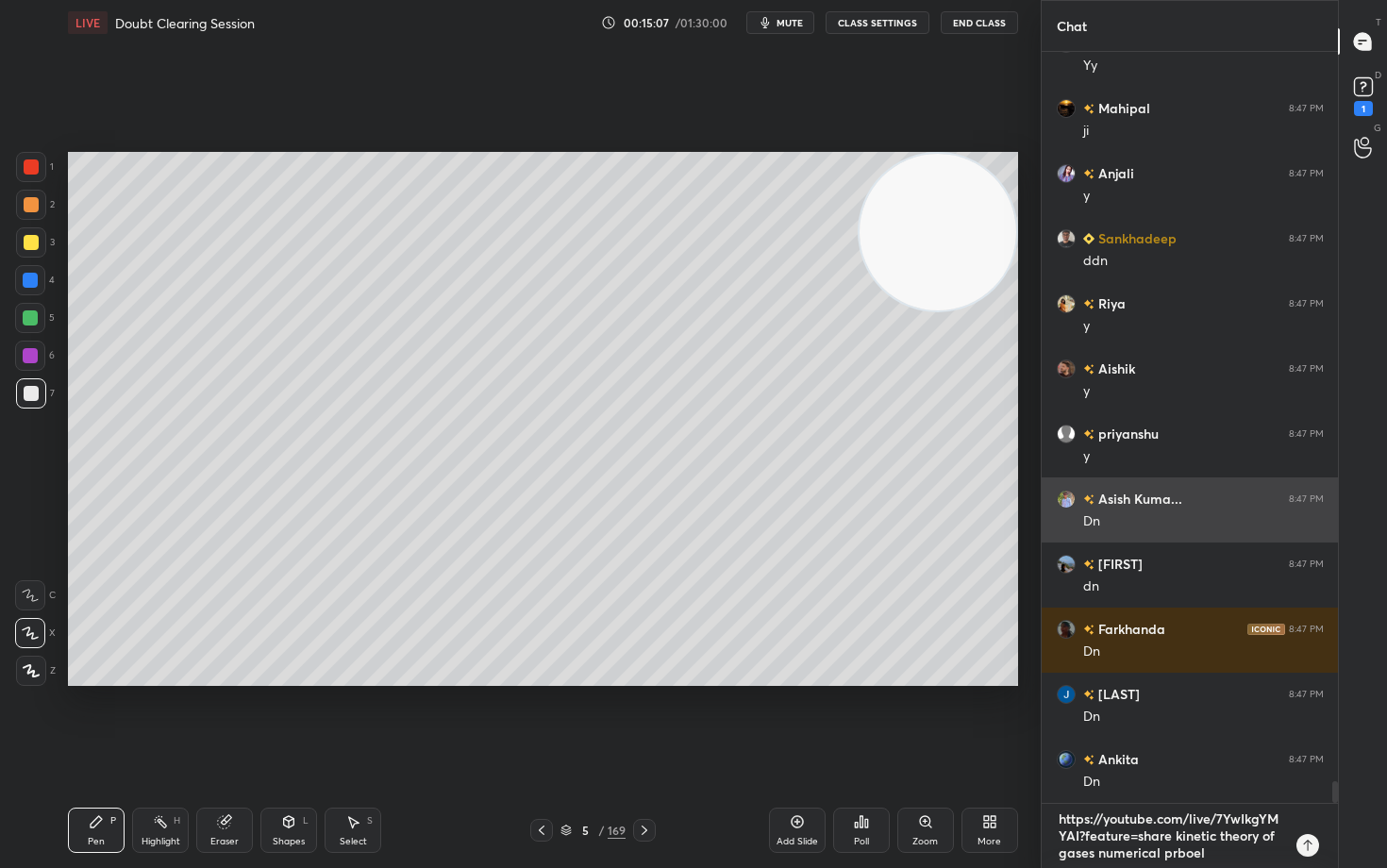 type on "https://youtube.com/live/7YwIkgYMYAI?feature=share kinetic theory of gases numerical prboels" 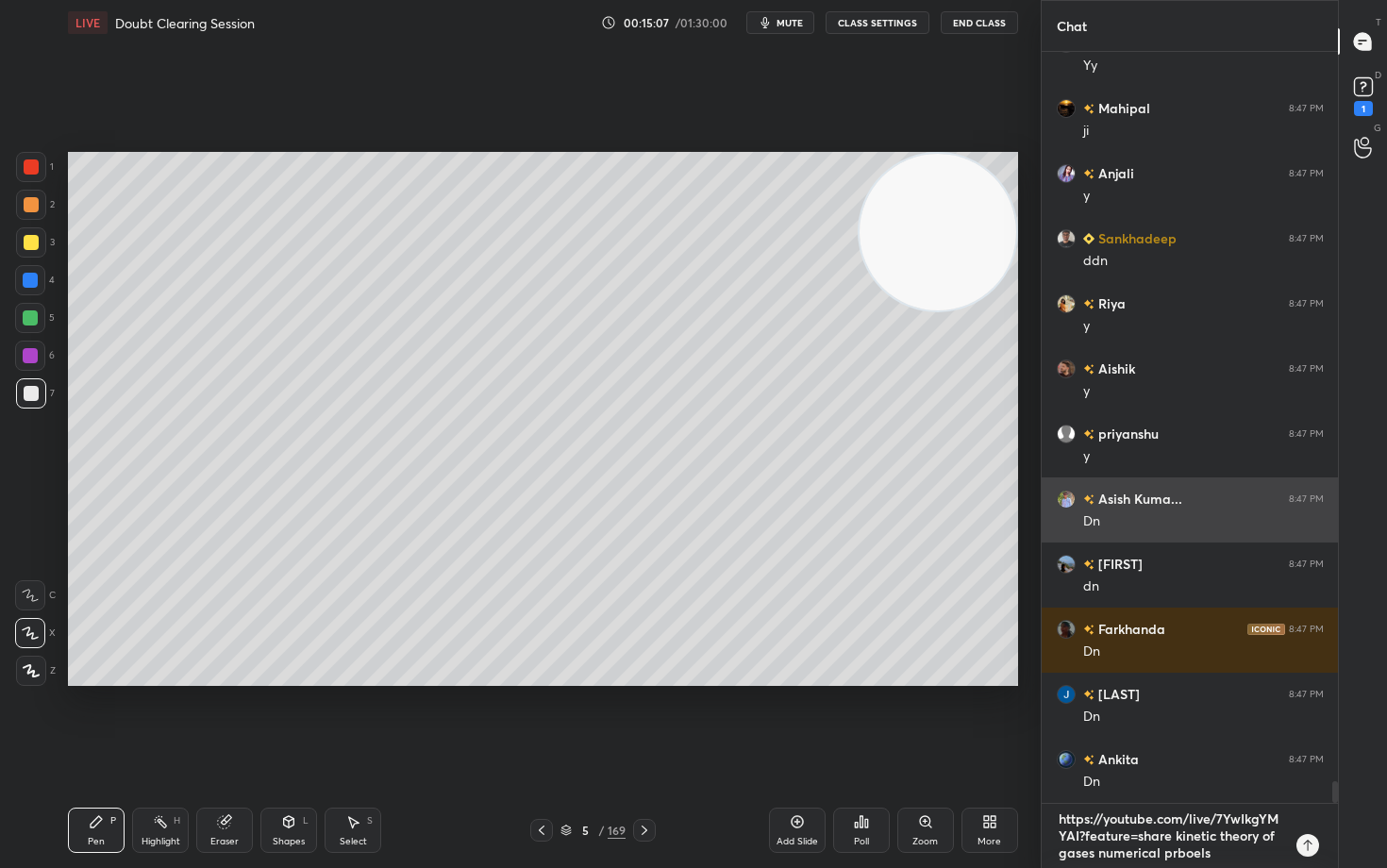 type on "https://youtube.com/live/7YwIkgYMYAI?feature=share kinetic theory of gases numerical prboelsm" 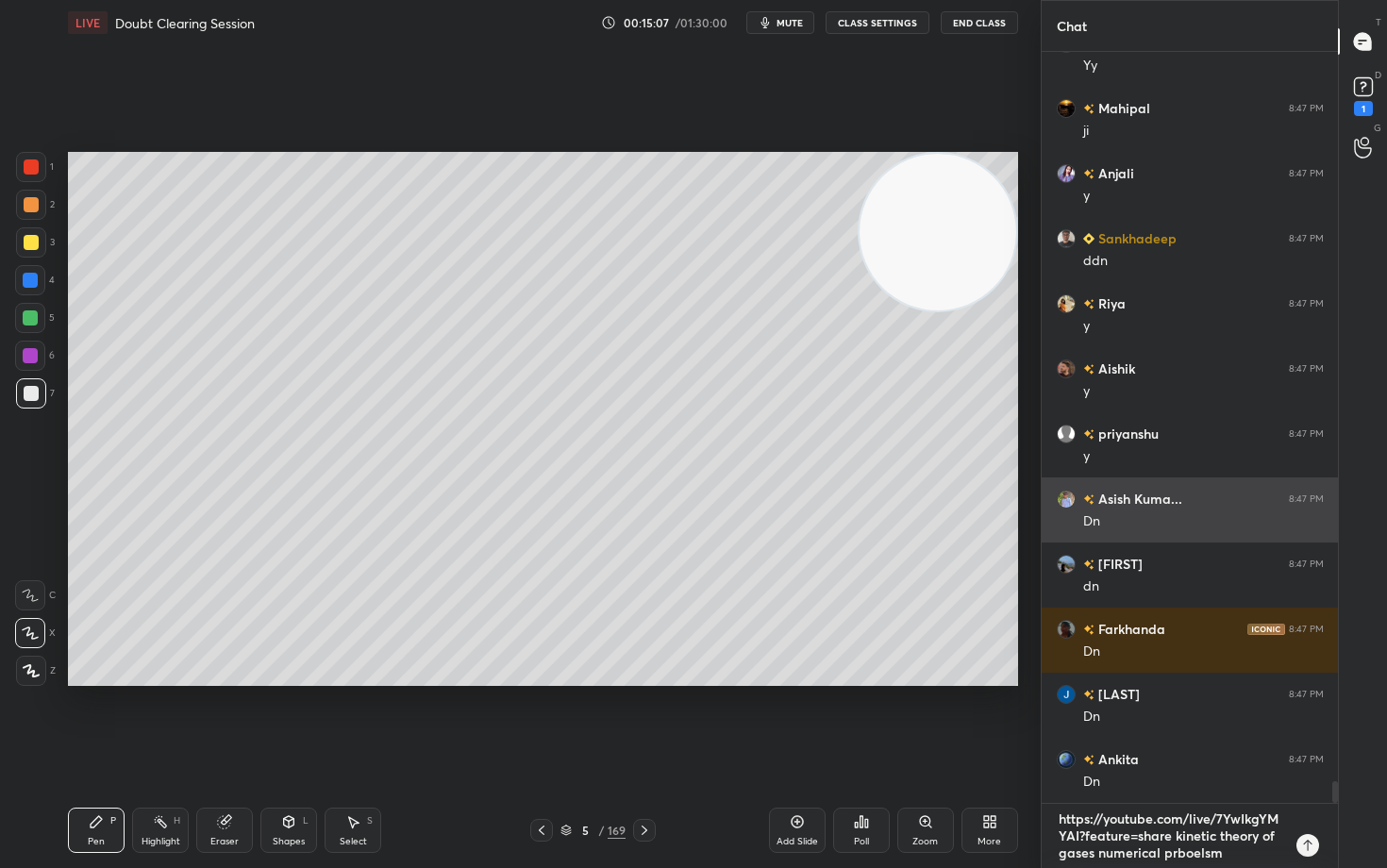 type on "https://youtube.com/live/7YwIkgYMYAI?feature=share kinetic theory of gases numerical prboels" 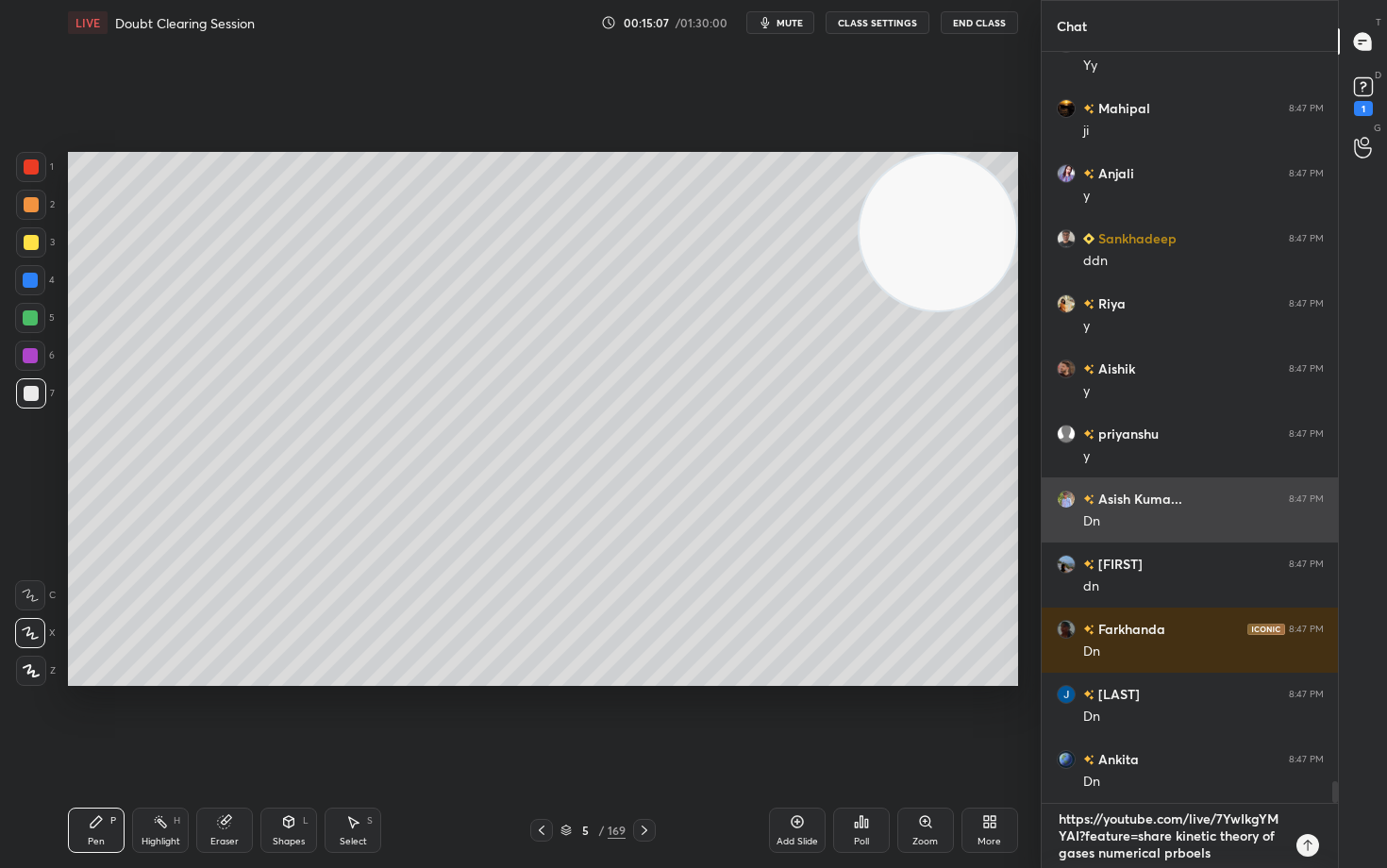 type on "x" 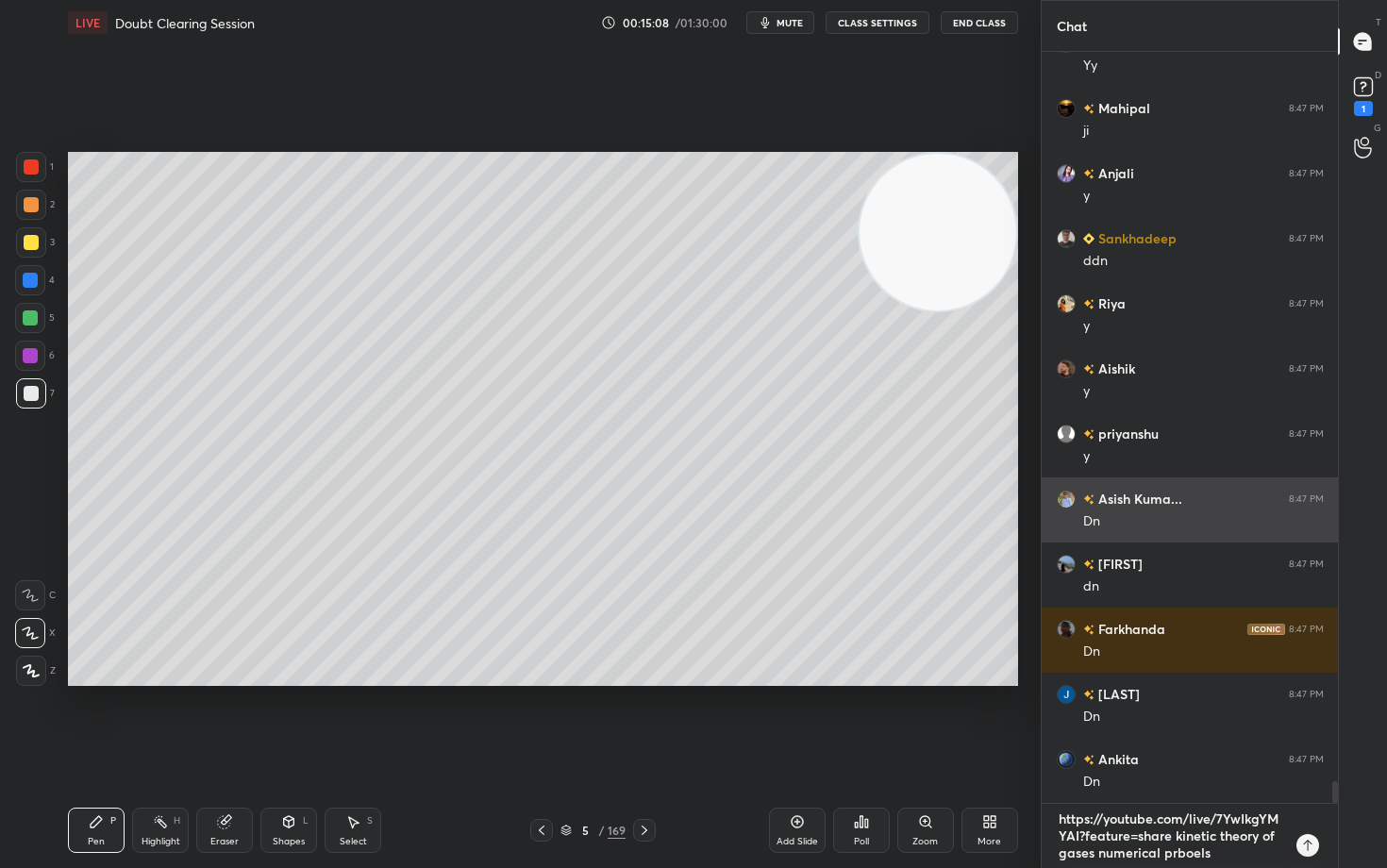 type on "https://youtube.com/live/7YwIkgYMYAI?feature=share kinetic theory of gases numerical prboel" 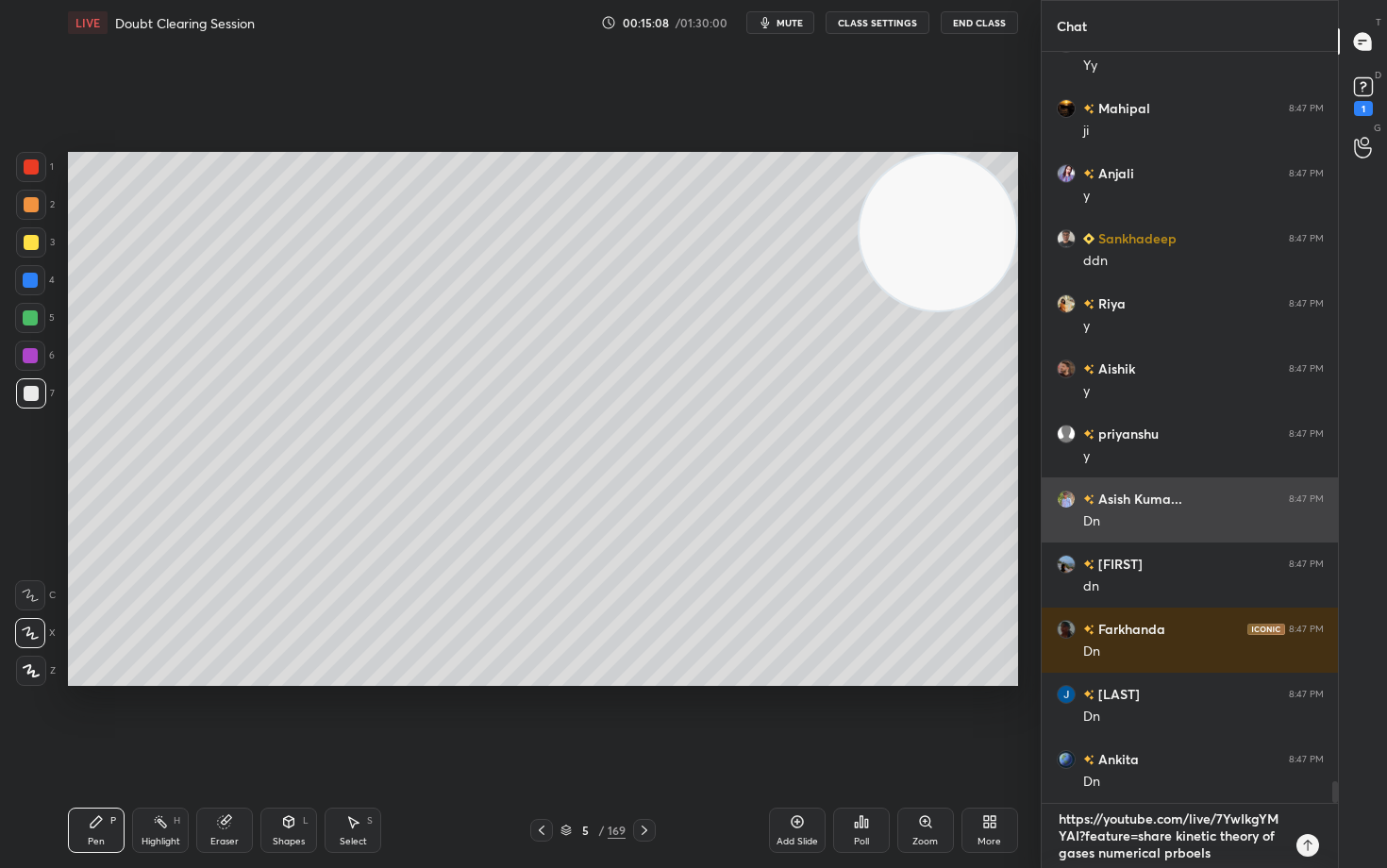 type on "x" 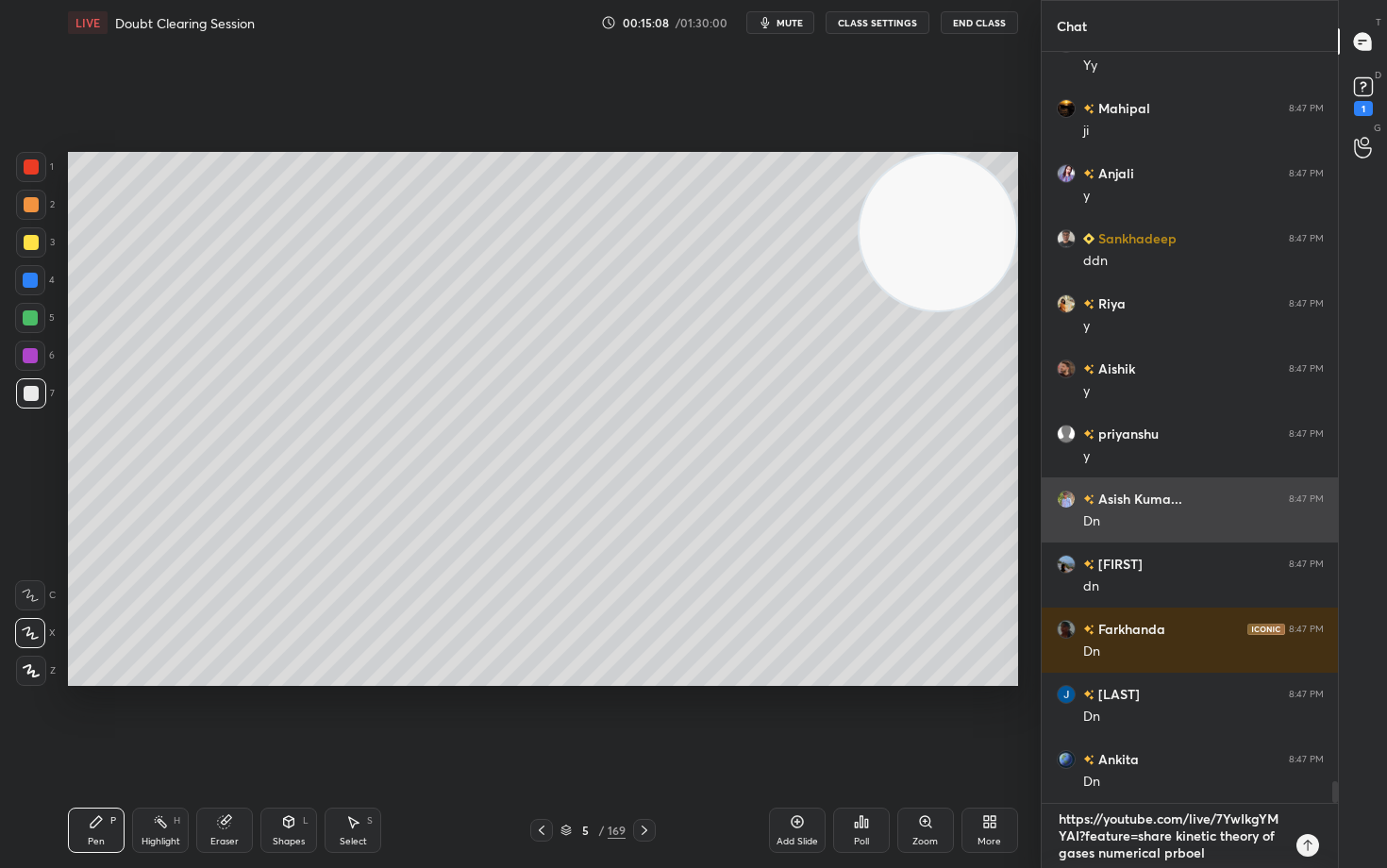 type on "https://youtube.com/live/7YwIkgYMYAI?feature=share kinetic theory of gases numerical prboe" 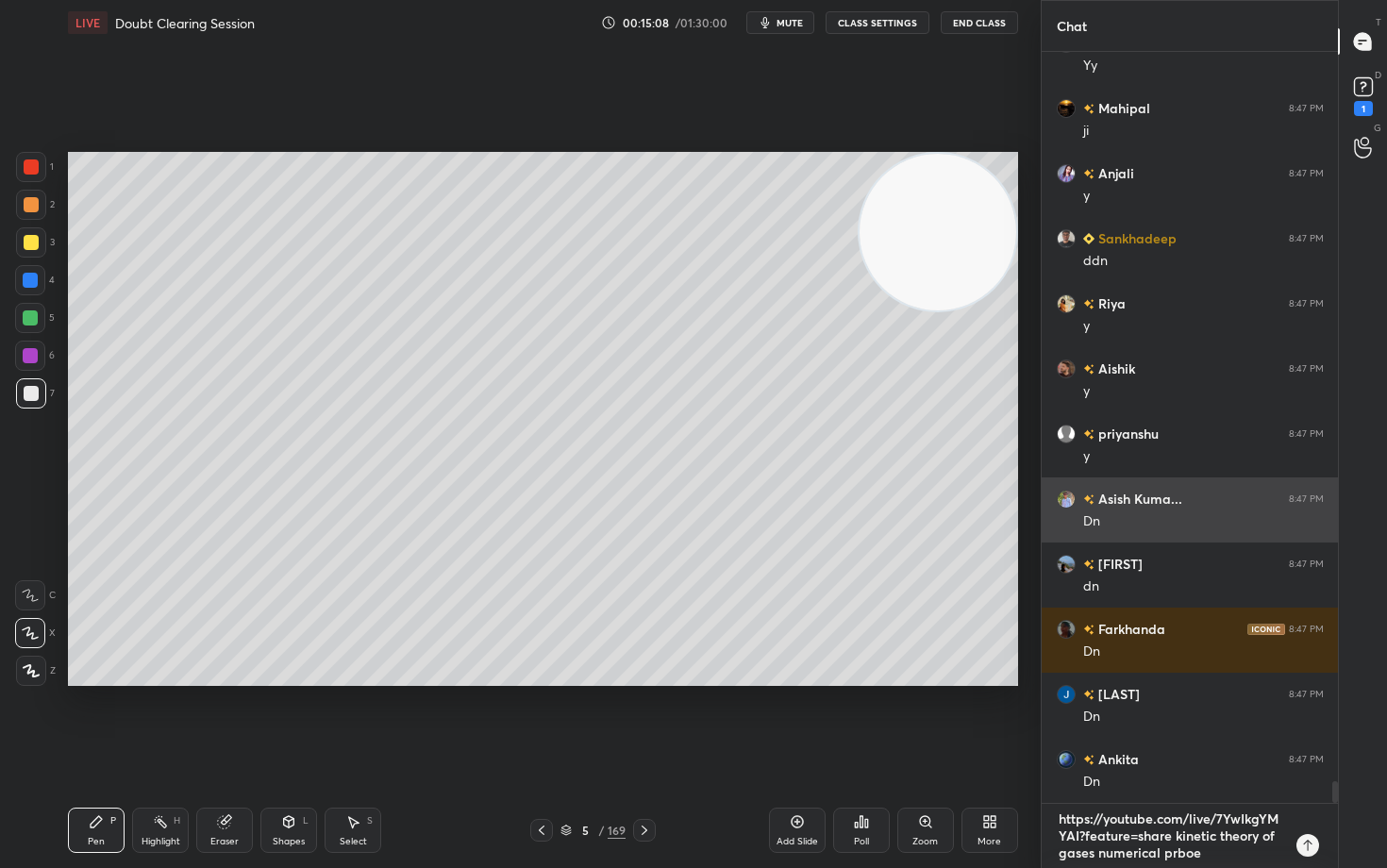 type on "https://youtube.com/live/7YwIkgYMYAI?feature=share kinetic theory of gases numerical prbo" 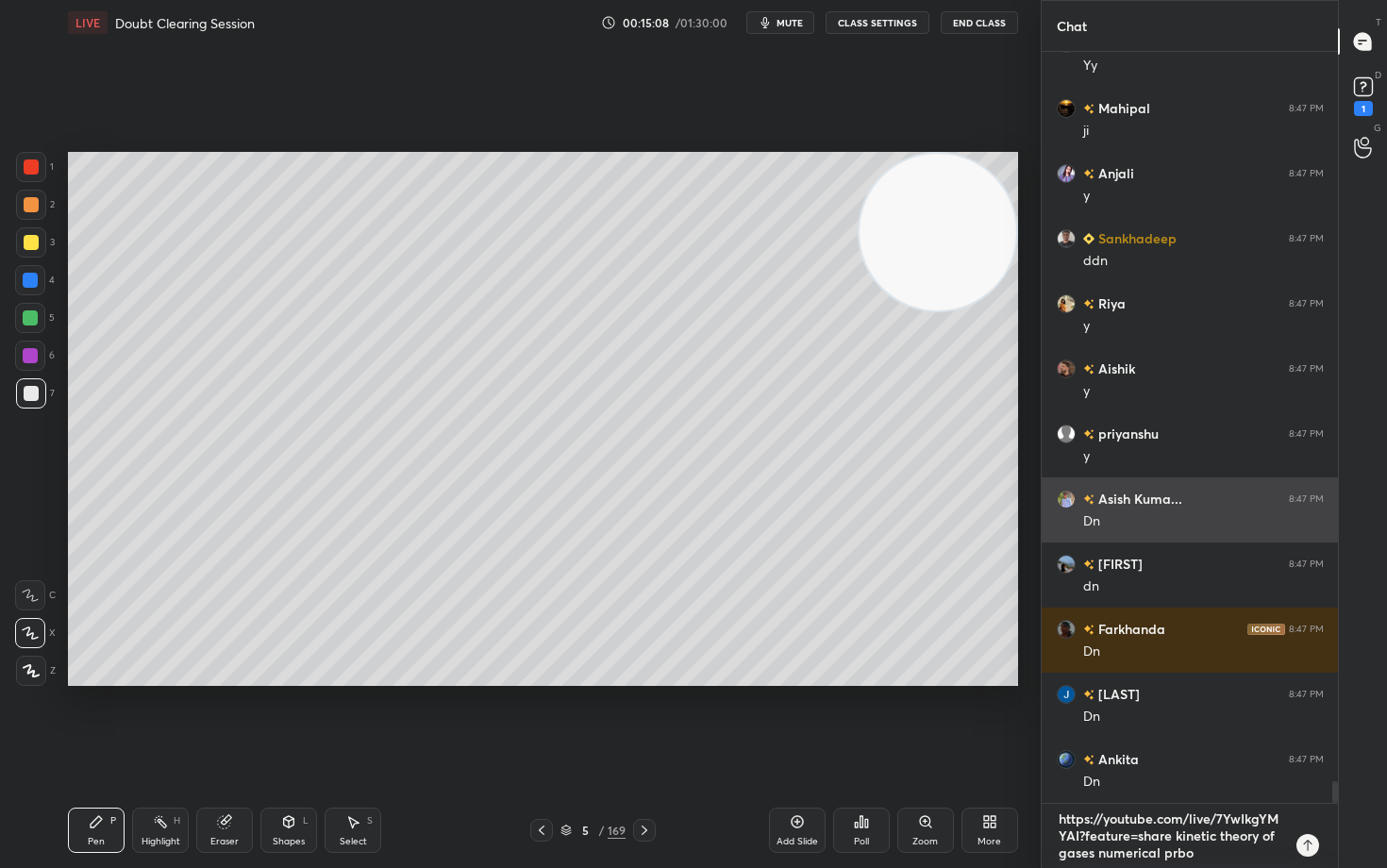 type on "https://youtube.com/live/7YwIkgYMYAI?feature=share kinetic theory of gases numerical prb" 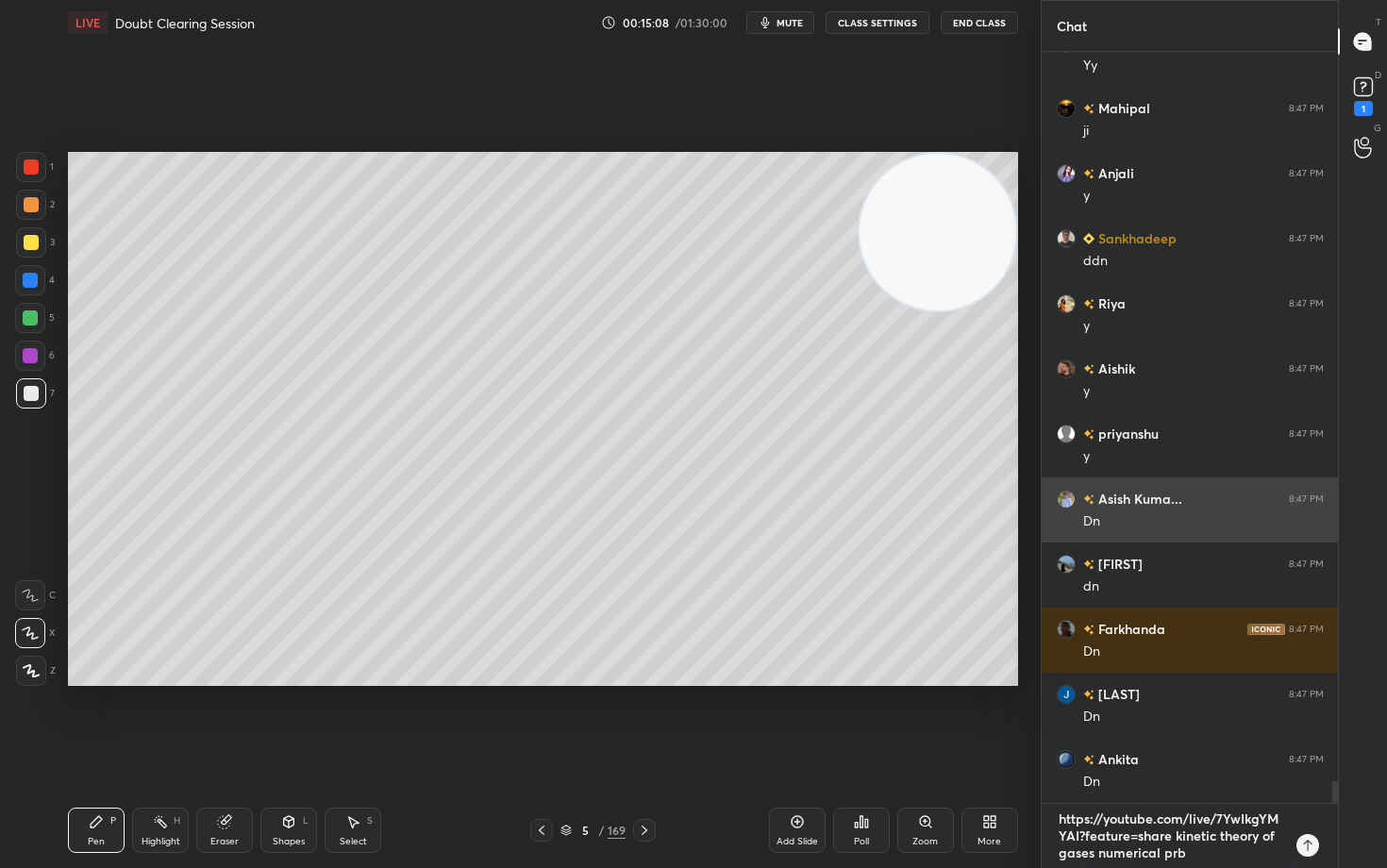type on "https://youtube.com/live/7YwIkgYMYAI?feature=share kinetic theory of gases numerical pr" 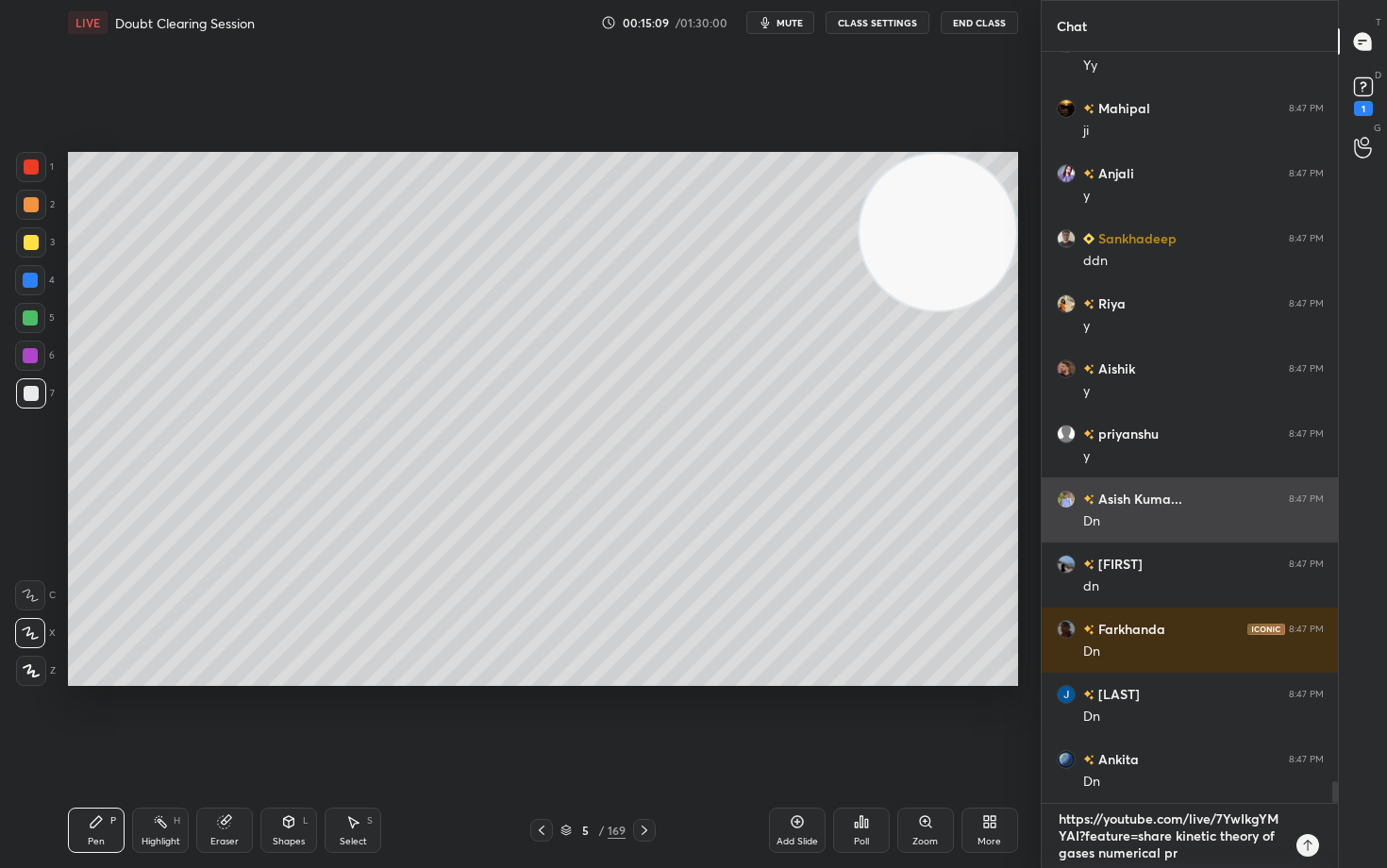 type on "https://youtube.com/live/7YwIkgYMYAI?feature=share kinetic theory of gases numerical pro" 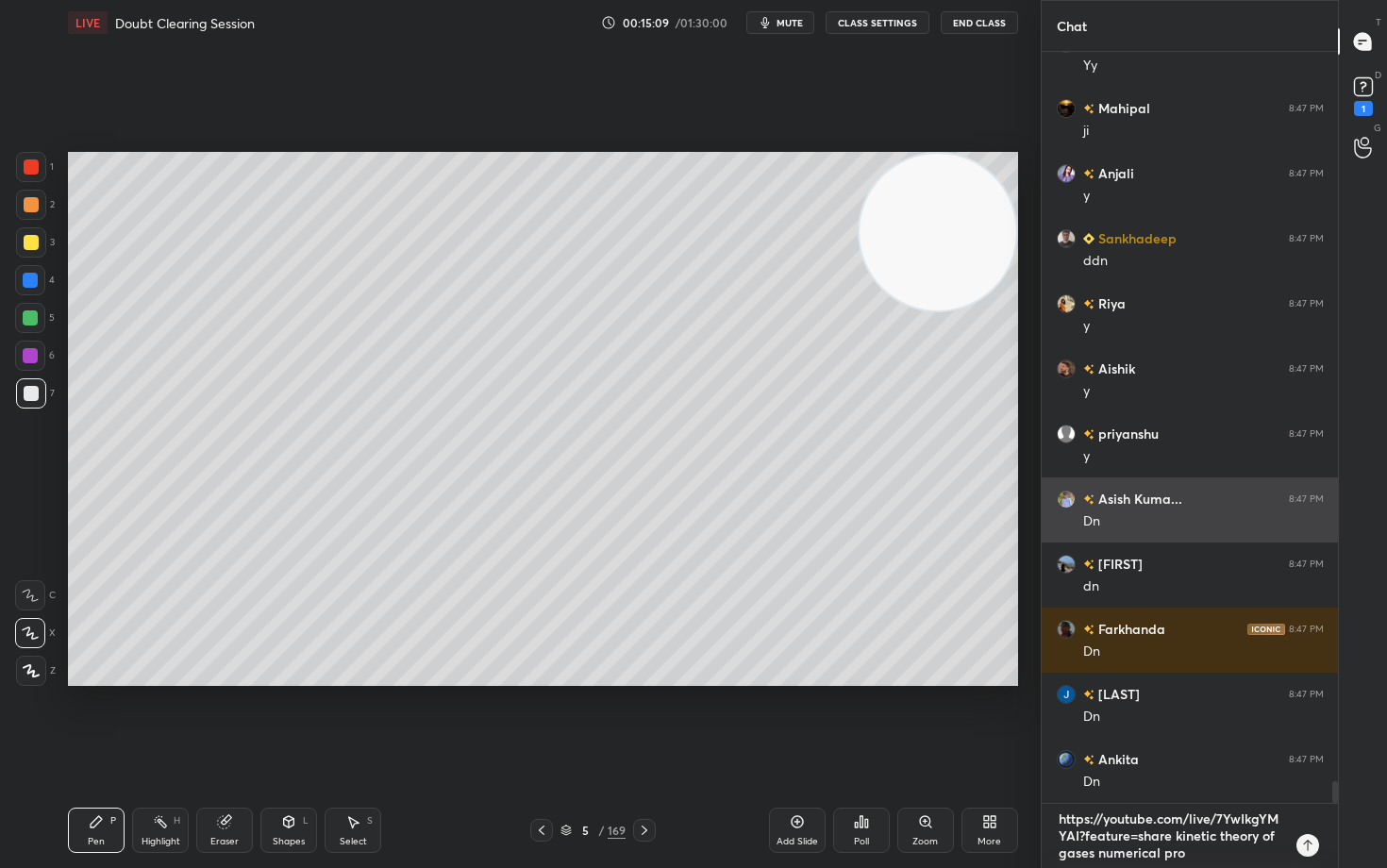 type on "https://youtube.com/live/7YwIkgYMYAI?feature=share kinetic theory of gases numerical prob" 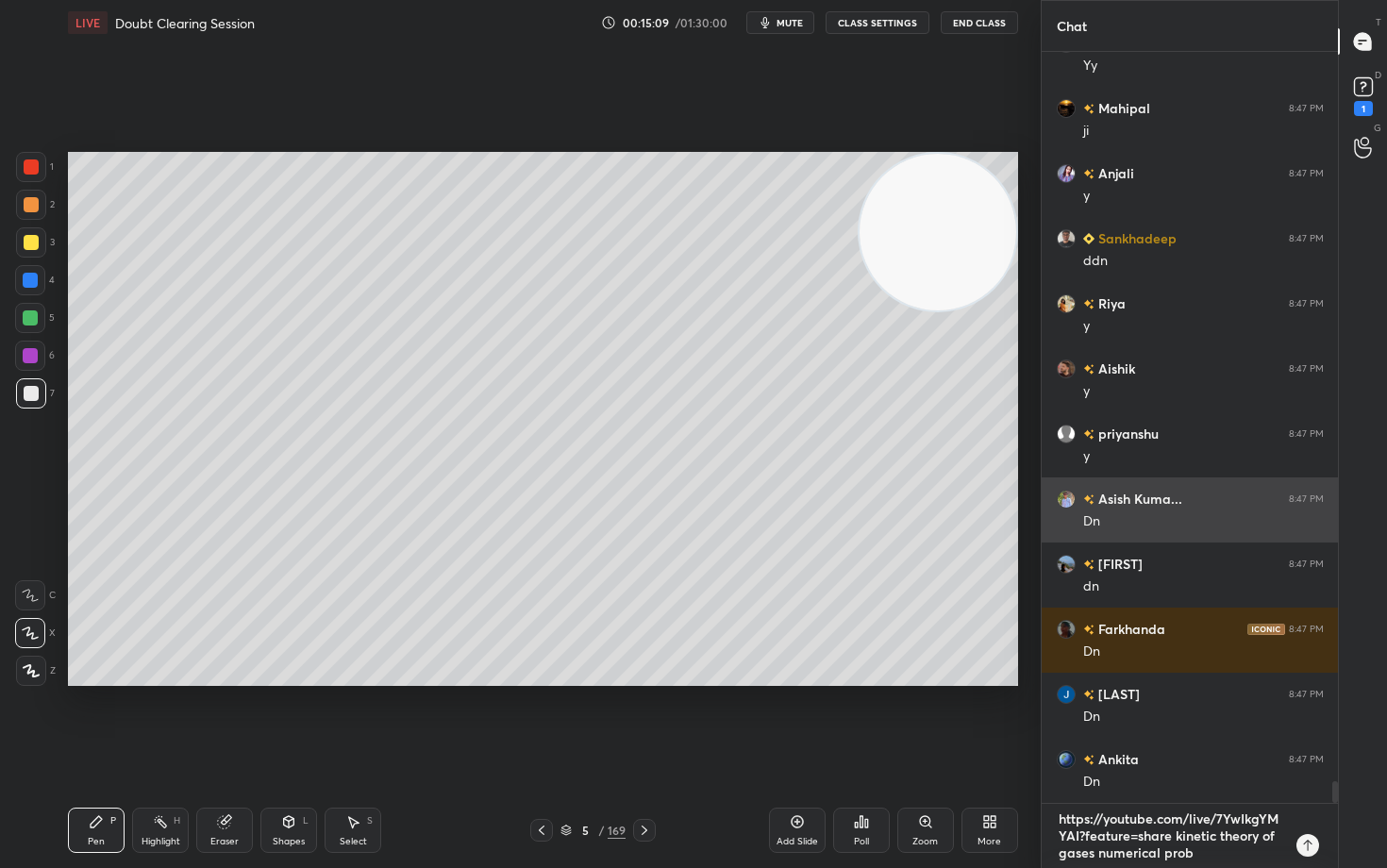 type on "https://youtube.com/live/7YwIkgYMYAI?feature=share kinetic theory of gases numerical probl" 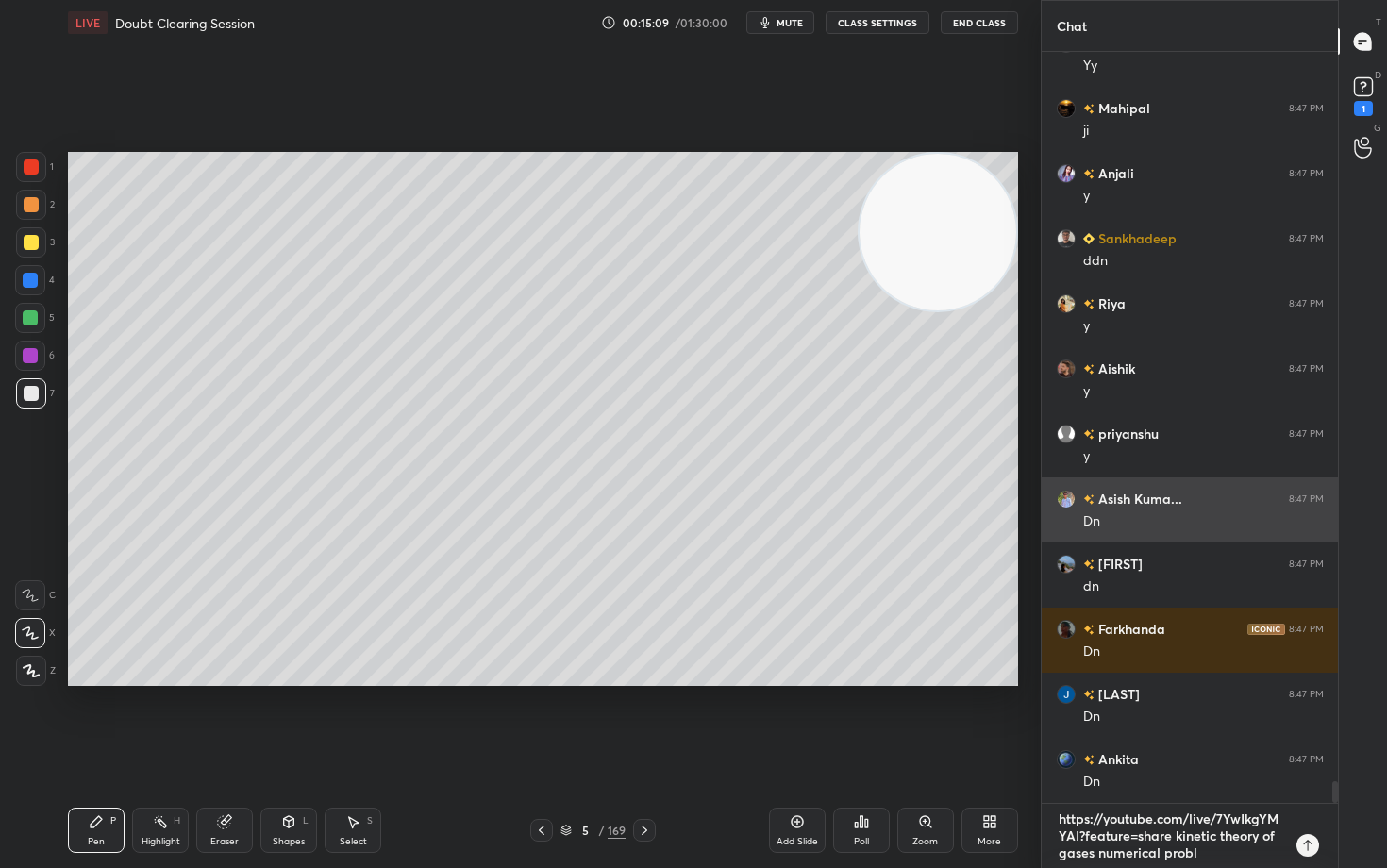 type on "https://youtube.com/live/7YwIkgYMYAI?feature=share kinetic theory of gases numerical proble" 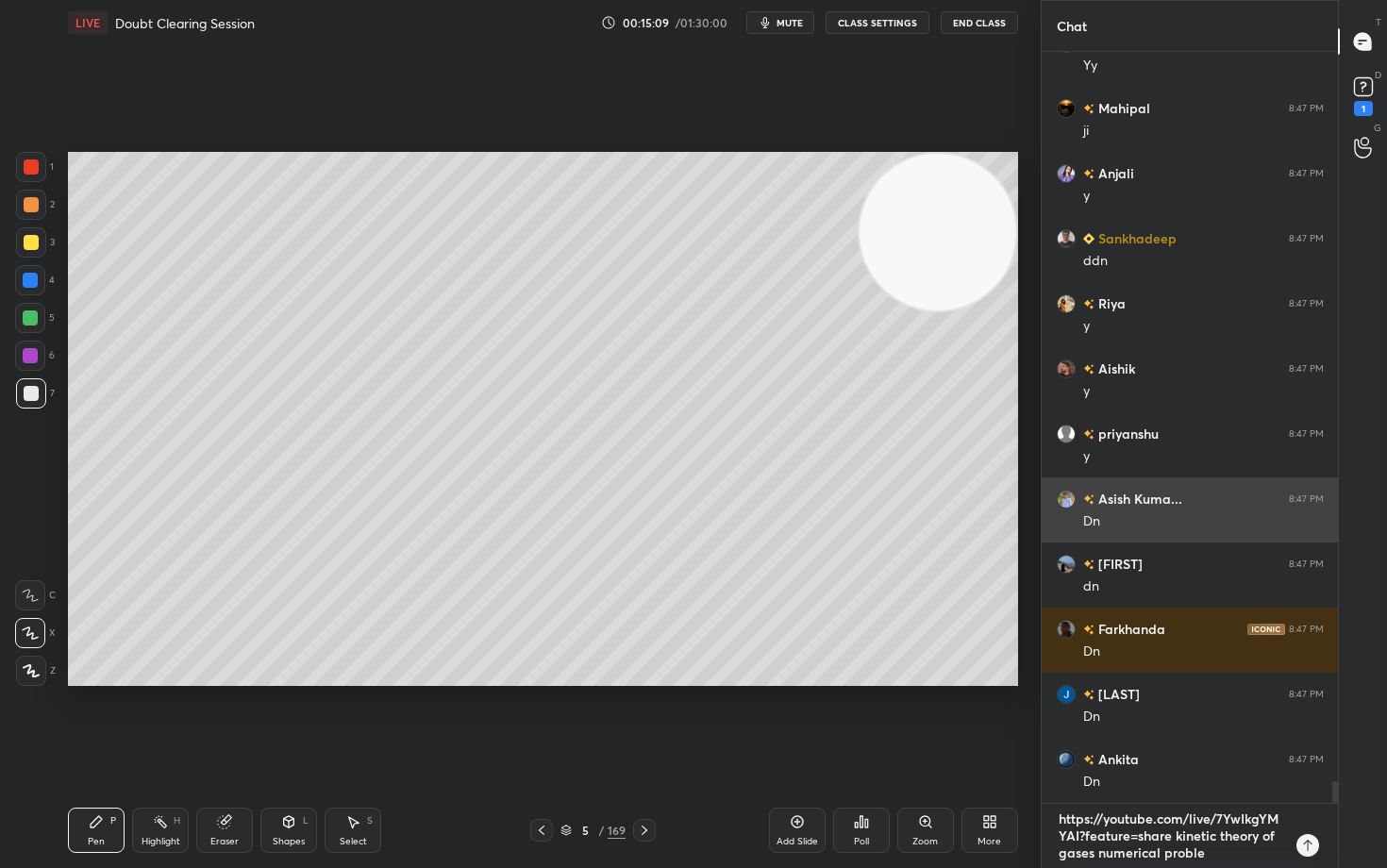 type on "https://youtube.com/live/7YwIkgYMYAI?feature=share kinetic theory of gases numerical problem" 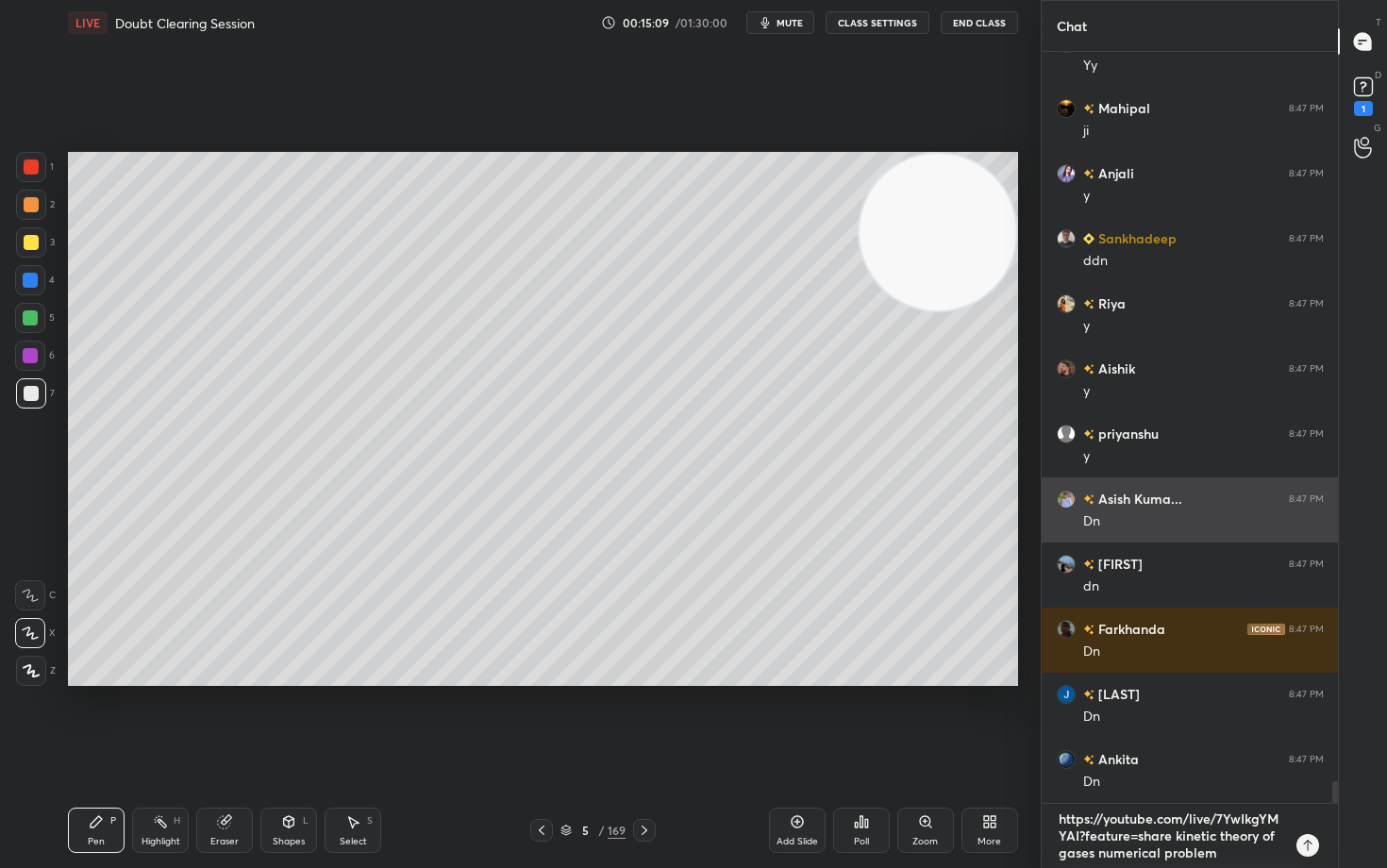 type on "https://youtube.com/live/7YwIkgYMYAI?feature=share kinetic theory of gases numerical problems" 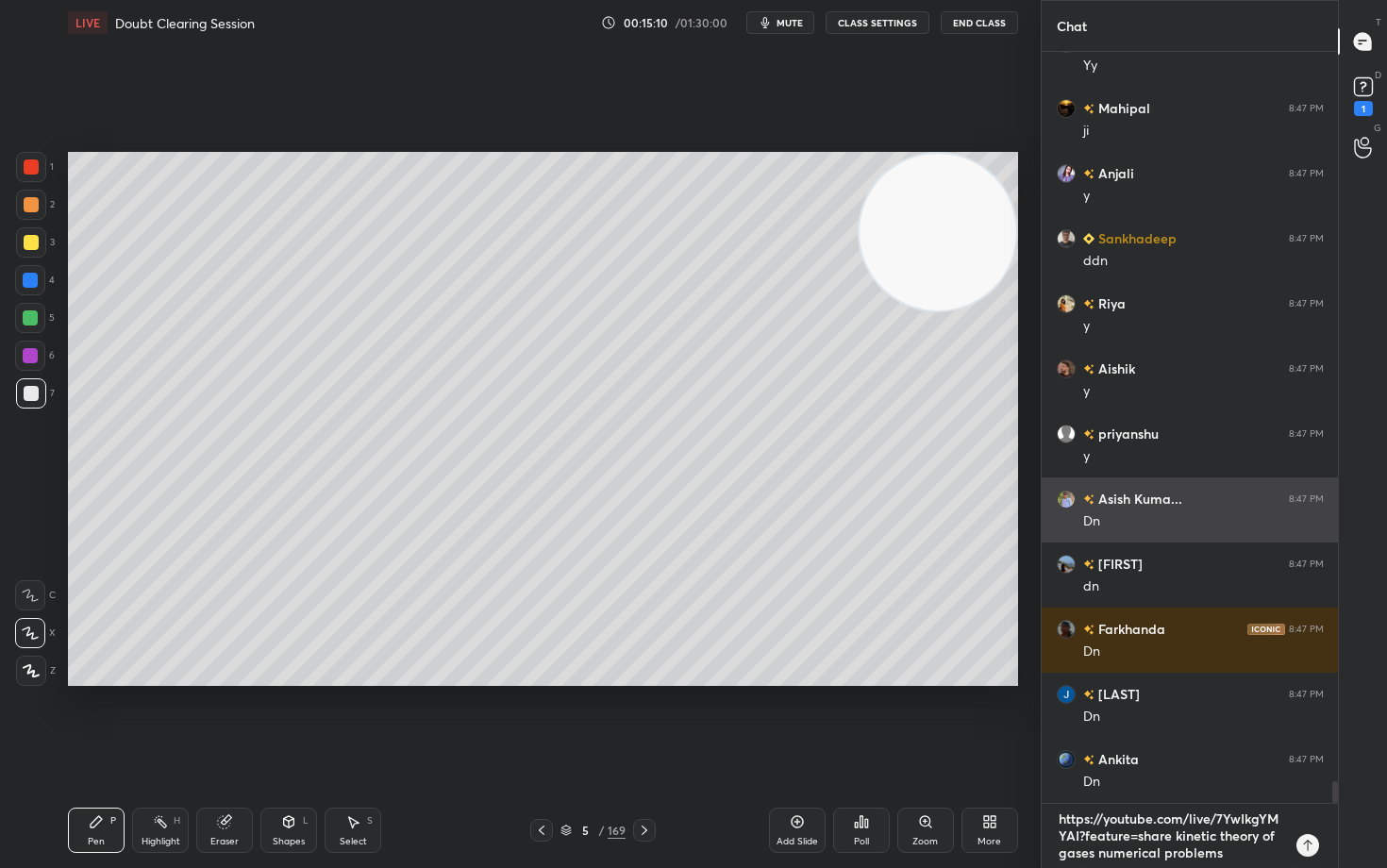 type on "https://youtube.com/live/7YwIkgYMYAI?feature=share kinetic theory of gases numerical problems." 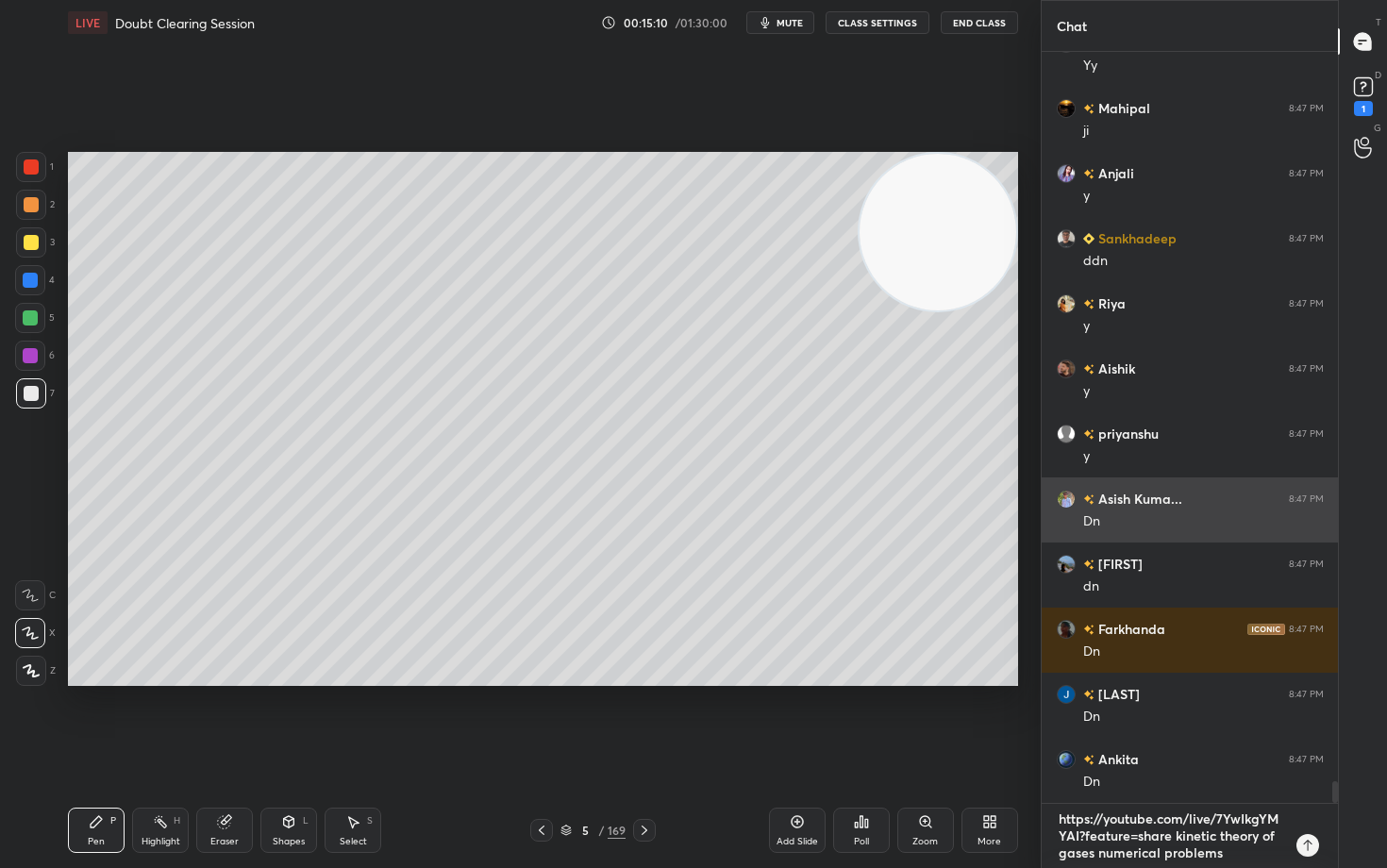 type on "x" 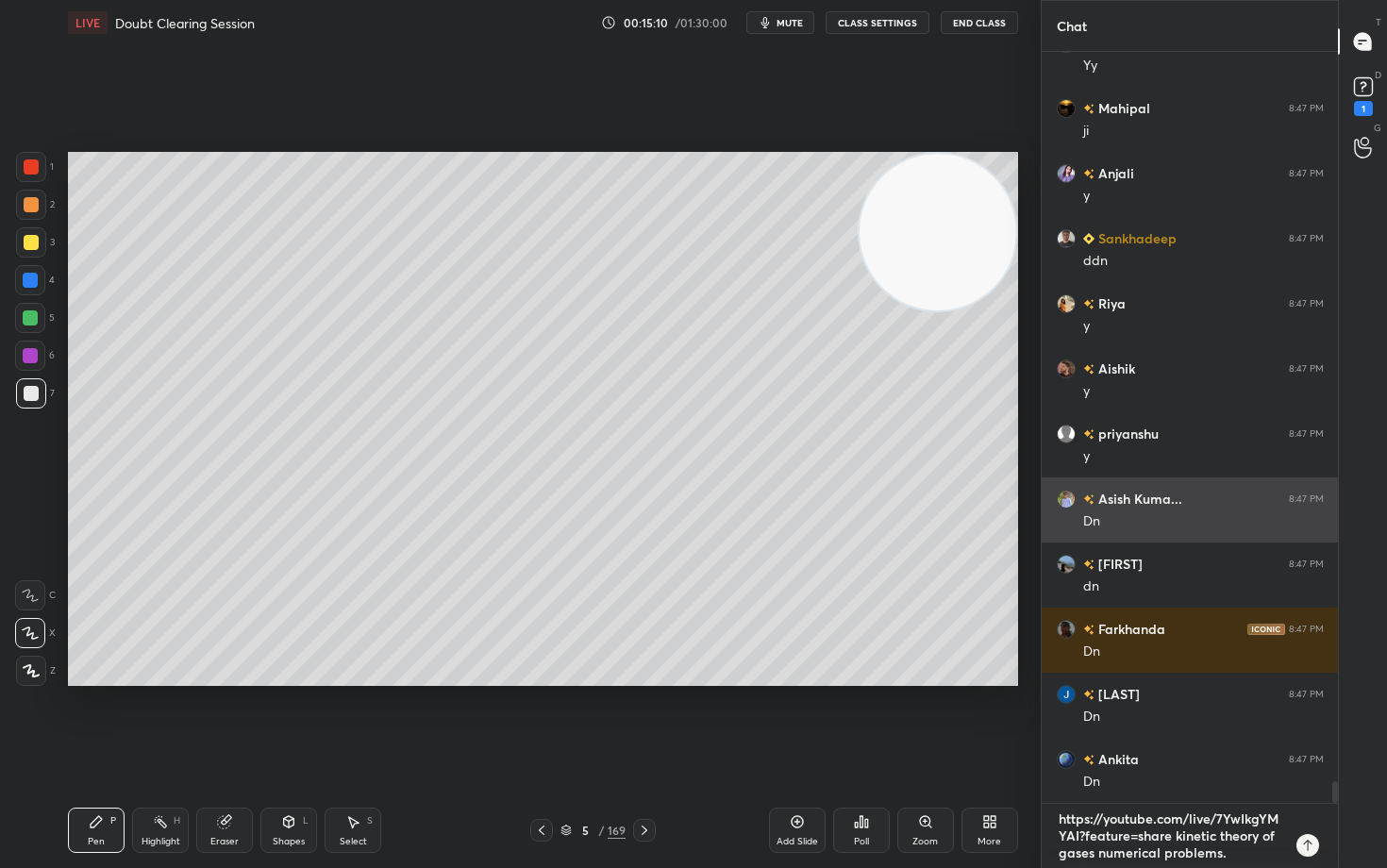 type on "https://youtube.com/live/7YwIkgYMYAI?feature=share kinetic theory of gases numerical problems.." 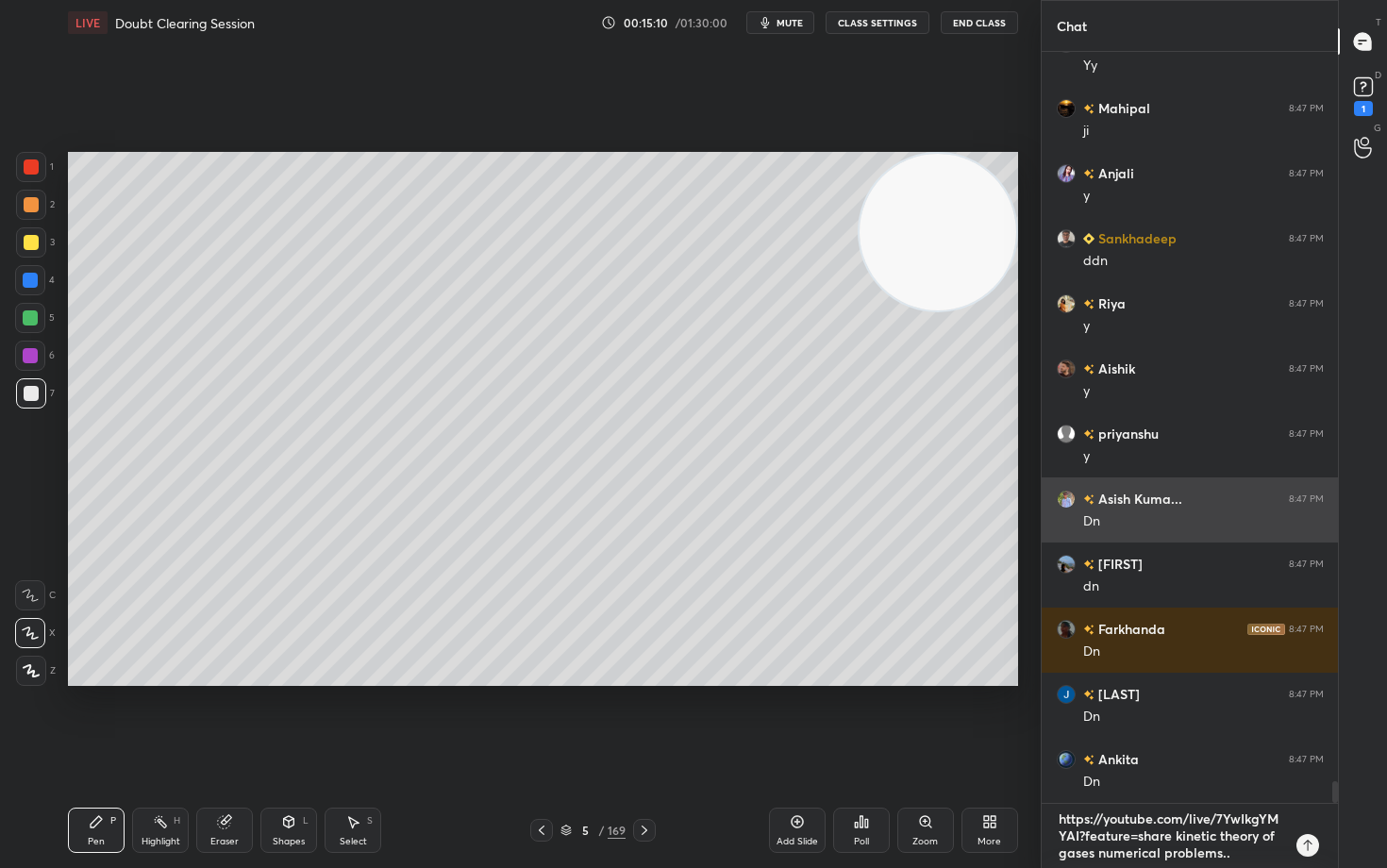 type 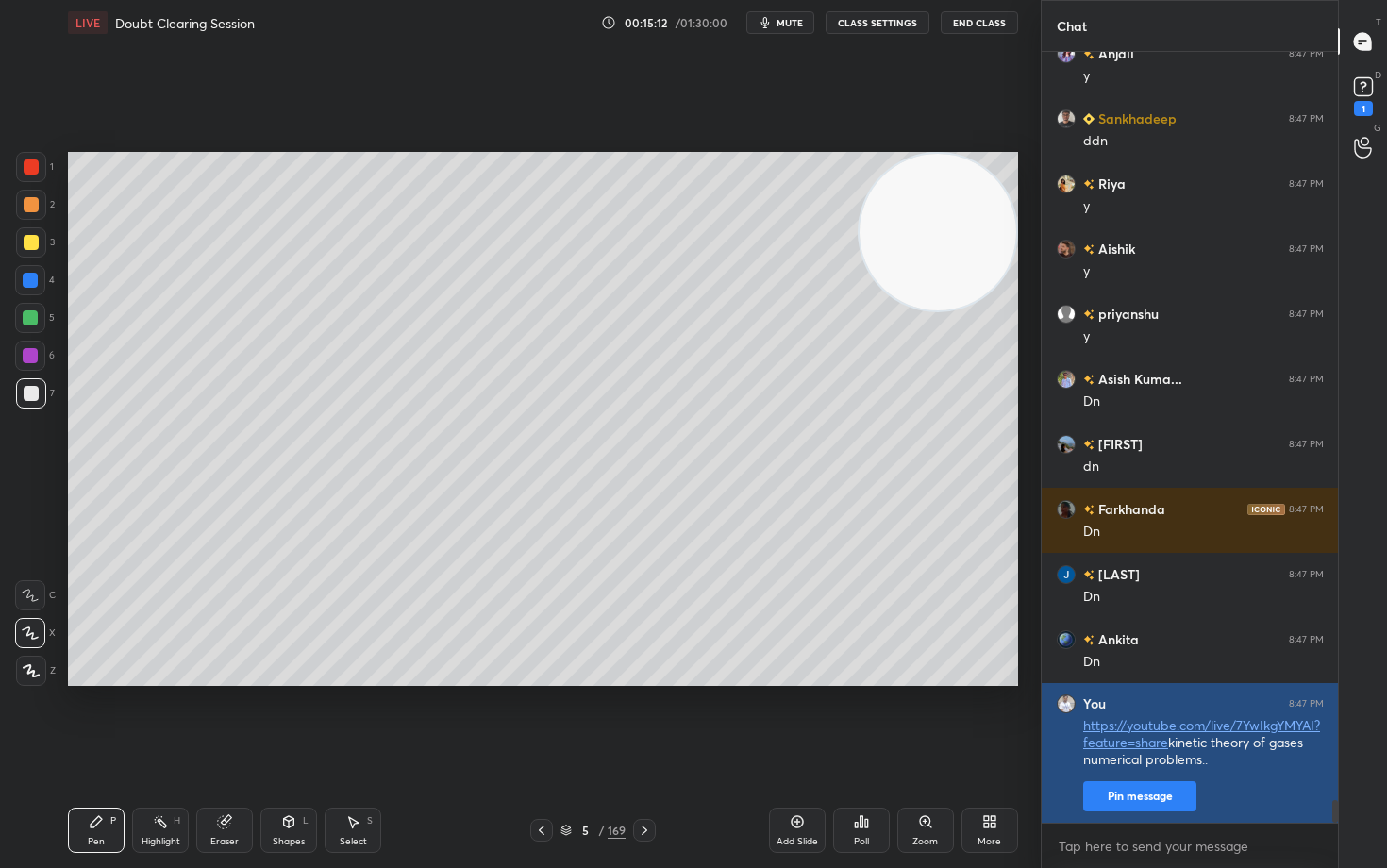click on "Pin message" at bounding box center [1140, 796] 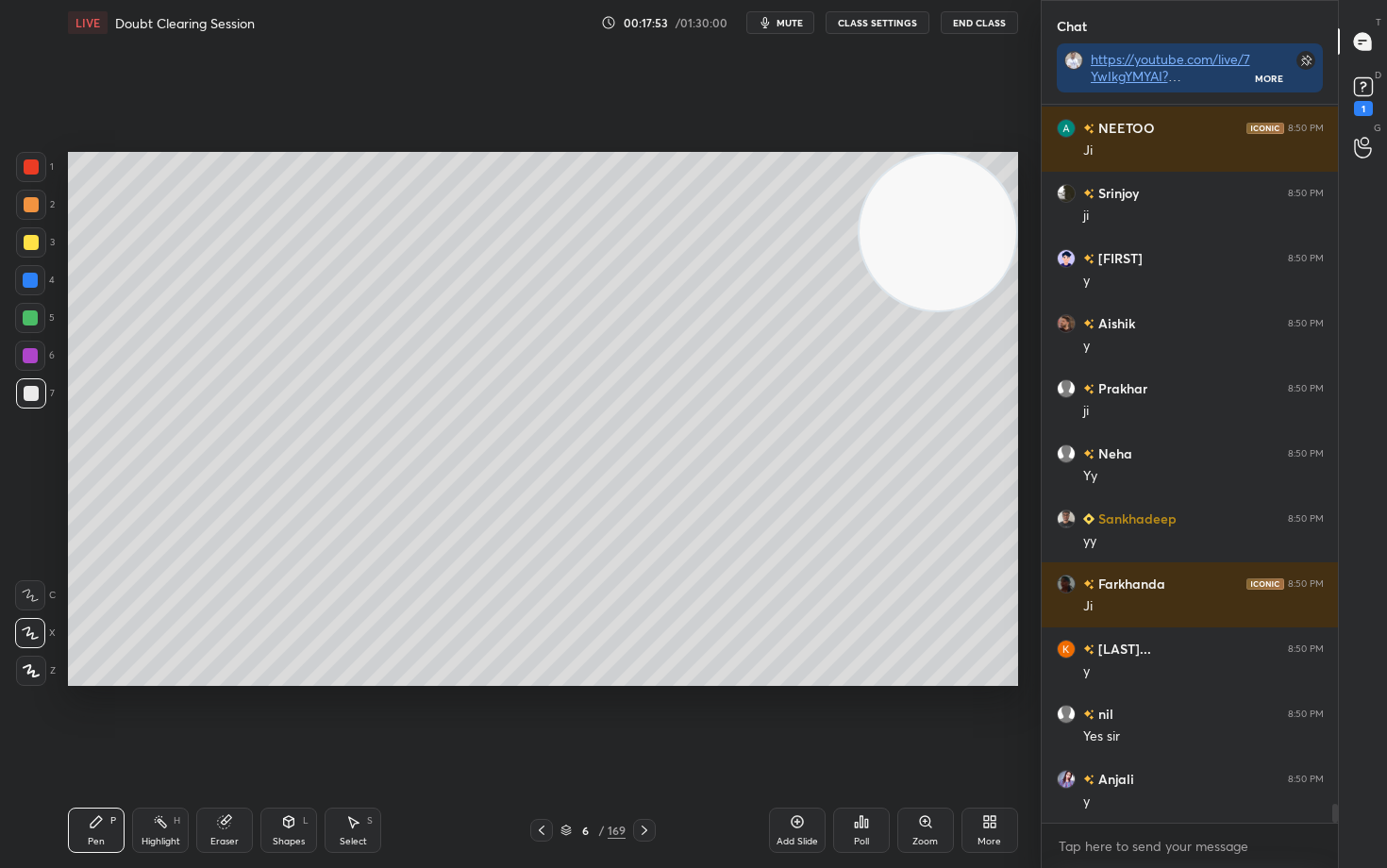 scroll, scrollTop: 27300, scrollLeft: 0, axis: vertical 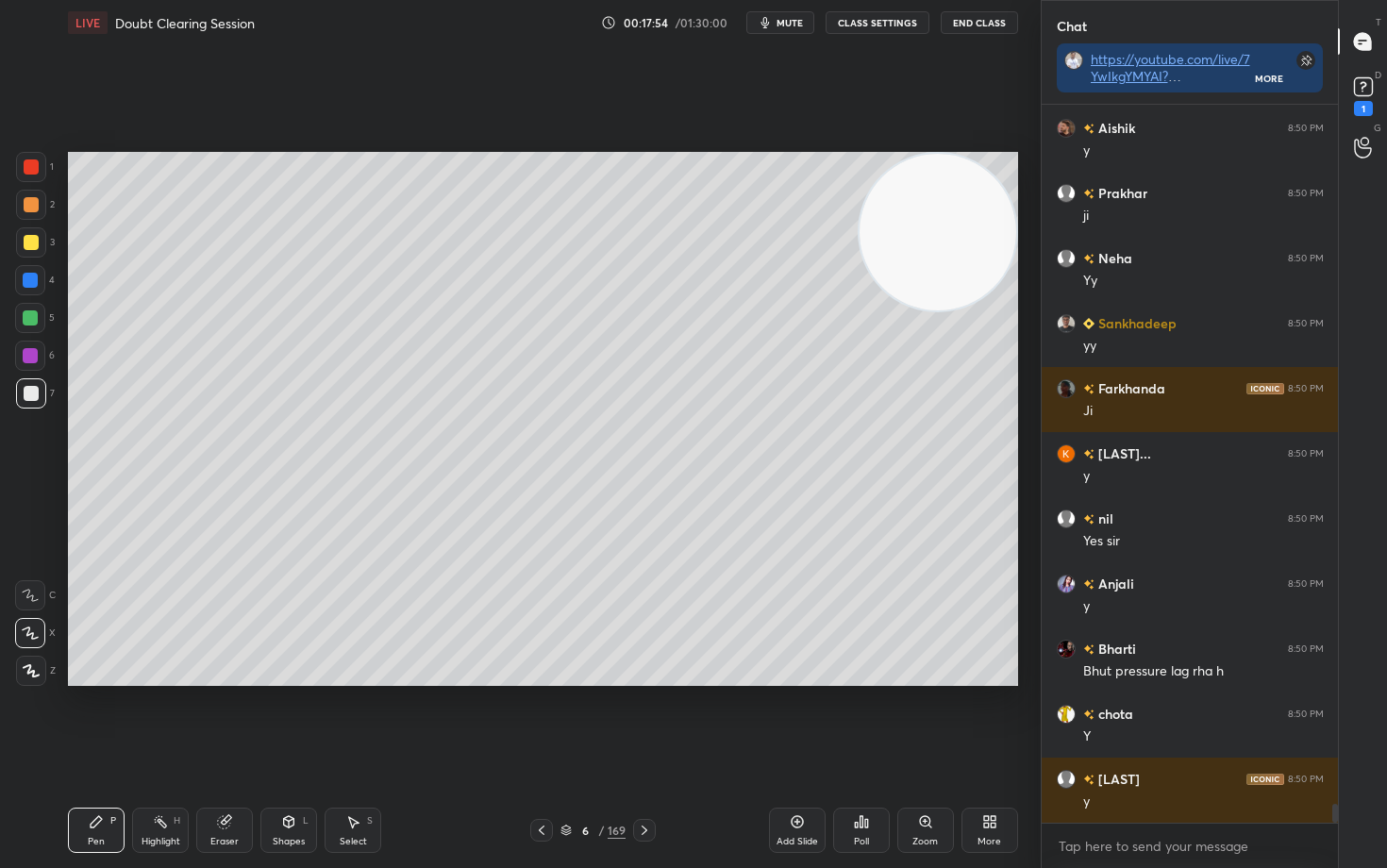 click 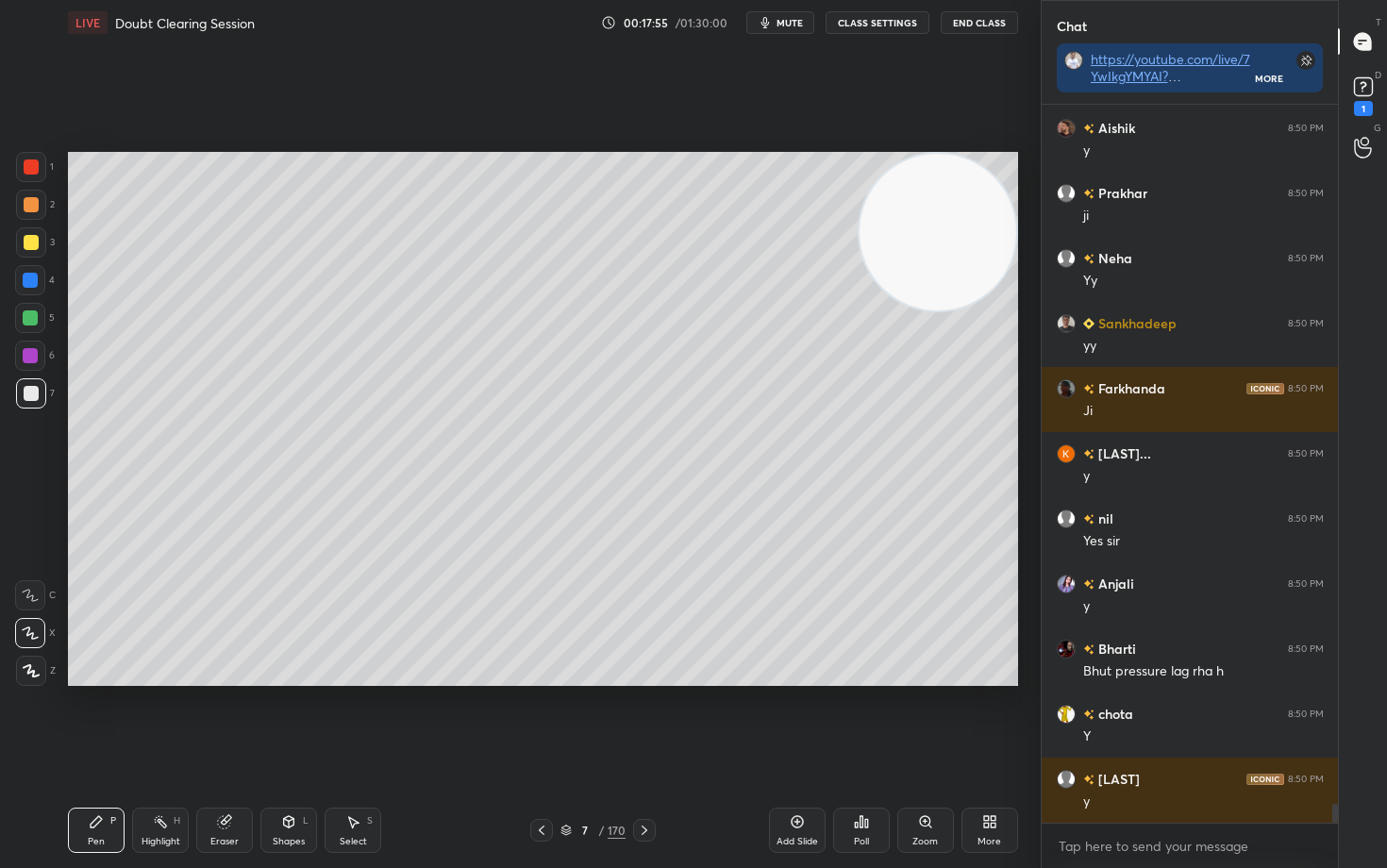 click at bounding box center [31, 242] 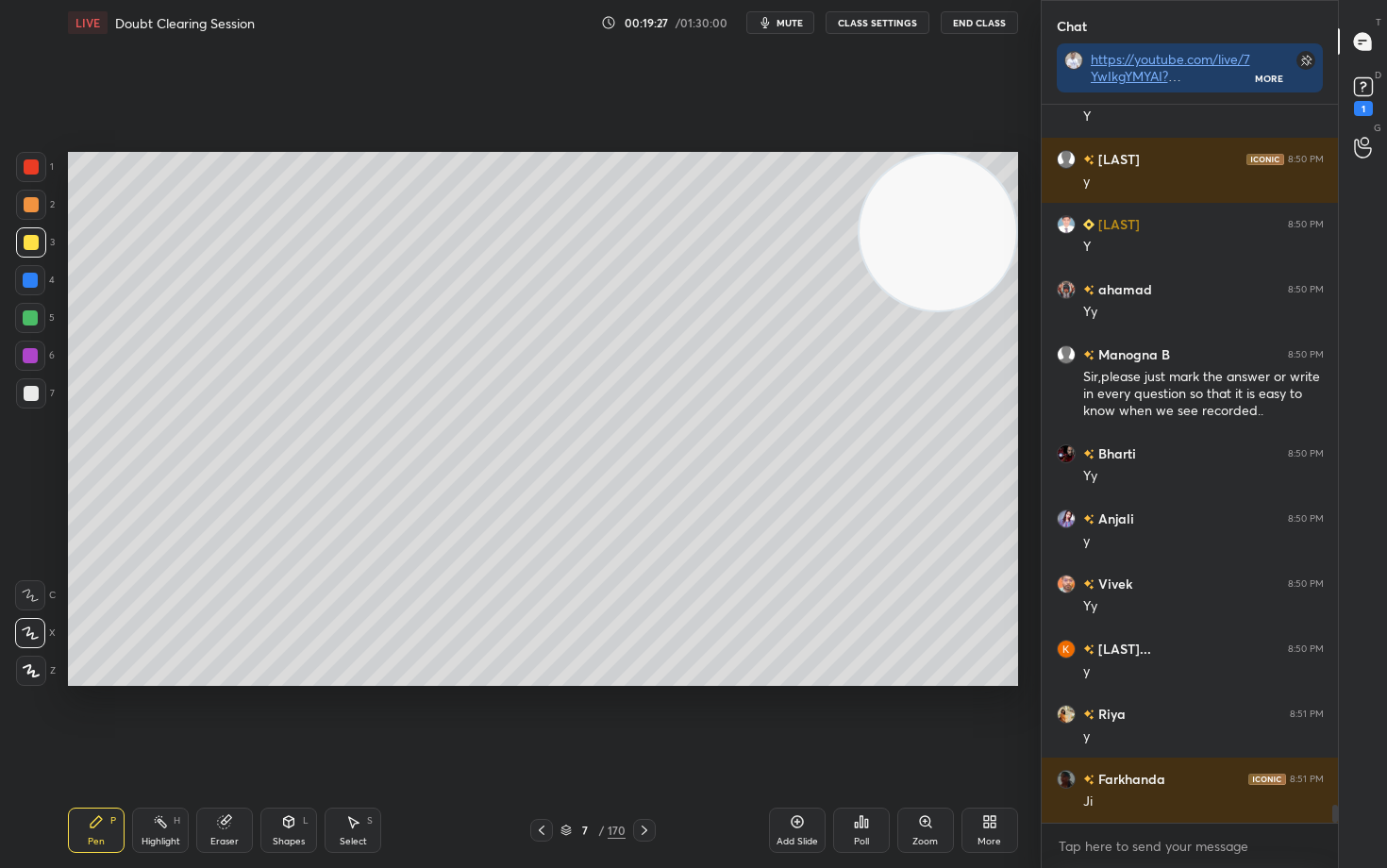 scroll, scrollTop: 27985, scrollLeft: 0, axis: vertical 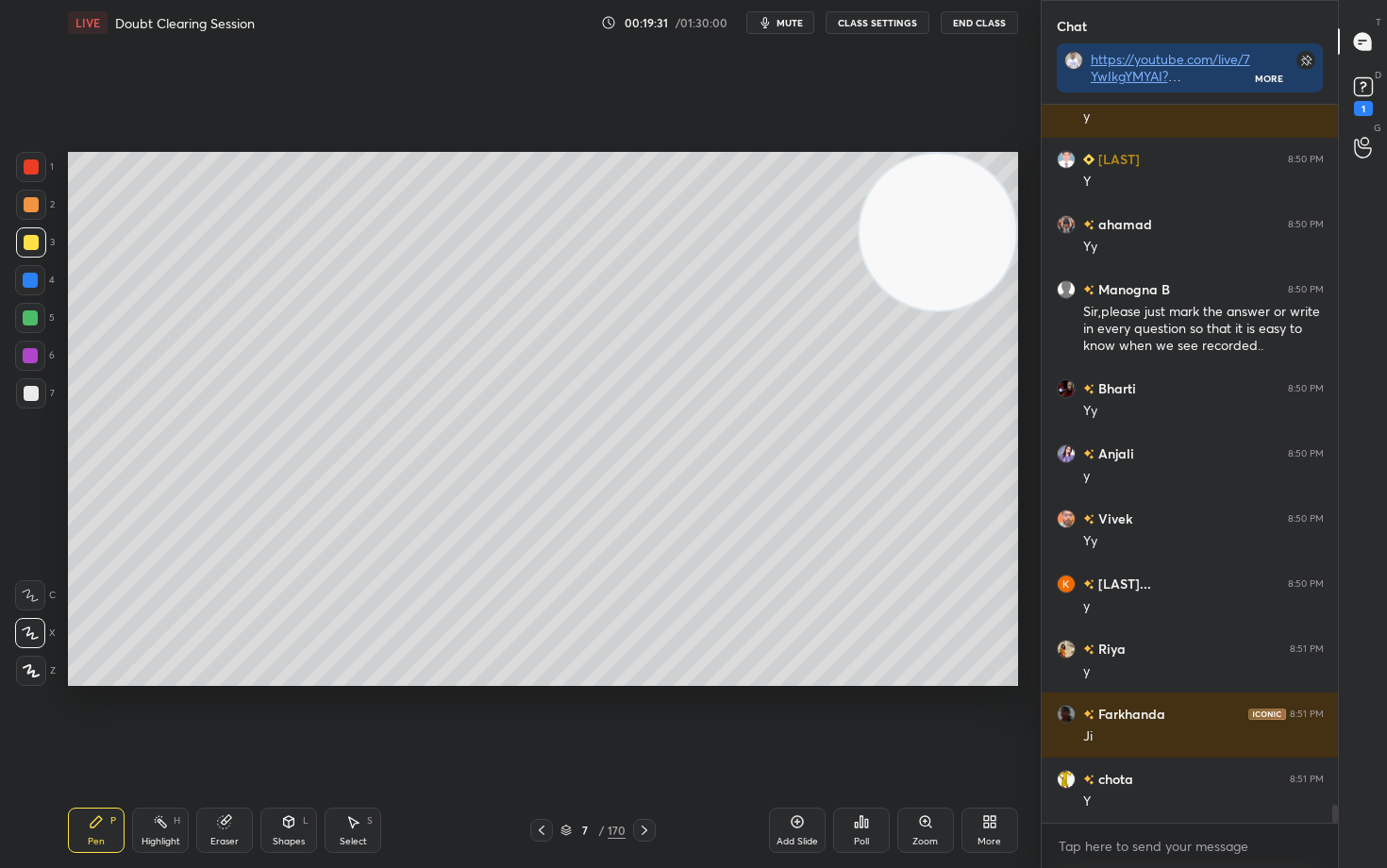 click at bounding box center [31, 393] 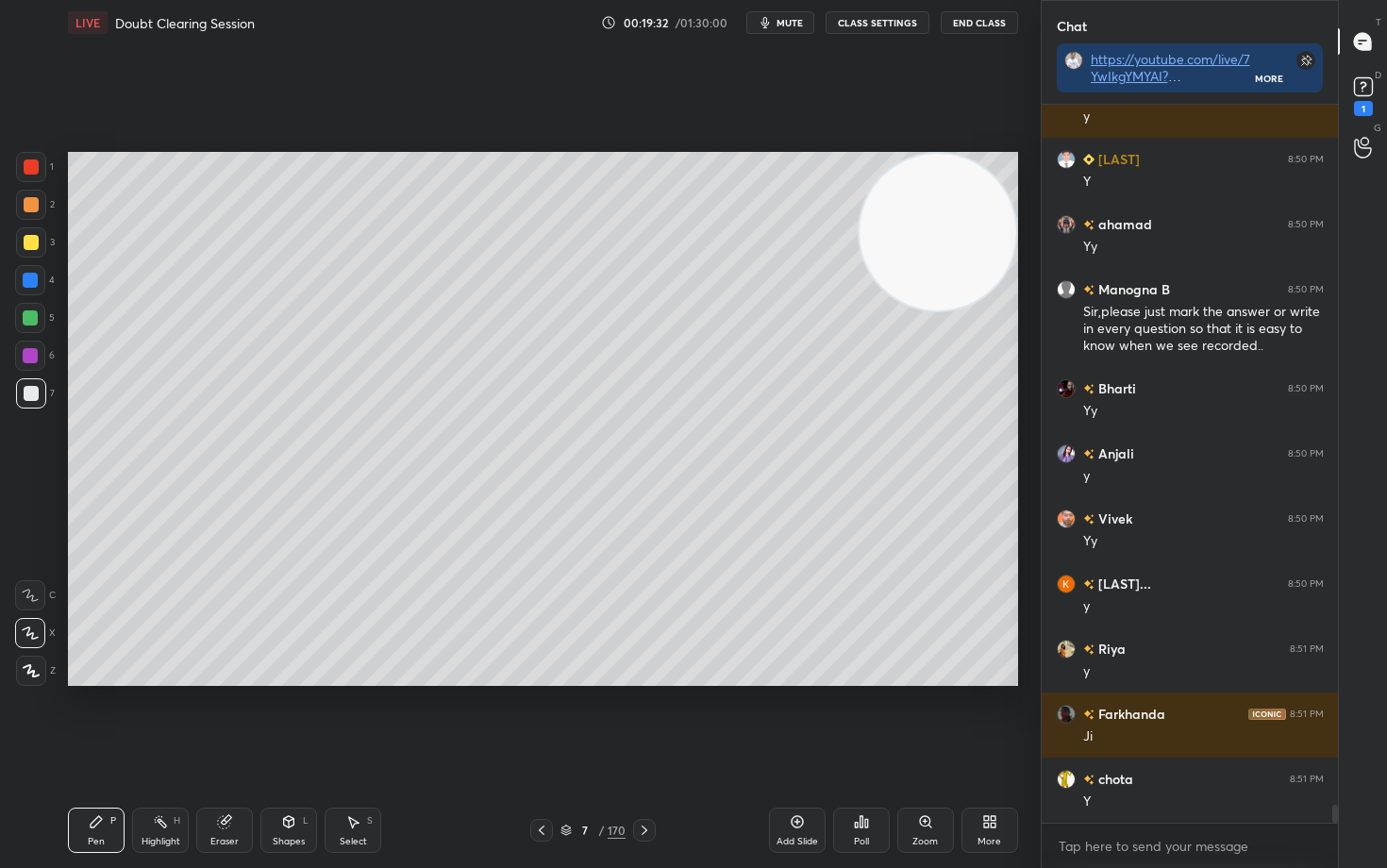 click 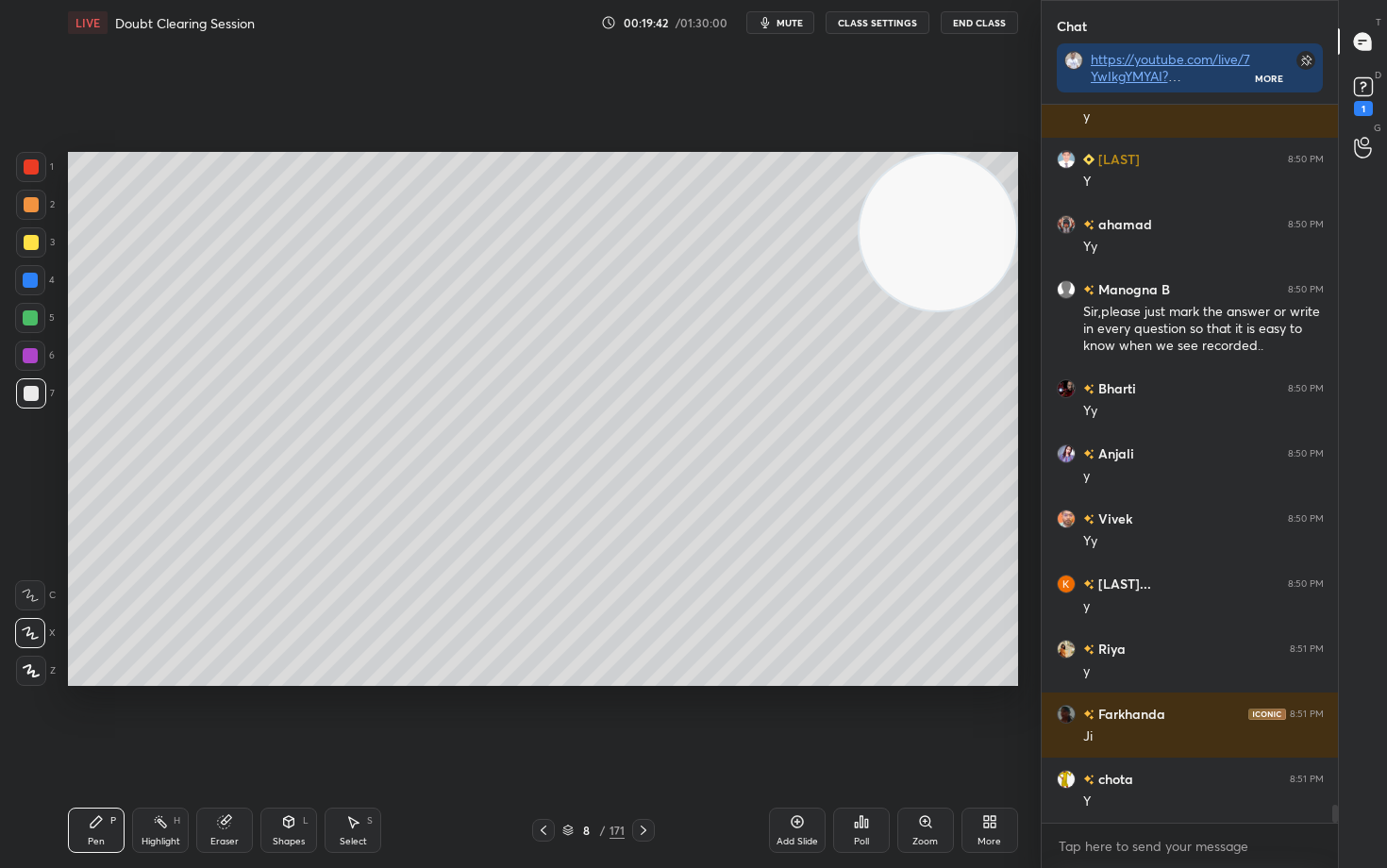 drag, startPoint x: 927, startPoint y: 364, endPoint x: 927, endPoint y: 390, distance: 26 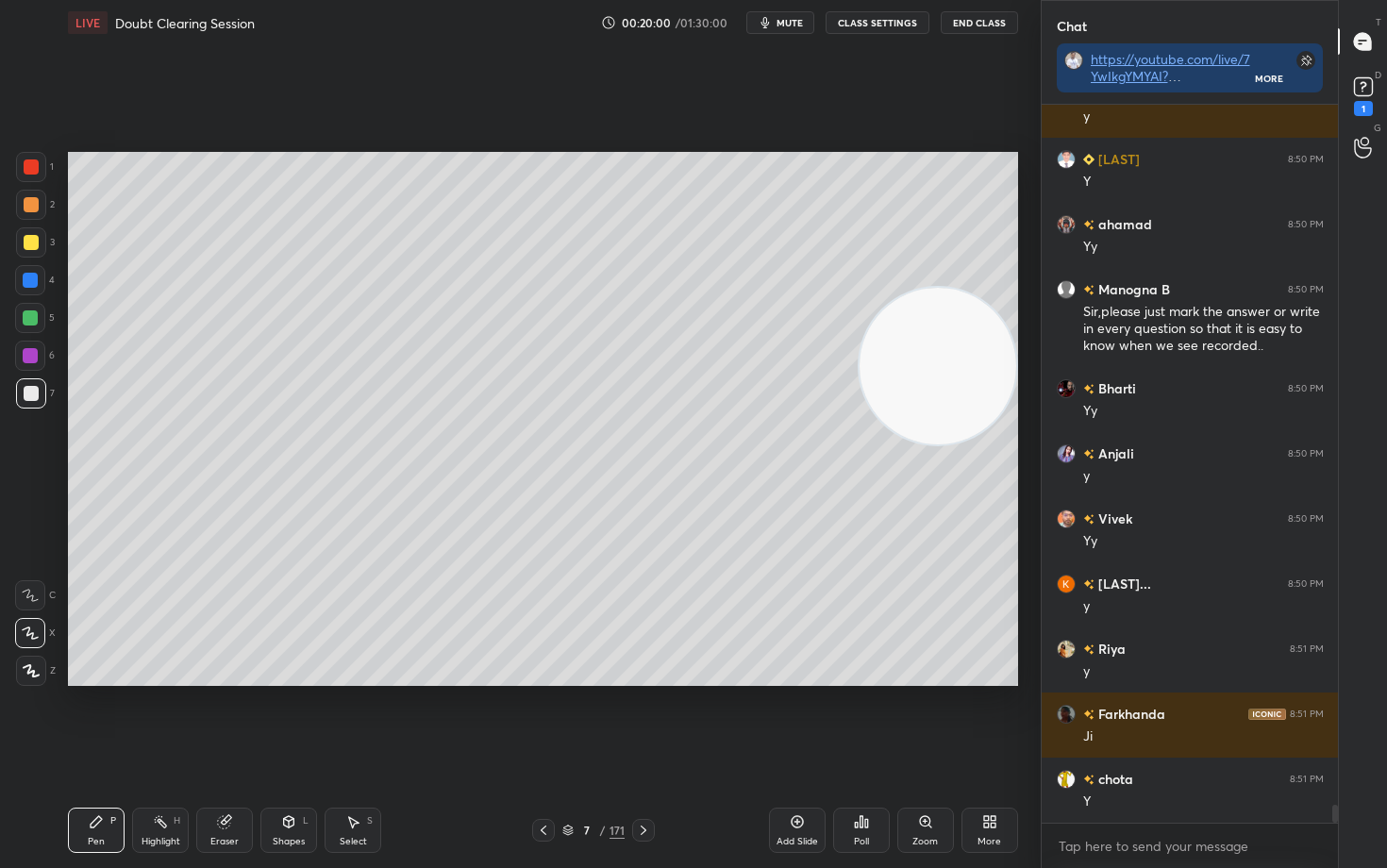 drag, startPoint x: 961, startPoint y: 407, endPoint x: 955, endPoint y: 213, distance: 194.09276 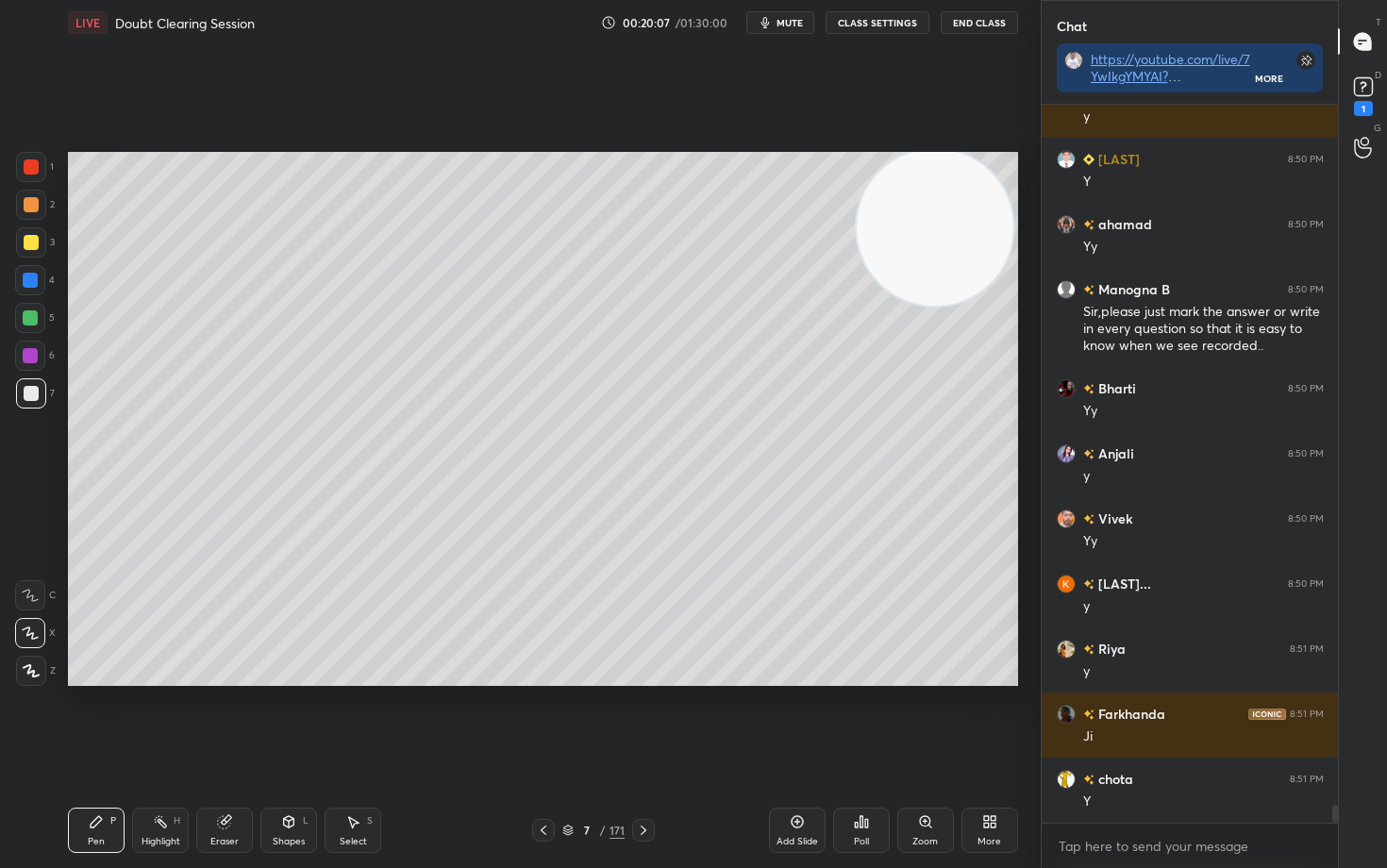 click at bounding box center [31, 205] 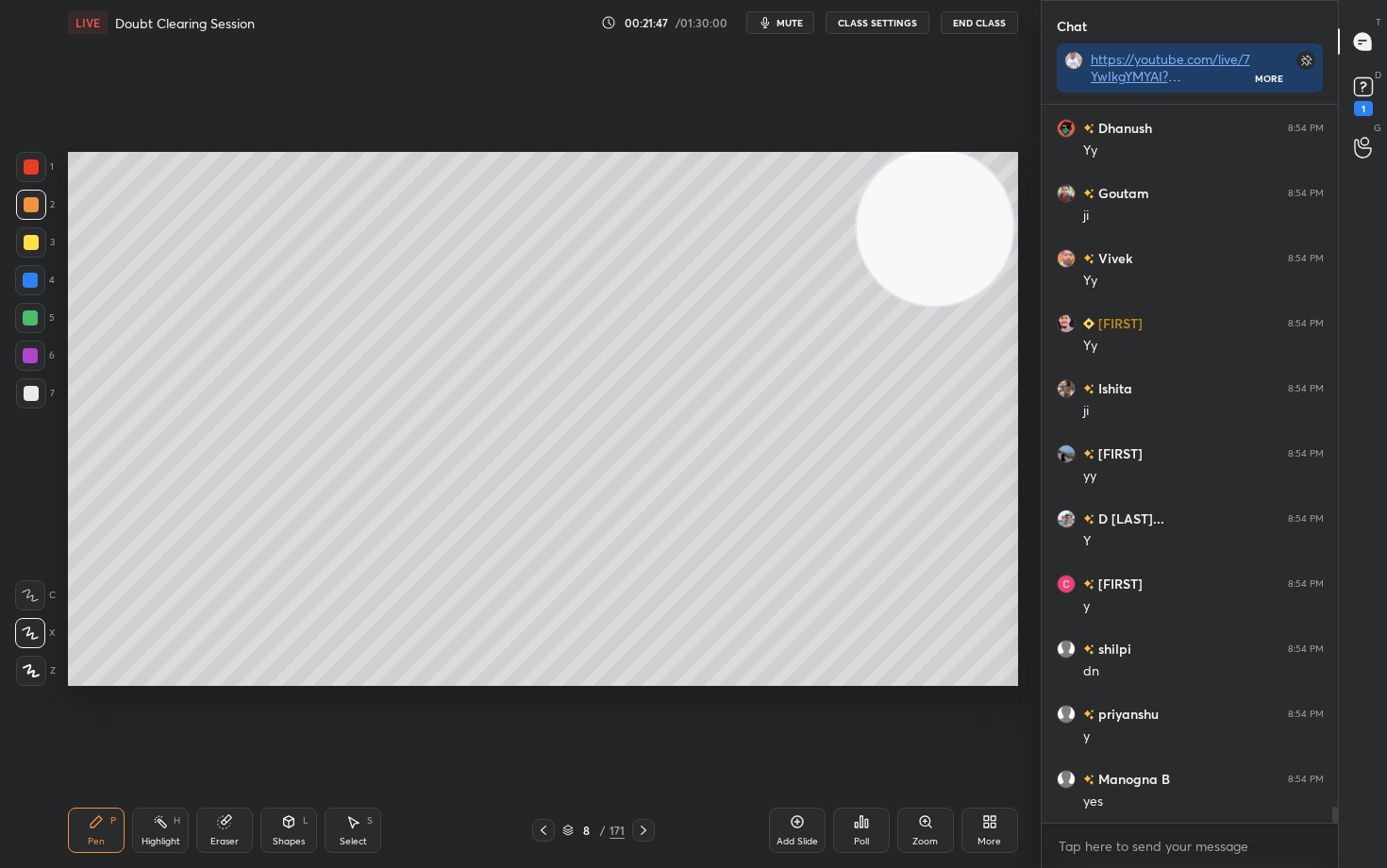 scroll, scrollTop: 31797, scrollLeft: 0, axis: vertical 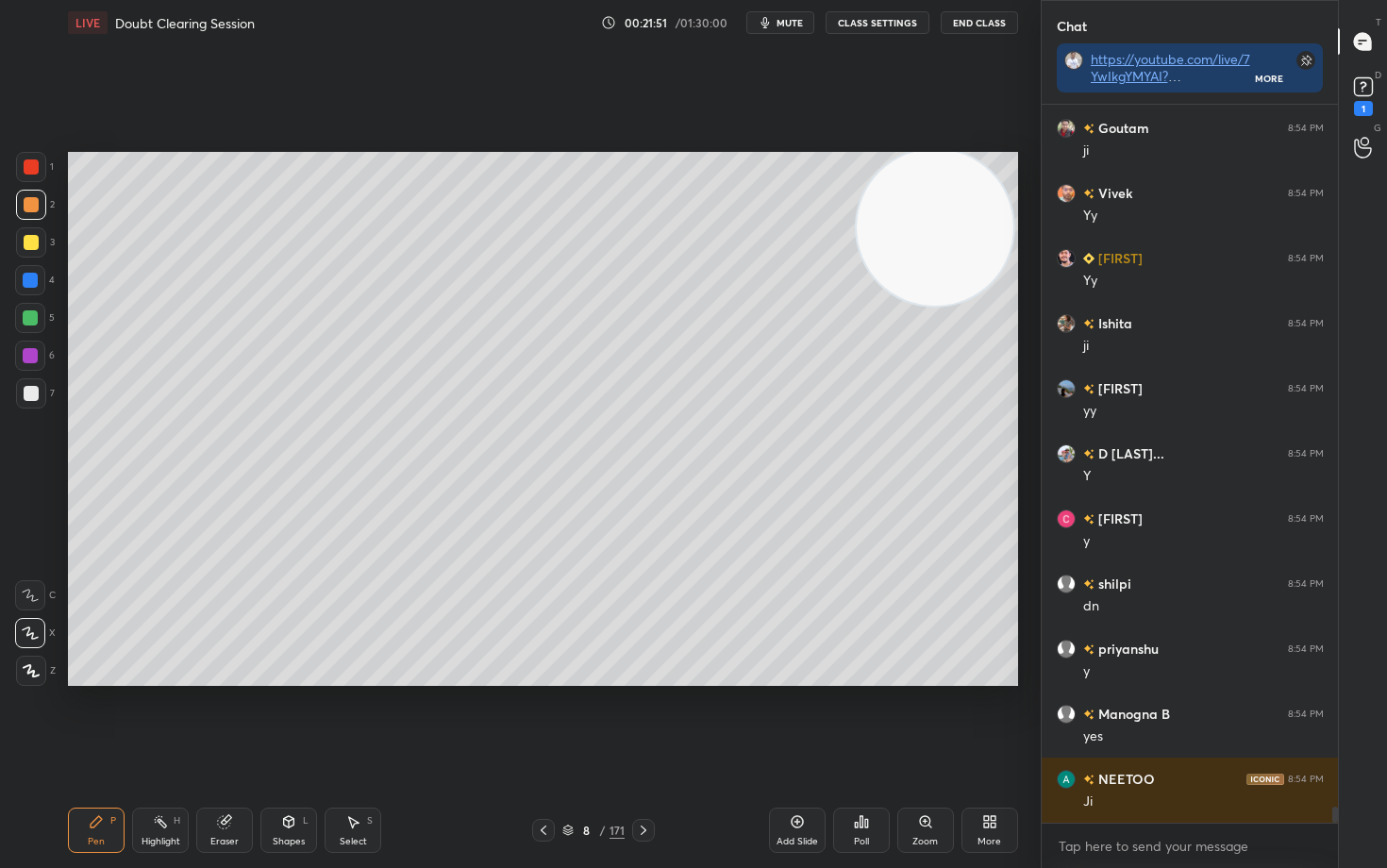 click at bounding box center [31, 242] 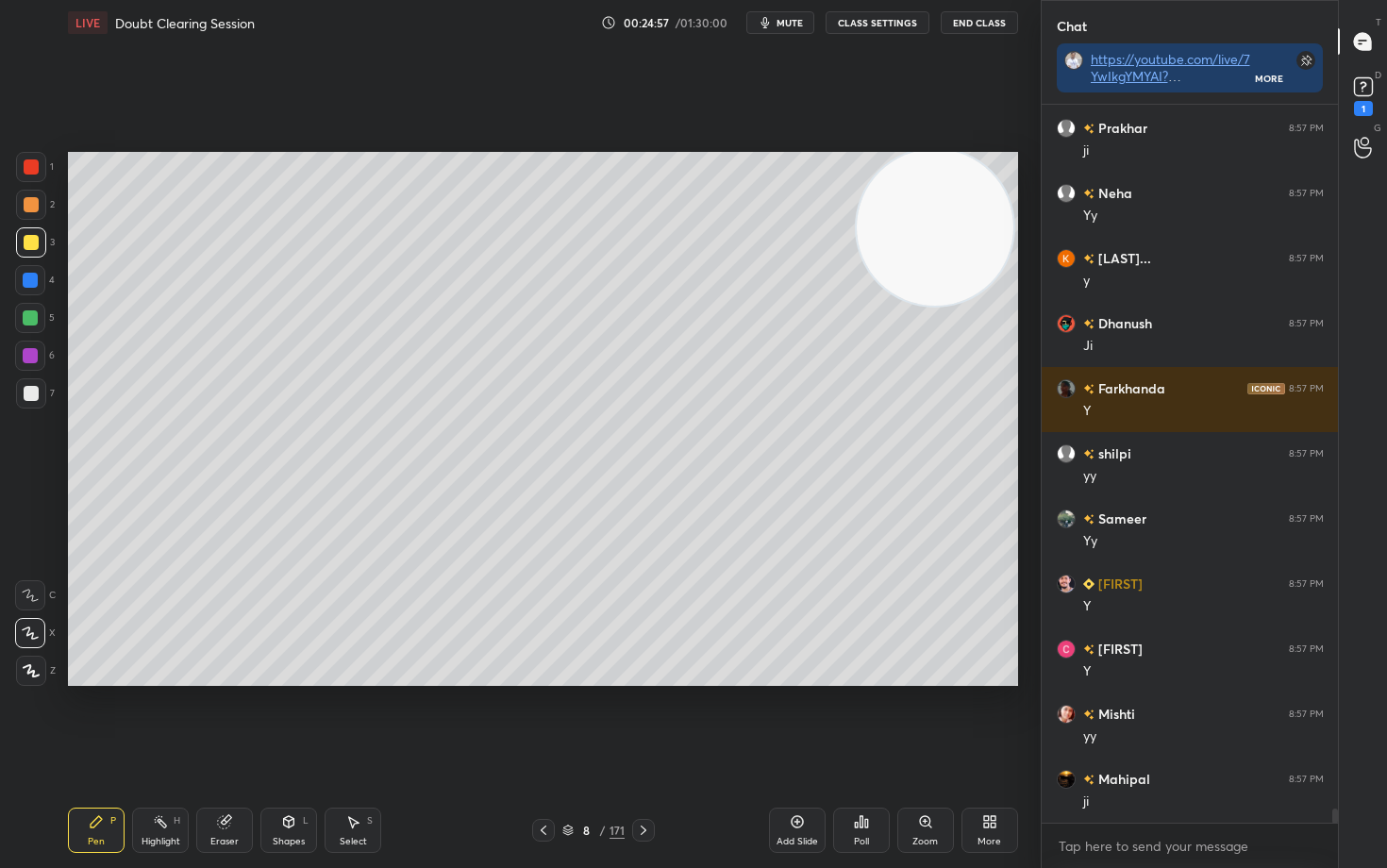 scroll, scrollTop: 37005, scrollLeft: 0, axis: vertical 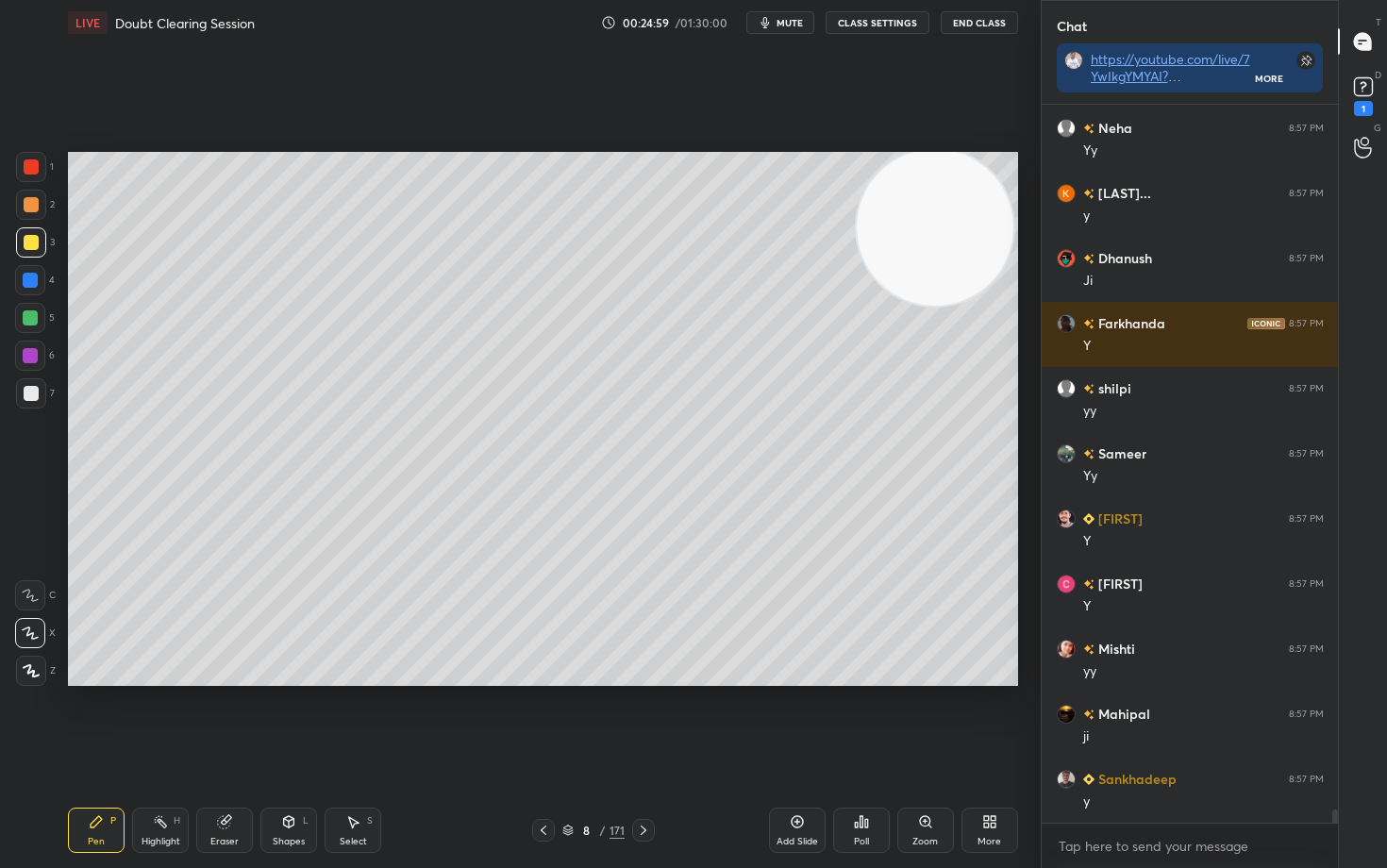 click 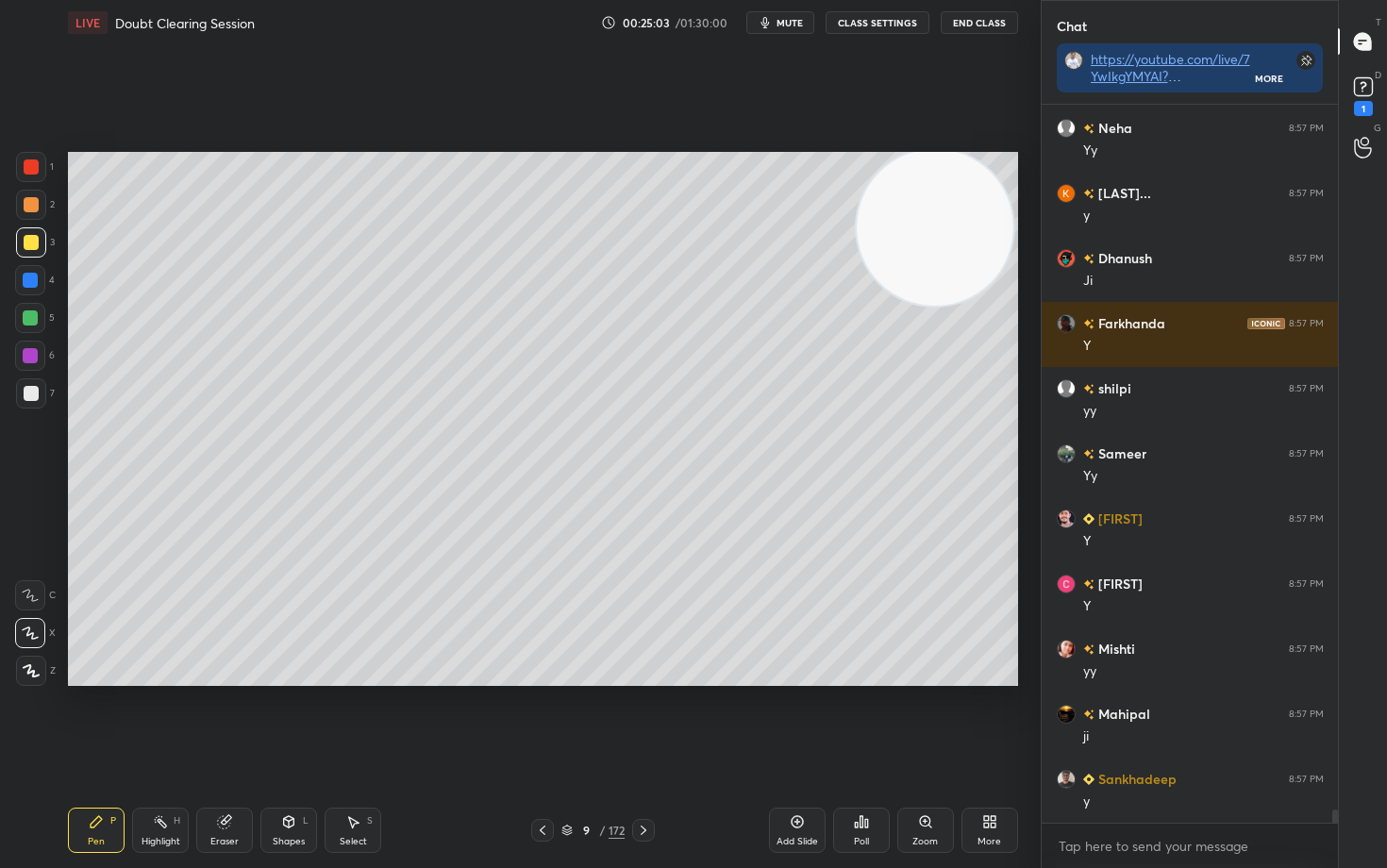 drag, startPoint x: 32, startPoint y: 399, endPoint x: 56, endPoint y: 385, distance: 27.78489 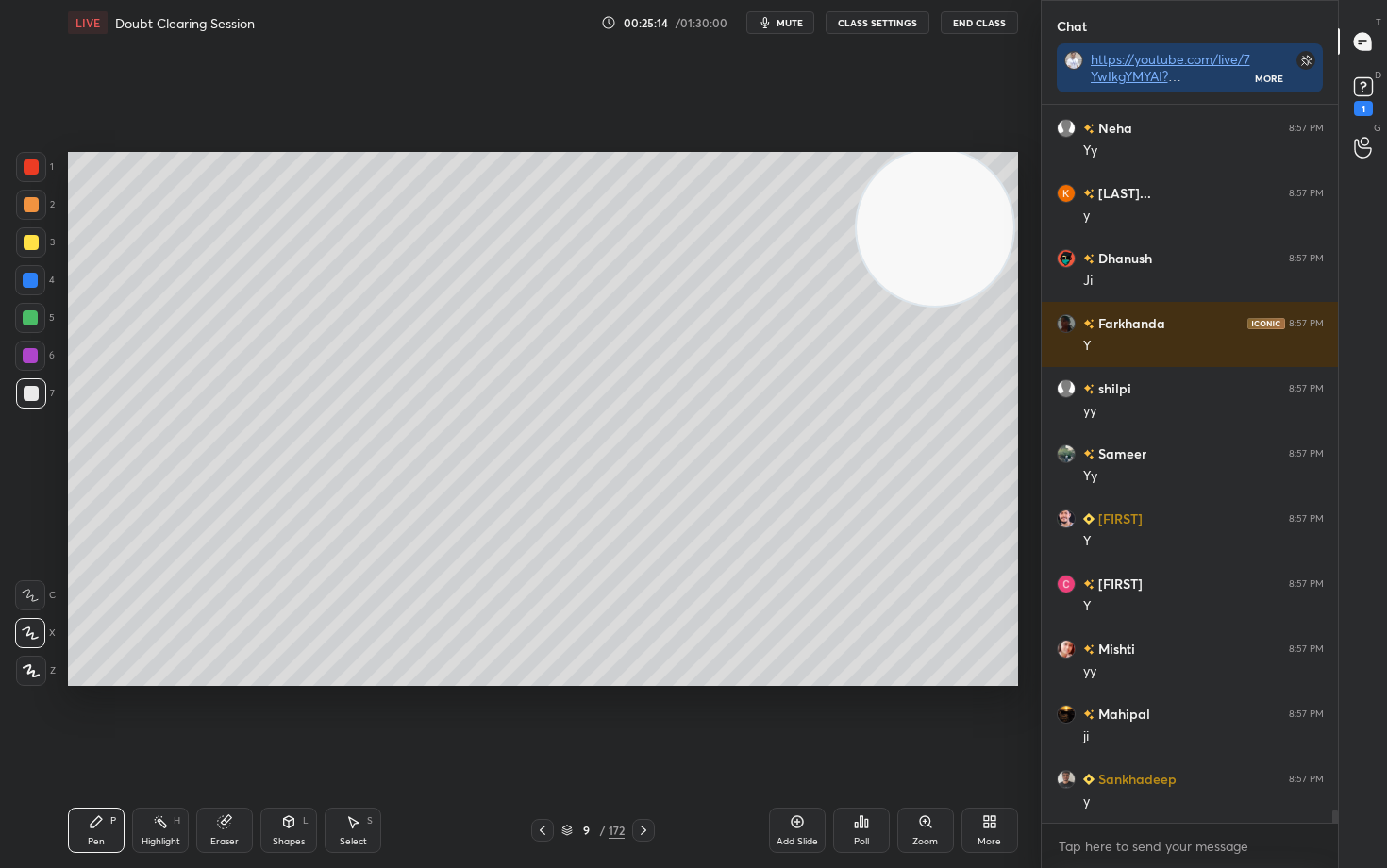 click at bounding box center [31, 242] 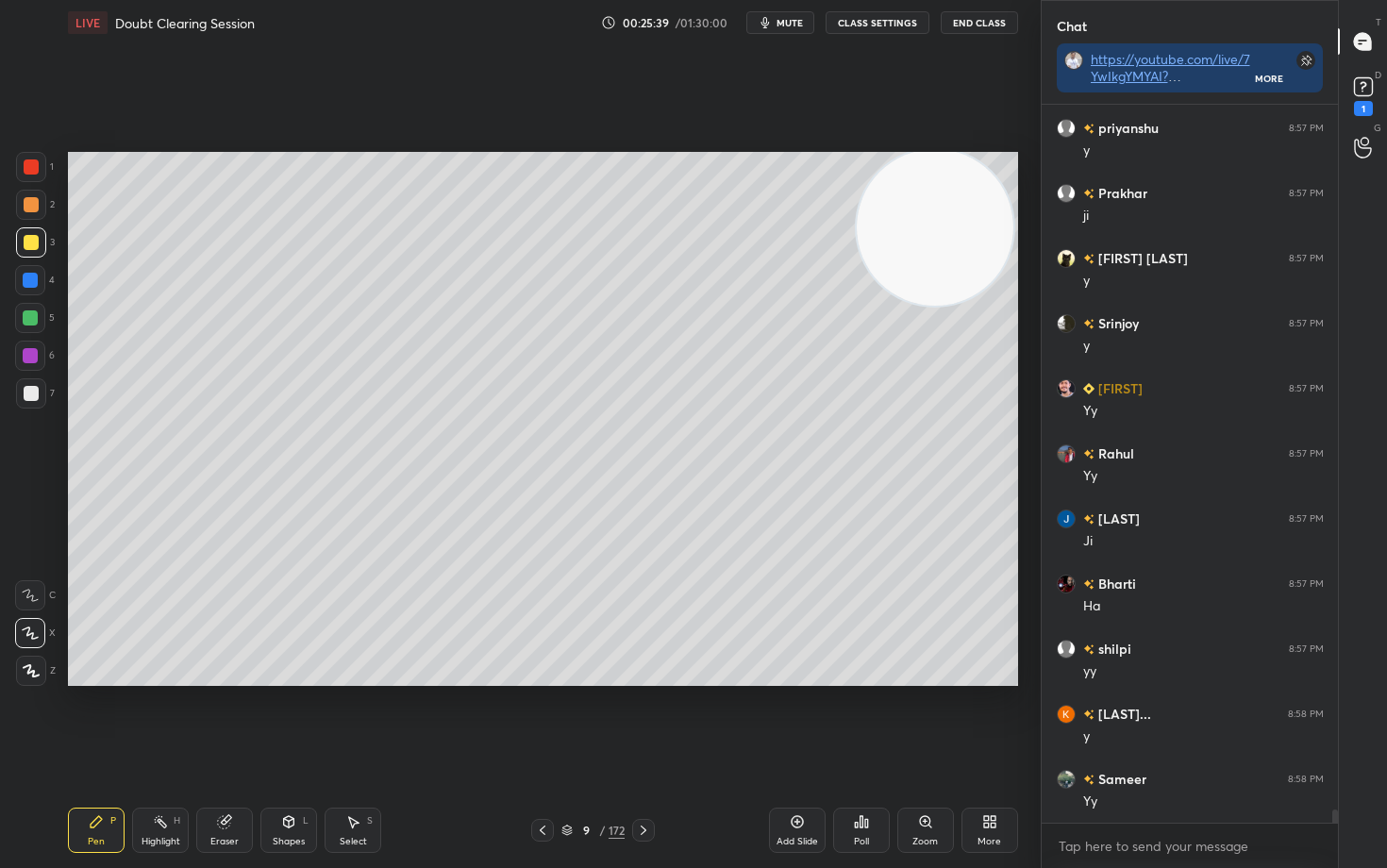 scroll, scrollTop: 37917, scrollLeft: 0, axis: vertical 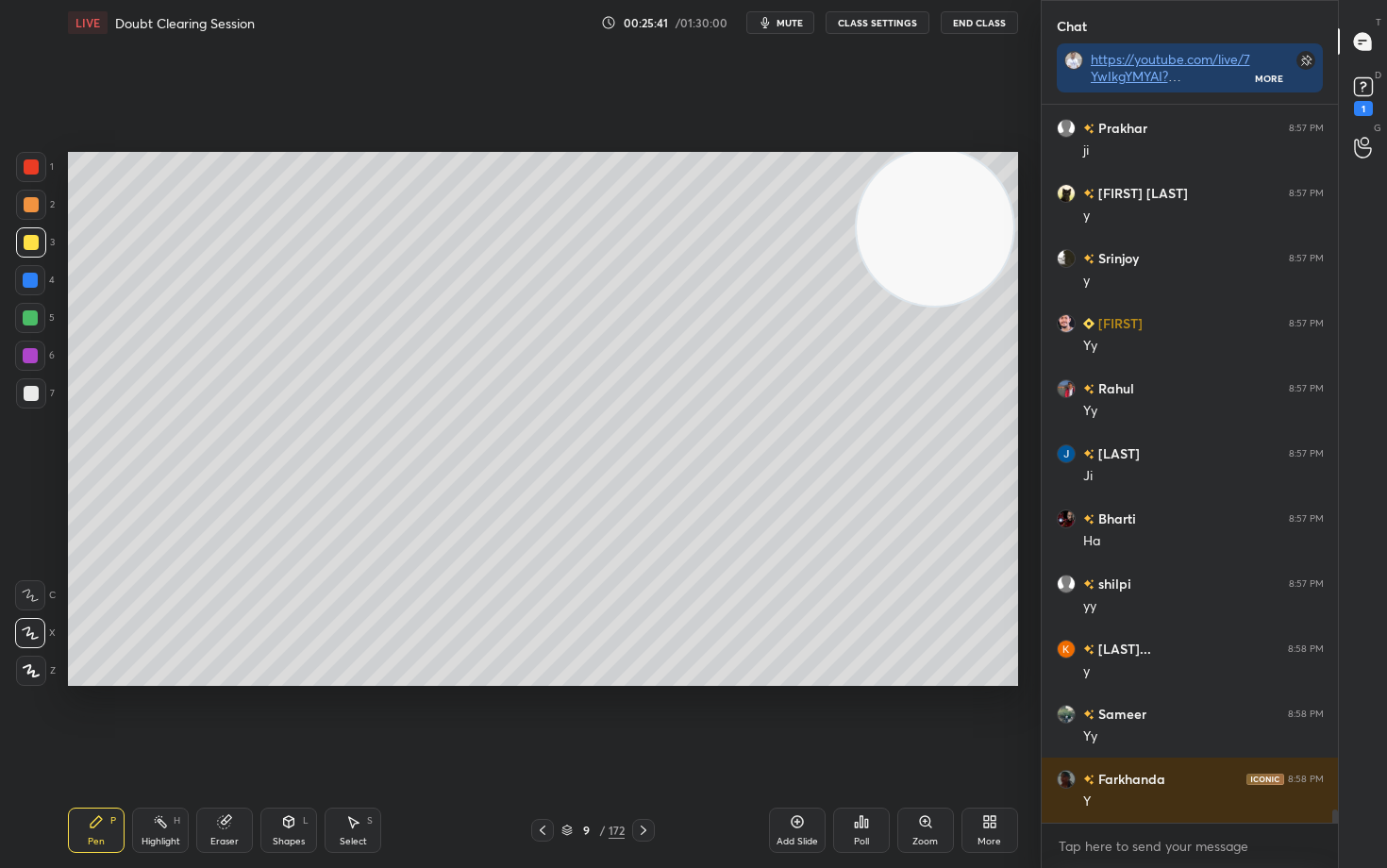 click at bounding box center (31, 205) 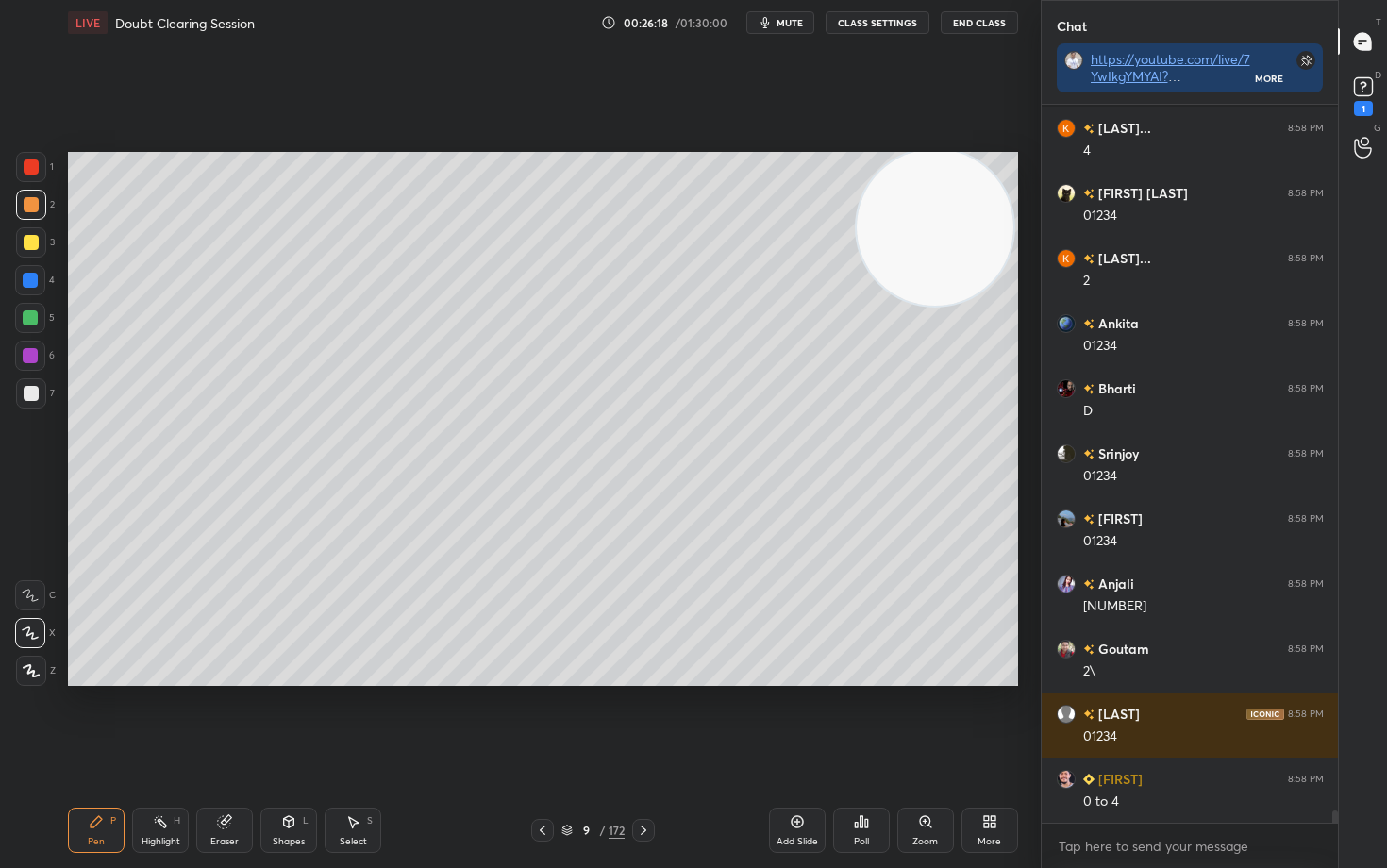scroll, scrollTop: 40586, scrollLeft: 0, axis: vertical 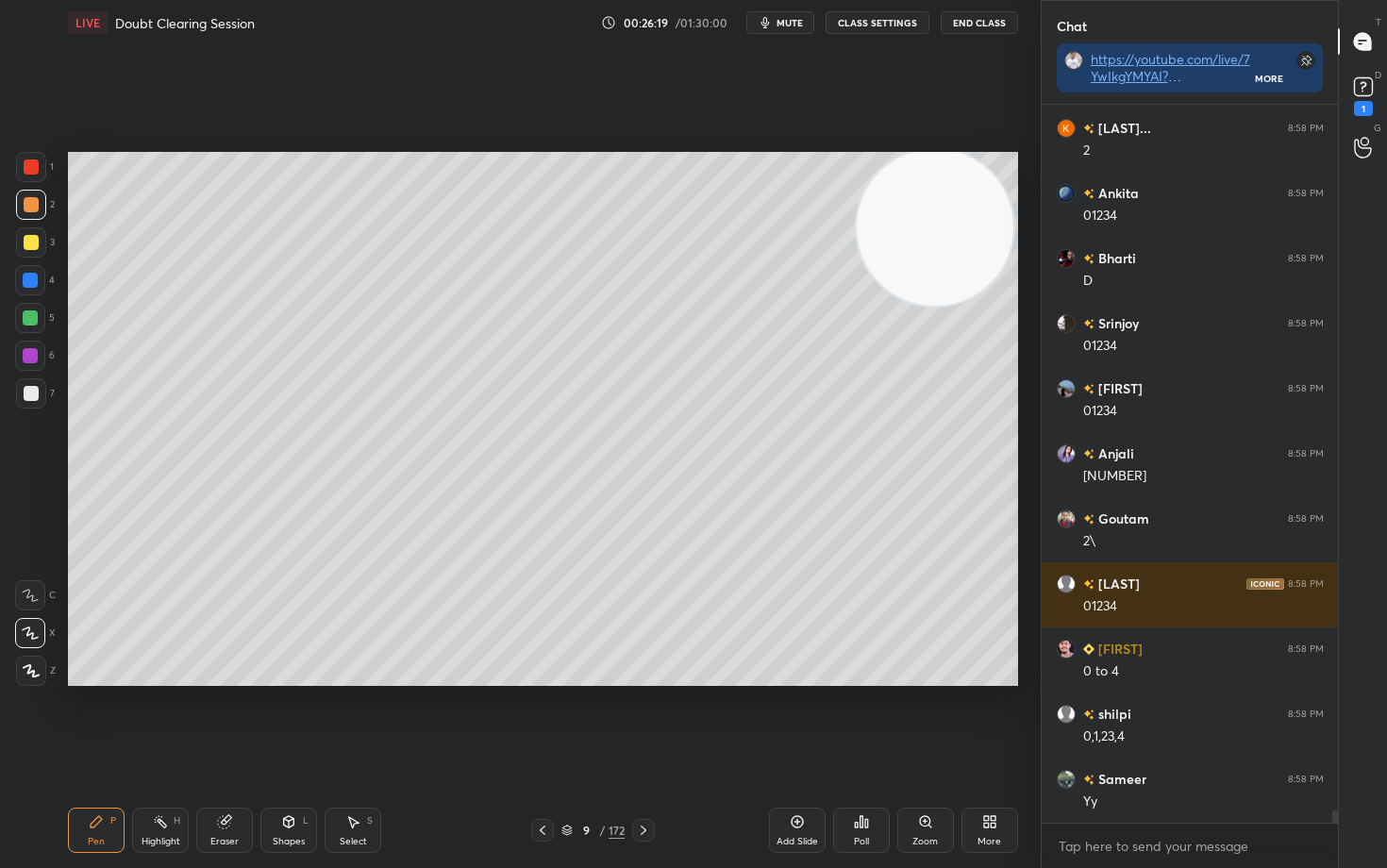 click at bounding box center (31, 393) 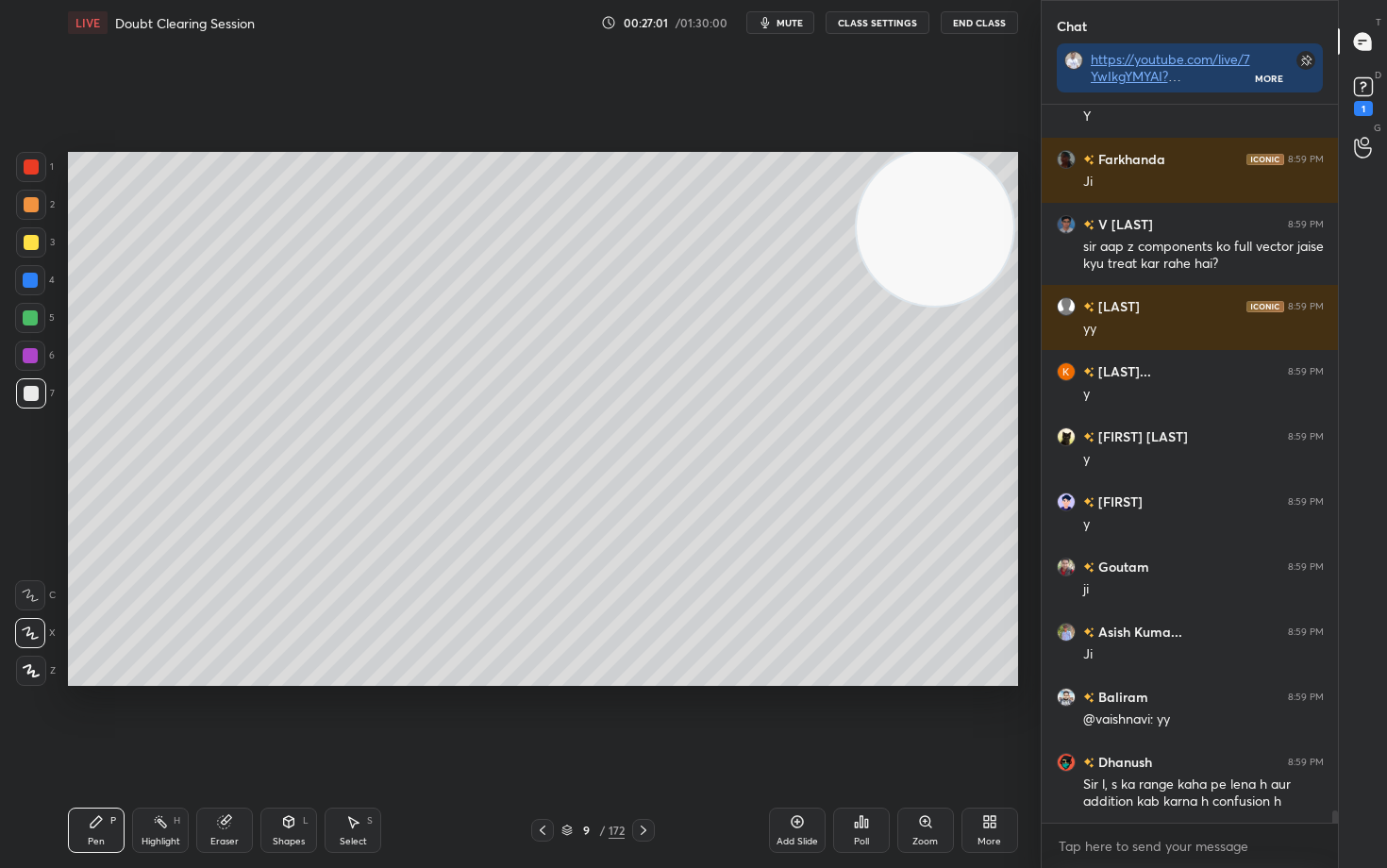 scroll, scrollTop: 42573, scrollLeft: 0, axis: vertical 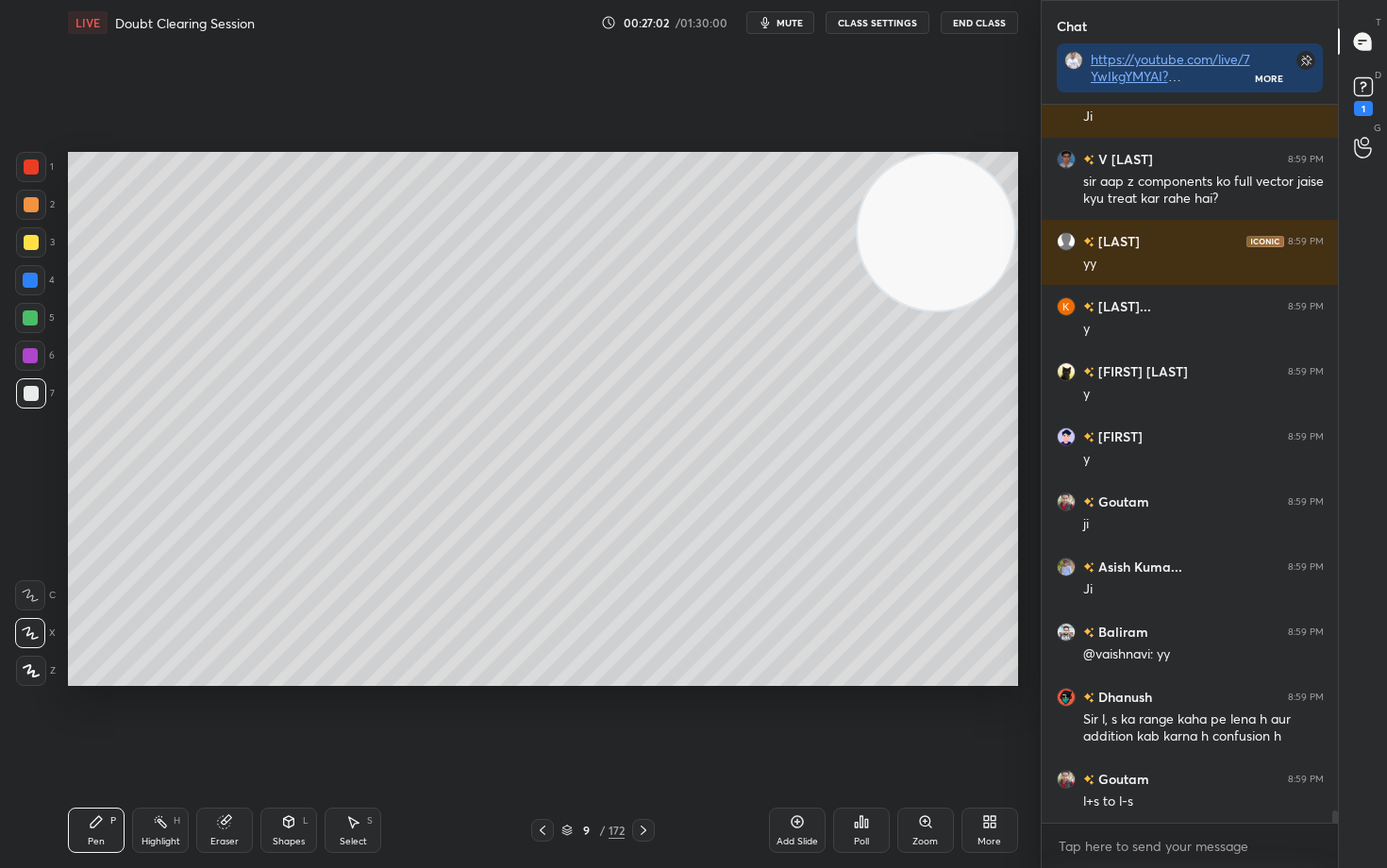drag, startPoint x: 940, startPoint y: 233, endPoint x: 944, endPoint y: 425, distance: 192.0417 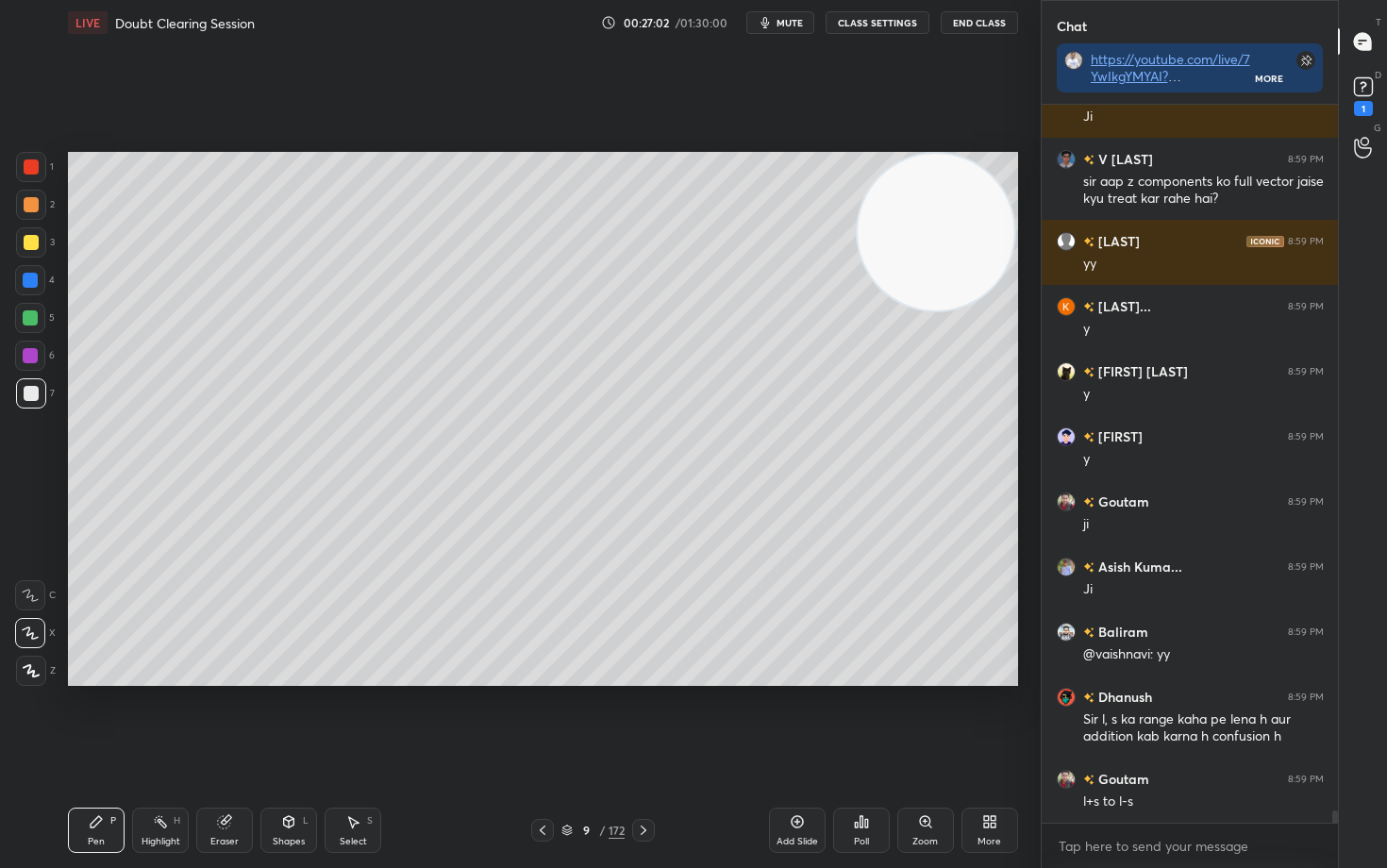 click at bounding box center [936, 232] 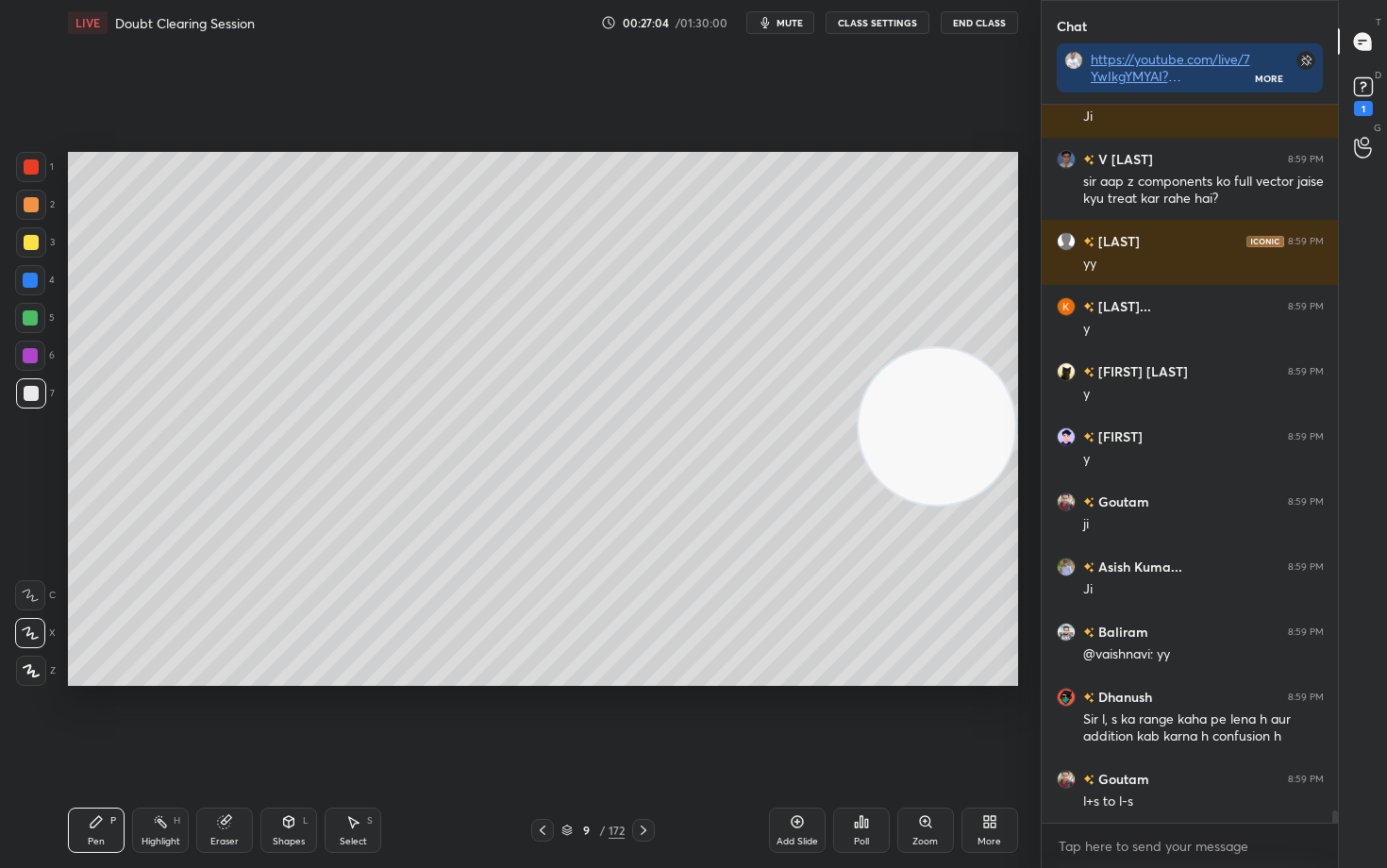 click 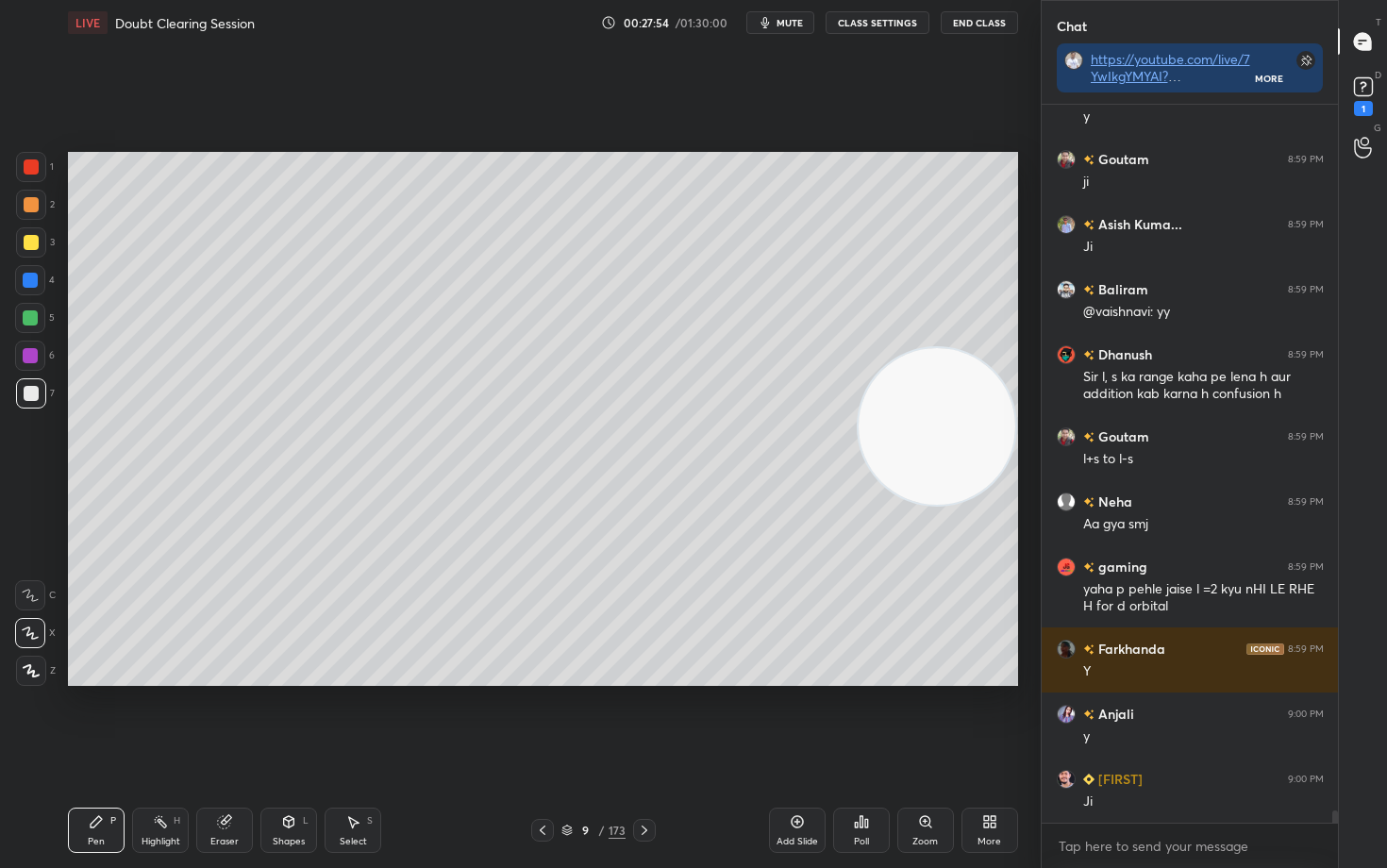 scroll, scrollTop: 42980, scrollLeft: 0, axis: vertical 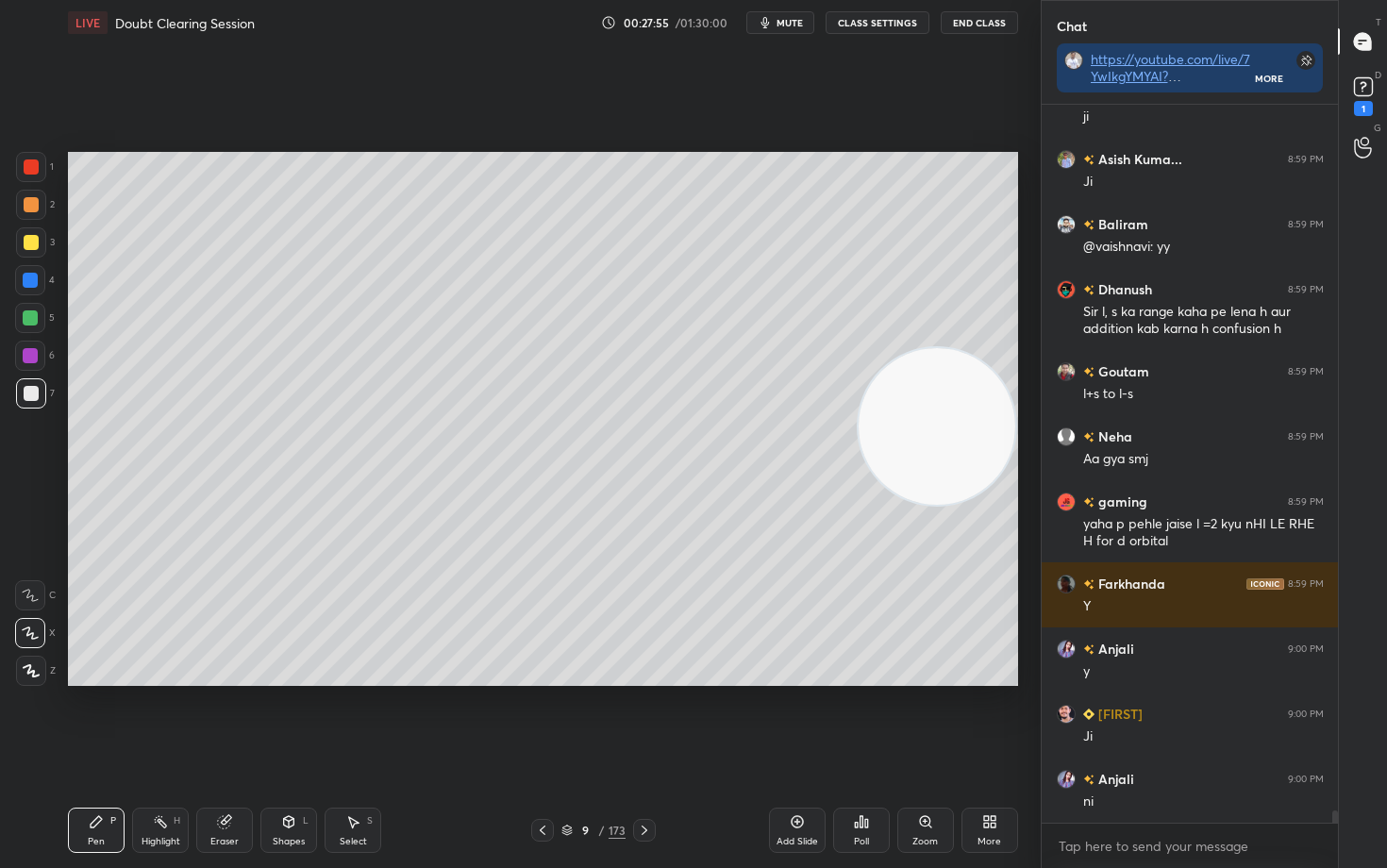 click 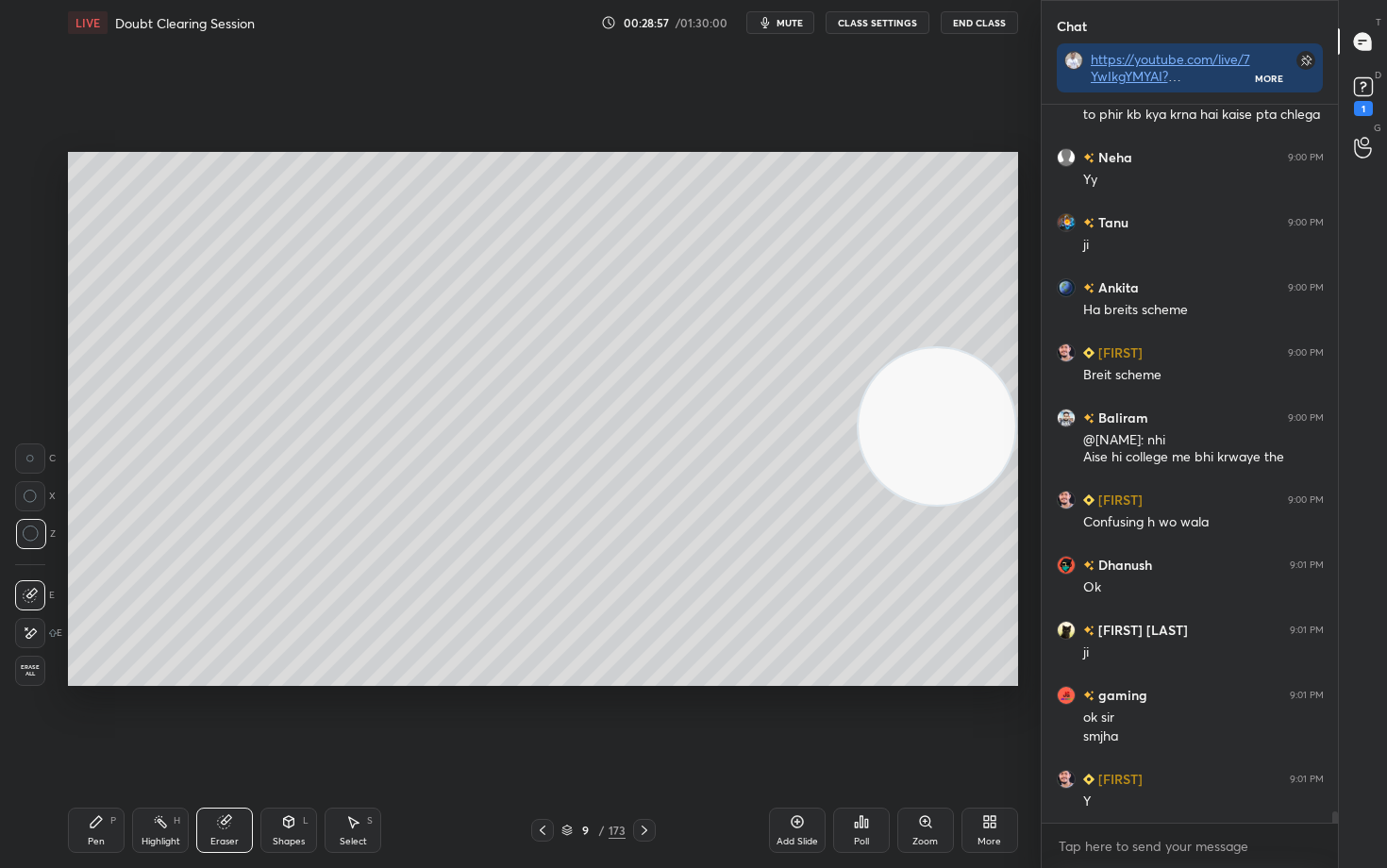 scroll, scrollTop: 43797, scrollLeft: 0, axis: vertical 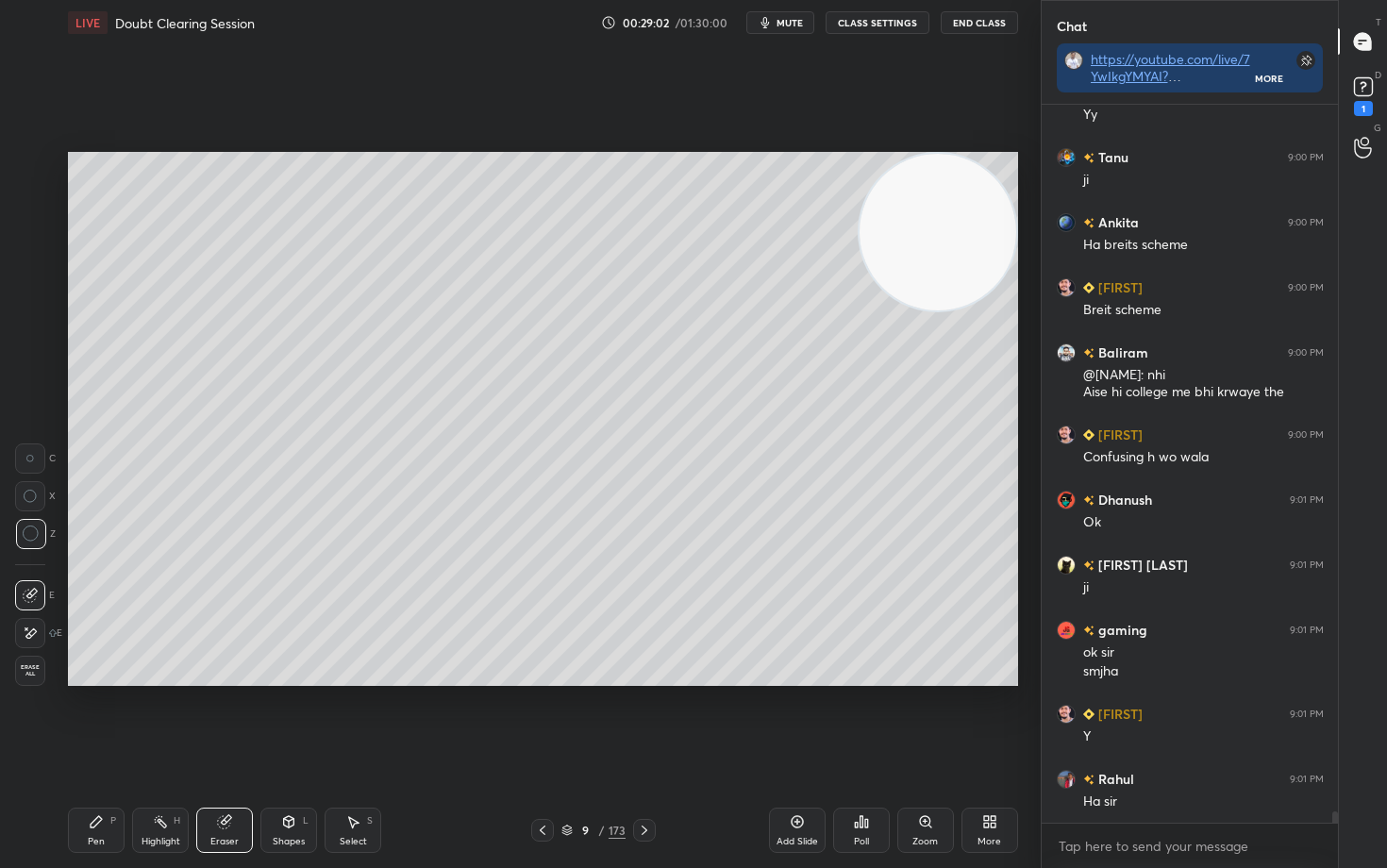 drag, startPoint x: 966, startPoint y: 379, endPoint x: 993, endPoint y: 195, distance: 186 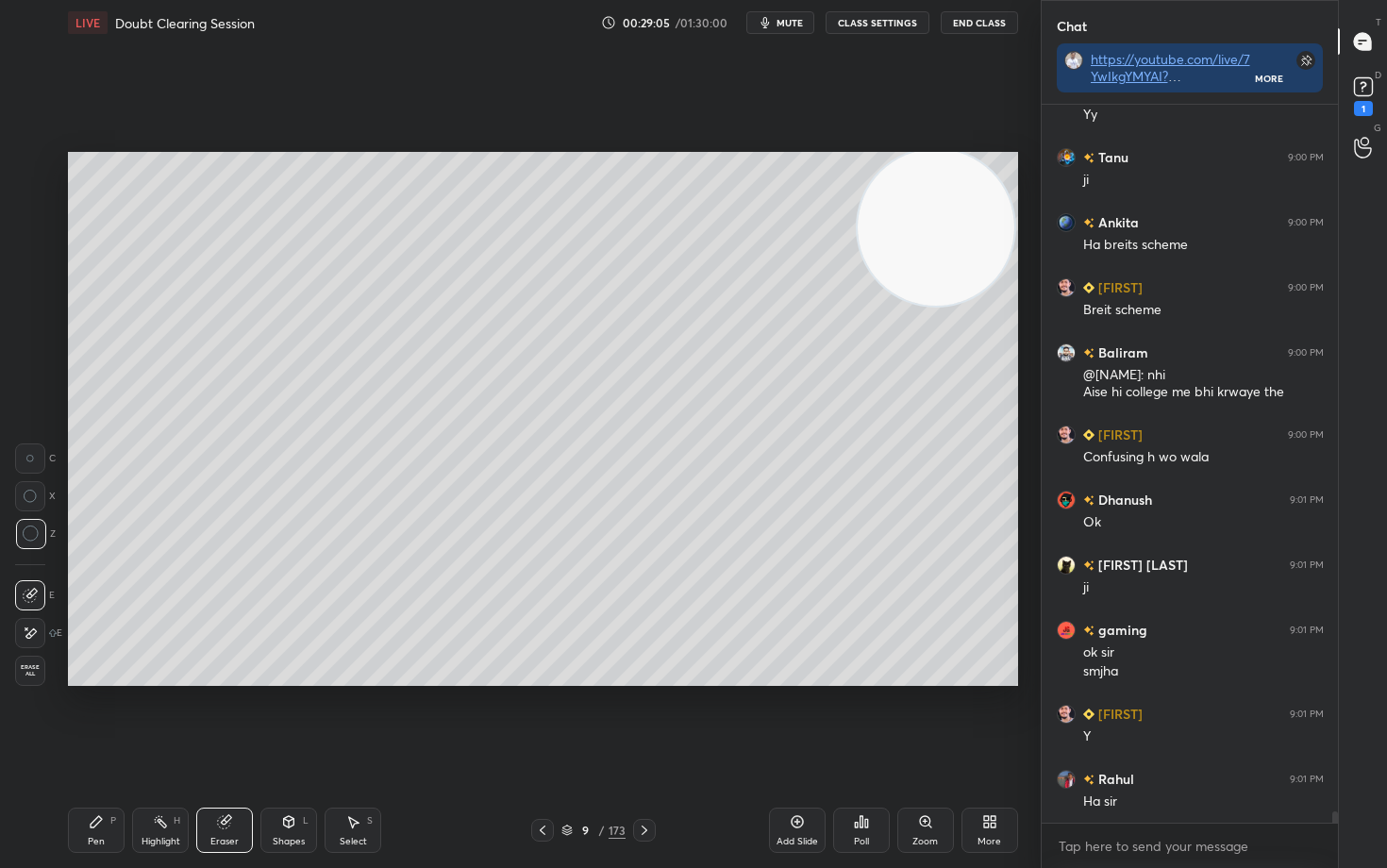 click on "Pen P" at bounding box center (96, 830) 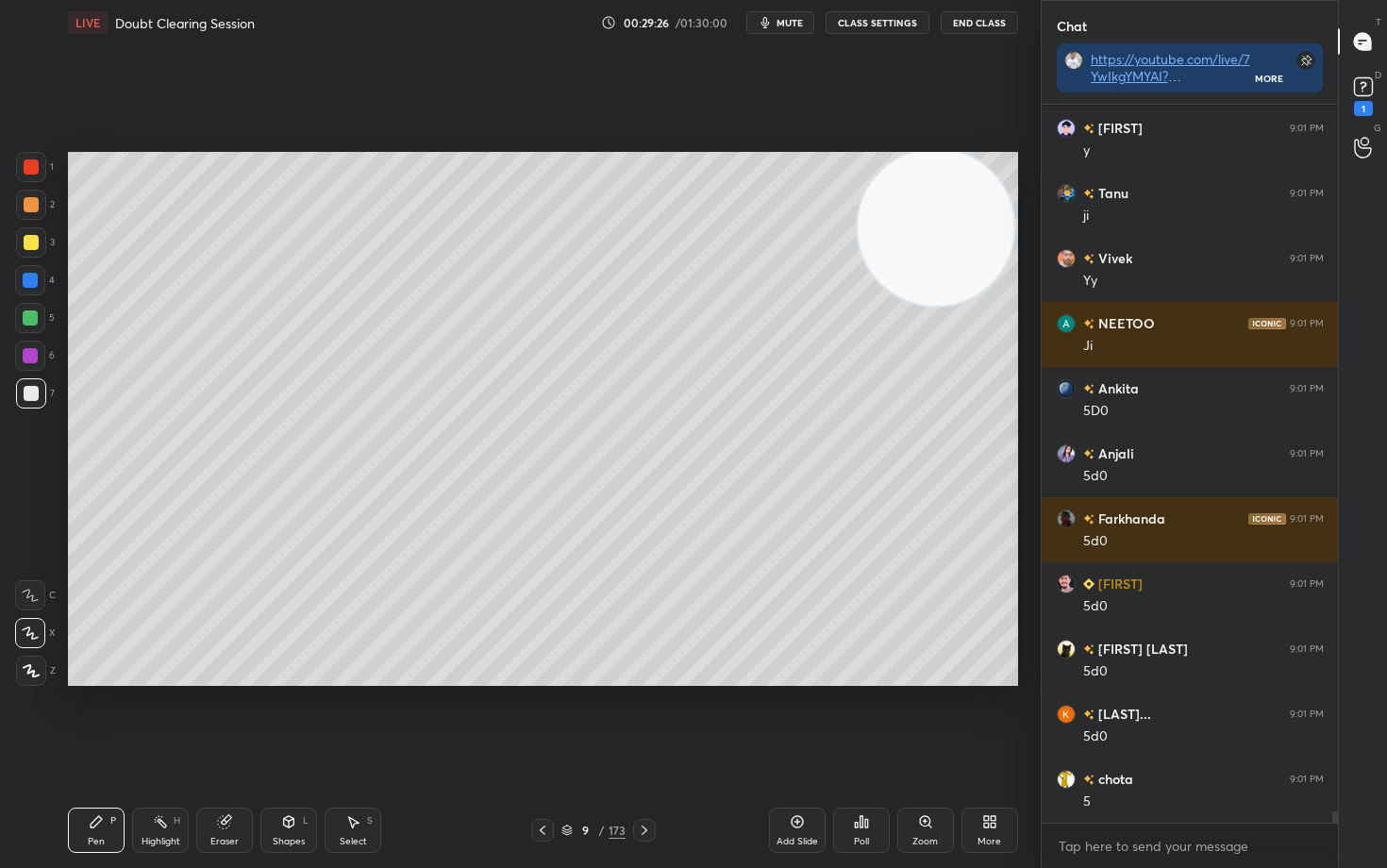 scroll, scrollTop: 45620, scrollLeft: 0, axis: vertical 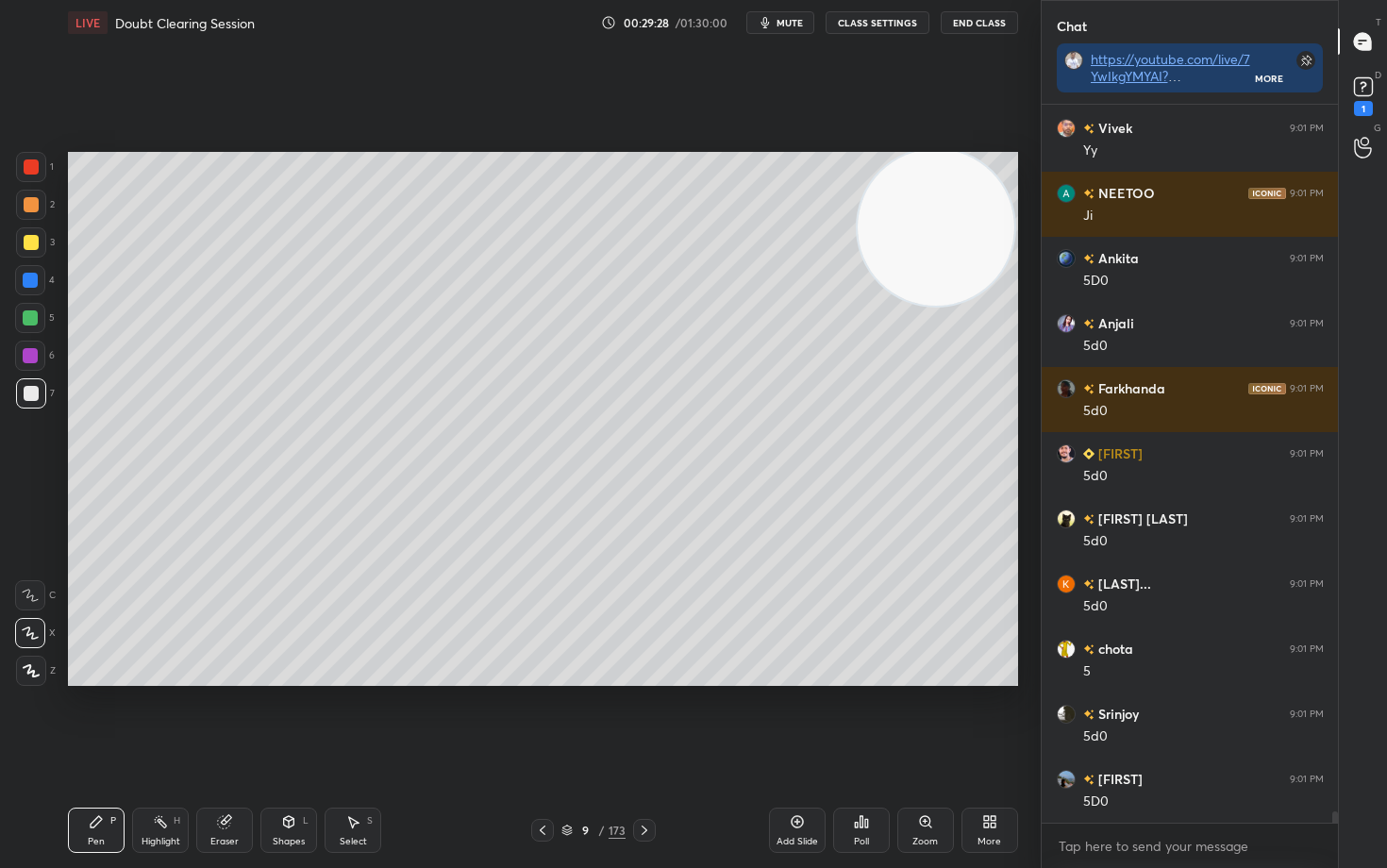 click at bounding box center [31, 205] 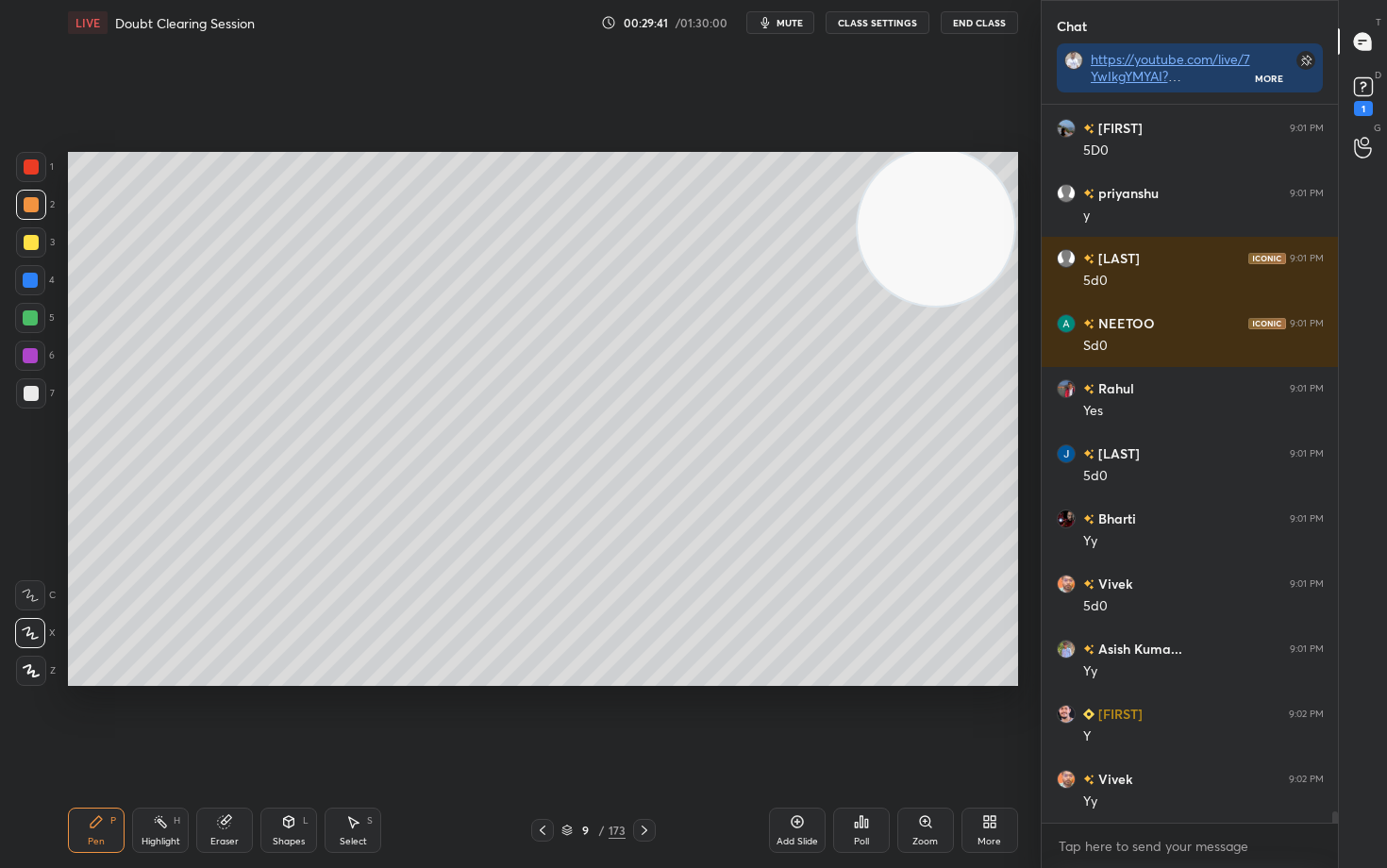 scroll, scrollTop: 46336, scrollLeft: 0, axis: vertical 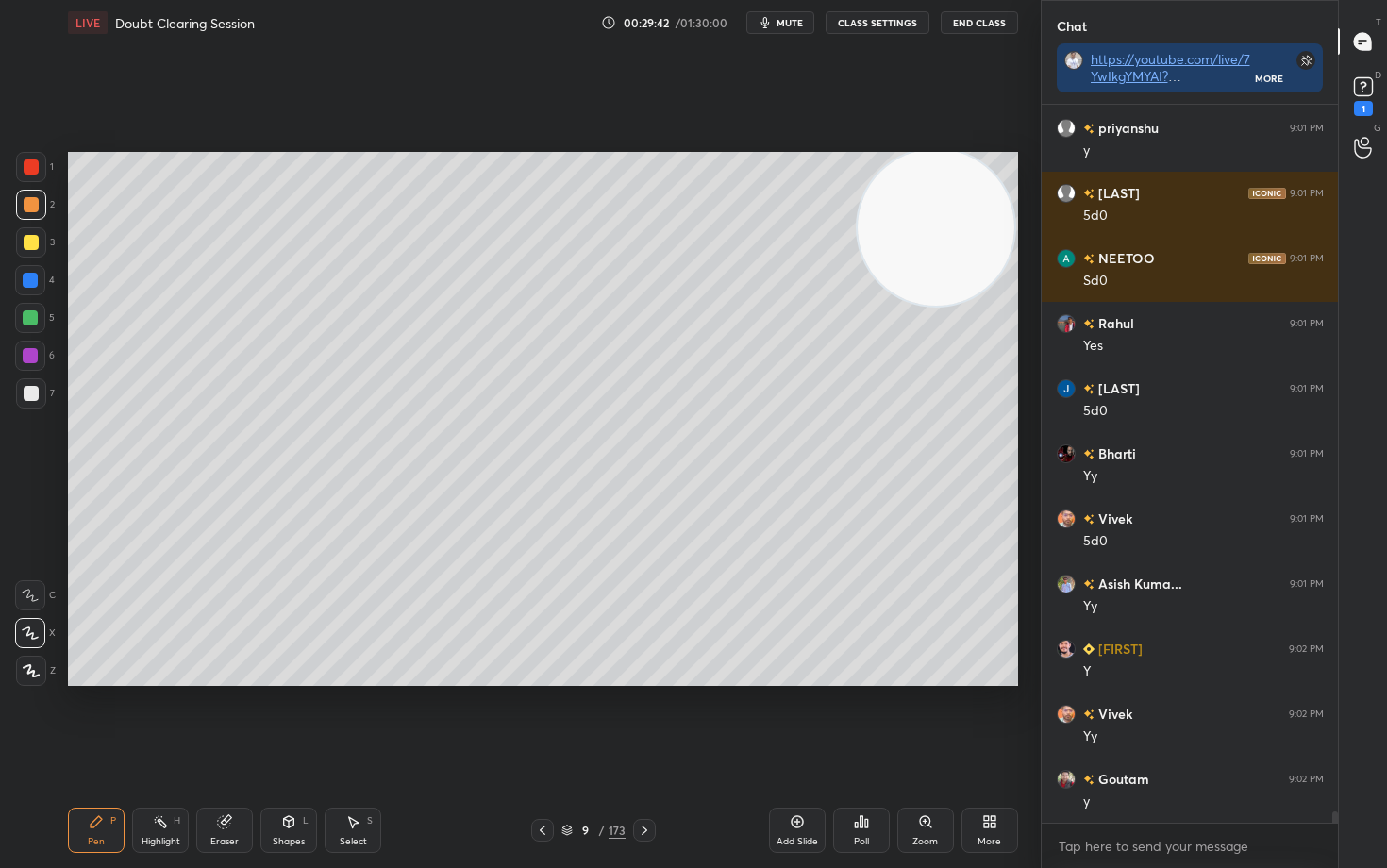click 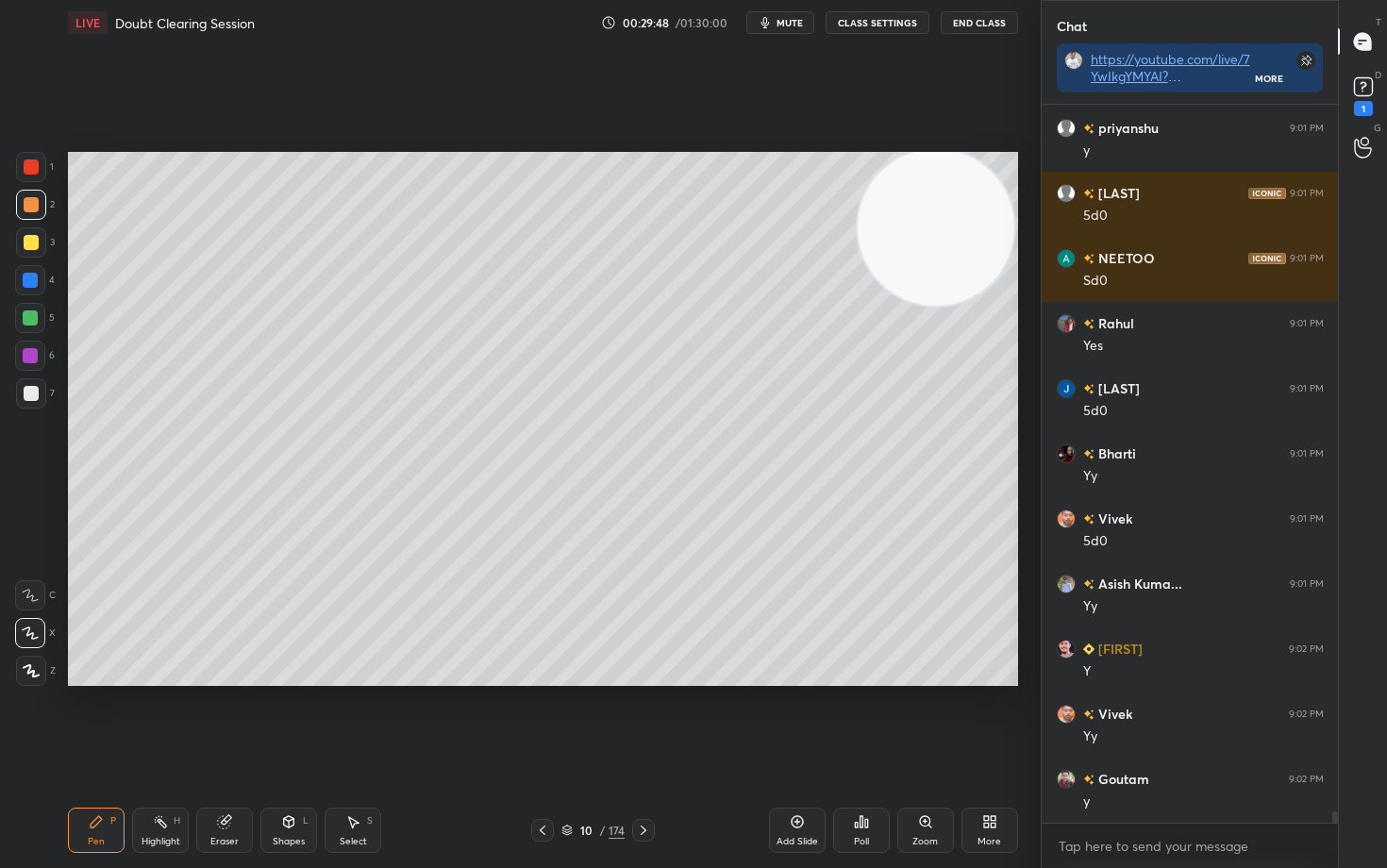 click at bounding box center (31, 393) 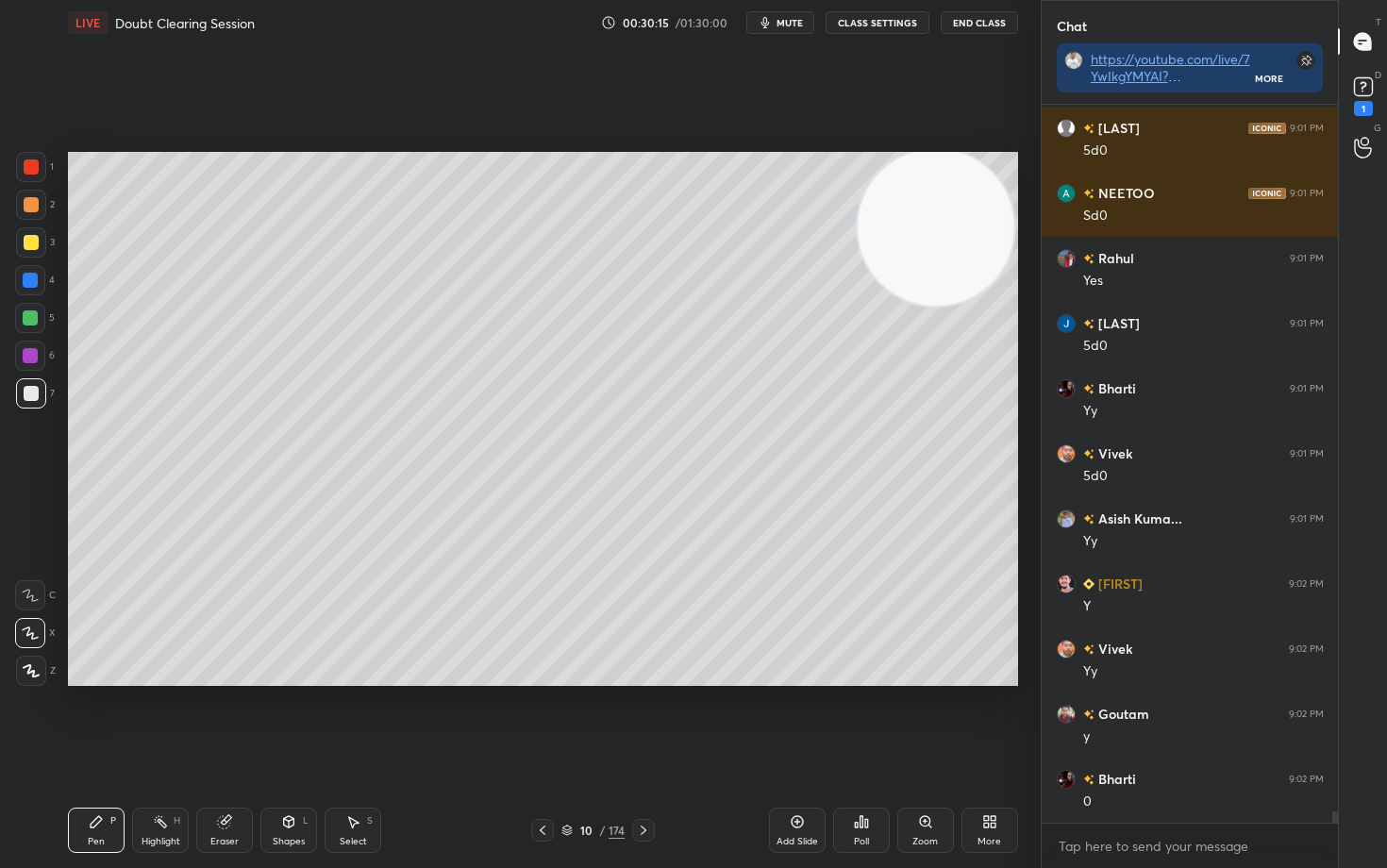 scroll, scrollTop: 46466, scrollLeft: 0, axis: vertical 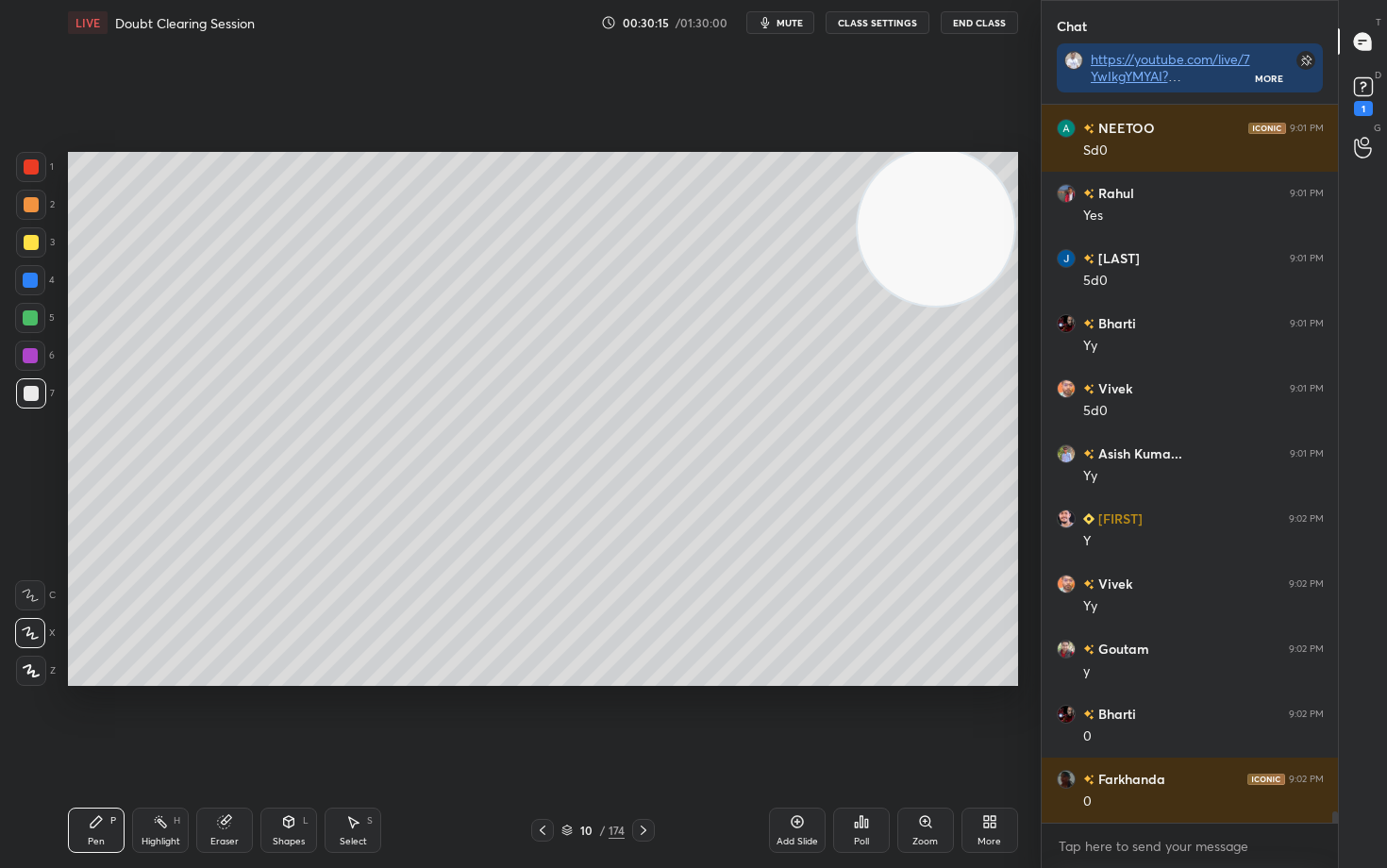 drag, startPoint x: 29, startPoint y: 239, endPoint x: 58, endPoint y: 248, distance: 30.364453 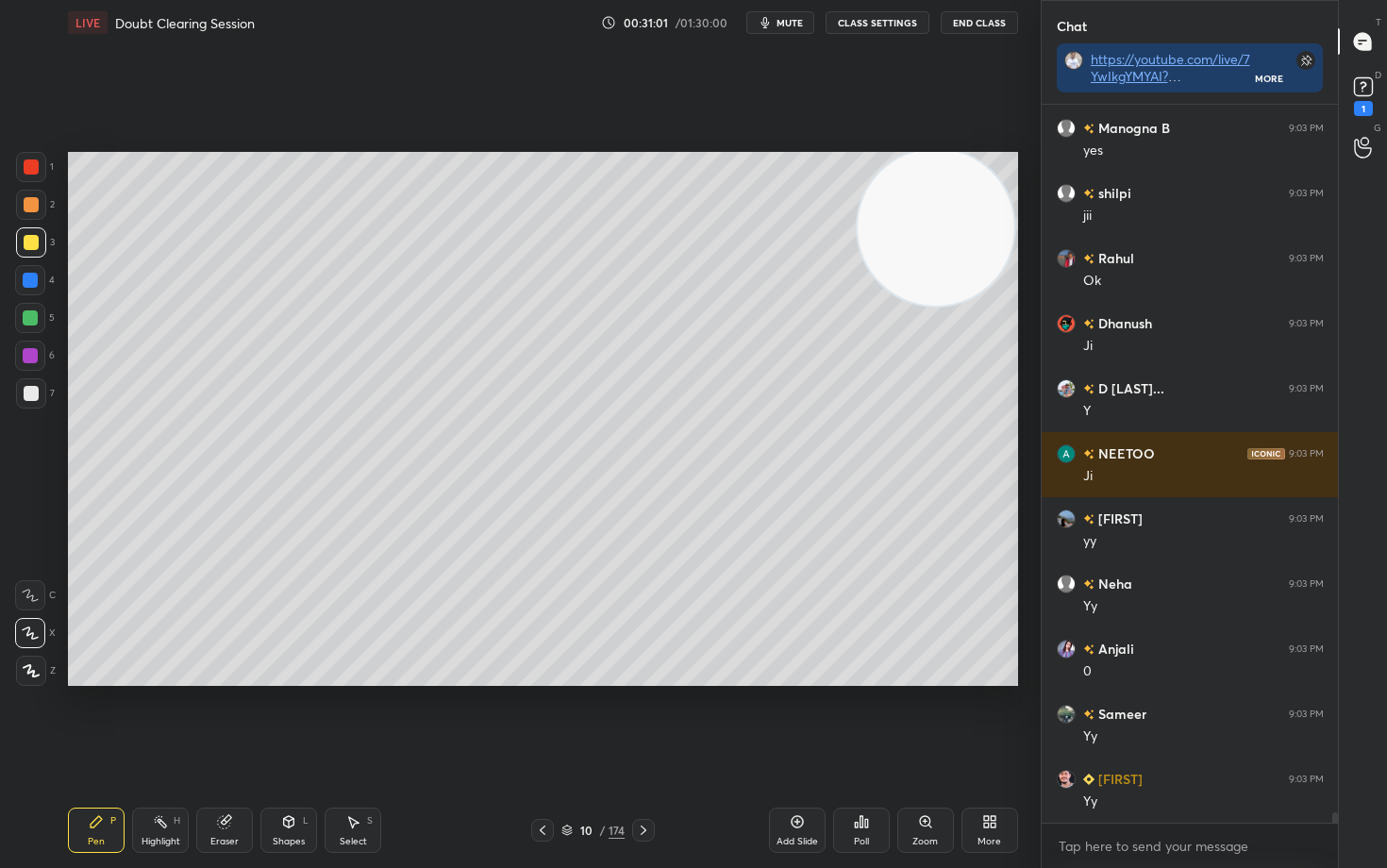 scroll, scrollTop: 48419, scrollLeft: 0, axis: vertical 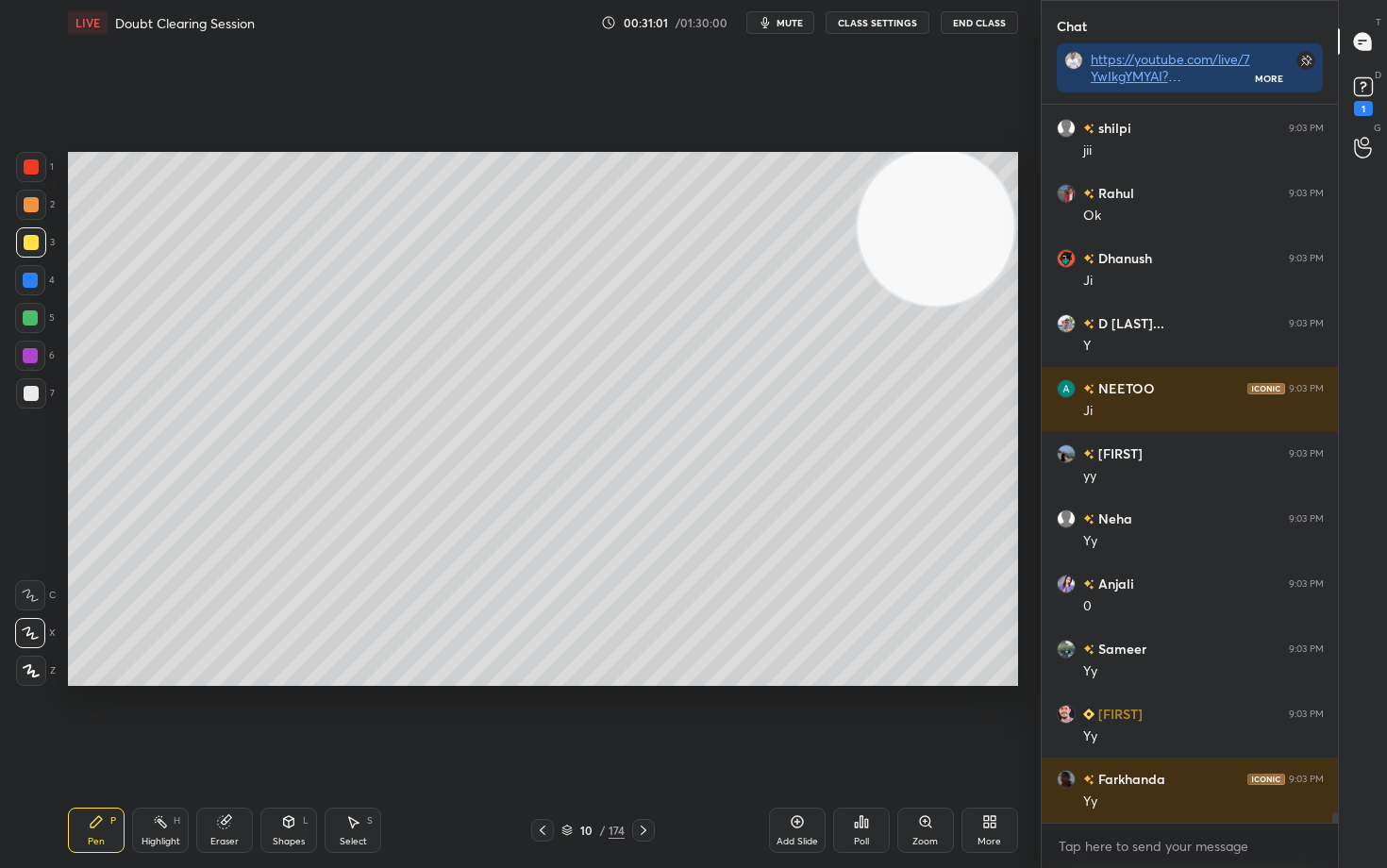 drag, startPoint x: 939, startPoint y: 240, endPoint x: 947, endPoint y: 412, distance: 172.18595 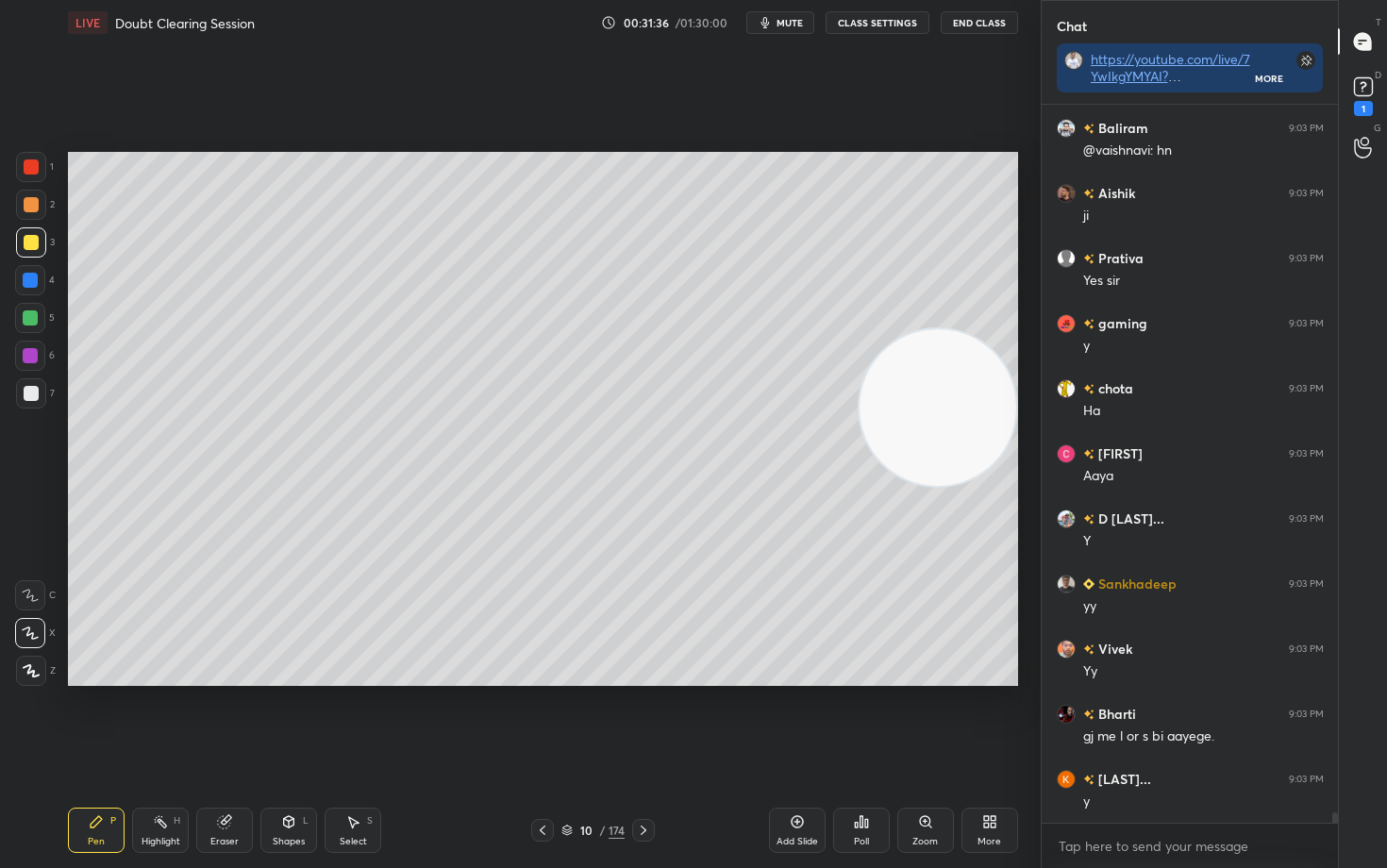 scroll, scrollTop: 50763, scrollLeft: 0, axis: vertical 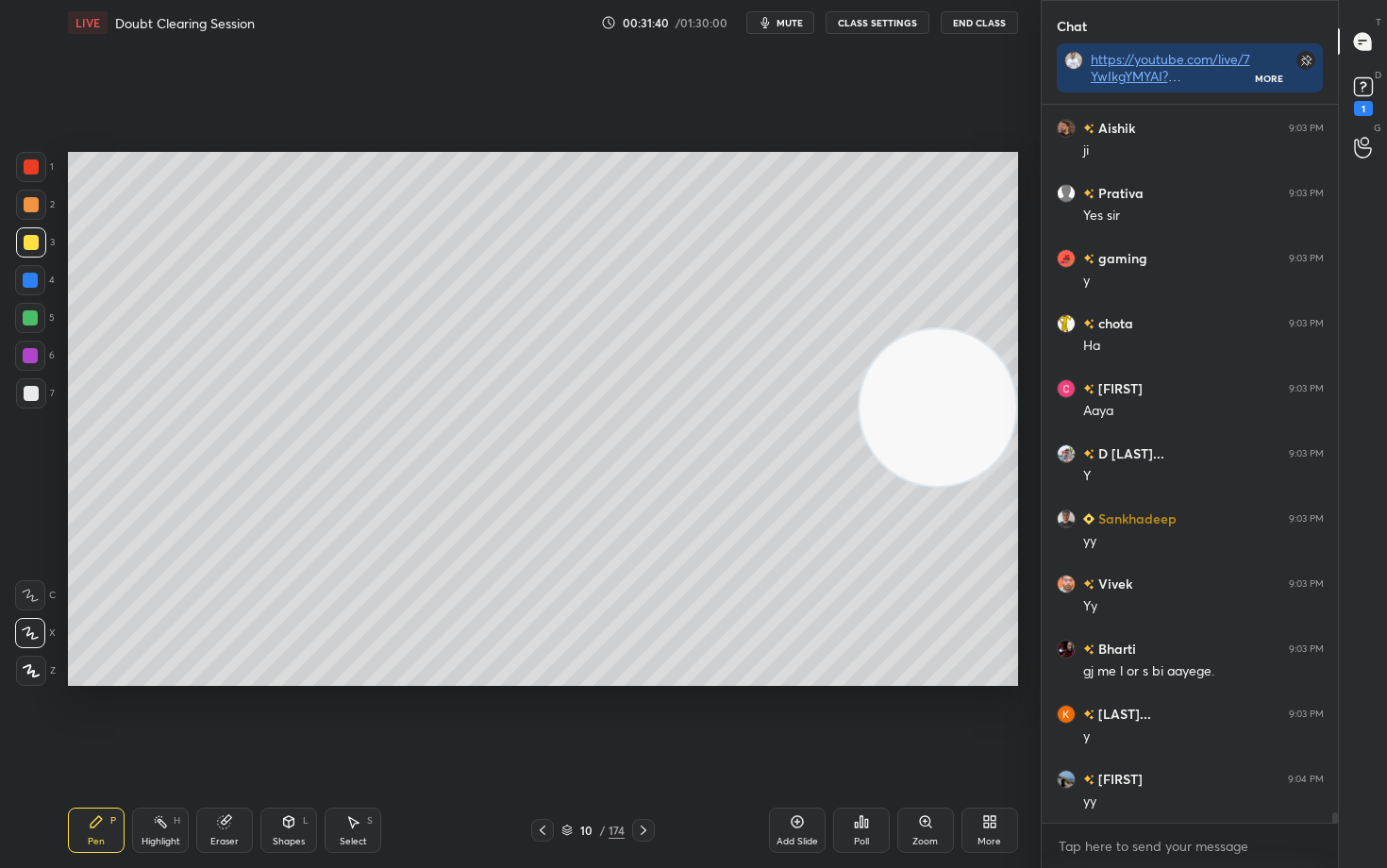 drag, startPoint x: 796, startPoint y: 827, endPoint x: 799, endPoint y: 816, distance: 11.401754 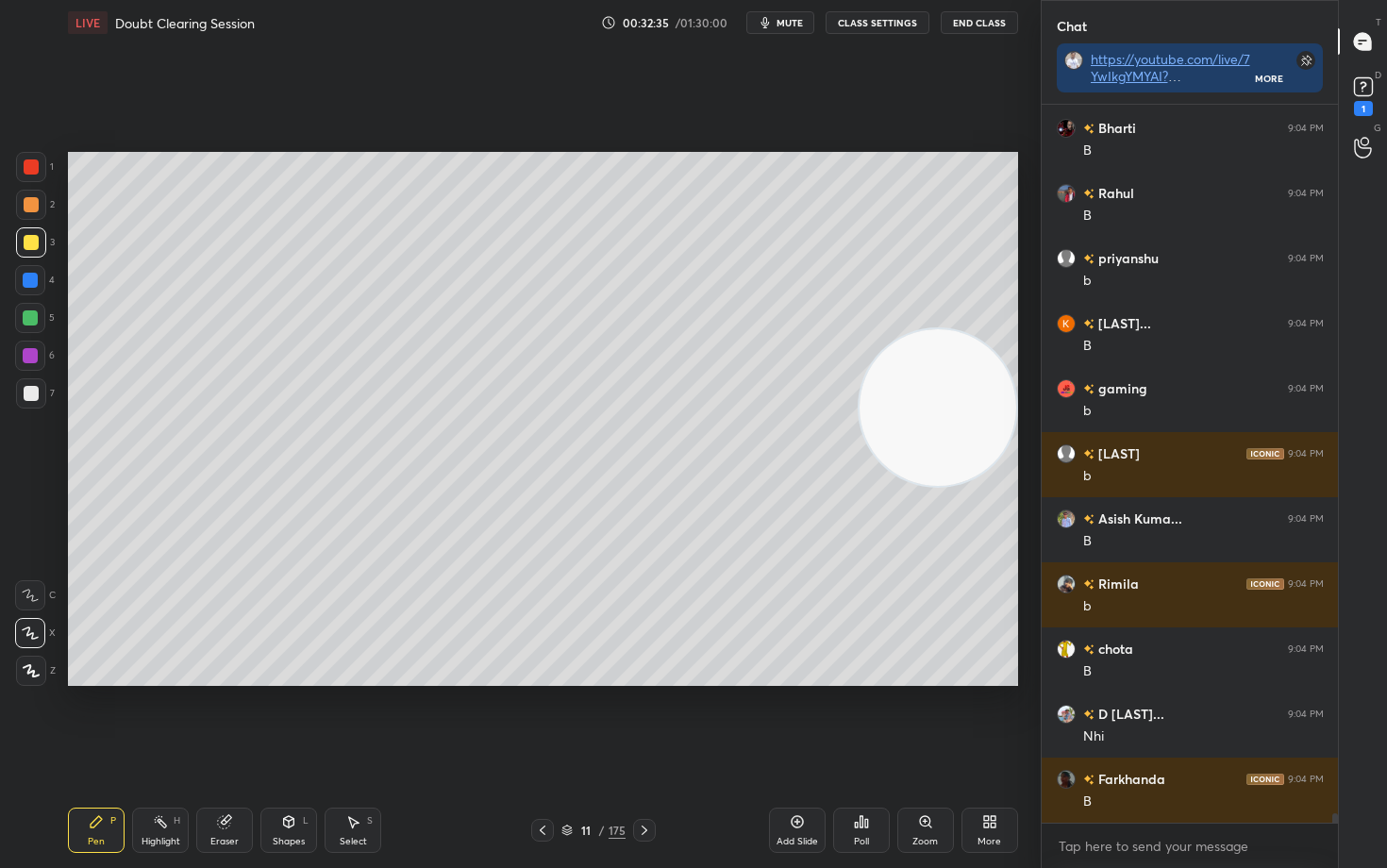 scroll, scrollTop: 52130, scrollLeft: 0, axis: vertical 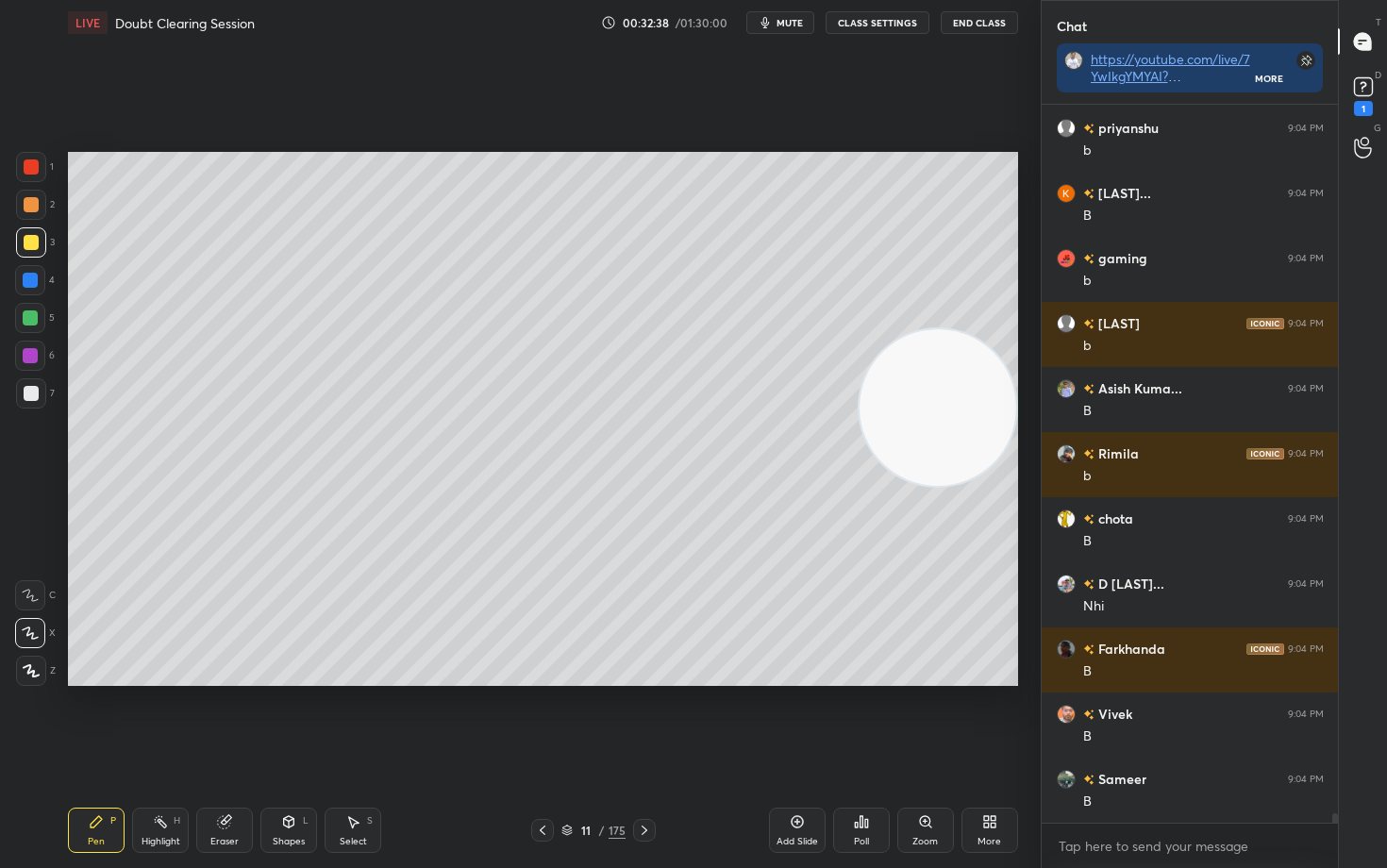 click at bounding box center (31, 393) 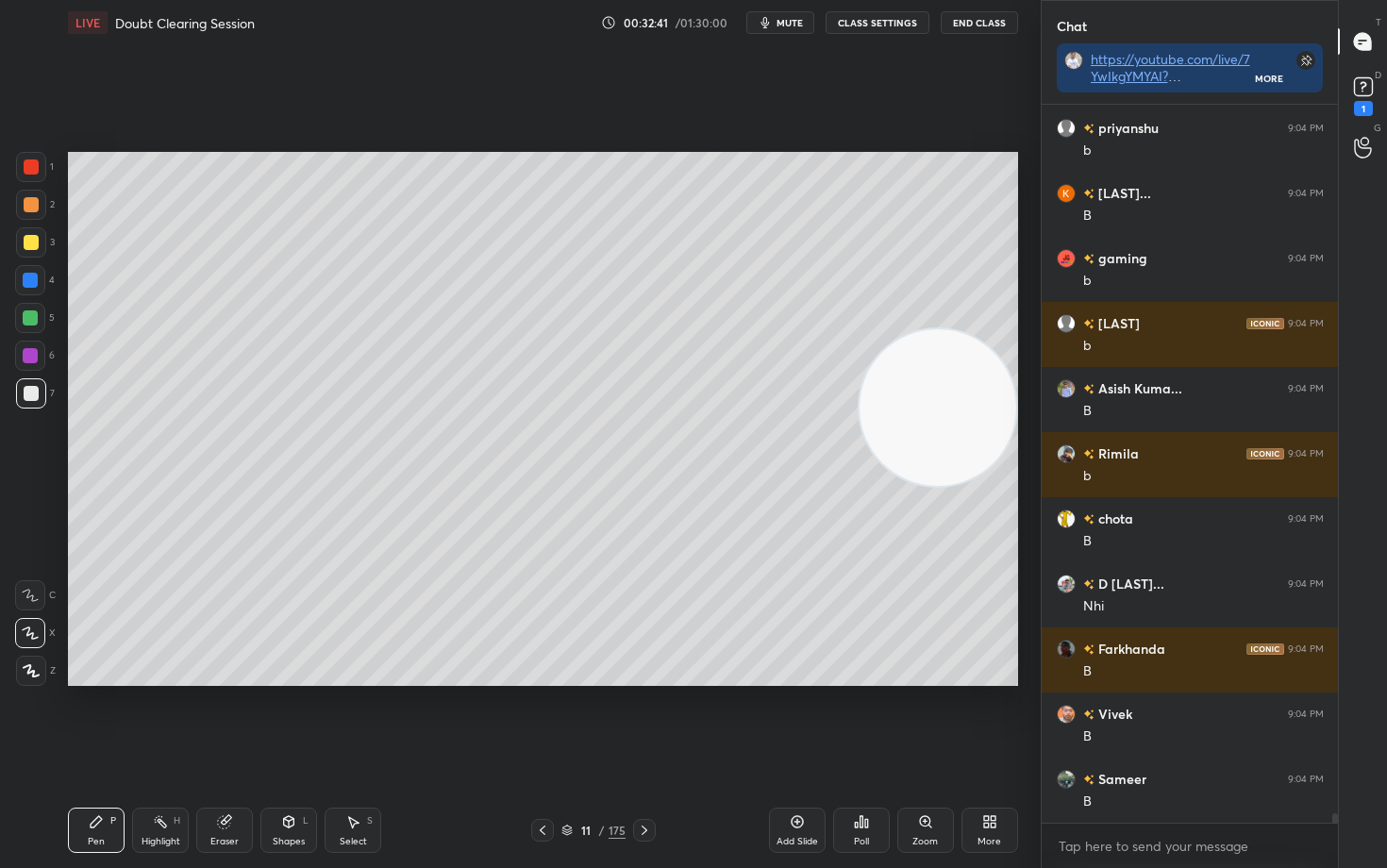 scroll, scrollTop: 52195, scrollLeft: 0, axis: vertical 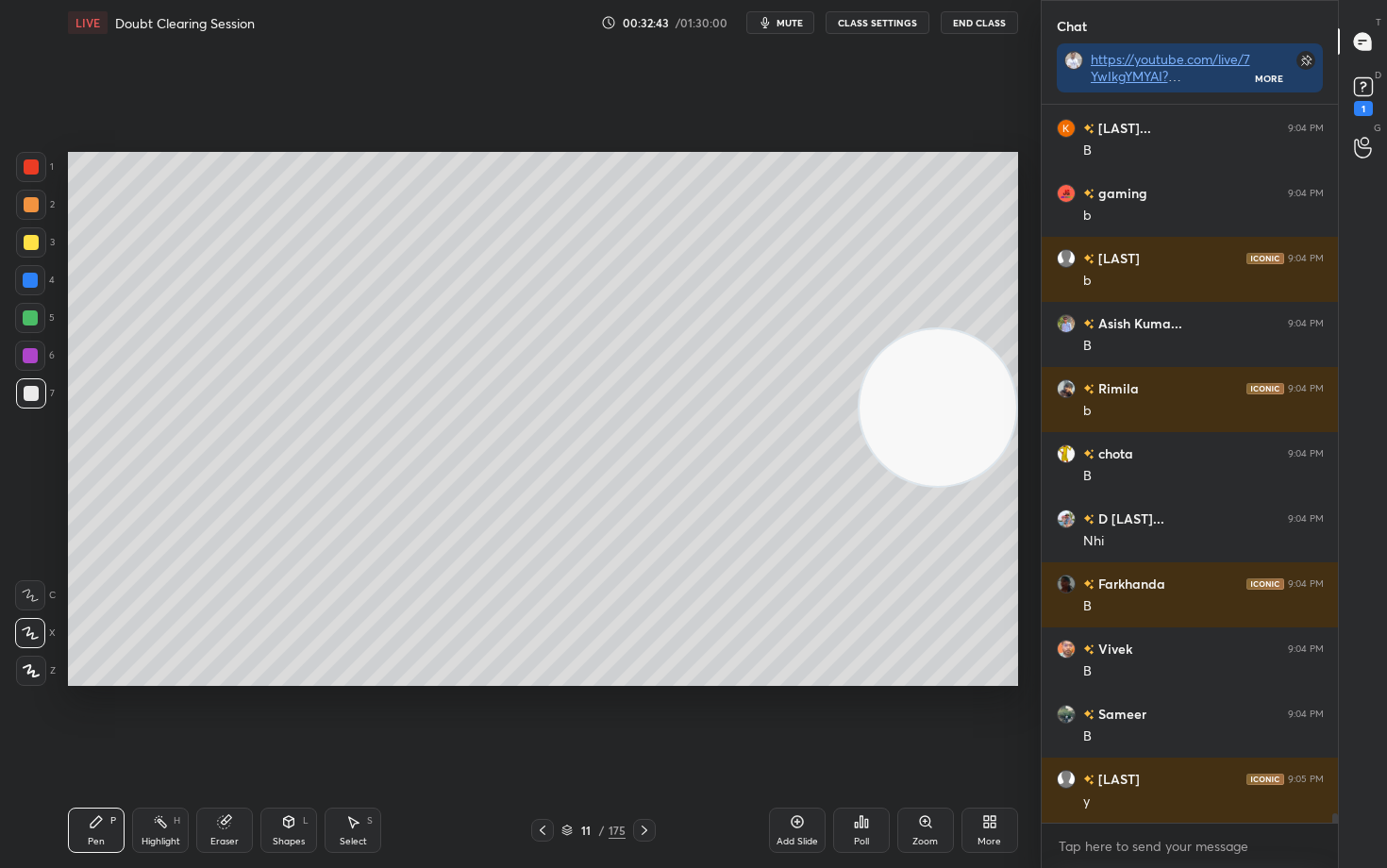 drag, startPoint x: 988, startPoint y: 319, endPoint x: 1024, endPoint y: 208, distance: 116.691902 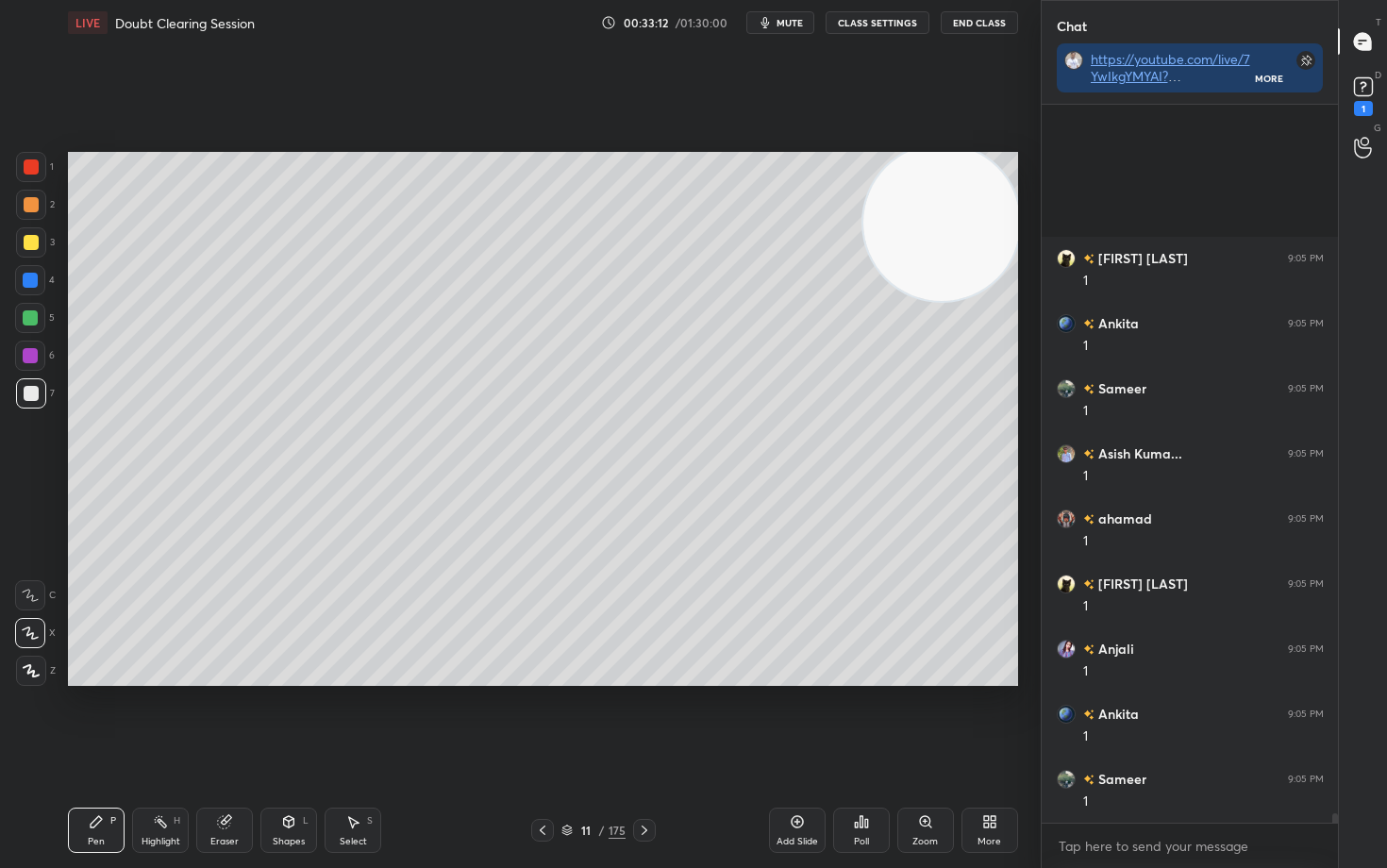 scroll, scrollTop: 53386, scrollLeft: 0, axis: vertical 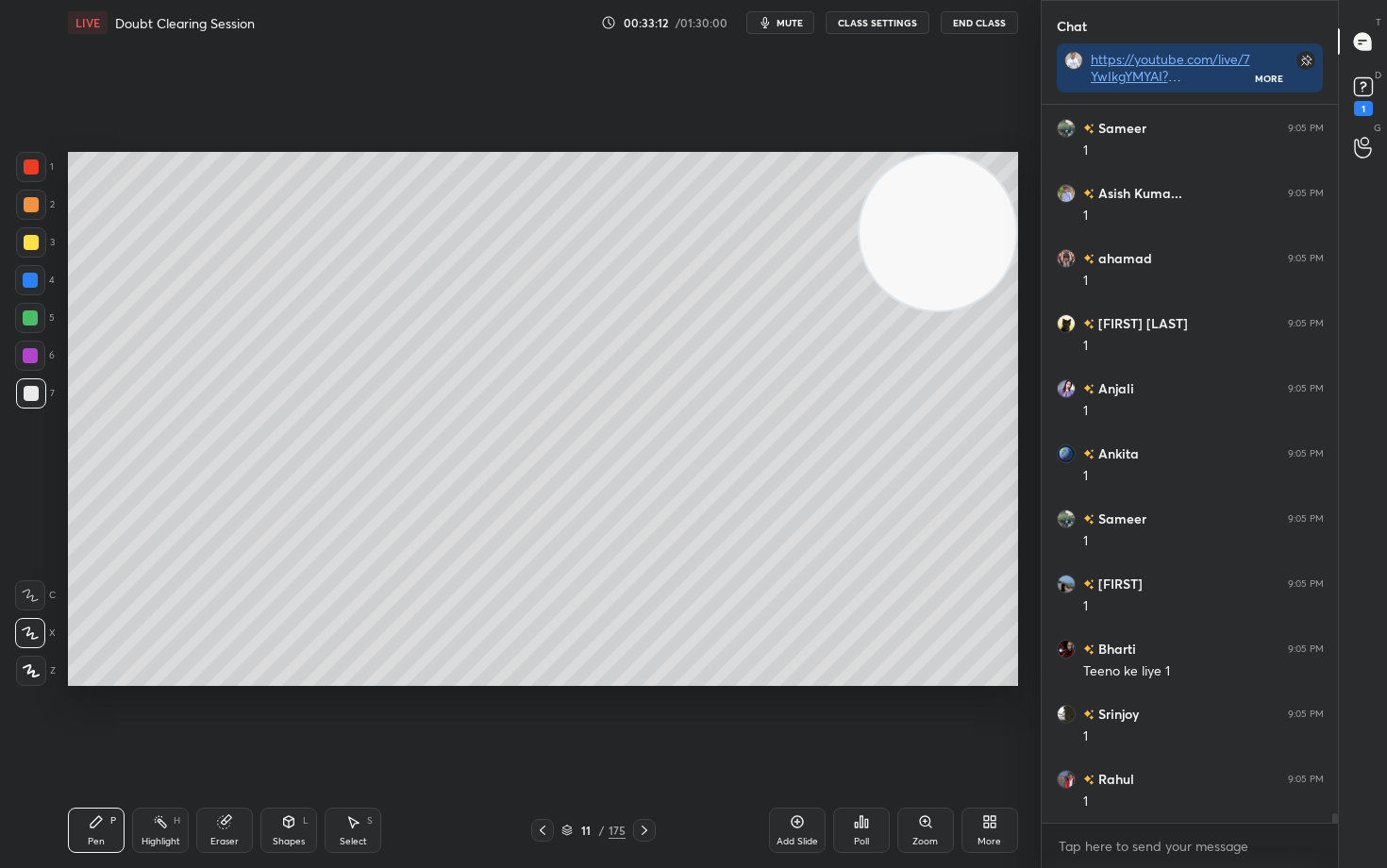 drag, startPoint x: 927, startPoint y: 221, endPoint x: 939, endPoint y: 342, distance: 121.59359 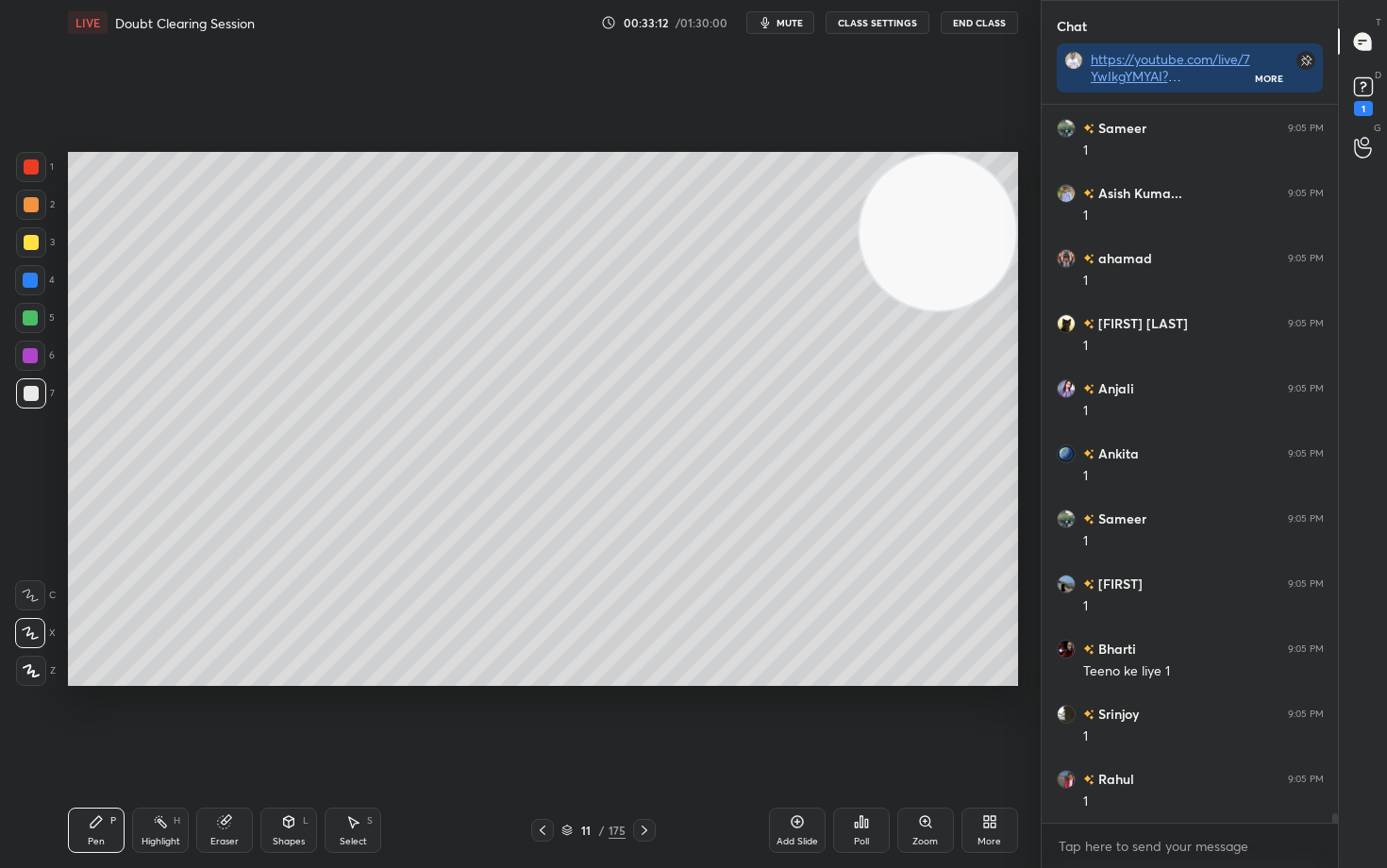 click at bounding box center (938, 232) 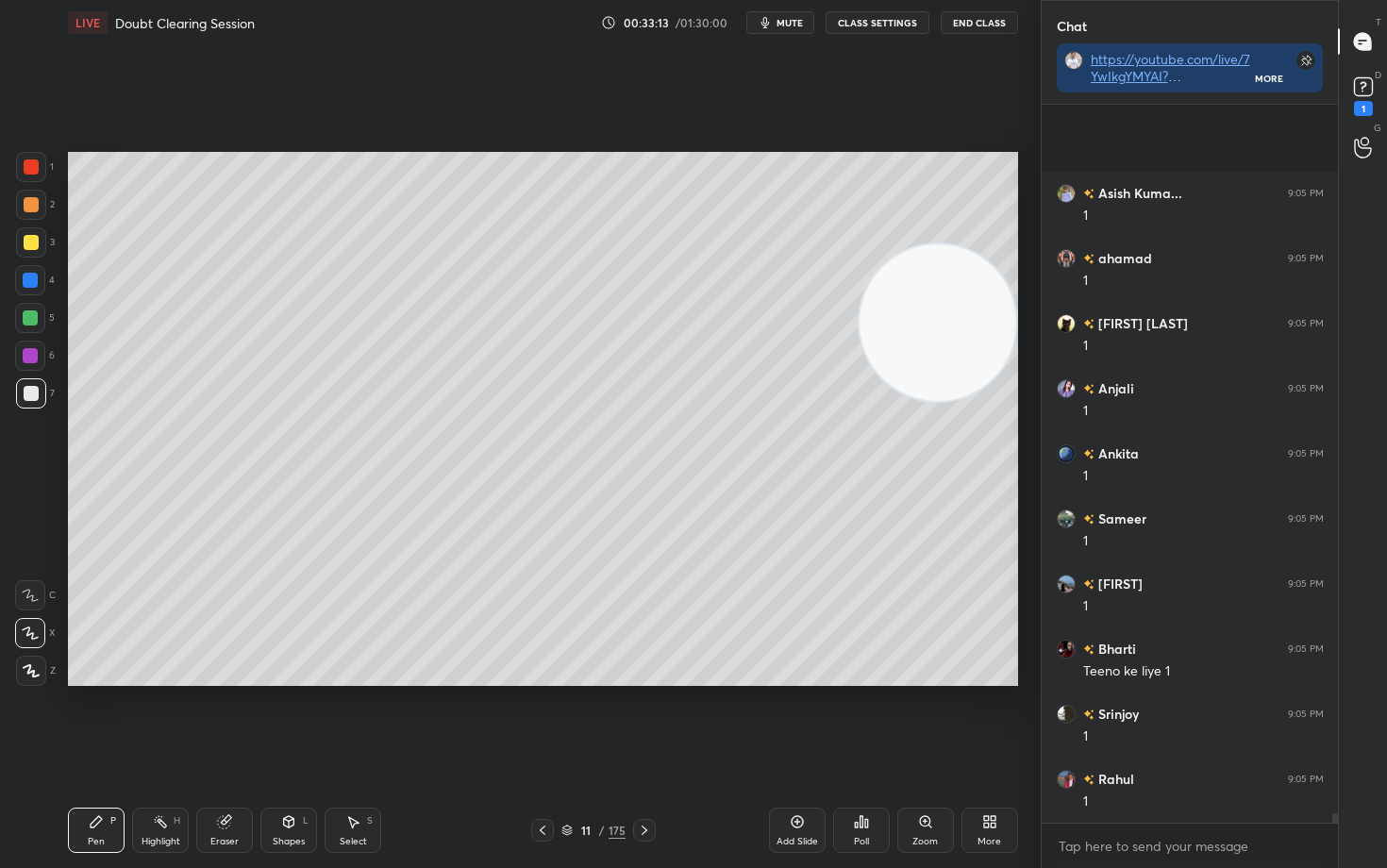 scroll, scrollTop: 53581, scrollLeft: 0, axis: vertical 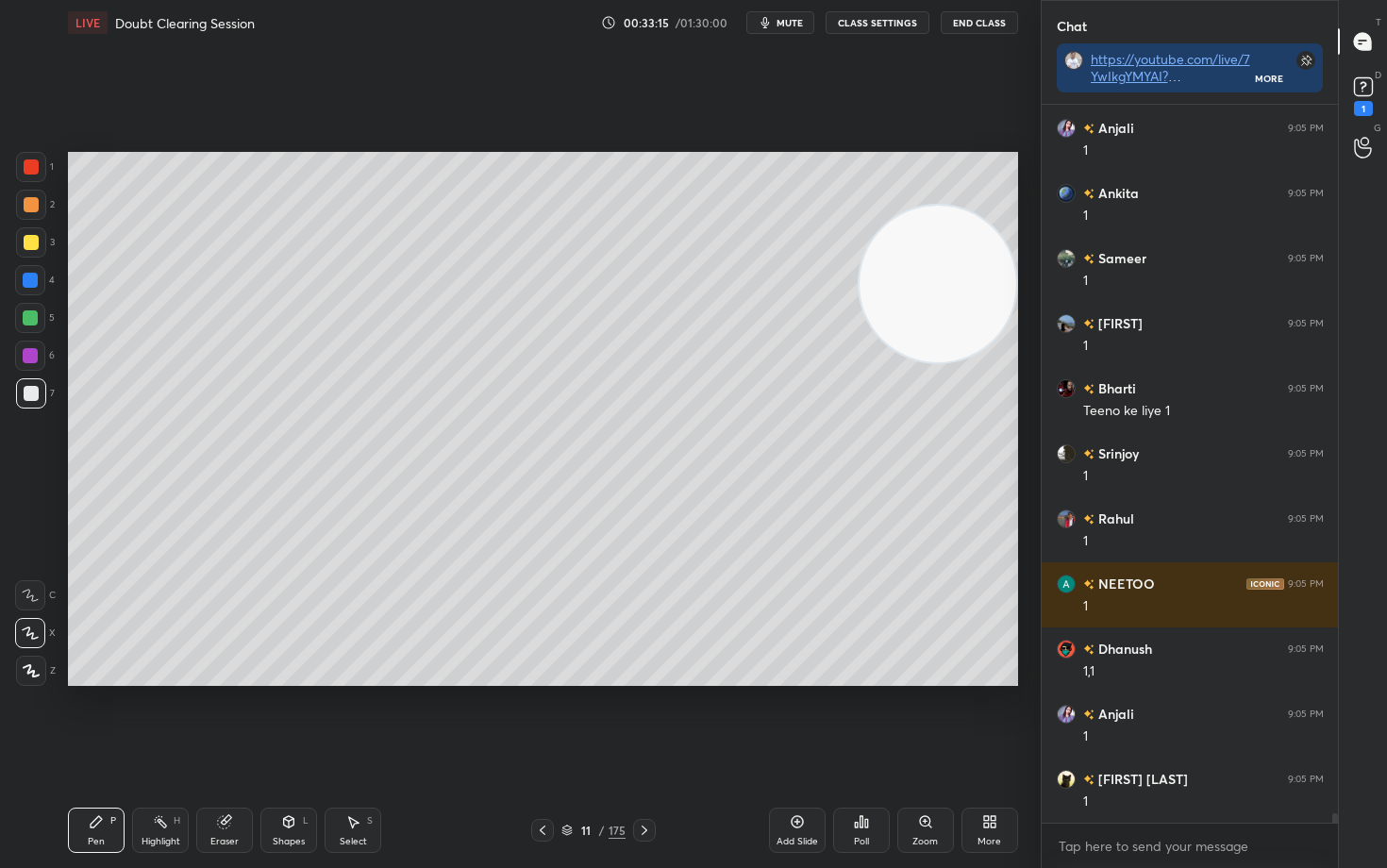drag, startPoint x: 929, startPoint y: 350, endPoint x: 946, endPoint y: 210, distance: 141.02837 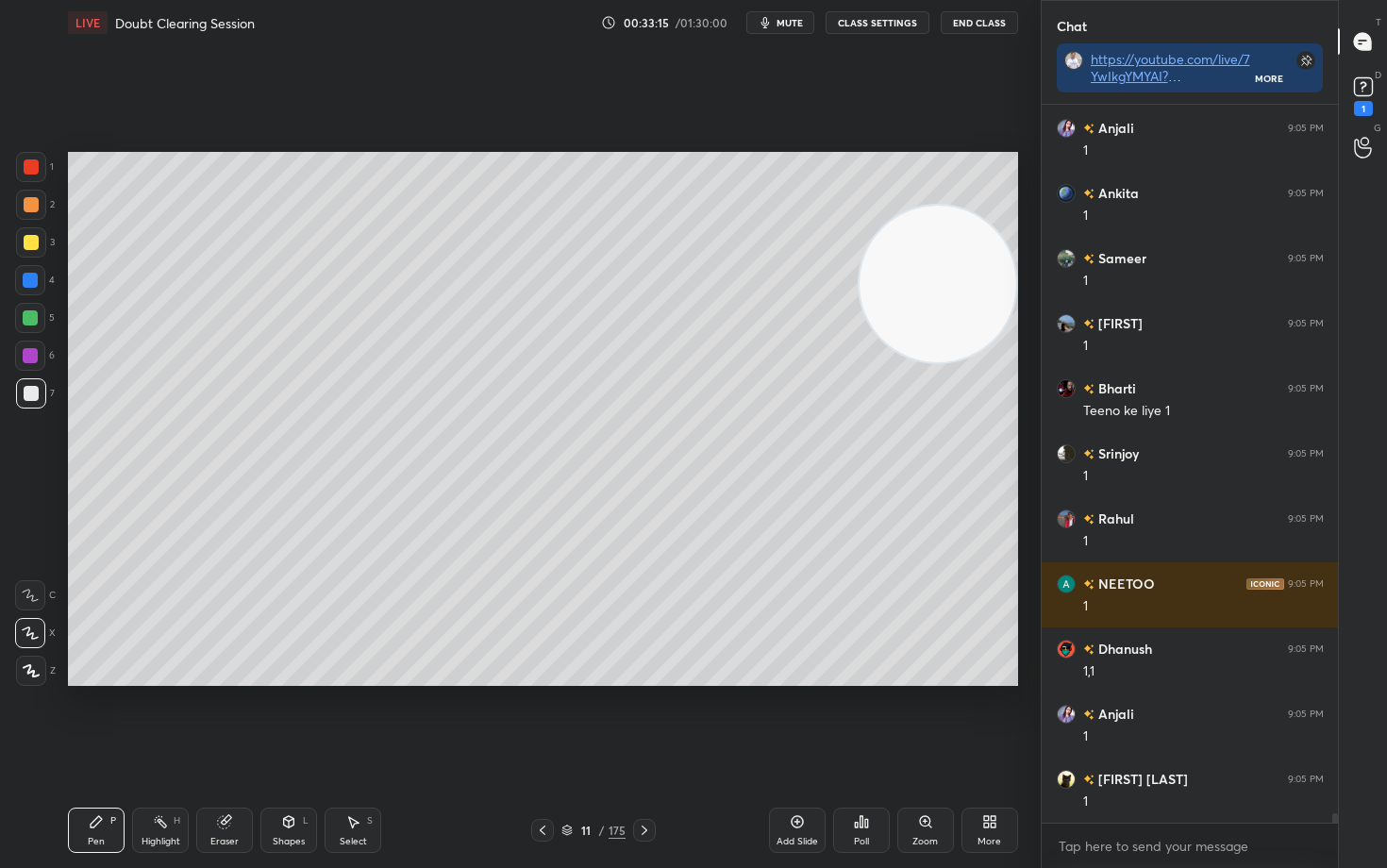 click at bounding box center [938, 284] 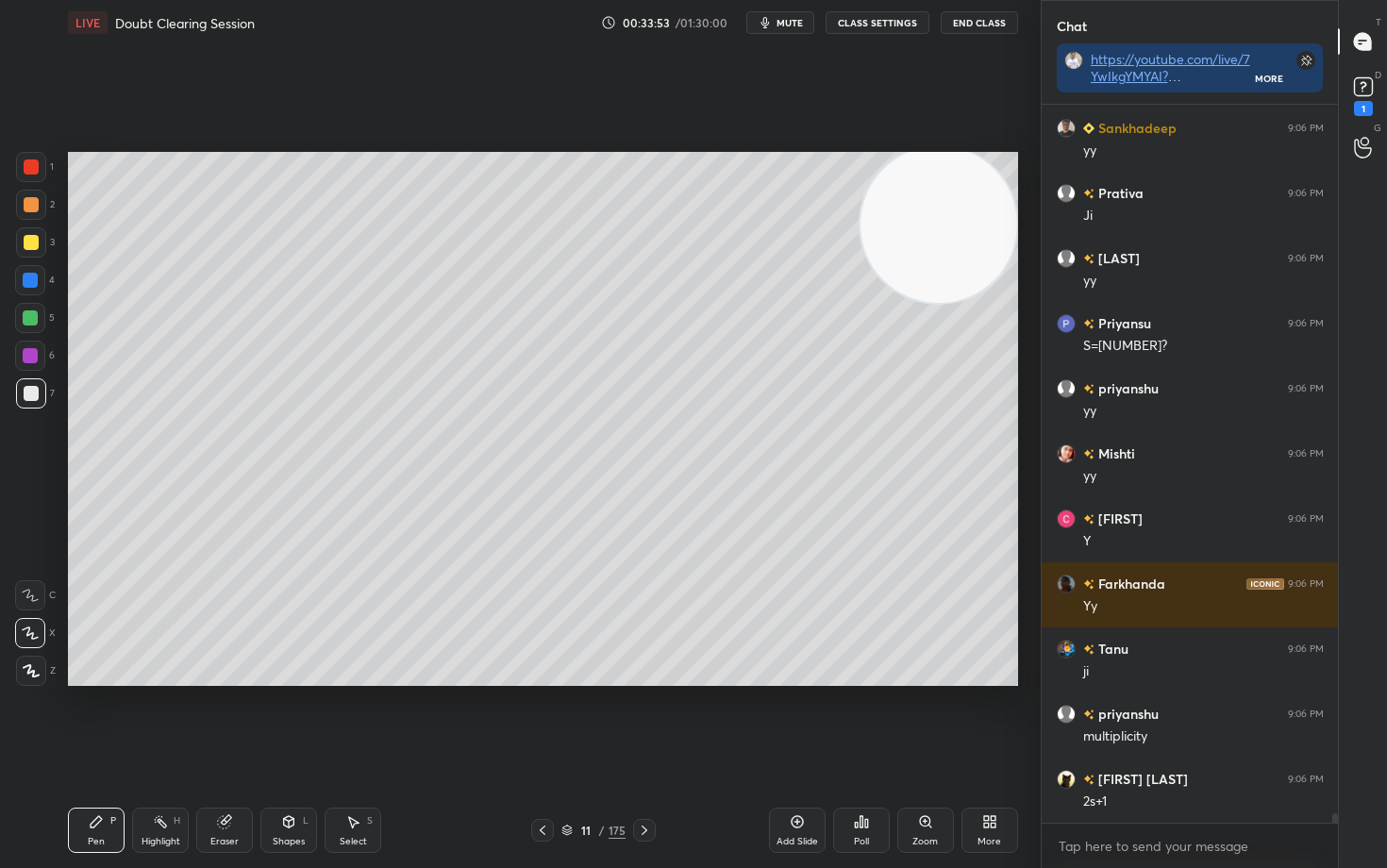 scroll, scrollTop: 56055, scrollLeft: 0, axis: vertical 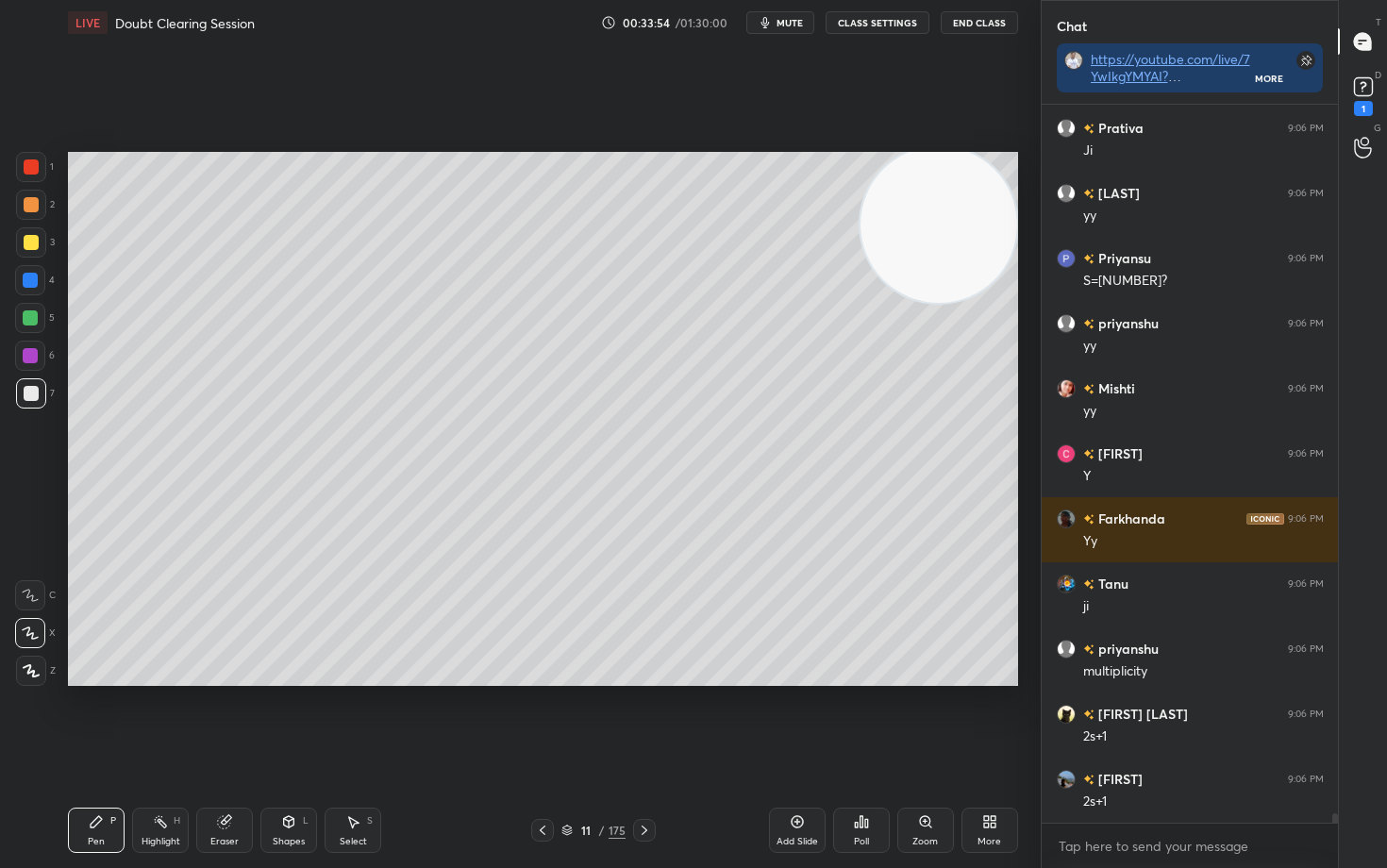 drag, startPoint x: 40, startPoint y: 167, endPoint x: 59, endPoint y: 164, distance: 19.235384 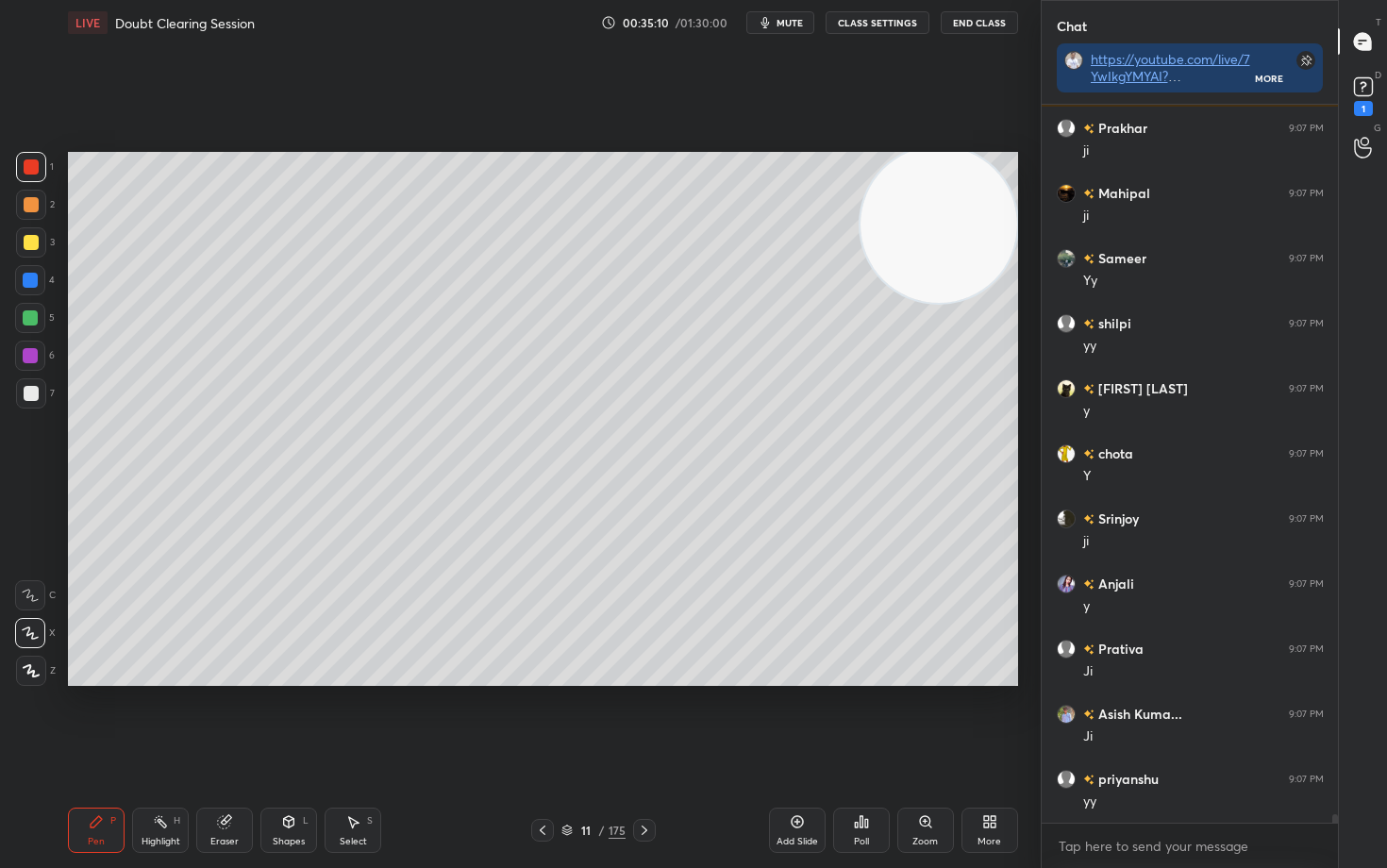 scroll, scrollTop: 58546, scrollLeft: 0, axis: vertical 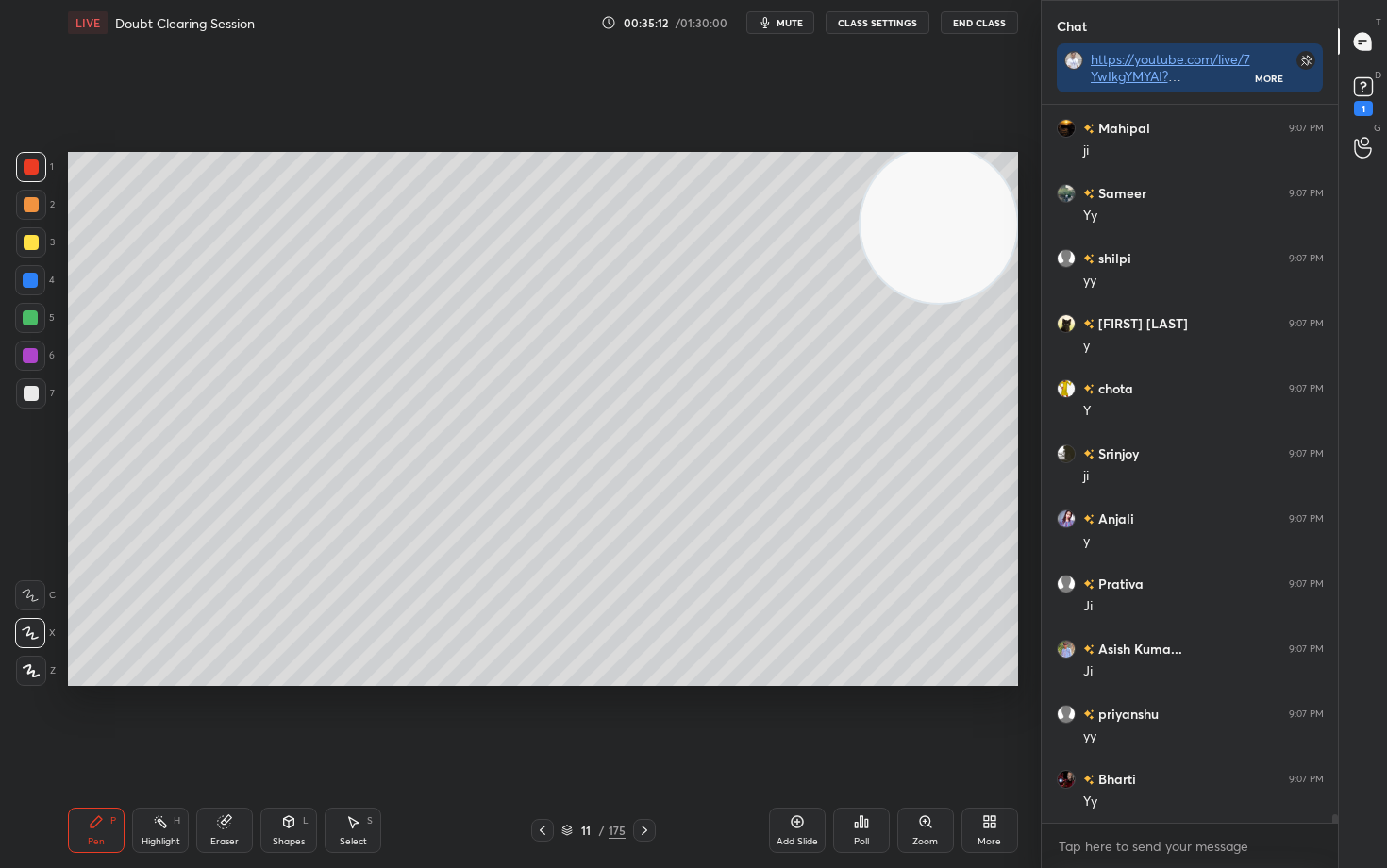 click 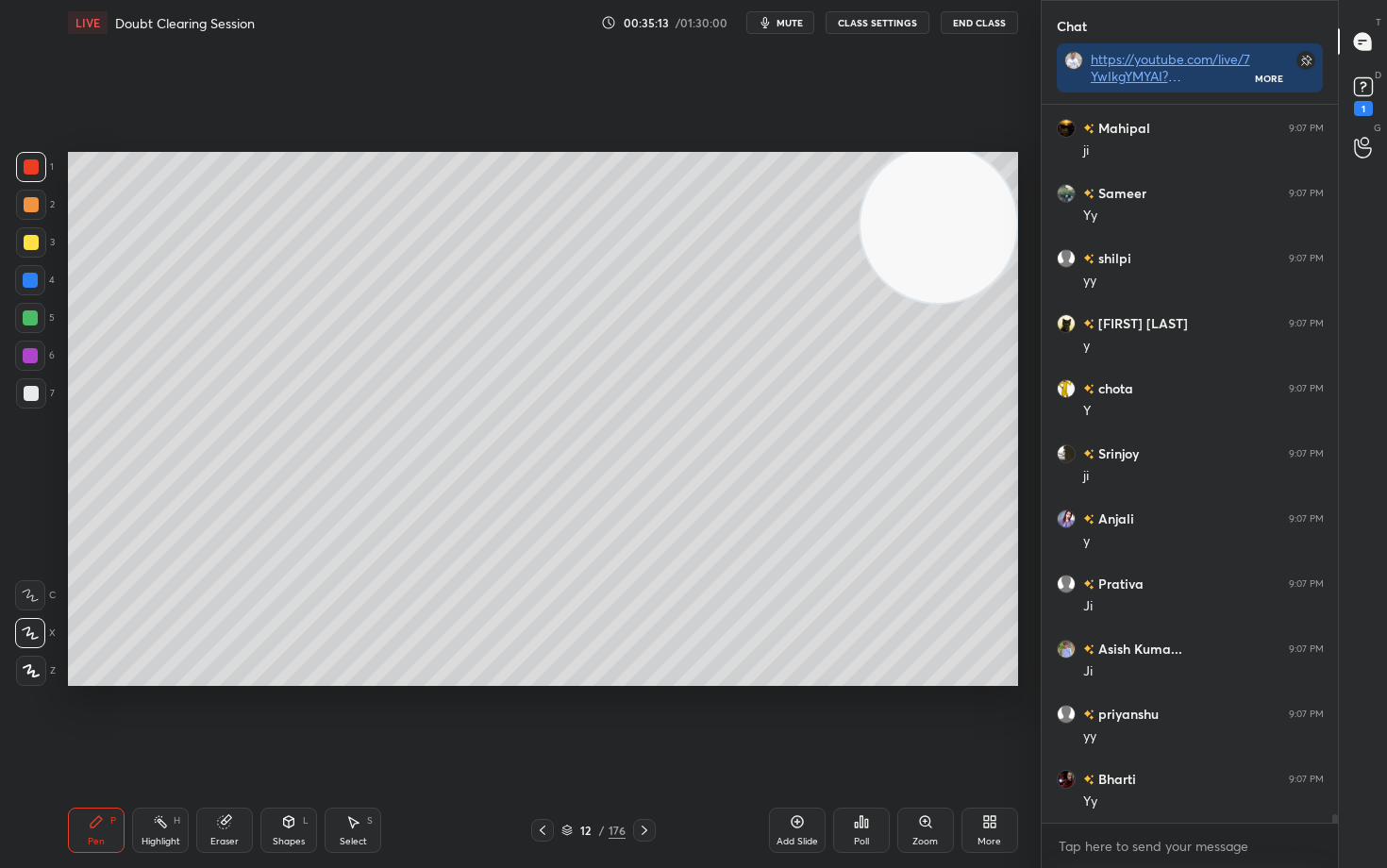 click at bounding box center [31, 242] 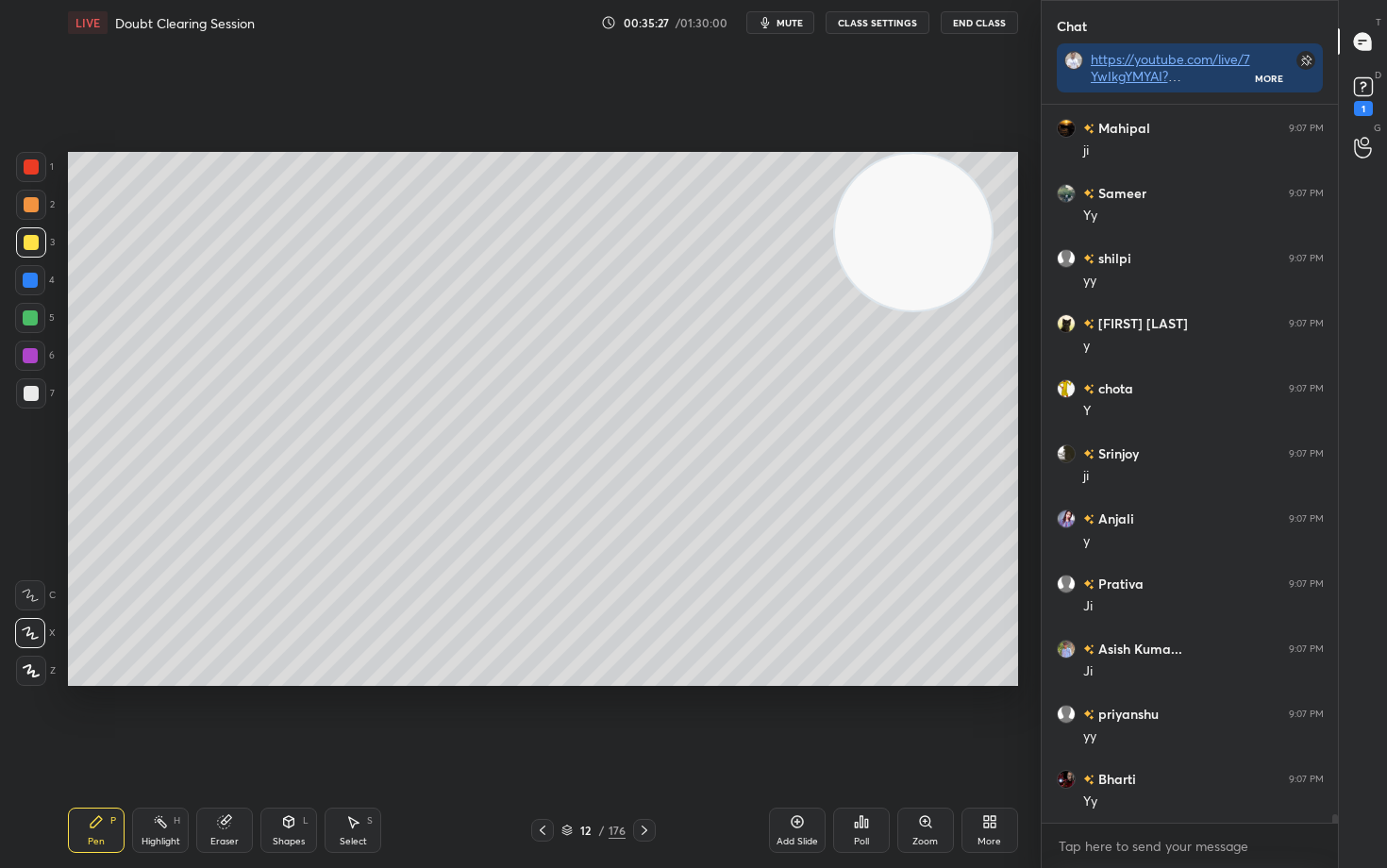 drag, startPoint x: 955, startPoint y: 233, endPoint x: 444, endPoint y: 220, distance: 511.1653 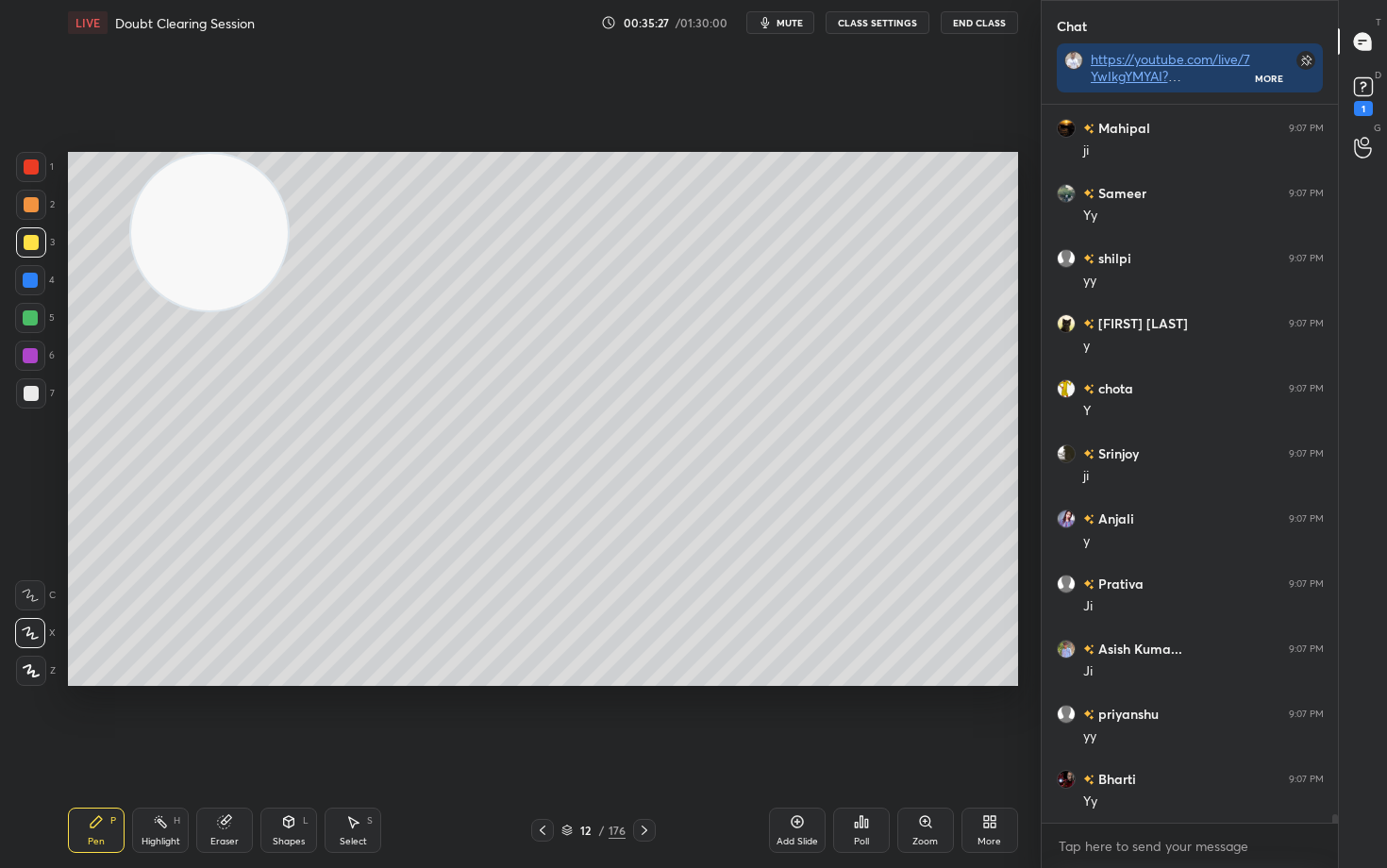 drag, startPoint x: 442, startPoint y: 233, endPoint x: 136, endPoint y: 195, distance: 308.3504 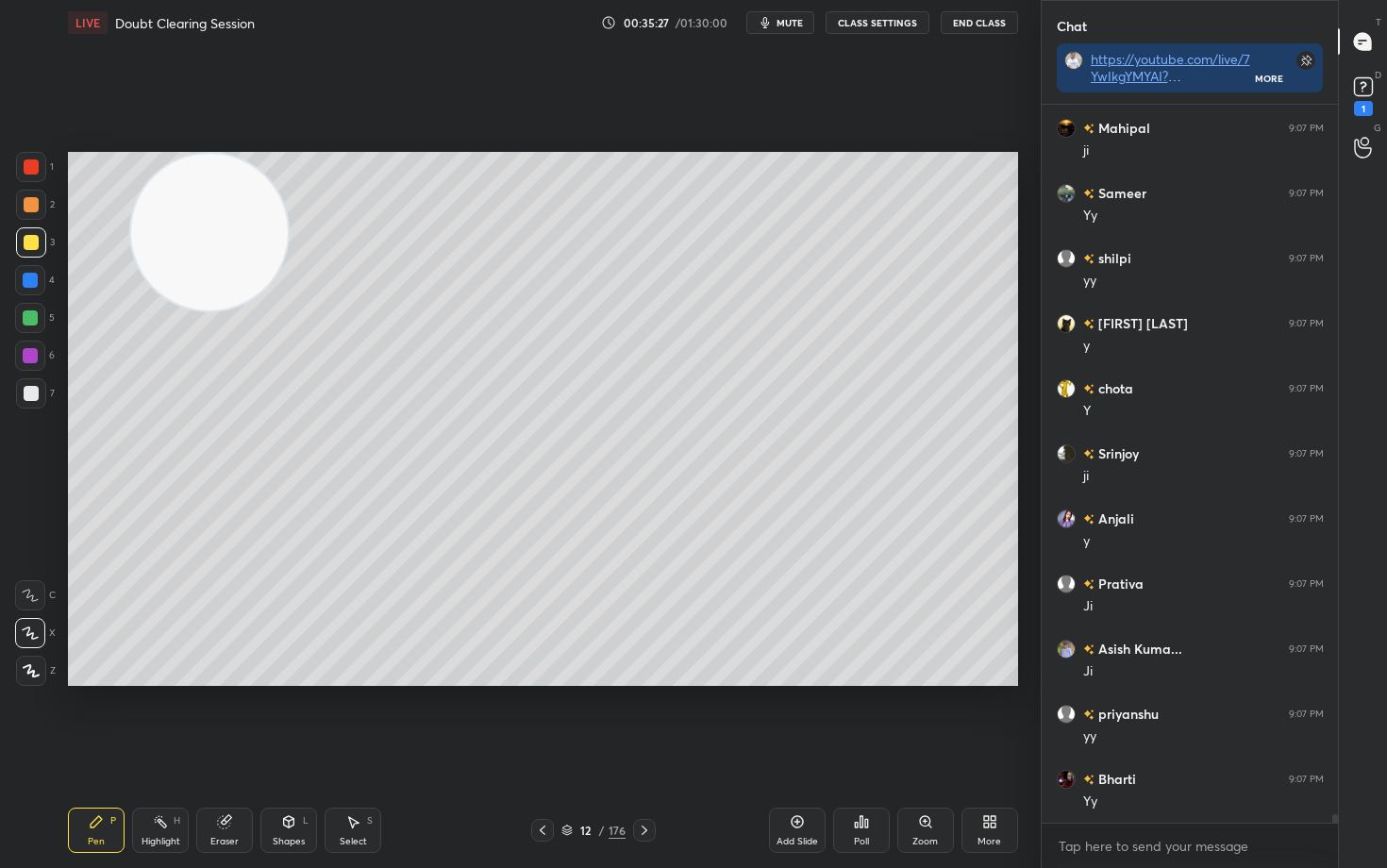 click at bounding box center [209, 232] 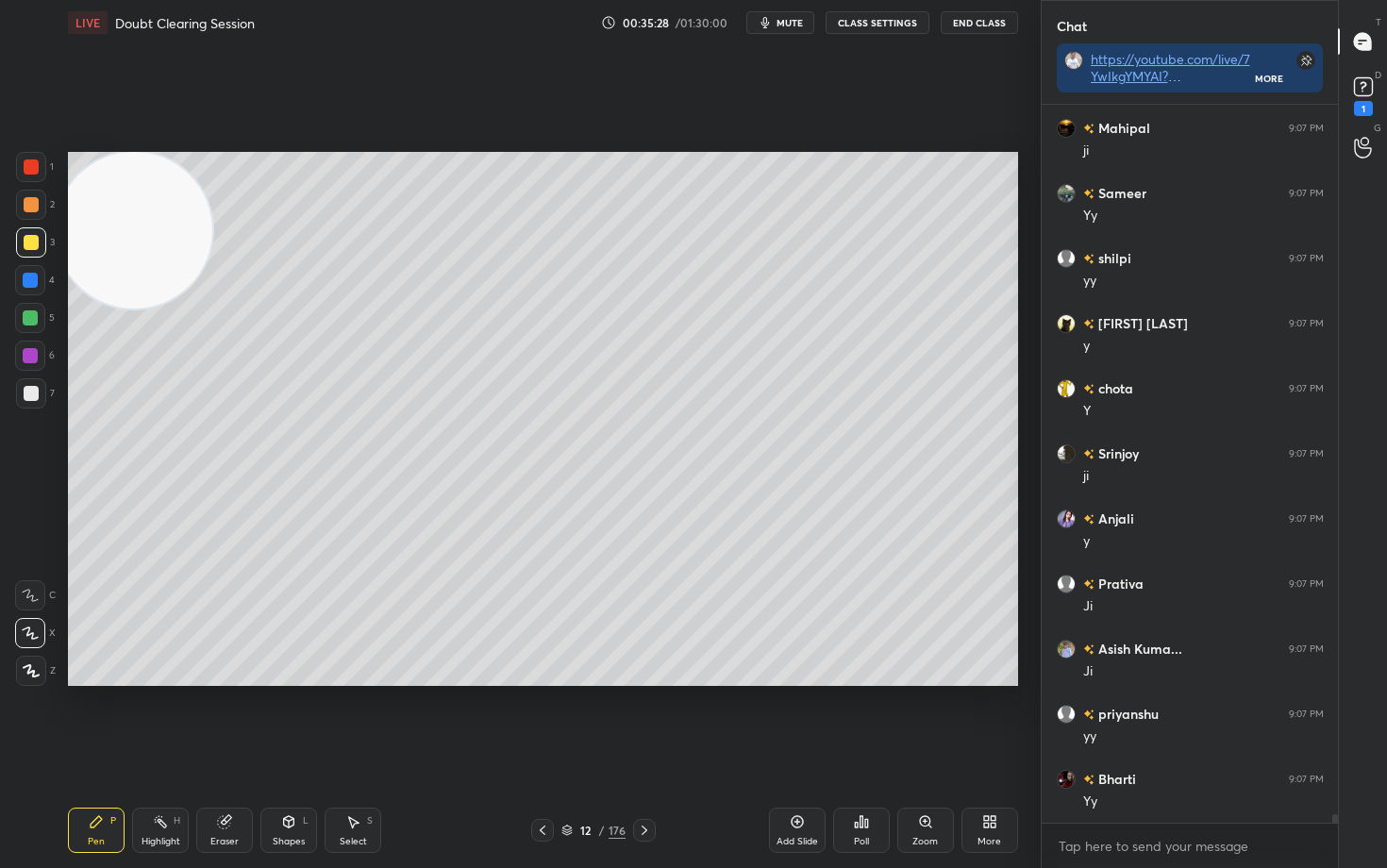 drag, startPoint x: 26, startPoint y: 390, endPoint x: 27, endPoint y: 375, distance: 15.0333 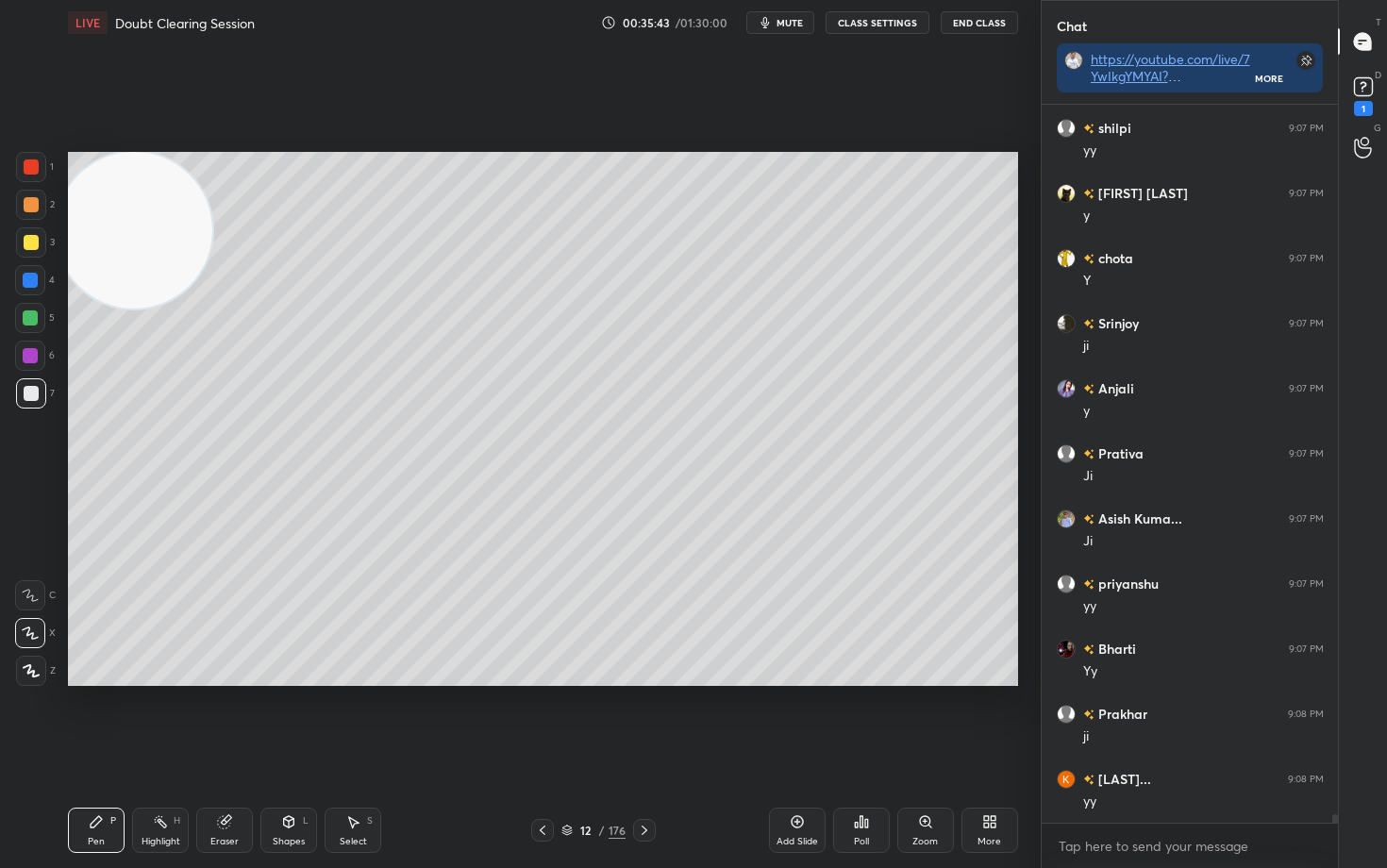 scroll, scrollTop: 58741, scrollLeft: 0, axis: vertical 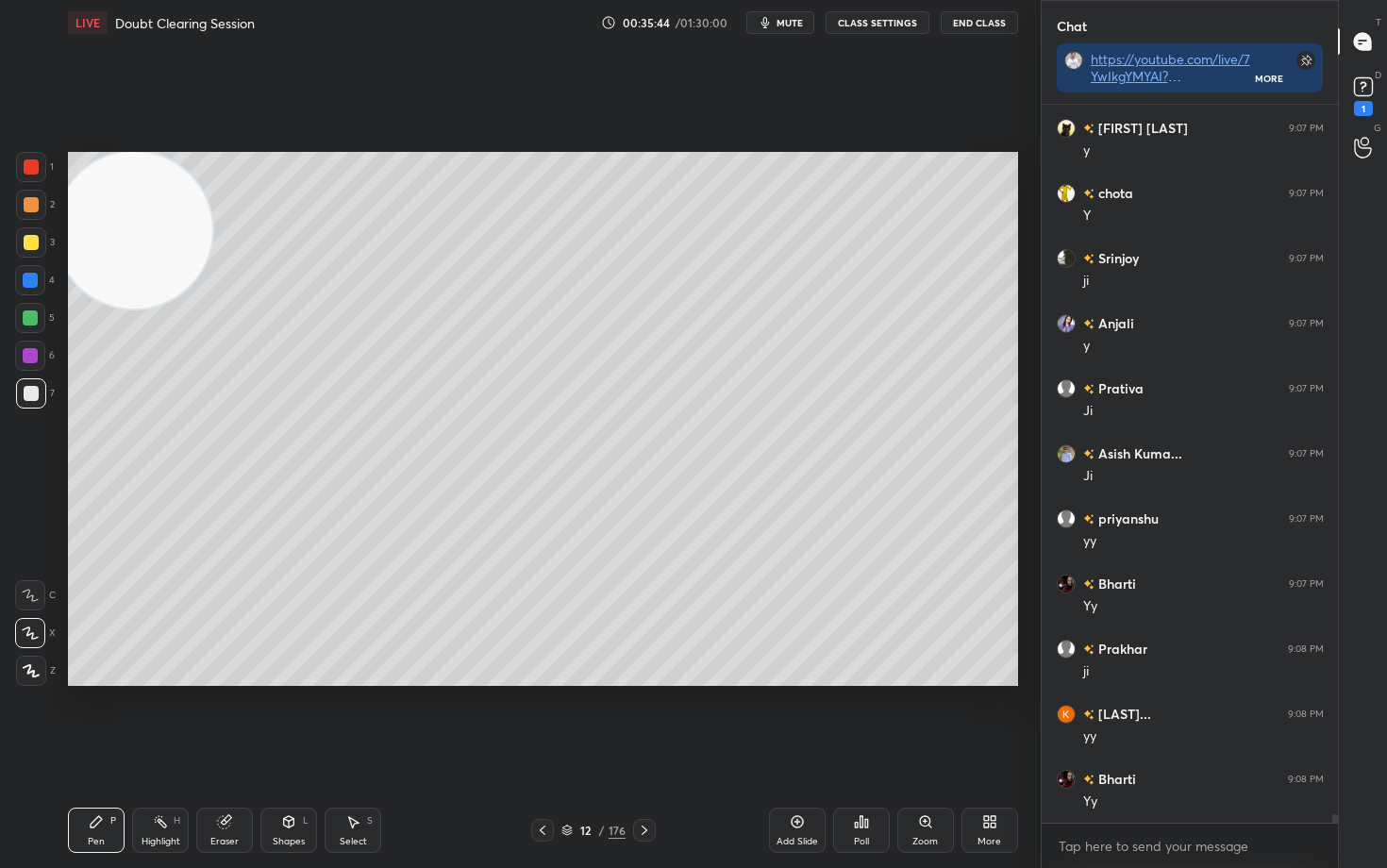 click at bounding box center [31, 242] 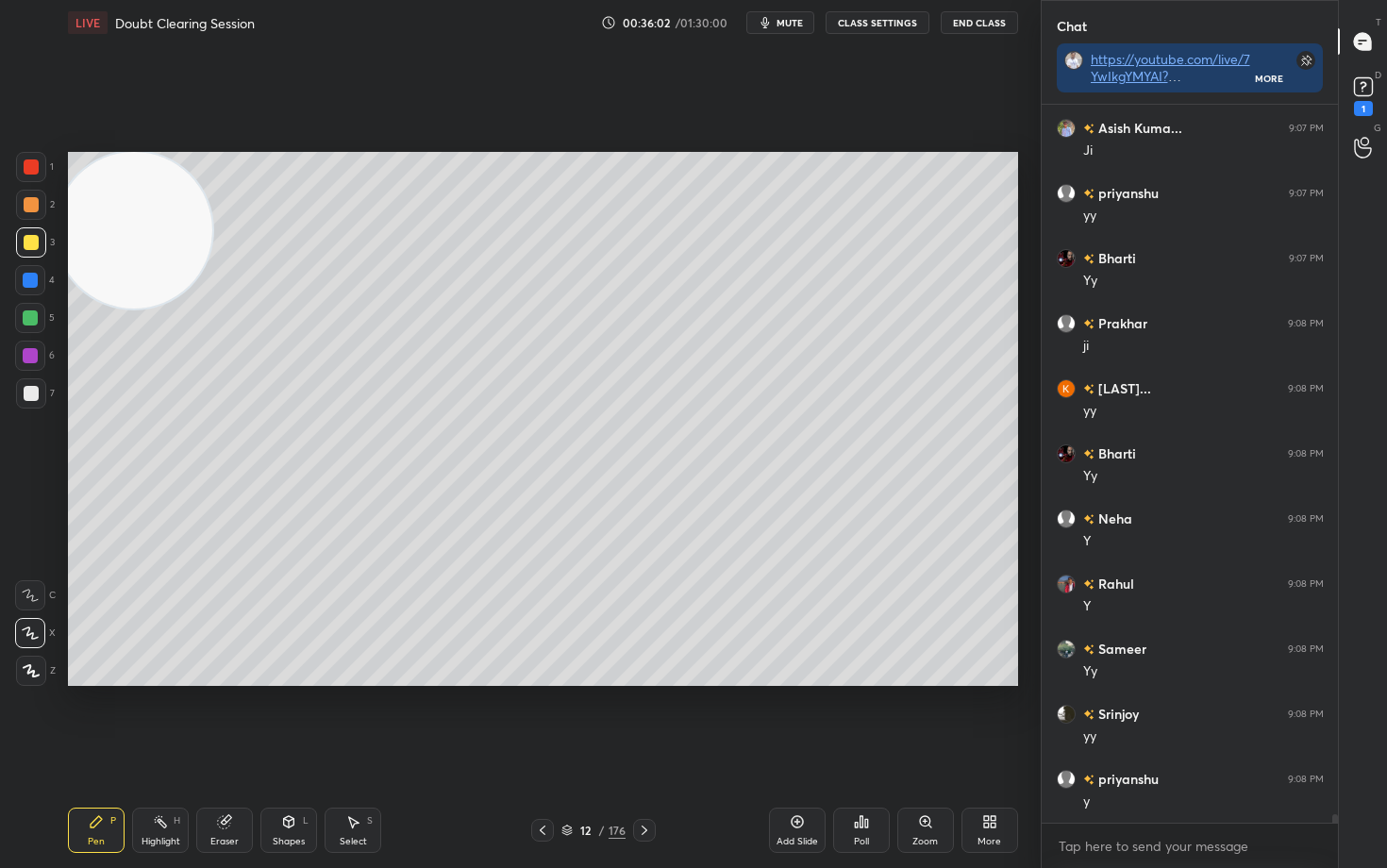 scroll, scrollTop: 59132, scrollLeft: 0, axis: vertical 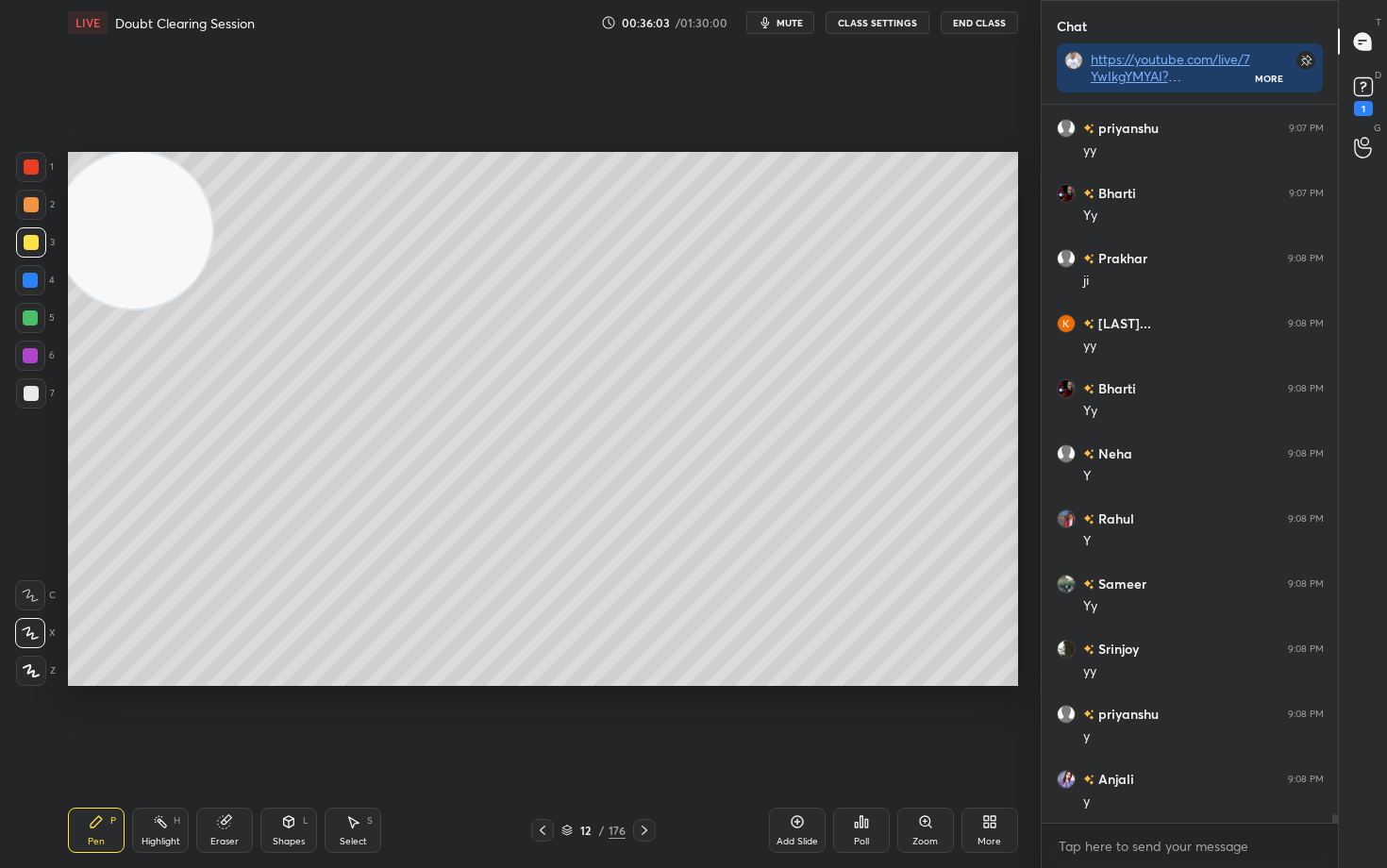 click 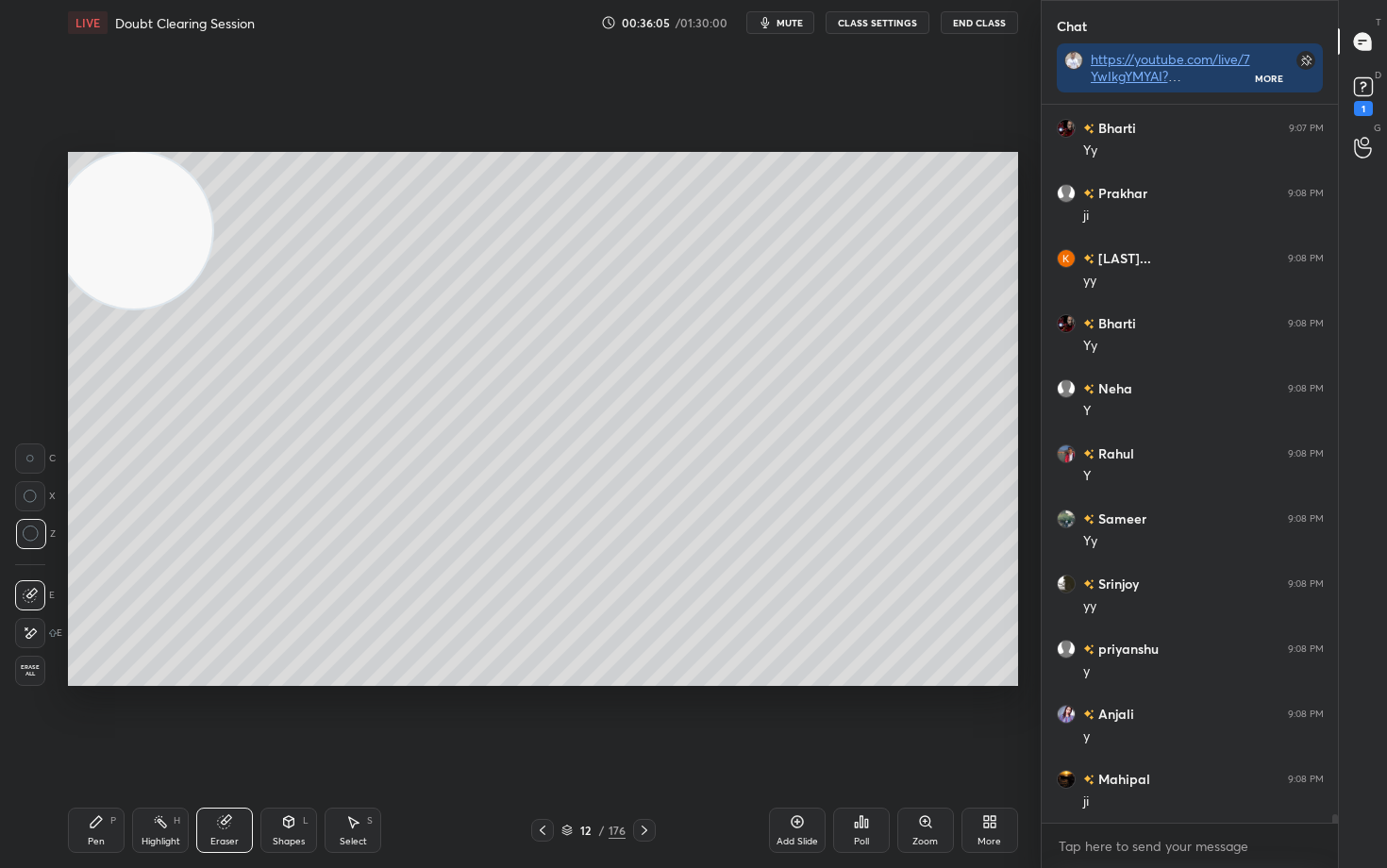 scroll, scrollTop: 59327, scrollLeft: 0, axis: vertical 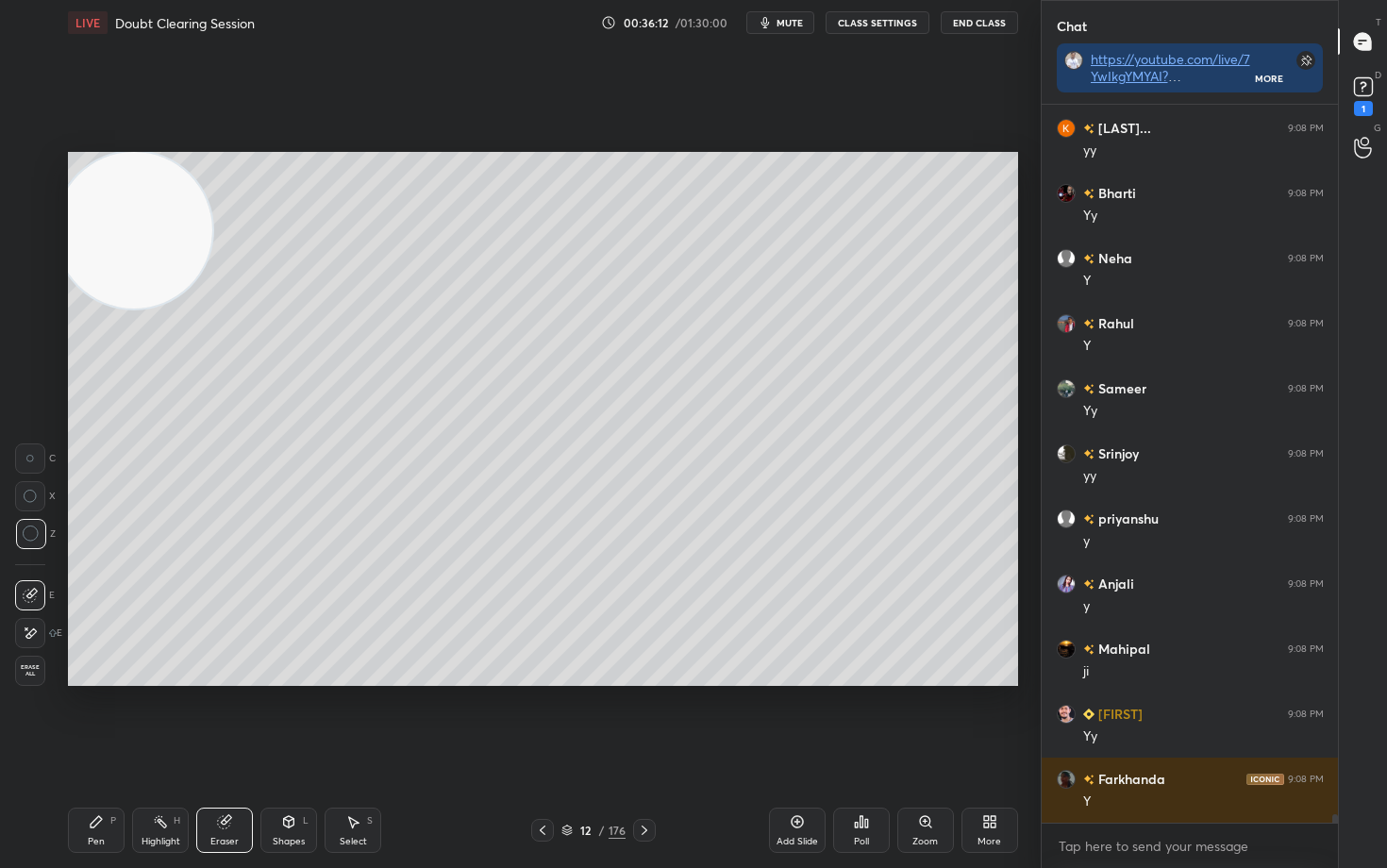 click on "Pen" at bounding box center [96, 842] 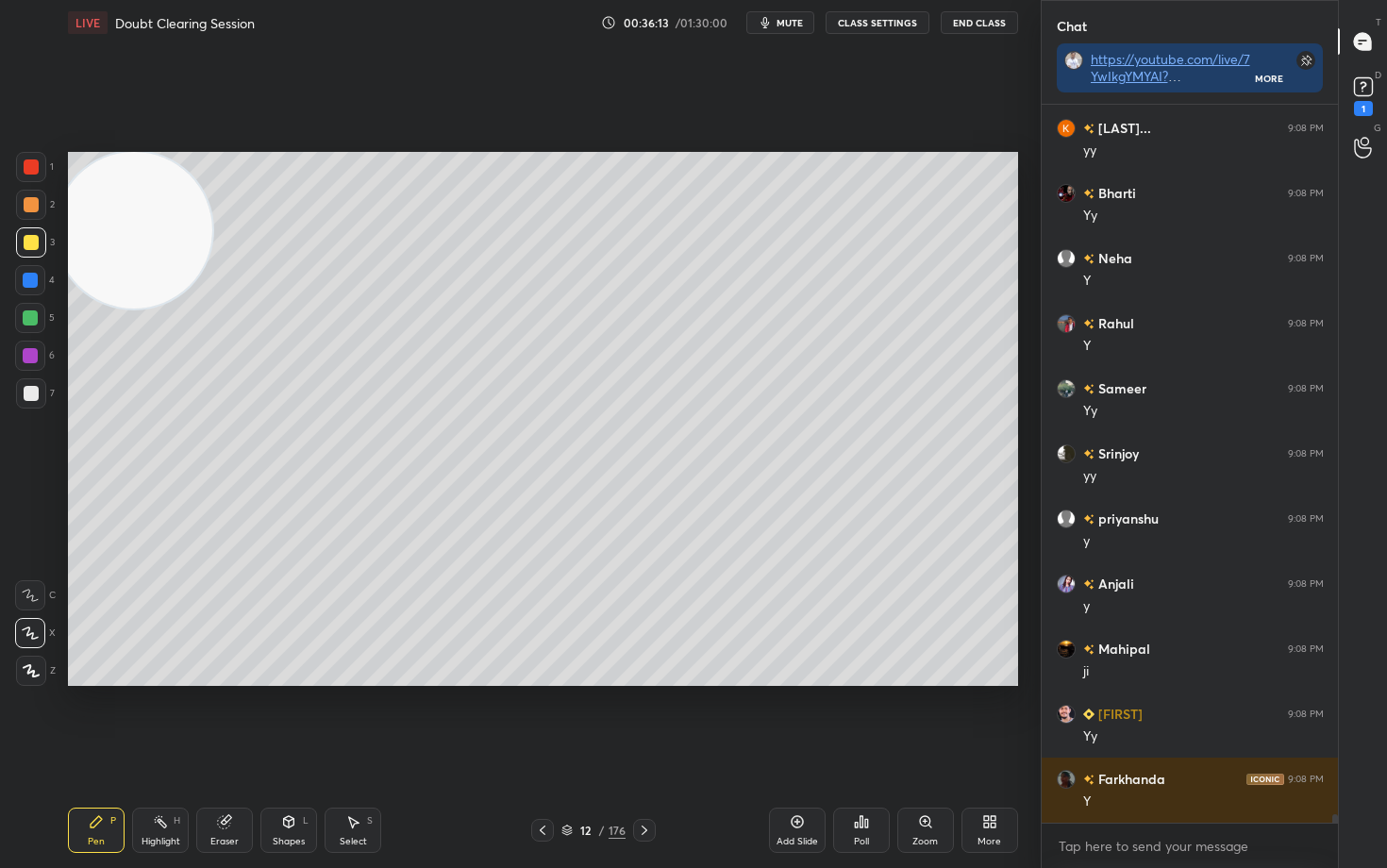 click at bounding box center [31, 393] 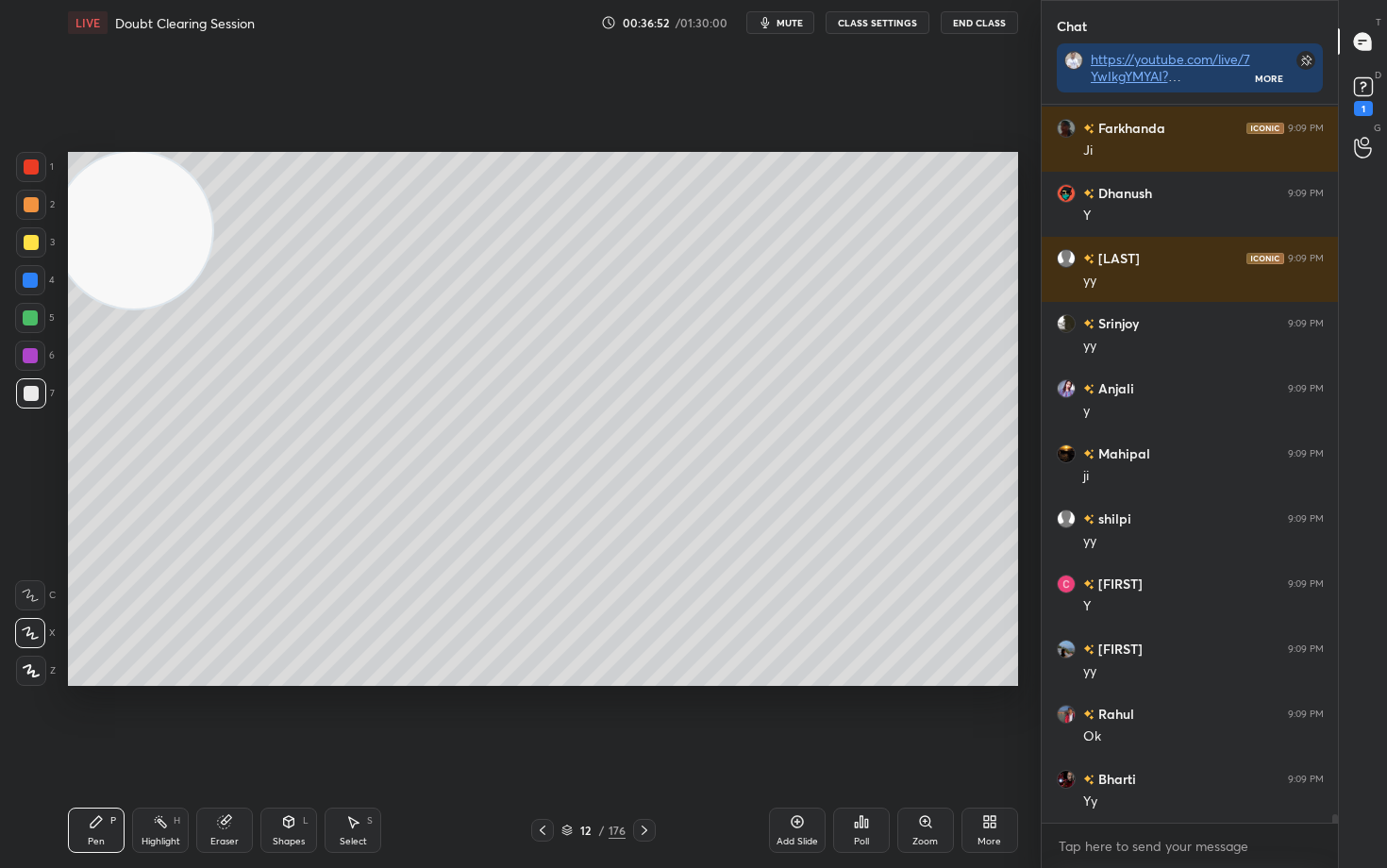 scroll, scrollTop: 60238, scrollLeft: 0, axis: vertical 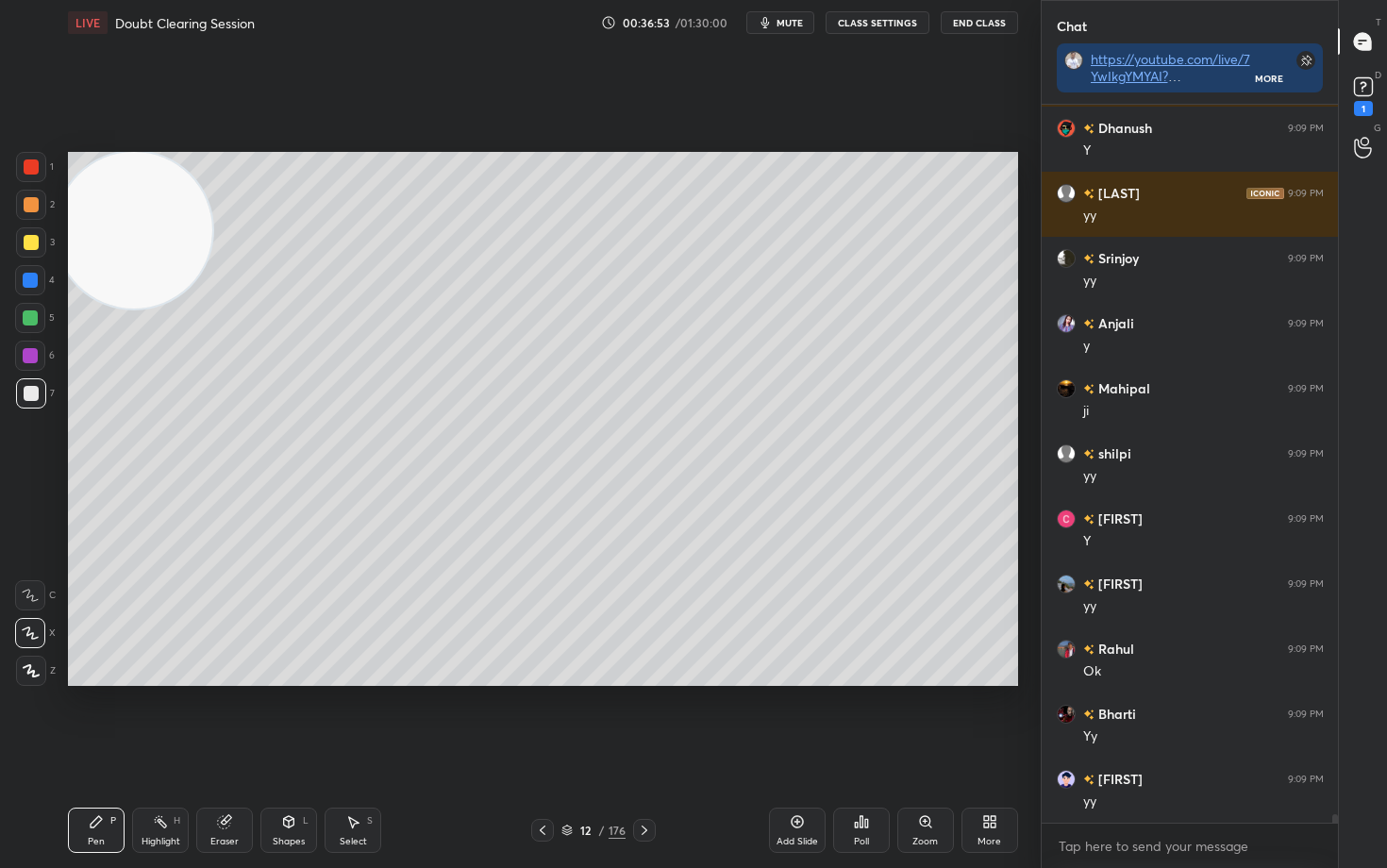 click on "Eraser" at bounding box center [225, 830] 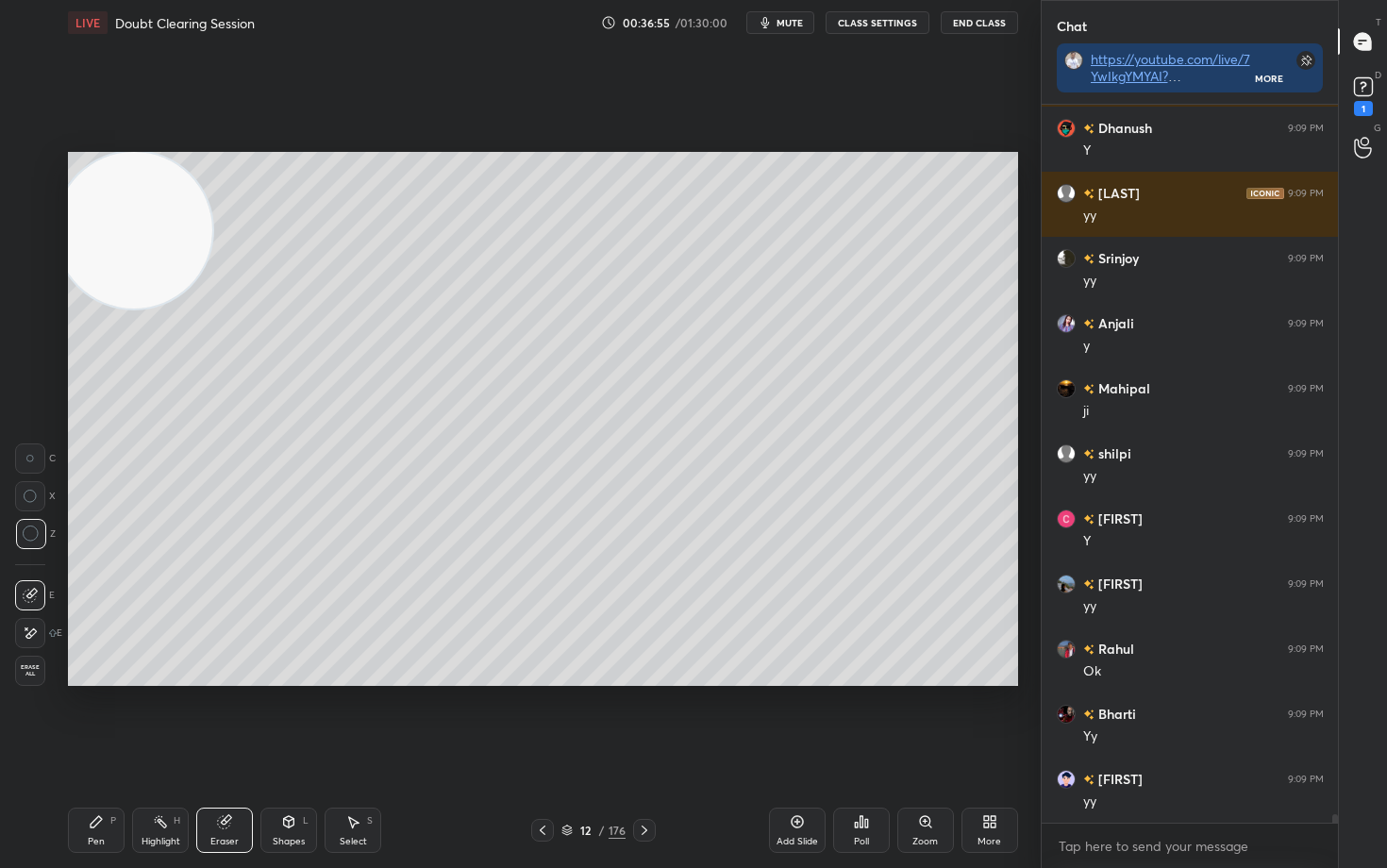 click 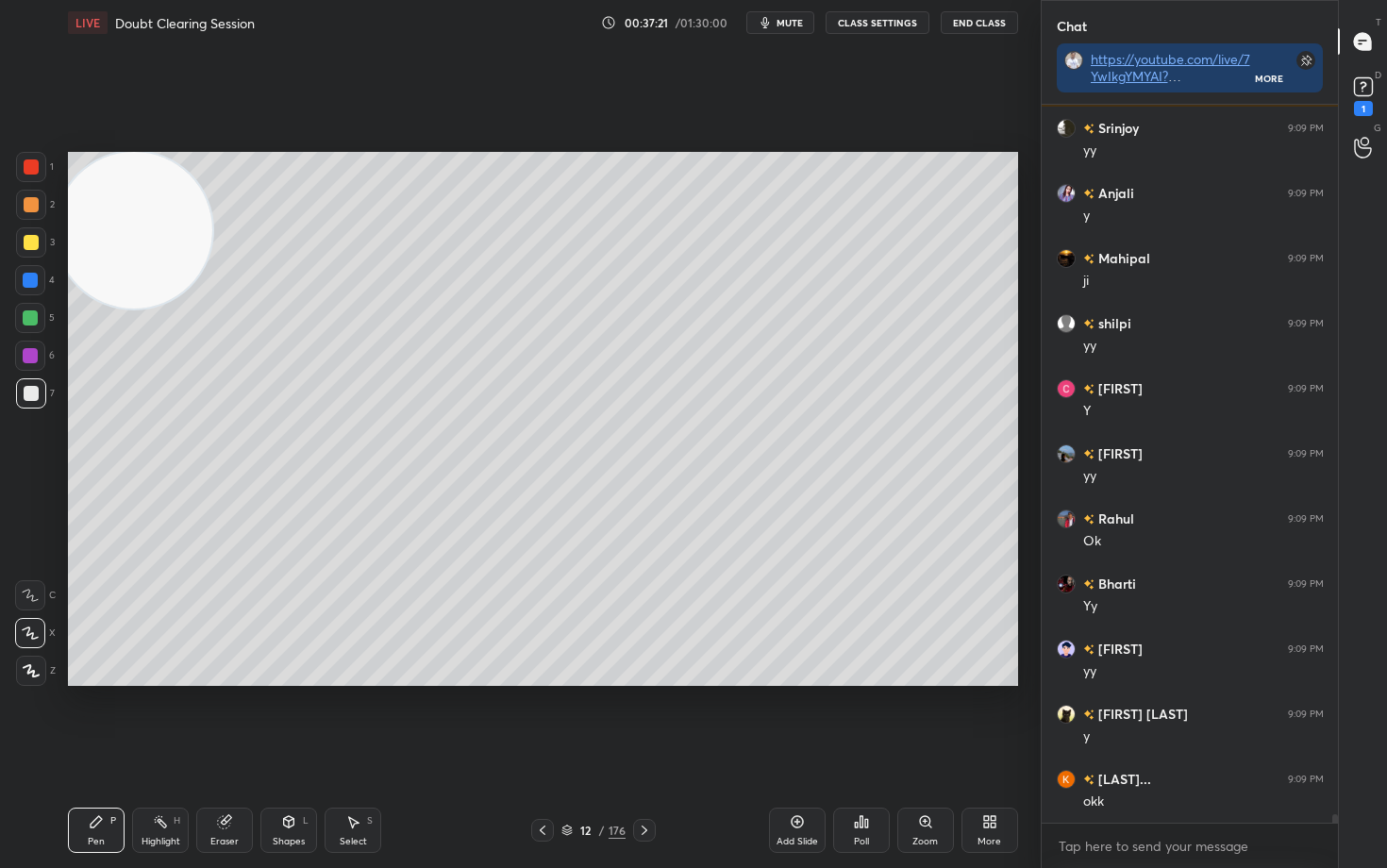 scroll, scrollTop: 60499, scrollLeft: 0, axis: vertical 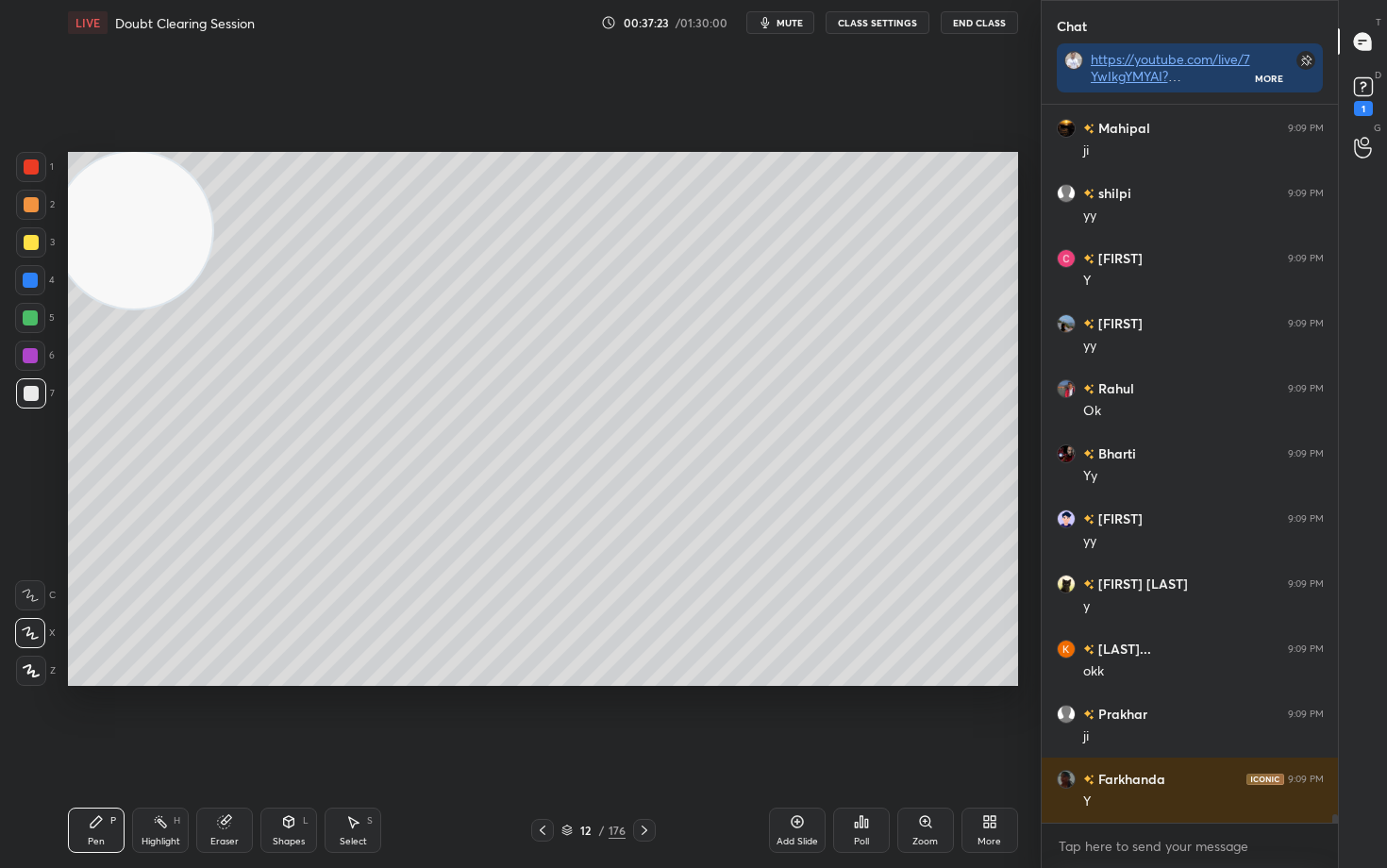 drag, startPoint x: 224, startPoint y: 831, endPoint x: 216, endPoint y: 816, distance: 17 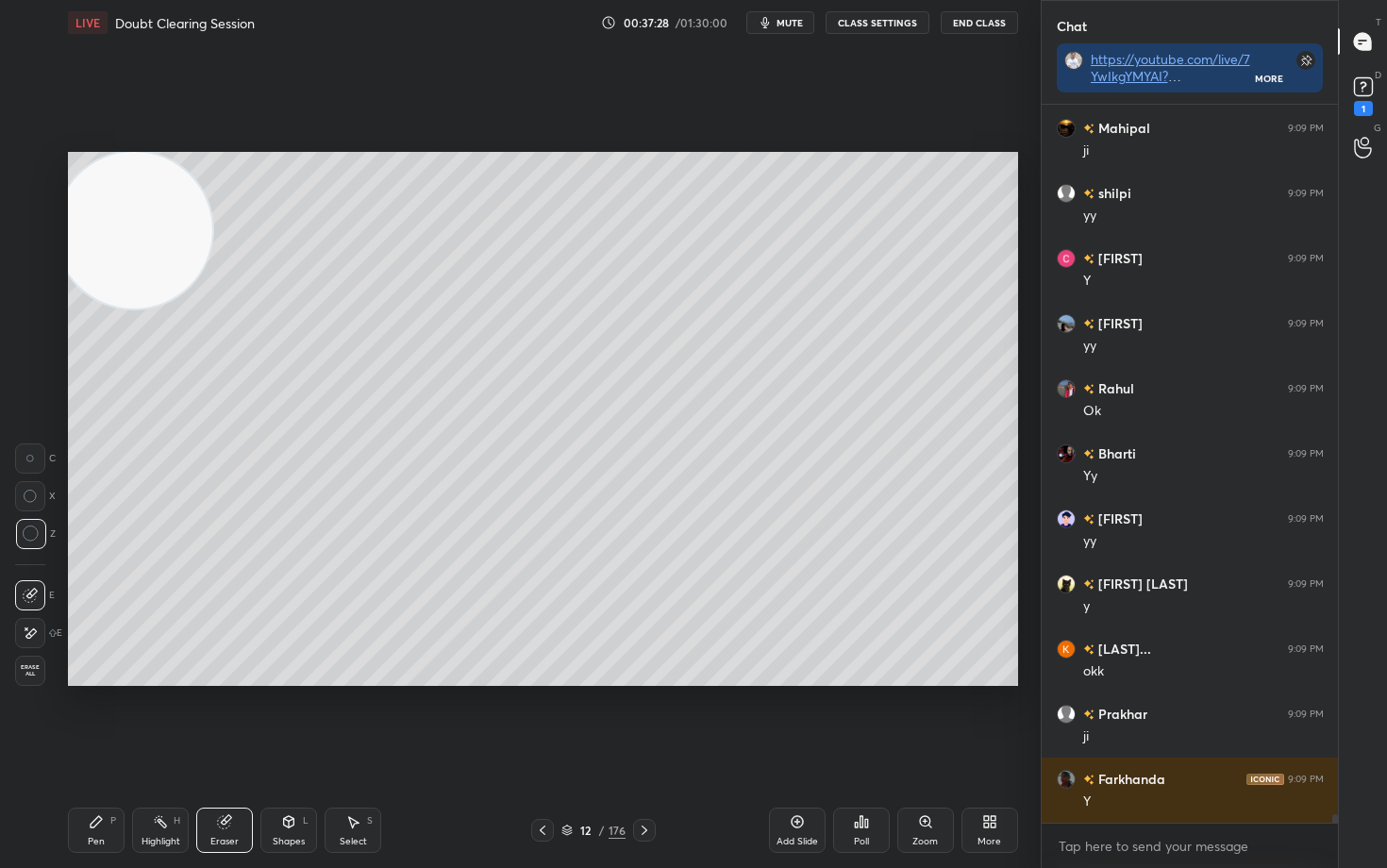 click on "Pen P" at bounding box center [96, 830] 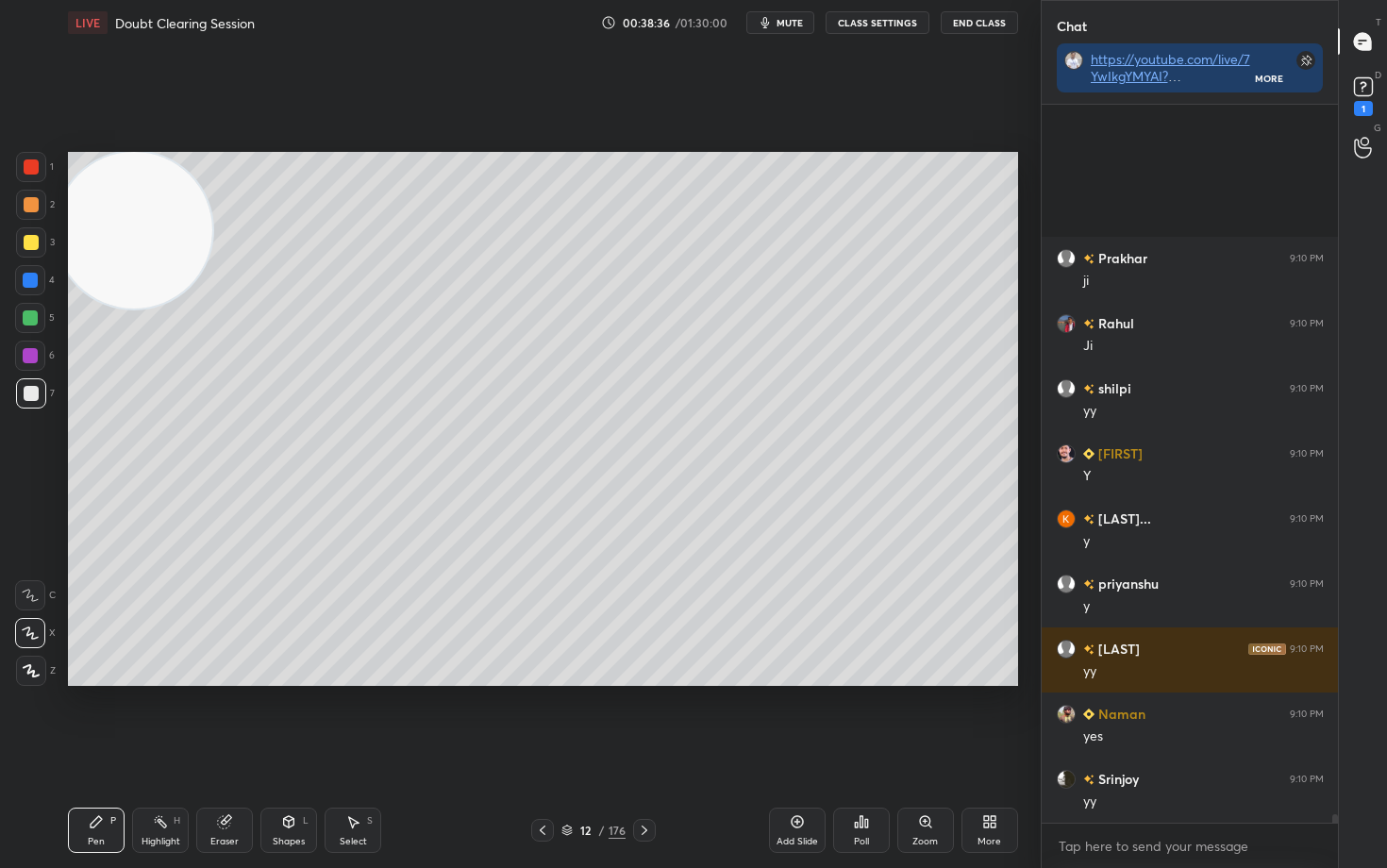 scroll, scrollTop: 63038, scrollLeft: 0, axis: vertical 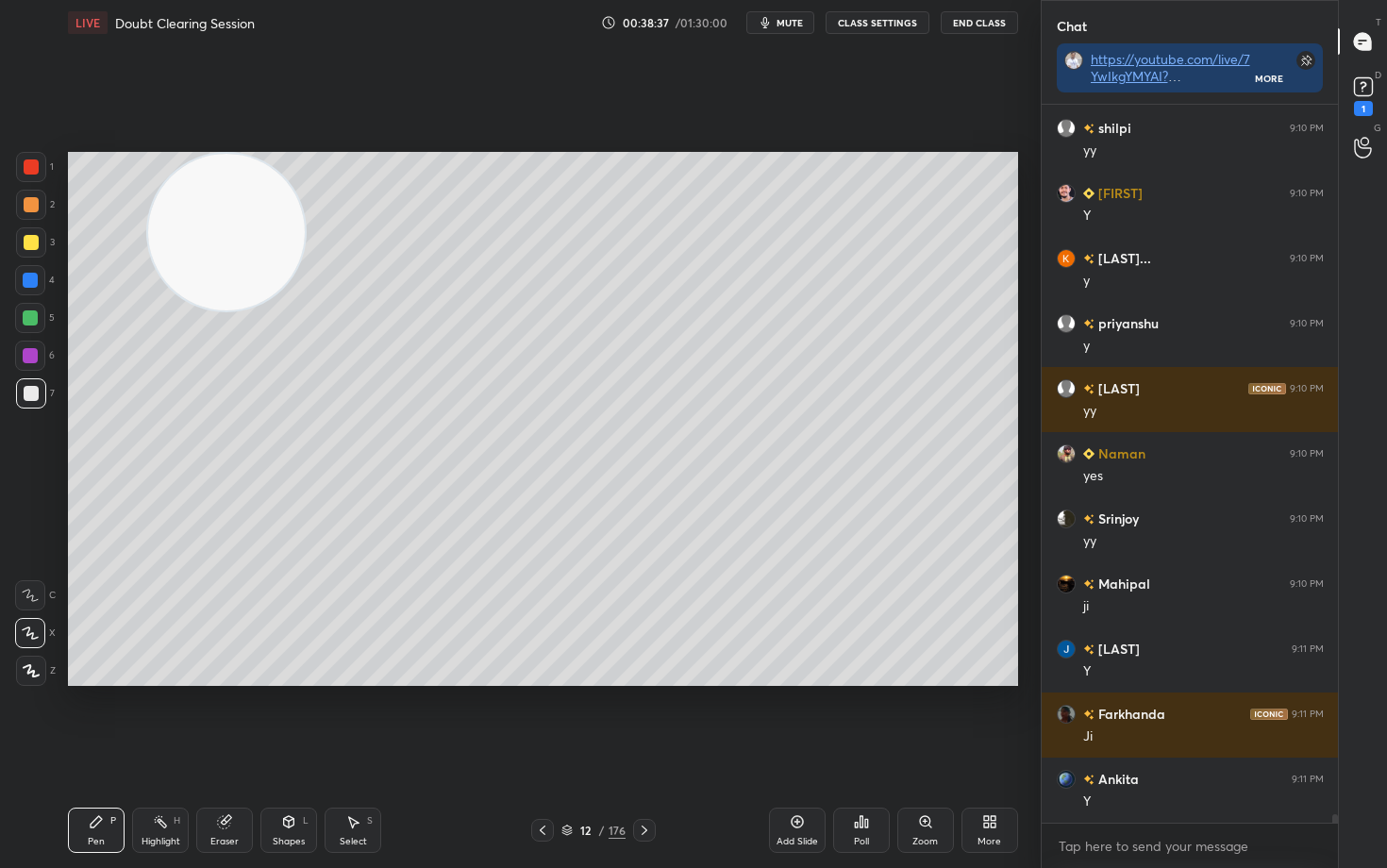 drag, startPoint x: 160, startPoint y: 230, endPoint x: 707, endPoint y: 199, distance: 547.87772 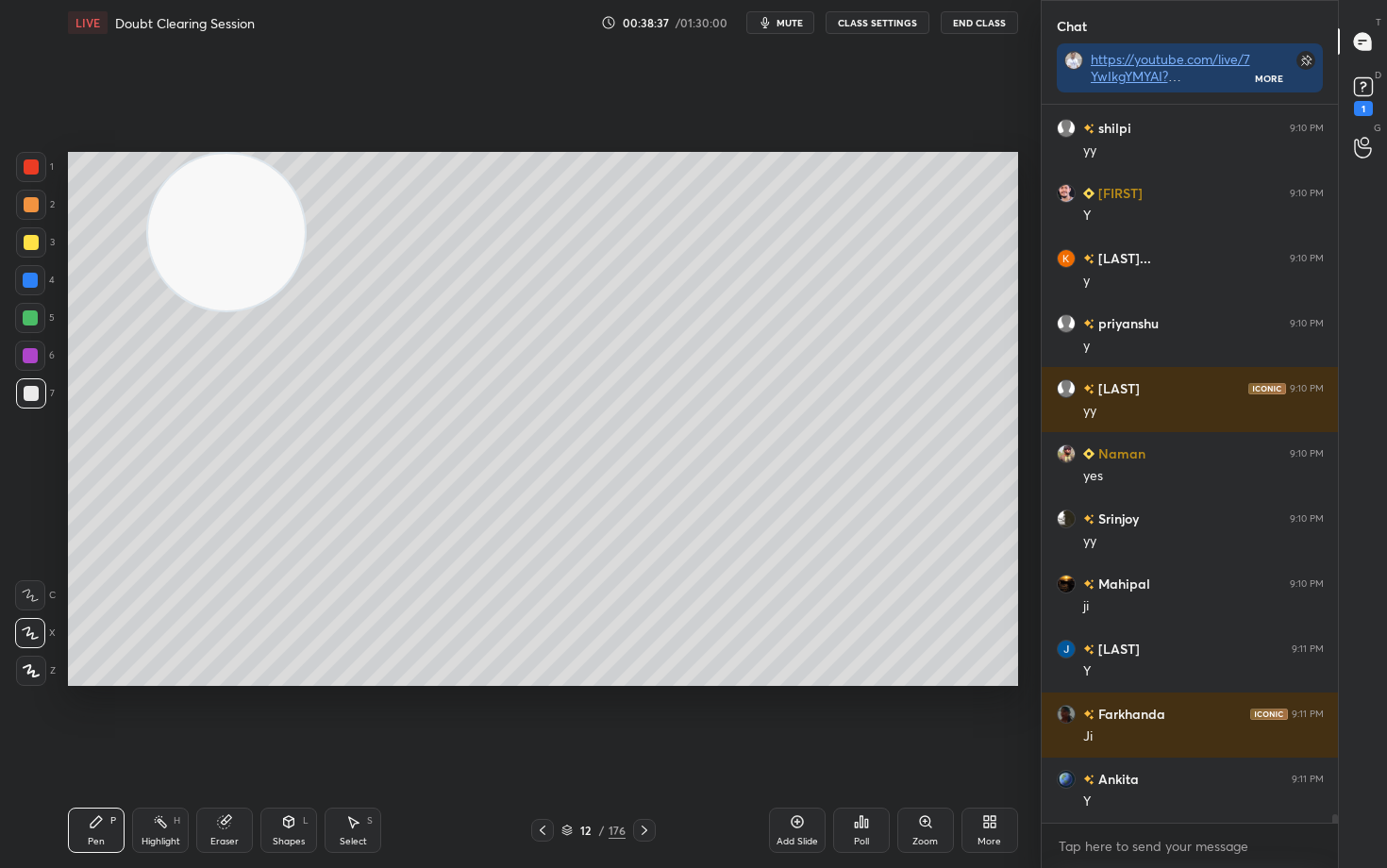 click at bounding box center (226, 232) 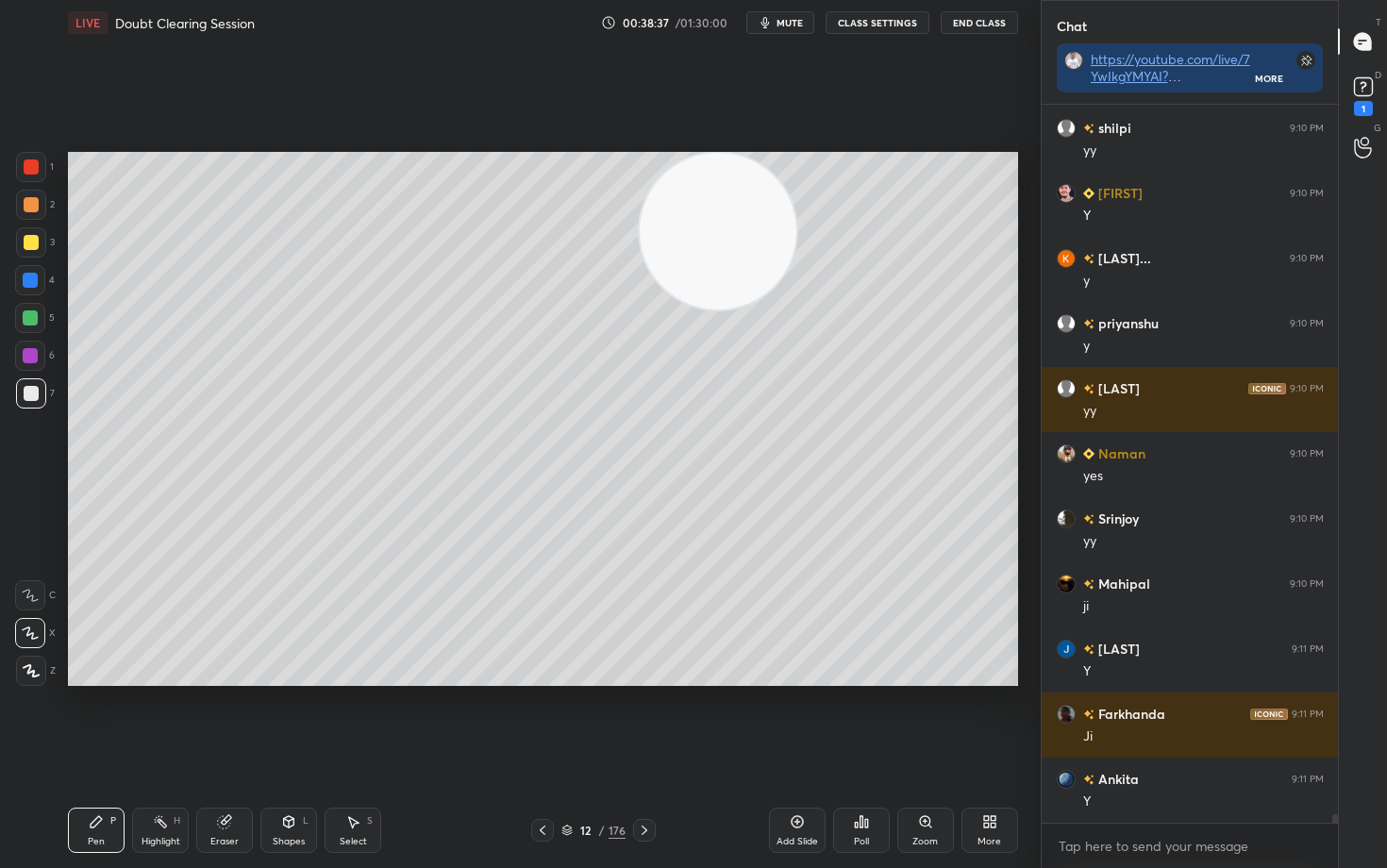 scroll, scrollTop: 63103, scrollLeft: 0, axis: vertical 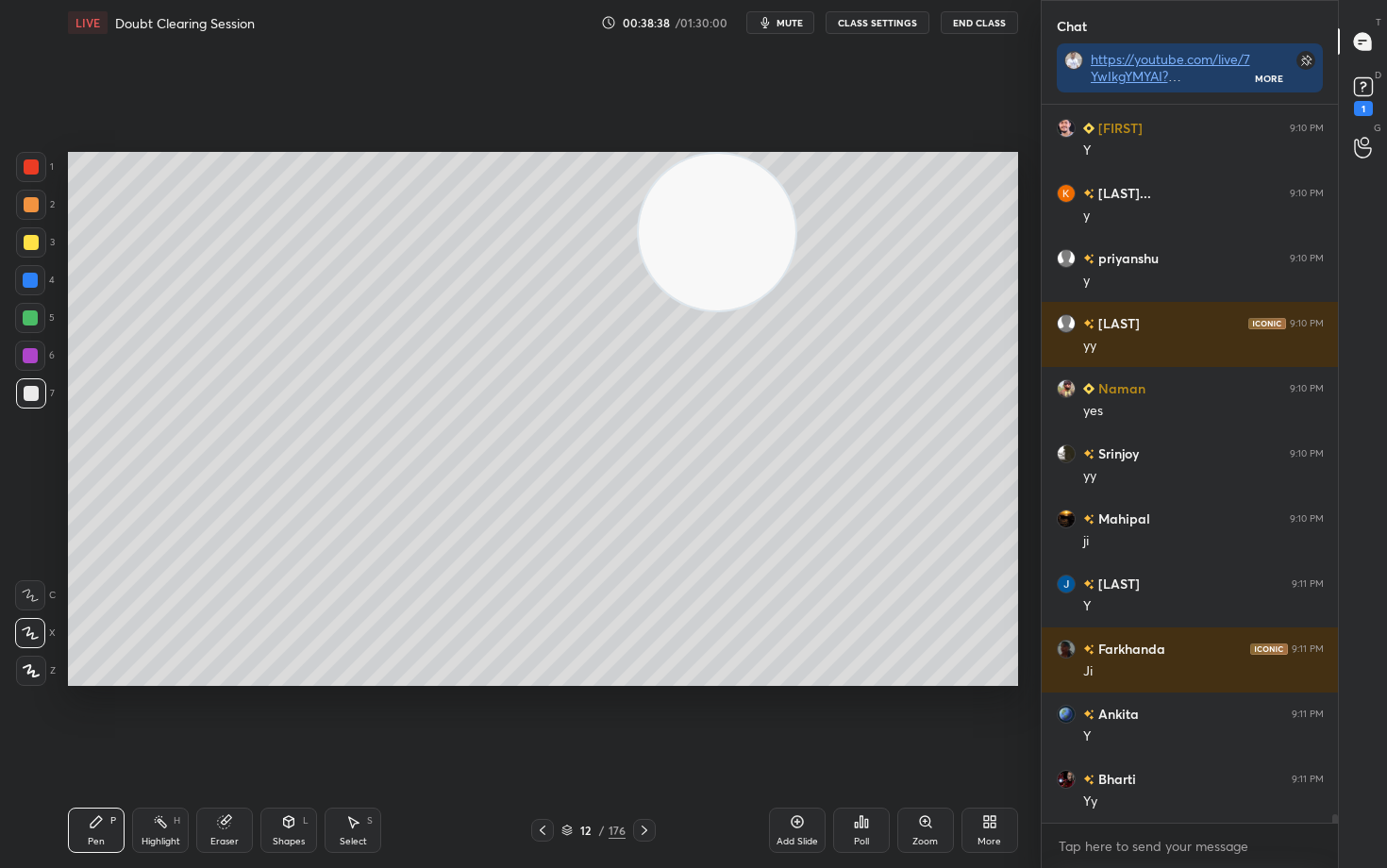 drag, startPoint x: 717, startPoint y: 258, endPoint x: 987, endPoint y: 185, distance: 279.69448 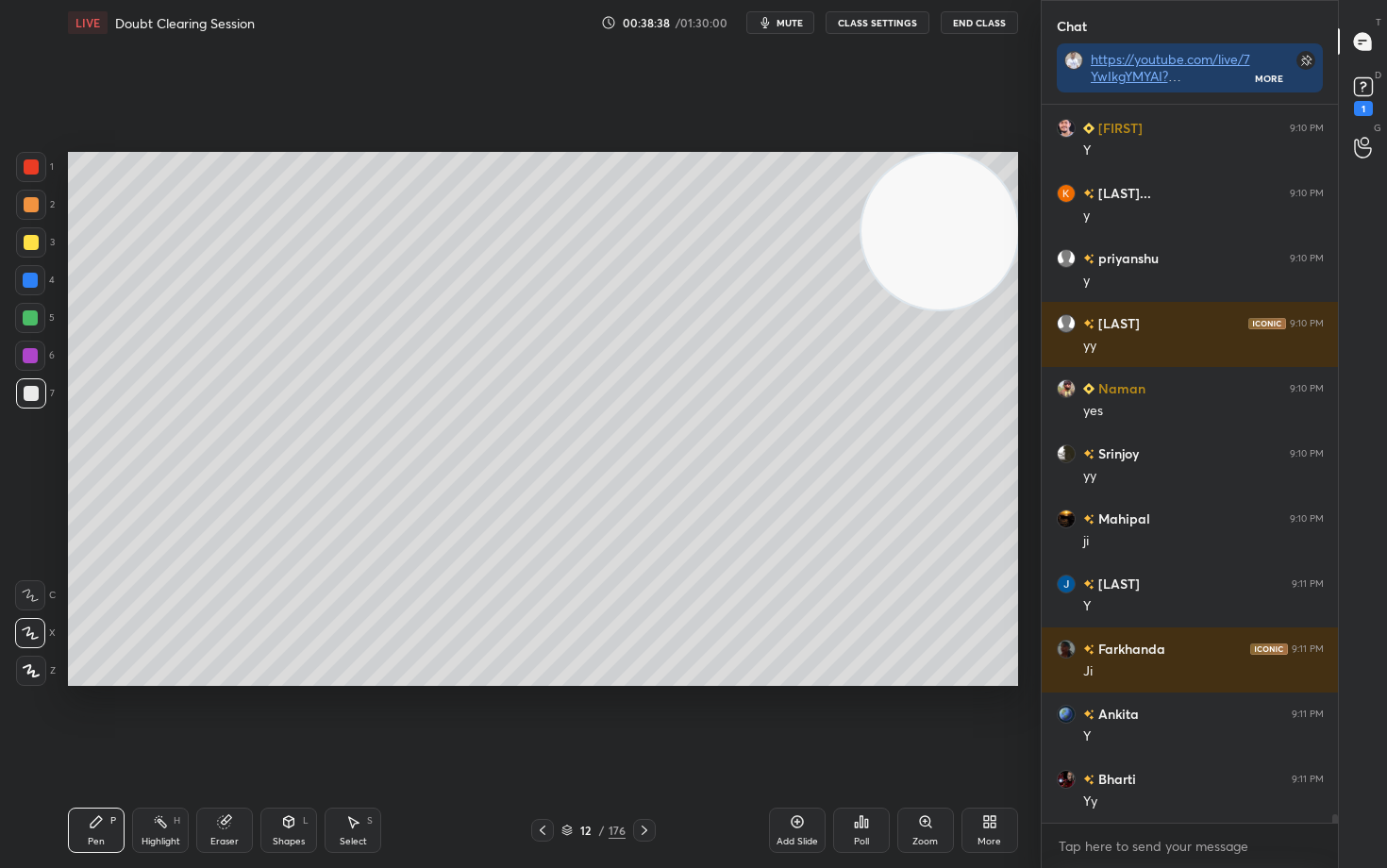 scroll, scrollTop: 63233, scrollLeft: 0, axis: vertical 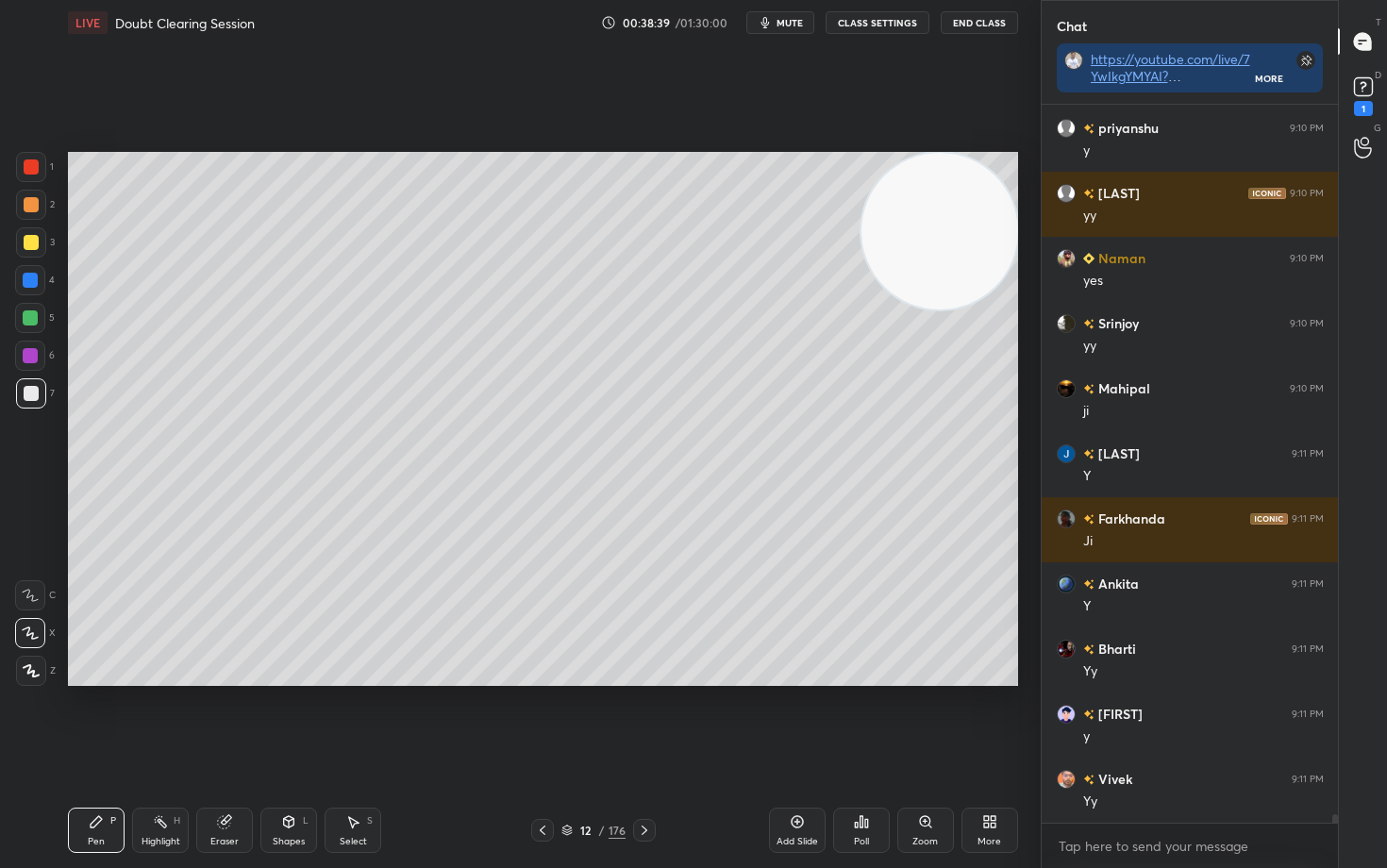 click 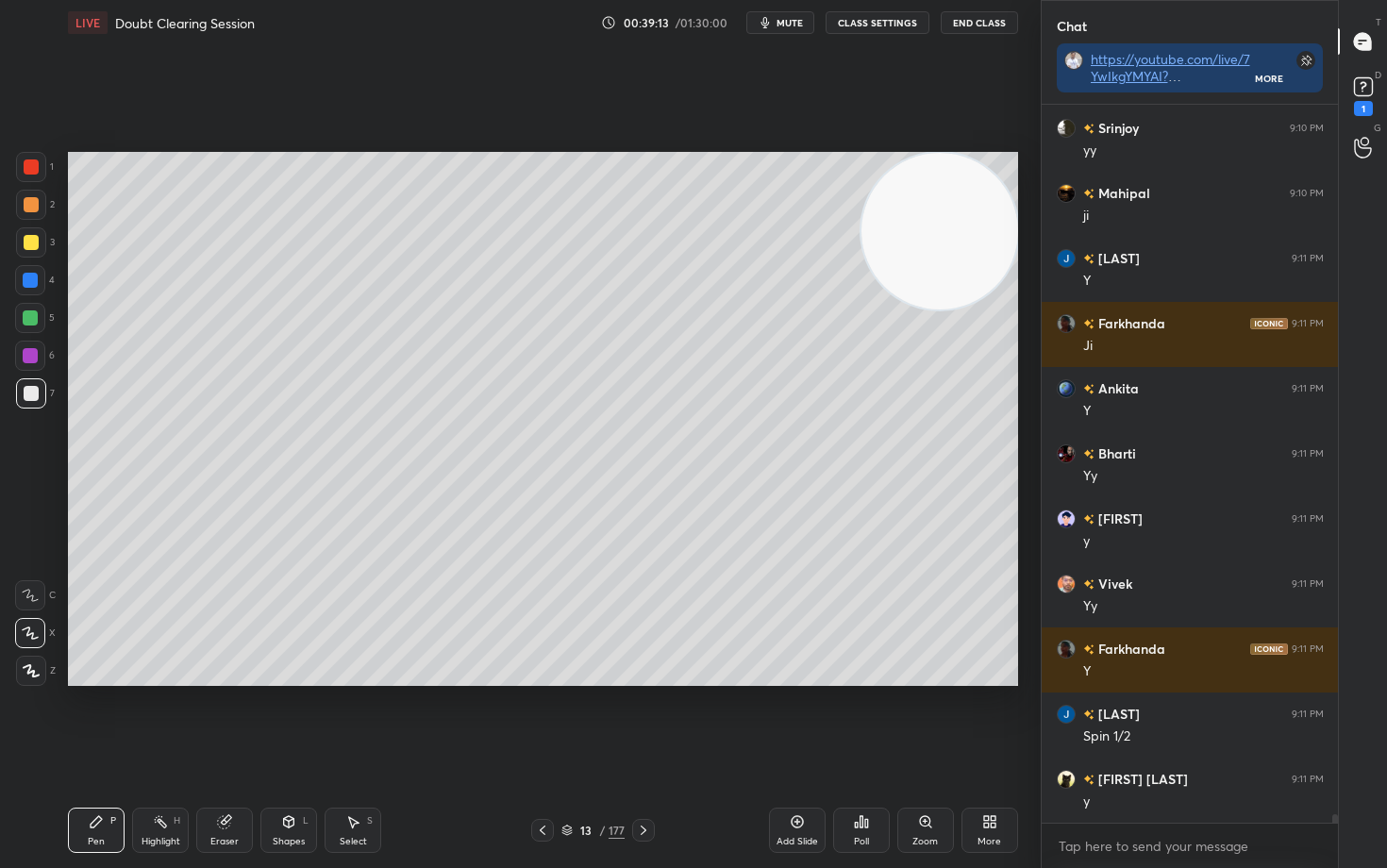 scroll, scrollTop: 63493, scrollLeft: 0, axis: vertical 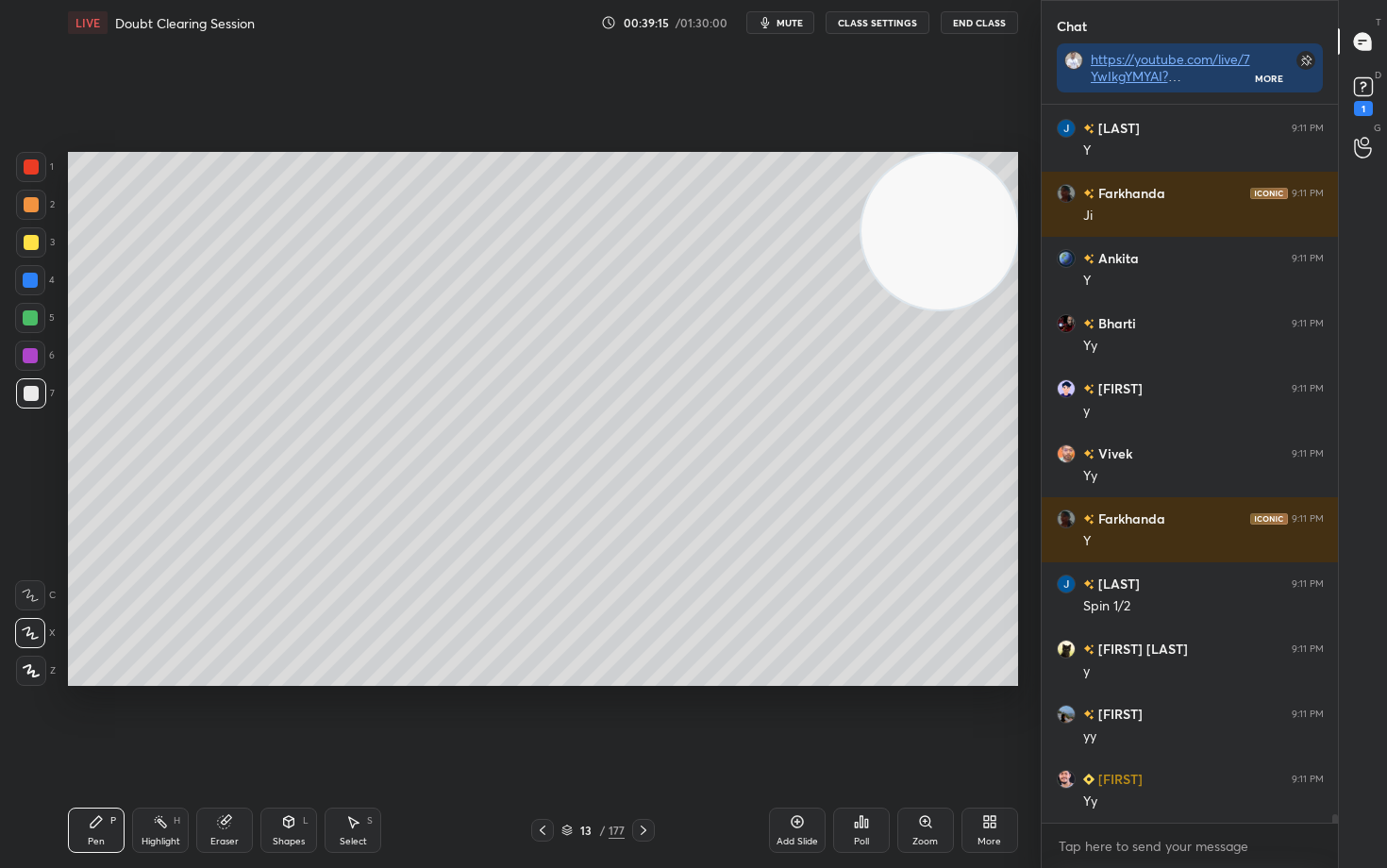 drag, startPoint x: 24, startPoint y: 241, endPoint x: 64, endPoint y: 301, distance: 72.11103 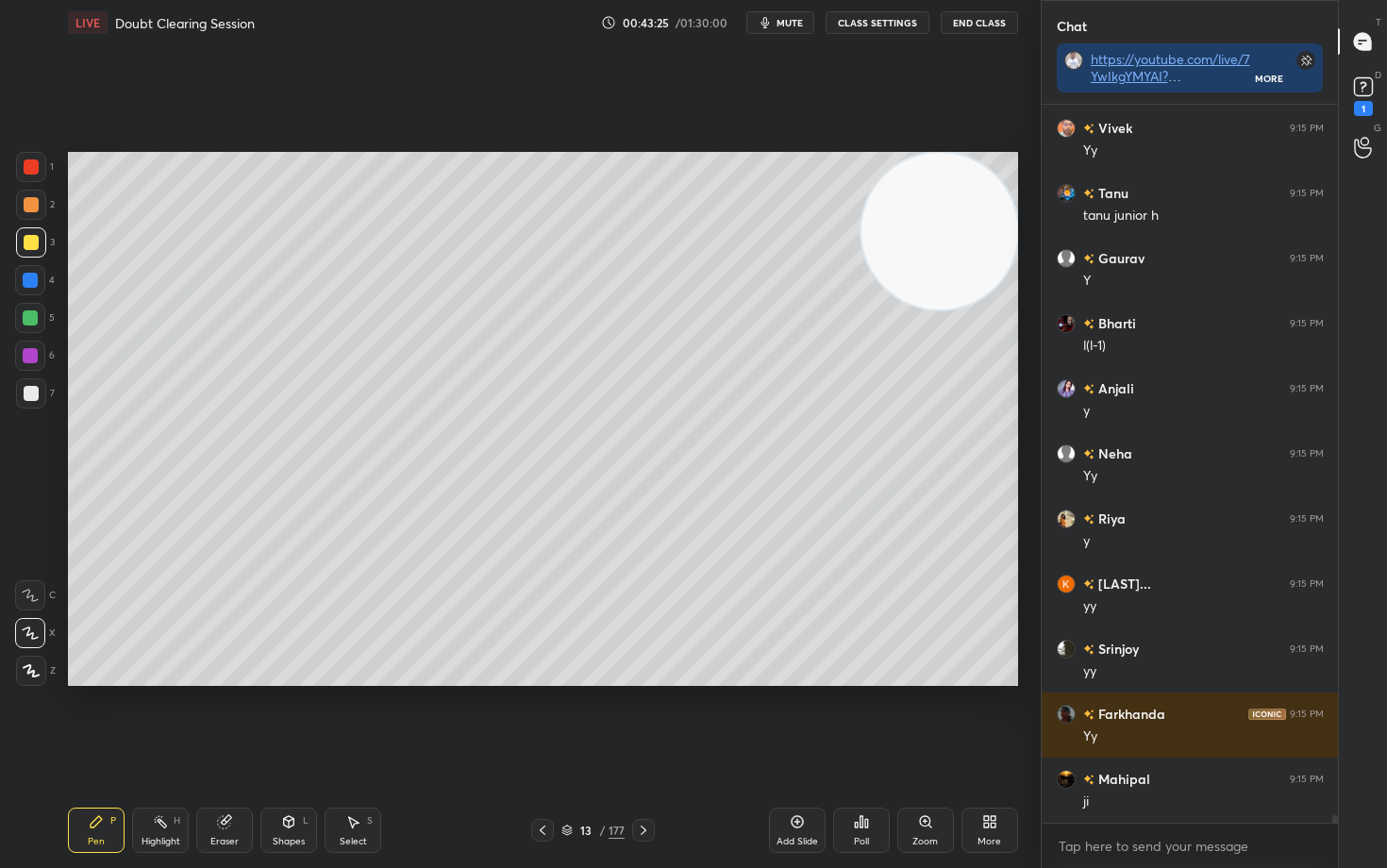 scroll, scrollTop: 69825, scrollLeft: 0, axis: vertical 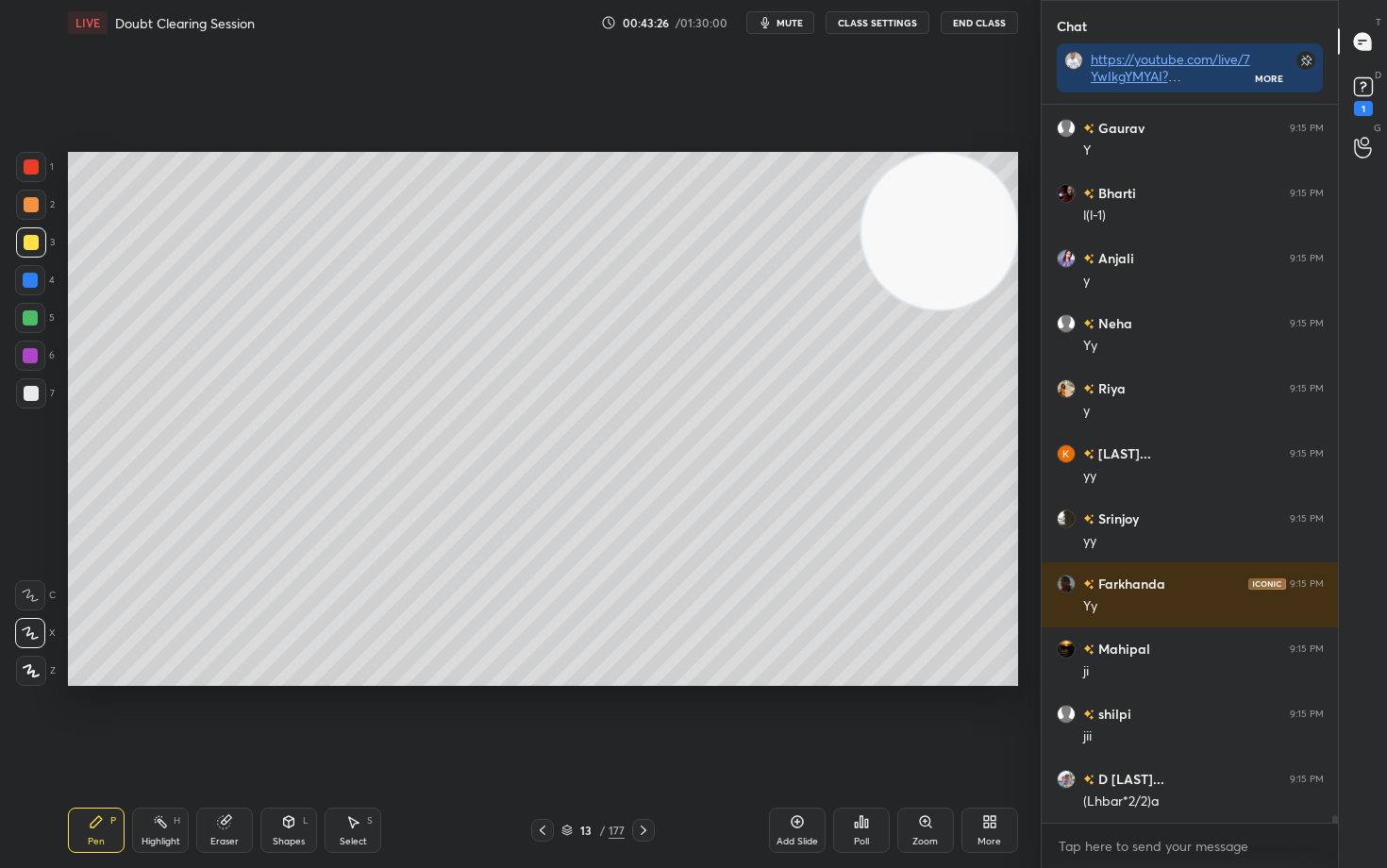 click 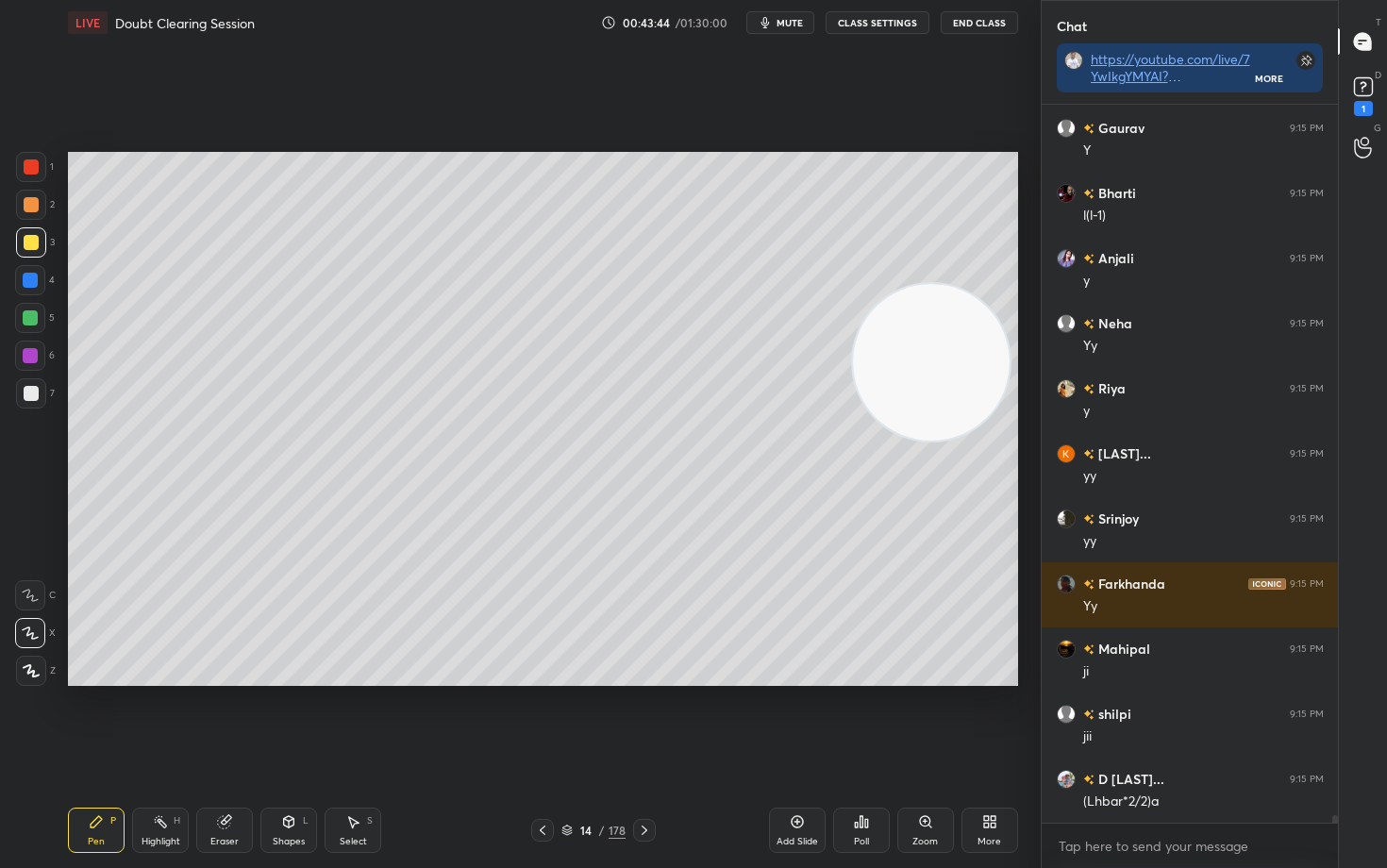 drag, startPoint x: 950, startPoint y: 233, endPoint x: 921, endPoint y: 403, distance: 172.45579 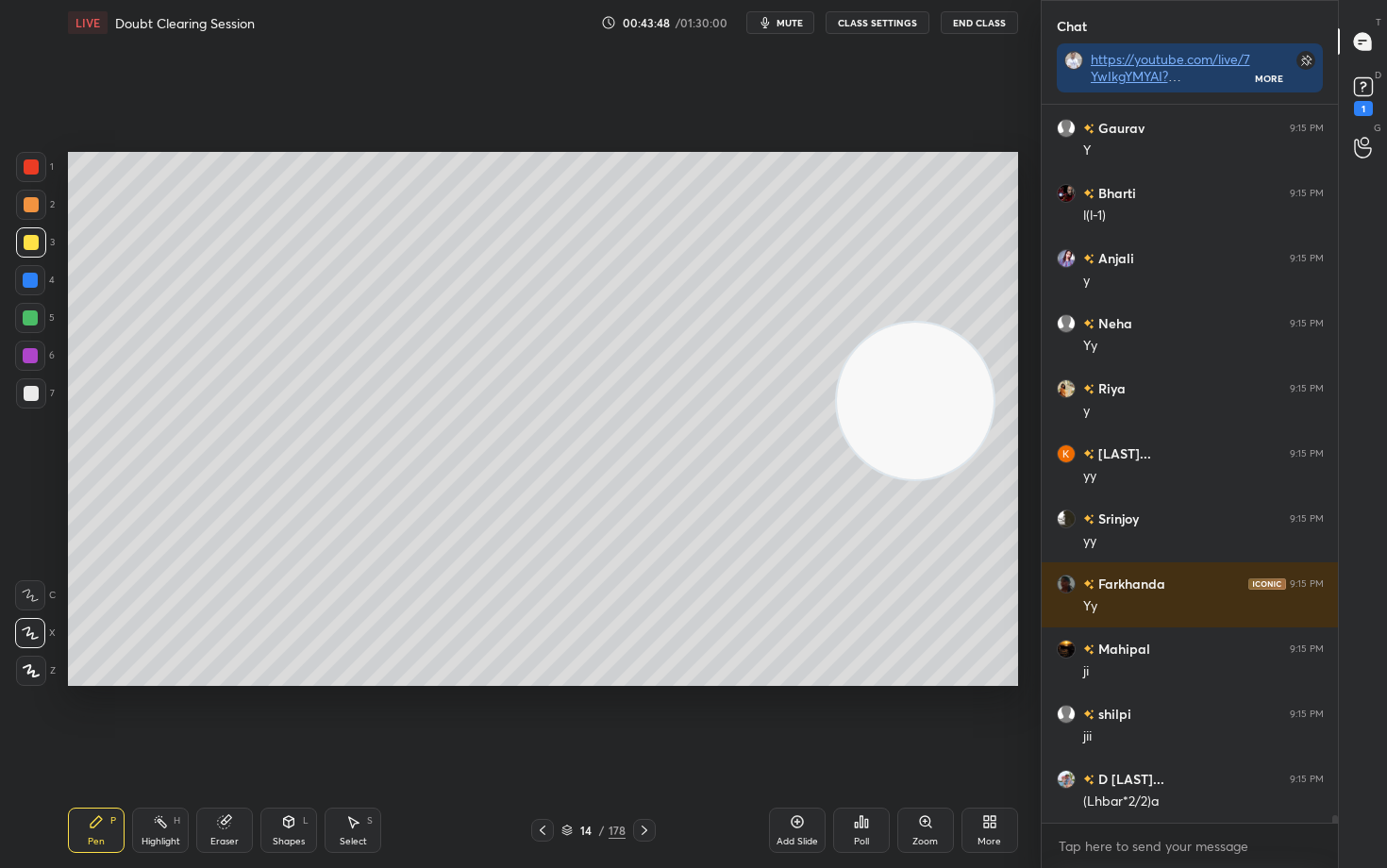 scroll, scrollTop: 69890, scrollLeft: 0, axis: vertical 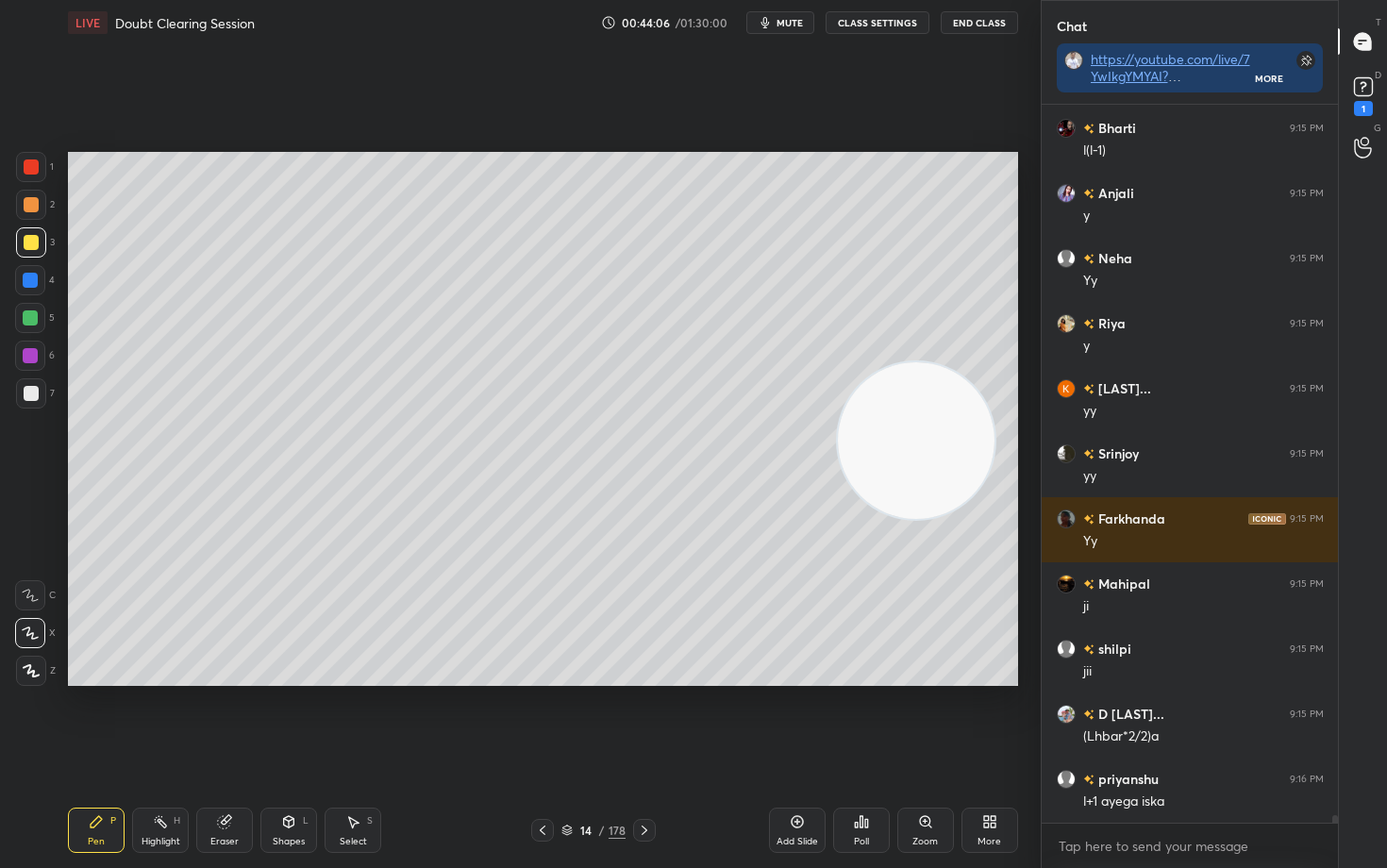 drag, startPoint x: 904, startPoint y: 442, endPoint x: 847, endPoint y: 507, distance: 86.4523 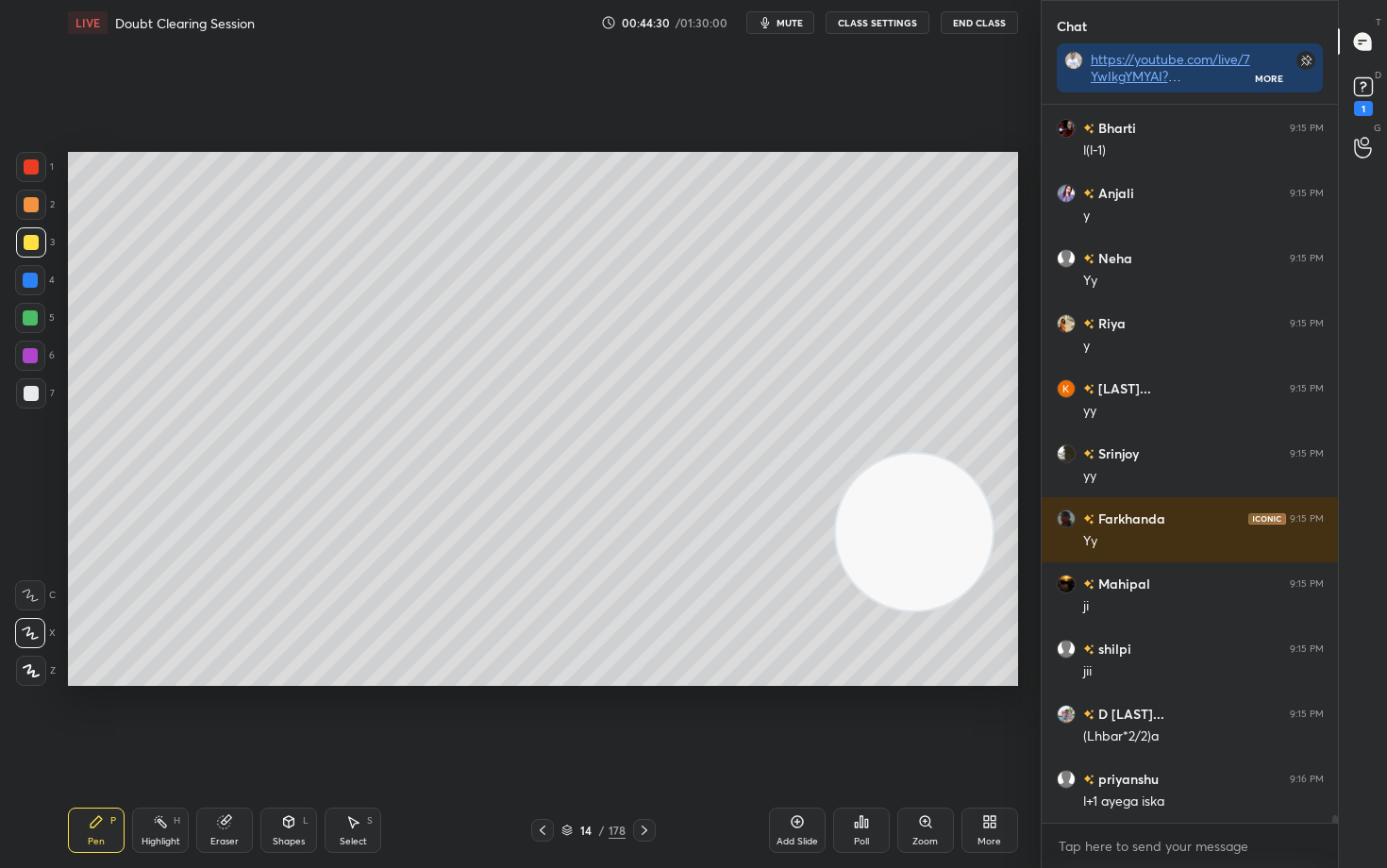 drag, startPoint x: 939, startPoint y: 590, endPoint x: 951, endPoint y: 652, distance: 63.15061 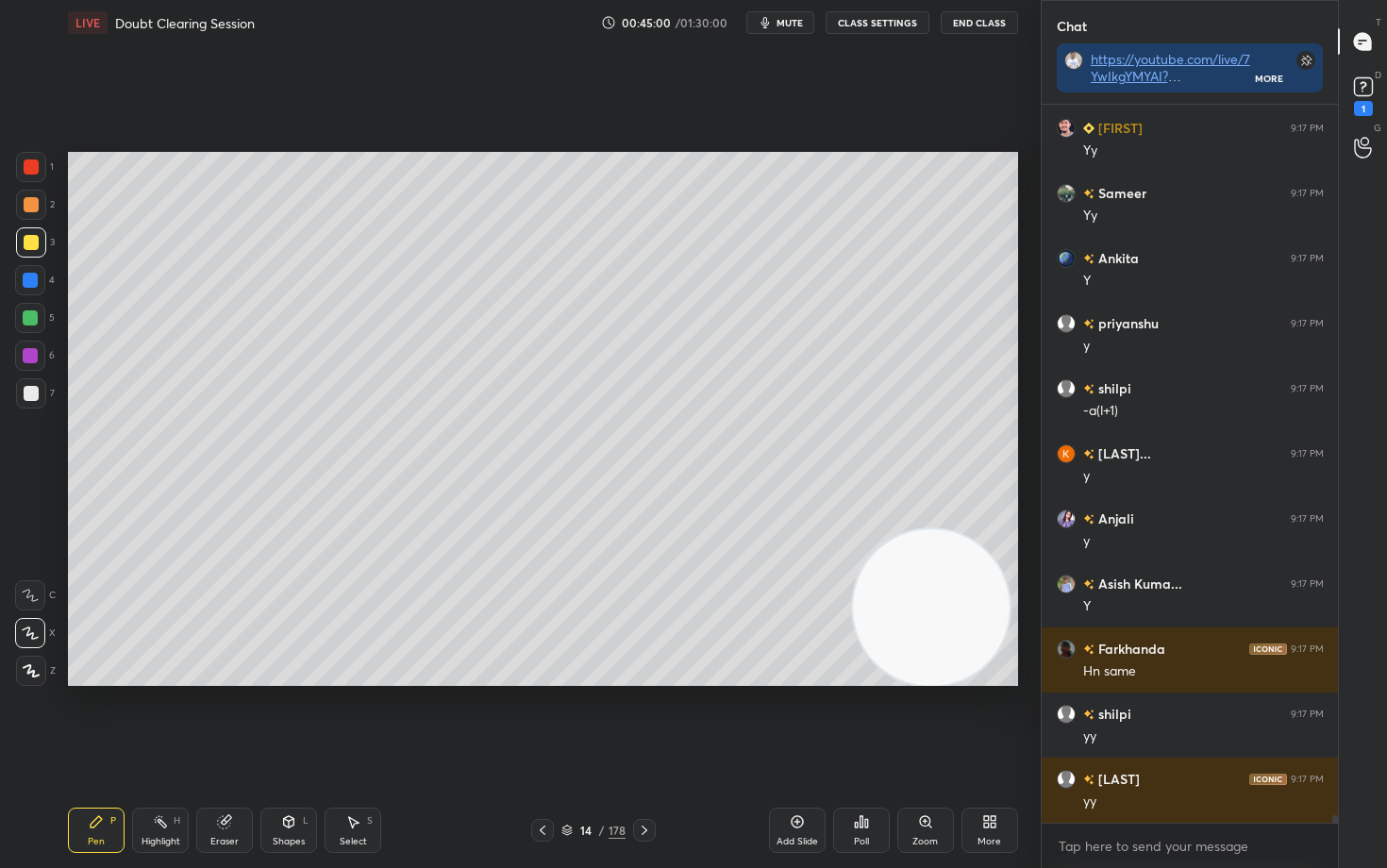 scroll, scrollTop: 71062, scrollLeft: 0, axis: vertical 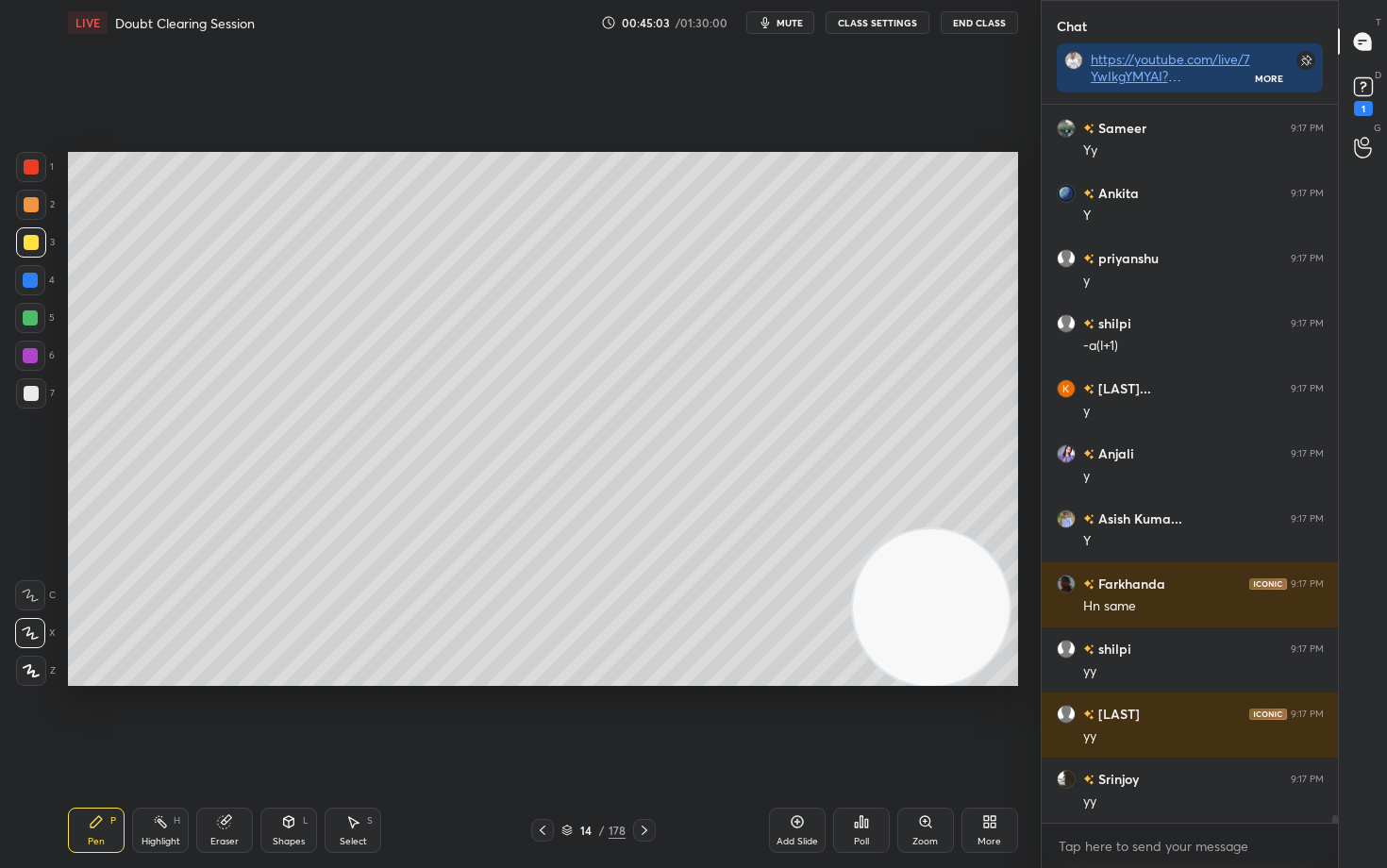 drag, startPoint x: 935, startPoint y: 629, endPoint x: 983, endPoint y: 233, distance: 398.89848 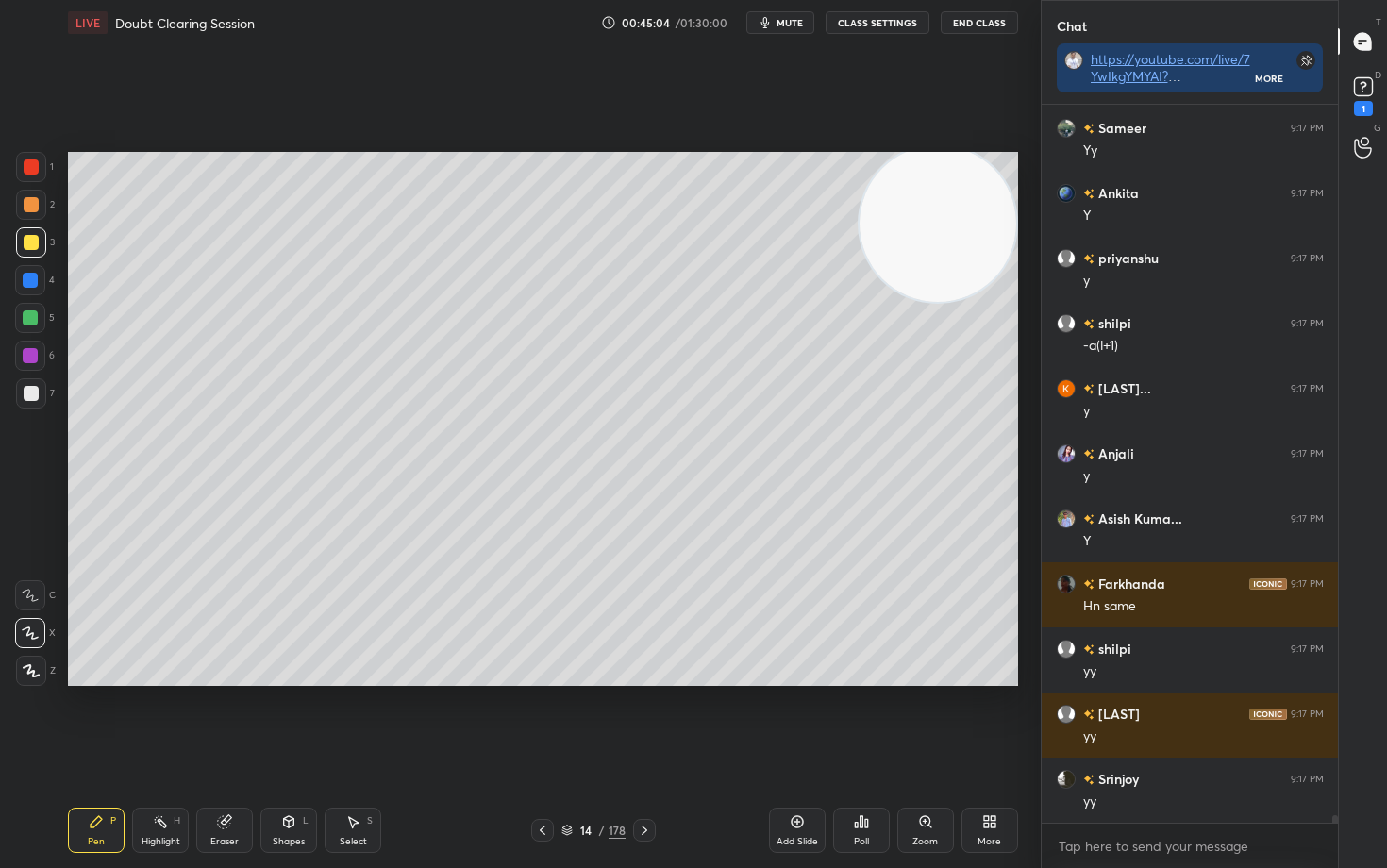 click 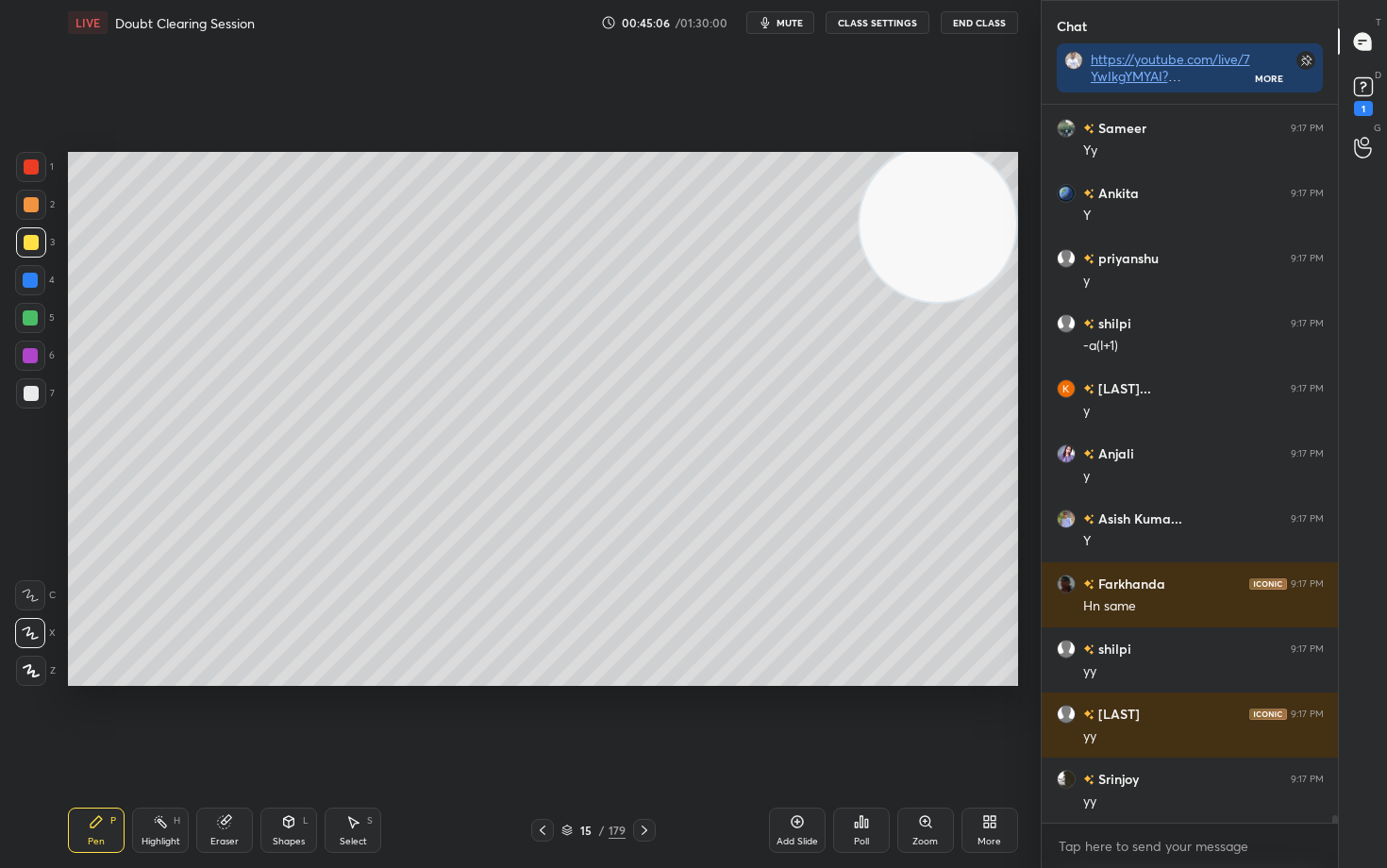 drag, startPoint x: 37, startPoint y: 393, endPoint x: 53, endPoint y: 385, distance: 17.888544 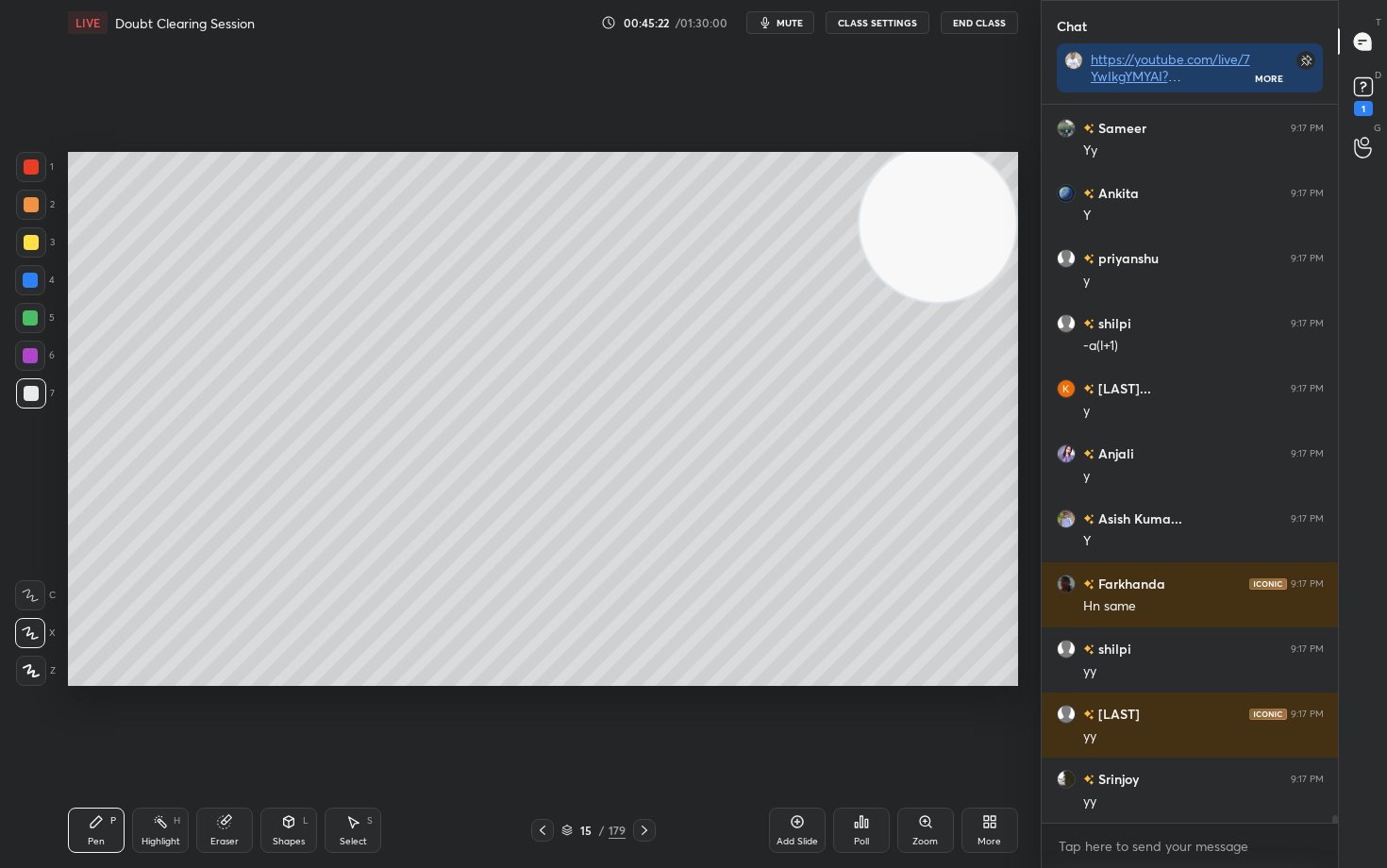drag, startPoint x: 964, startPoint y: 236, endPoint x: 892, endPoint y: 551, distance: 323.12382 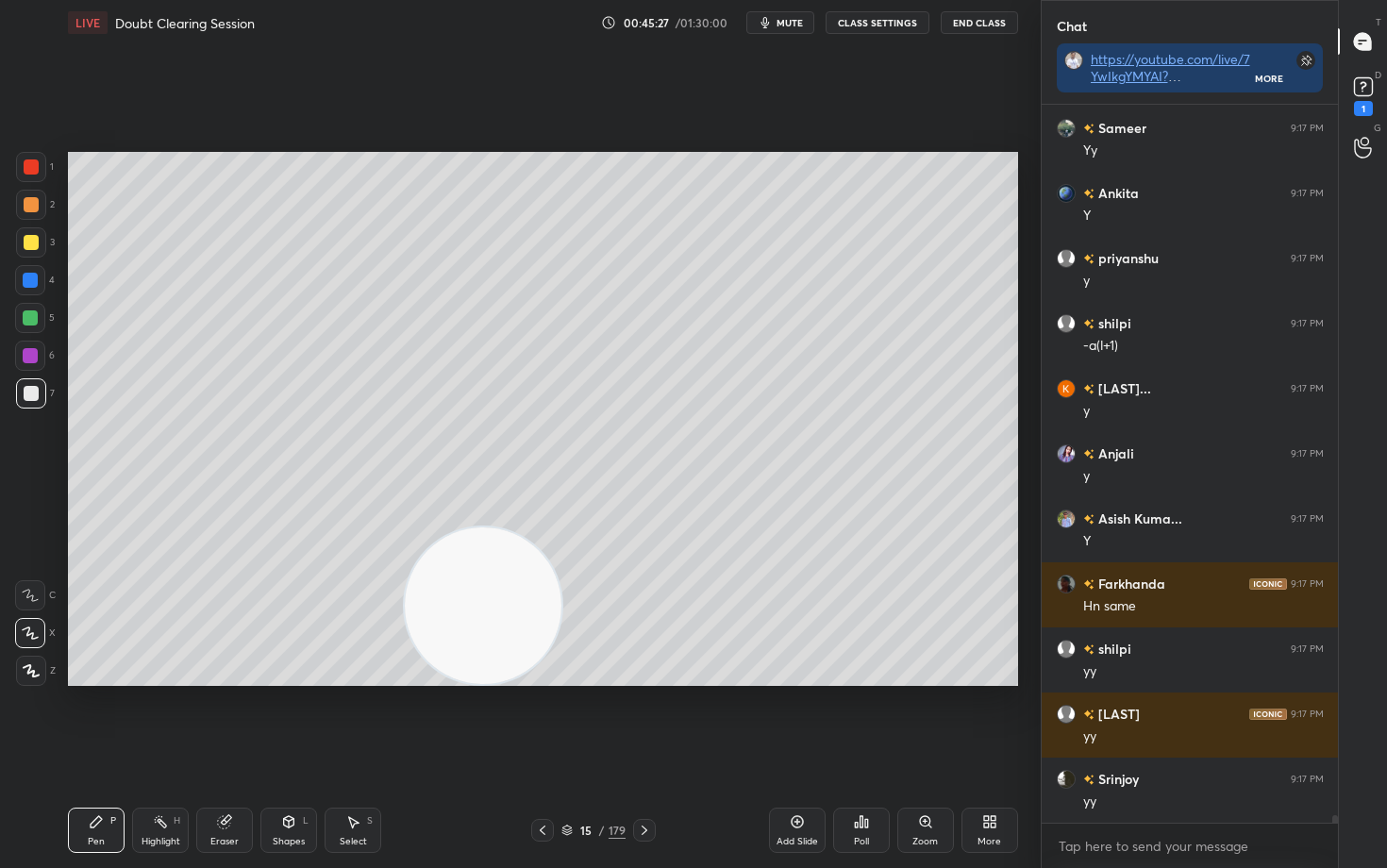 drag, startPoint x: 610, startPoint y: 600, endPoint x: 506, endPoint y: 585, distance: 105.076163 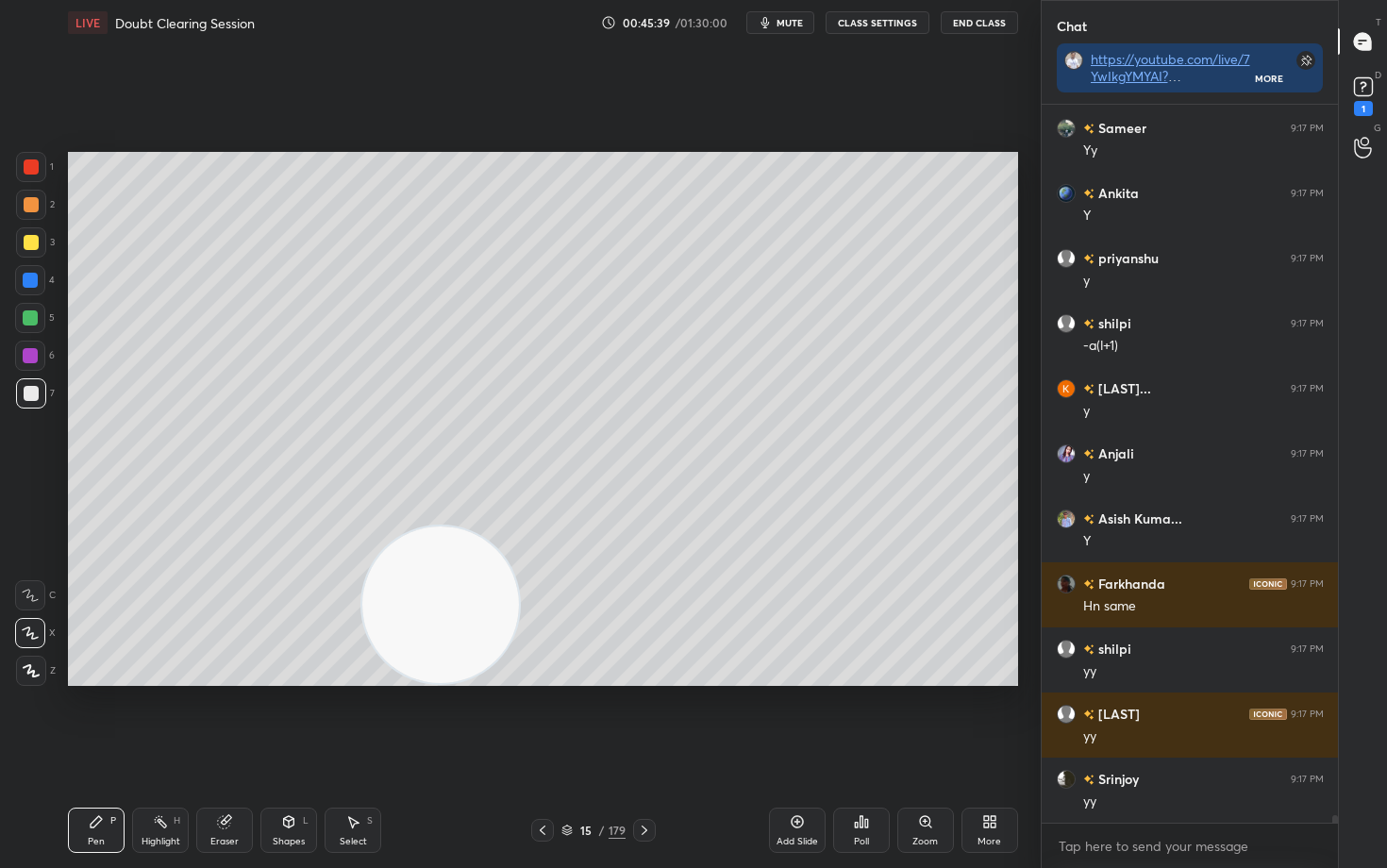 scroll, scrollTop: 71127, scrollLeft: 0, axis: vertical 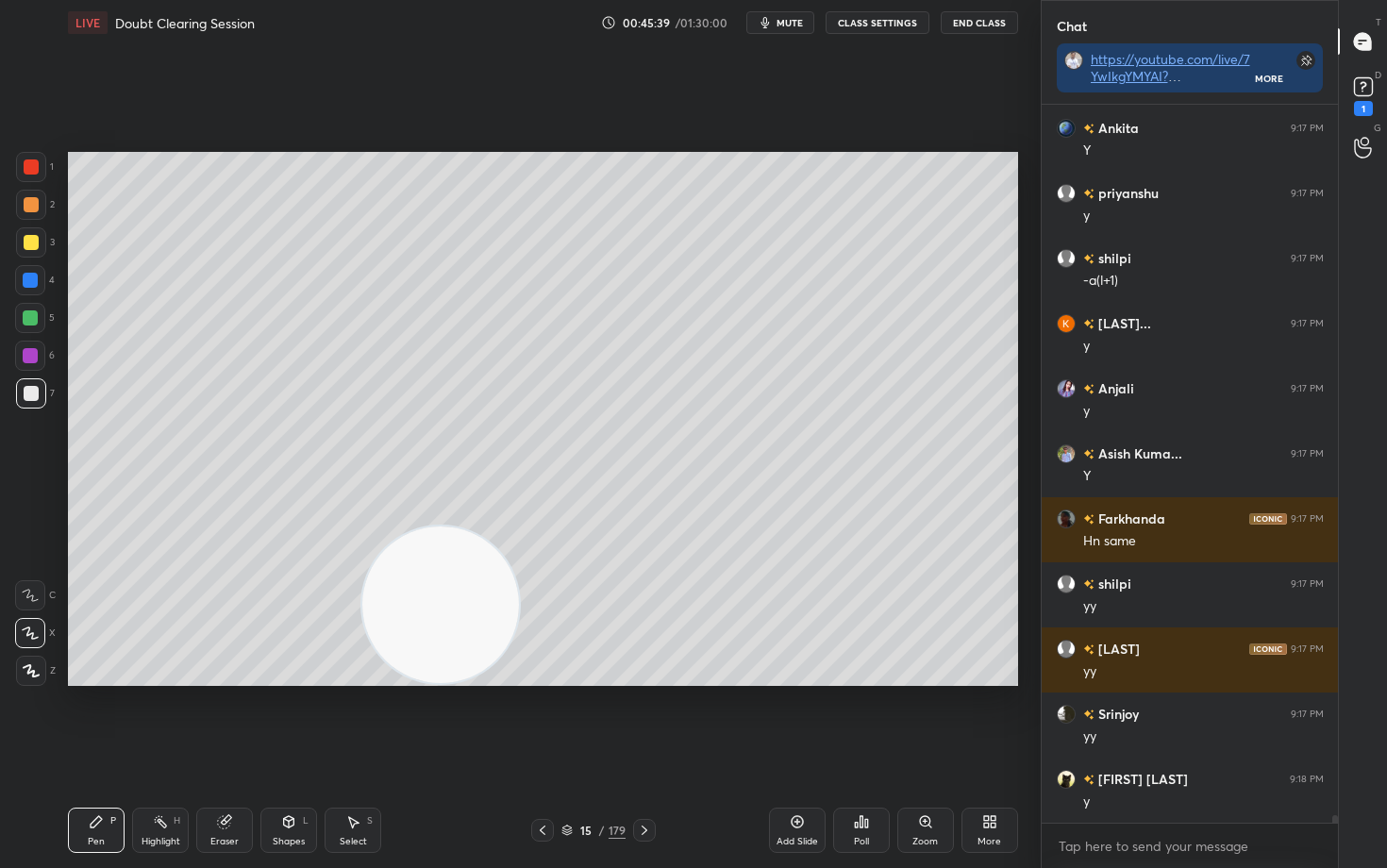 click at bounding box center [31, 205] 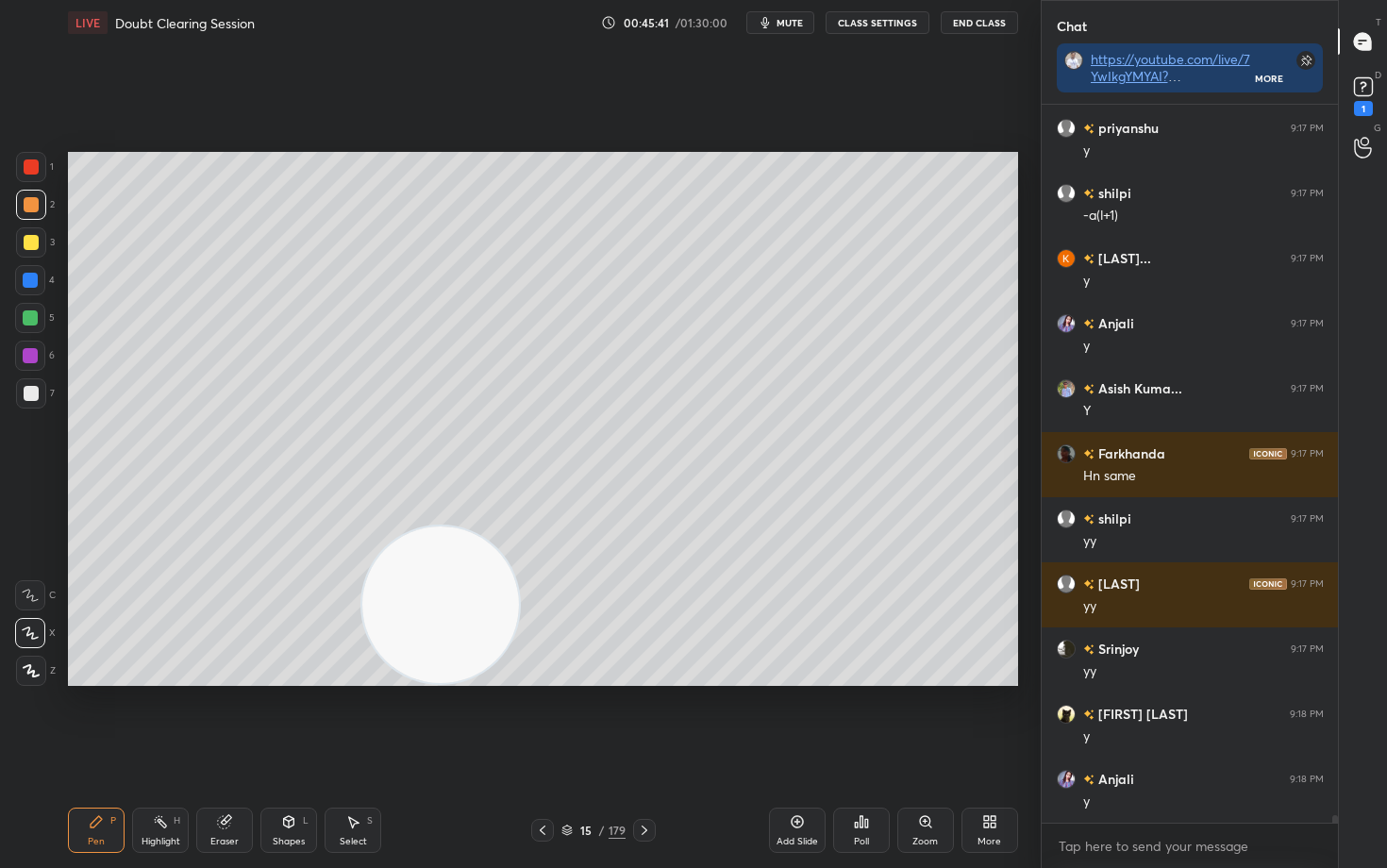 scroll, scrollTop: 71257, scrollLeft: 0, axis: vertical 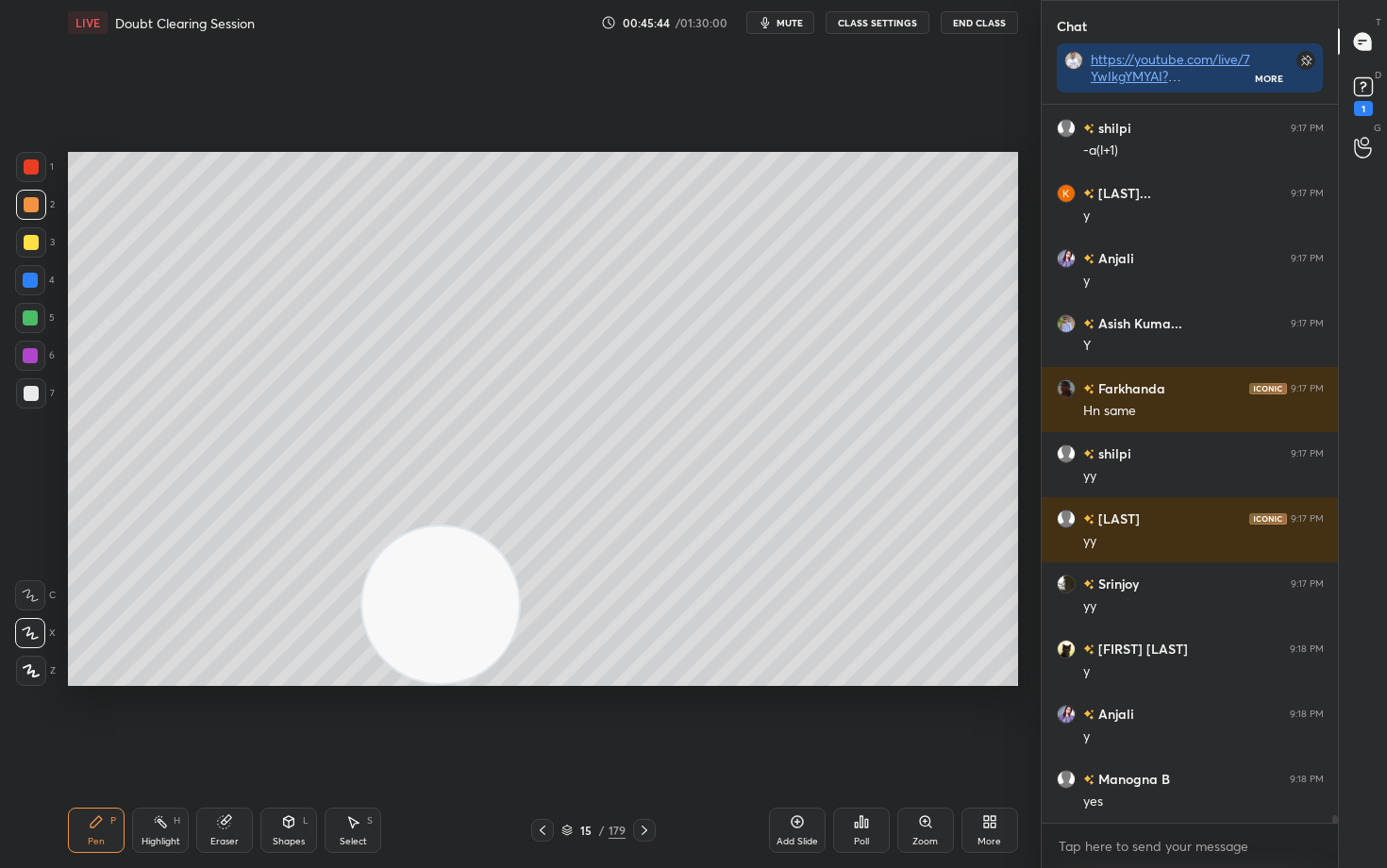 drag, startPoint x: 380, startPoint y: 632, endPoint x: 194, endPoint y: 545, distance: 205.34118 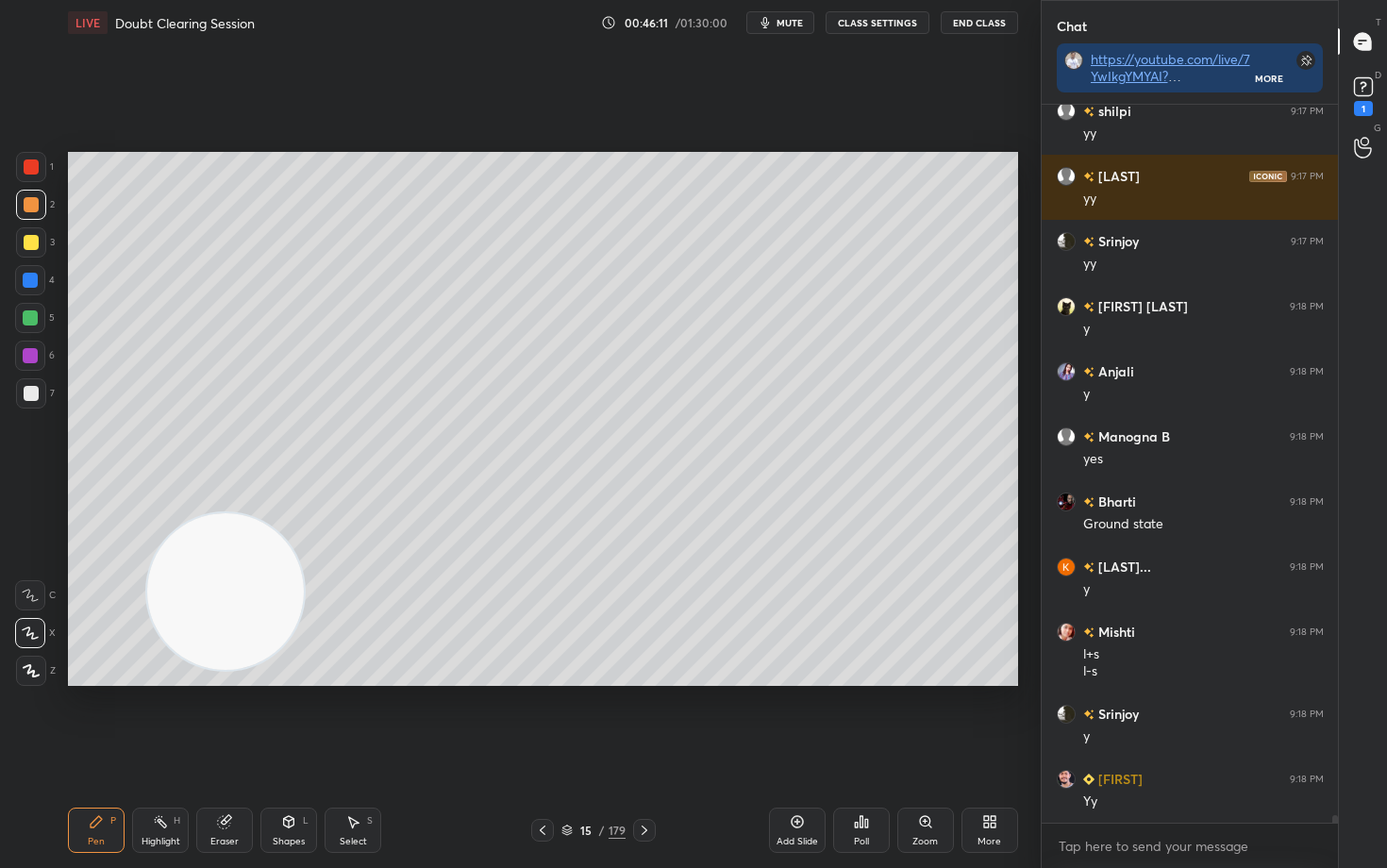 scroll, scrollTop: 71665, scrollLeft: 0, axis: vertical 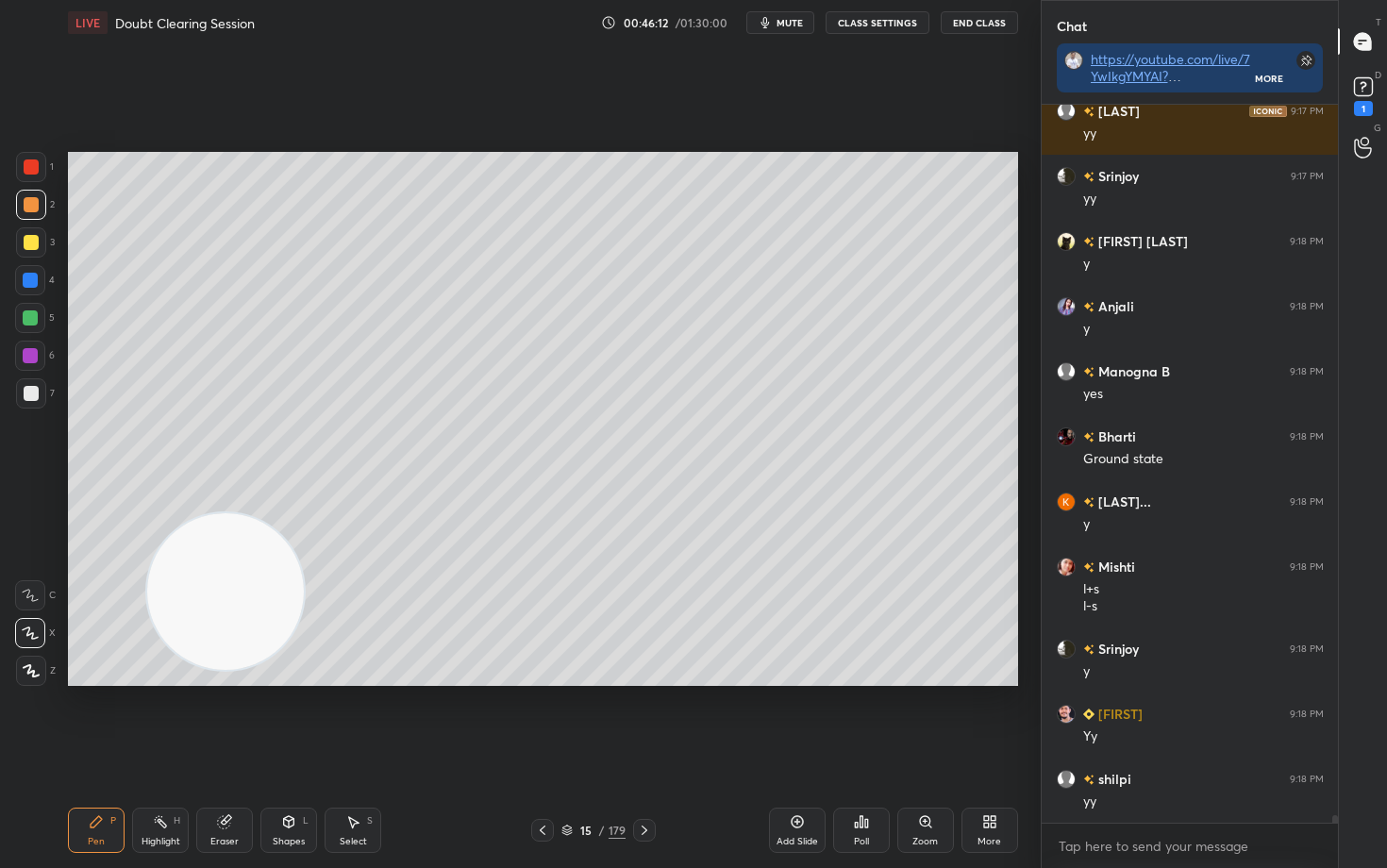 click at bounding box center (31, 242) 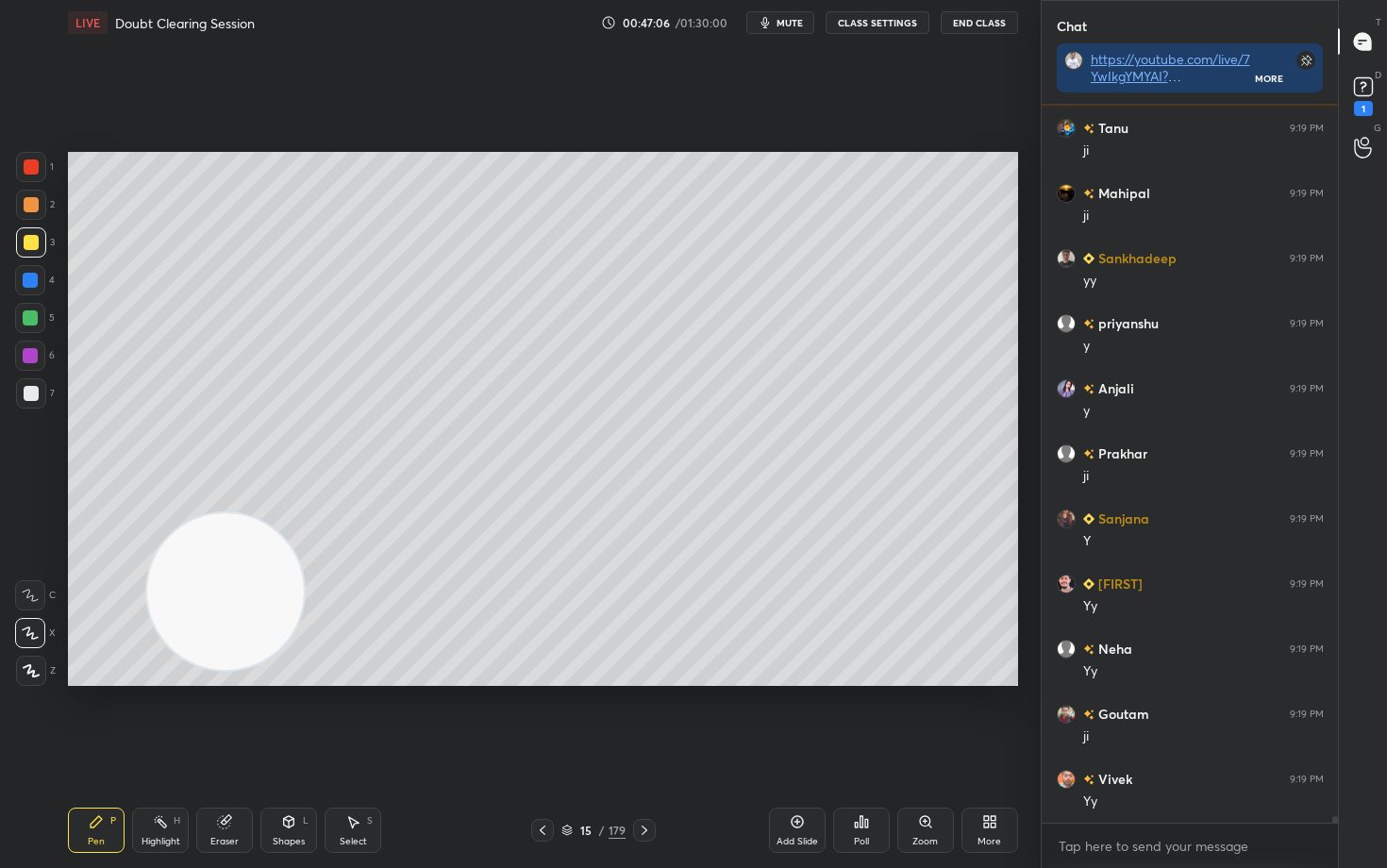 scroll, scrollTop: 73227, scrollLeft: 0, axis: vertical 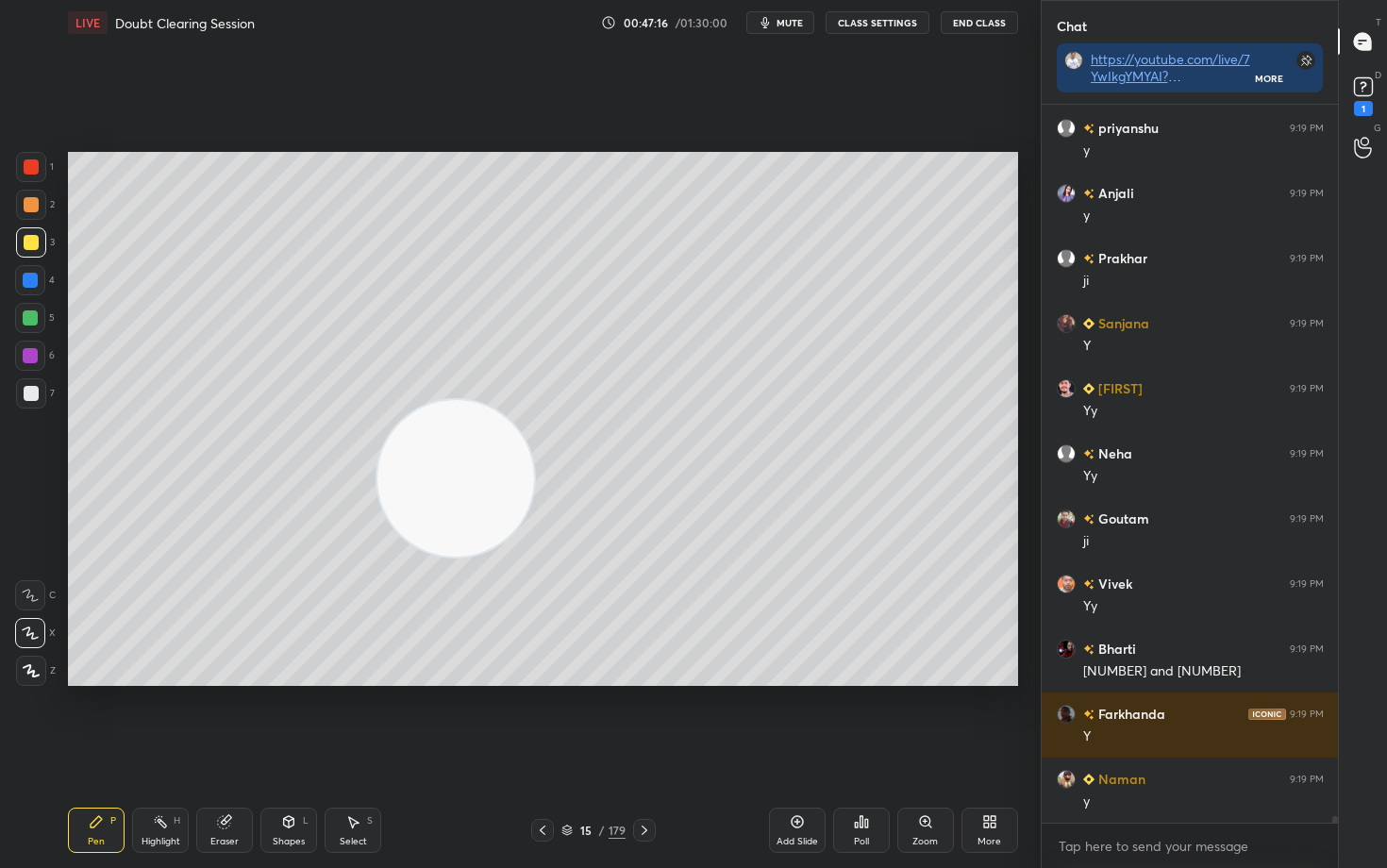 drag, startPoint x: 223, startPoint y: 601, endPoint x: 777, endPoint y: 342, distance: 611.5529 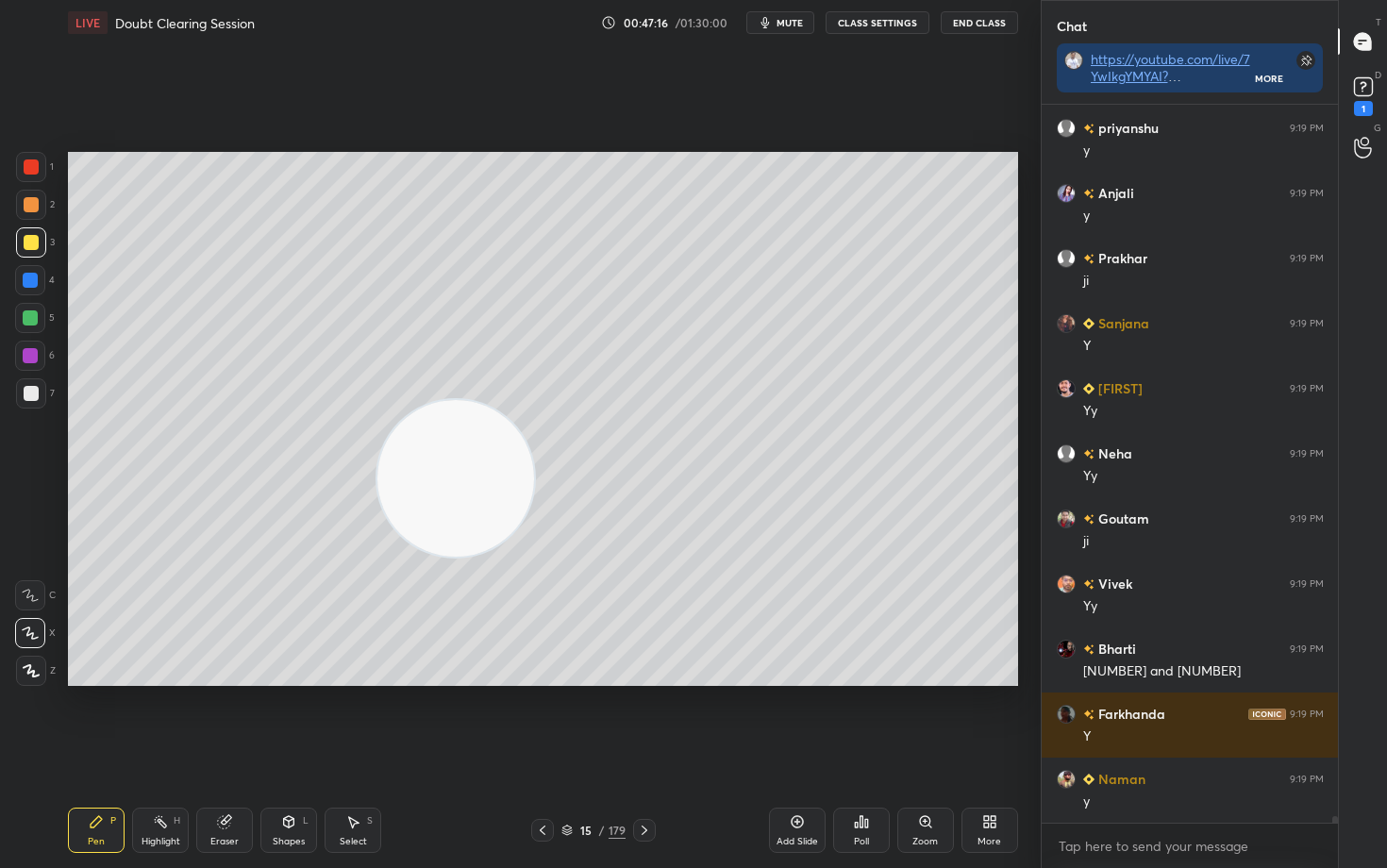 click at bounding box center [456, 478] 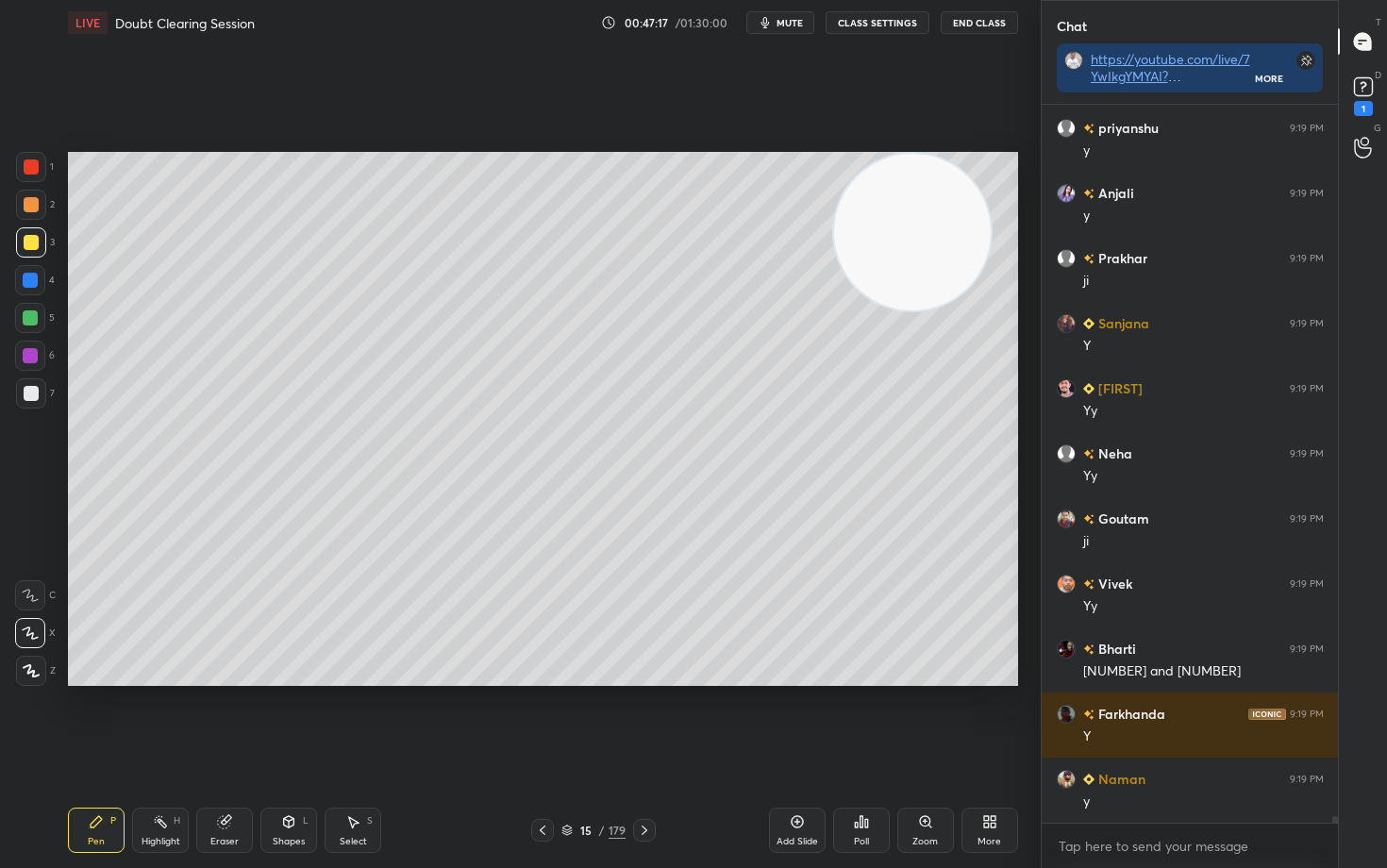 drag, startPoint x: 772, startPoint y: 371, endPoint x: 940, endPoint y: 210, distance: 232.69078 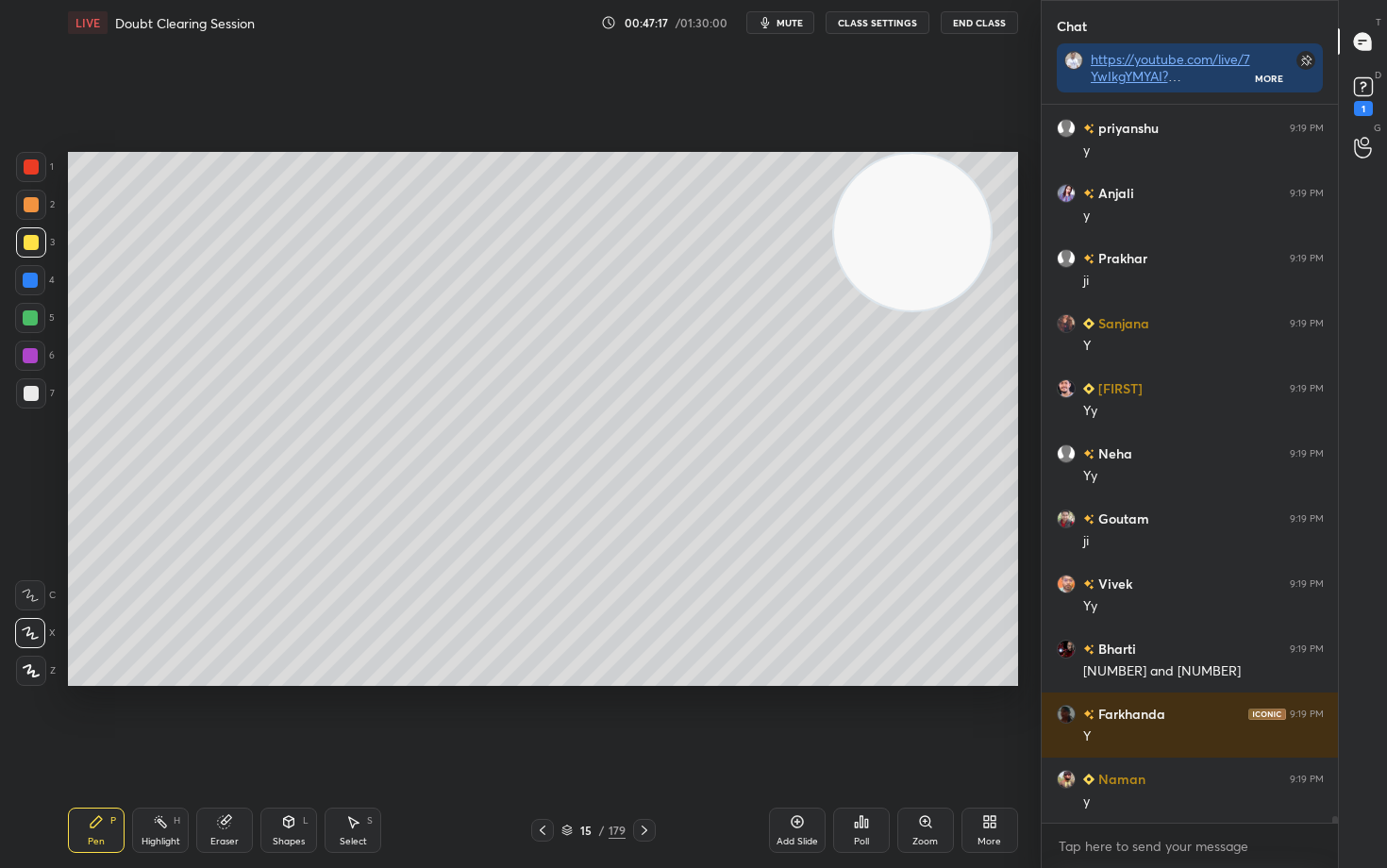 click at bounding box center (912, 232) 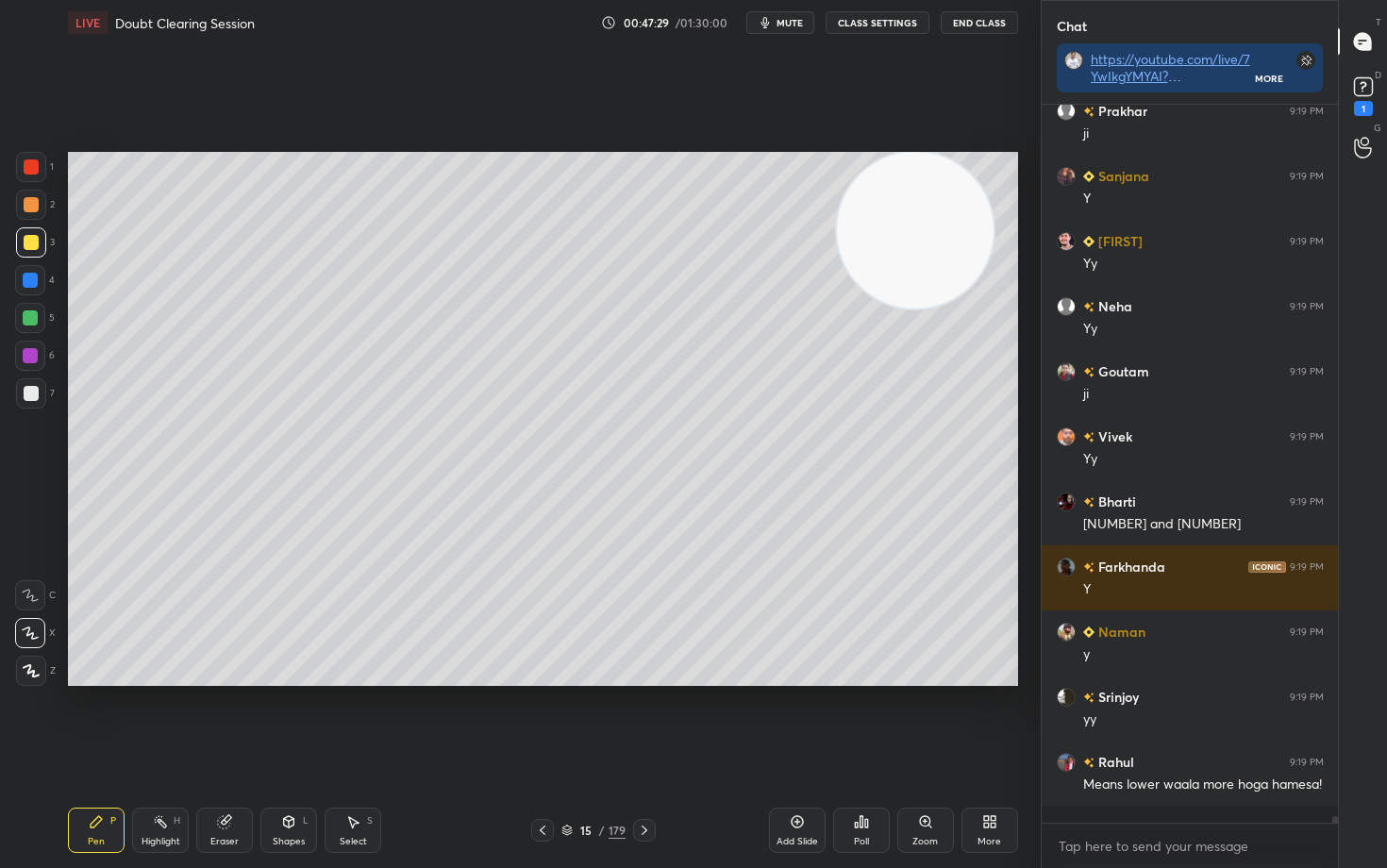 scroll, scrollTop: 73570, scrollLeft: 0, axis: vertical 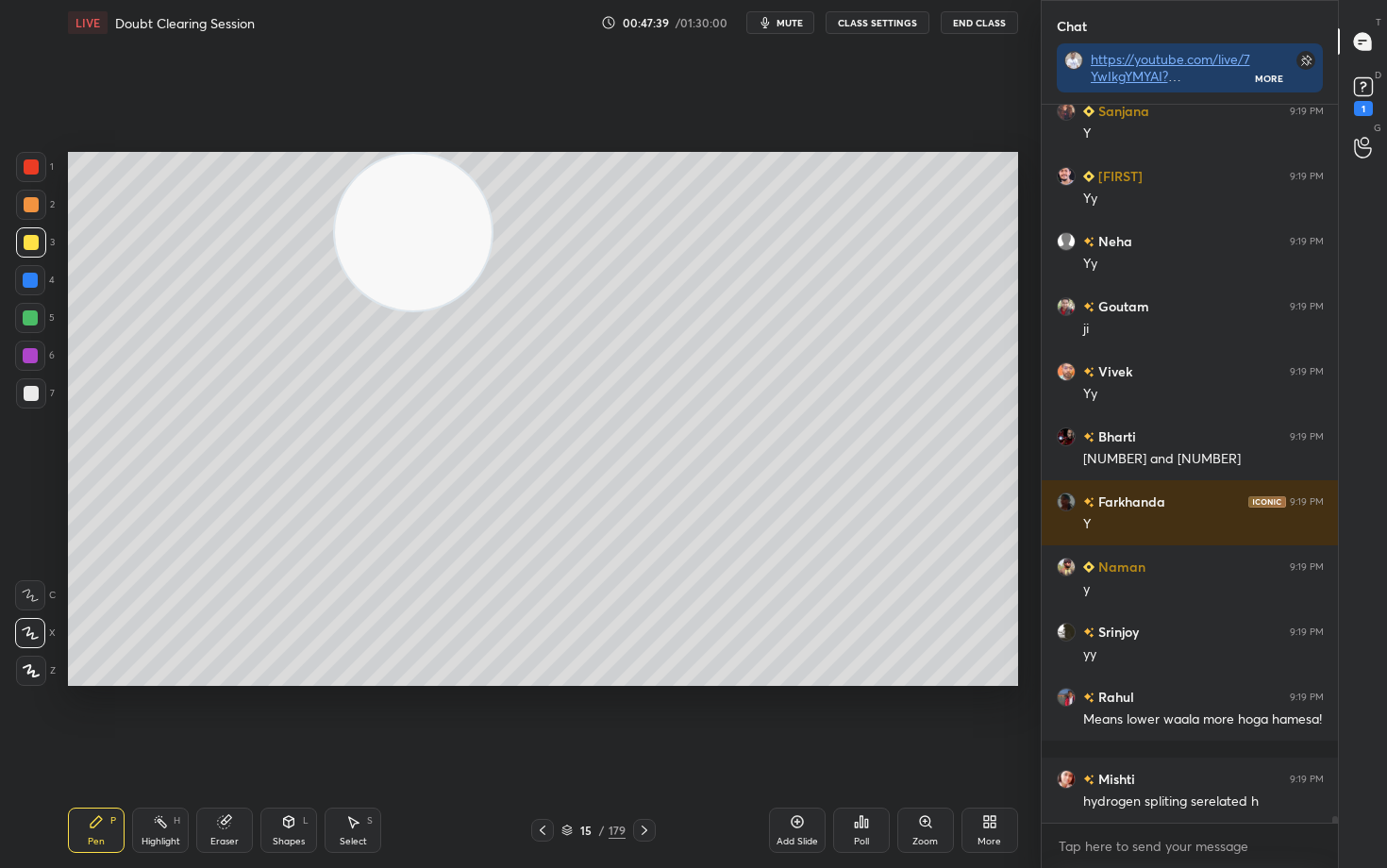 drag, startPoint x: 733, startPoint y: 237, endPoint x: 165, endPoint y: 272, distance: 569.077 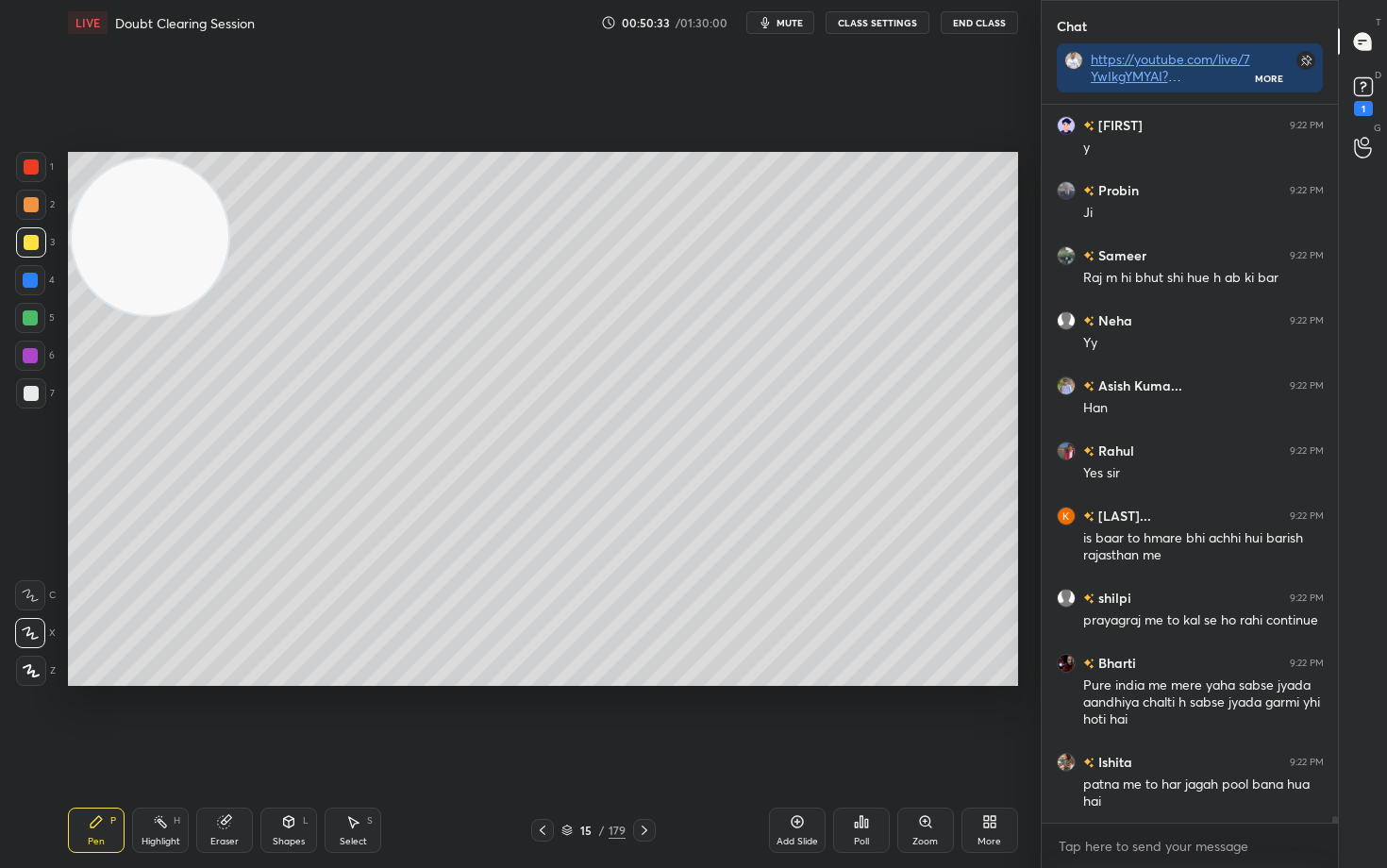 scroll, scrollTop: 79971, scrollLeft: 0, axis: vertical 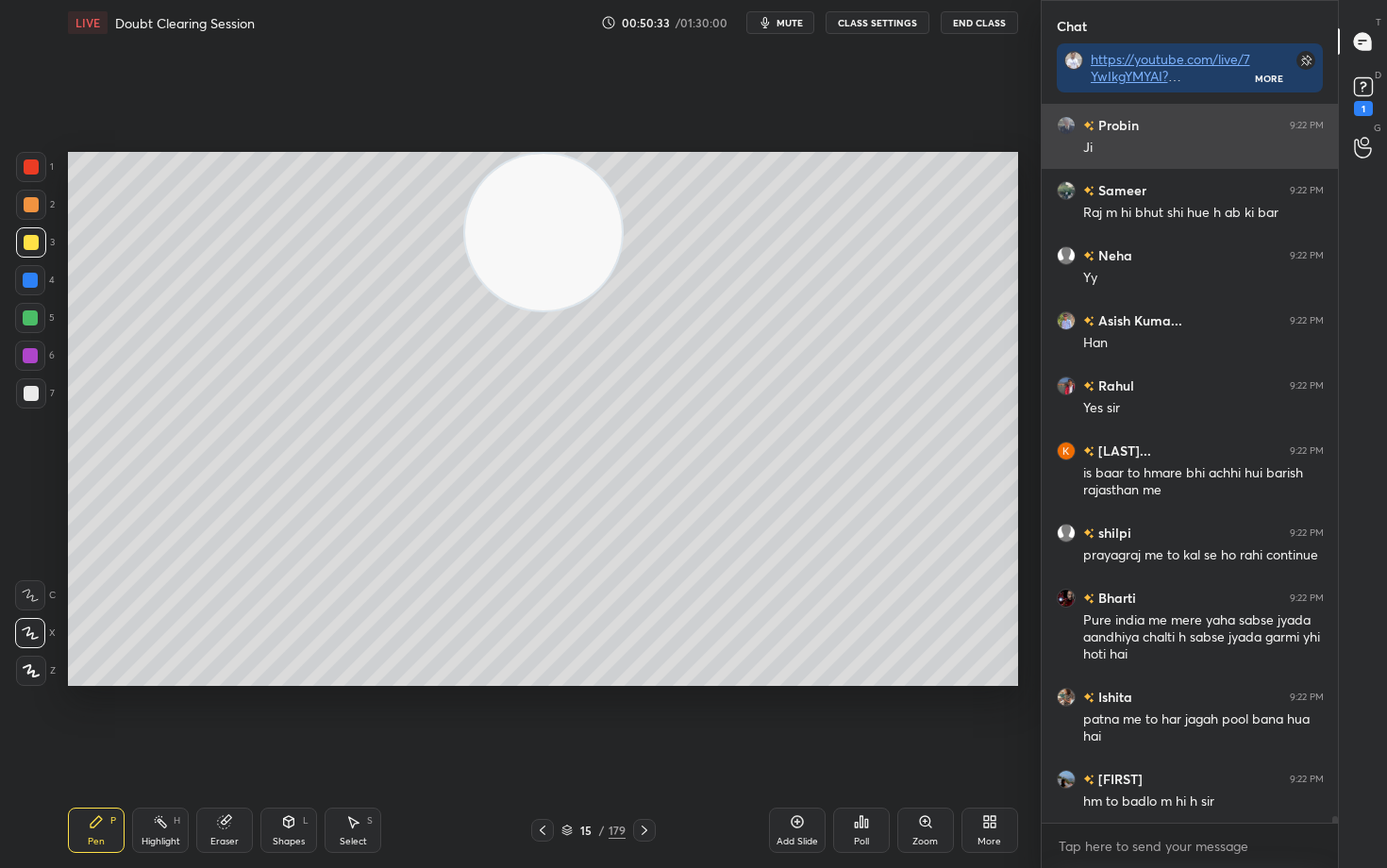 drag, startPoint x: 125, startPoint y: 226, endPoint x: 1123, endPoint y: 136, distance: 1002.0499 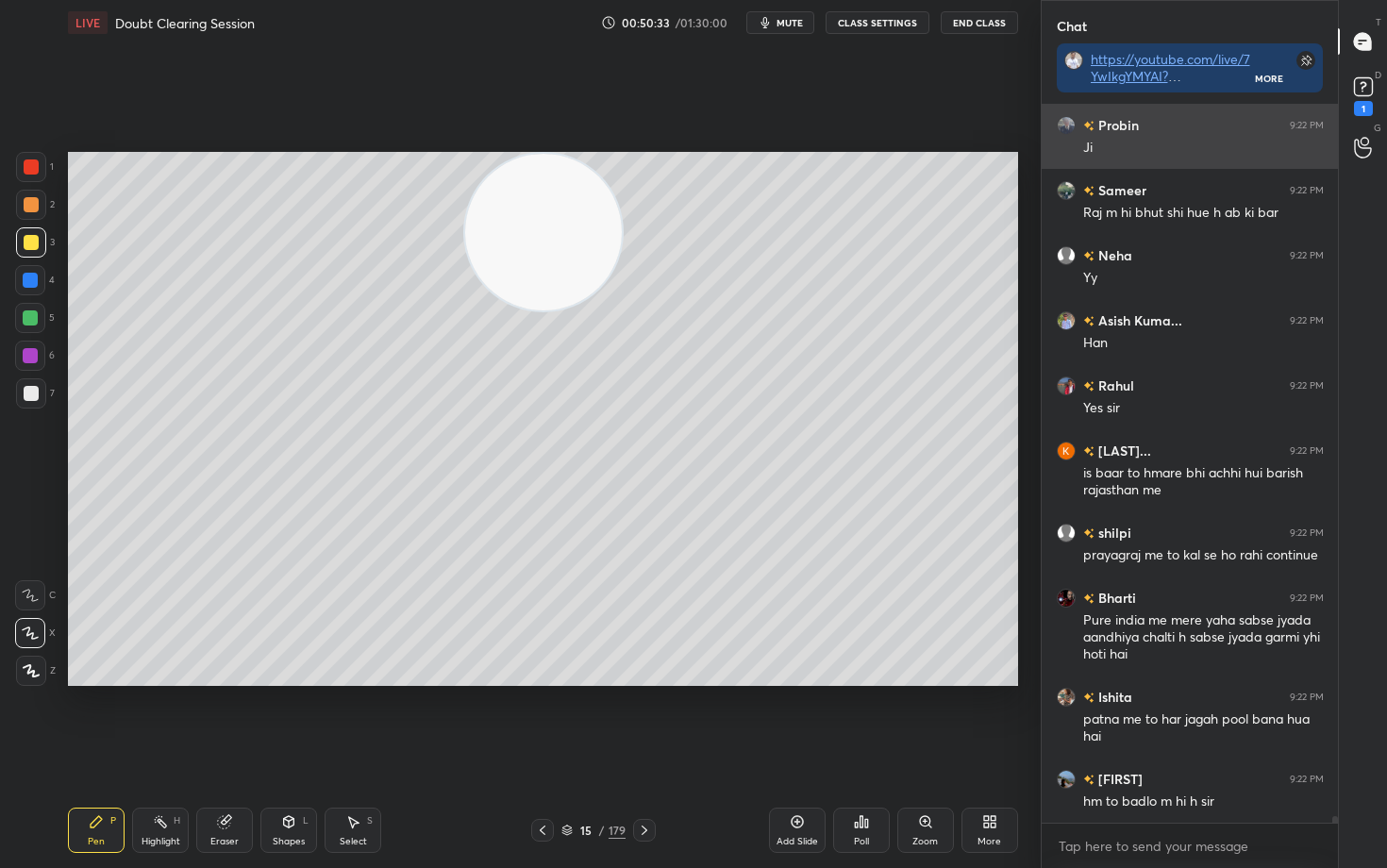 click on "1 2 3 4 5 6 7 C X Z C X Z E E Erase all   H H LIVE Doubt Clearing Session 00:50:33 /  01:30:00 mute CLASS SETTINGS End Class Setting up your live class Poll for   secs No correct answer Start poll Back Doubt Clearing Session • L5 of Complete Course on Atomic & Molecular Physics - CSIR Dec 2025 Amit Ranjan Pen P Highlight H Eraser Shapes L Select S 15 / 179 Add Slide Poll Zoom More Chat https://youtube.com/live/7YwIkgYMYAI?feature=share  kinetic theory of gases numerical problems.. More Priyesh 9:22 PM y Probin 9:22 PM Ji Sameer 9:22 PM Raj m hi bhut shi hue h ab ki bar Neha 9:22 PM Yy Asish Kuma... 9:22 PM Han Rahul 9:22 PM Yes sir Krishankan... 9:22 PM is baar to hmare bhi achhi hui barish rajasthan me shilpi 9:22 PM prayagraj me to kal se ho rahi continue Bharti 9:22 PM Pure india me mere yaha sabse jyada aandhiya chalti h sabse jyada garmi yhi hoti hai Ishita 9:22 PM patna me to har jagah pool bana hua hai Aisha 9:22 PM hm to badlo m hi h sir JUMP TO LATEST Enable hand raising Enable x   introducing Nil" at bounding box center (694, 434) 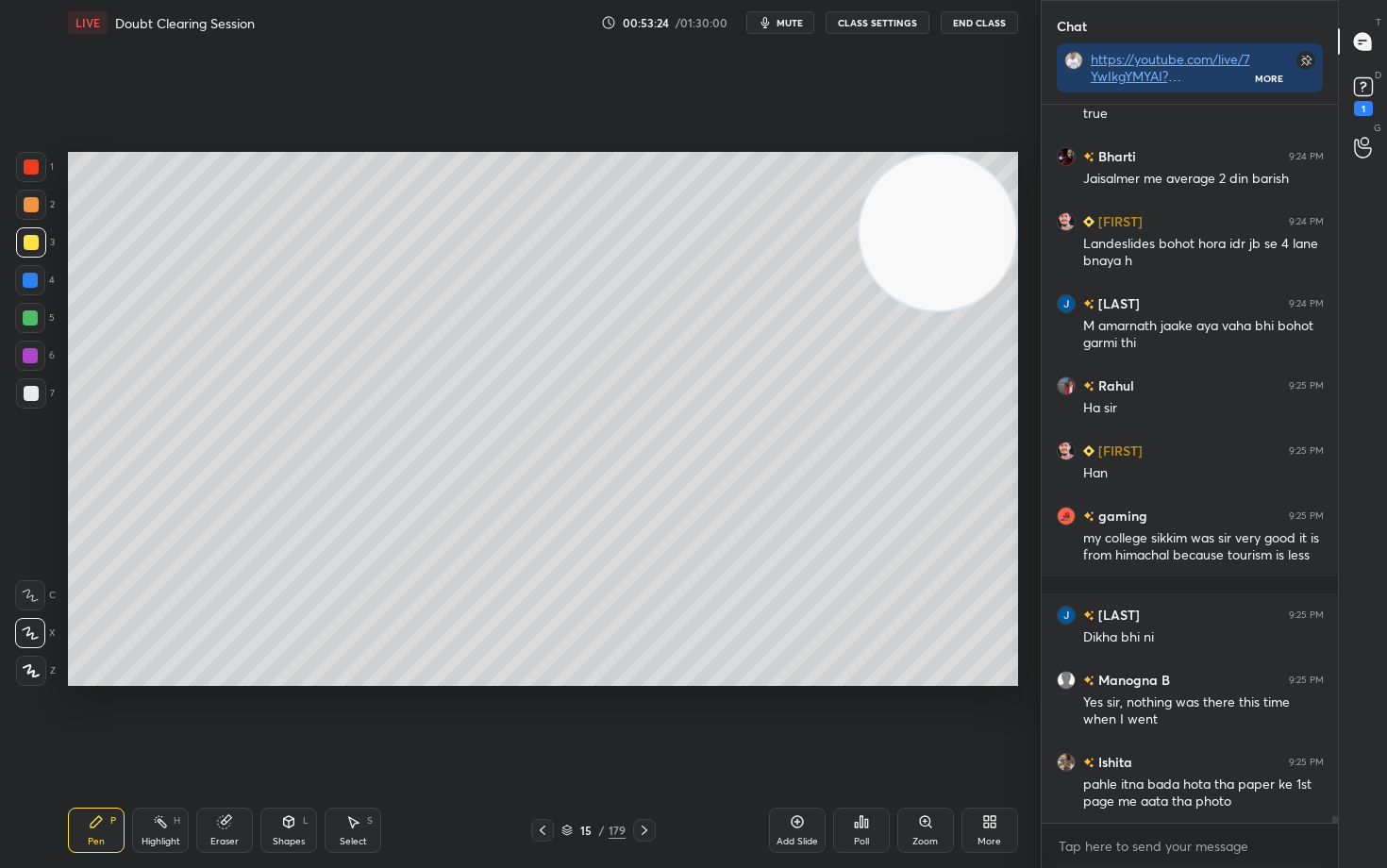 scroll, scrollTop: 81734, scrollLeft: 0, axis: vertical 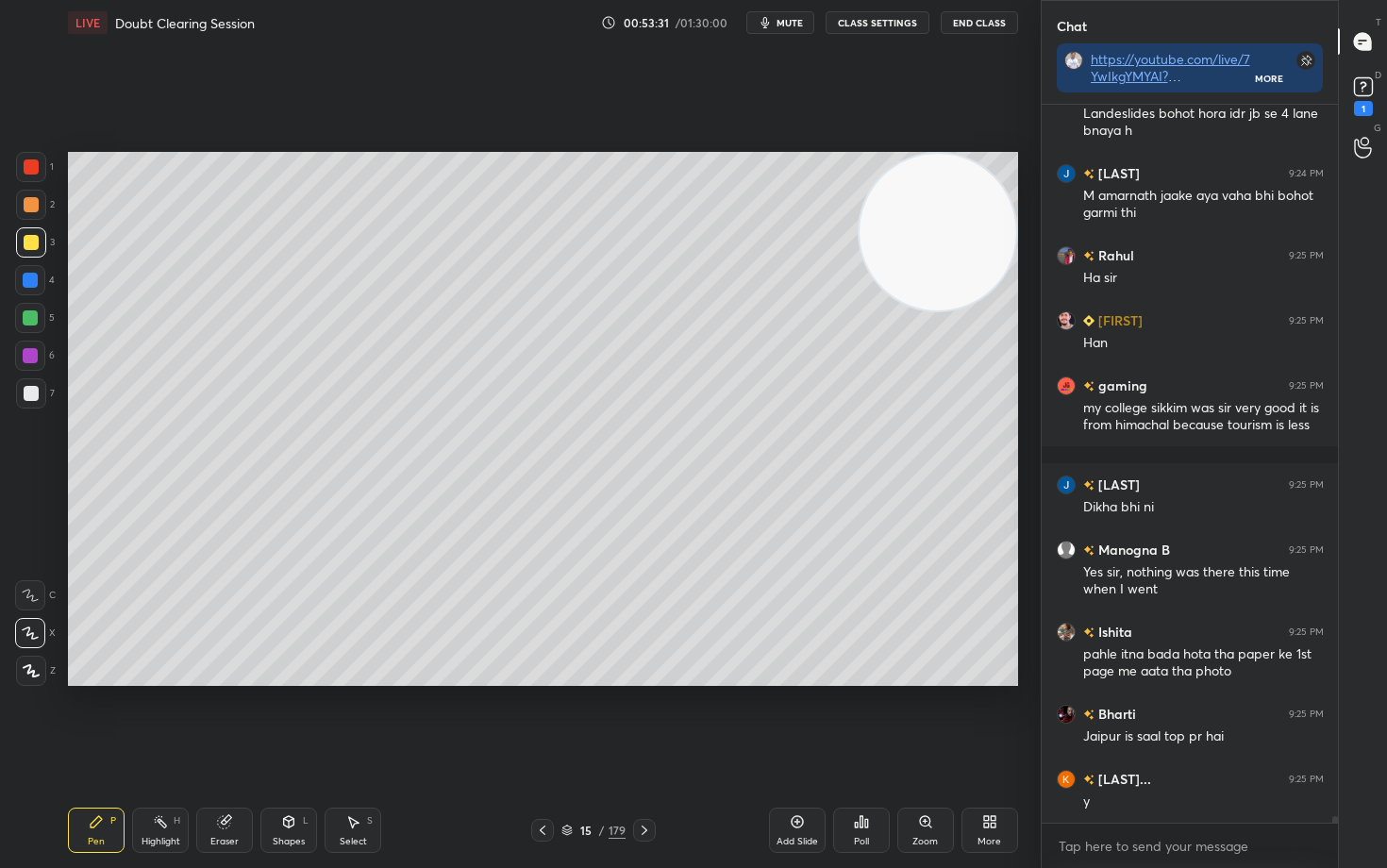 drag, startPoint x: 944, startPoint y: 271, endPoint x: 986, endPoint y: 209, distance: 74.88658 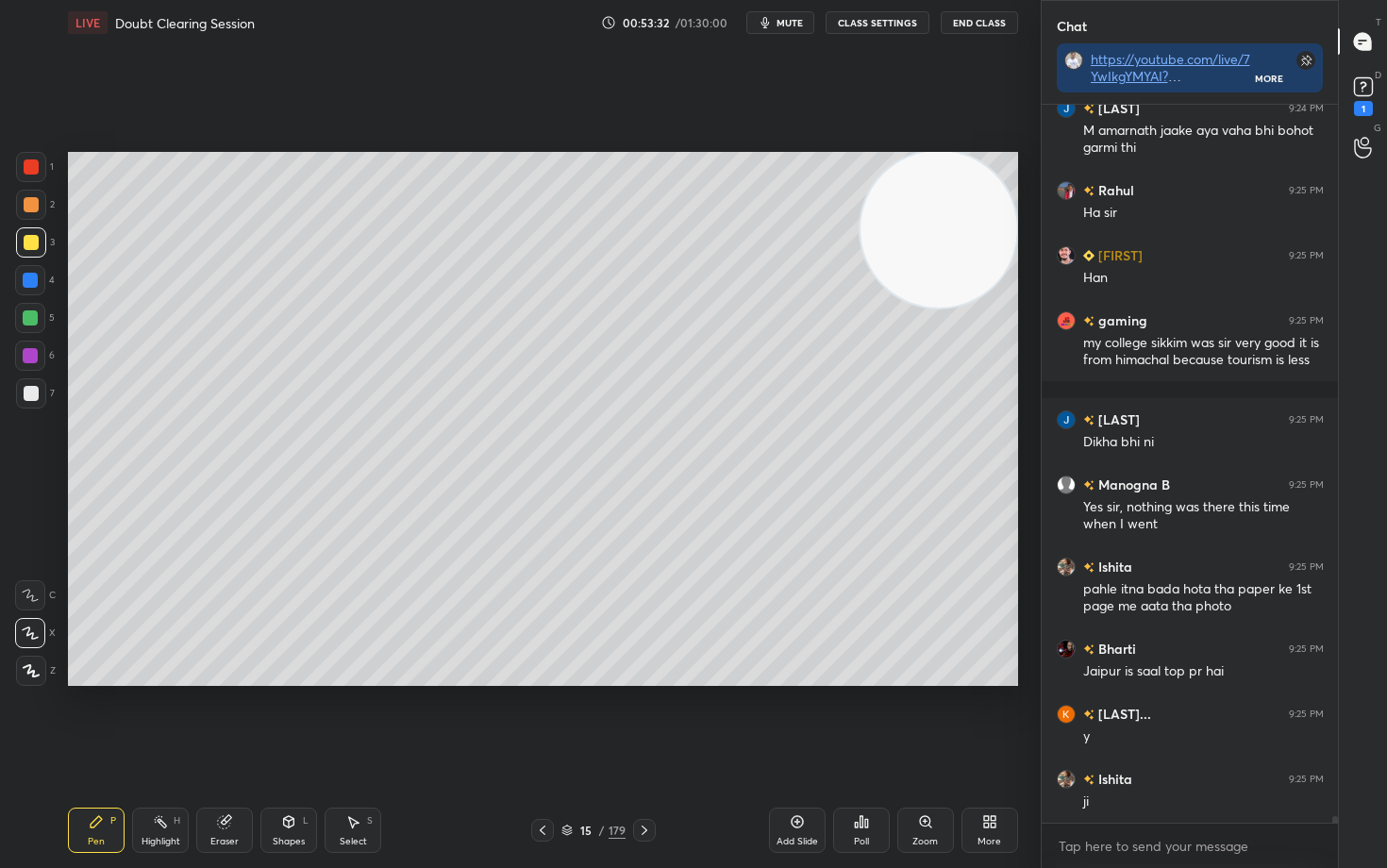 scroll, scrollTop: 81930, scrollLeft: 0, axis: vertical 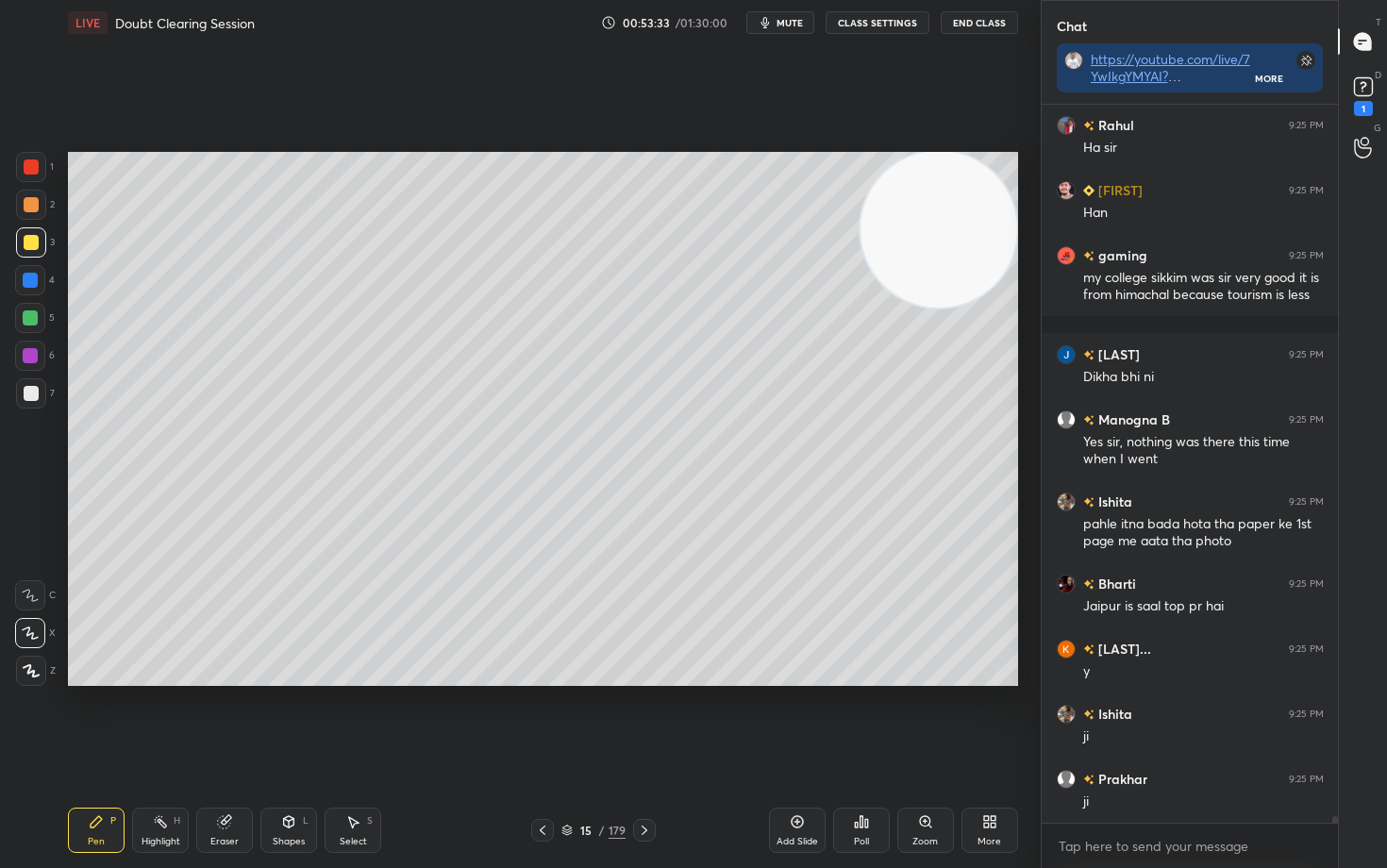 click 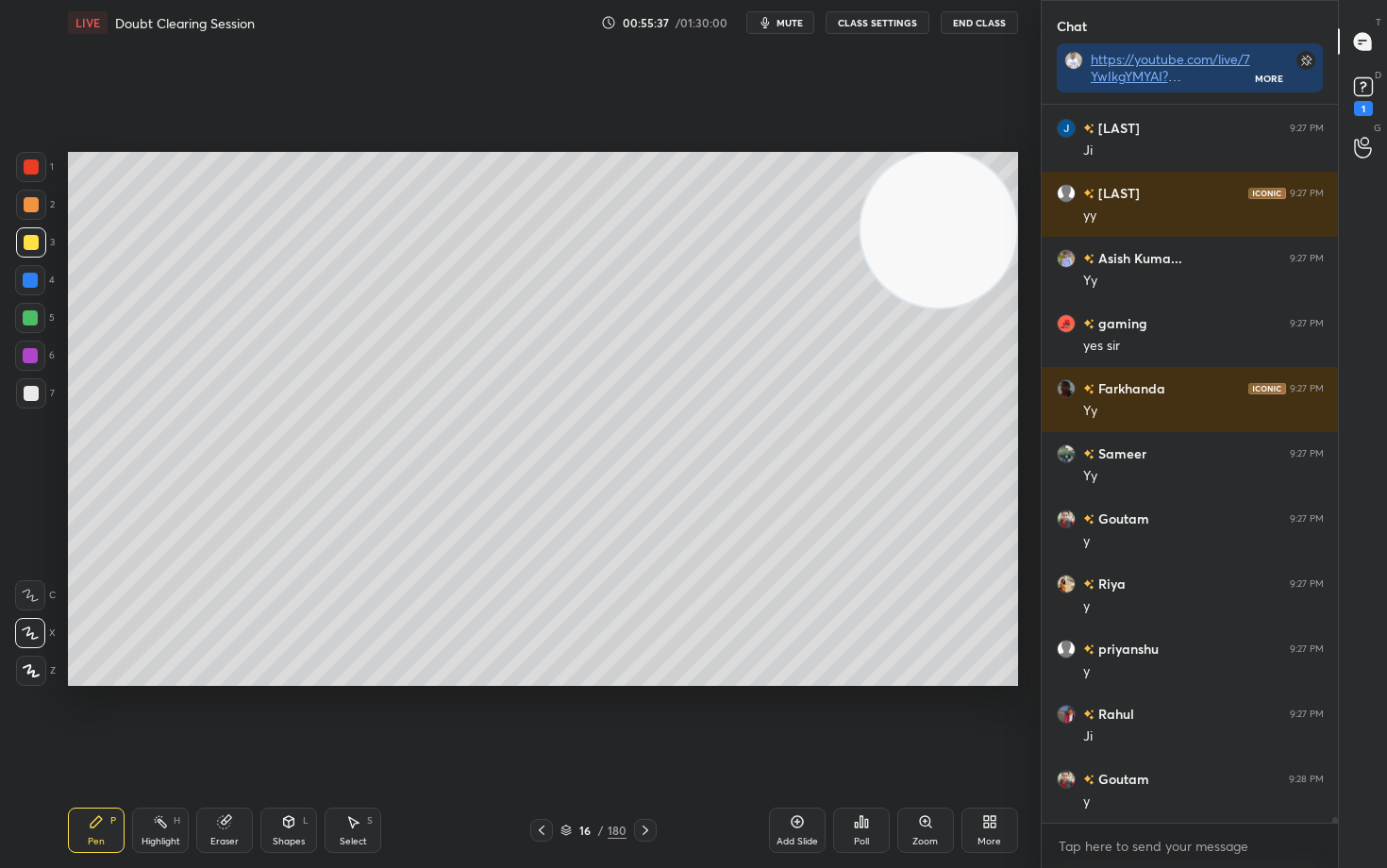 scroll, scrollTop: 85154, scrollLeft: 0, axis: vertical 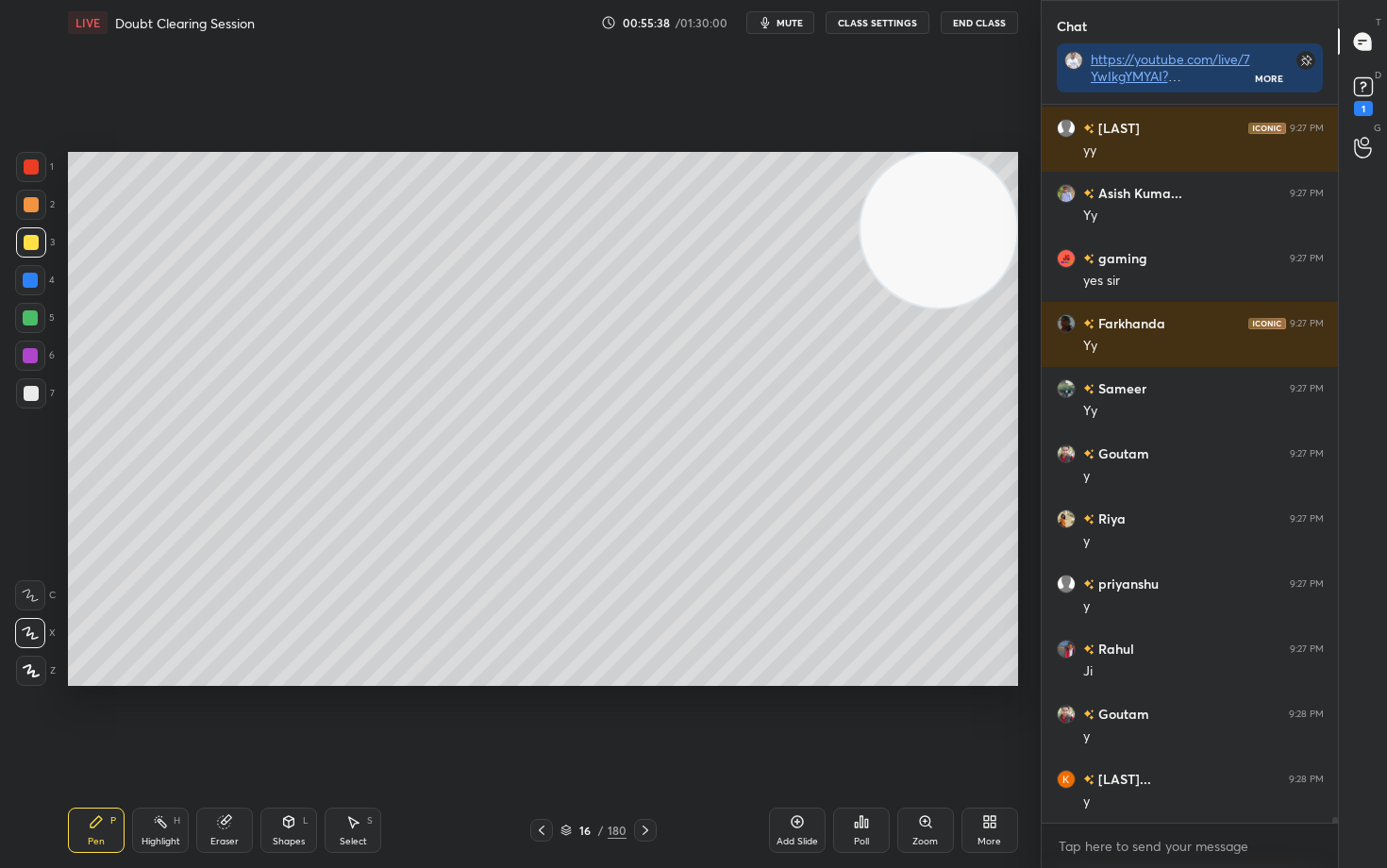 drag, startPoint x: 802, startPoint y: 823, endPoint x: 809, endPoint y: 813, distance: 12.206556 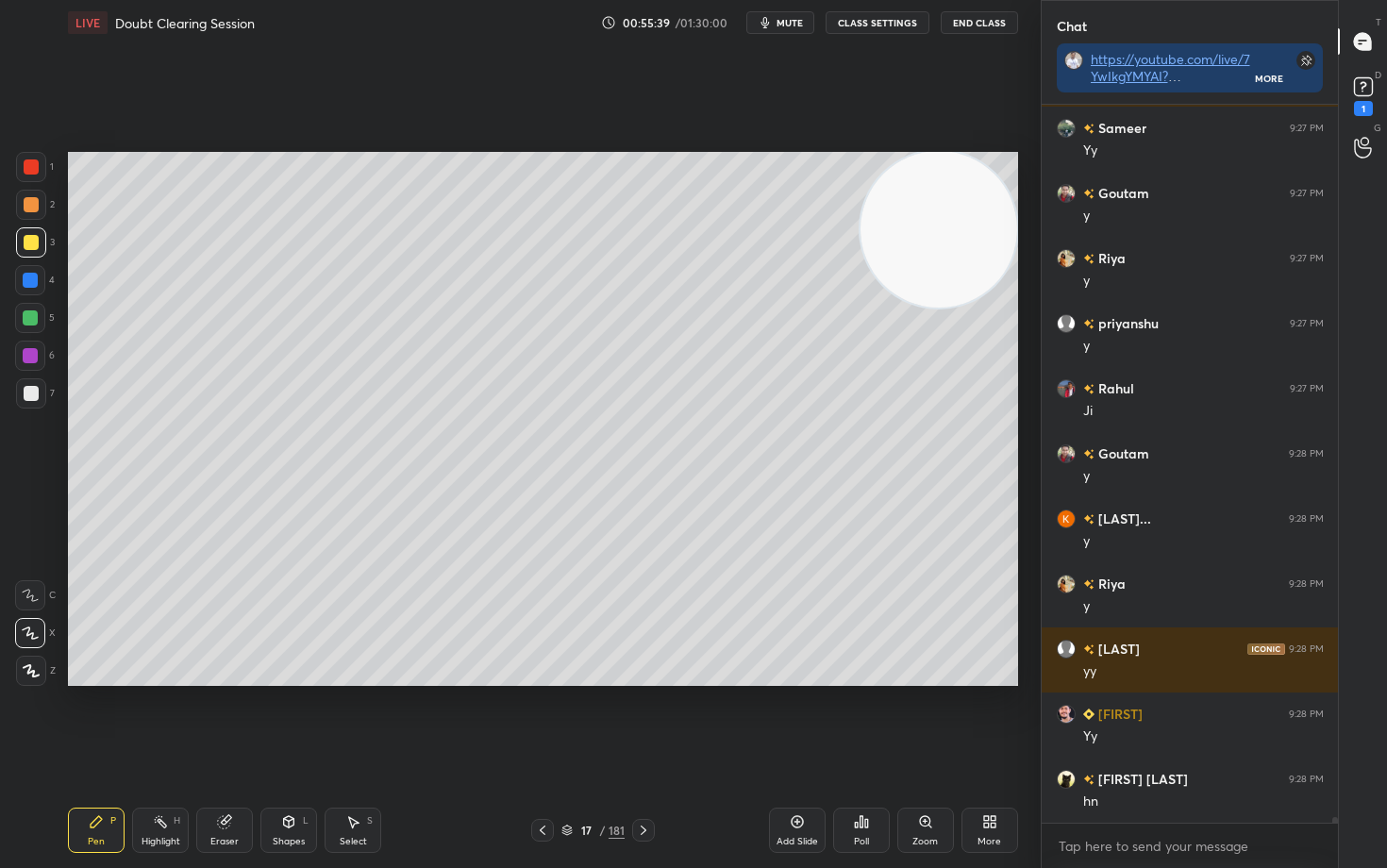 drag, startPoint x: 939, startPoint y: 314, endPoint x: 934, endPoint y: 442, distance: 128.09762 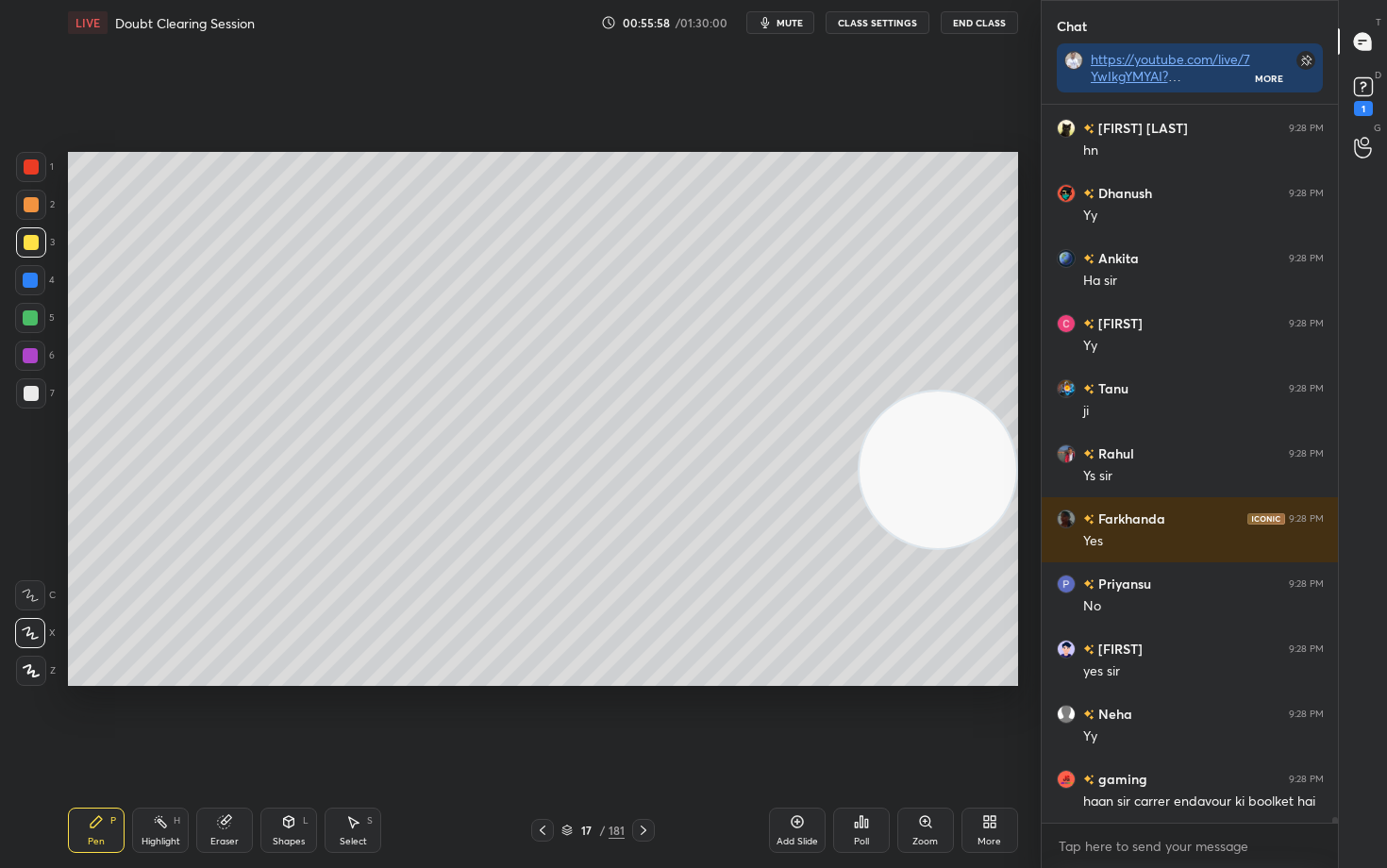 scroll, scrollTop: 86084, scrollLeft: 0, axis: vertical 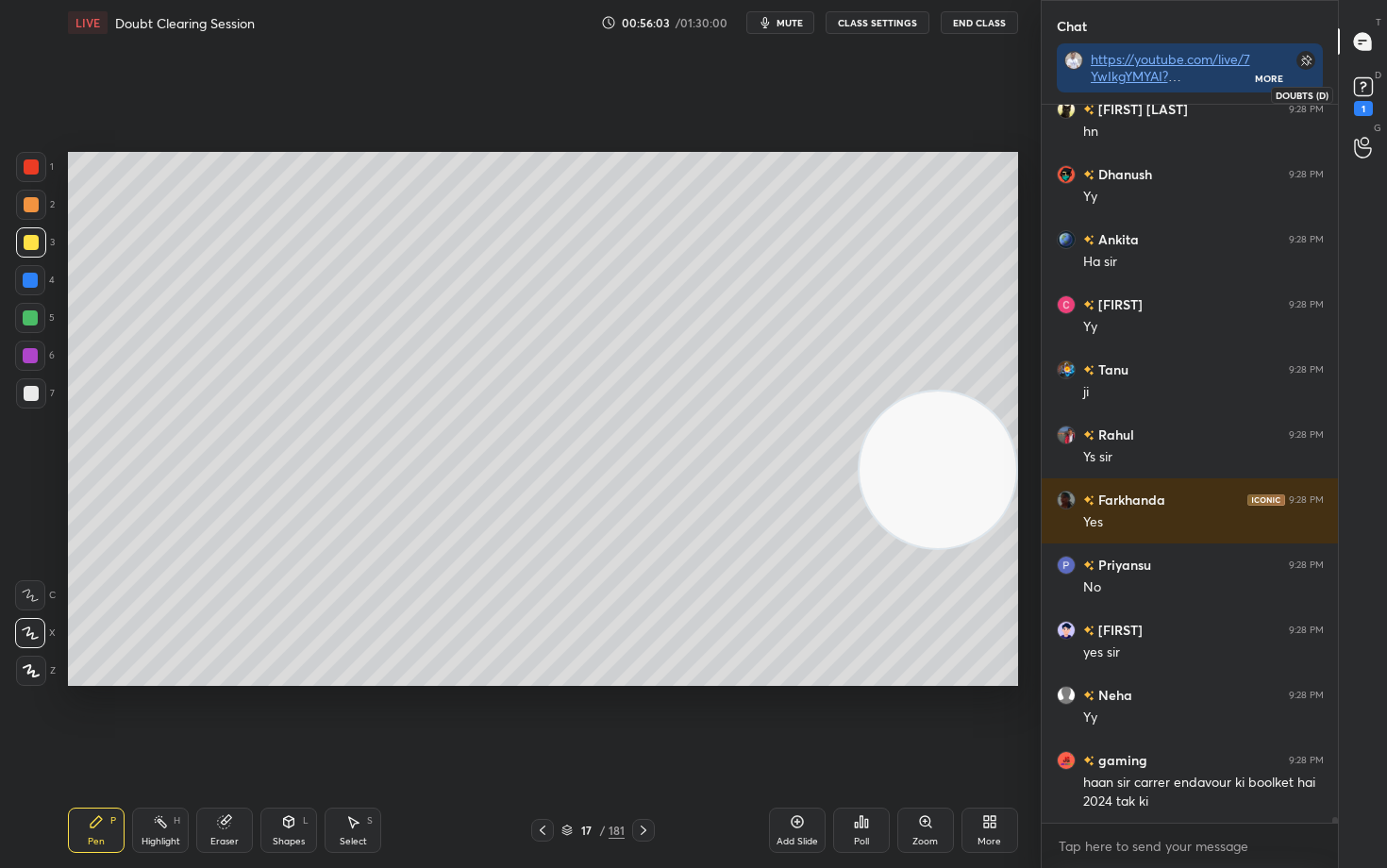 click 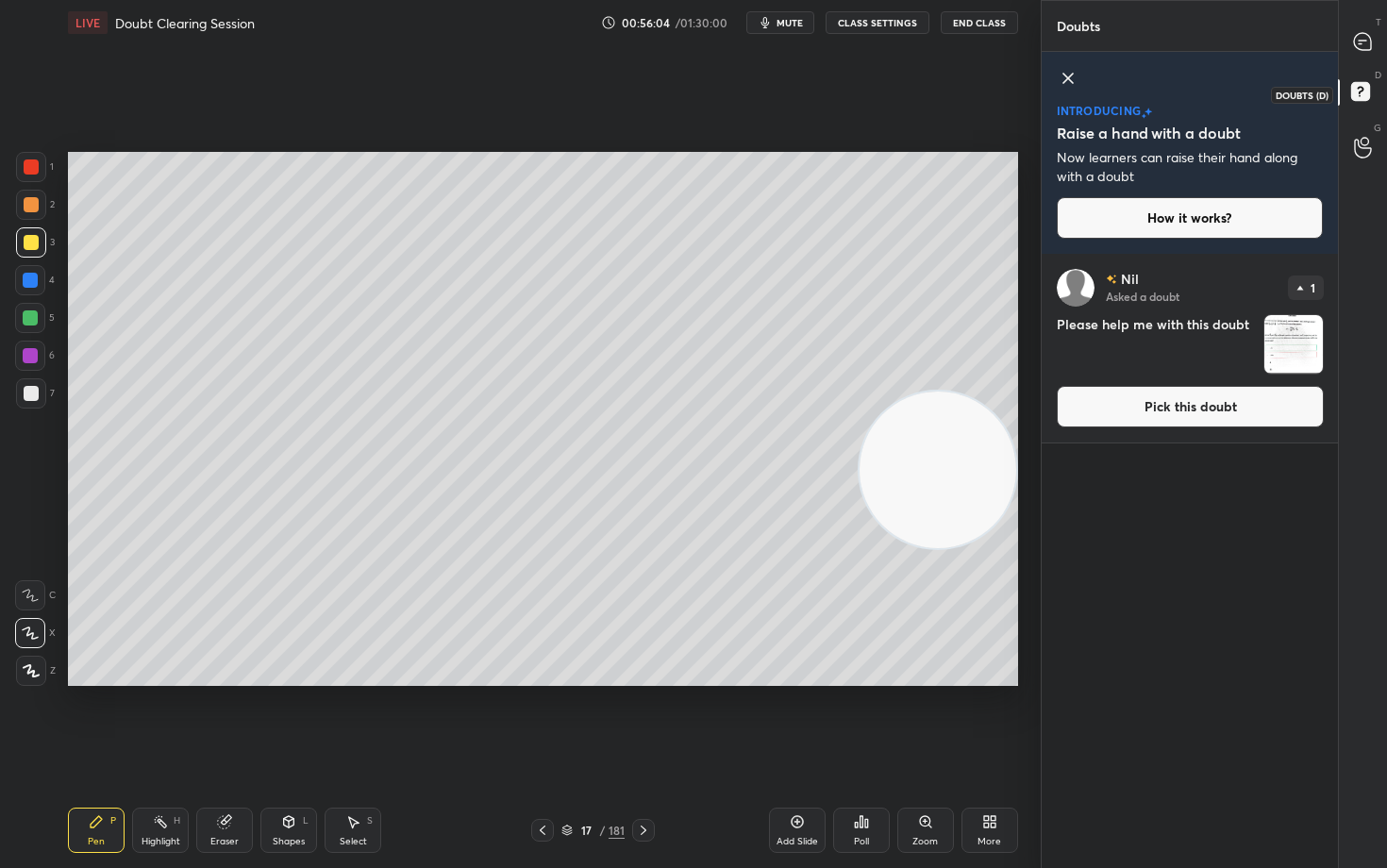 scroll, scrollTop: 6, scrollLeft: 7, axis: both 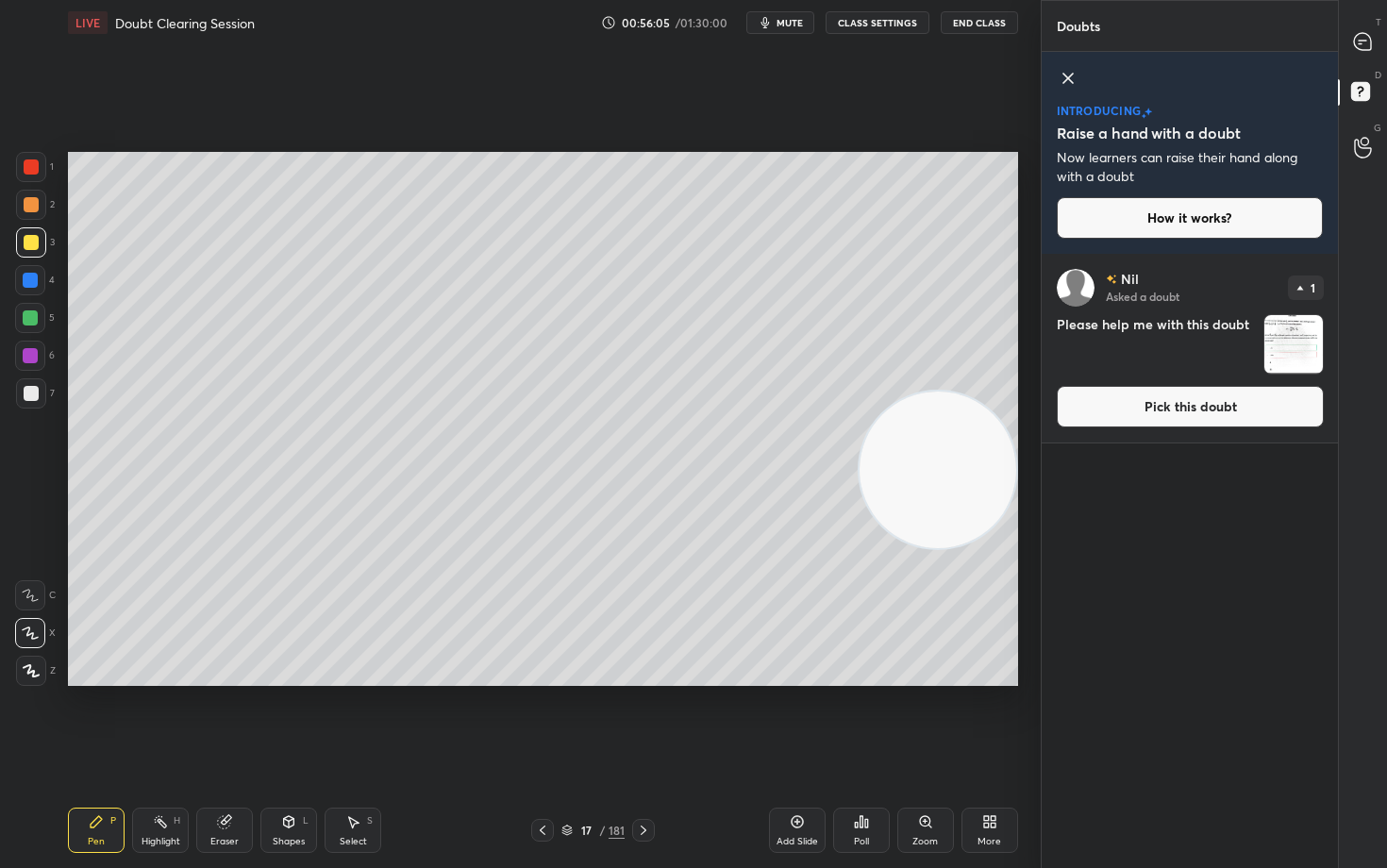click on "Pick this doubt" at bounding box center [1190, 407] 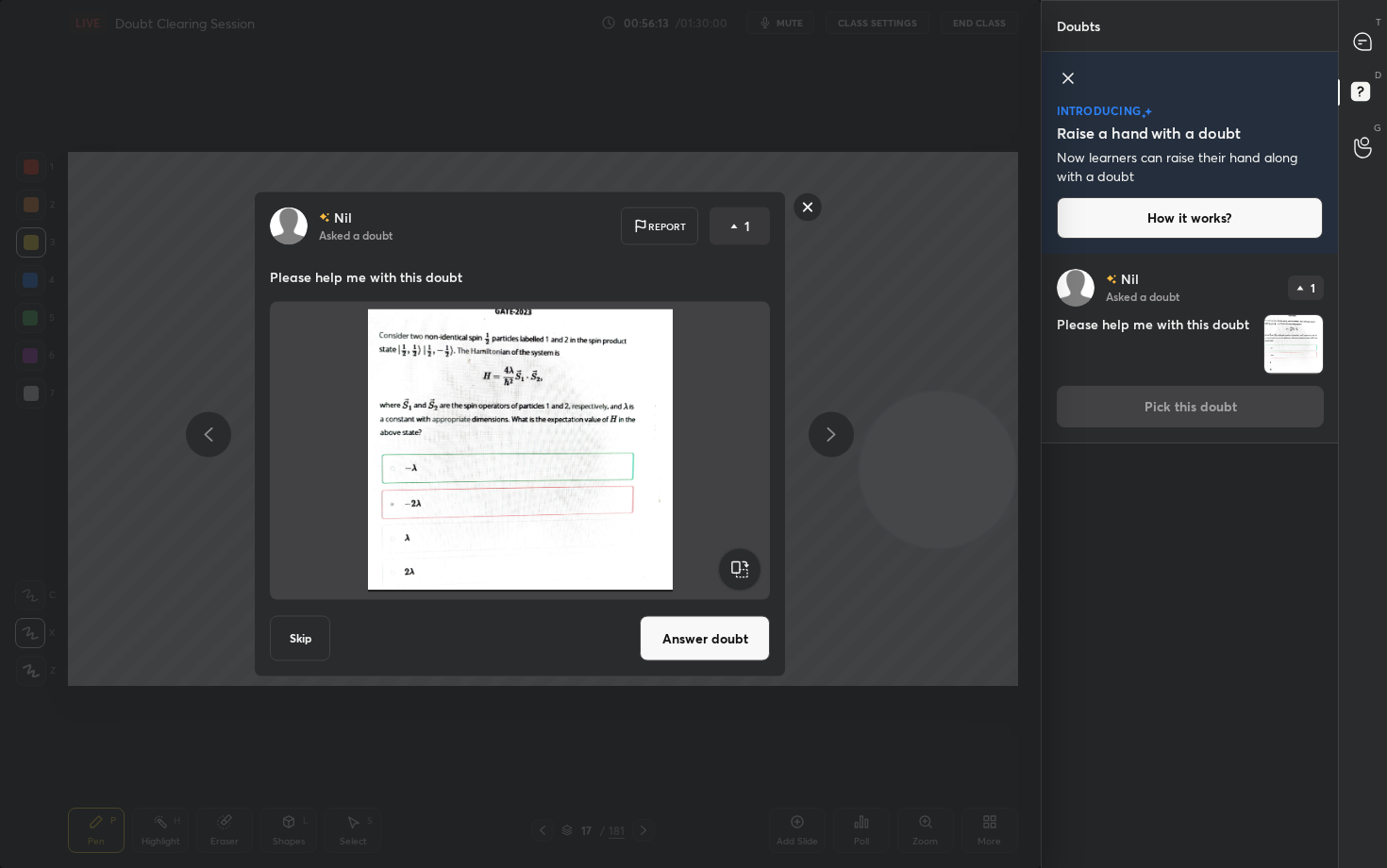 click on "Answer doubt" at bounding box center (705, 639) 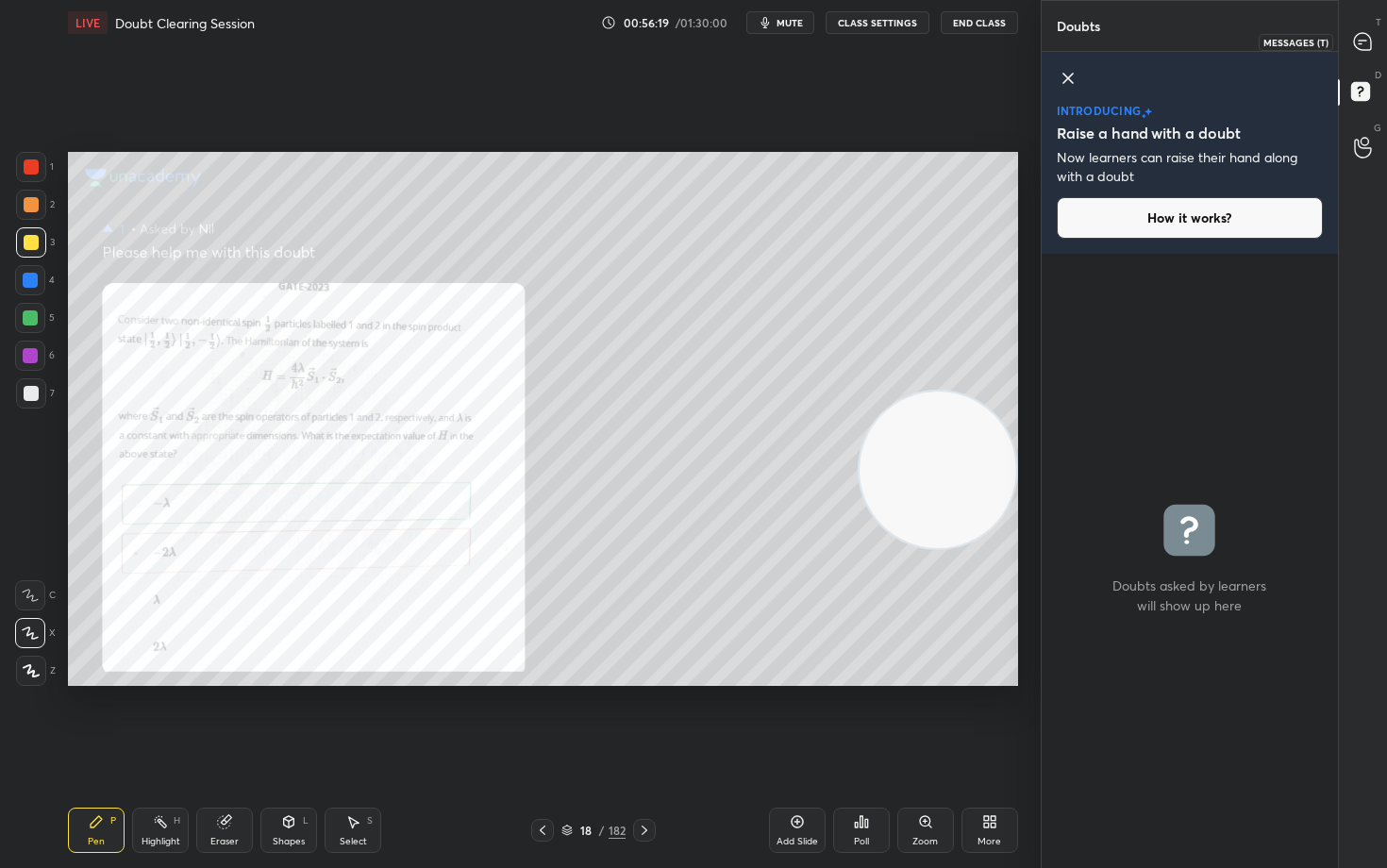 click 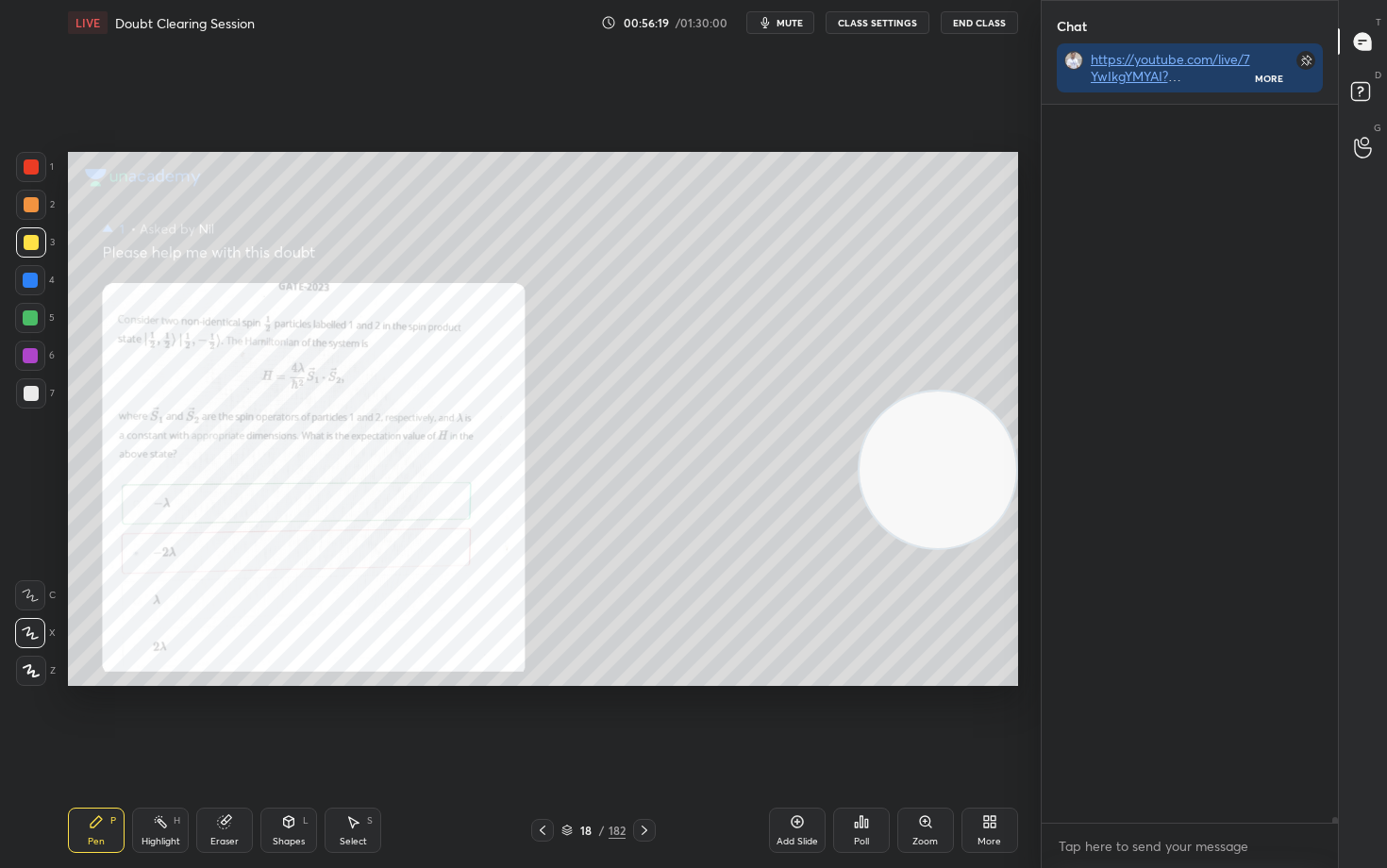 scroll, scrollTop: 86558, scrollLeft: 0, axis: vertical 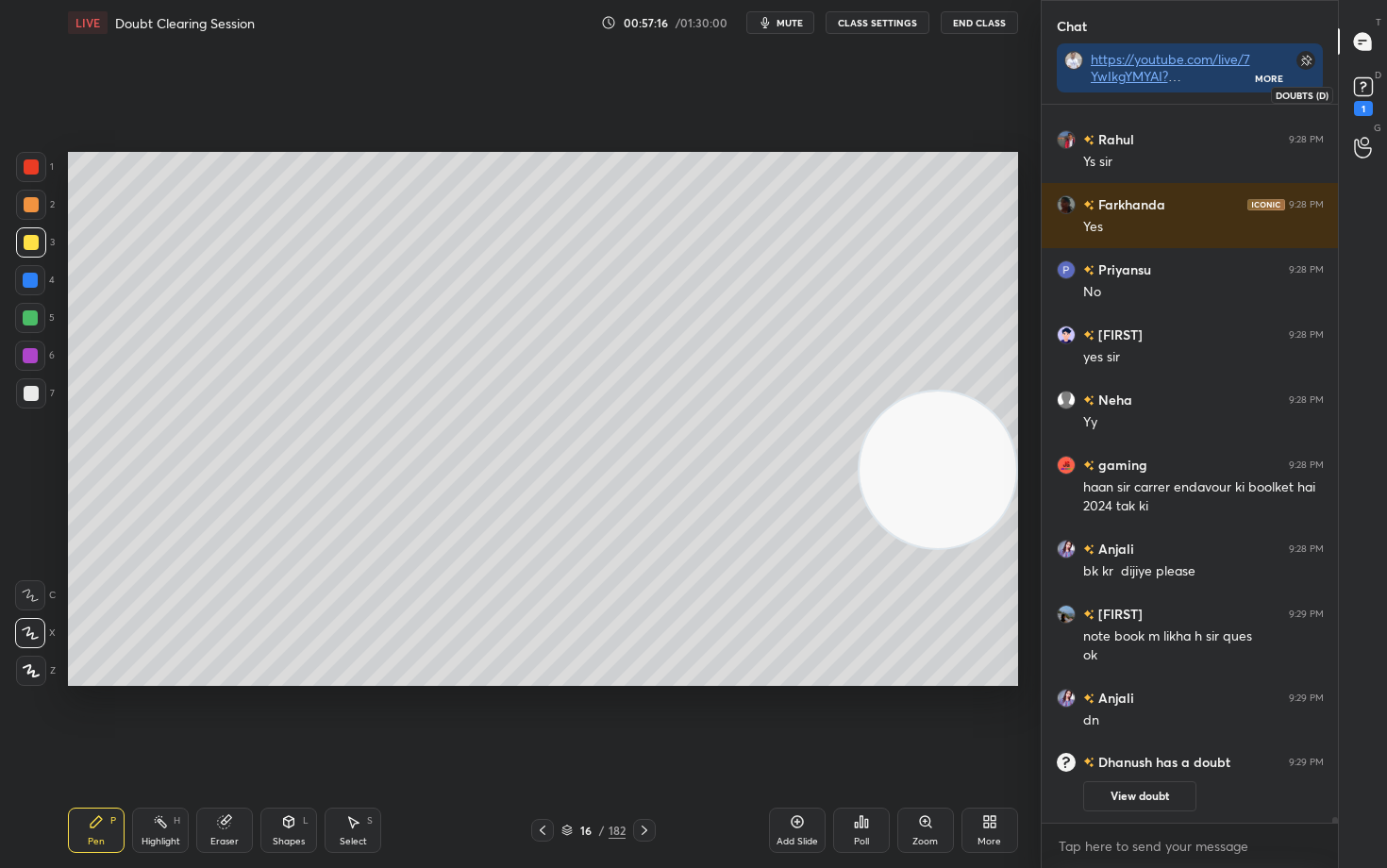 click 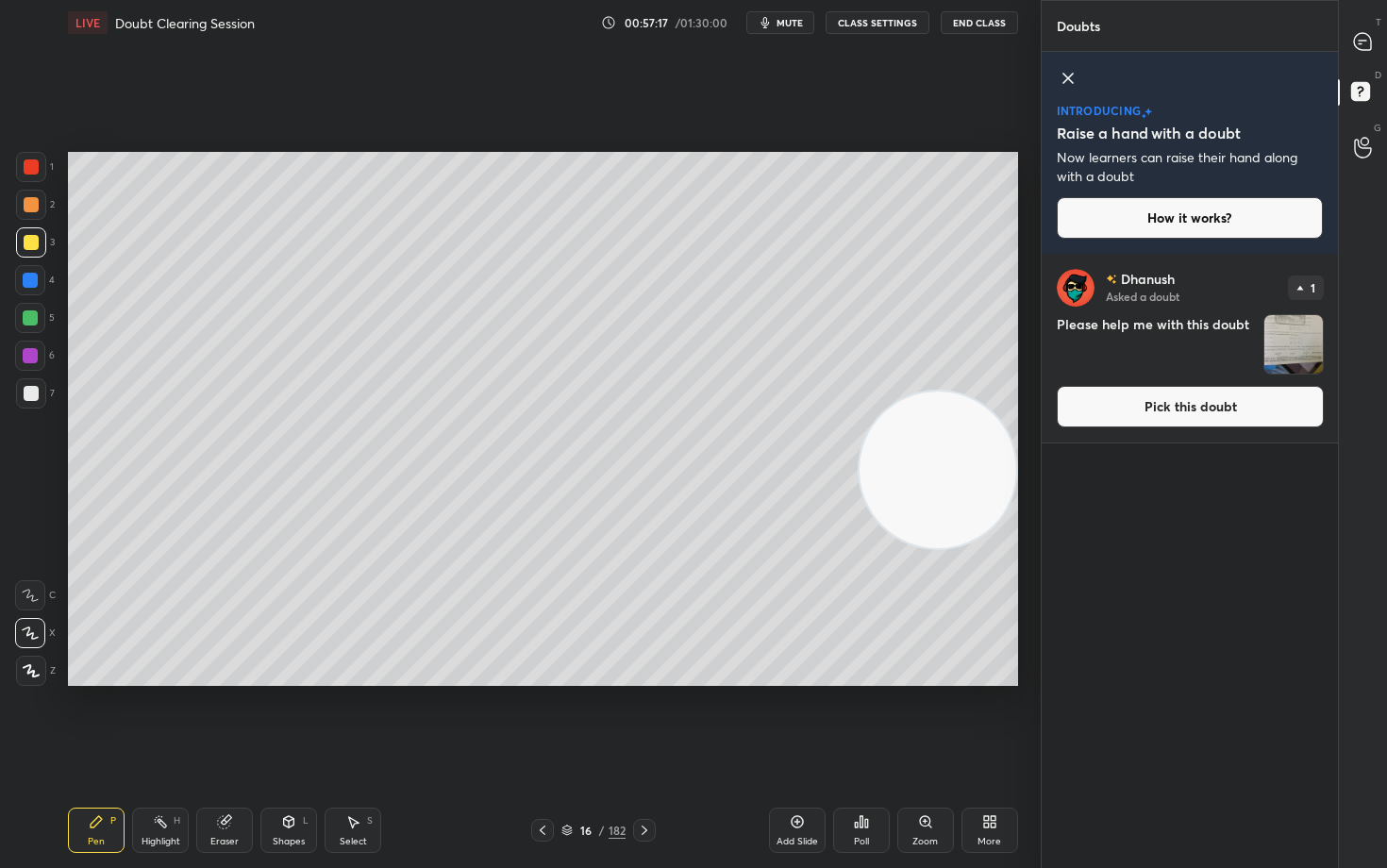click on "Pick this doubt" at bounding box center (1190, 407) 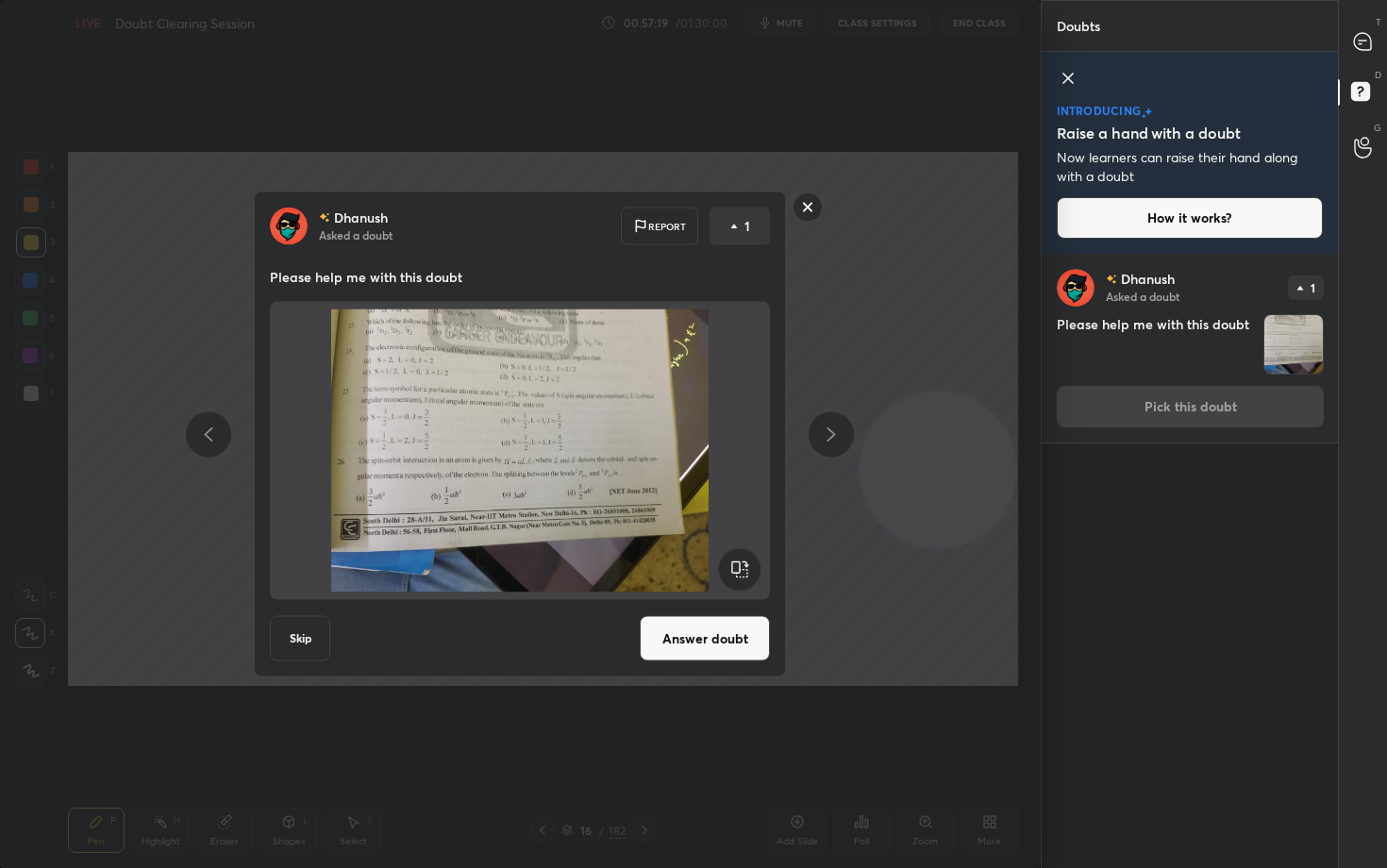 click on "Answer doubt" at bounding box center [705, 639] 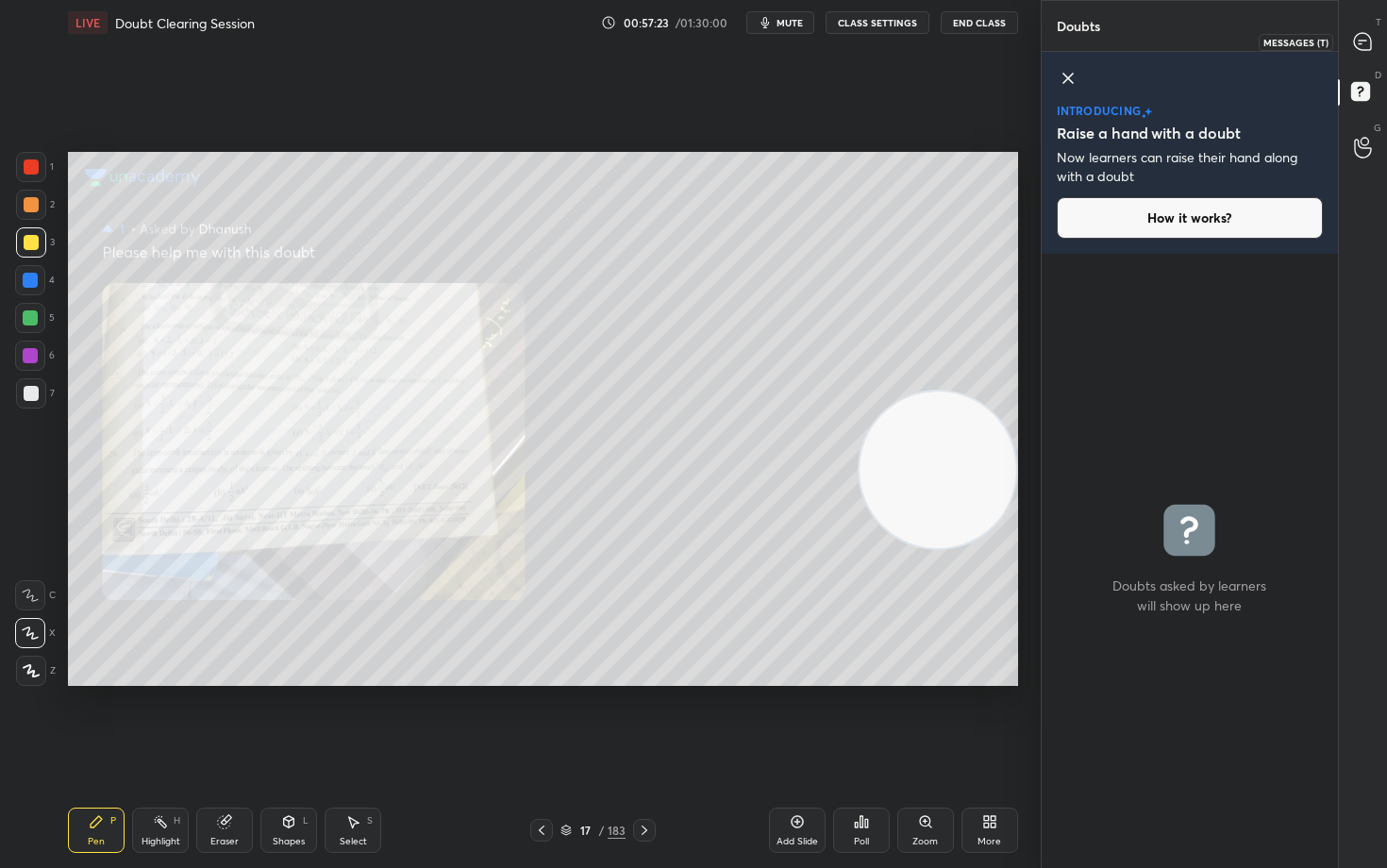 click 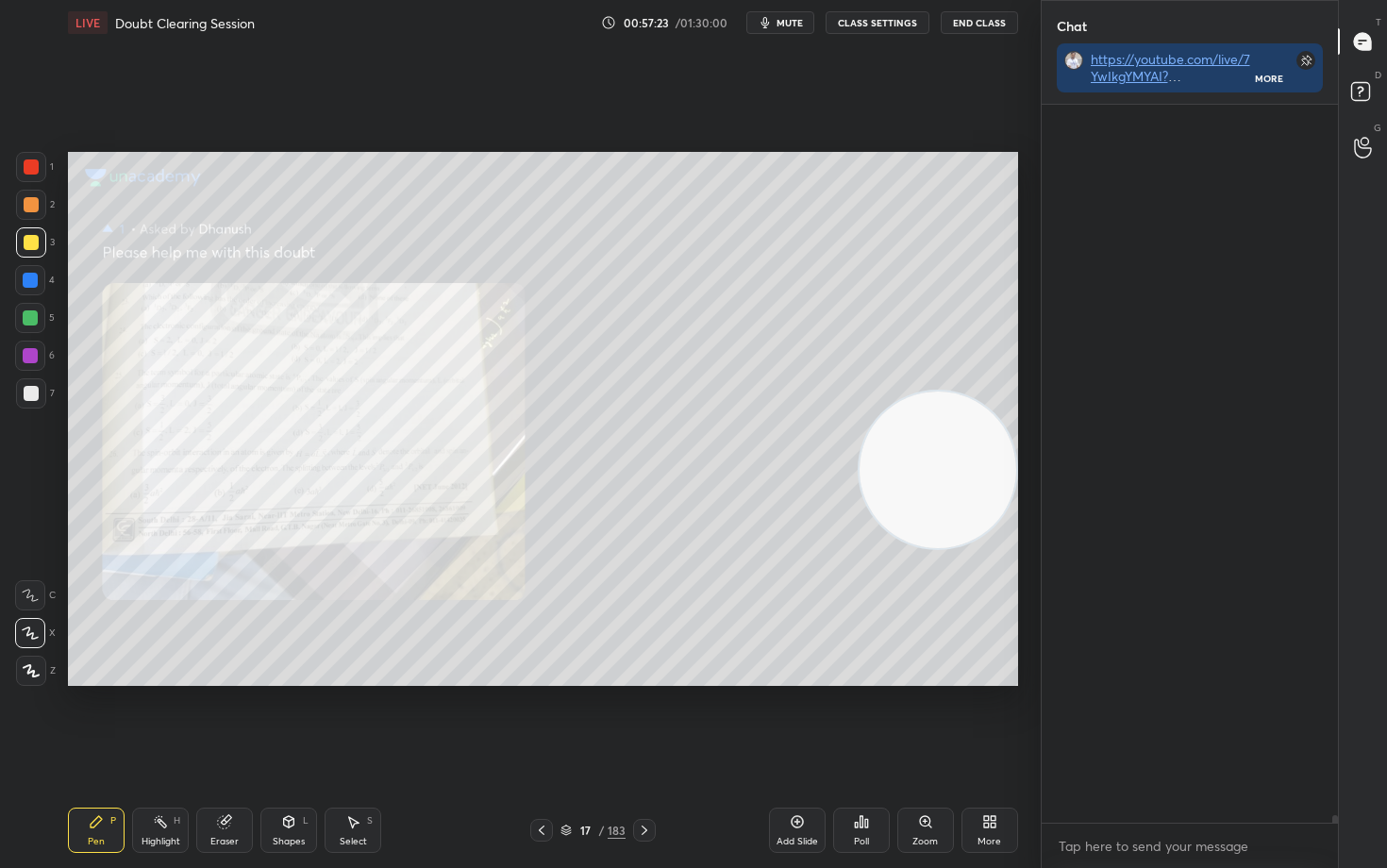 scroll, scrollTop: 68551, scrollLeft: 0, axis: vertical 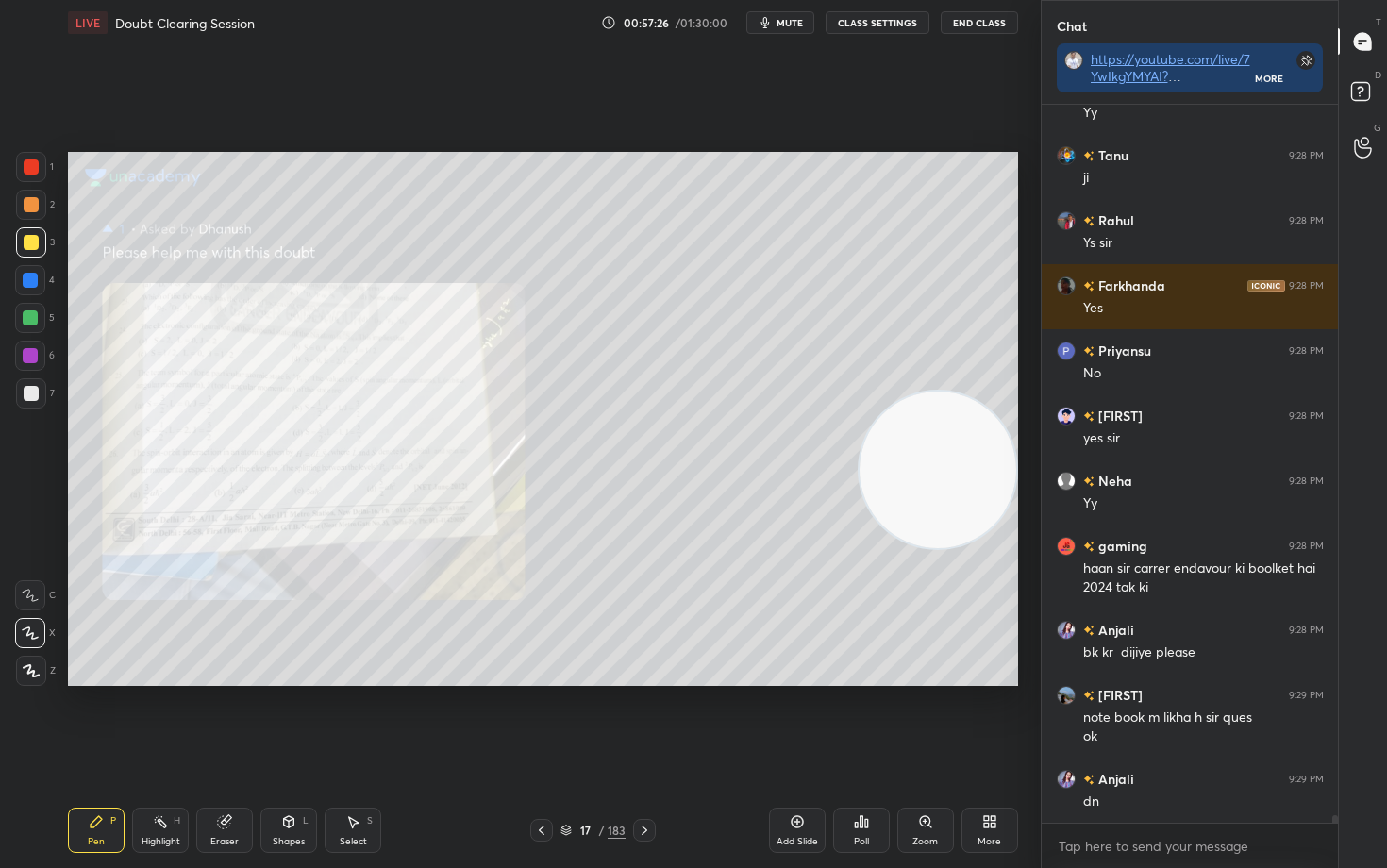 click 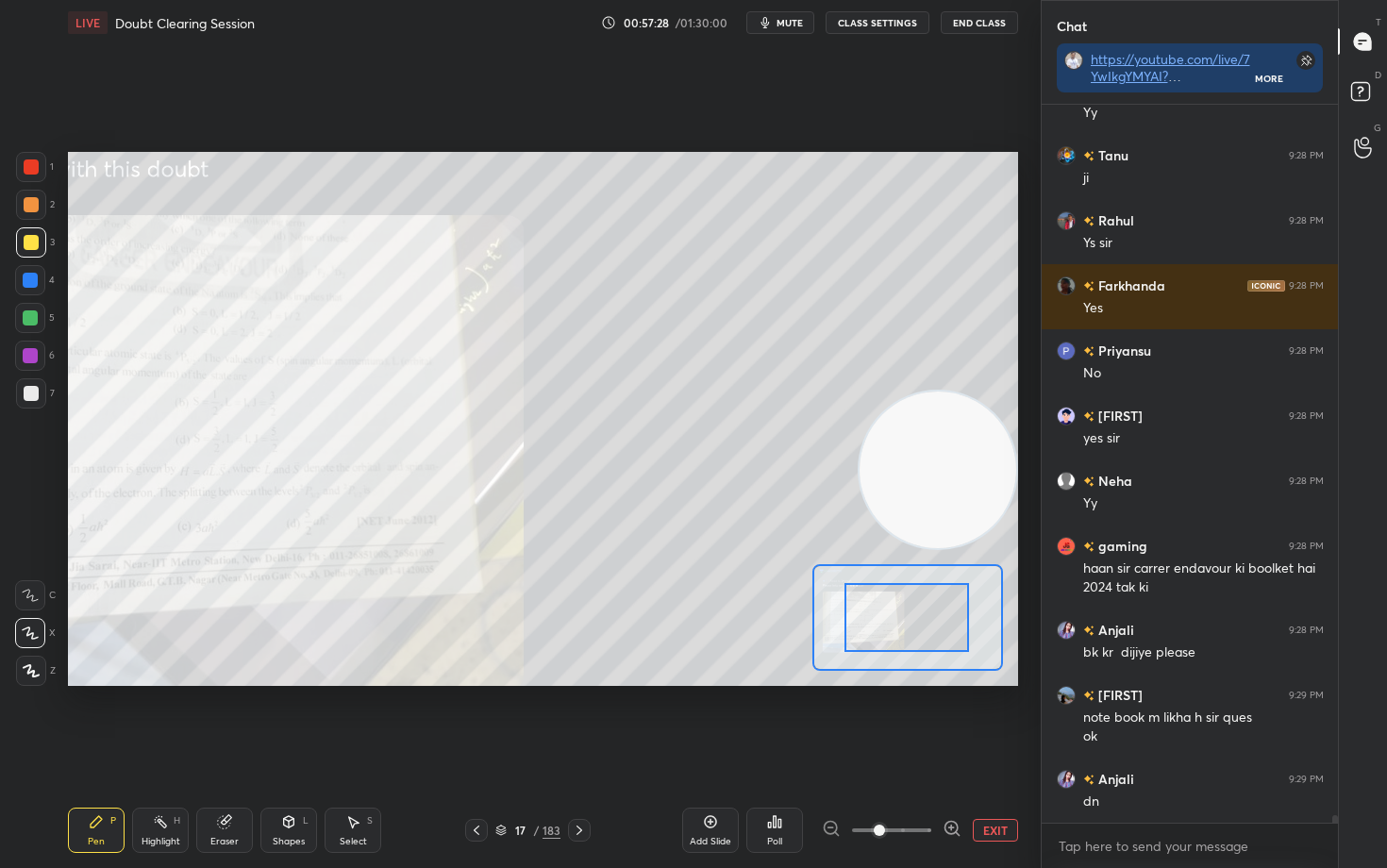 drag, startPoint x: 933, startPoint y: 634, endPoint x: 860, endPoint y: 641, distance: 73.33485 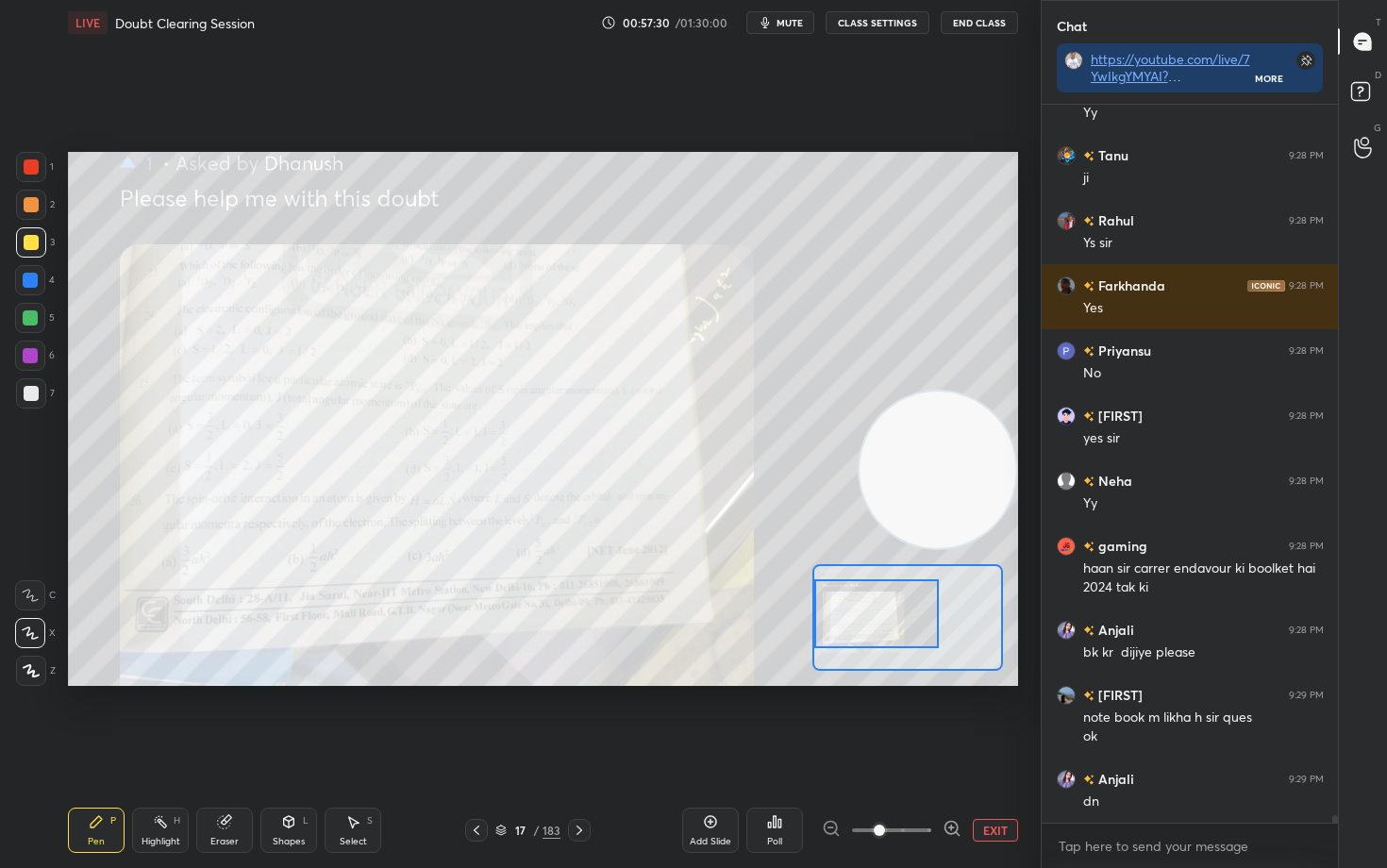 drag, startPoint x: 914, startPoint y: 637, endPoint x: 861, endPoint y: 633, distance: 53.15073 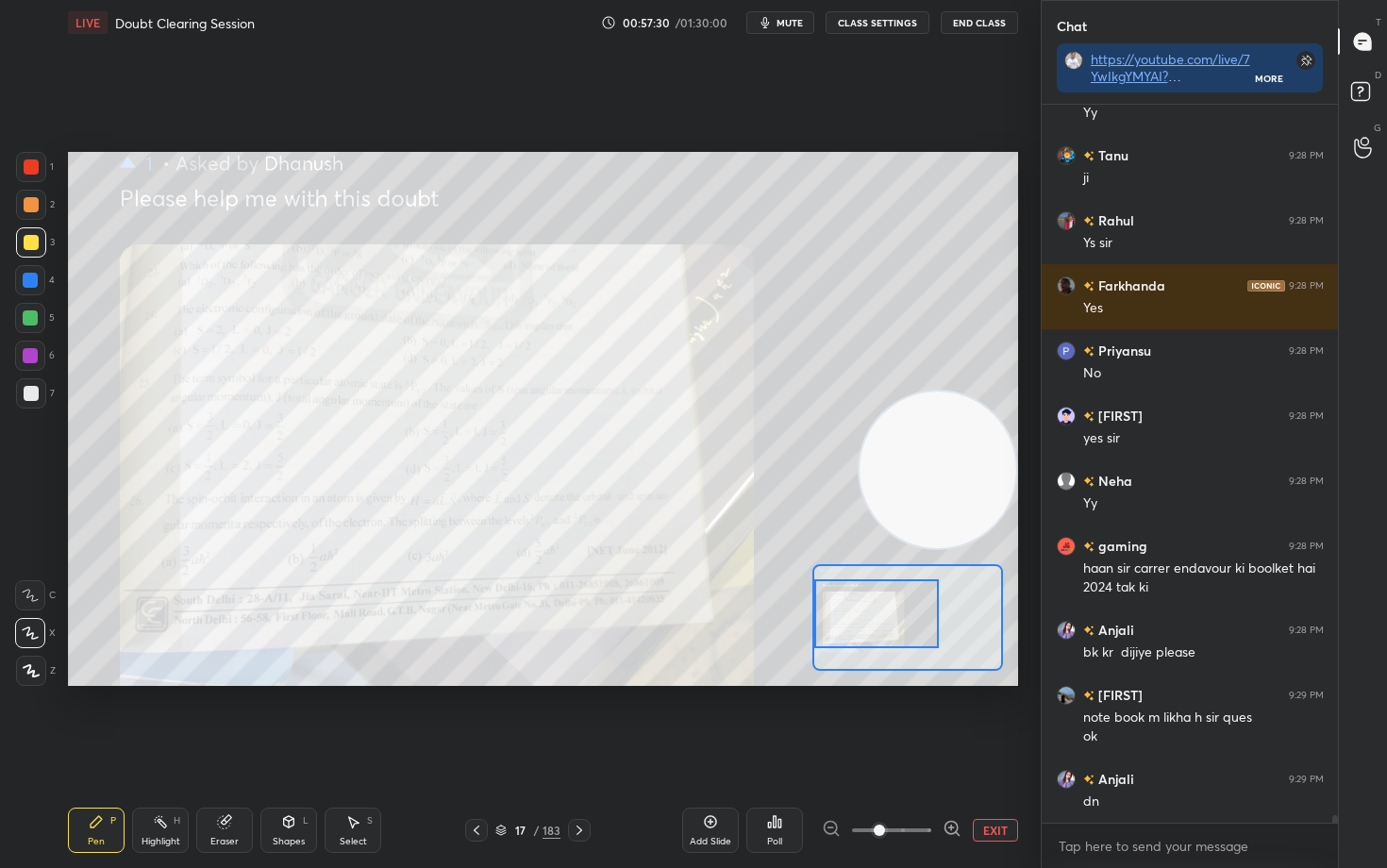 click at bounding box center [877, 613] 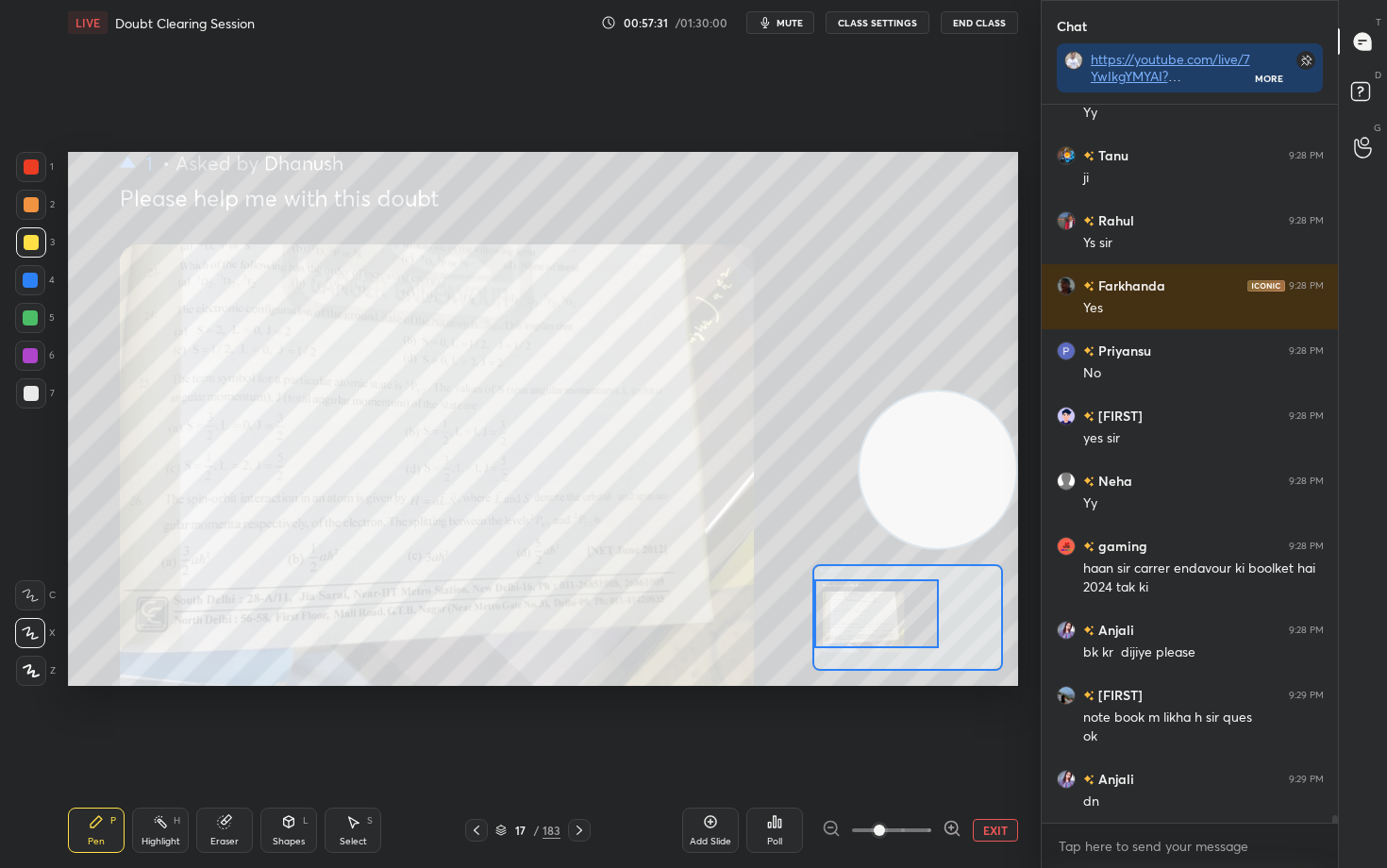 click 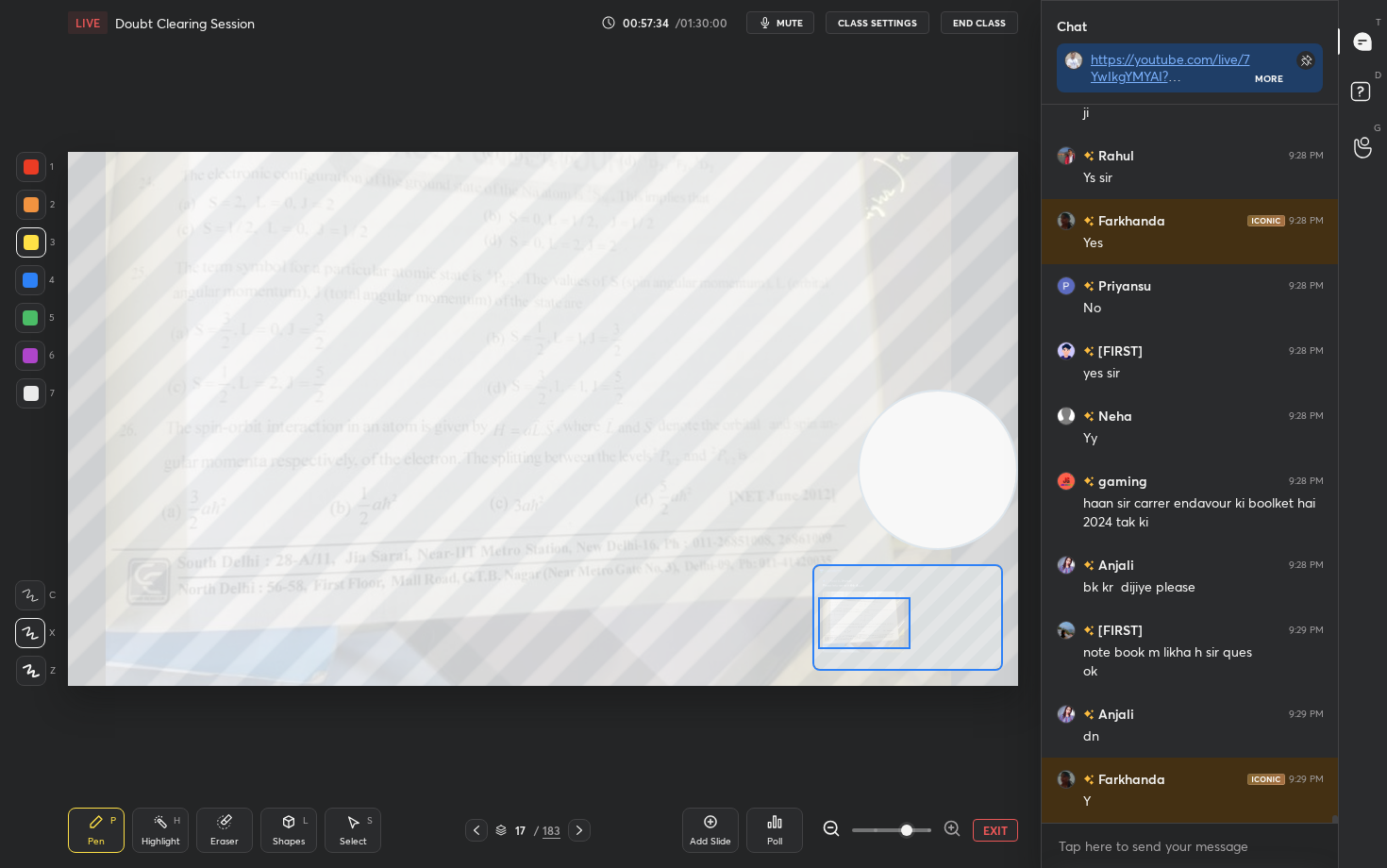 scroll, scrollTop: 68681, scrollLeft: 0, axis: vertical 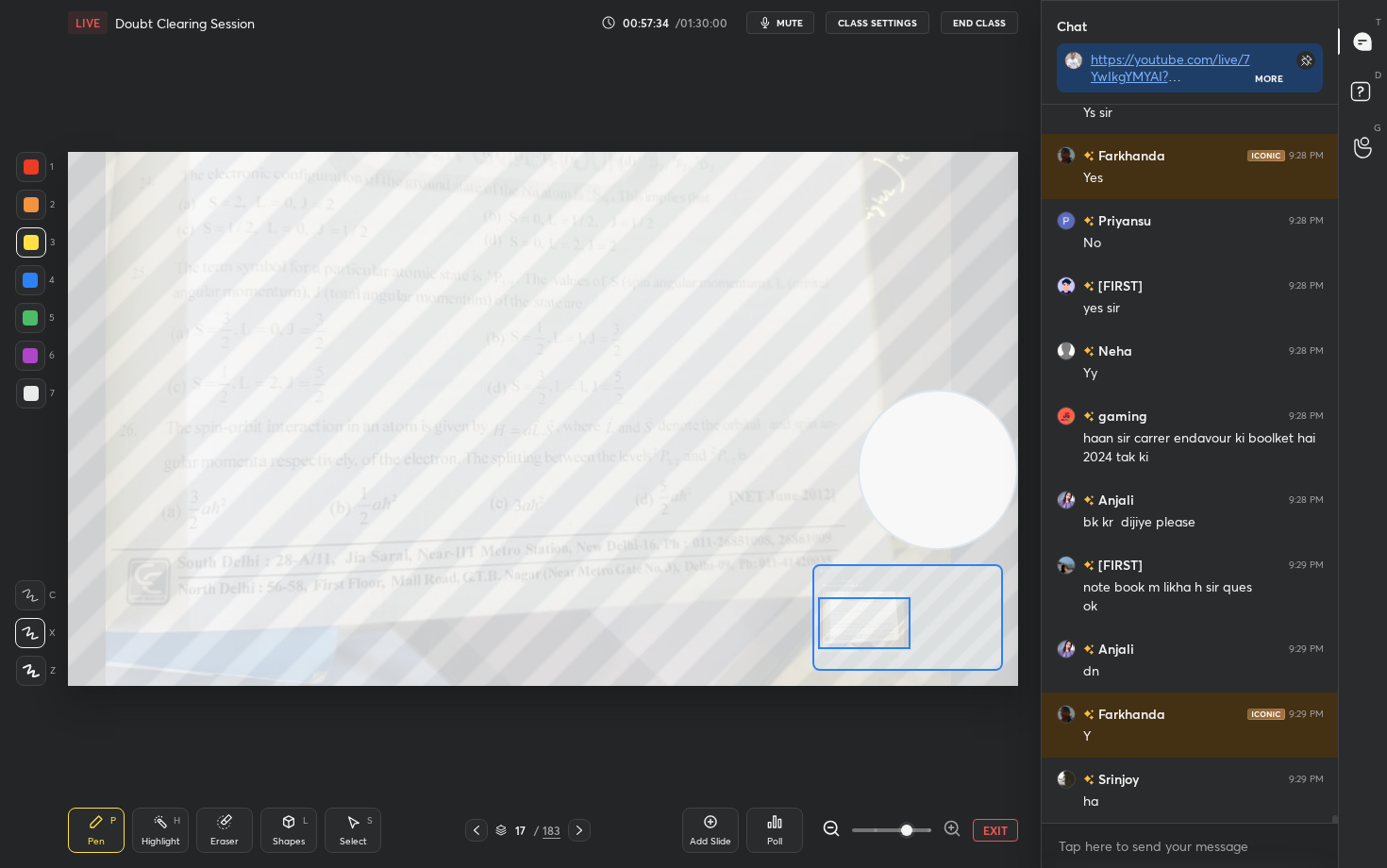 drag, startPoint x: 895, startPoint y: 610, endPoint x: 883, endPoint y: 620, distance: 15.6205 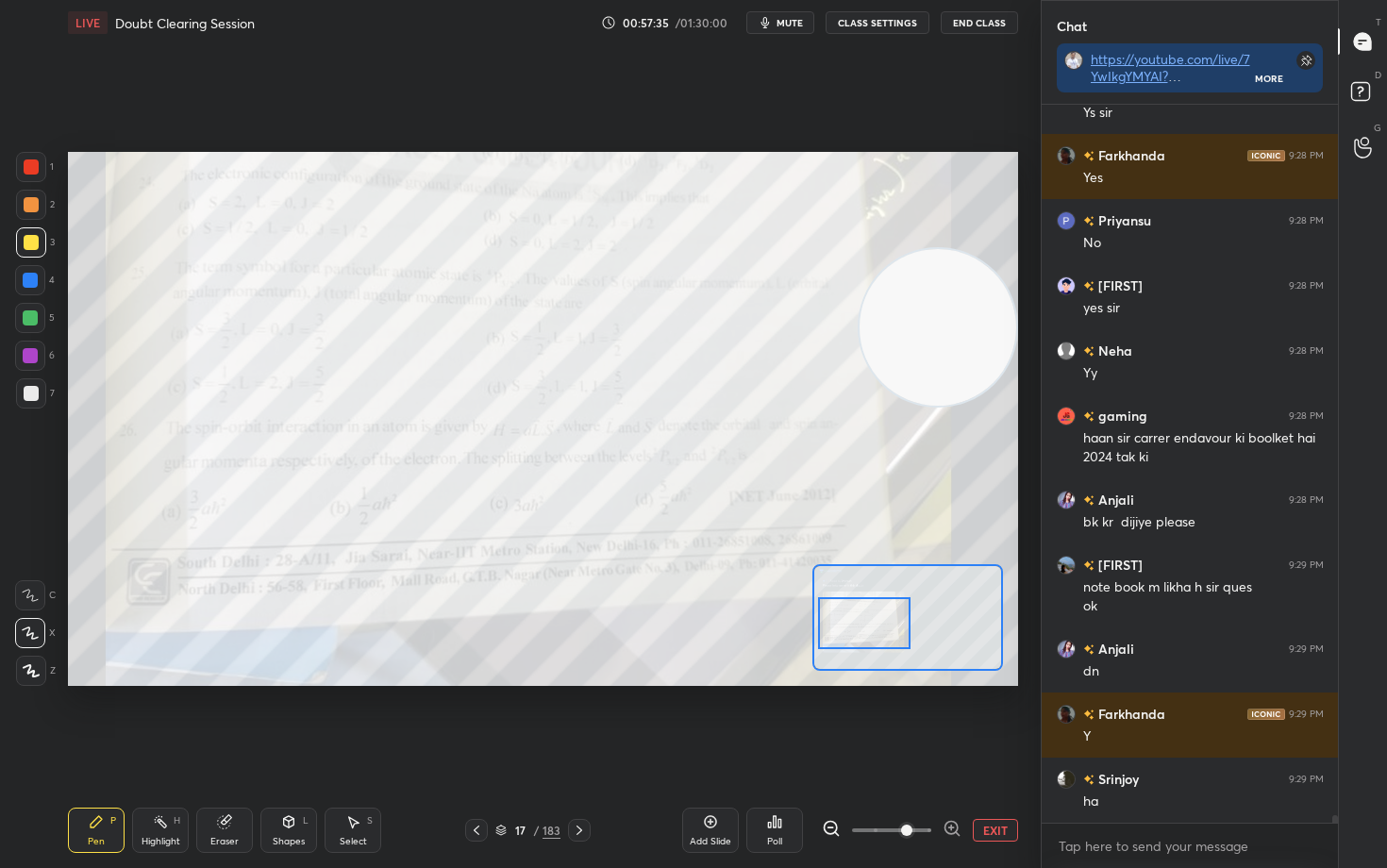 drag, startPoint x: 924, startPoint y: 527, endPoint x: 958, endPoint y: 321, distance: 208.78697 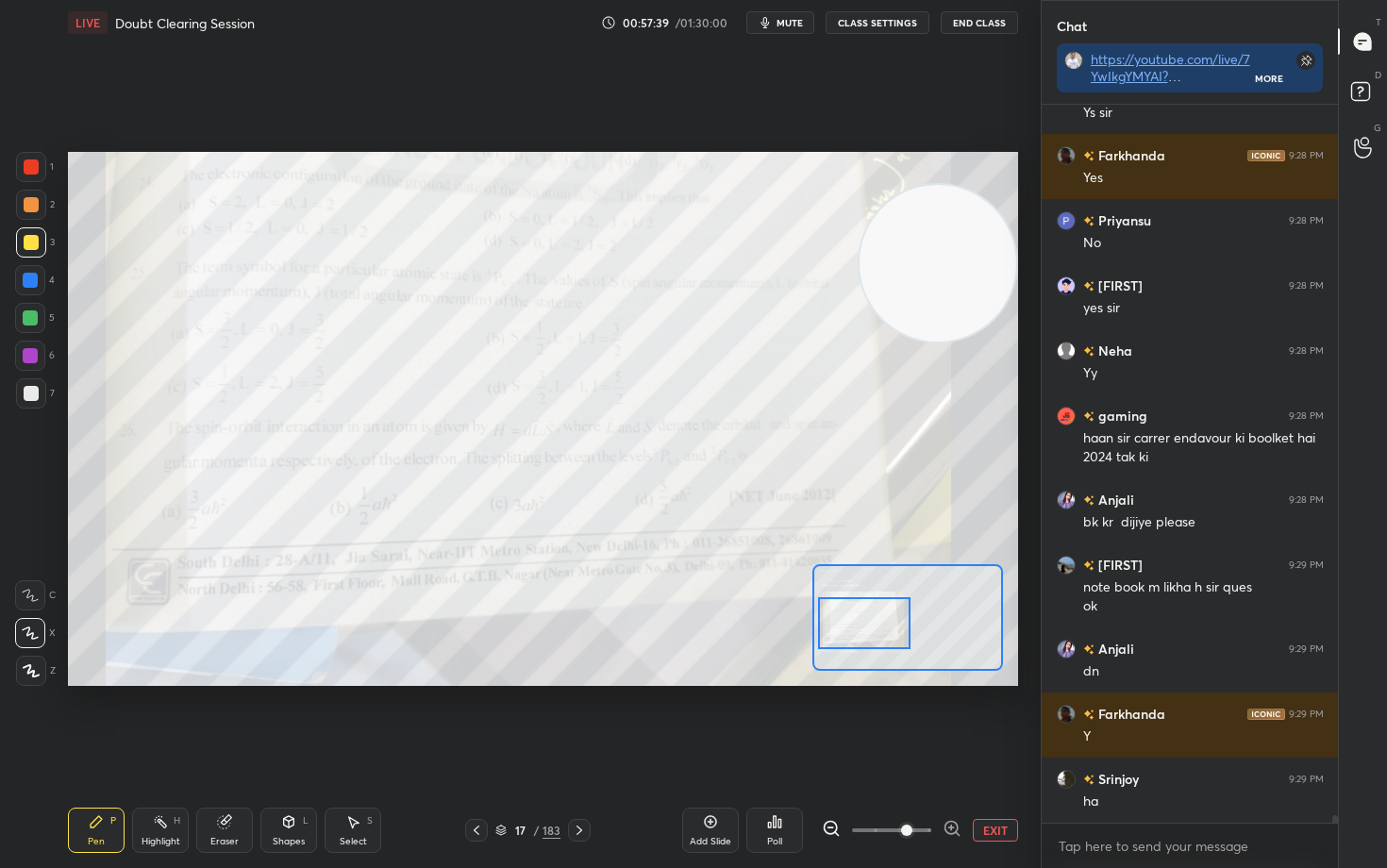 scroll, scrollTop: 68747, scrollLeft: 0, axis: vertical 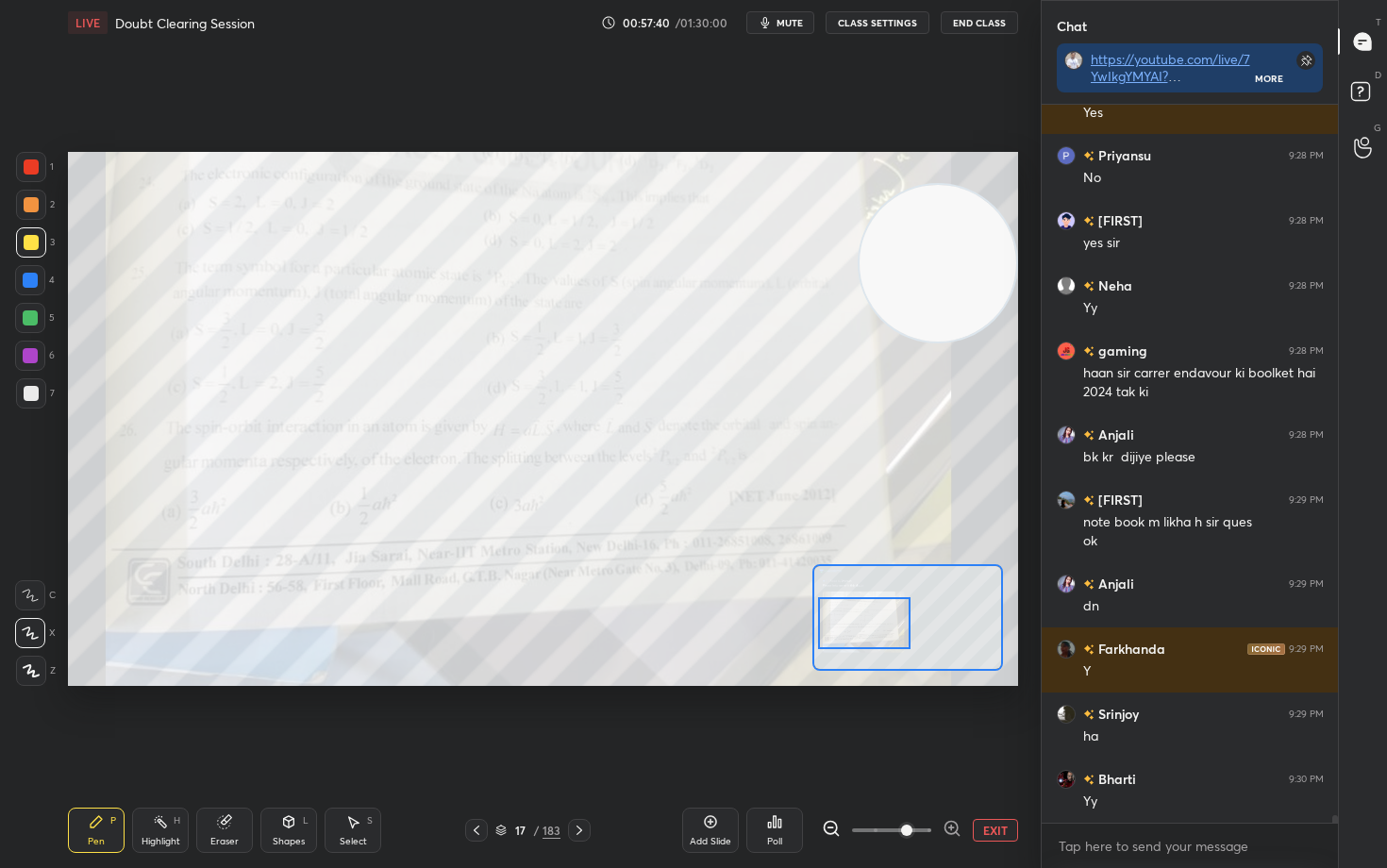 click at bounding box center (31, 167) 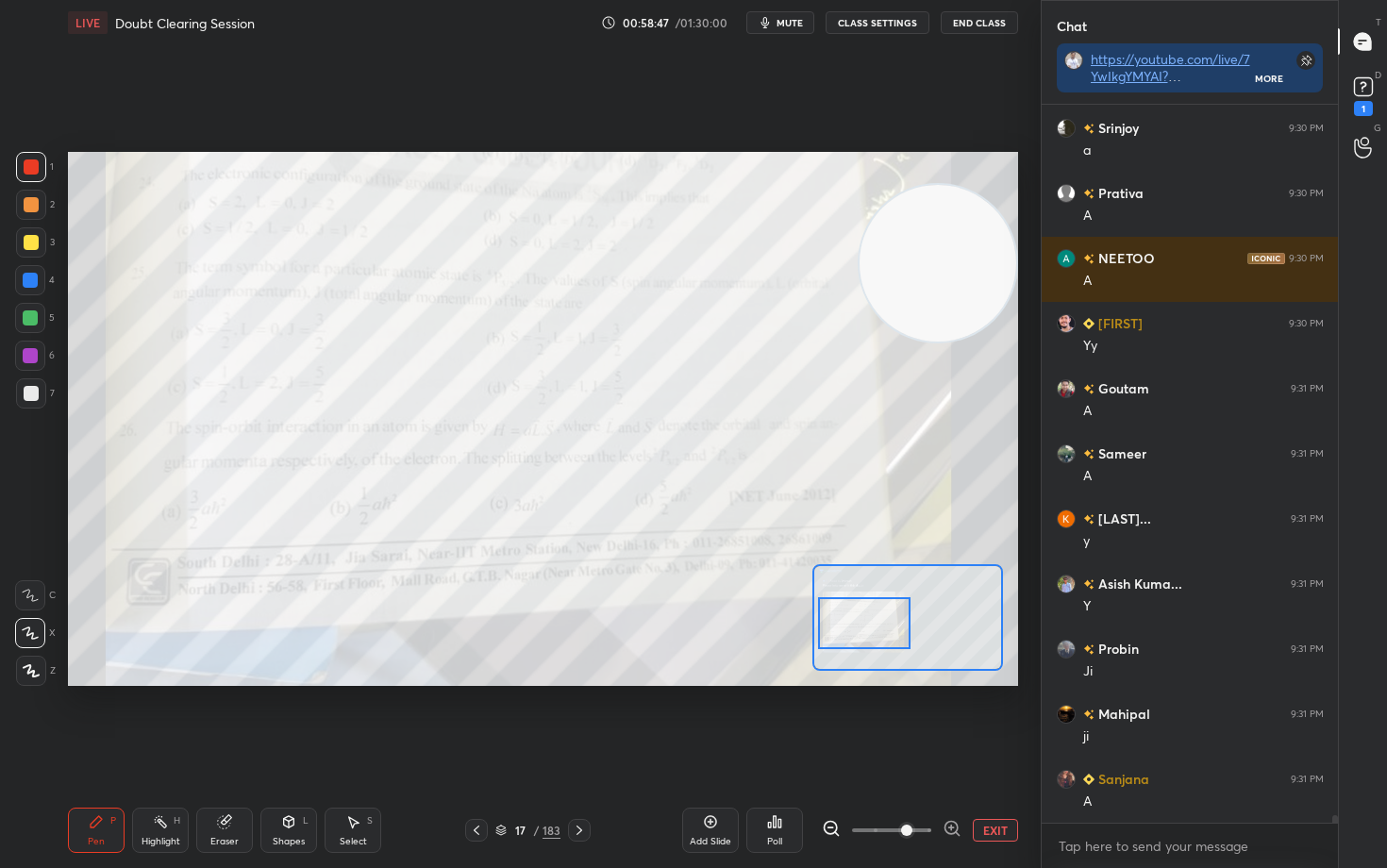 scroll, scrollTop: 70764, scrollLeft: 0, axis: vertical 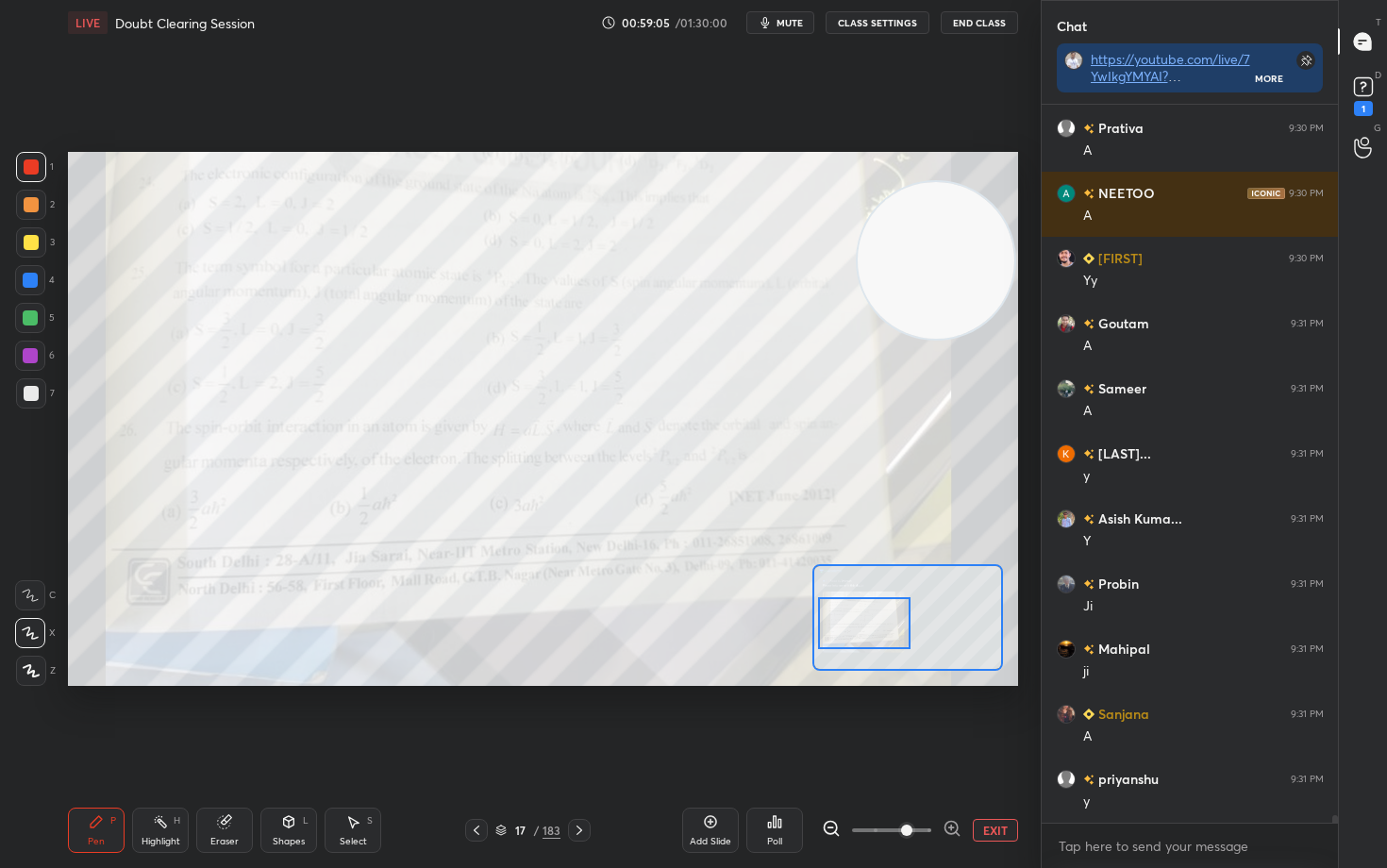drag, startPoint x: 957, startPoint y: 291, endPoint x: 994, endPoint y: 179, distance: 117.953381 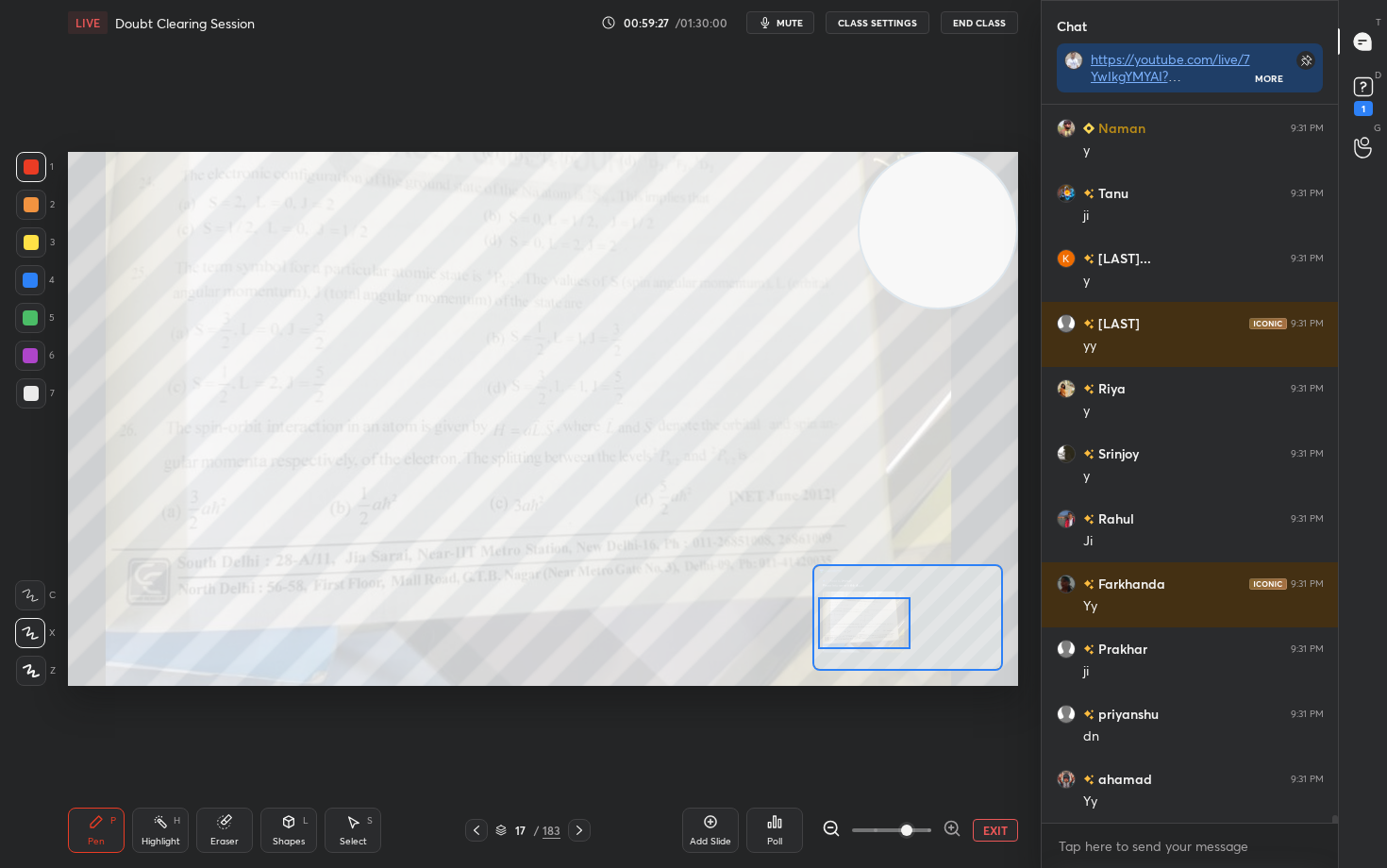 scroll, scrollTop: 71936, scrollLeft: 0, axis: vertical 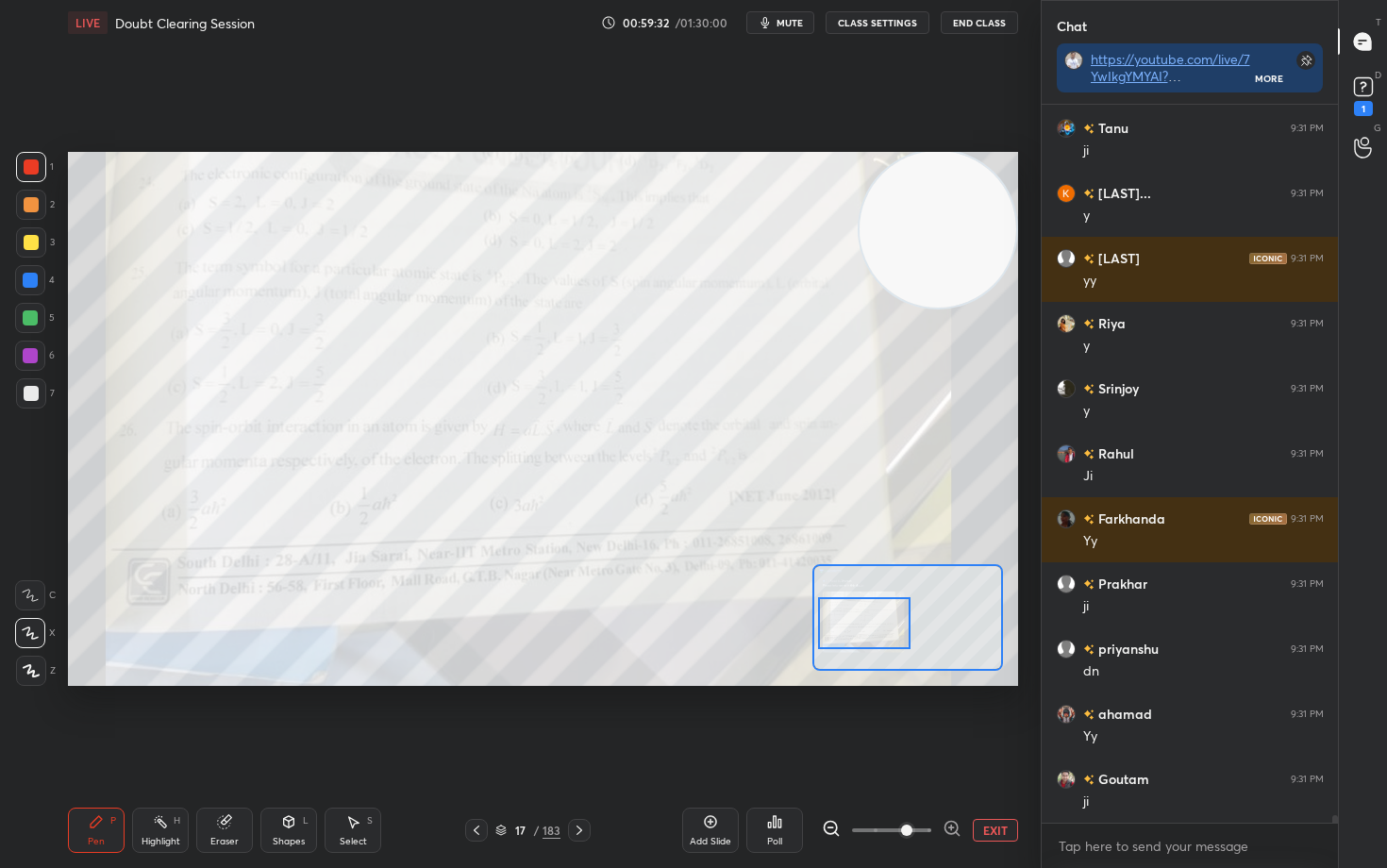 click on "EXIT" at bounding box center [995, 830] 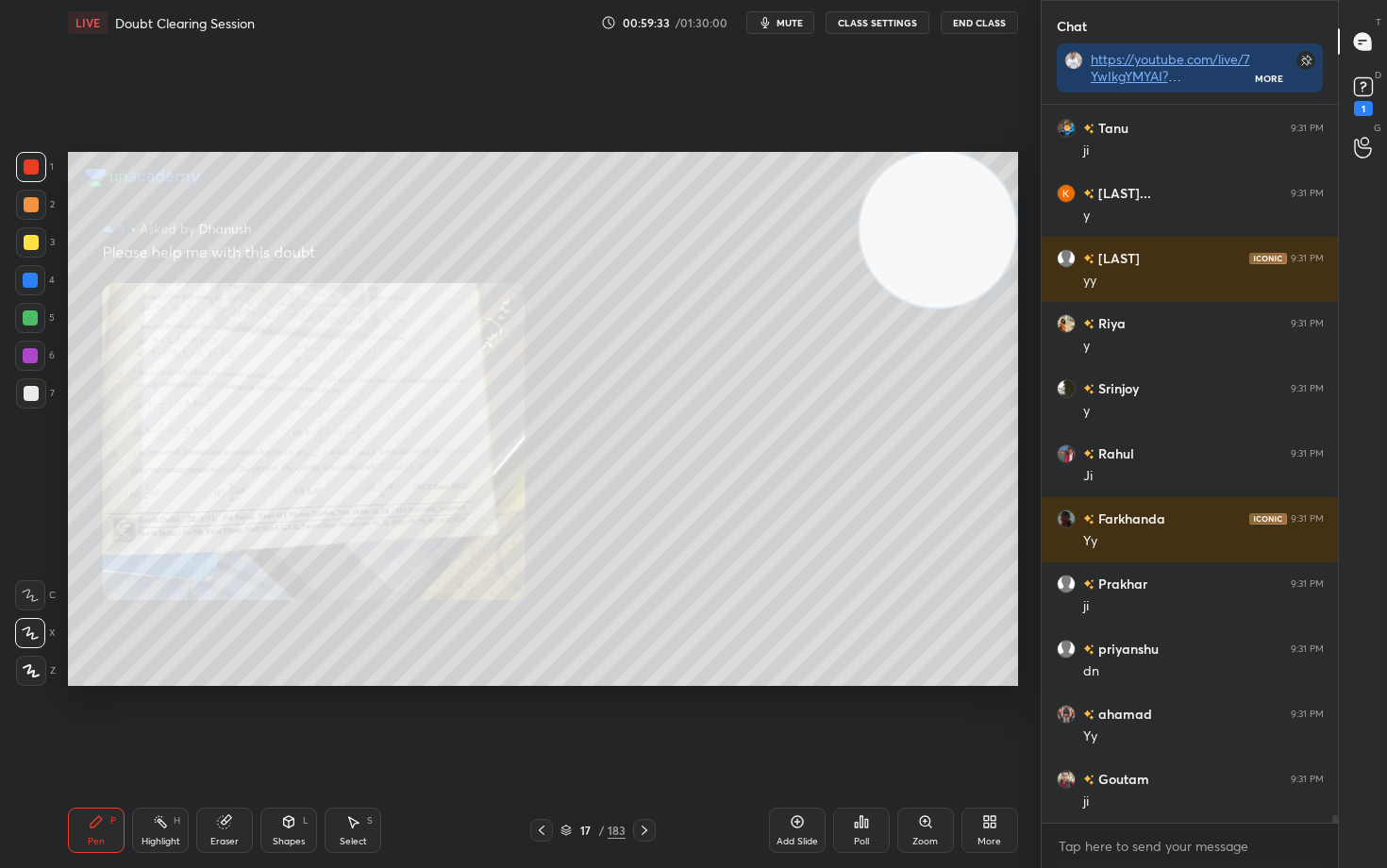 click at bounding box center [938, 229] 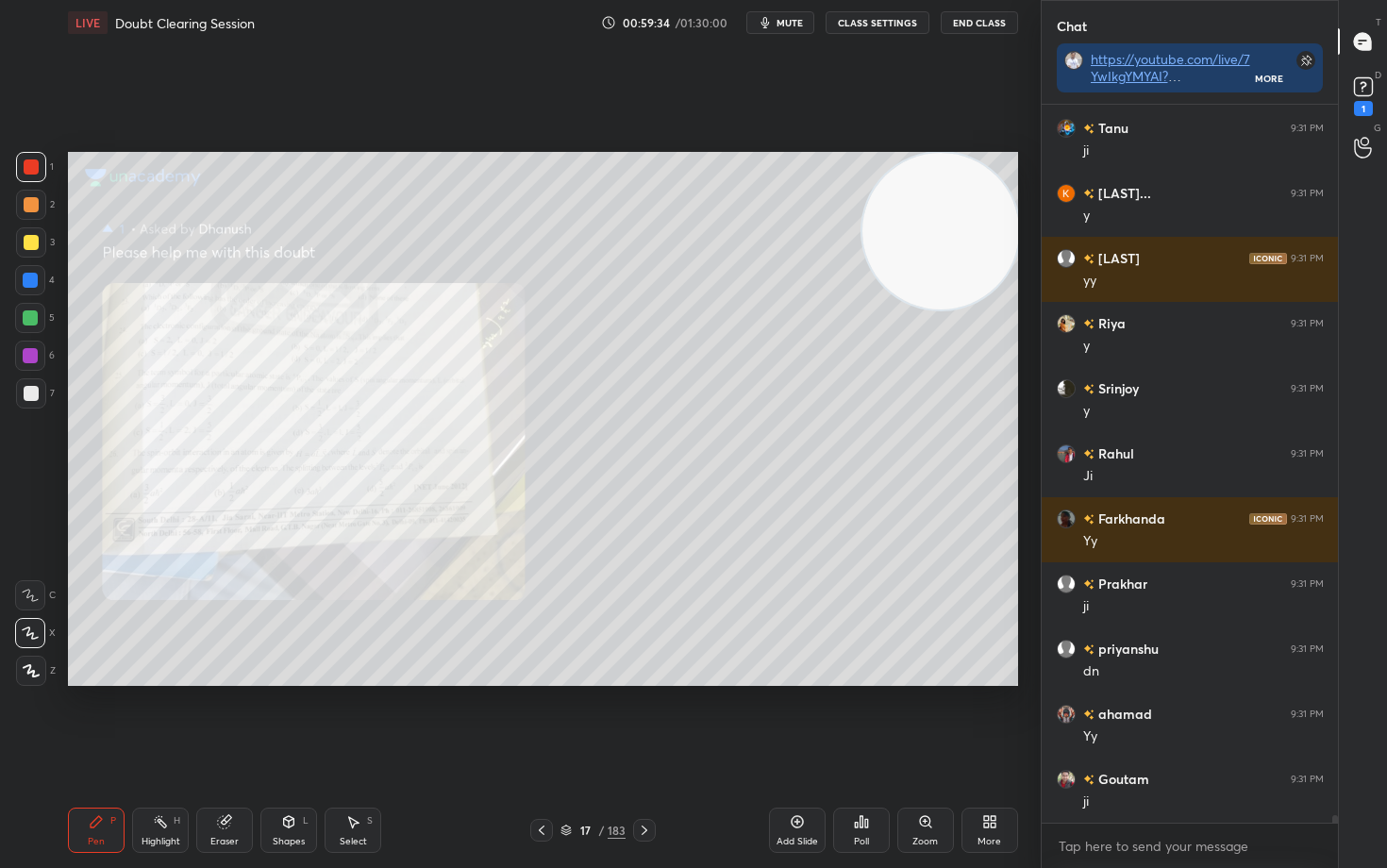 click on "Add Slide" at bounding box center [797, 830] 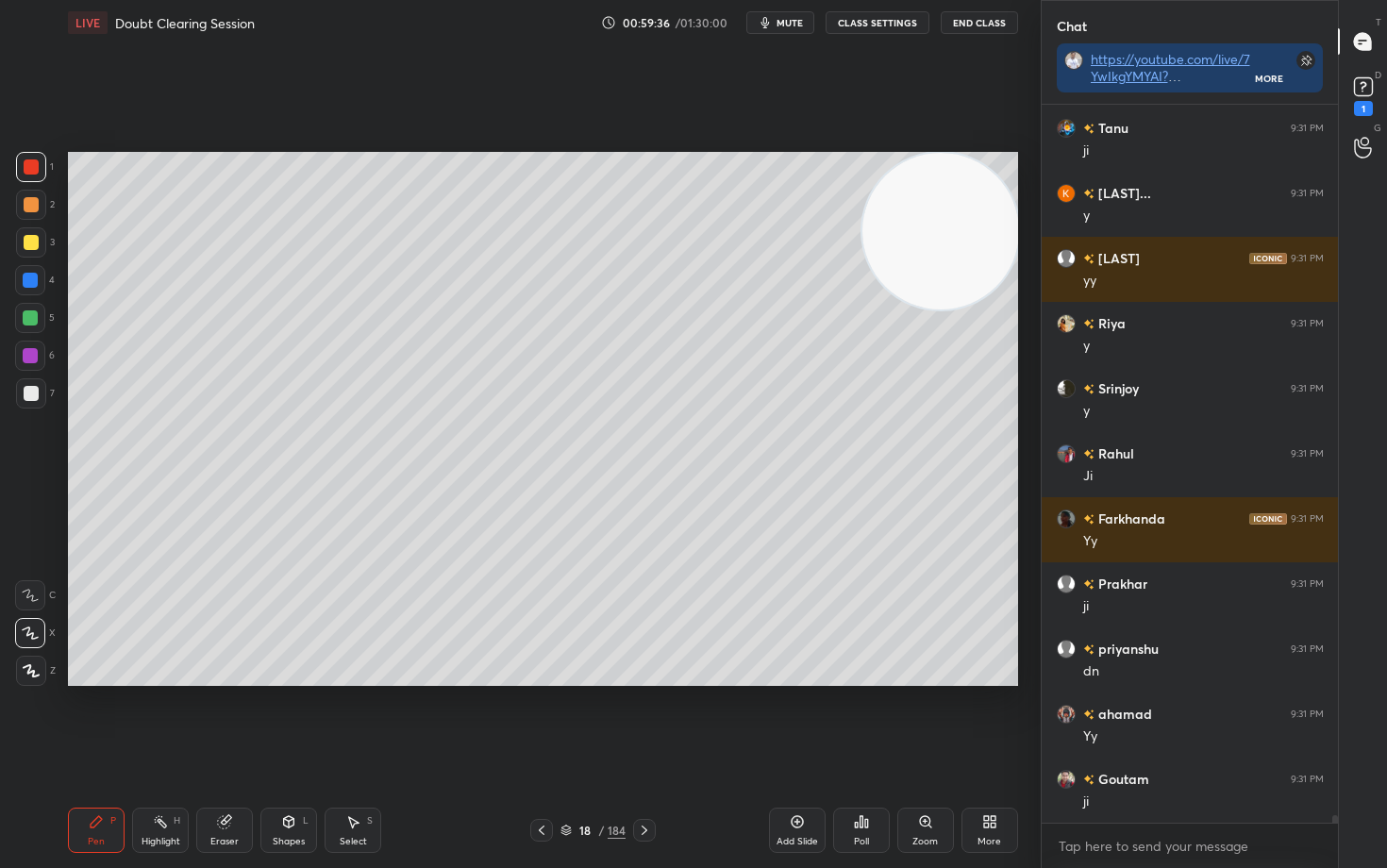 drag, startPoint x: 30, startPoint y: 243, endPoint x: 50, endPoint y: 239, distance: 20.396078 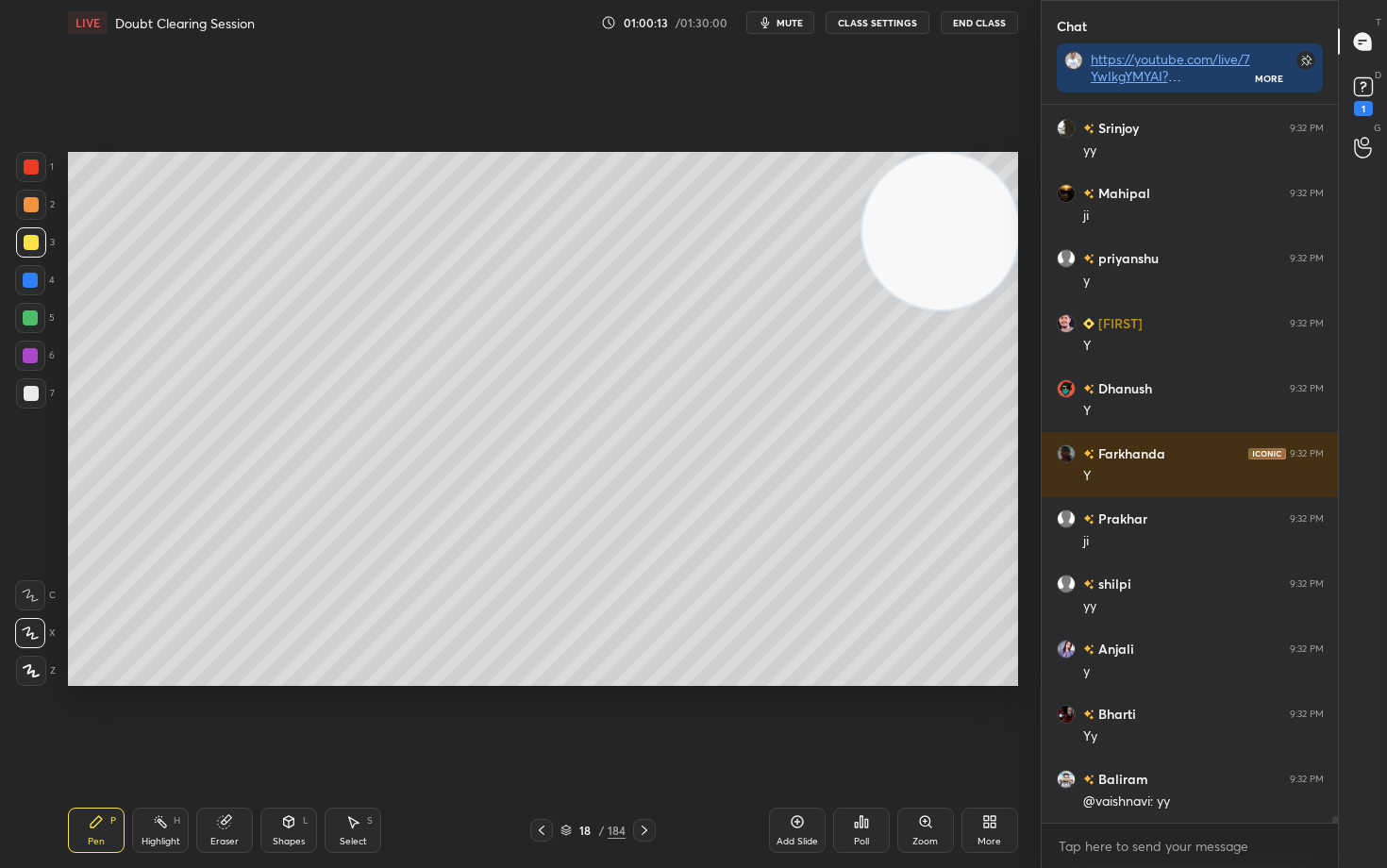 scroll, scrollTop: 72847, scrollLeft: 0, axis: vertical 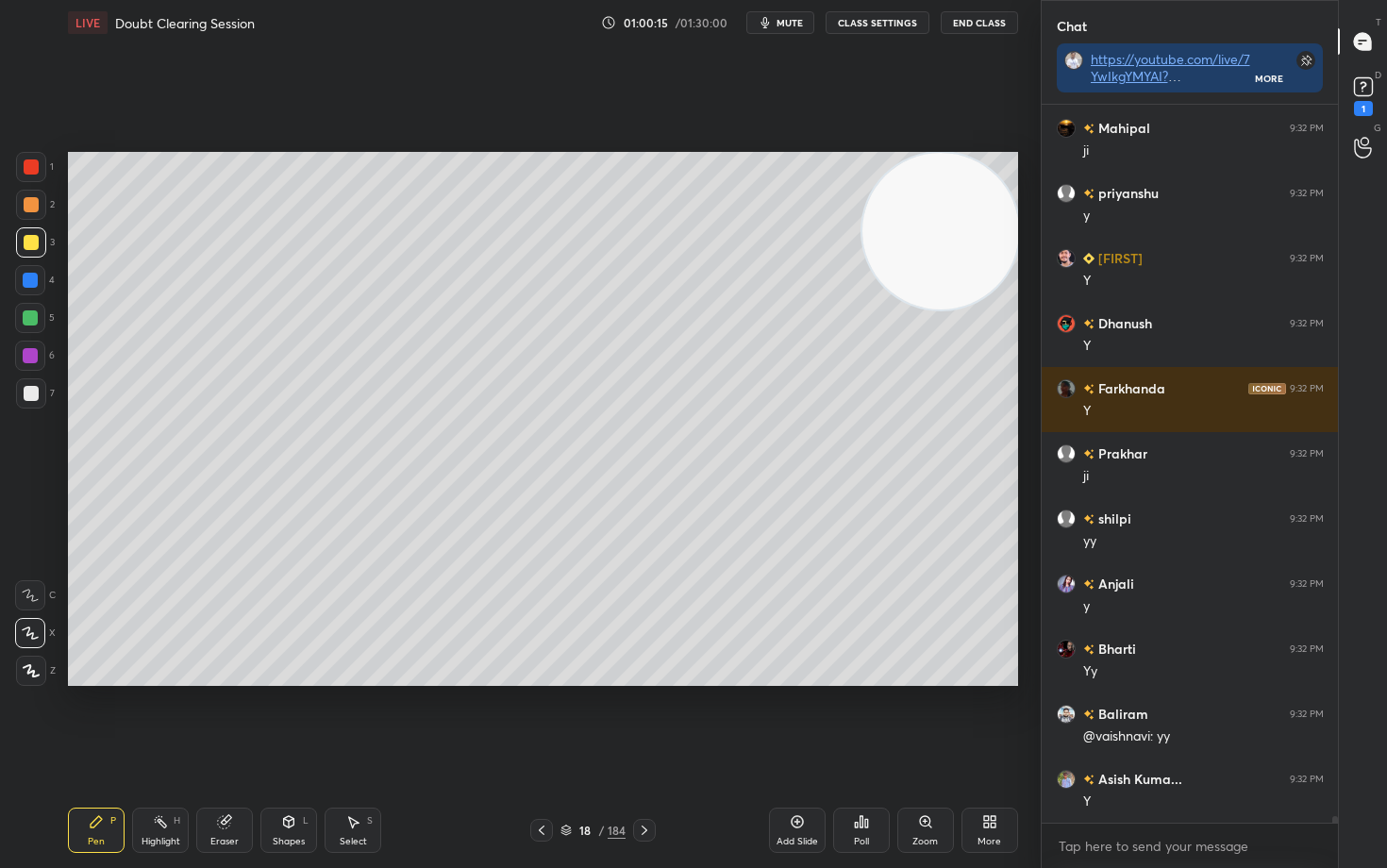 click at bounding box center (31, 205) 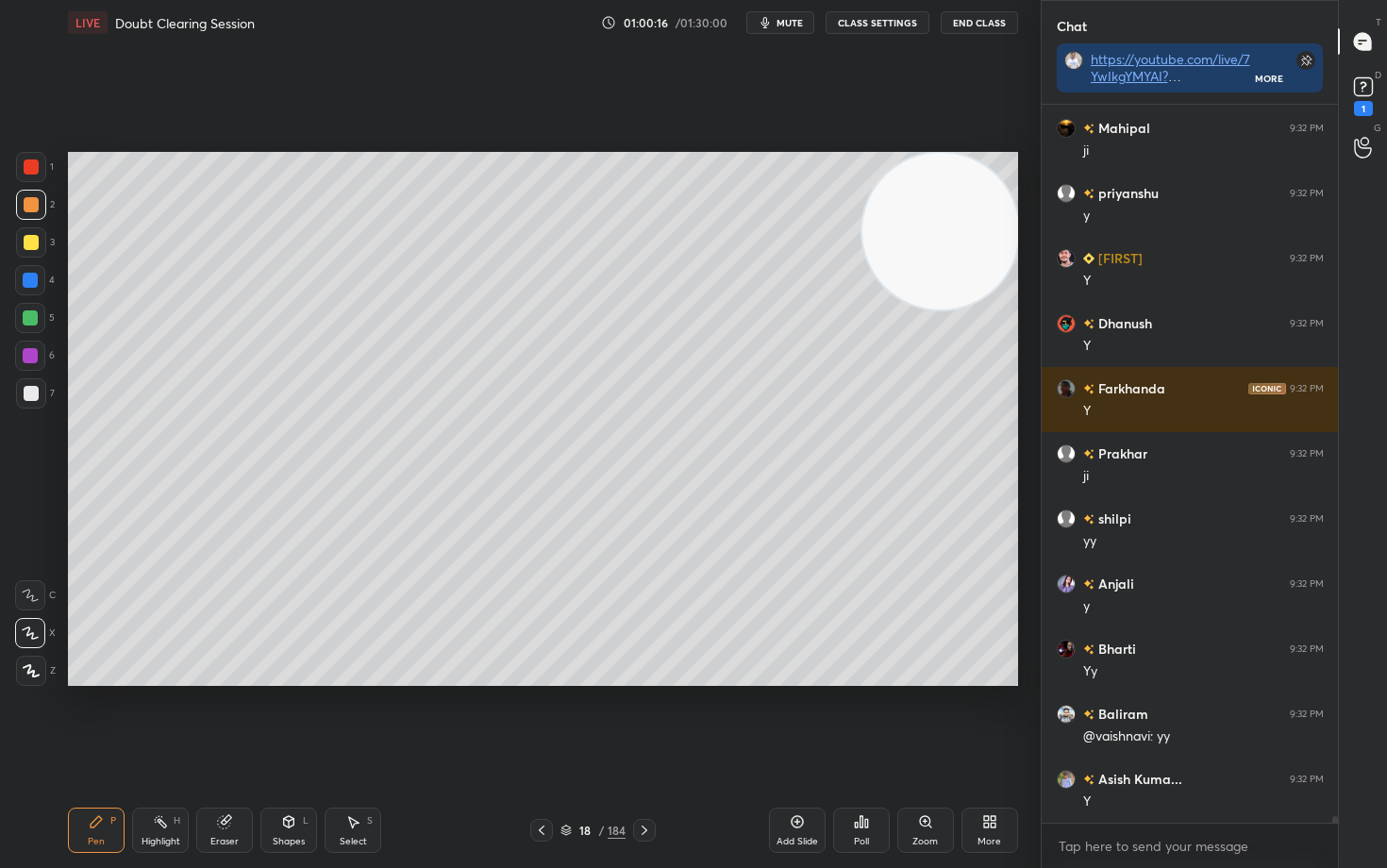 scroll, scrollTop: 72912, scrollLeft: 0, axis: vertical 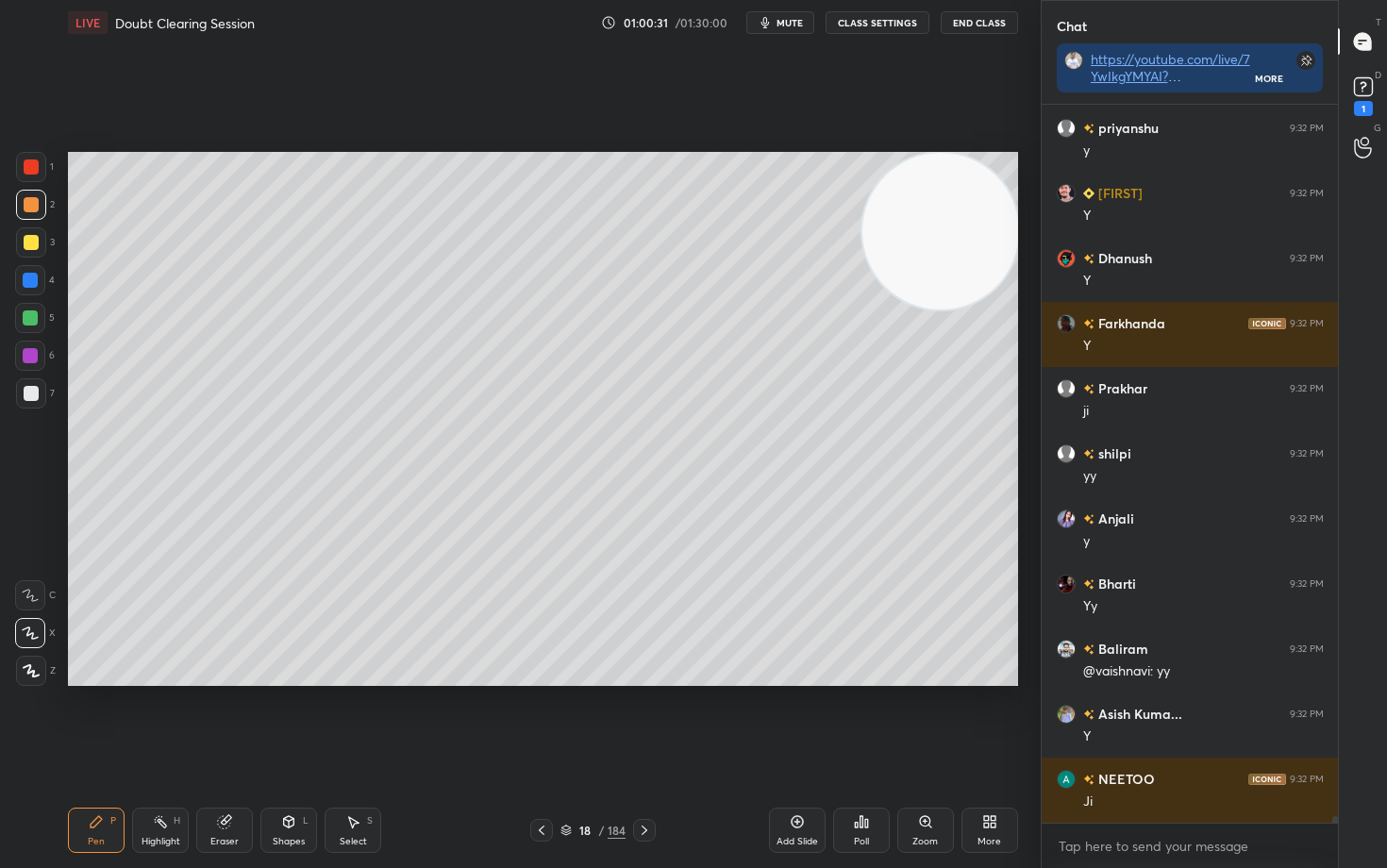 click at bounding box center [31, 393] 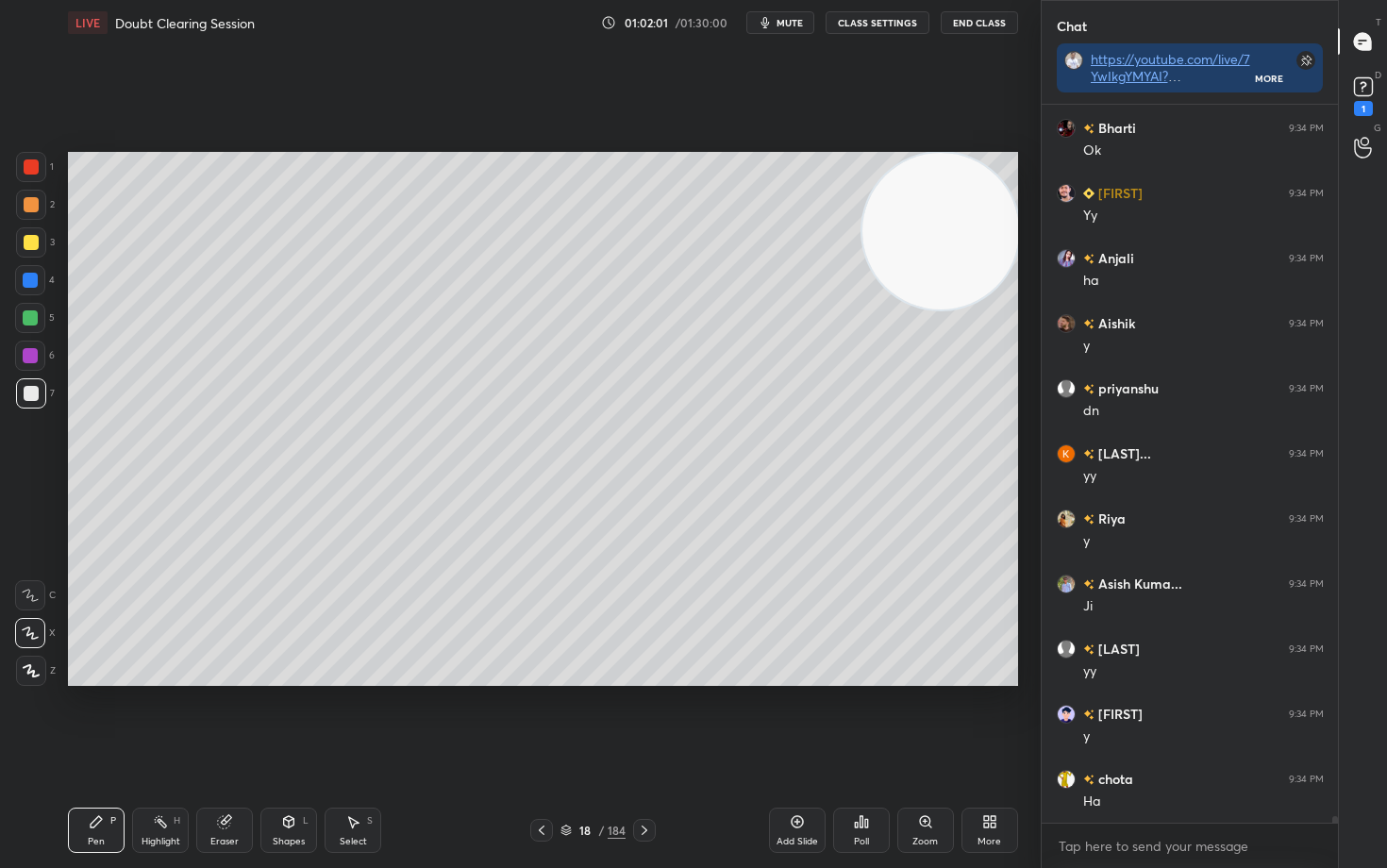 scroll, scrollTop: 75776, scrollLeft: 0, axis: vertical 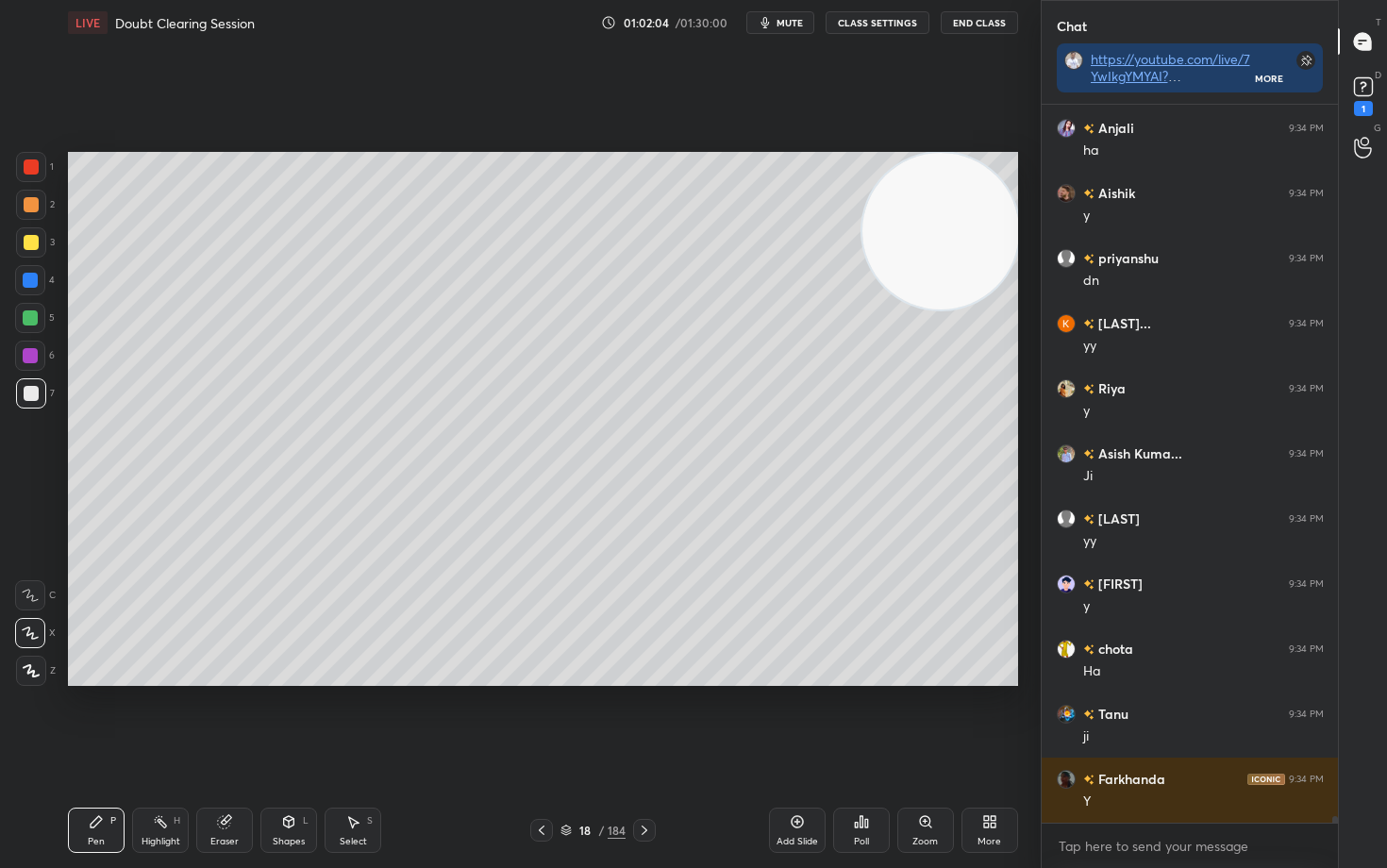 click 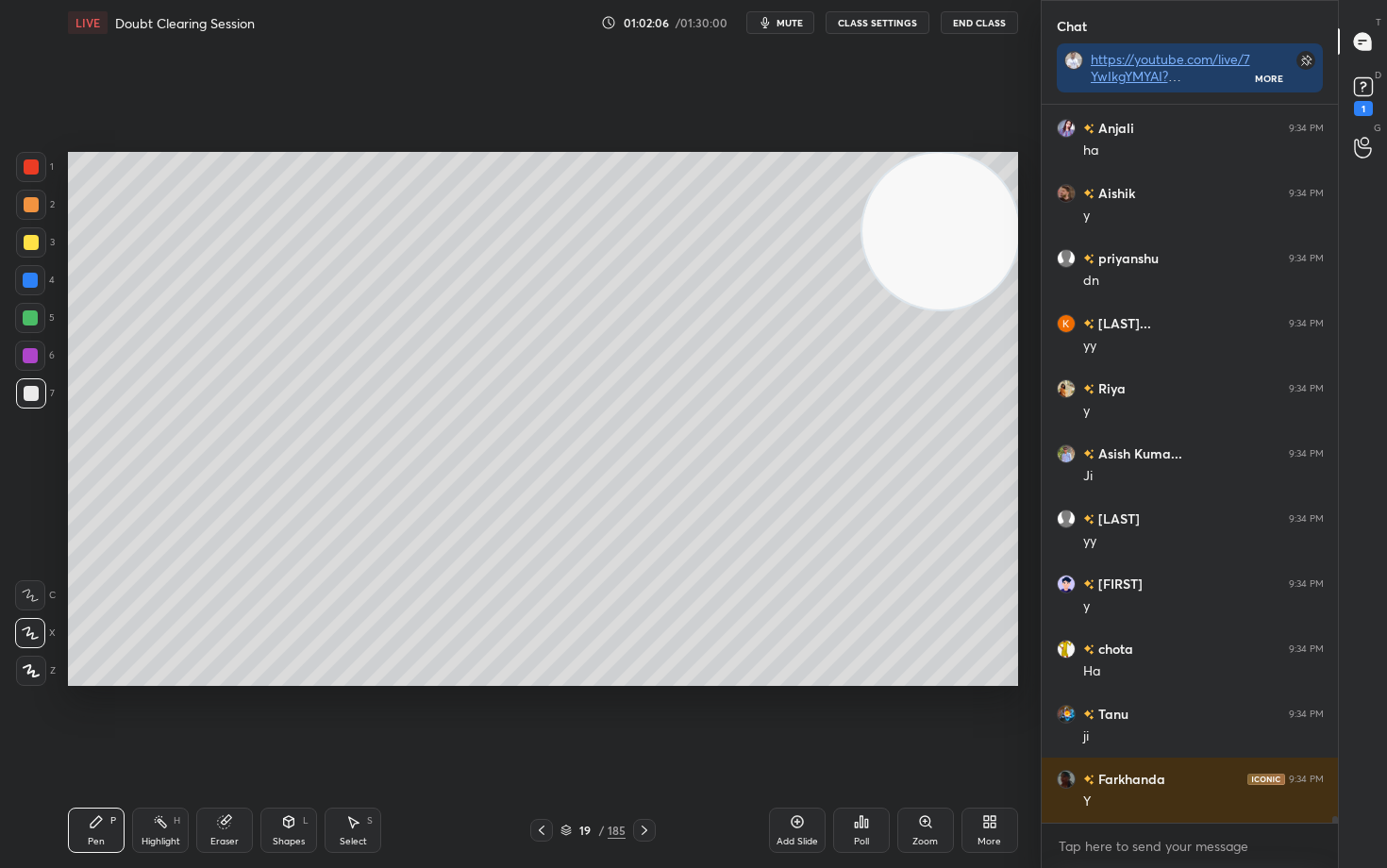 click at bounding box center (31, 242) 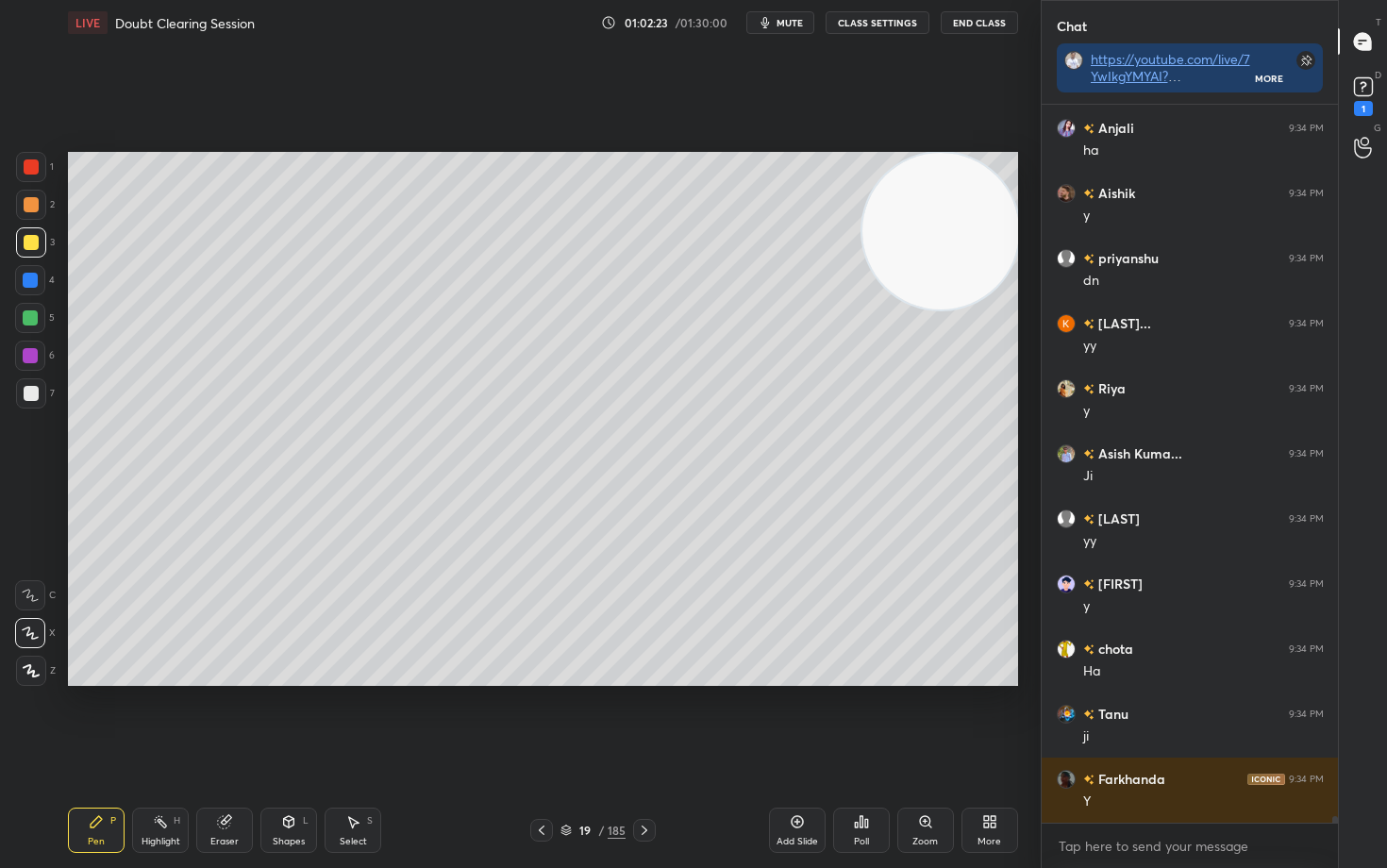 click at bounding box center [31, 205] 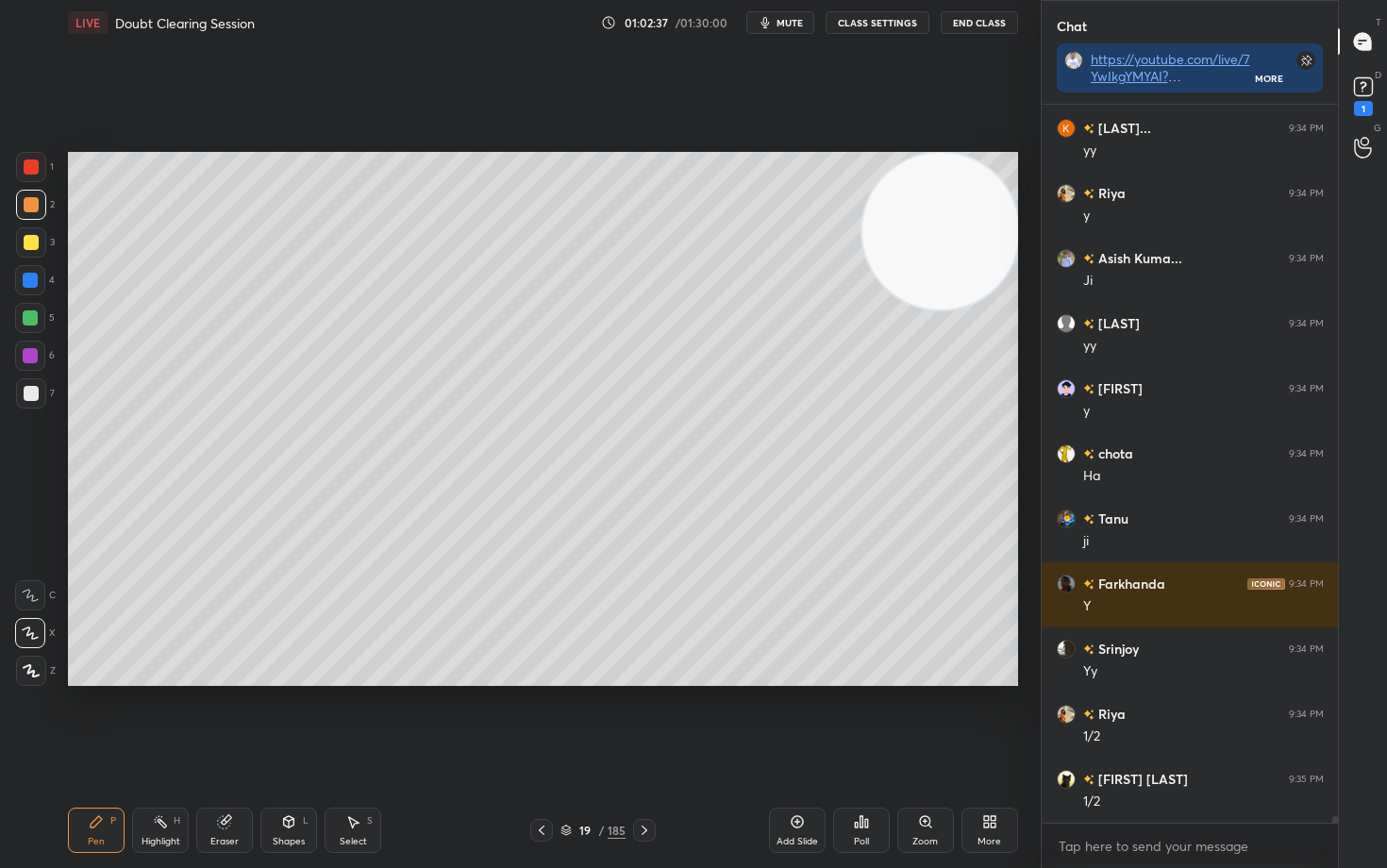 scroll, scrollTop: 76037, scrollLeft: 0, axis: vertical 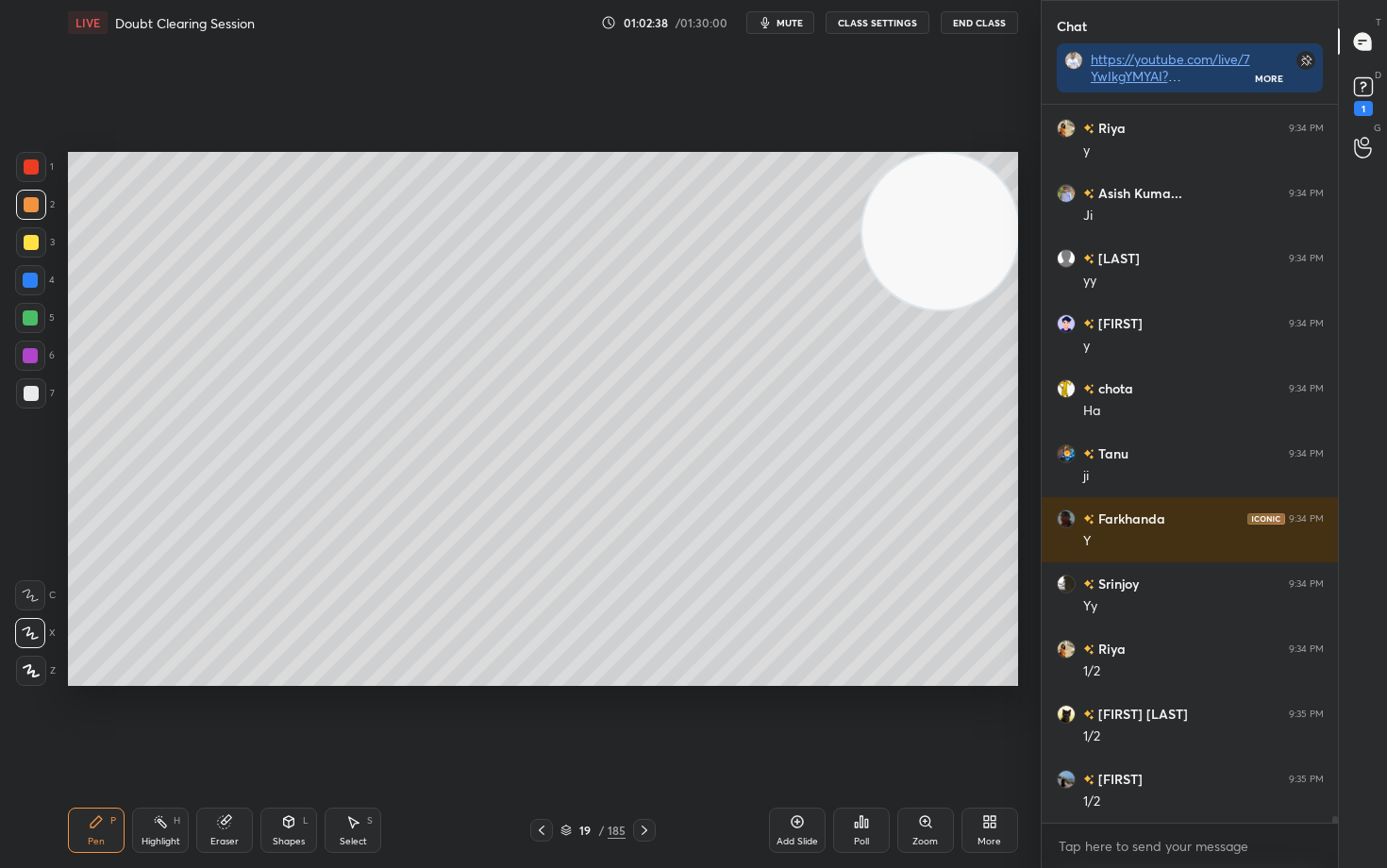 drag, startPoint x: 226, startPoint y: 830, endPoint x: 226, endPoint y: 810, distance: 20 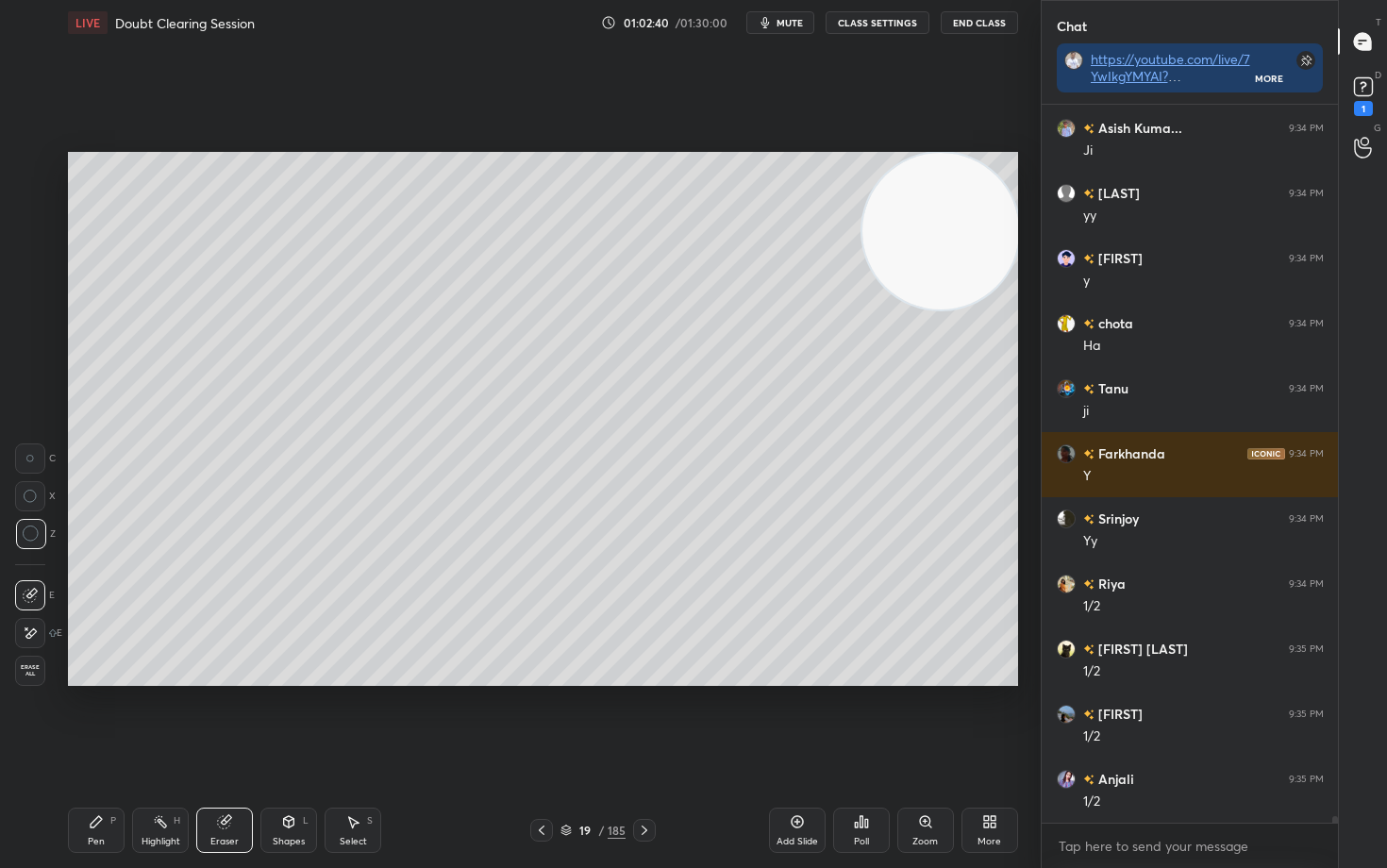 scroll, scrollTop: 76167, scrollLeft: 0, axis: vertical 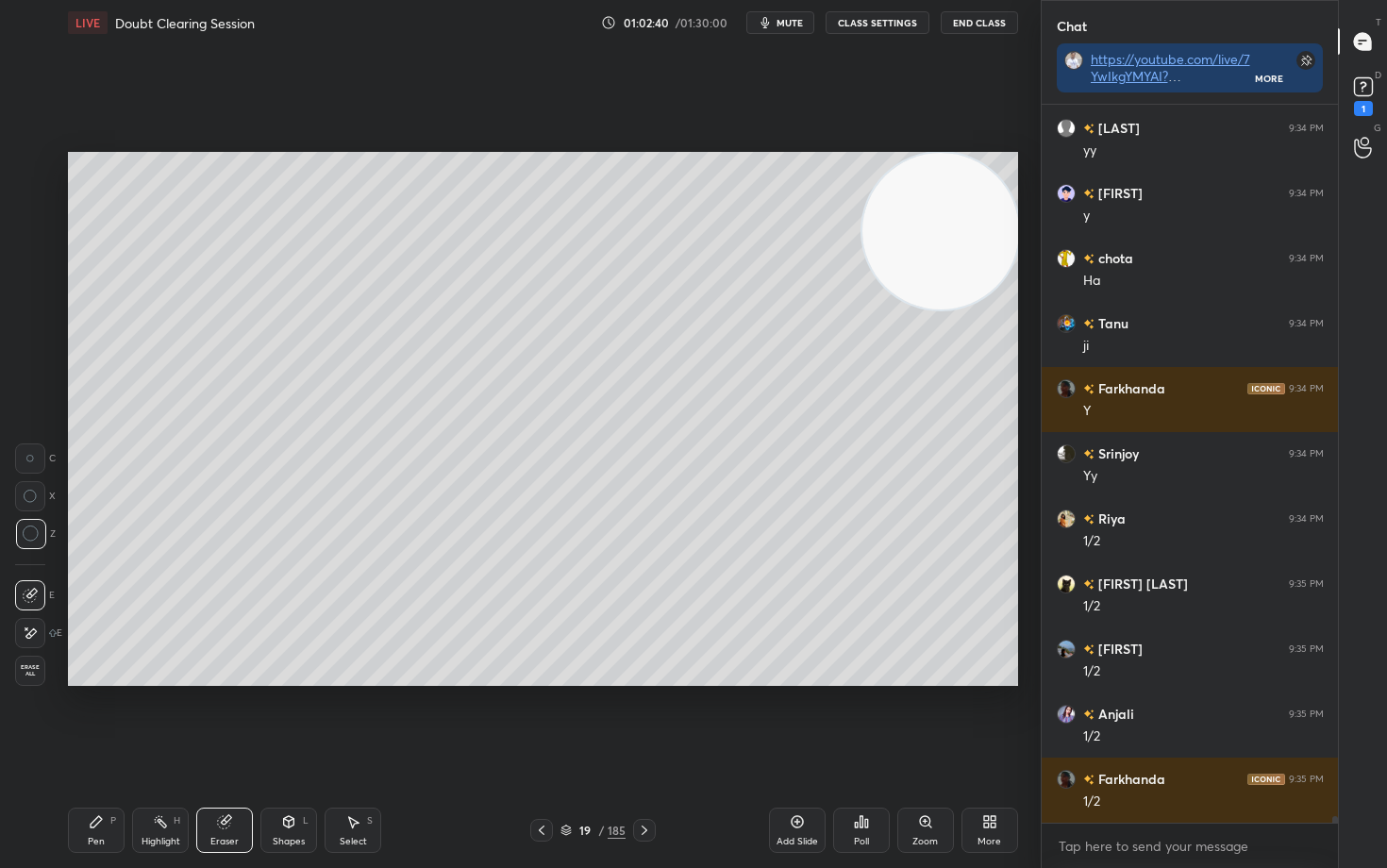 drag, startPoint x: 89, startPoint y: 836, endPoint x: 109, endPoint y: 734, distance: 103.94229 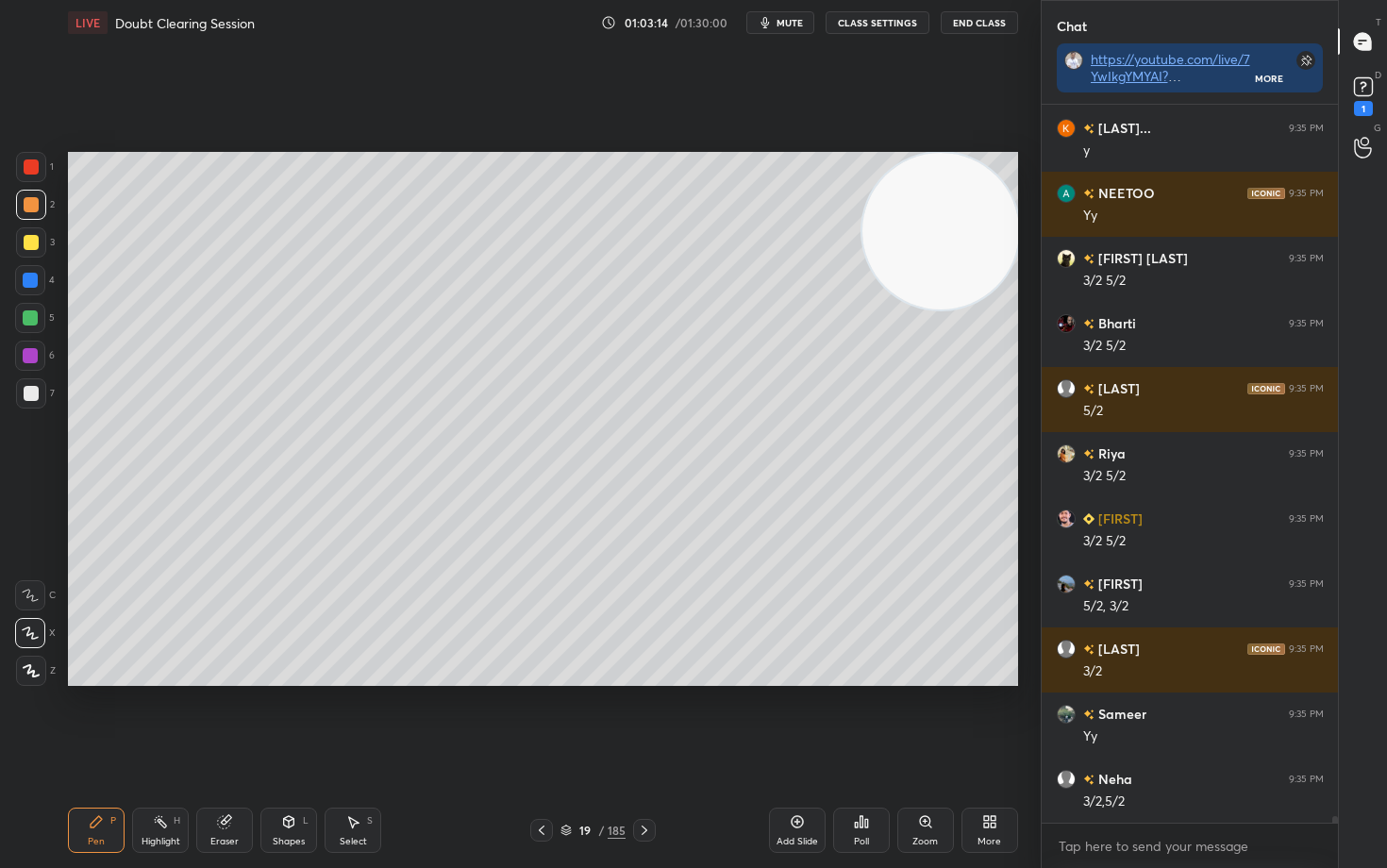 scroll, scrollTop: 77534, scrollLeft: 0, axis: vertical 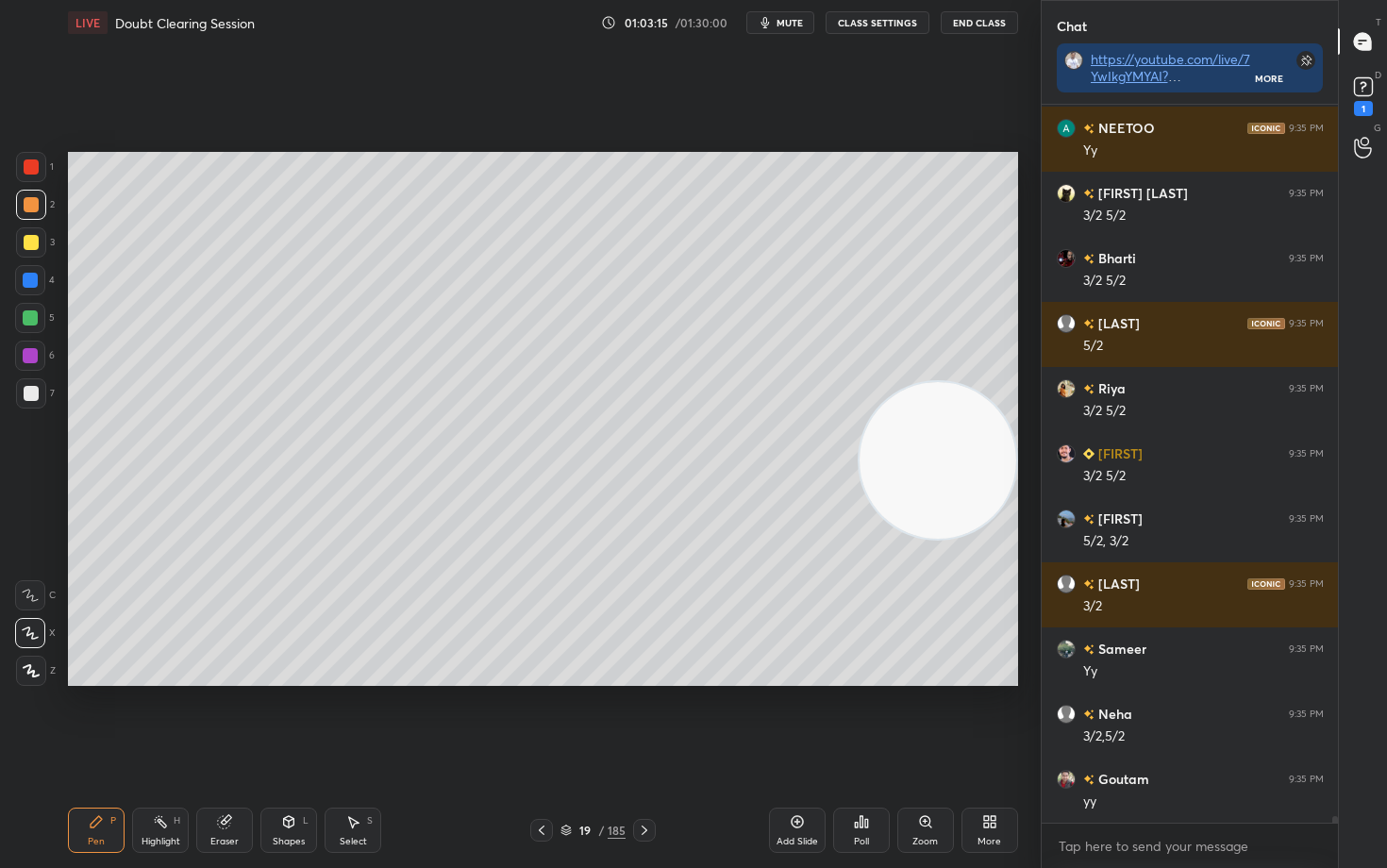 drag, startPoint x: 945, startPoint y: 227, endPoint x: 912, endPoint y: 472, distance: 247.21246 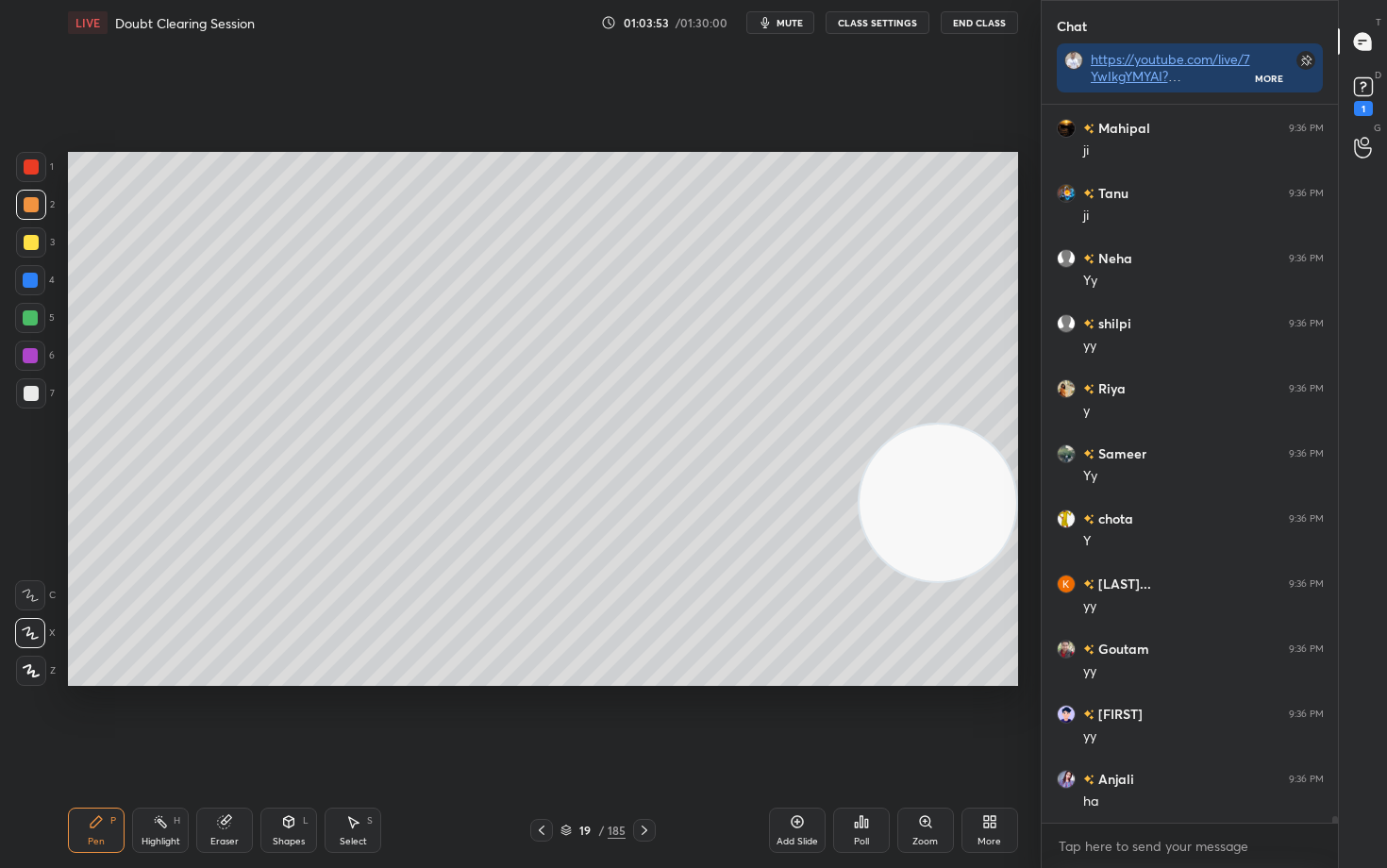 scroll, scrollTop: 79096, scrollLeft: 0, axis: vertical 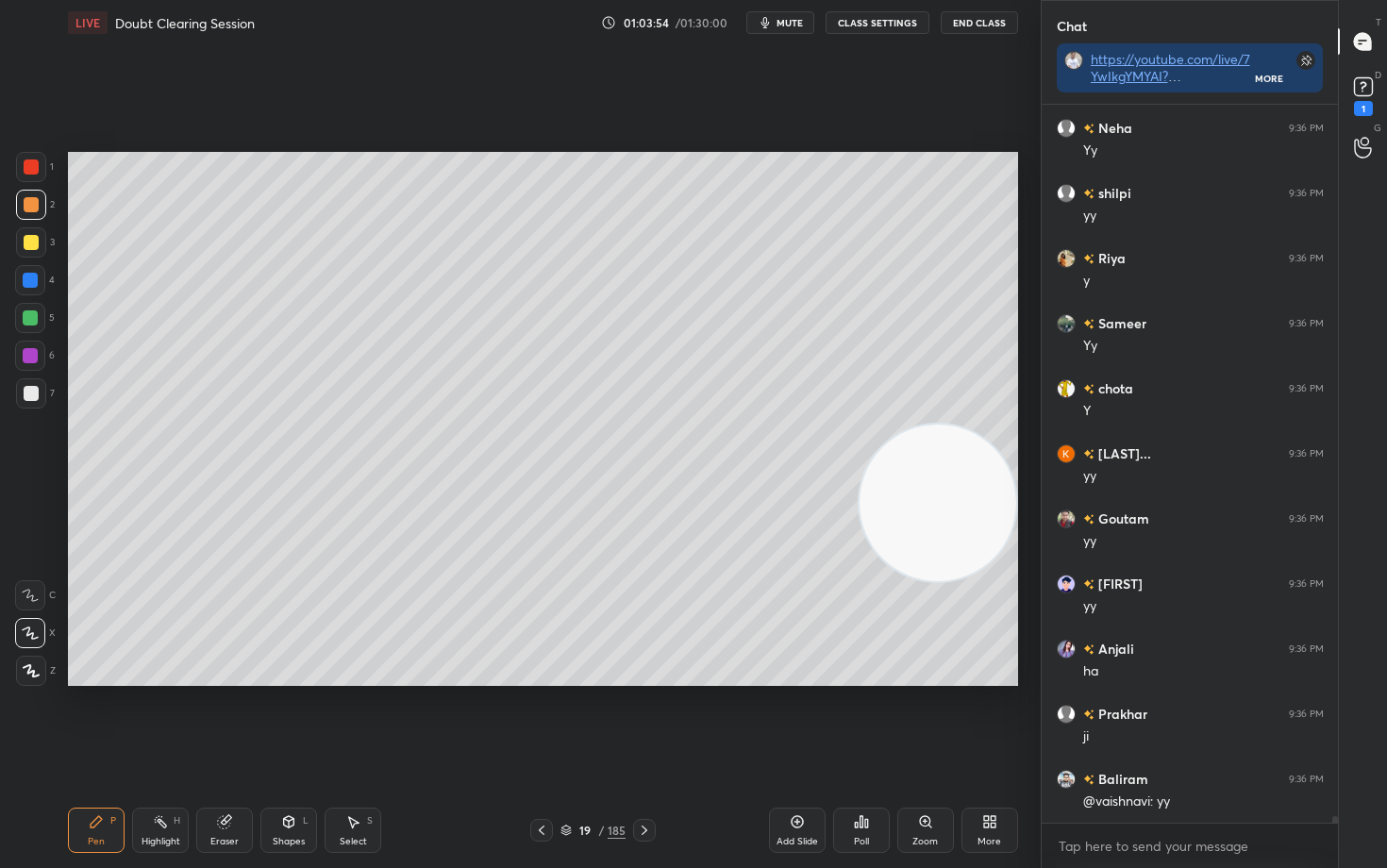 click at bounding box center (31, 393) 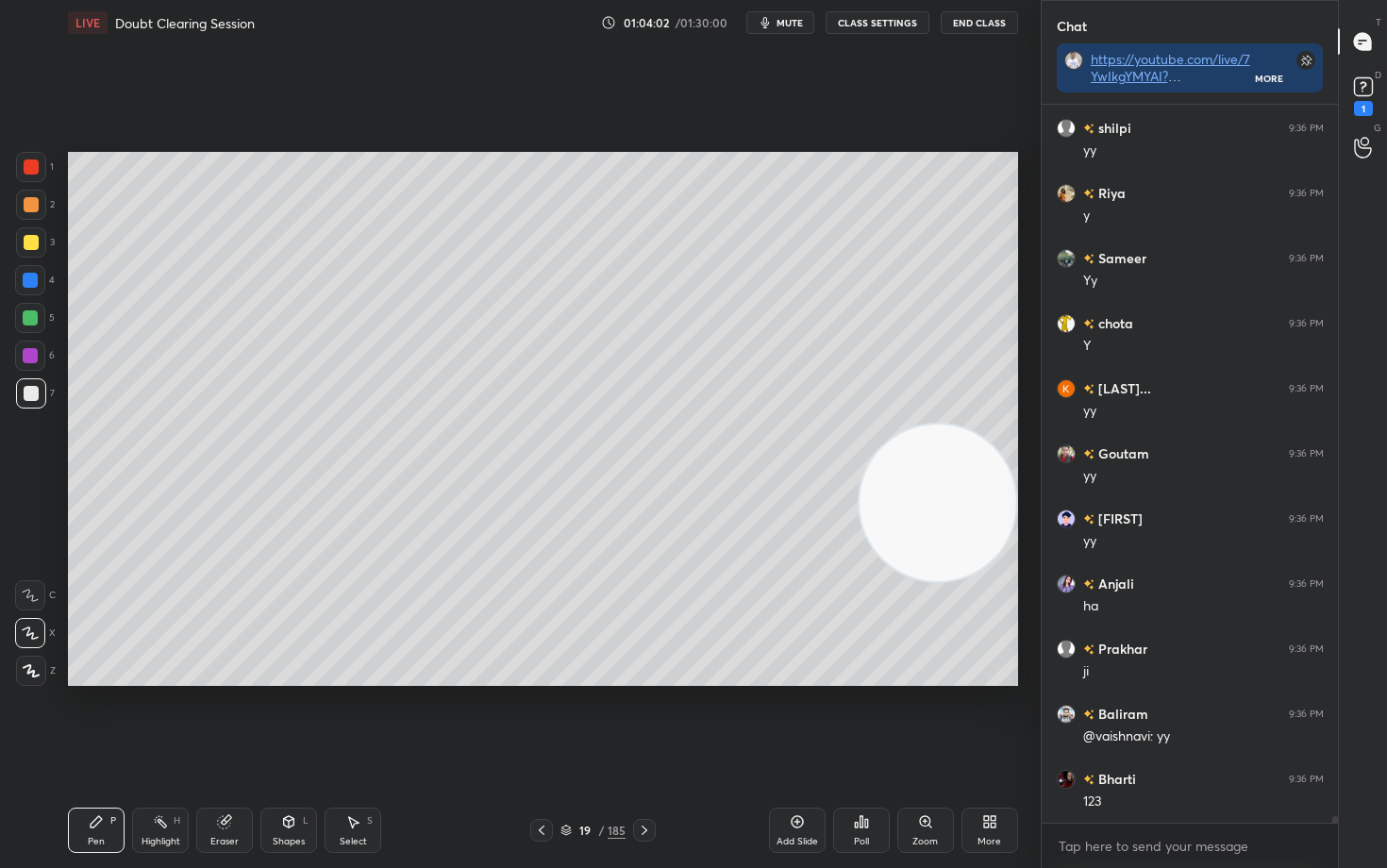 scroll, scrollTop: 79227, scrollLeft: 0, axis: vertical 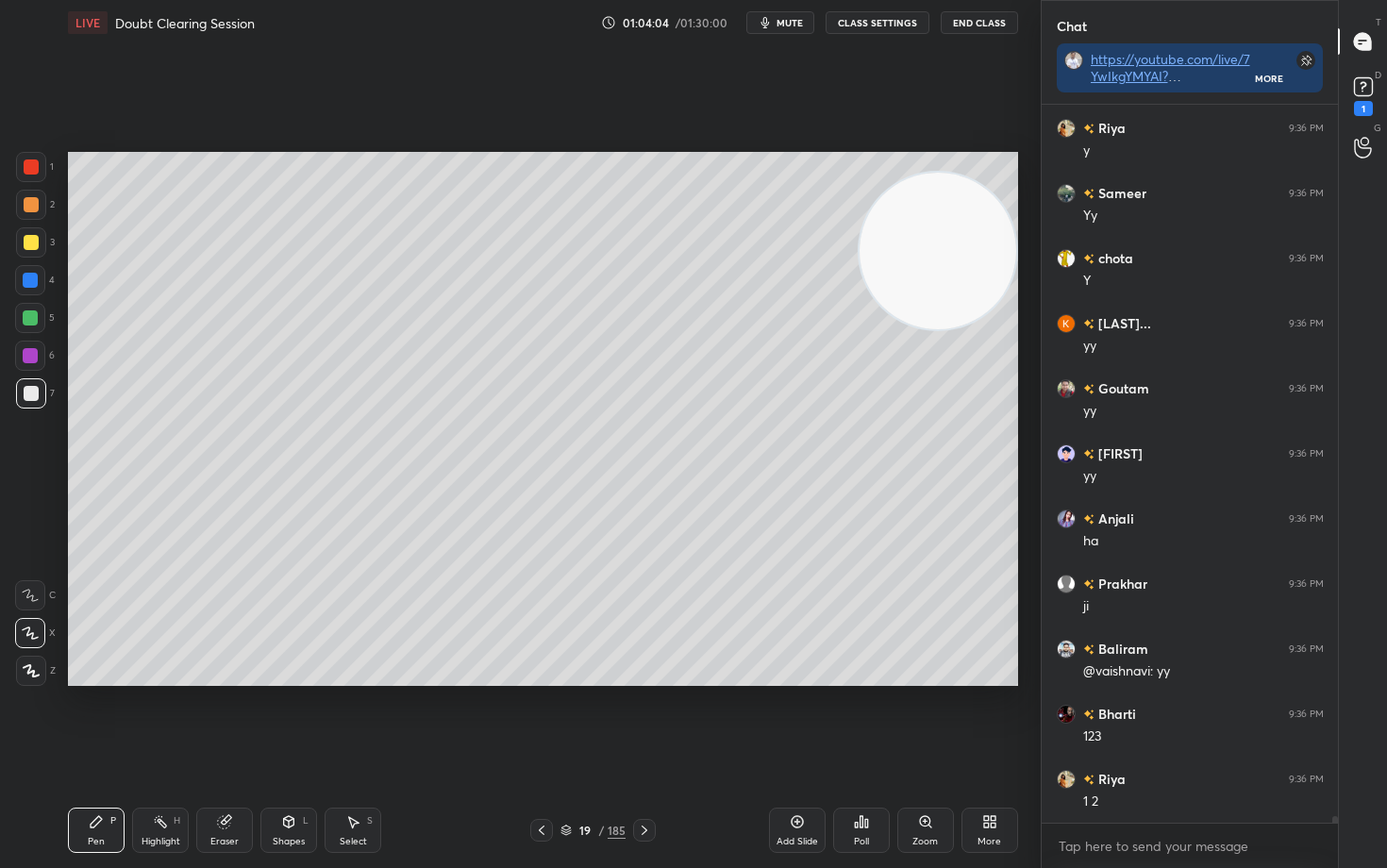 drag, startPoint x: 960, startPoint y: 482, endPoint x: 961, endPoint y: 268, distance: 214.0023 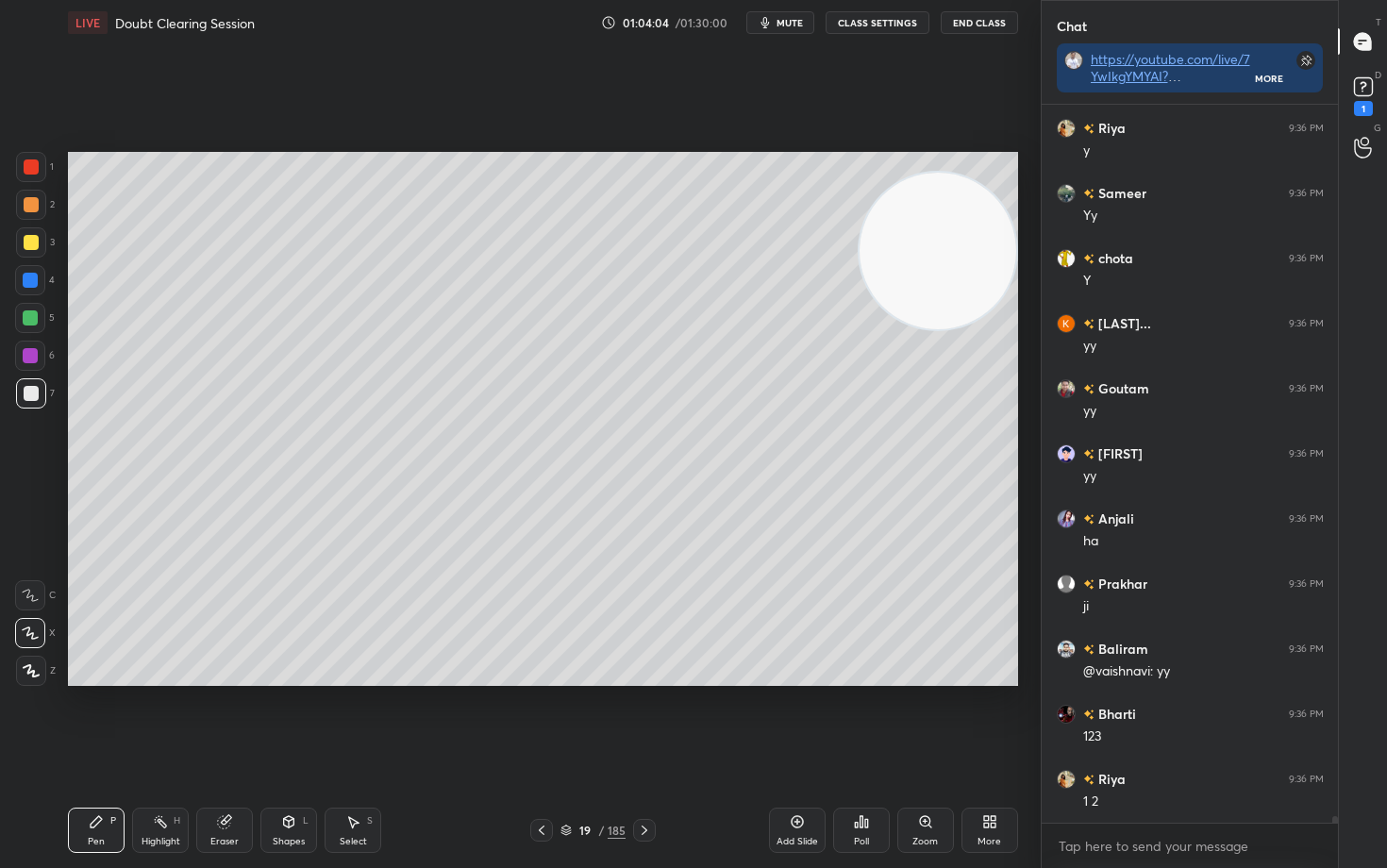 click at bounding box center (938, 251) 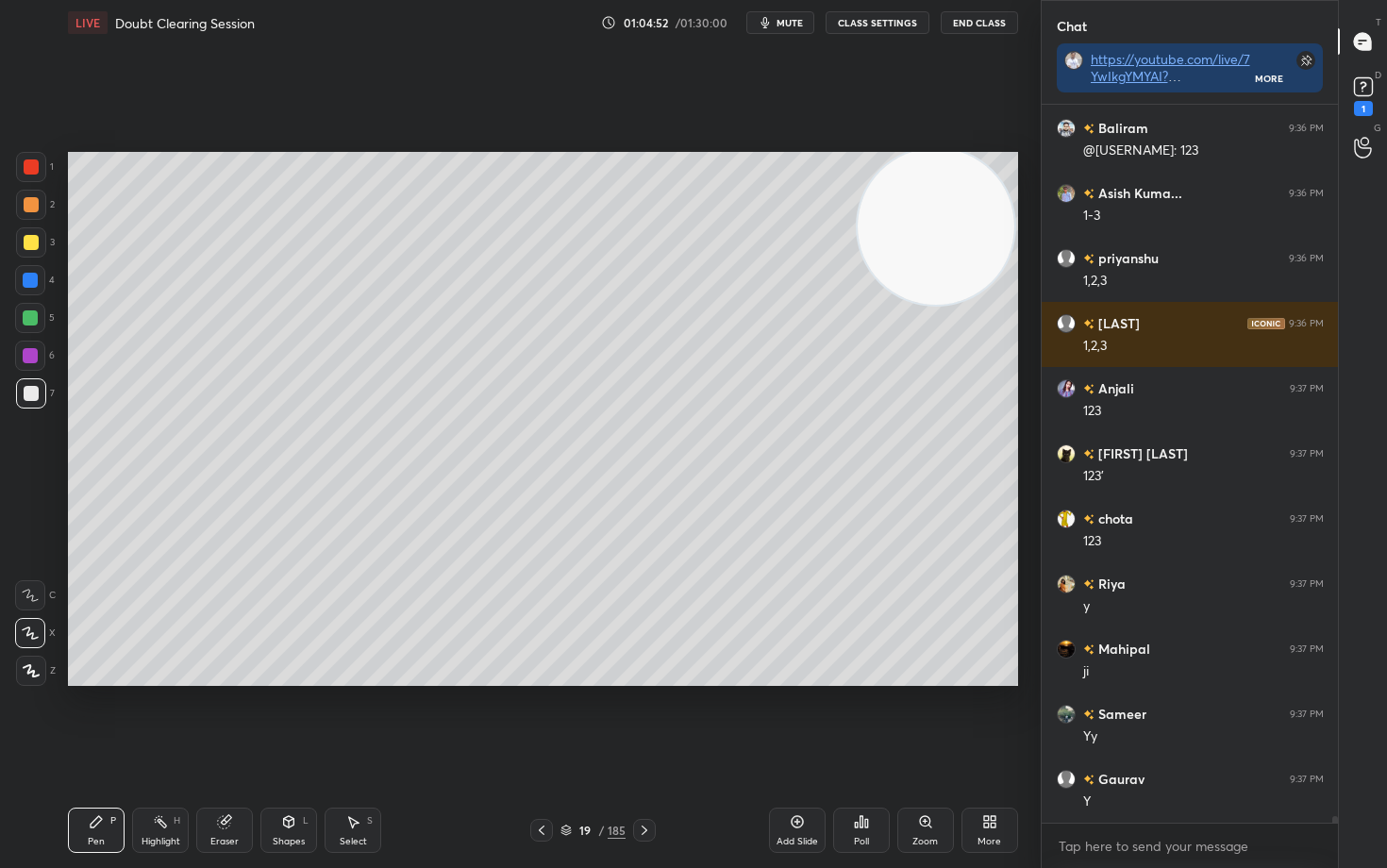 scroll, scrollTop: 80808, scrollLeft: 0, axis: vertical 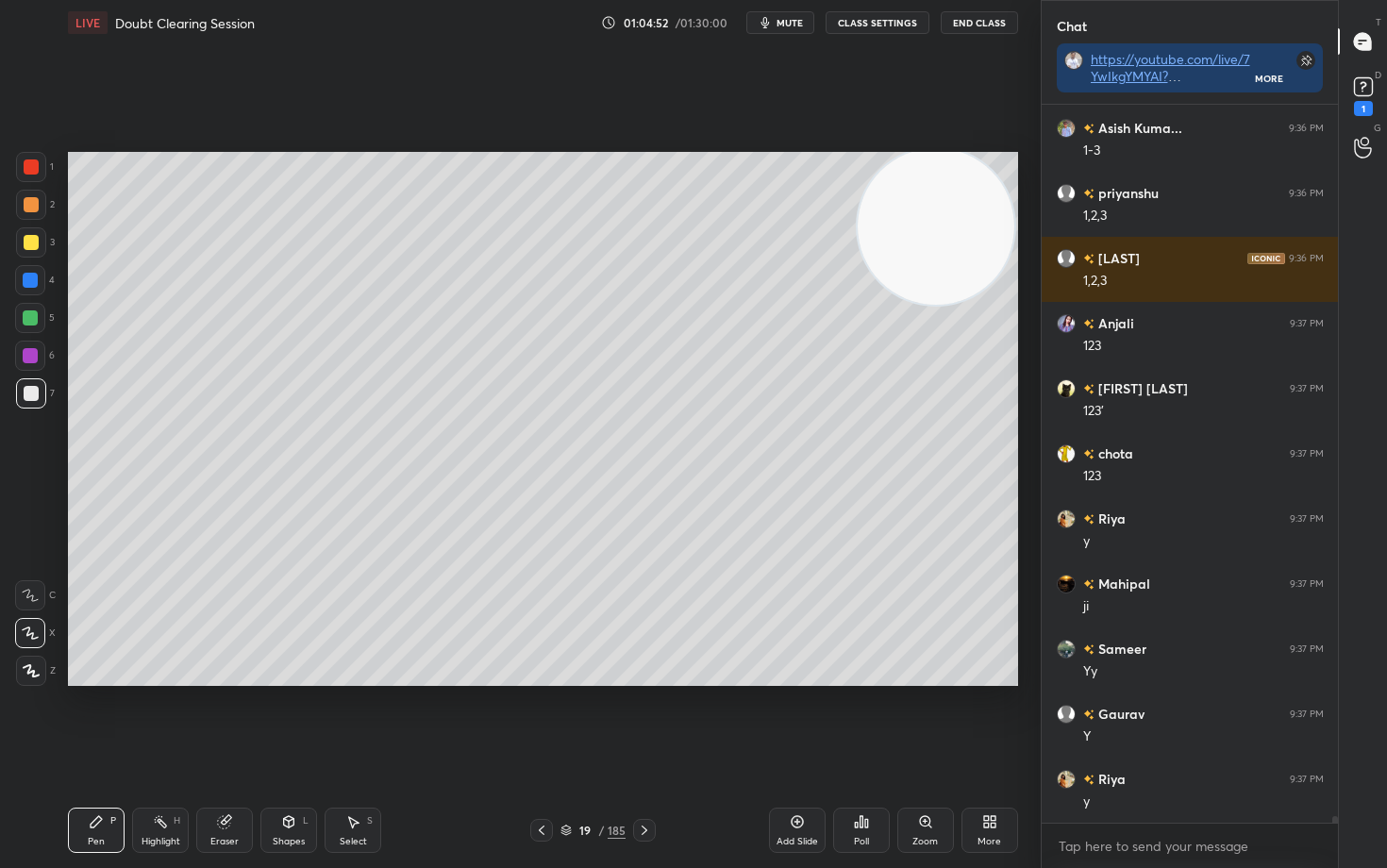click 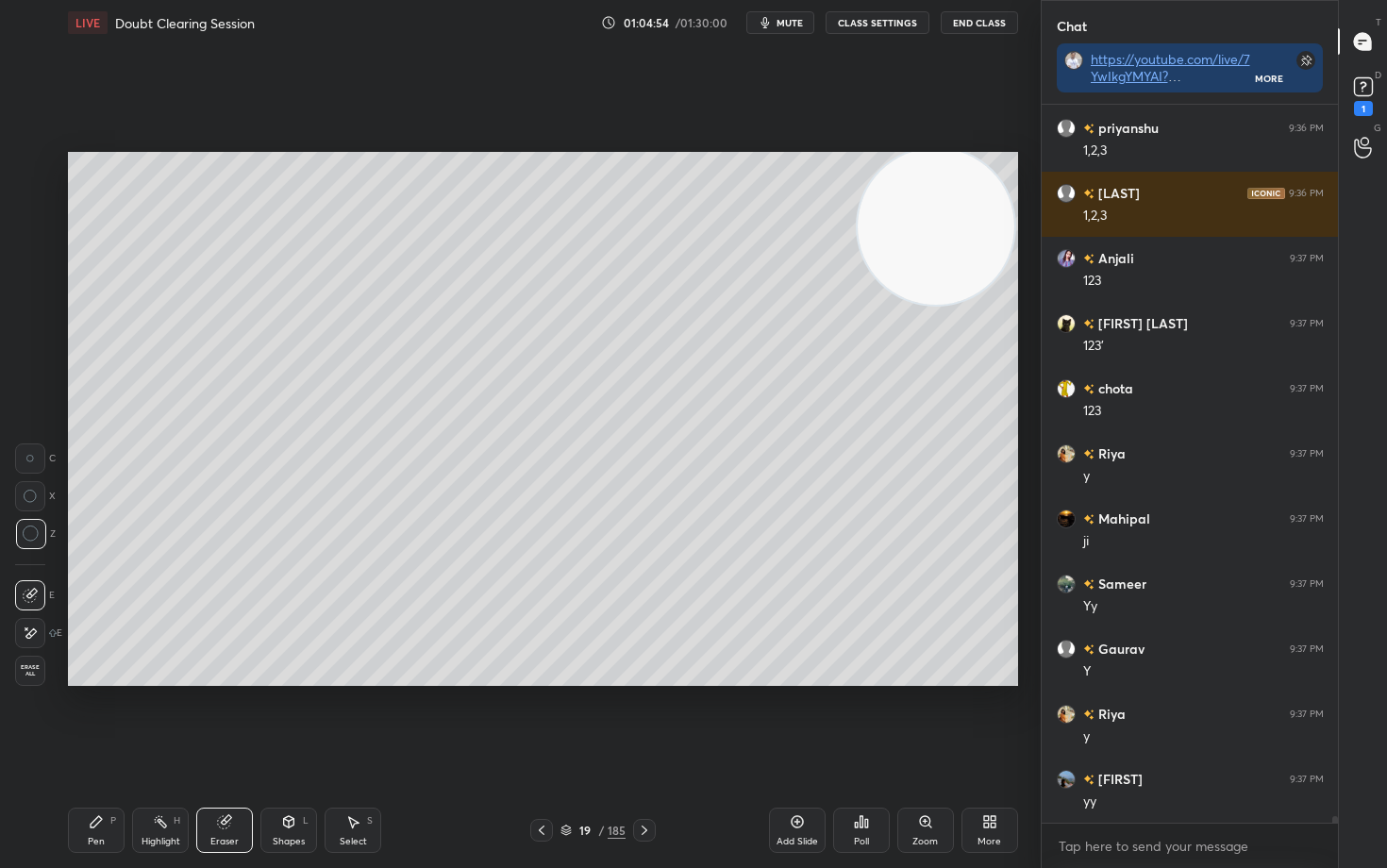 scroll, scrollTop: 80938, scrollLeft: 0, axis: vertical 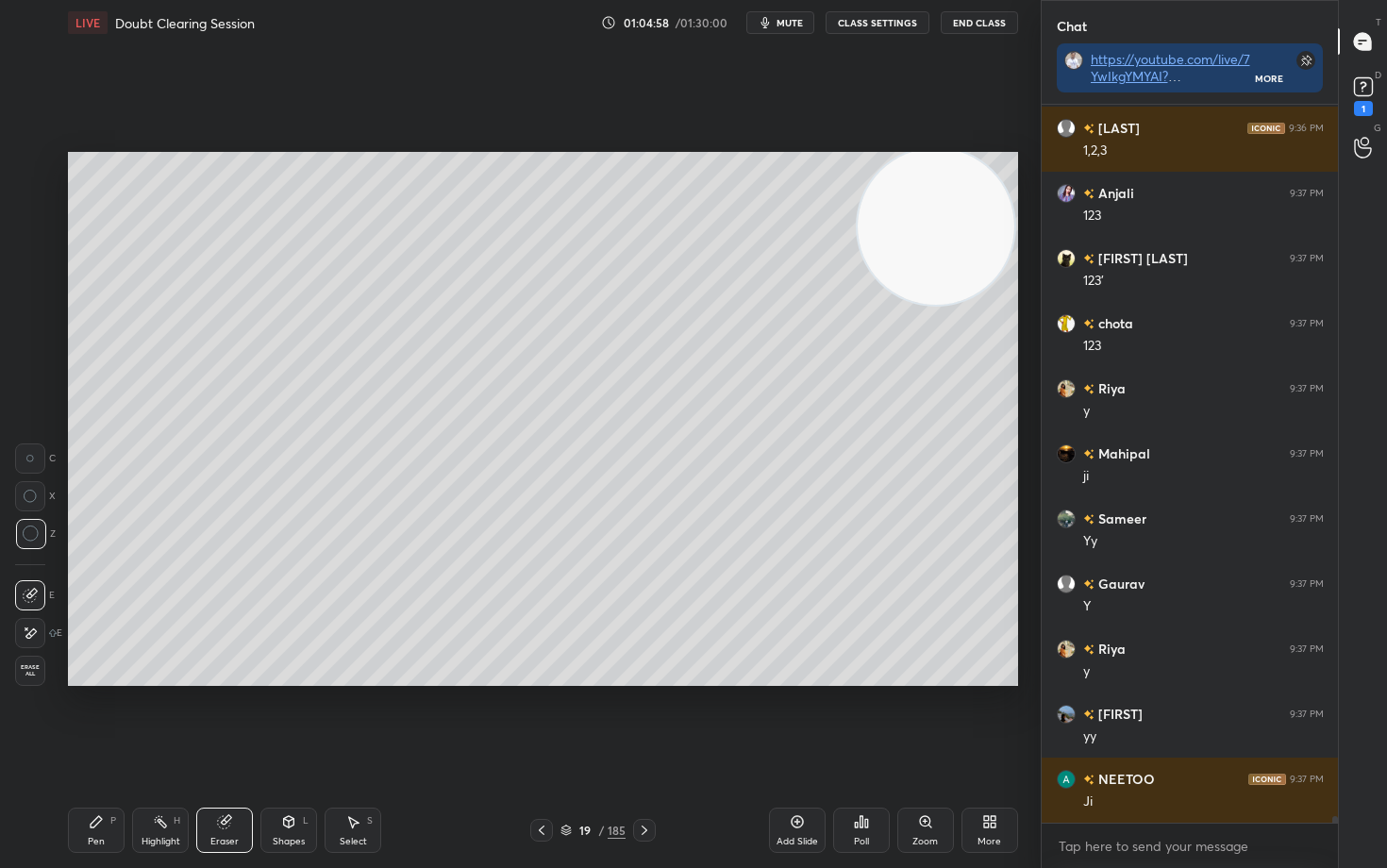 click on "Pen P" at bounding box center [96, 830] 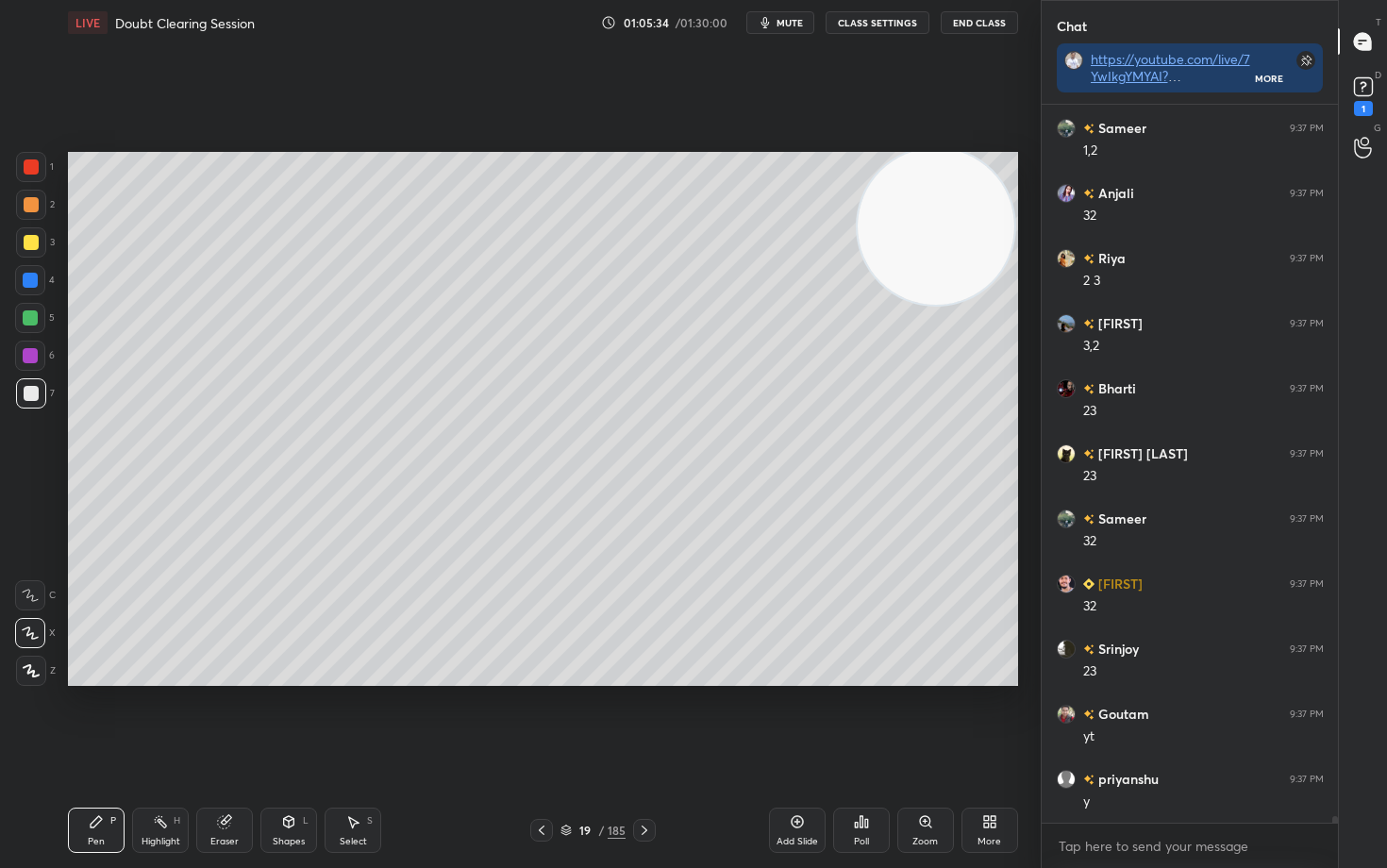 scroll, scrollTop: 82305, scrollLeft: 0, axis: vertical 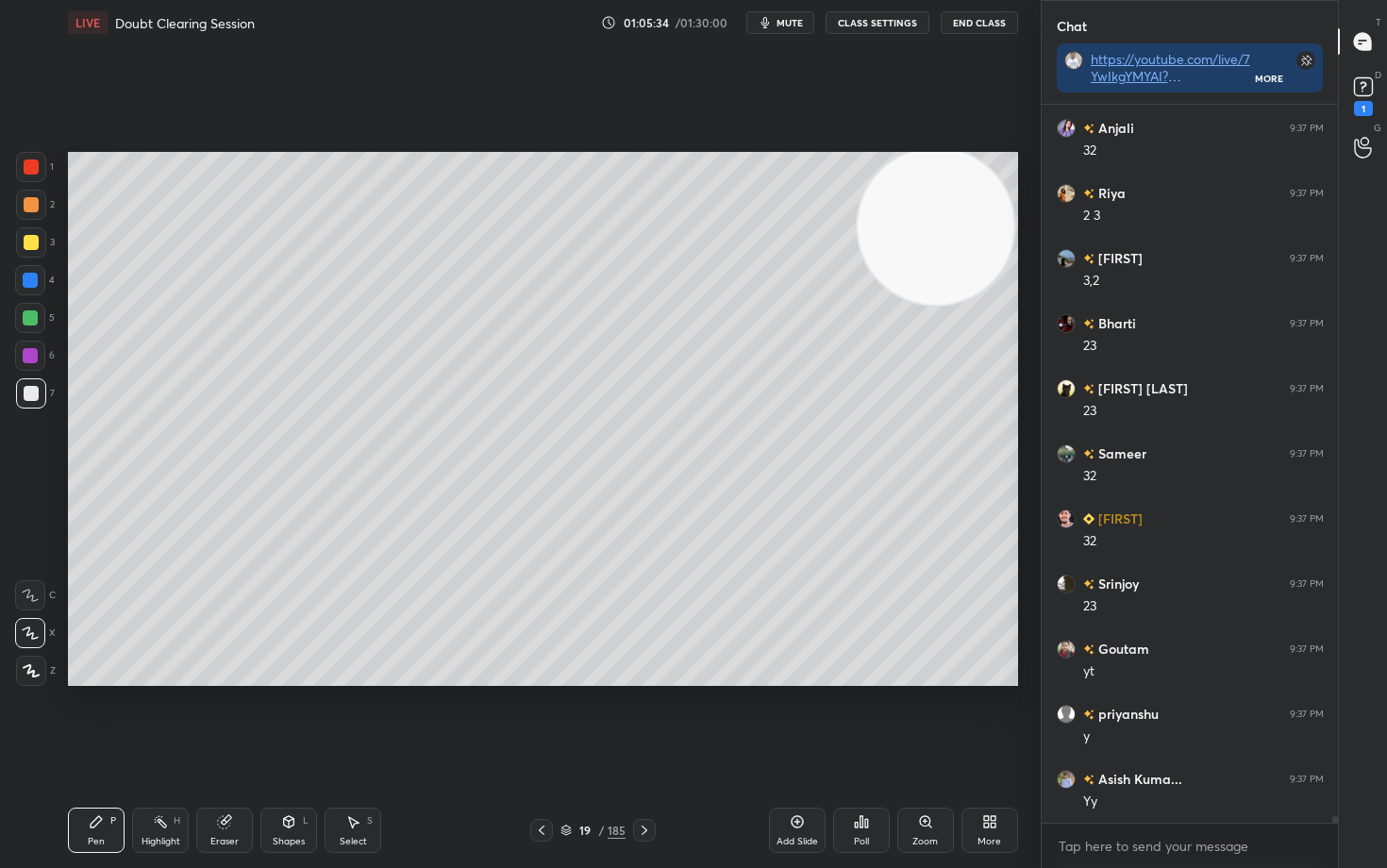 click at bounding box center [31, 242] 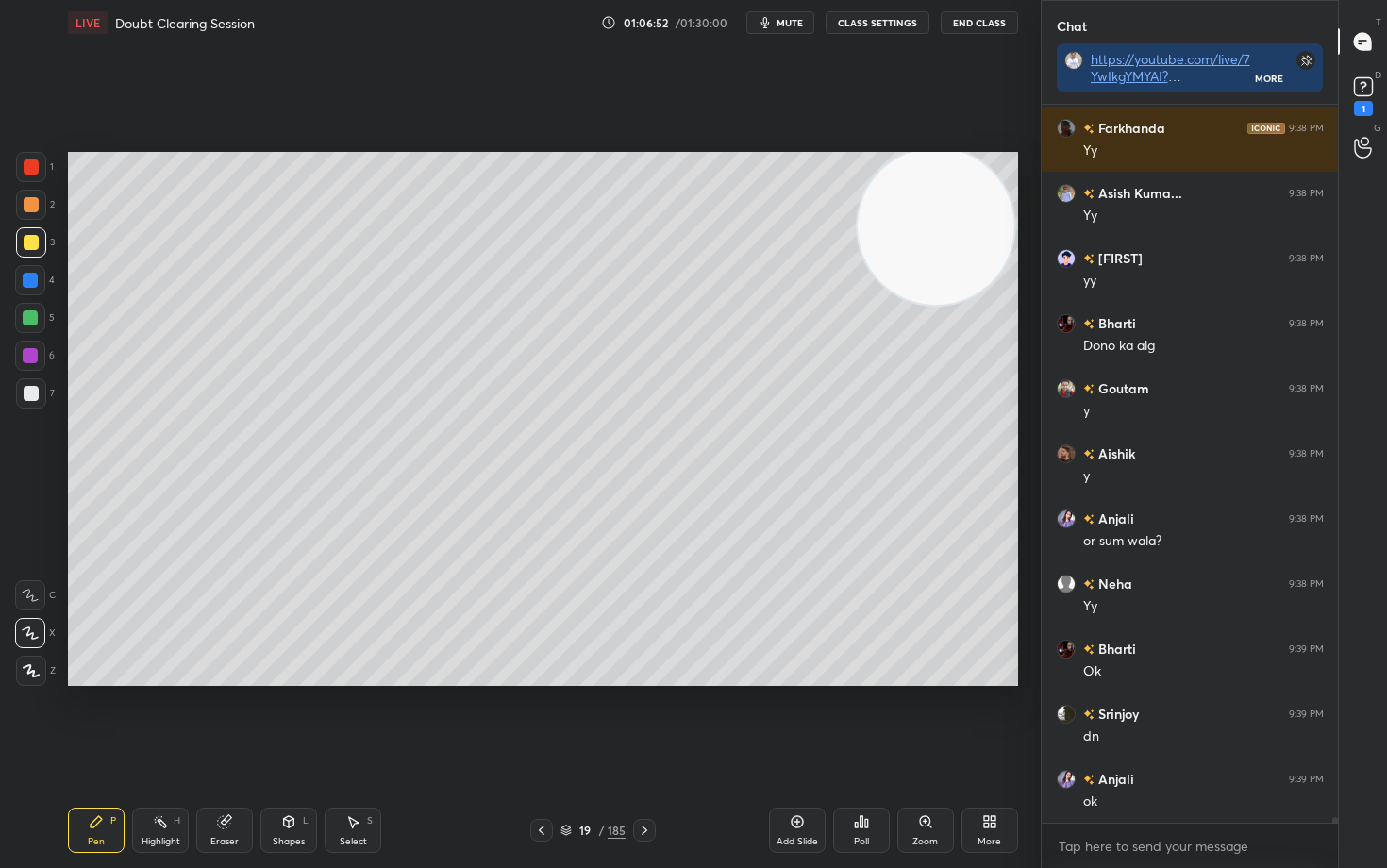scroll, scrollTop: 83868, scrollLeft: 0, axis: vertical 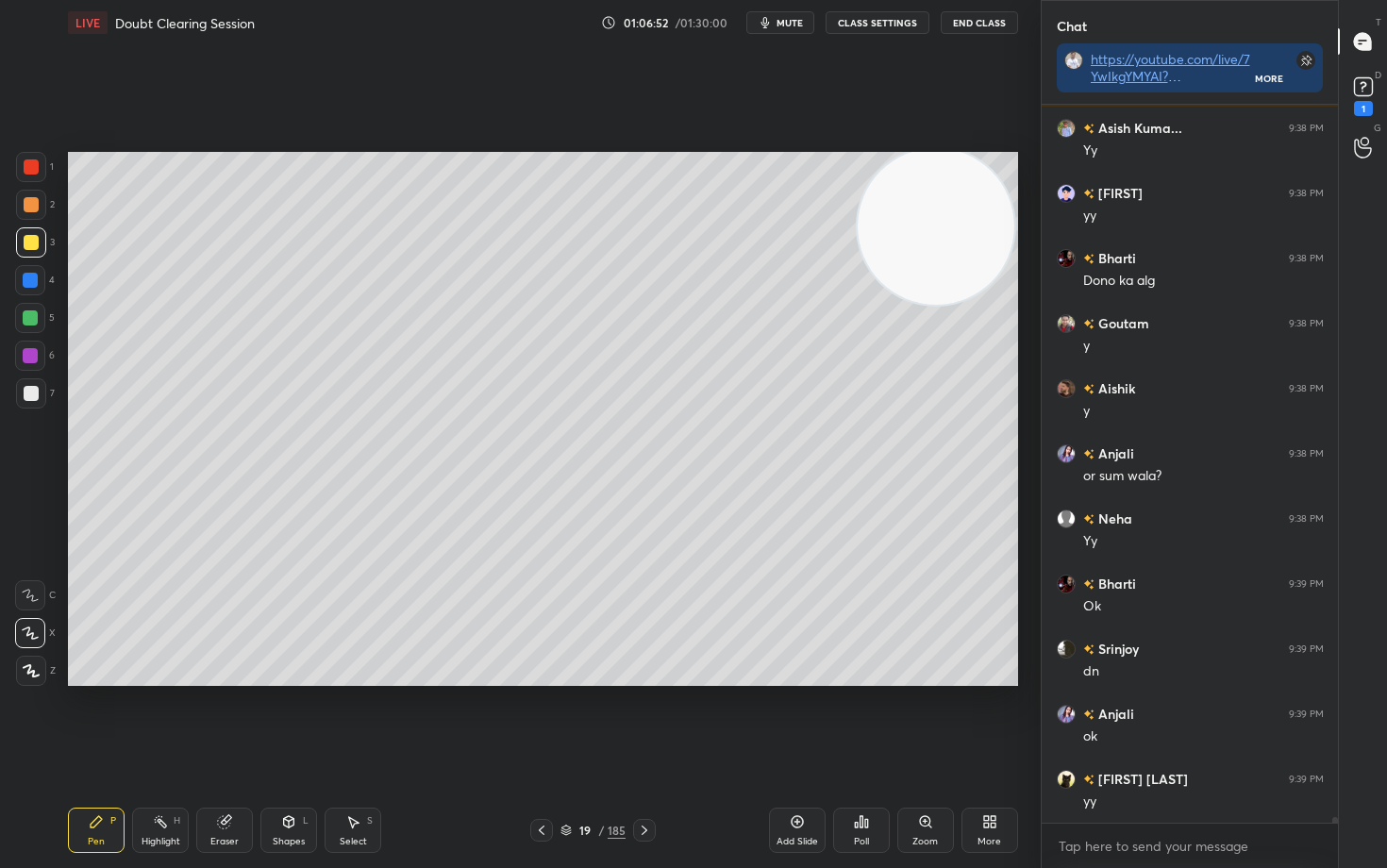 click 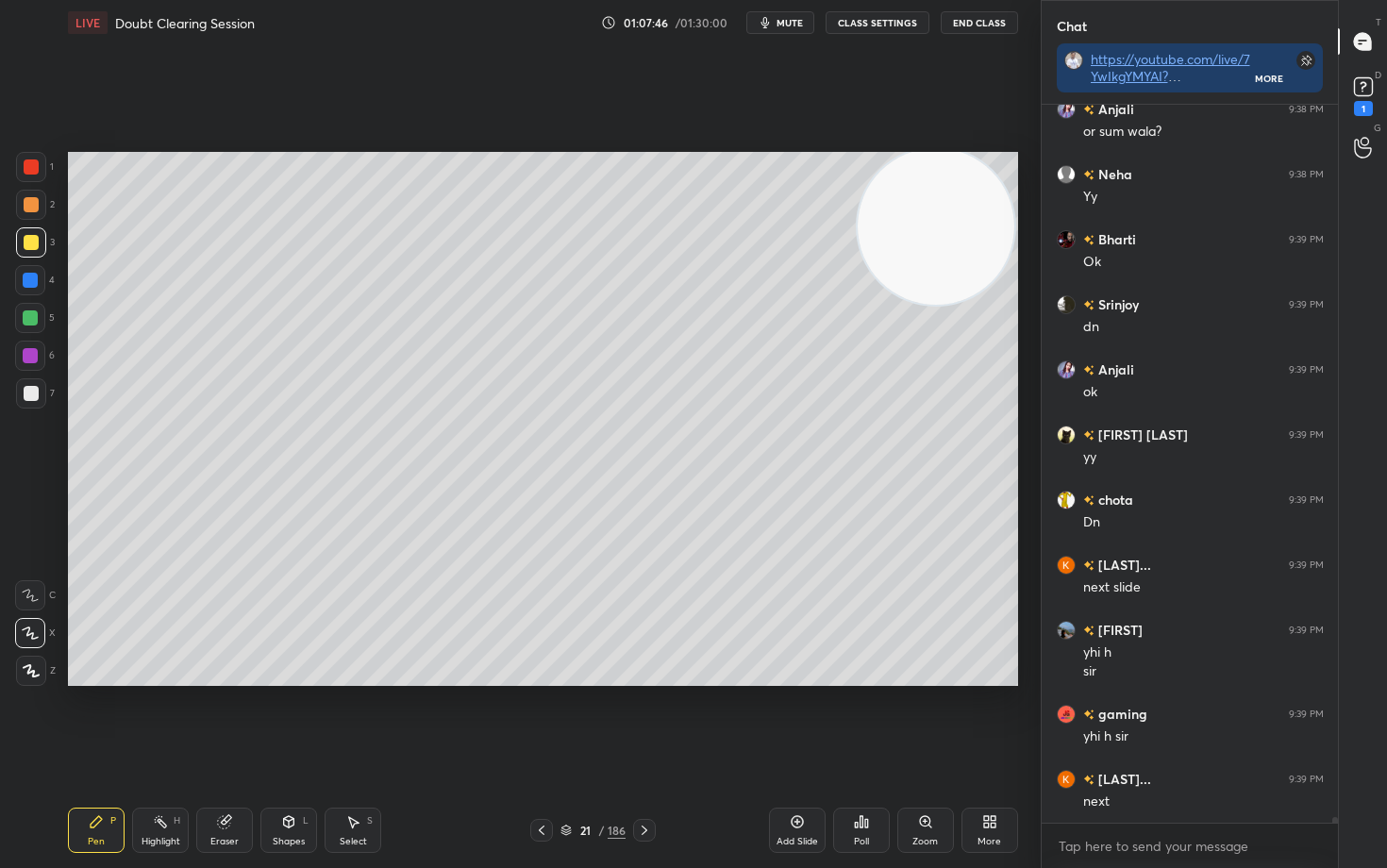 scroll, scrollTop: 84293, scrollLeft: 0, axis: vertical 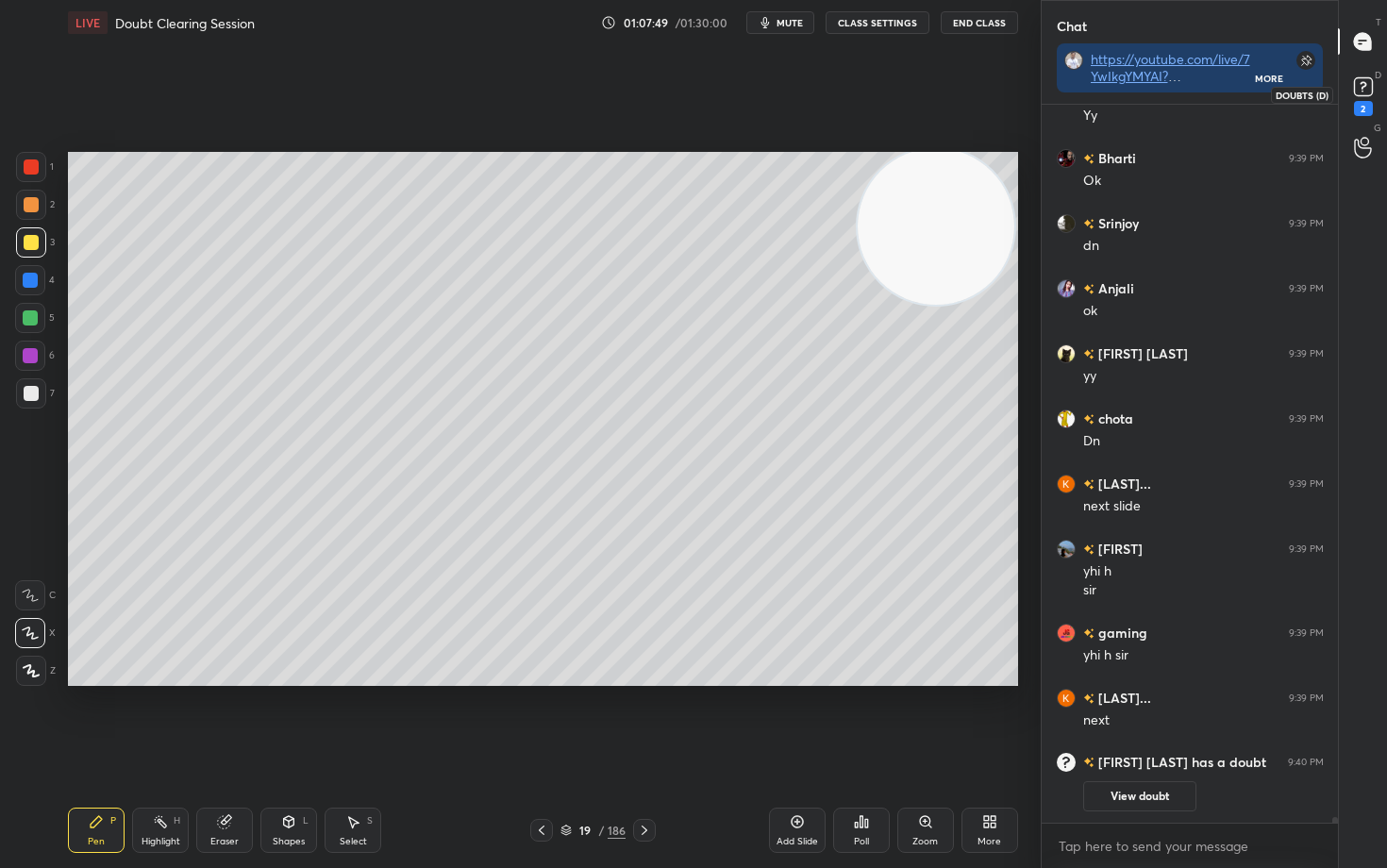 click 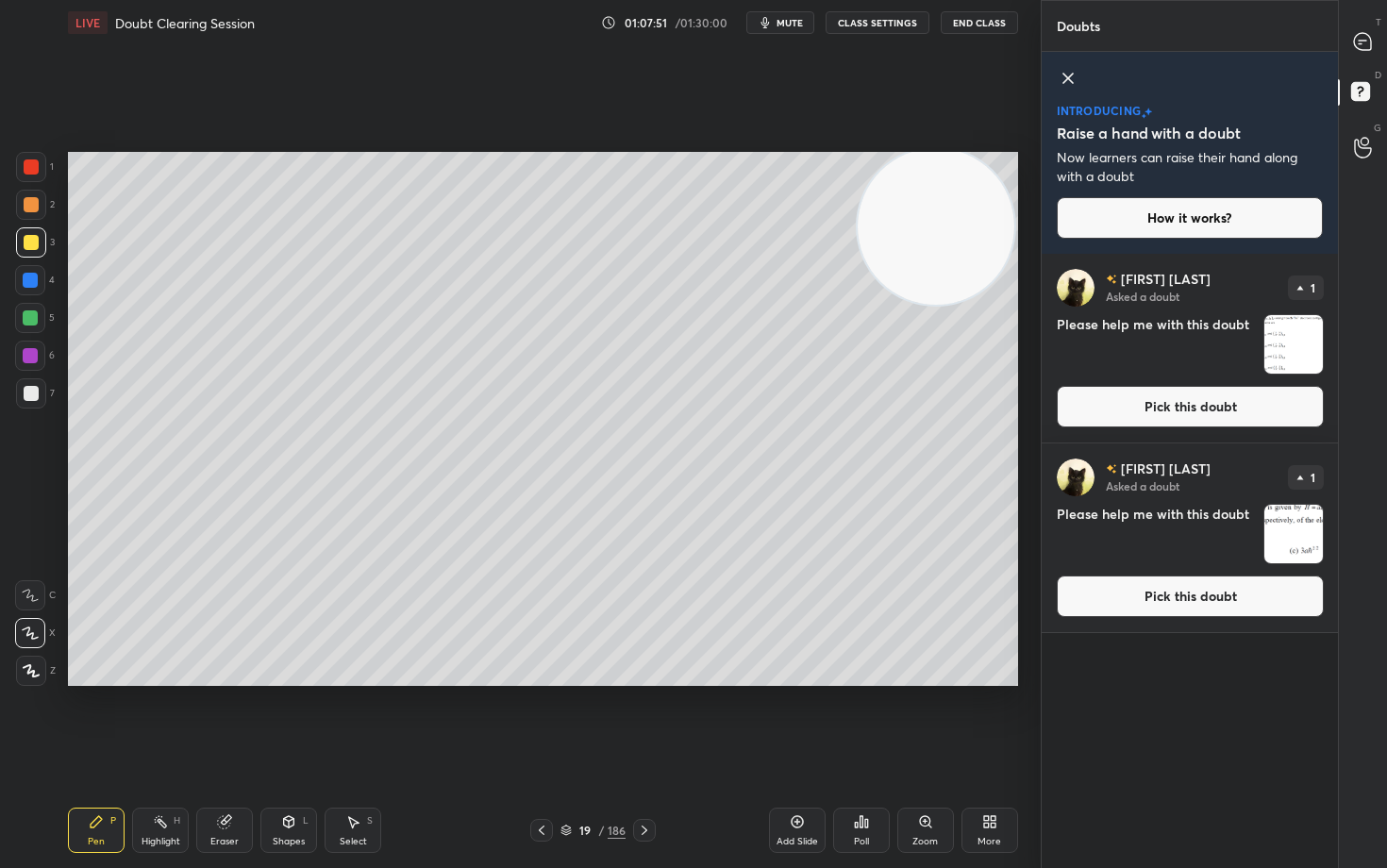 click on "Pick this doubt" at bounding box center [1190, 407] 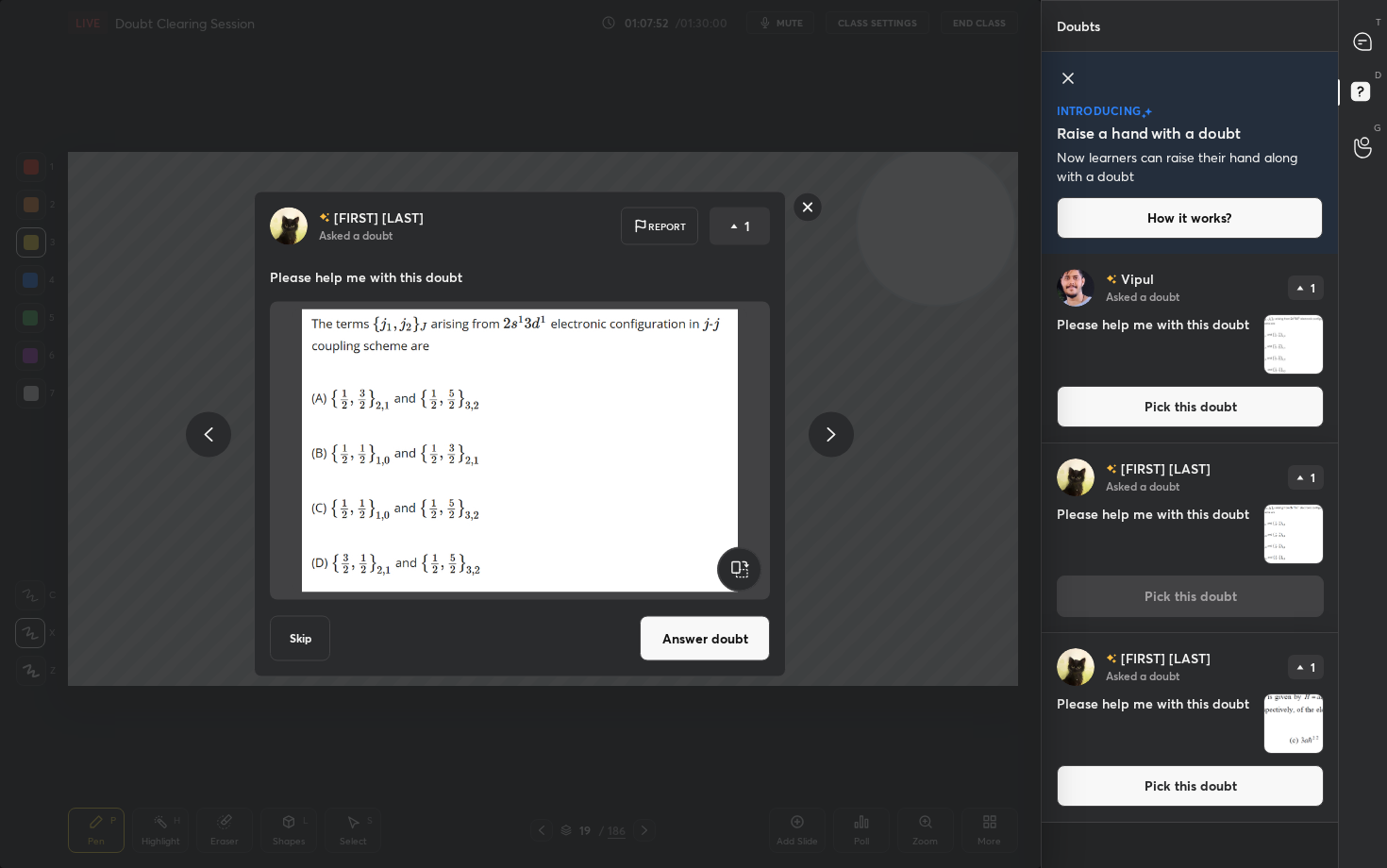 click on "Answer doubt" at bounding box center [705, 639] 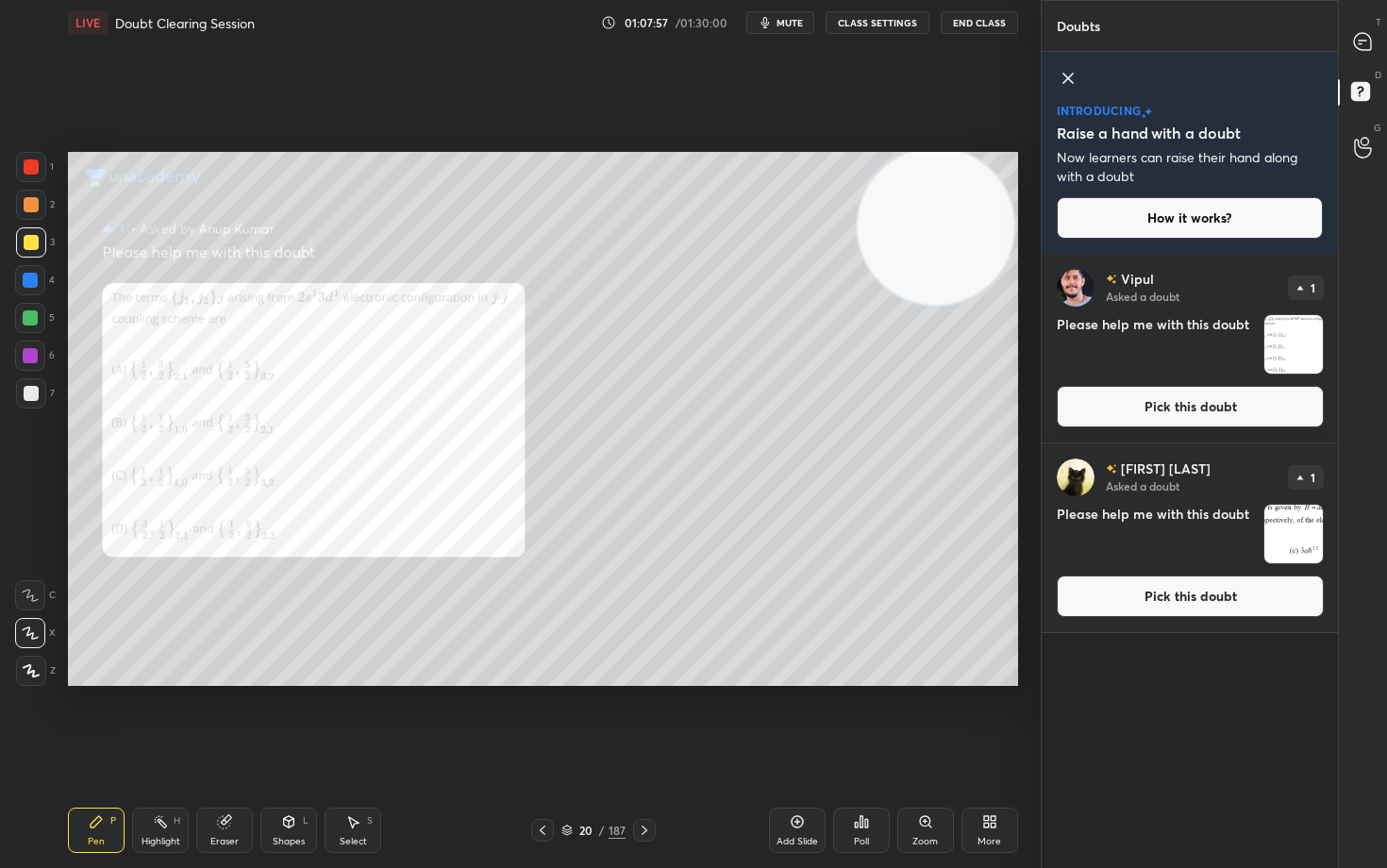 click 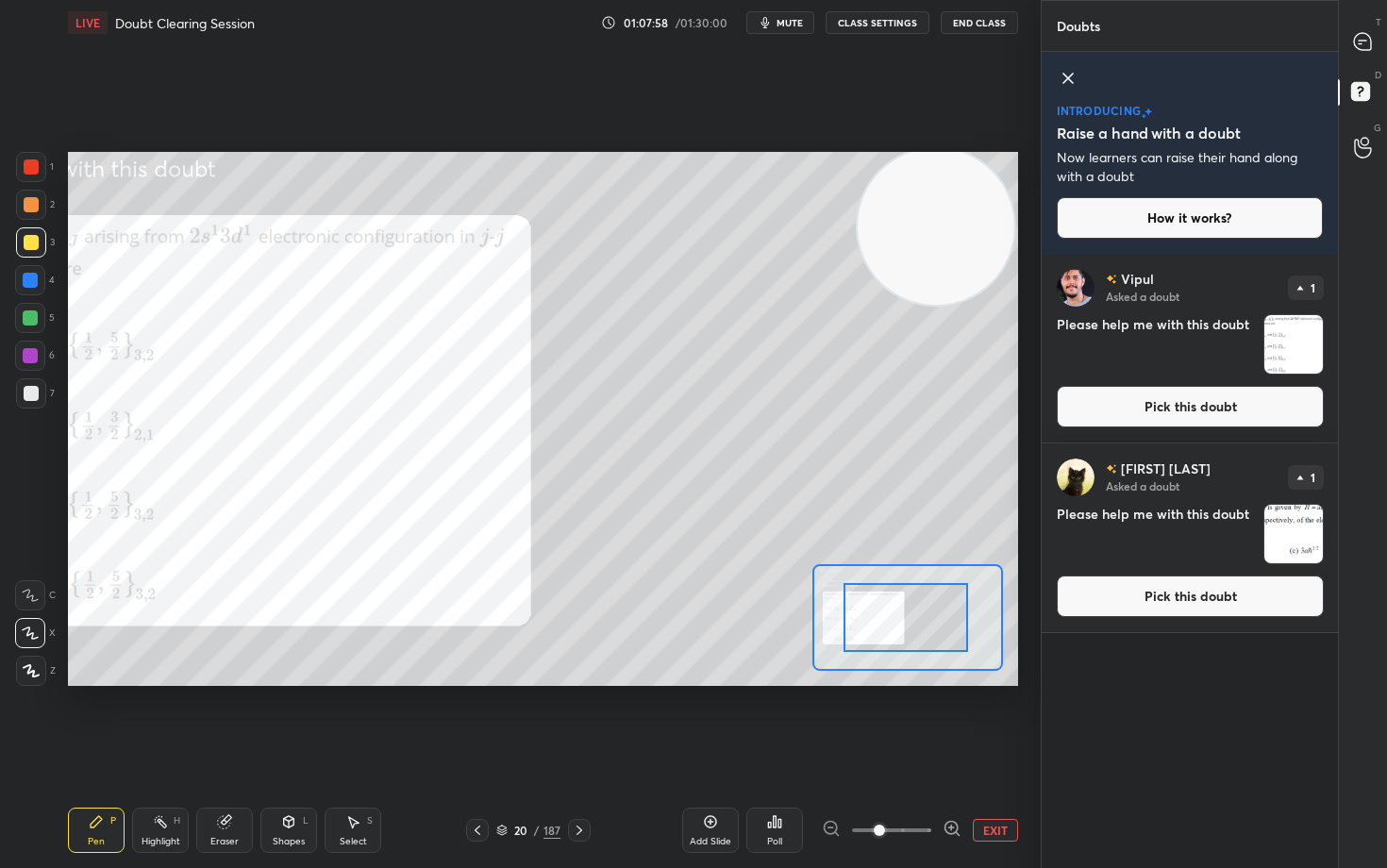 drag, startPoint x: 931, startPoint y: 611, endPoint x: 882, endPoint y: 612, distance: 49.010203 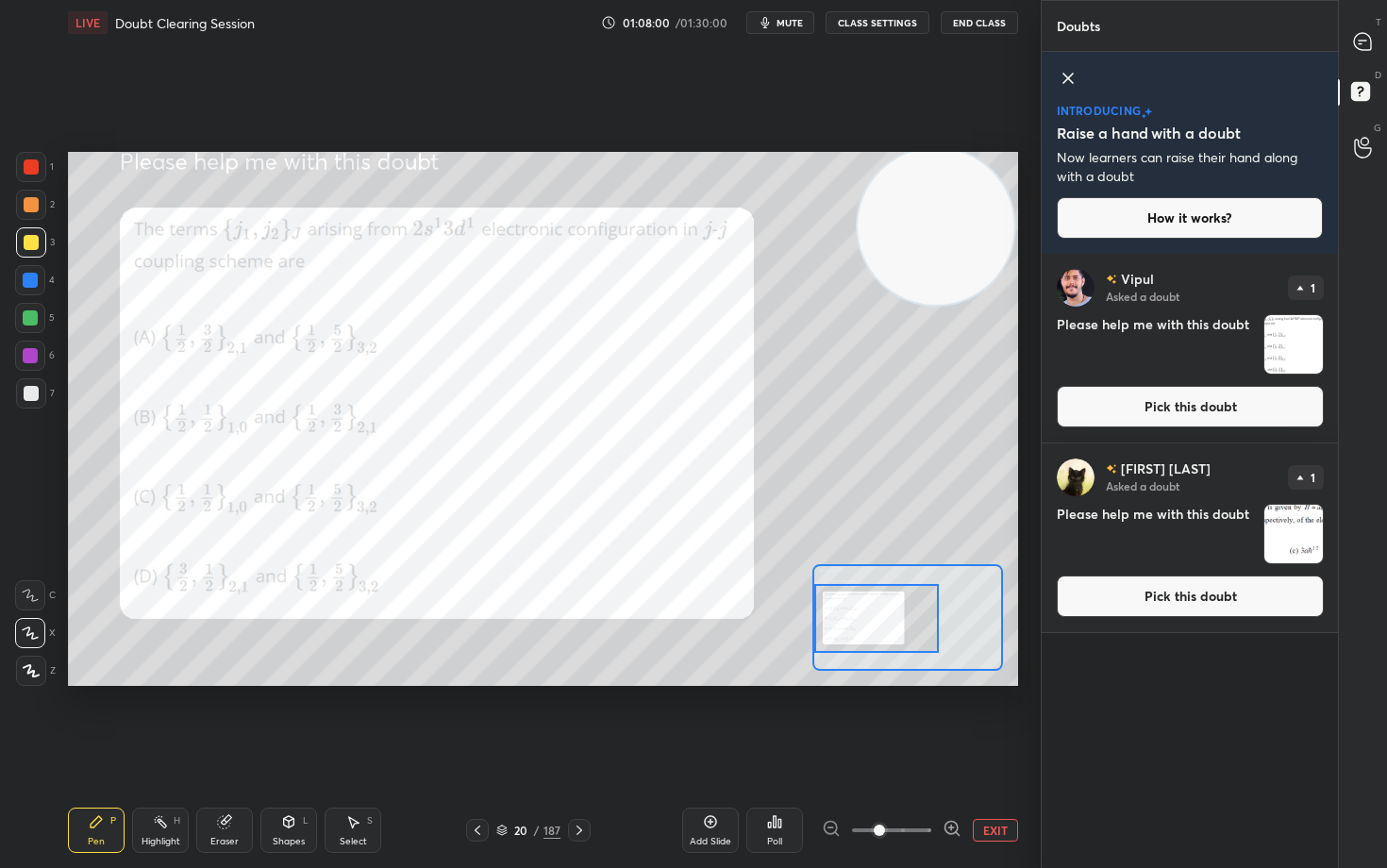 drag, startPoint x: 929, startPoint y: 608, endPoint x: 877, endPoint y: 610, distance: 52.0384 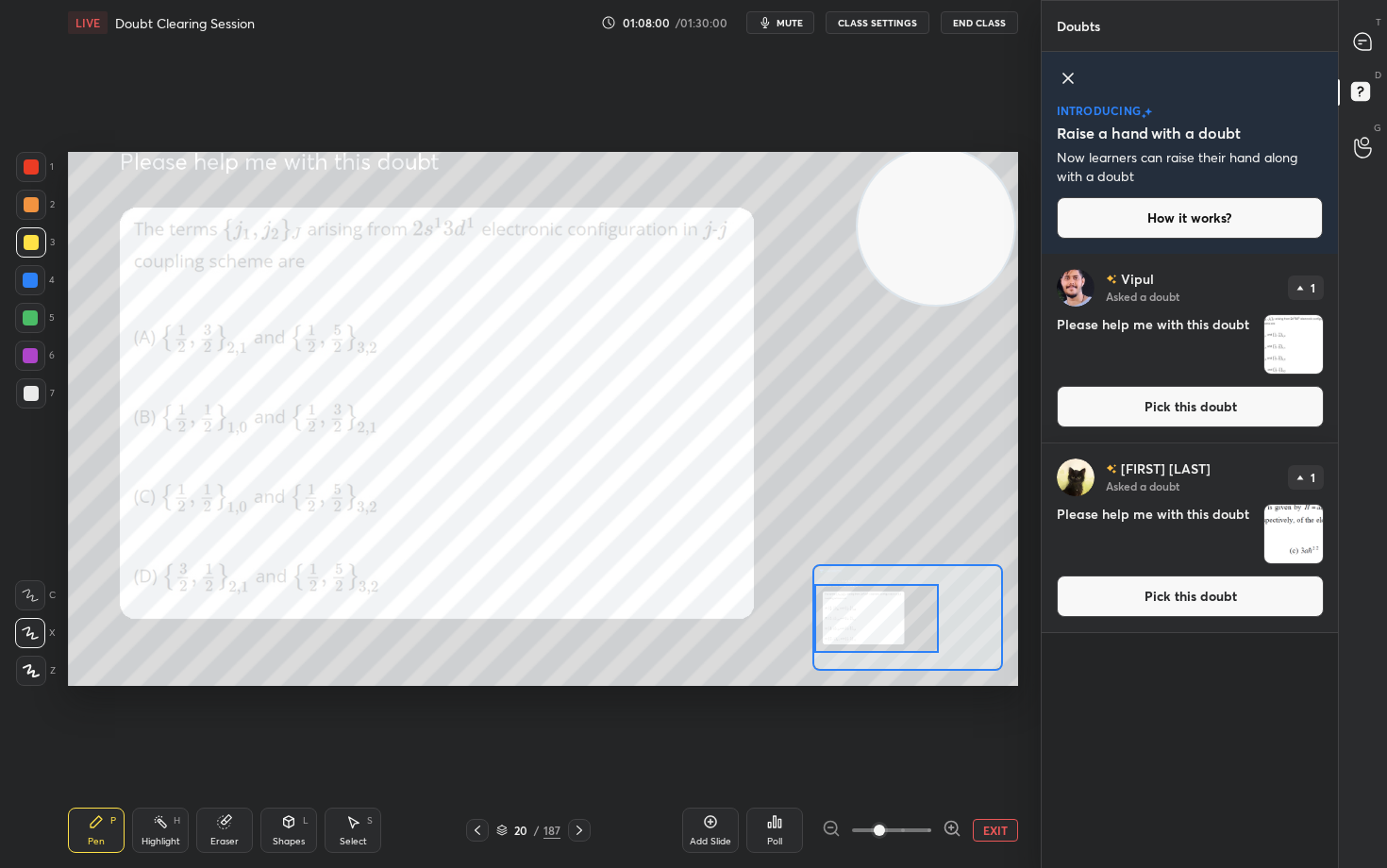 click at bounding box center [877, 618] 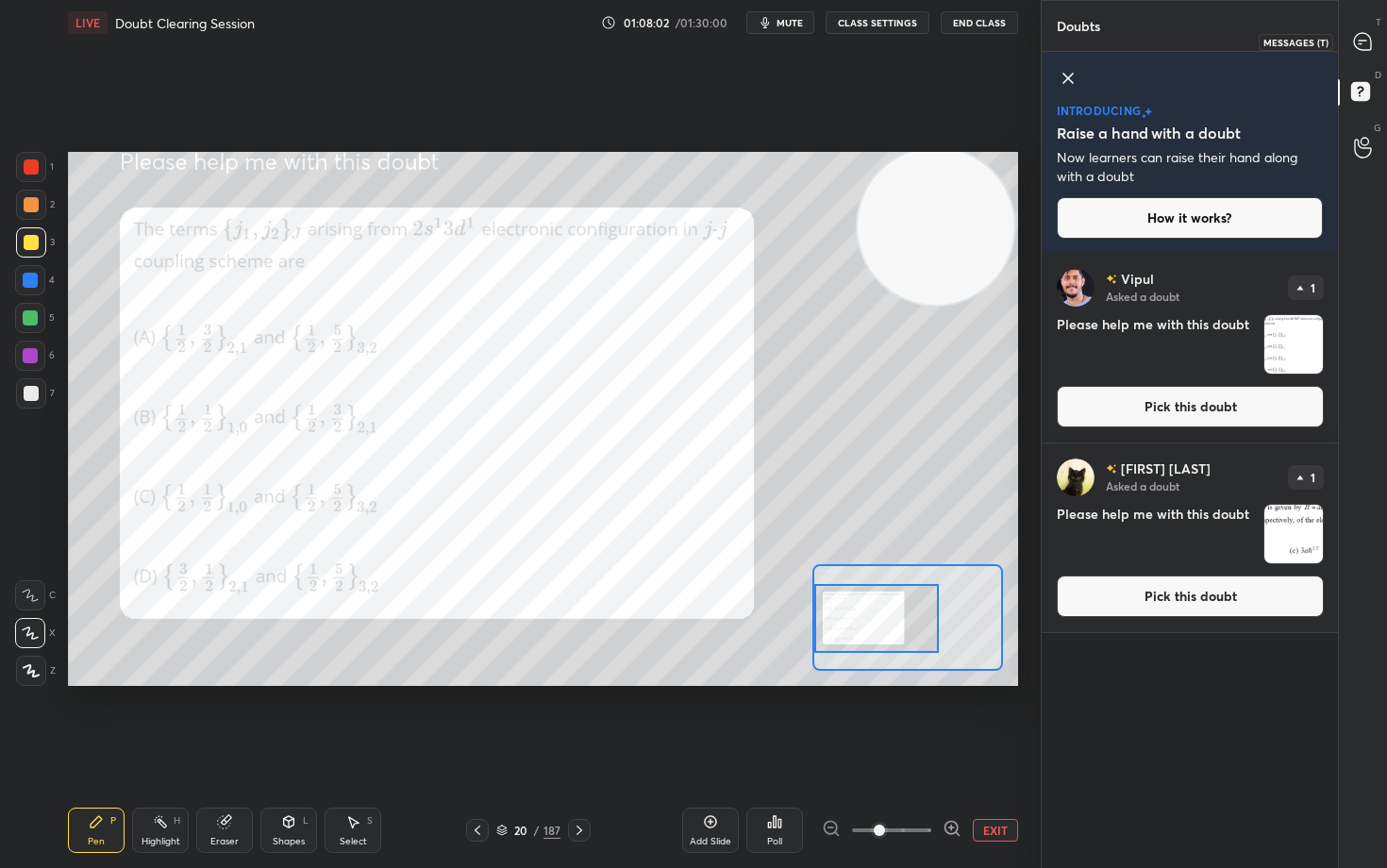 click 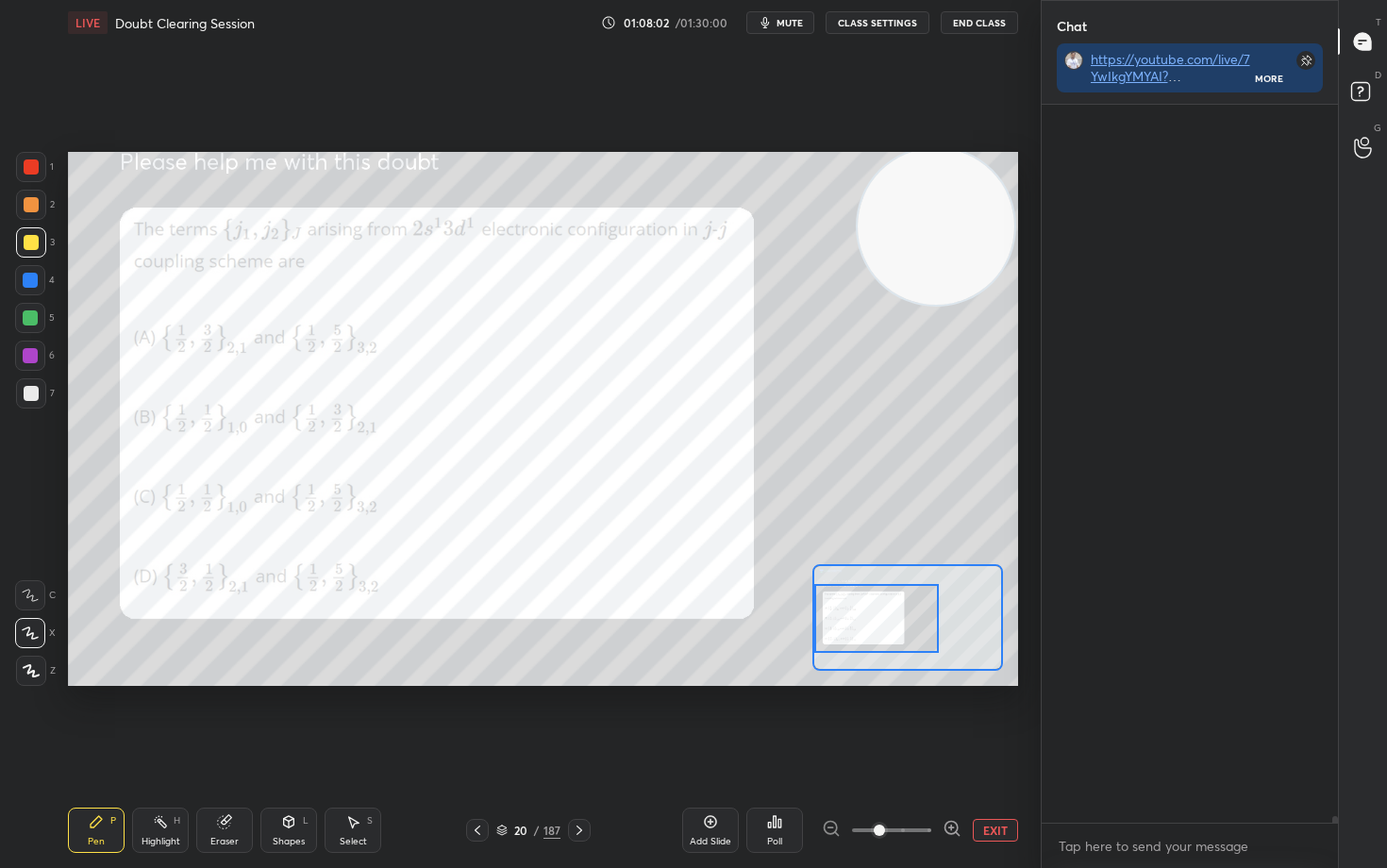 scroll, scrollTop: 555, scrollLeft: 291, axis: both 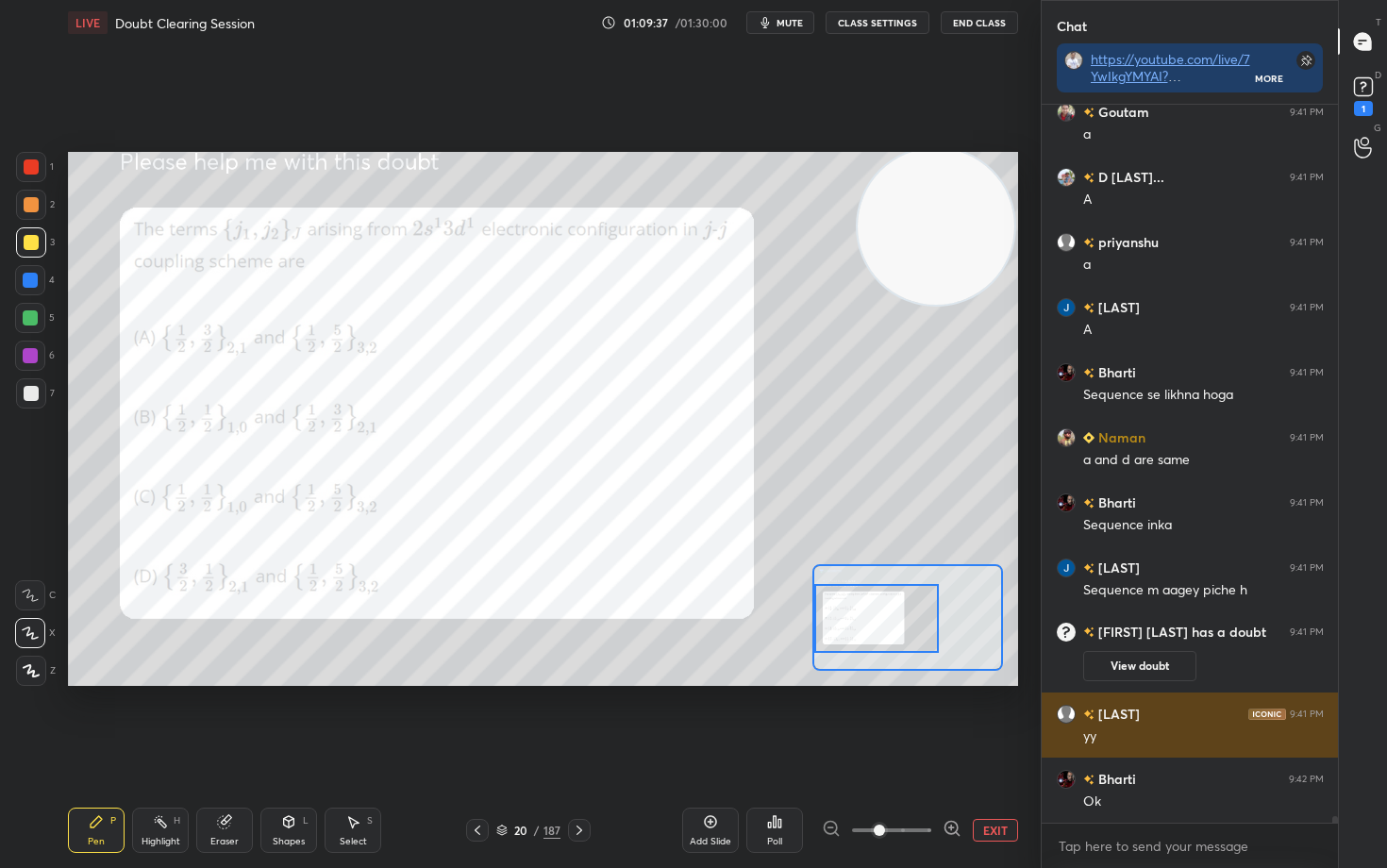 click on "yy" at bounding box center (1203, 737) 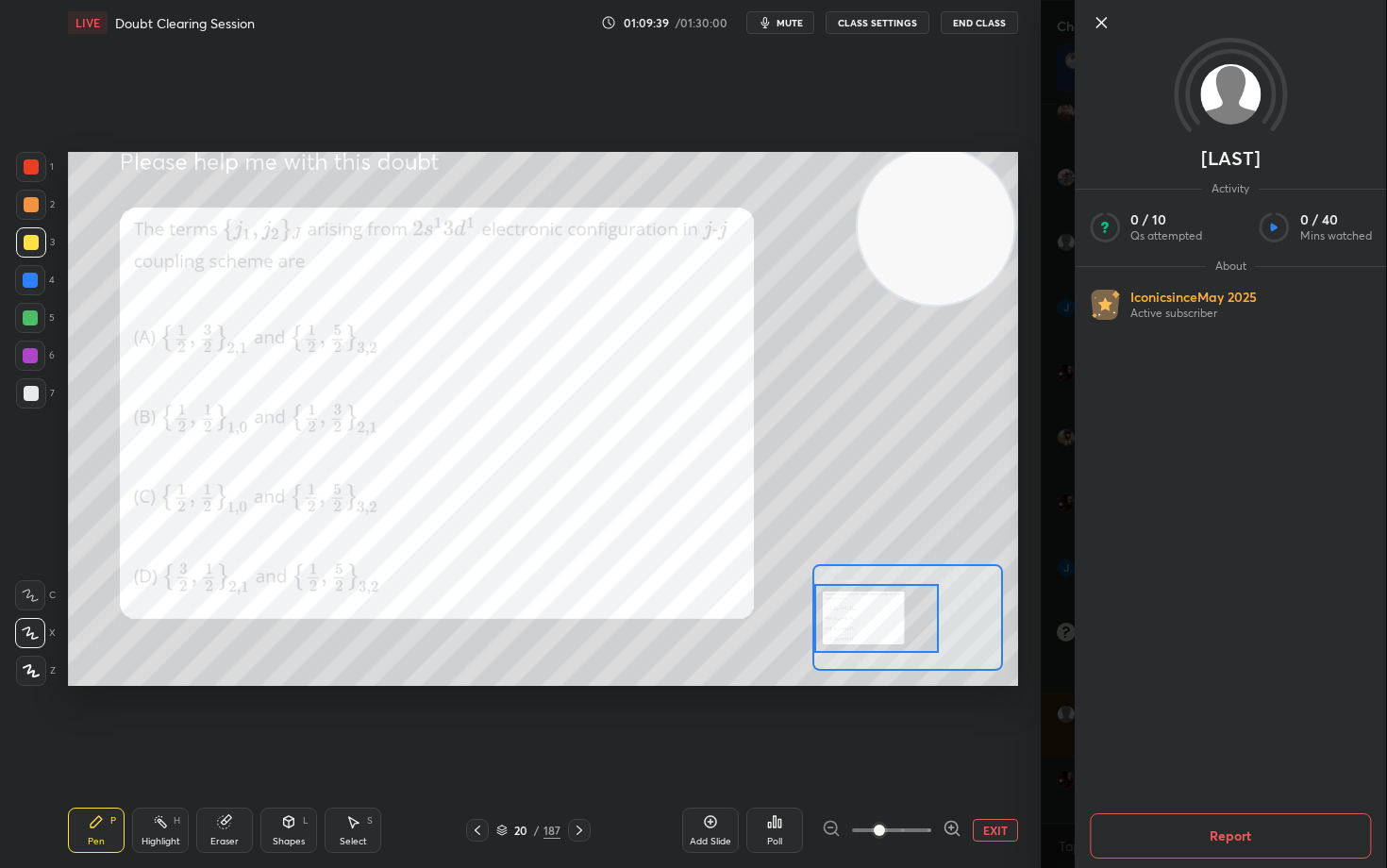 click 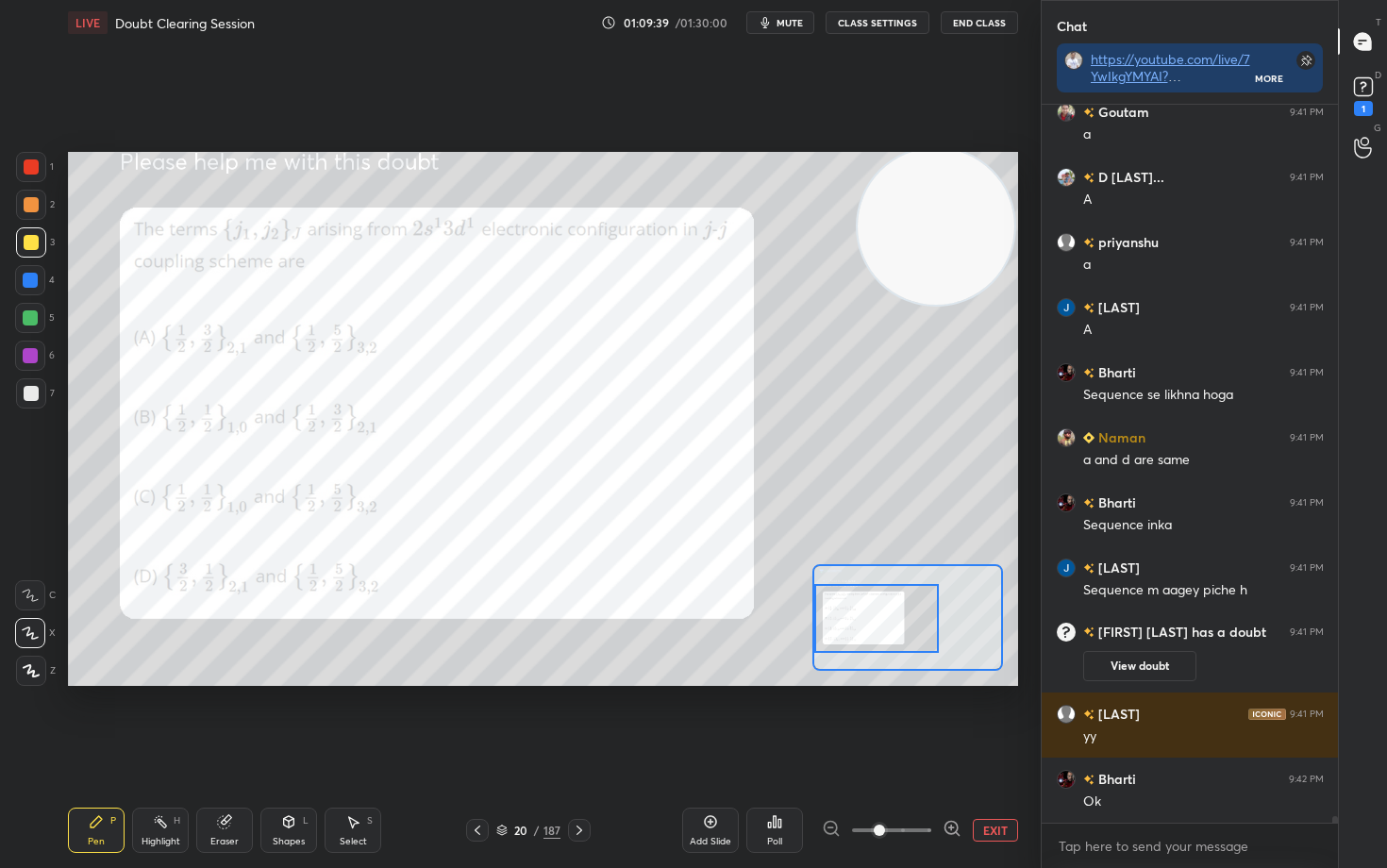scroll, scrollTop: 712, scrollLeft: 291, axis: both 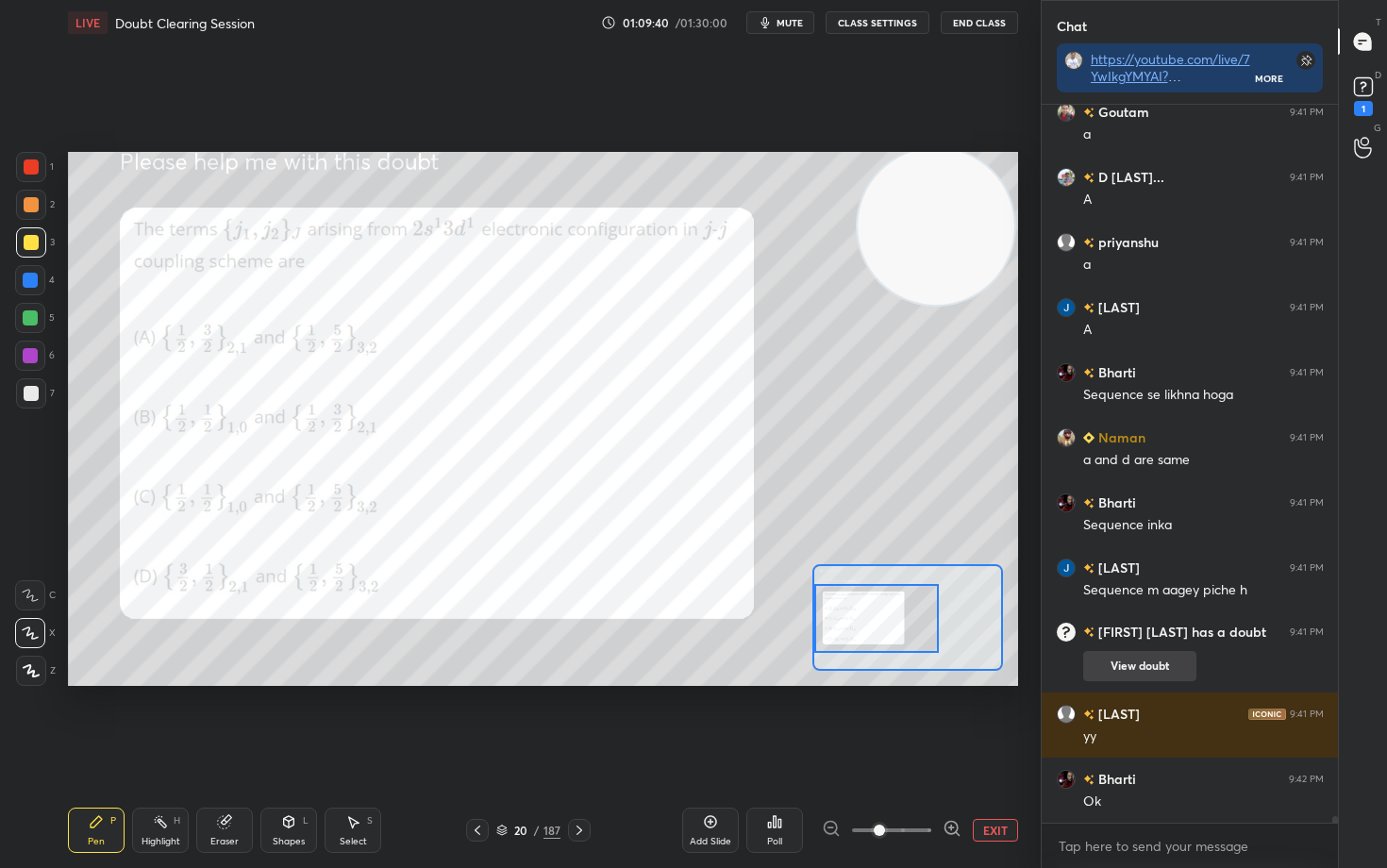 click on "View doubt" at bounding box center [1140, 666] 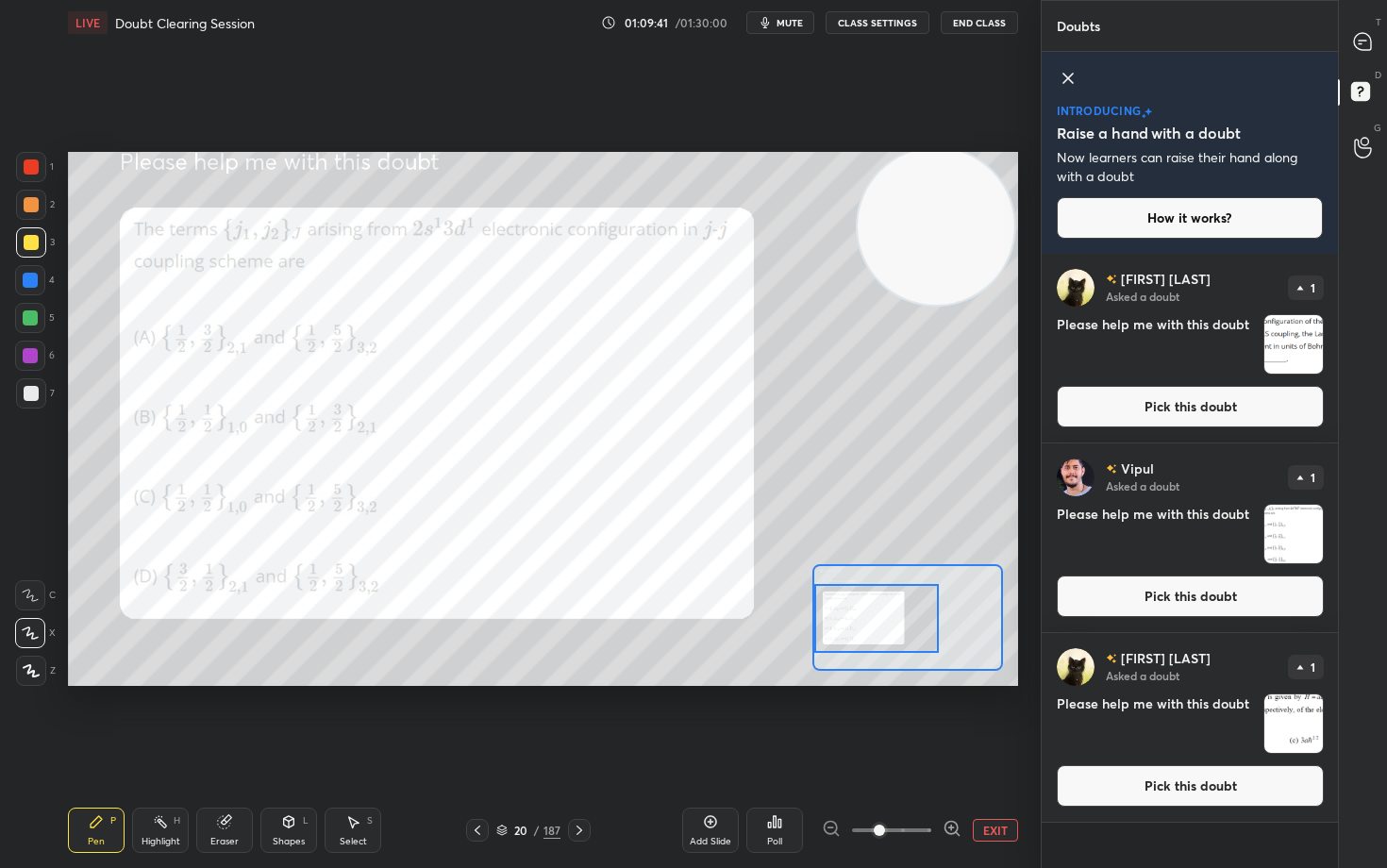 scroll, scrollTop: 6, scrollLeft: 7, axis: both 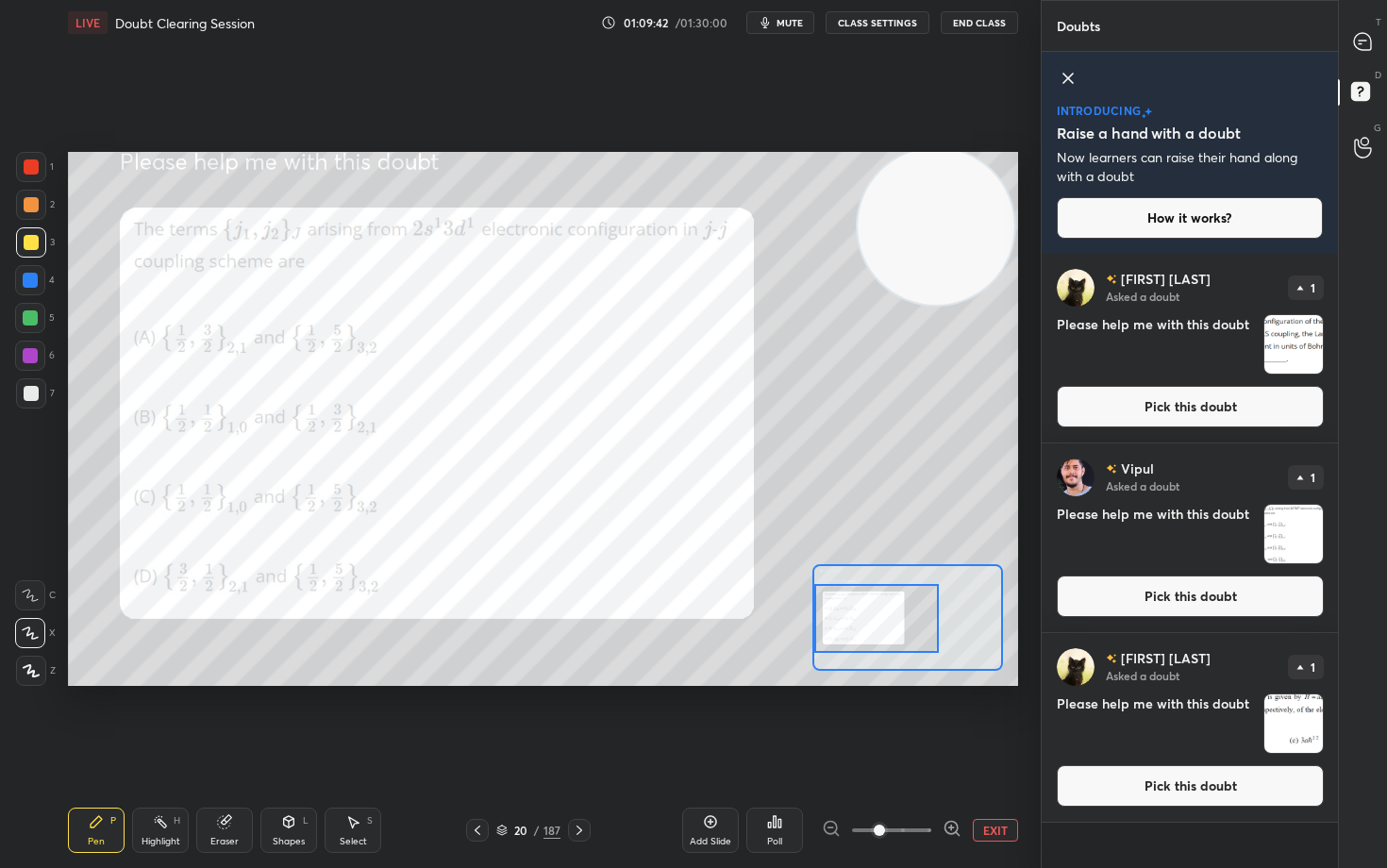 click on "Pick this doubt" at bounding box center [1190, 407] 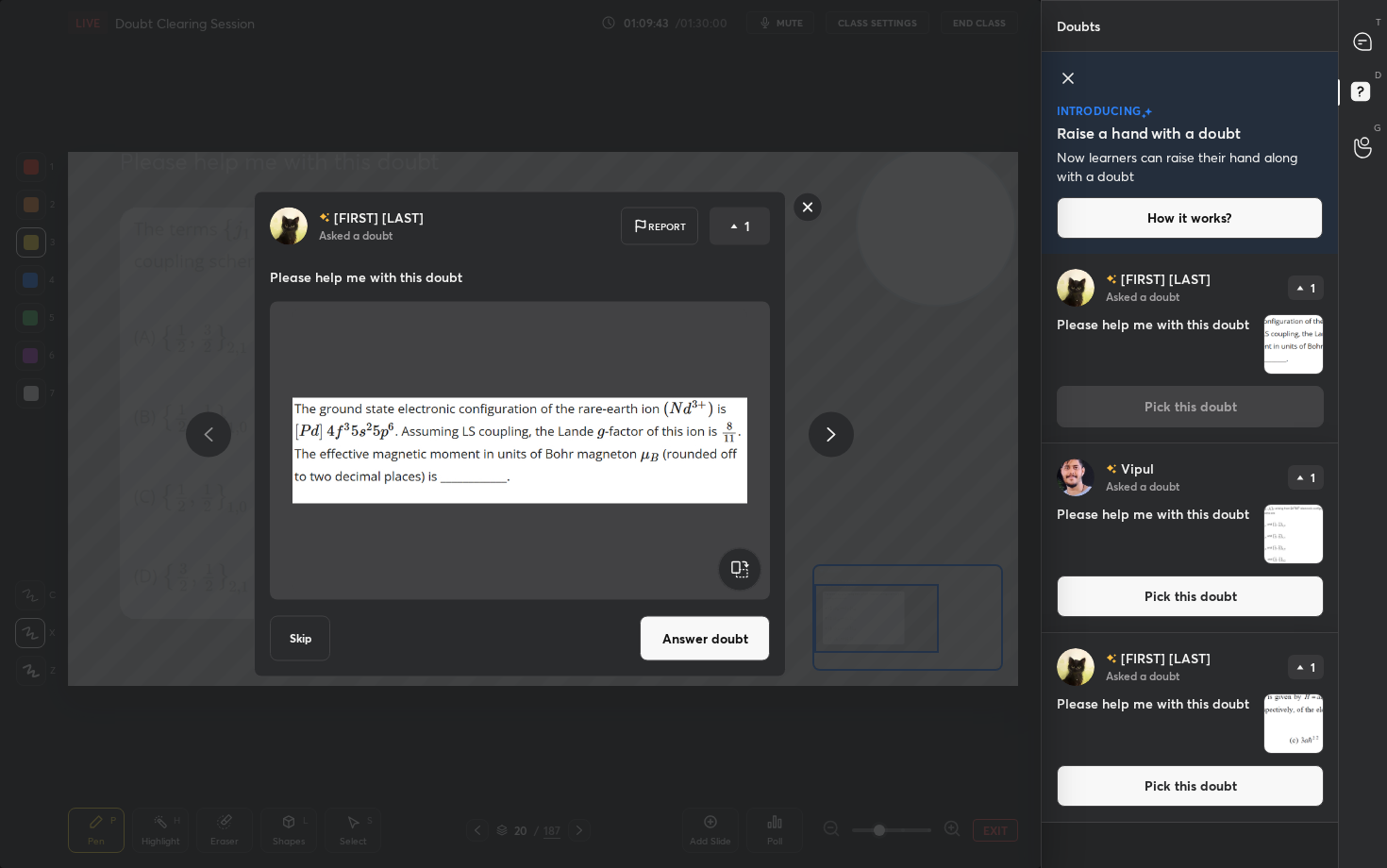 click on "Answer doubt" at bounding box center (705, 639) 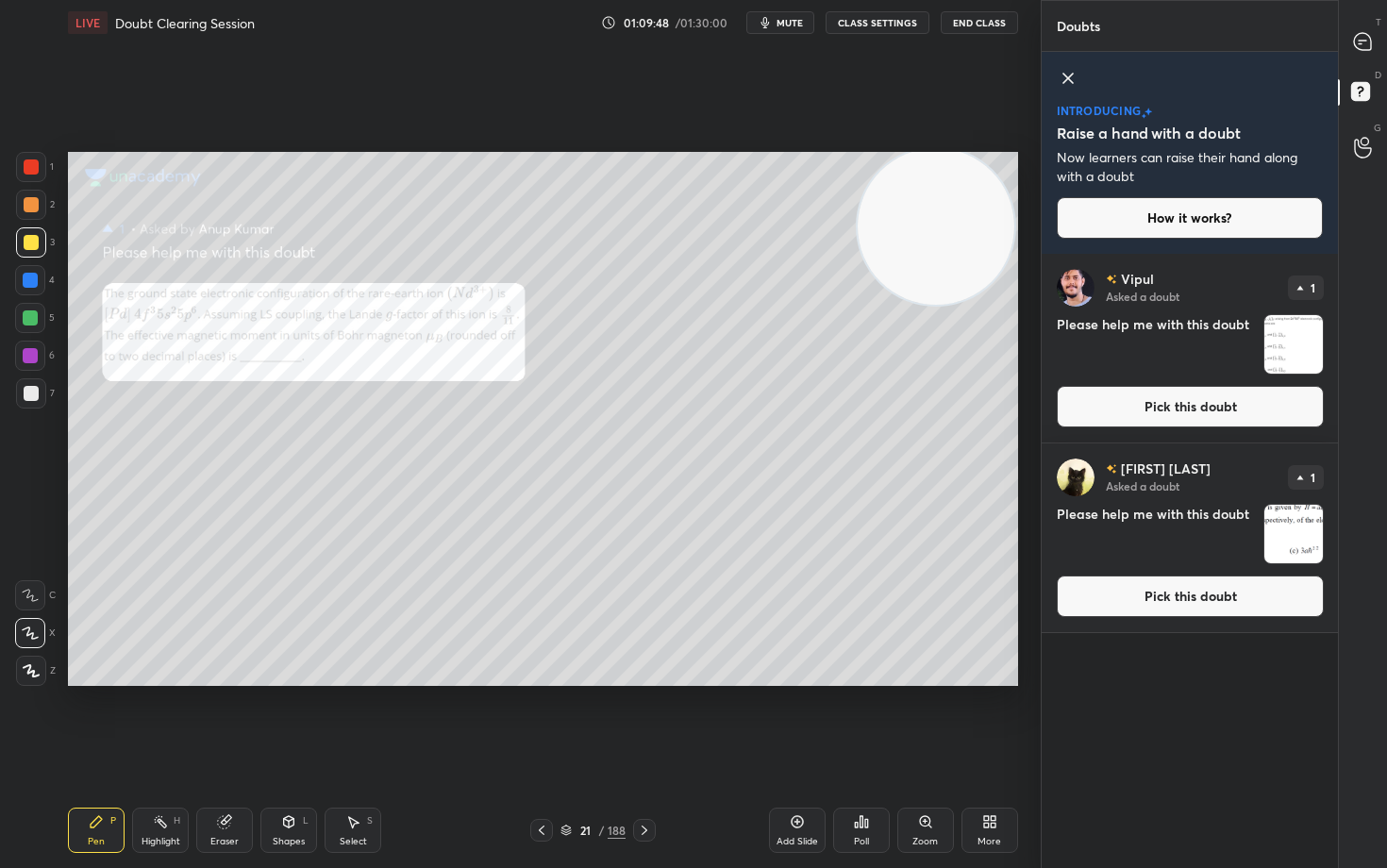 click on "Zoom" at bounding box center [926, 830] 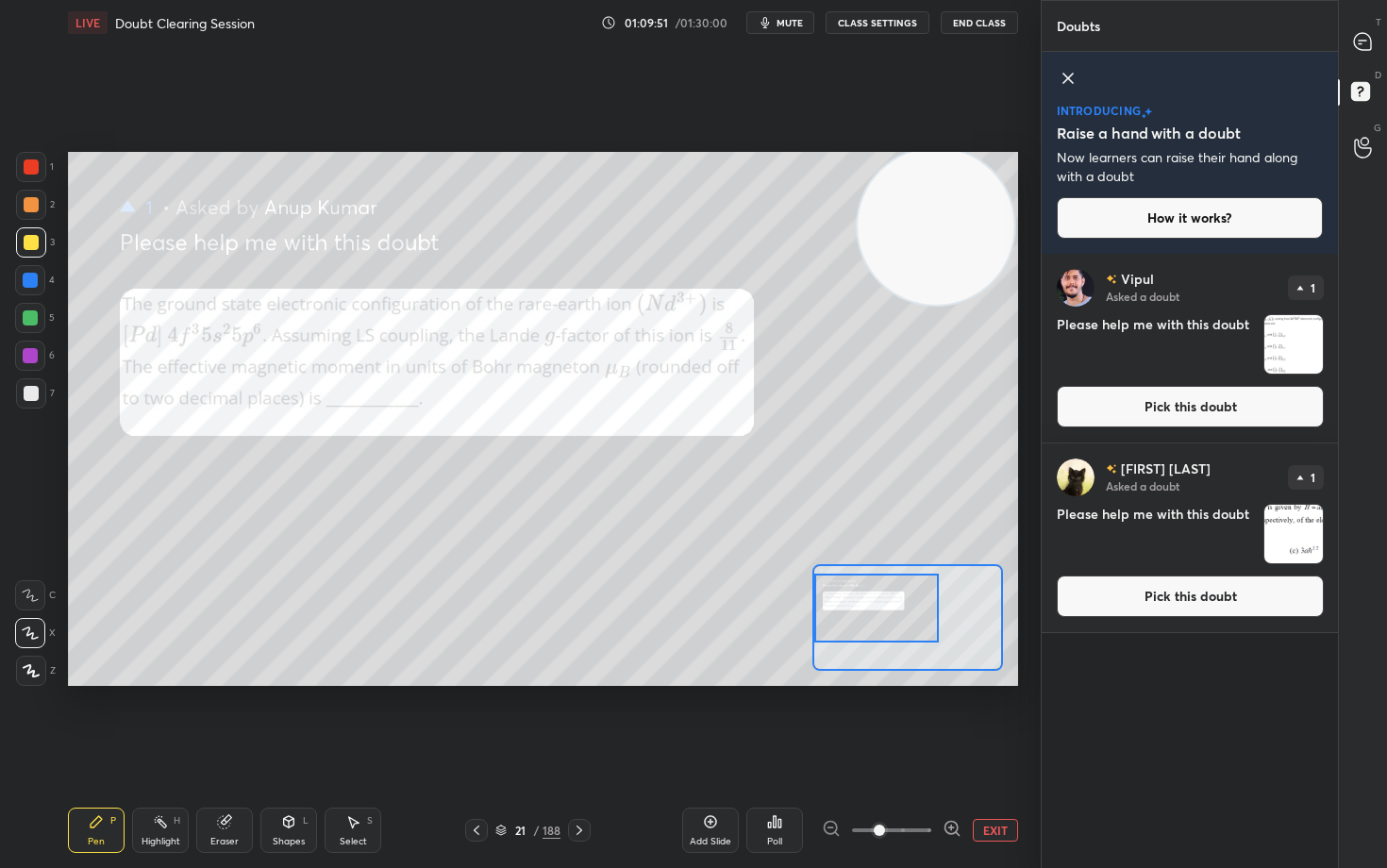 drag, startPoint x: 932, startPoint y: 626, endPoint x: 889, endPoint y: 617, distance: 43.93177 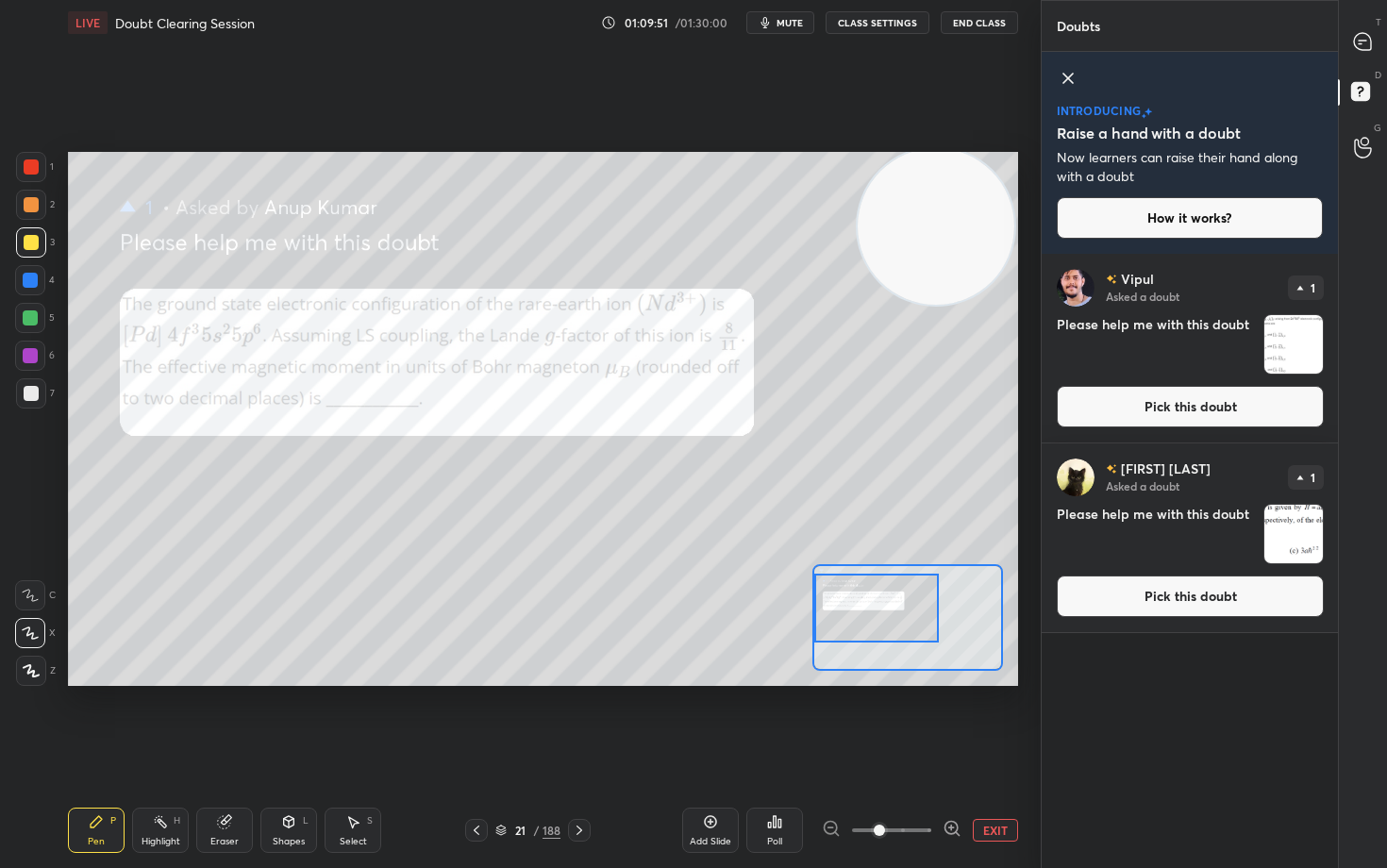 click at bounding box center (877, 608) 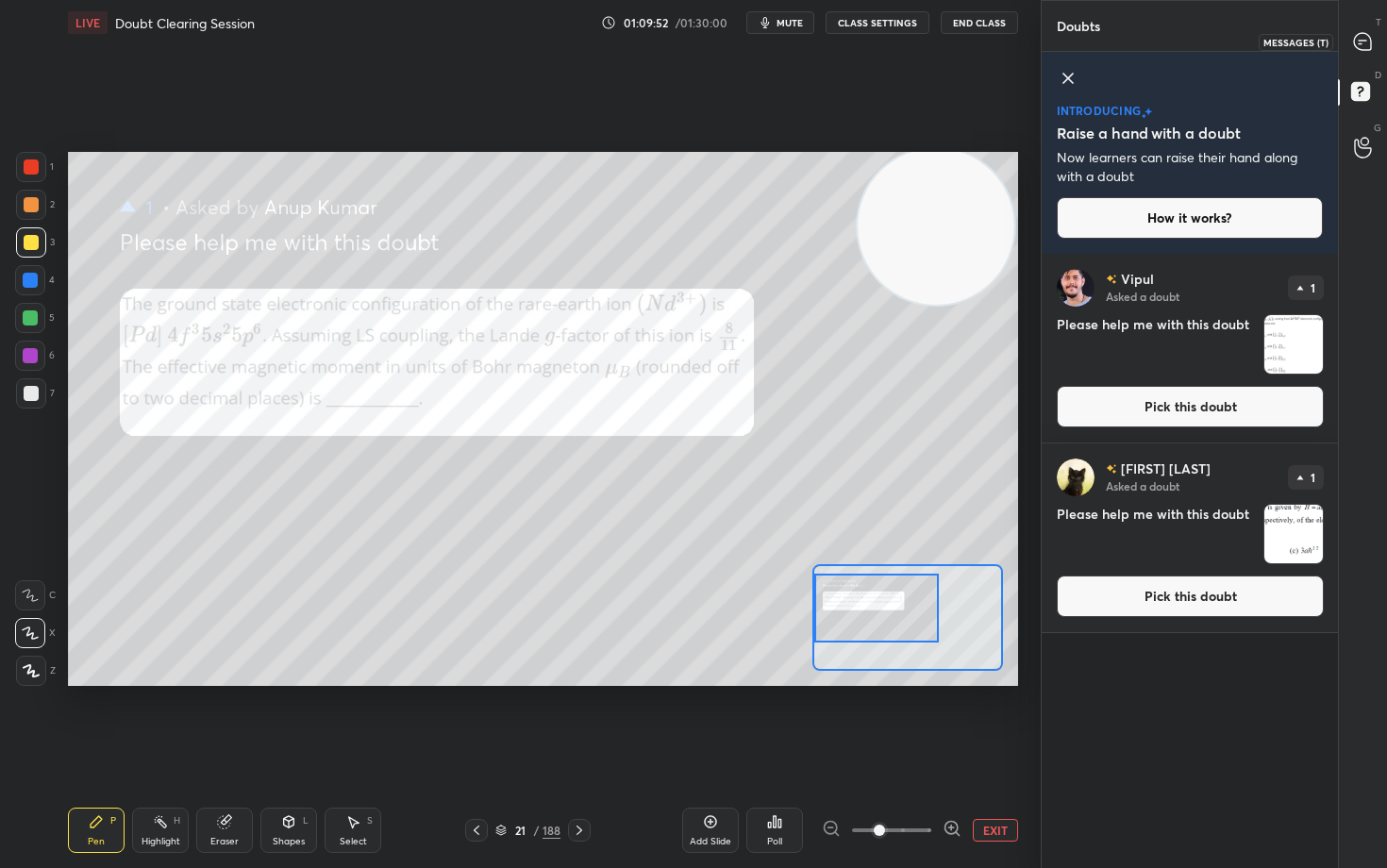 click 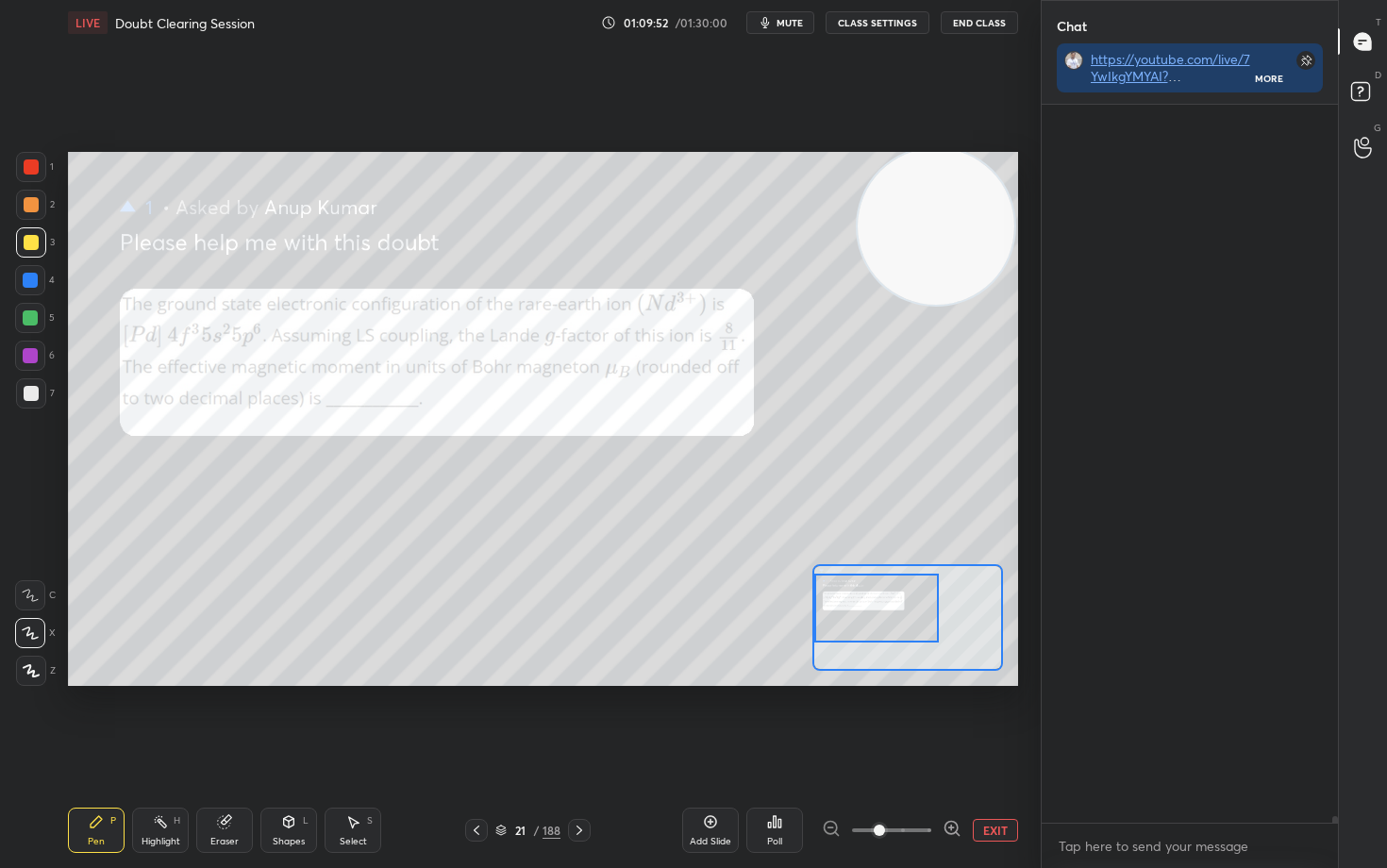 scroll, scrollTop: 82014, scrollLeft: 0, axis: vertical 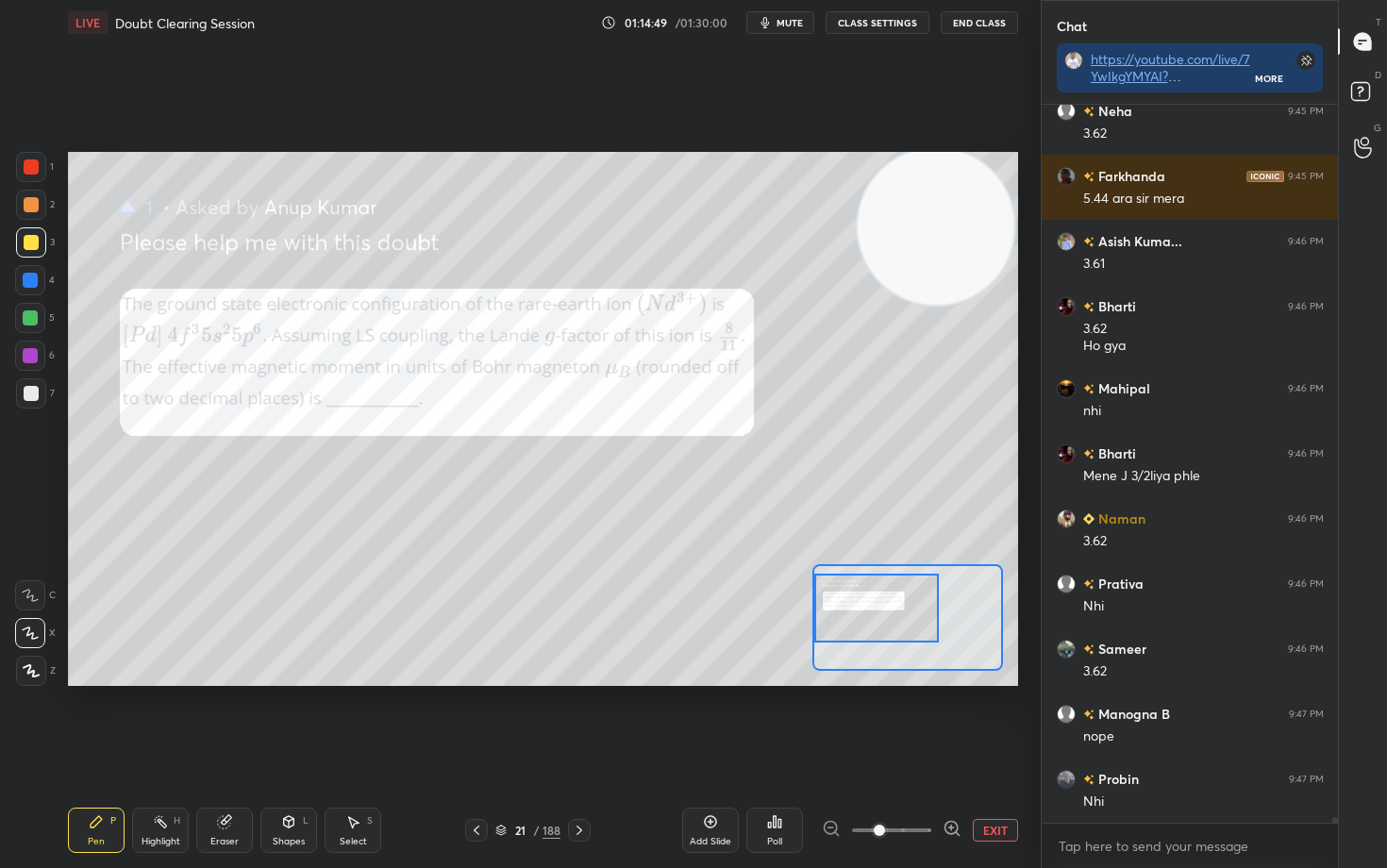 click on "EXIT" at bounding box center (995, 830) 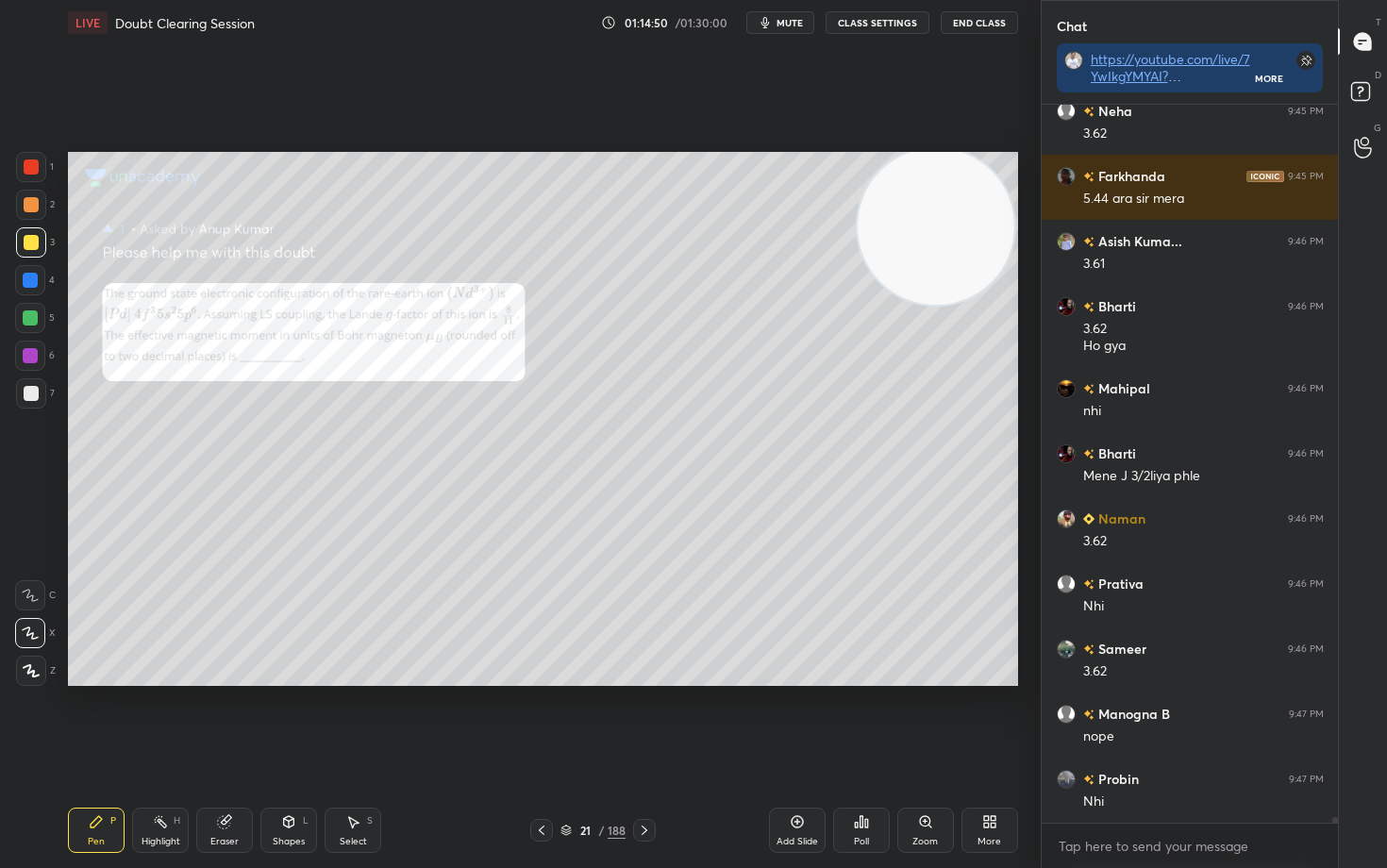 scroll, scrollTop: 84179, scrollLeft: 0, axis: vertical 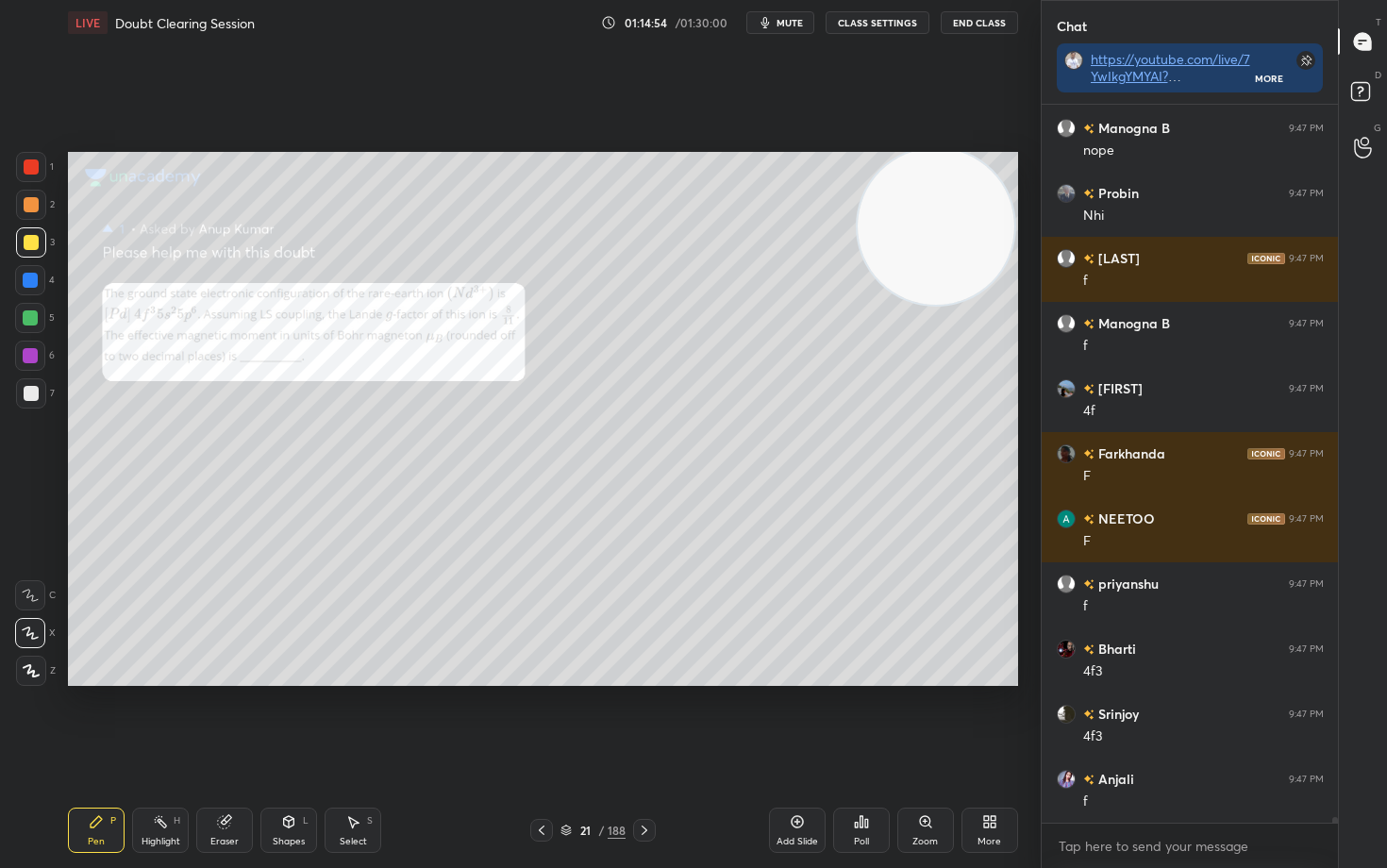 click at bounding box center (31, 167) 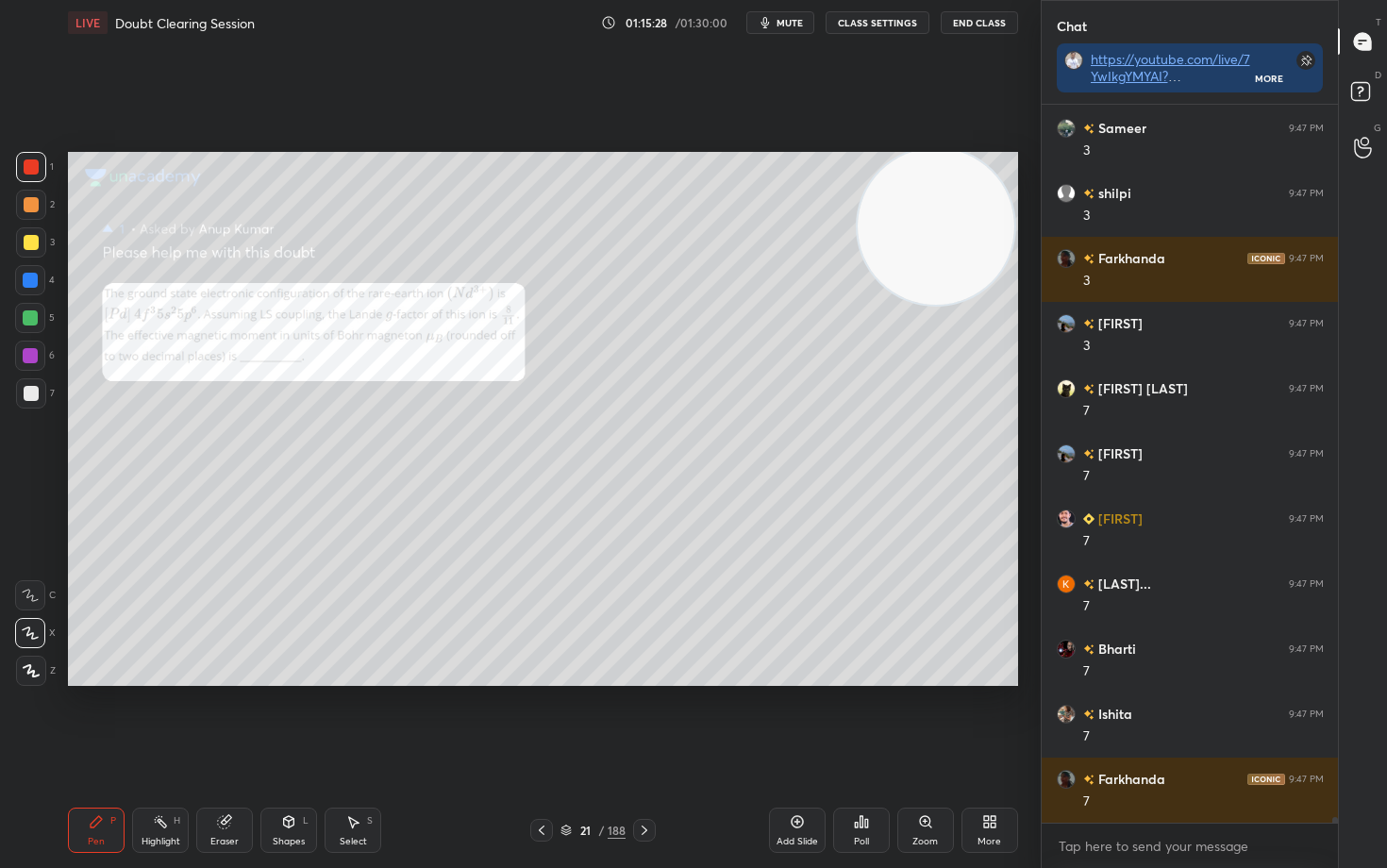 scroll, scrollTop: 86411, scrollLeft: 0, axis: vertical 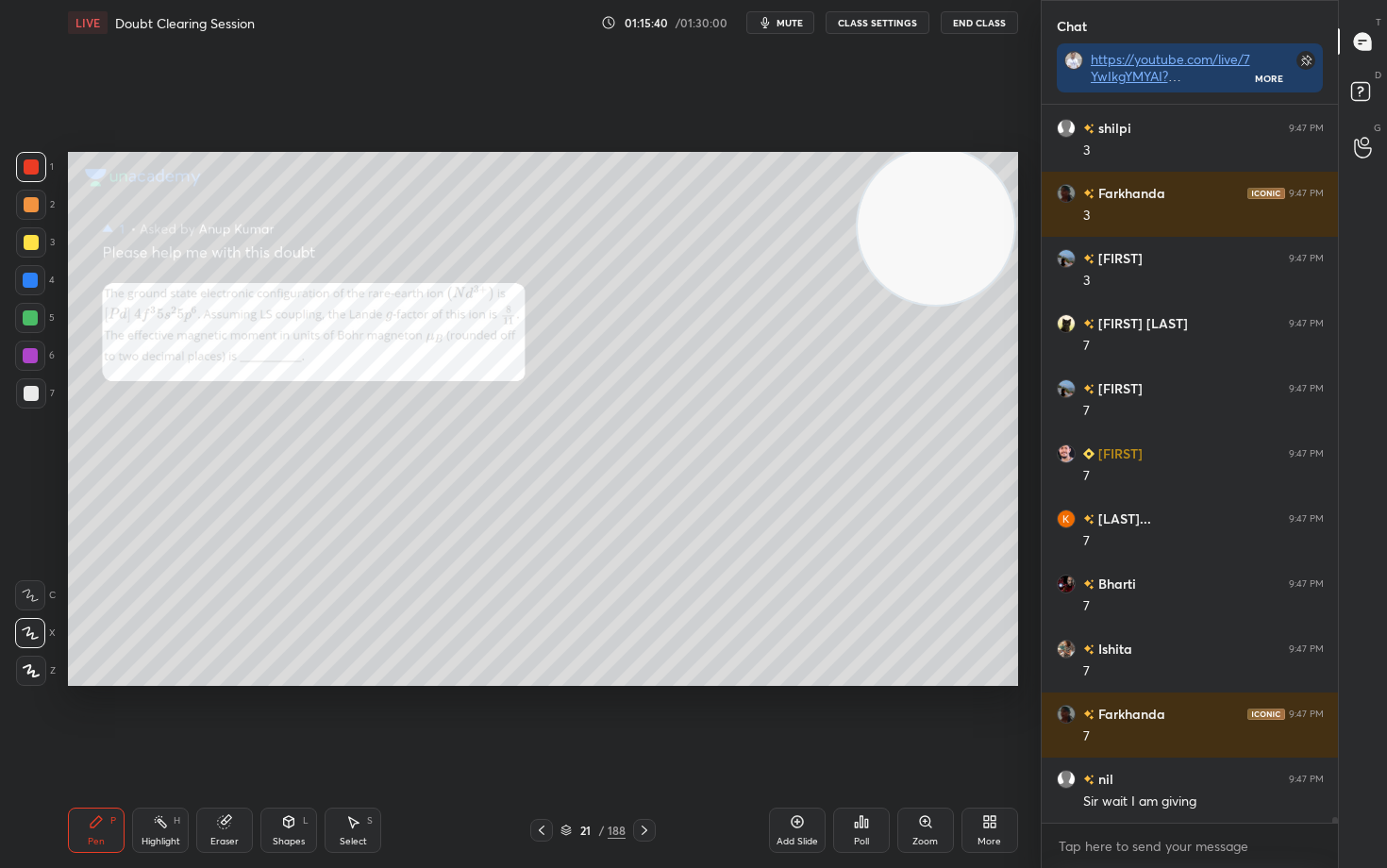 drag, startPoint x: 33, startPoint y: 390, endPoint x: 55, endPoint y: 382, distance: 23.4094 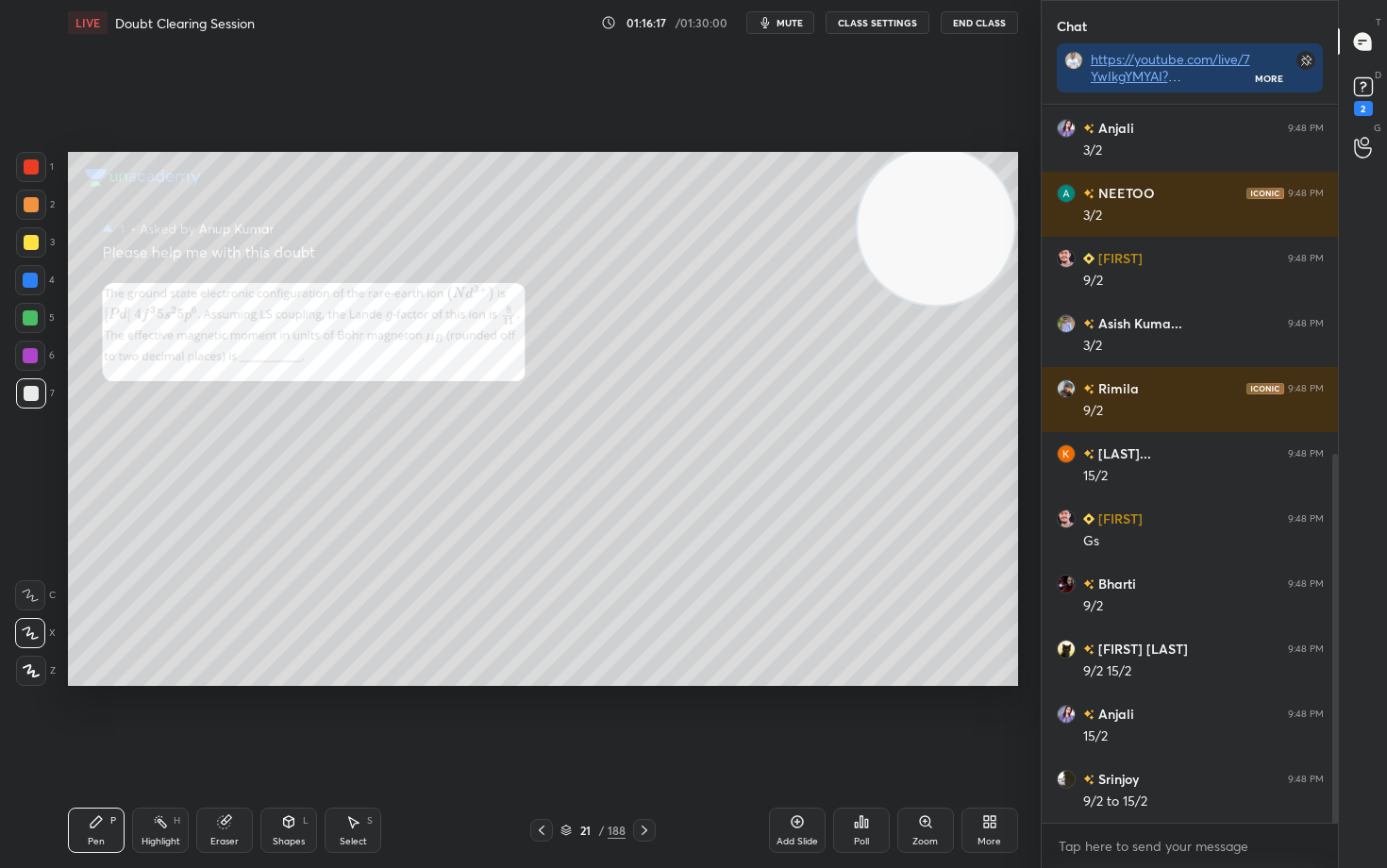 scroll, scrollTop: 681, scrollLeft: 0, axis: vertical 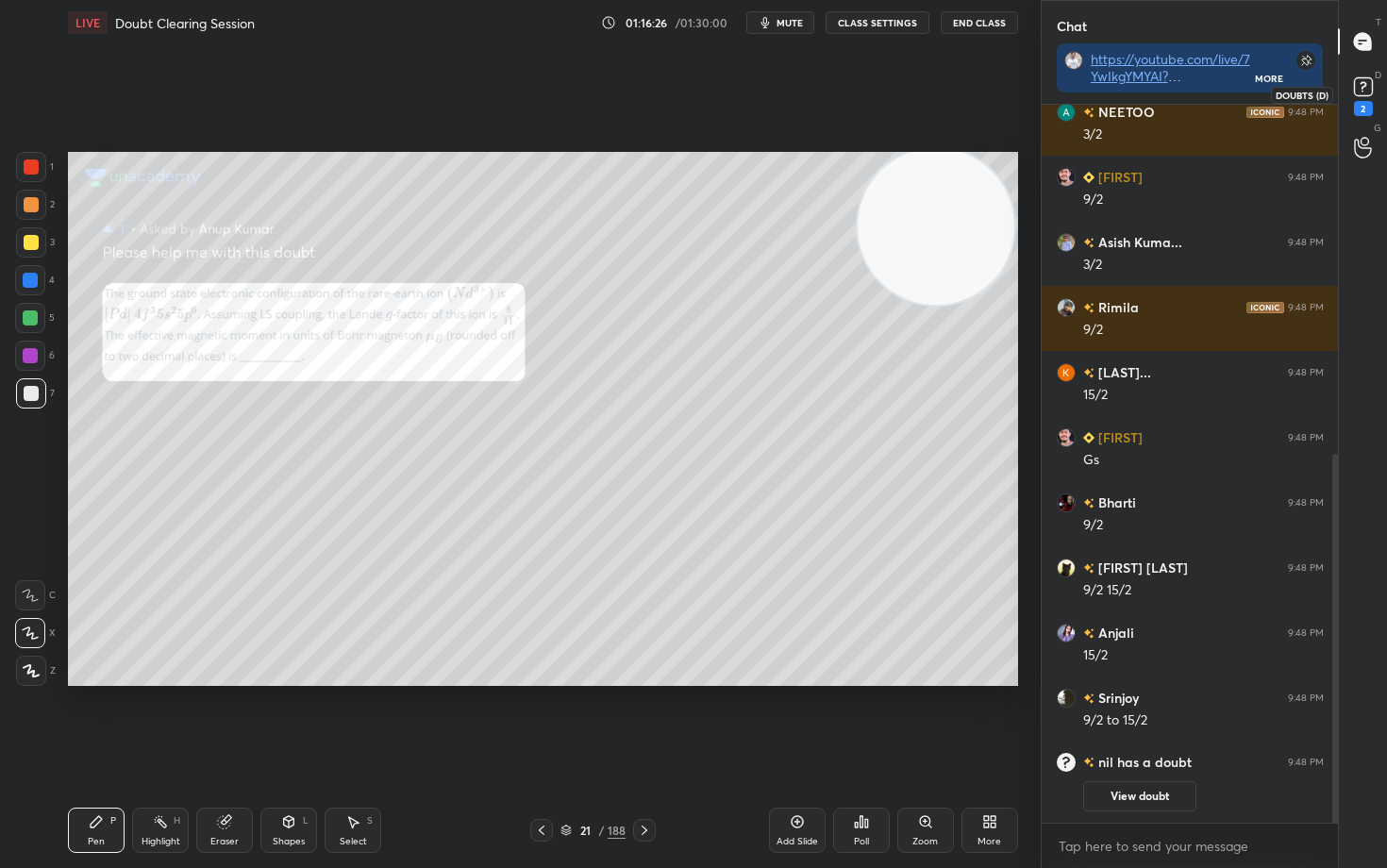 click 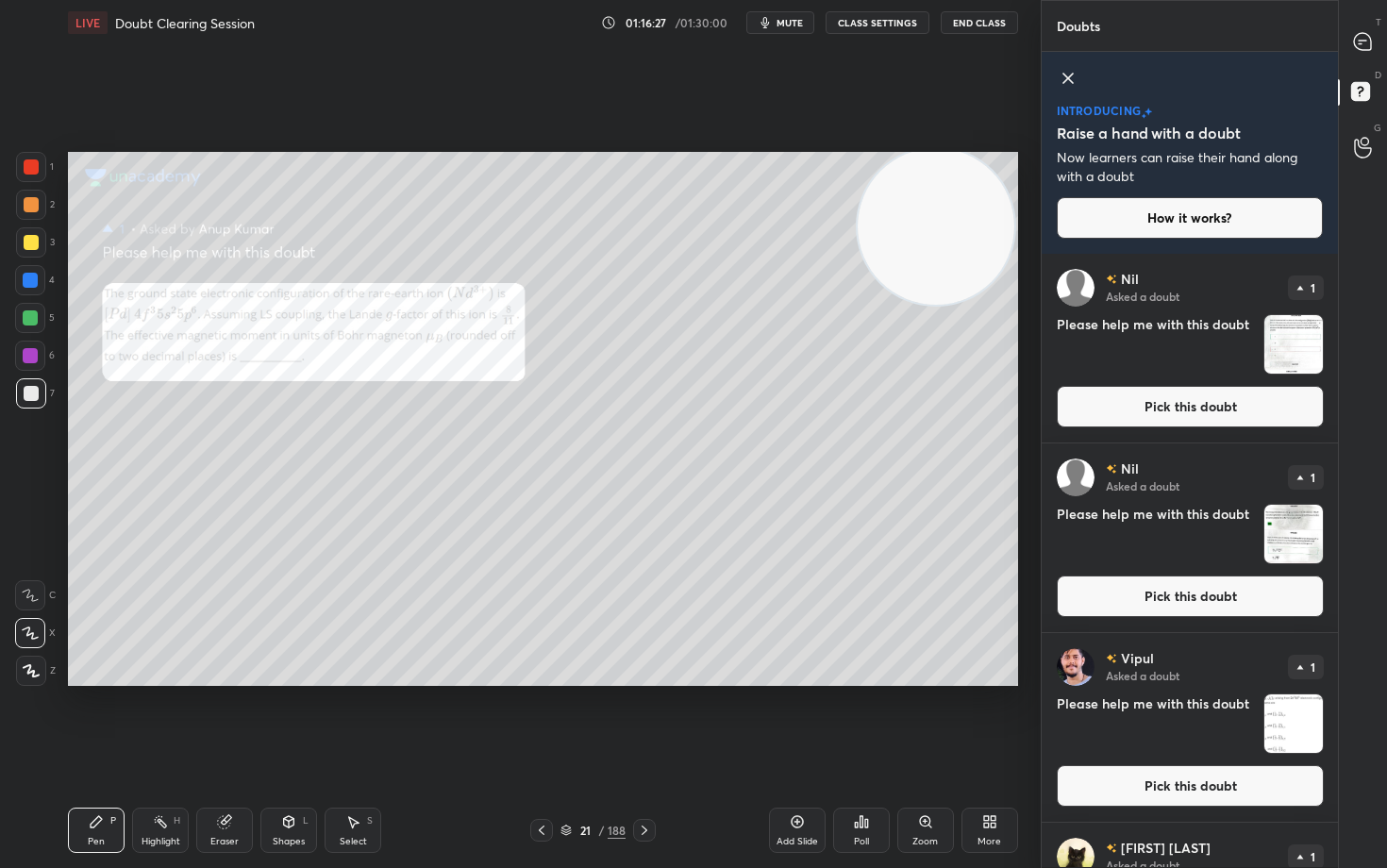 click on "Pick this doubt" at bounding box center [1190, 407] 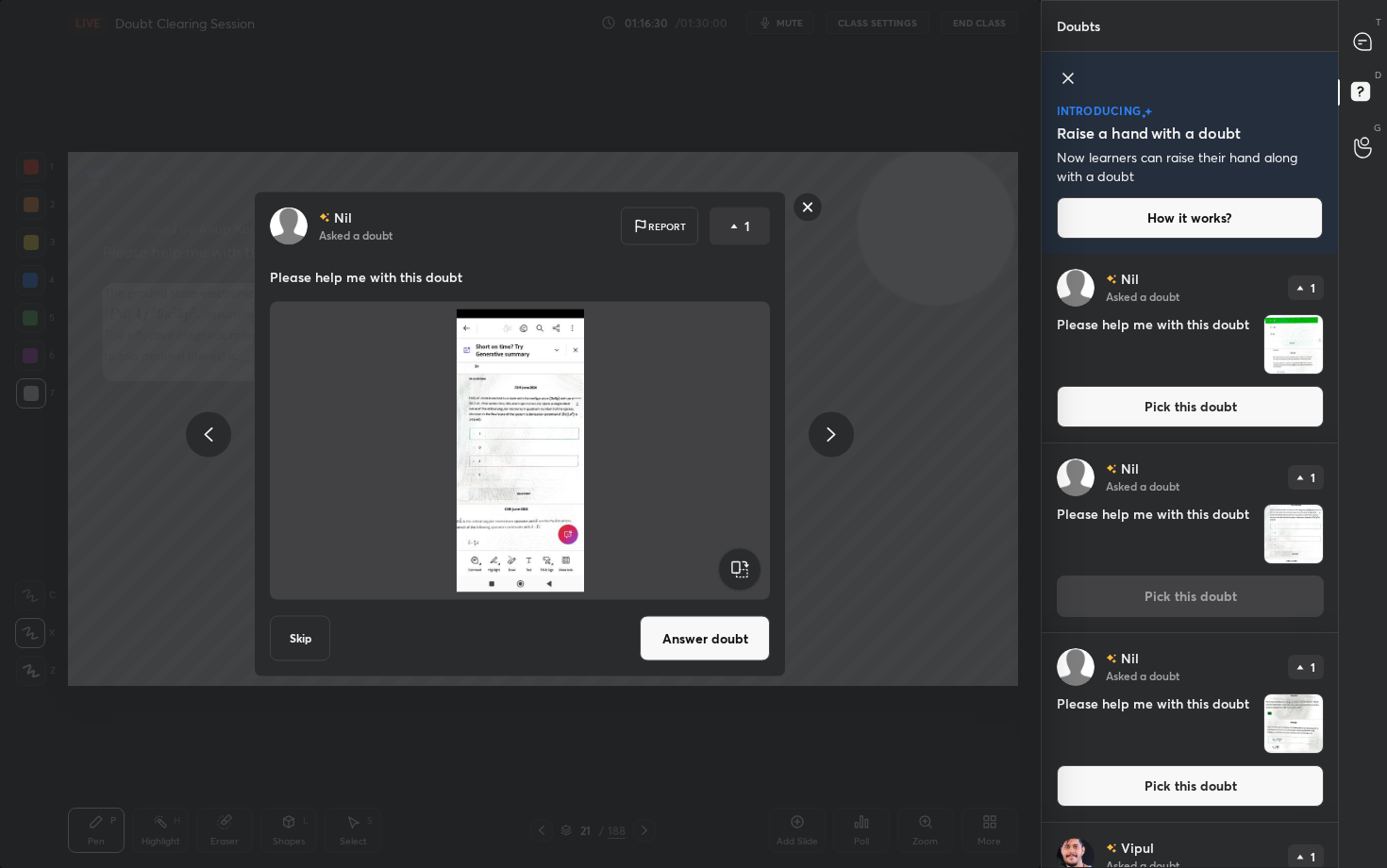 click on "Answer doubt" at bounding box center [705, 639] 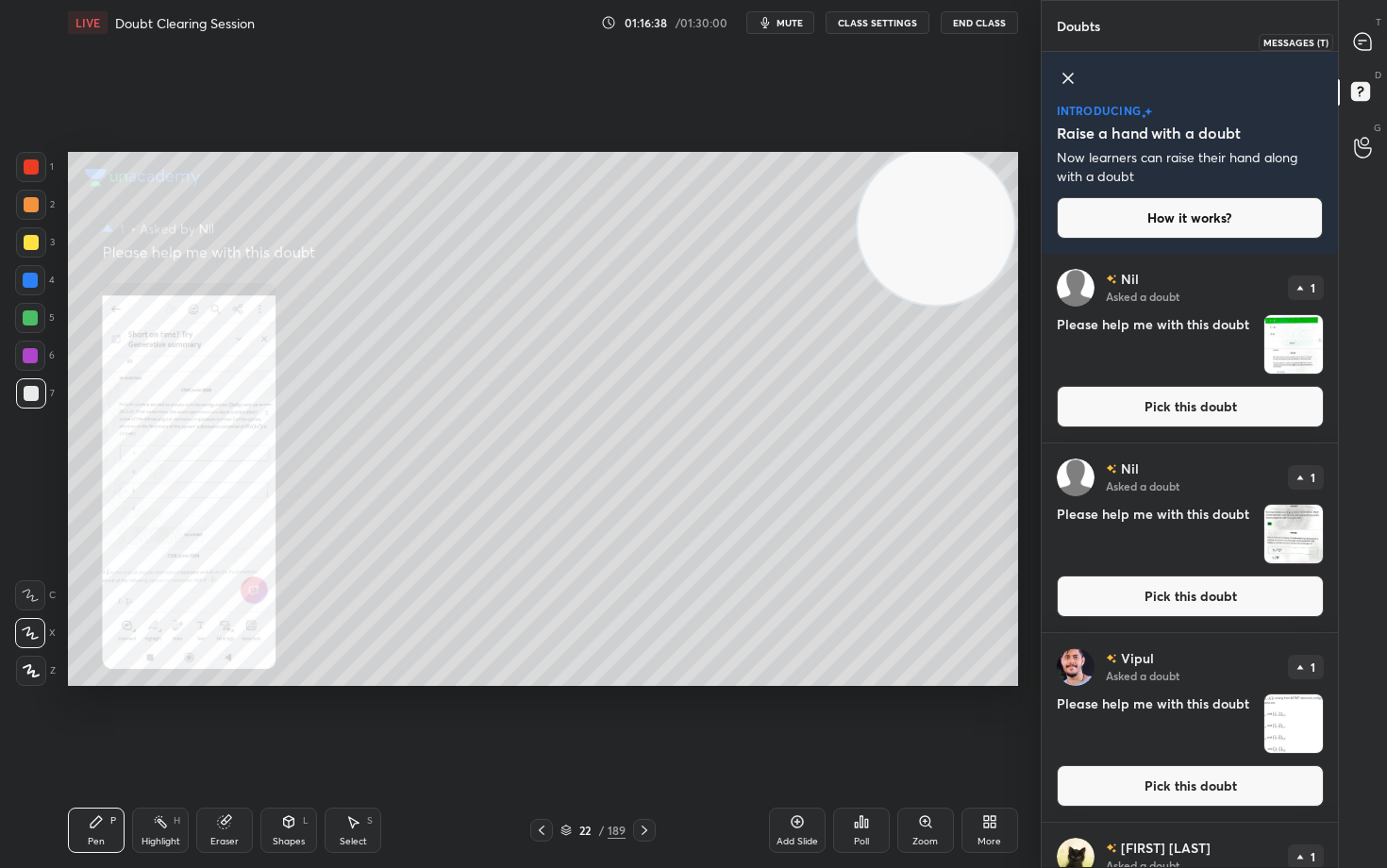 drag, startPoint x: 1366, startPoint y: 43, endPoint x: 1352, endPoint y: 54, distance: 17.804494 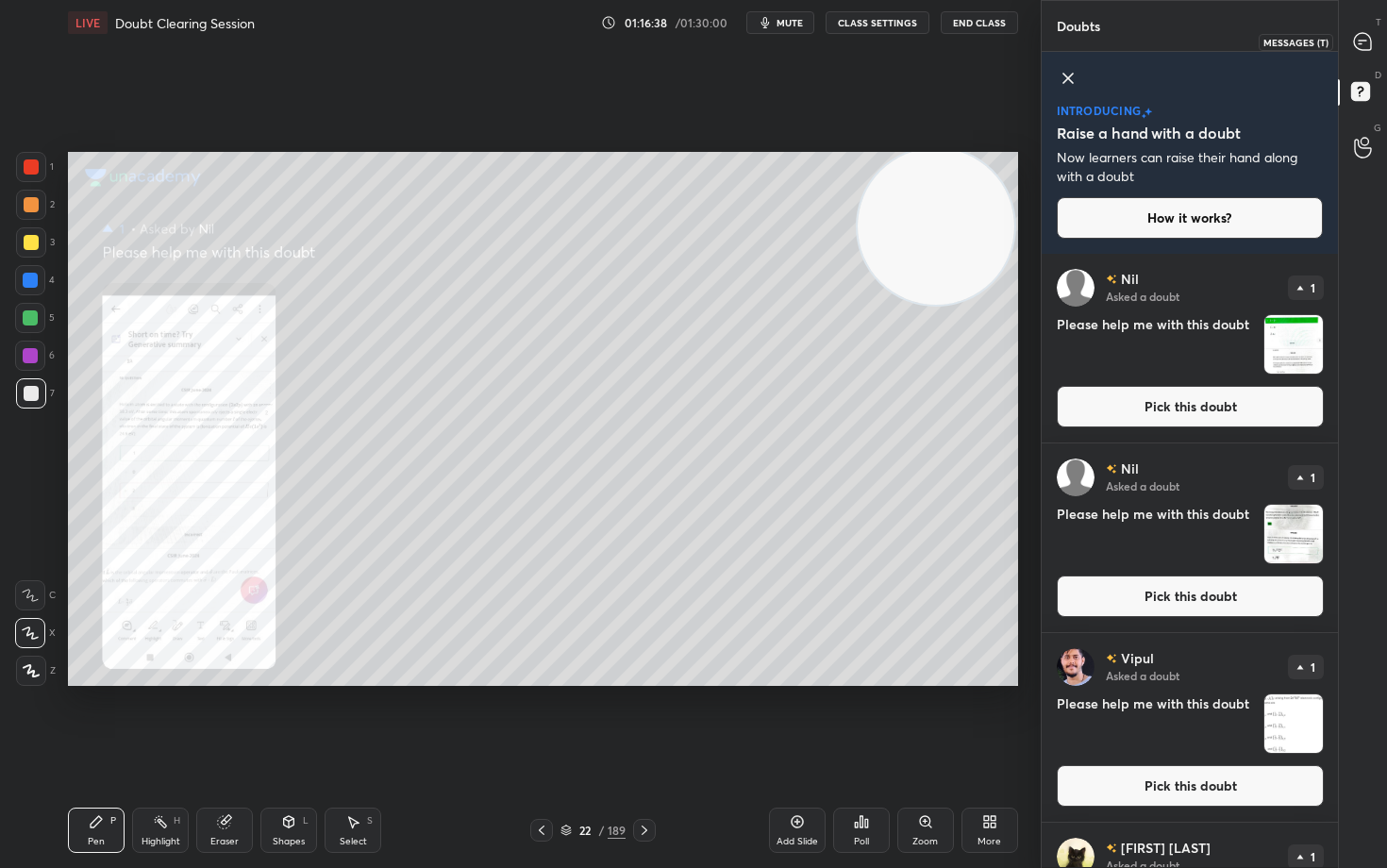 click 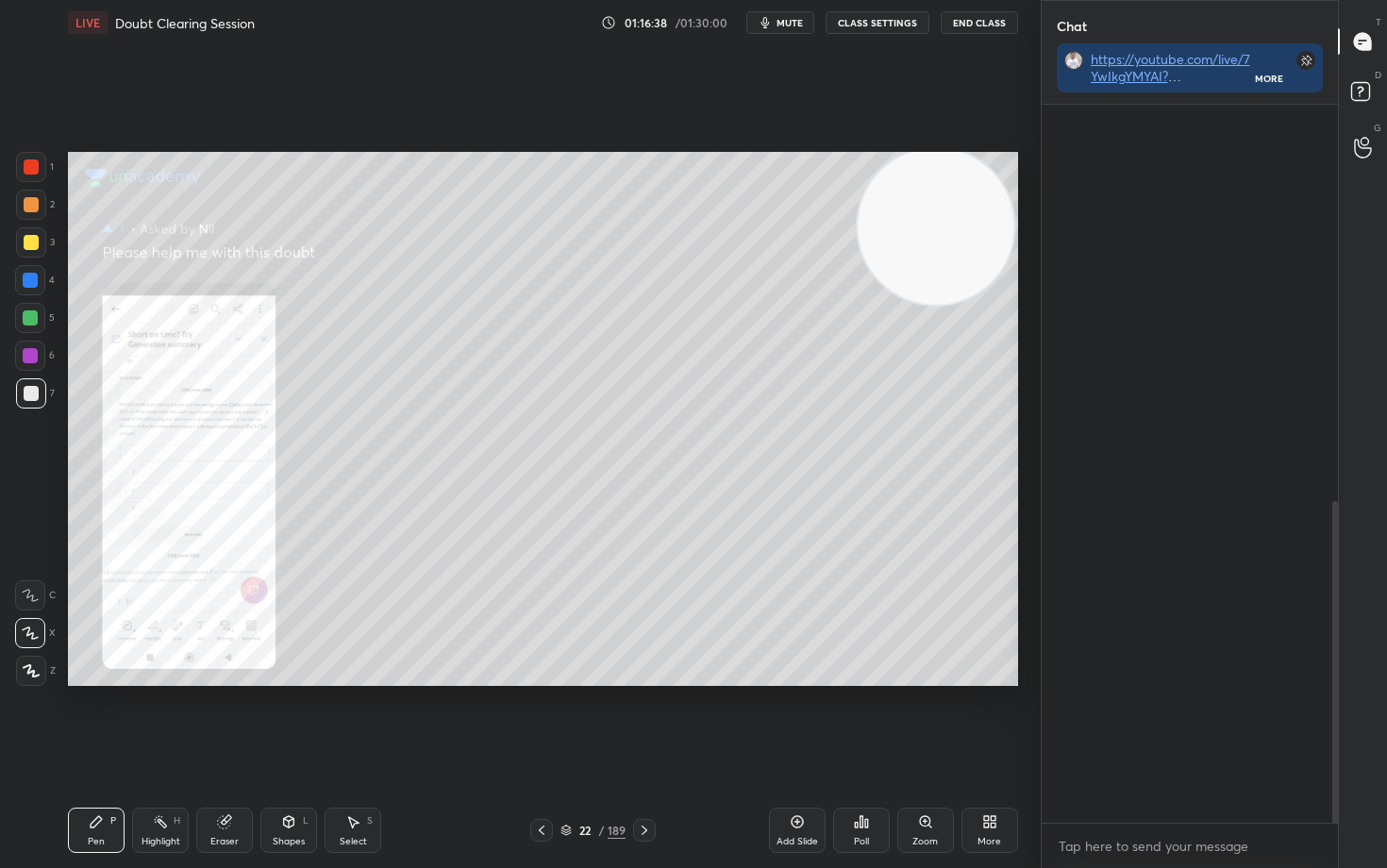 scroll, scrollTop: 953, scrollLeft: 0, axis: vertical 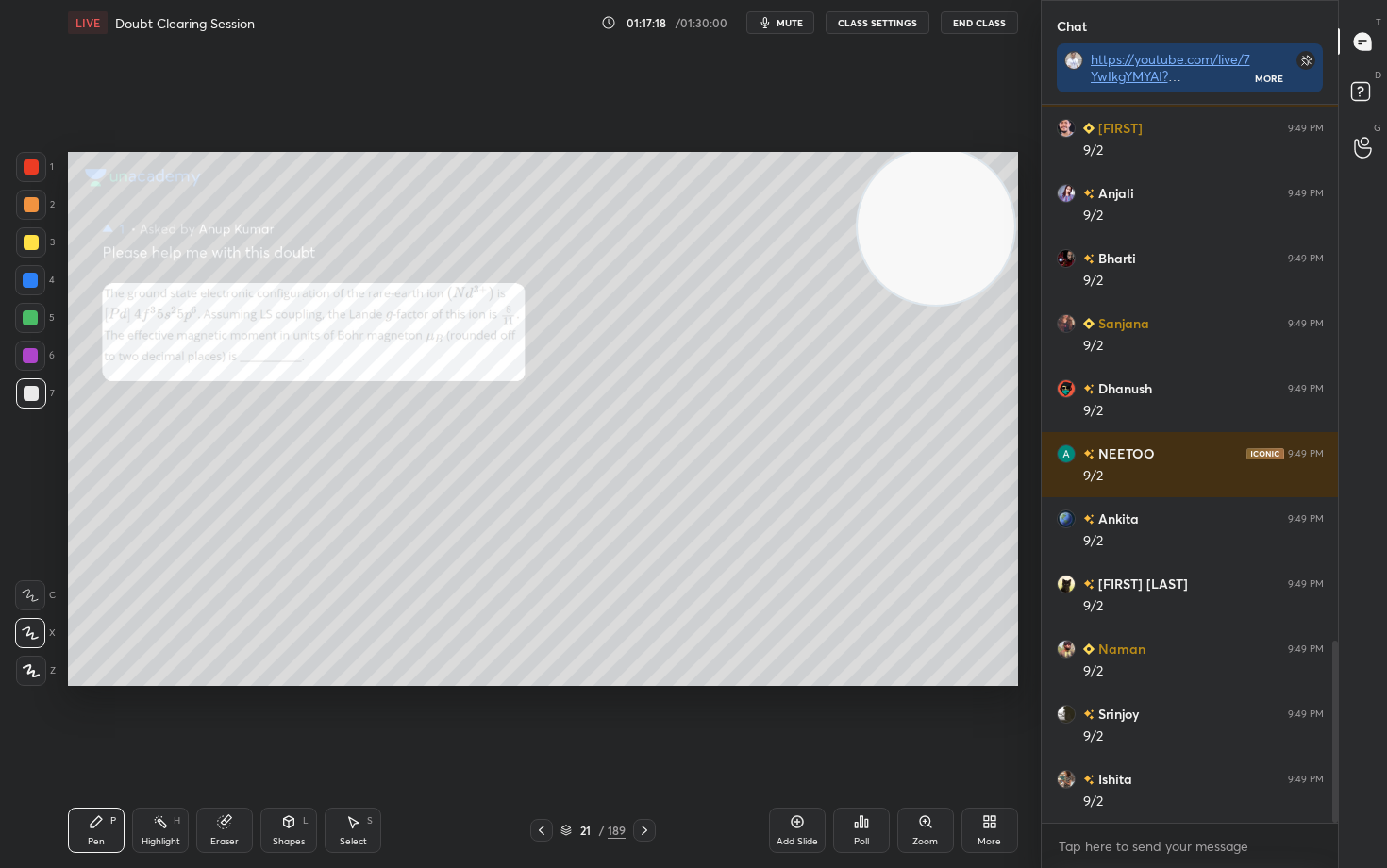 click at bounding box center [31, 205] 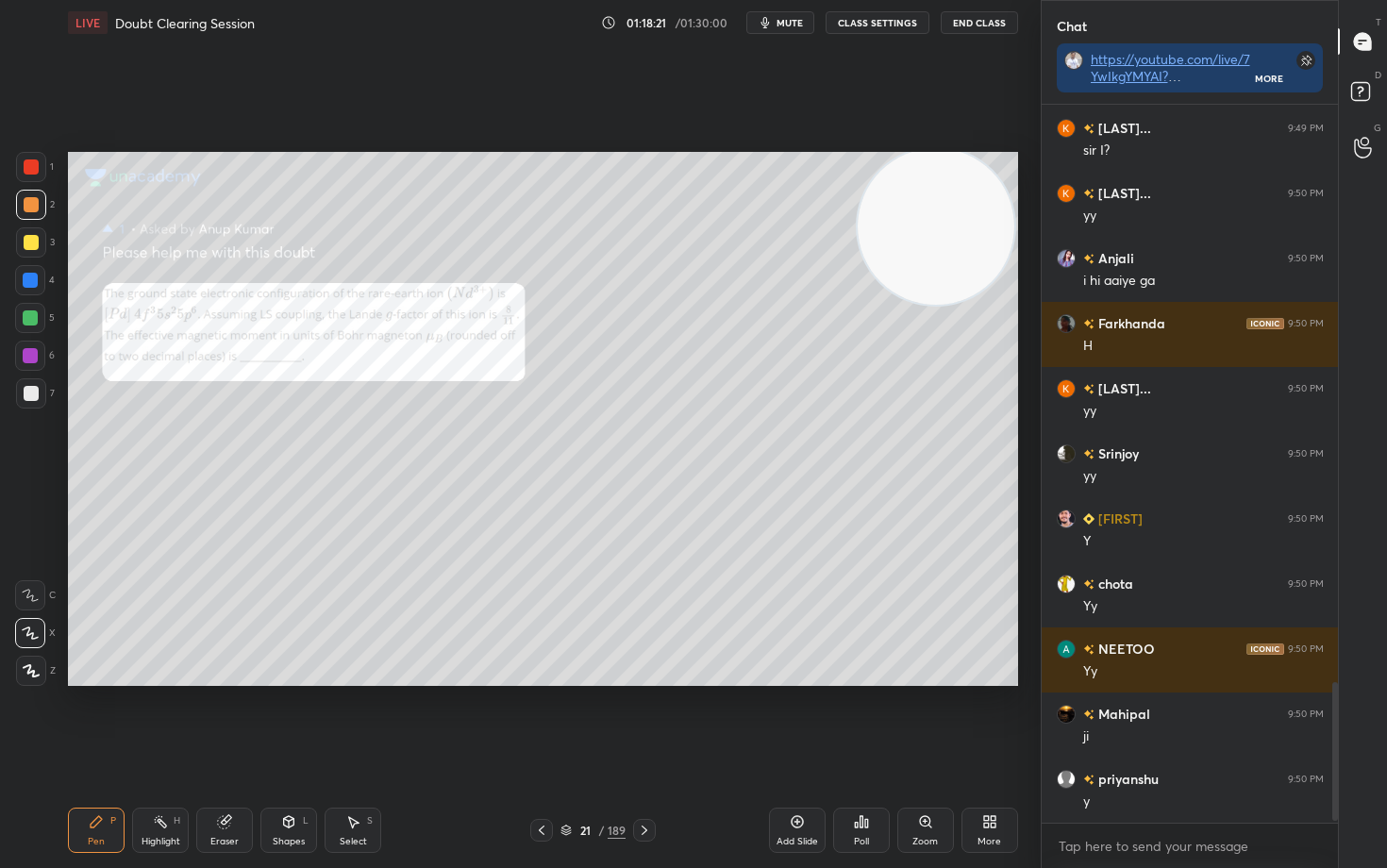 scroll, scrollTop: 3025, scrollLeft: 0, axis: vertical 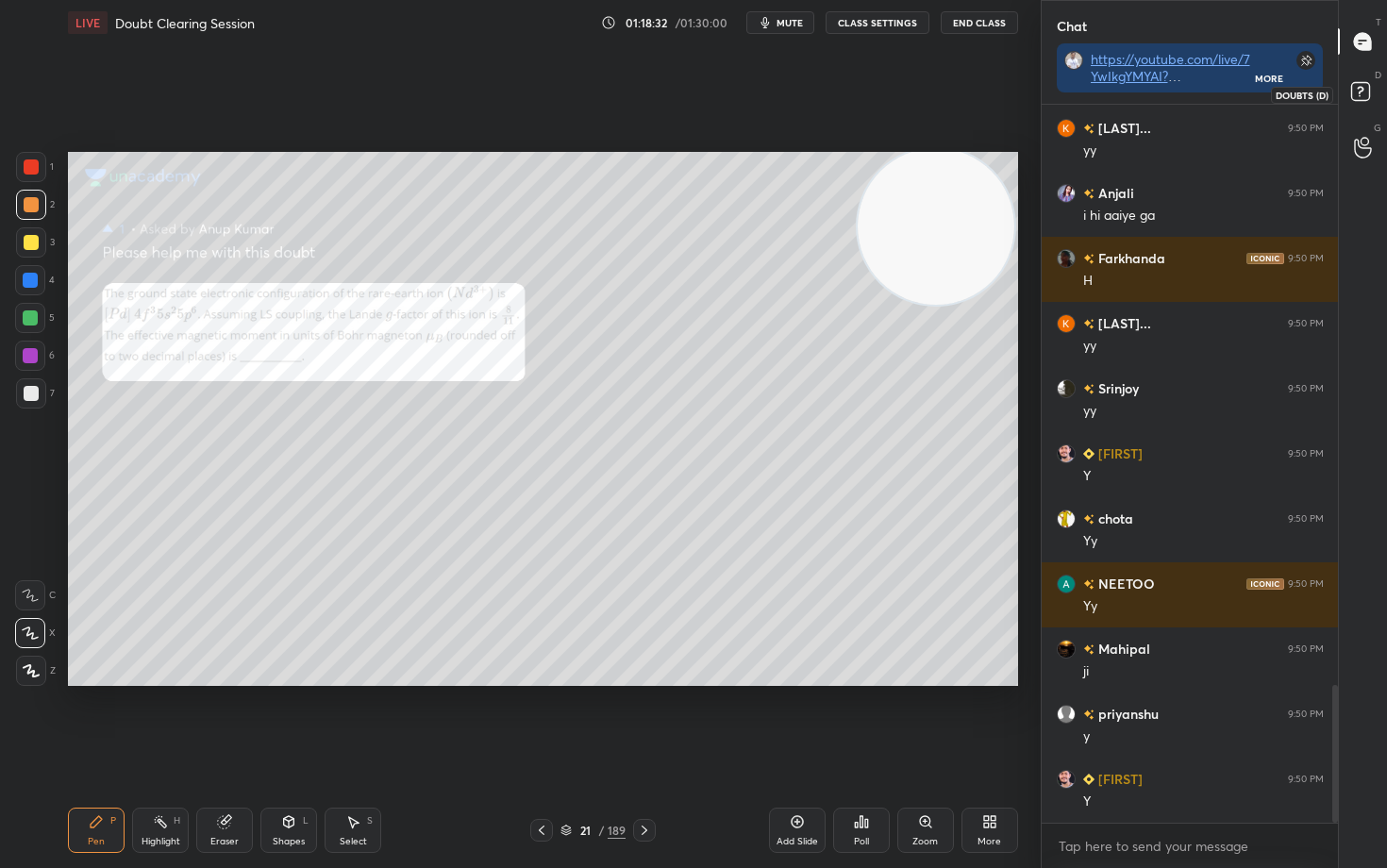 drag, startPoint x: 1358, startPoint y: 92, endPoint x: 1356, endPoint y: 106, distance: 14.142136 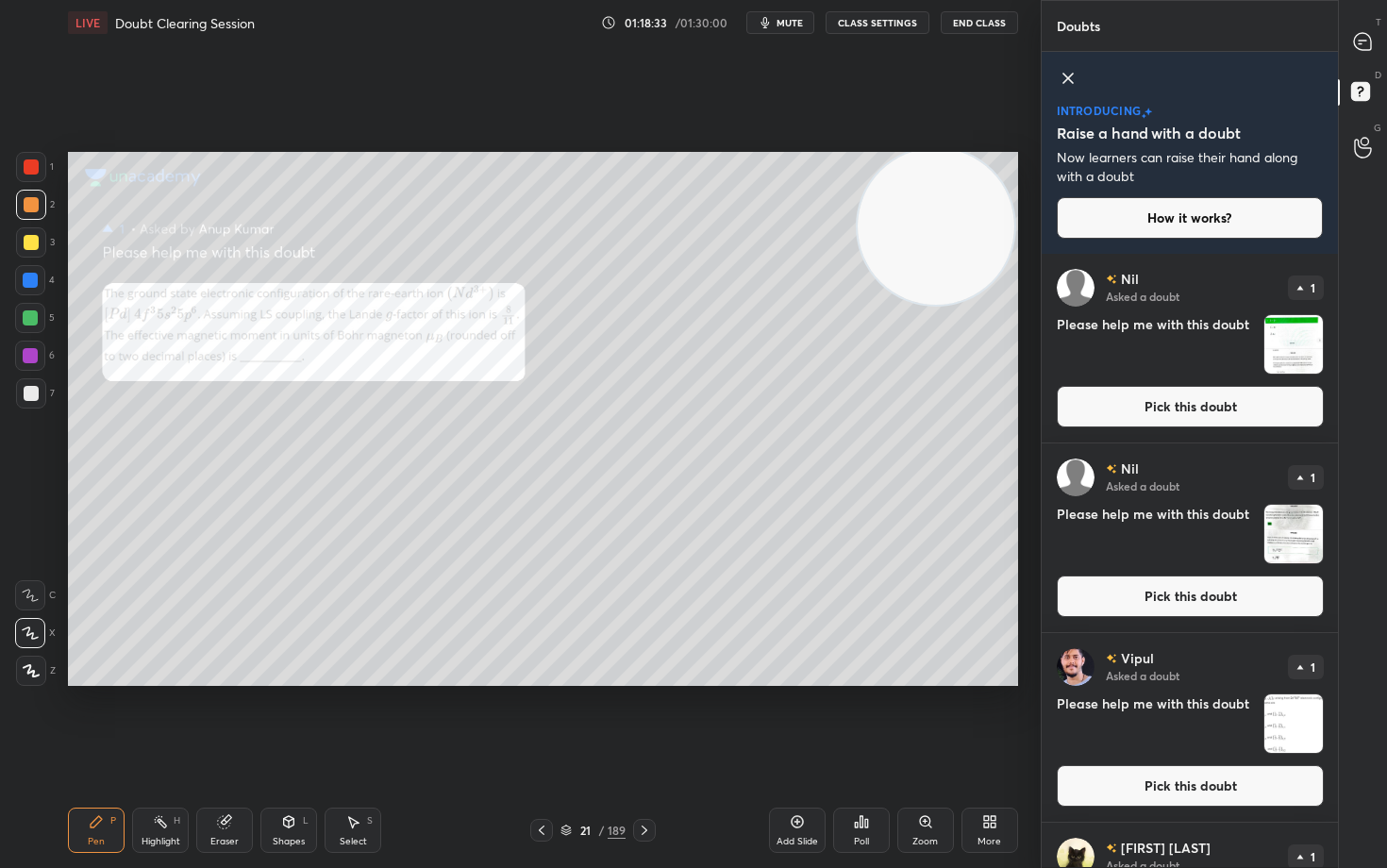 click on "Pick this doubt" at bounding box center (1190, 596) 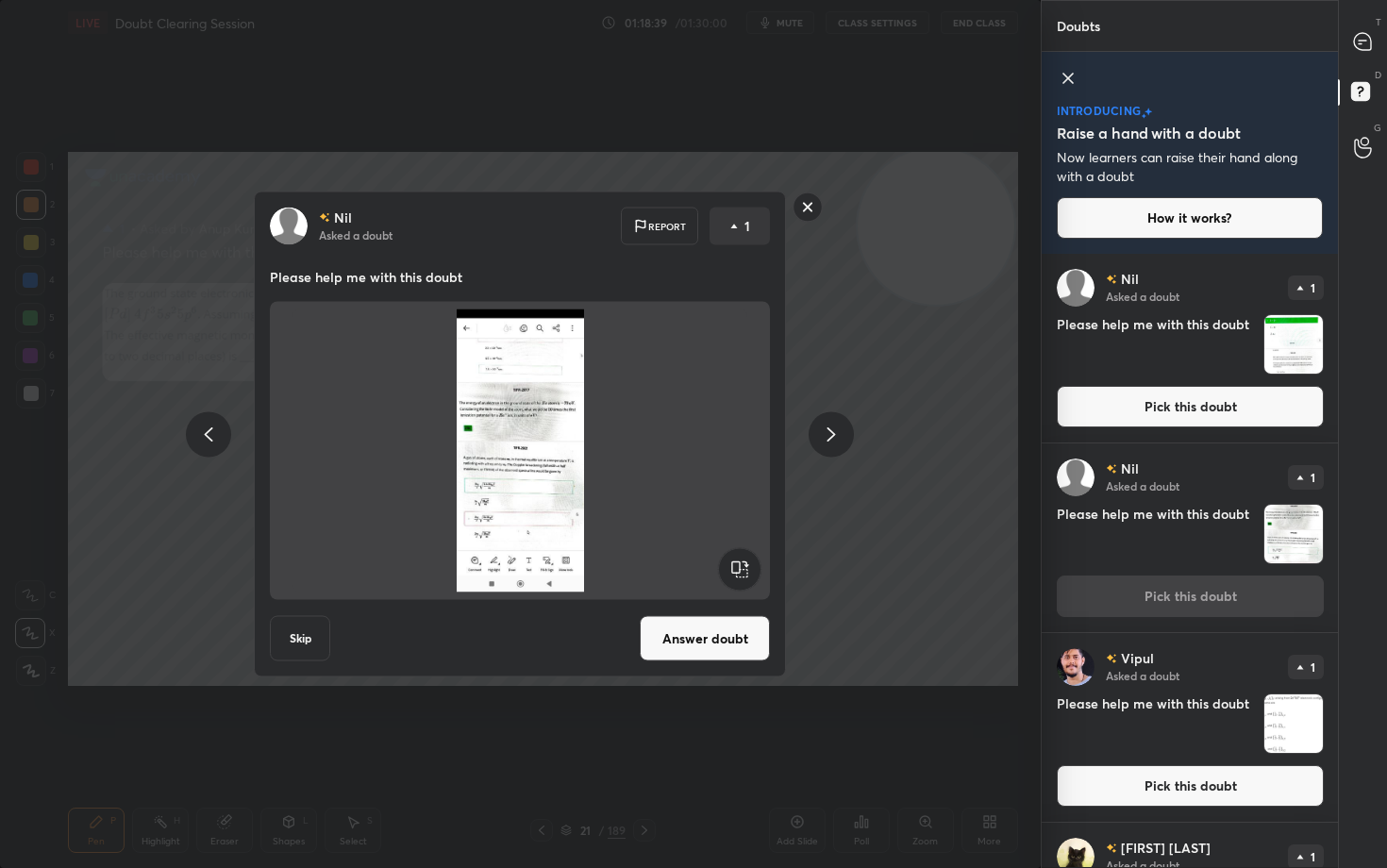 click 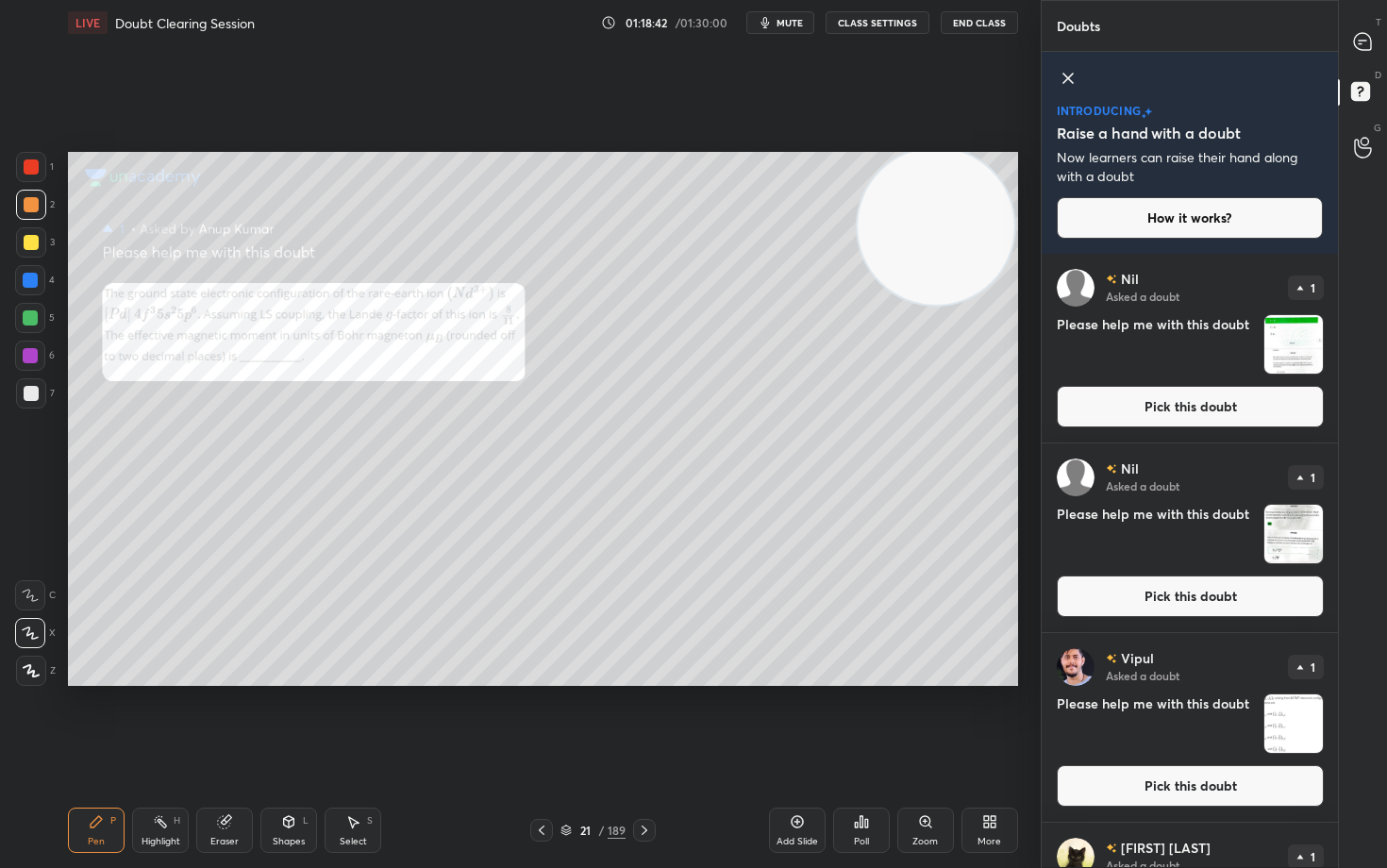 click on "Pick this doubt" at bounding box center (1190, 407) 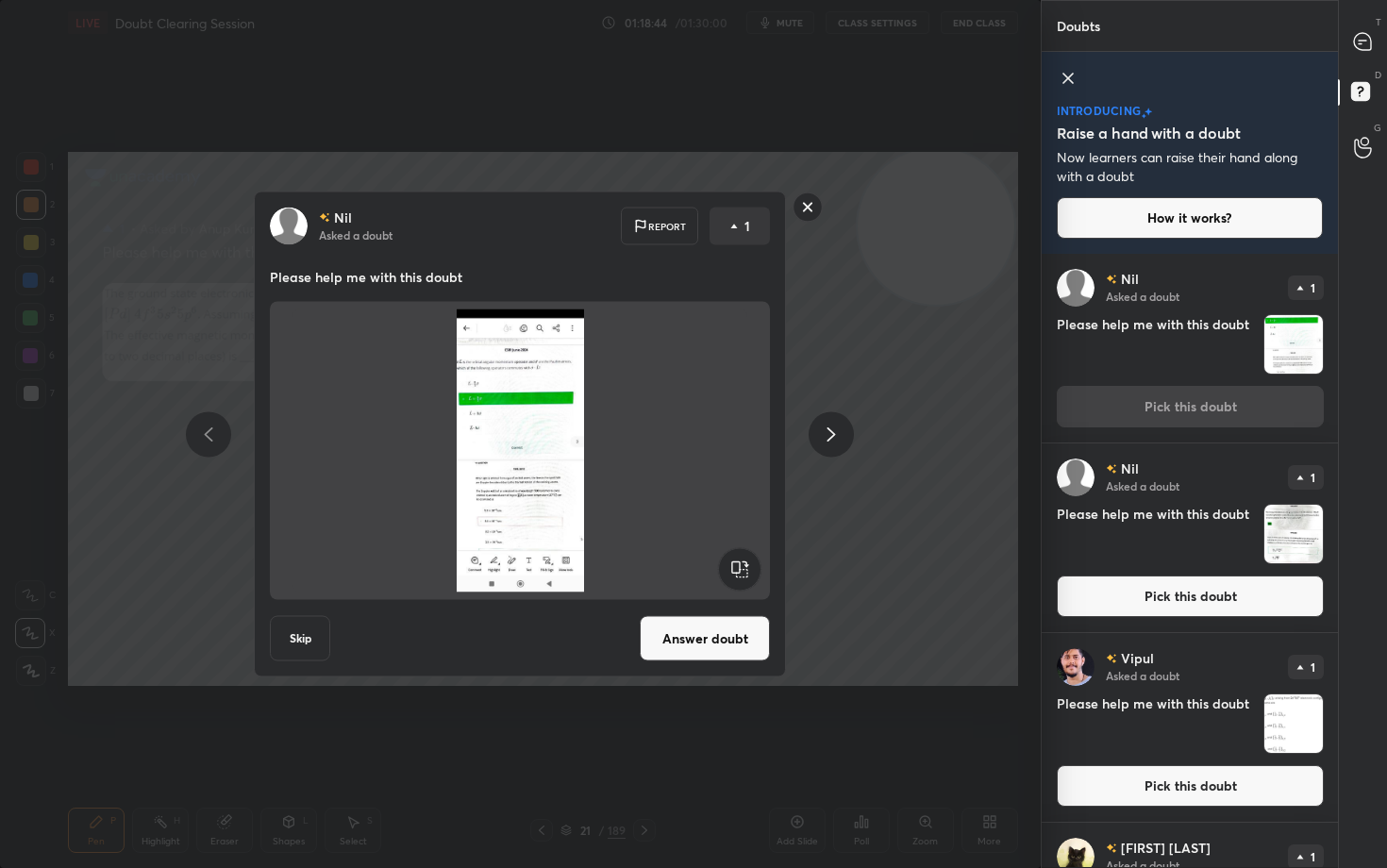 click 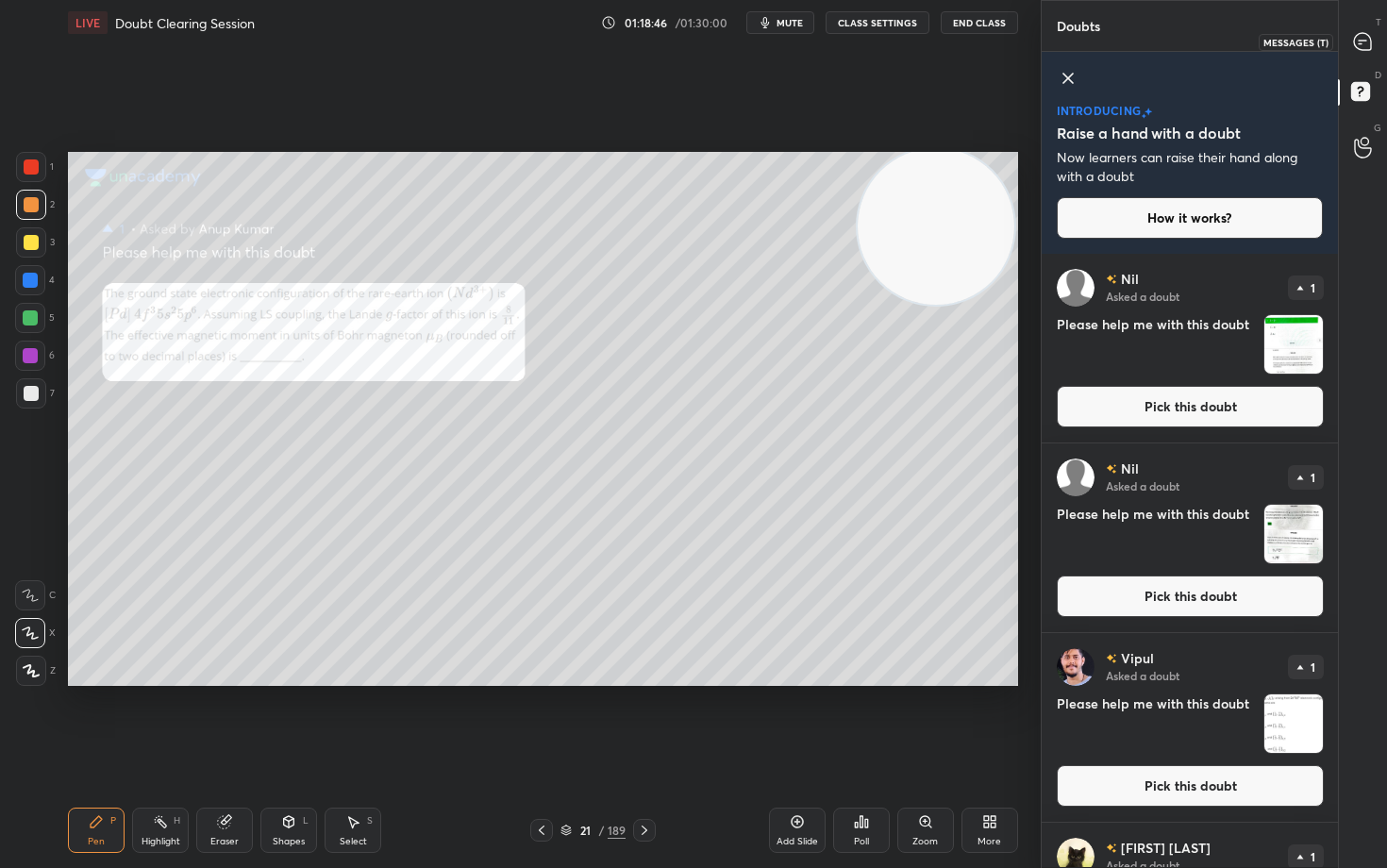 drag, startPoint x: 1357, startPoint y: 39, endPoint x: 1342, endPoint y: 51, distance: 19.209373 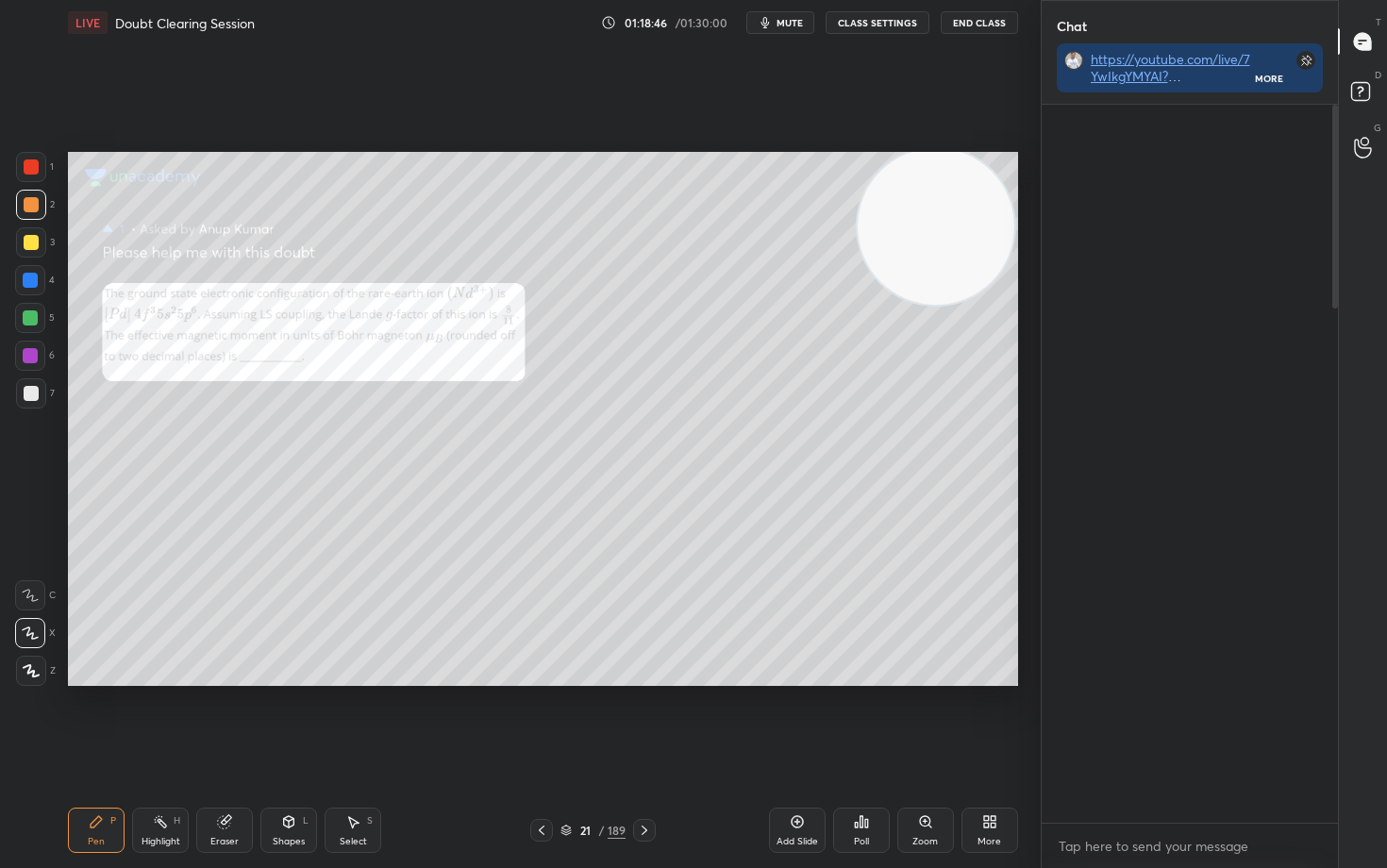 scroll, scrollTop: 555, scrollLeft: 291, axis: both 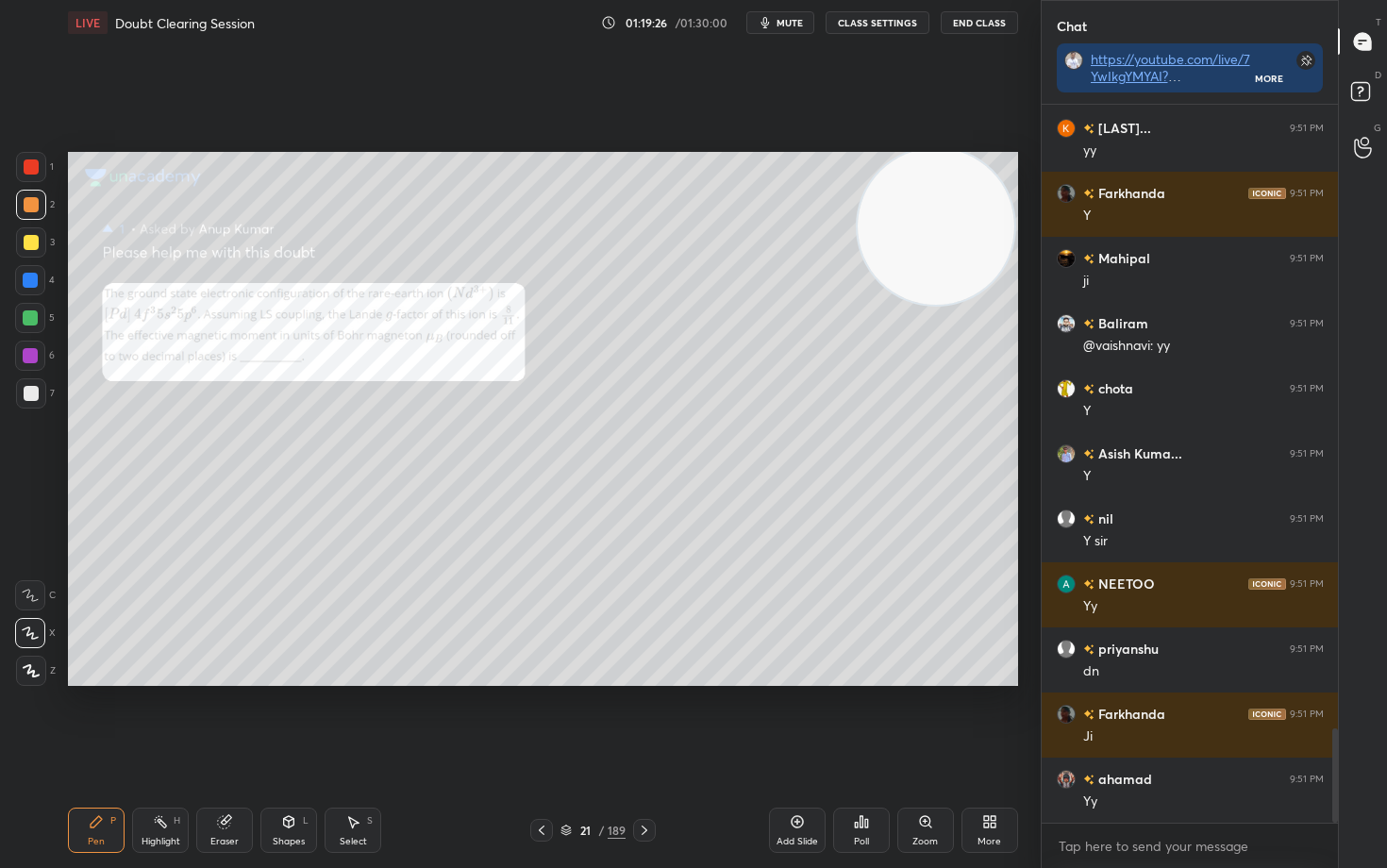 click 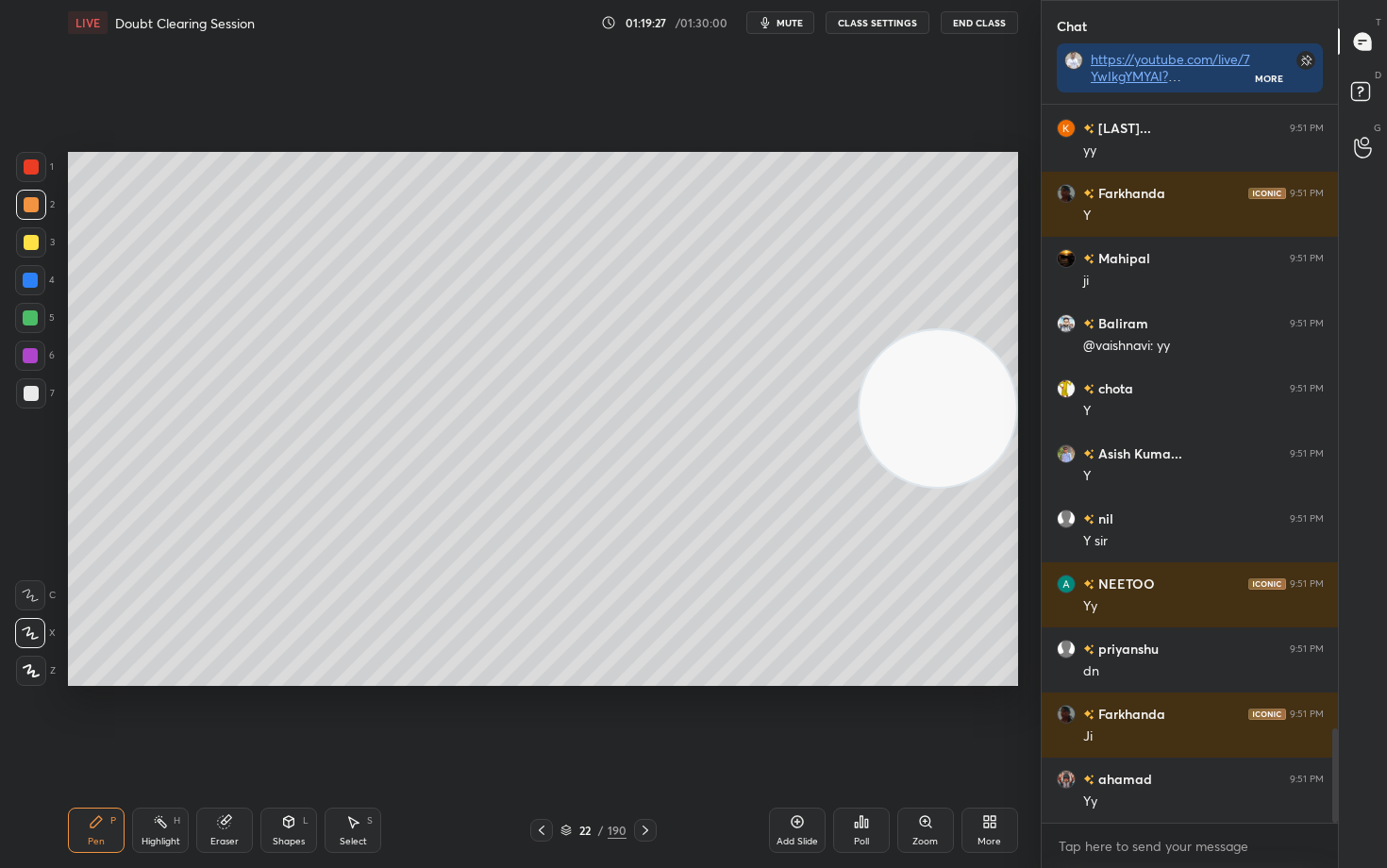 drag, startPoint x: 945, startPoint y: 256, endPoint x: 966, endPoint y: 443, distance: 188.17545 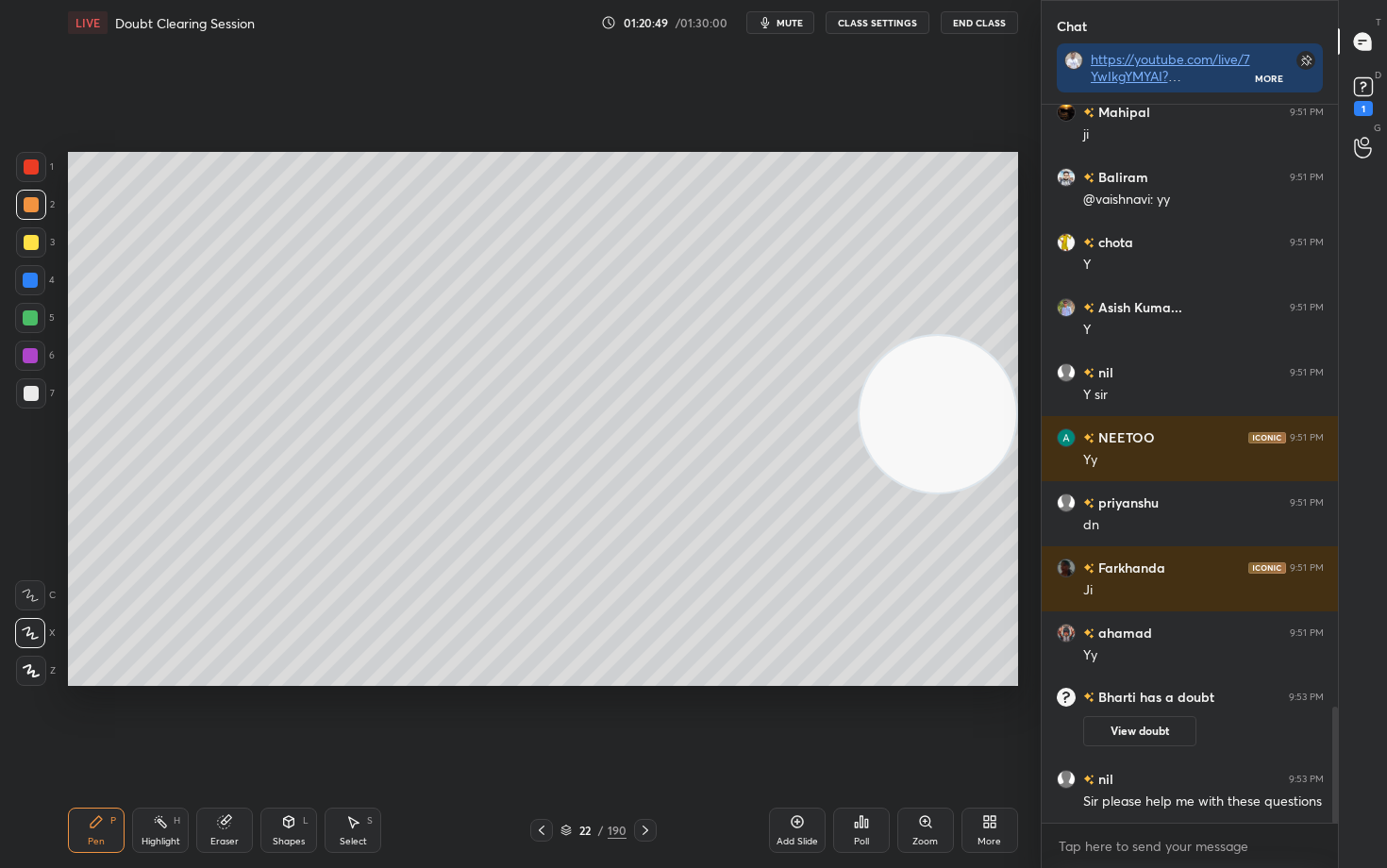 scroll, scrollTop: 3720, scrollLeft: 0, axis: vertical 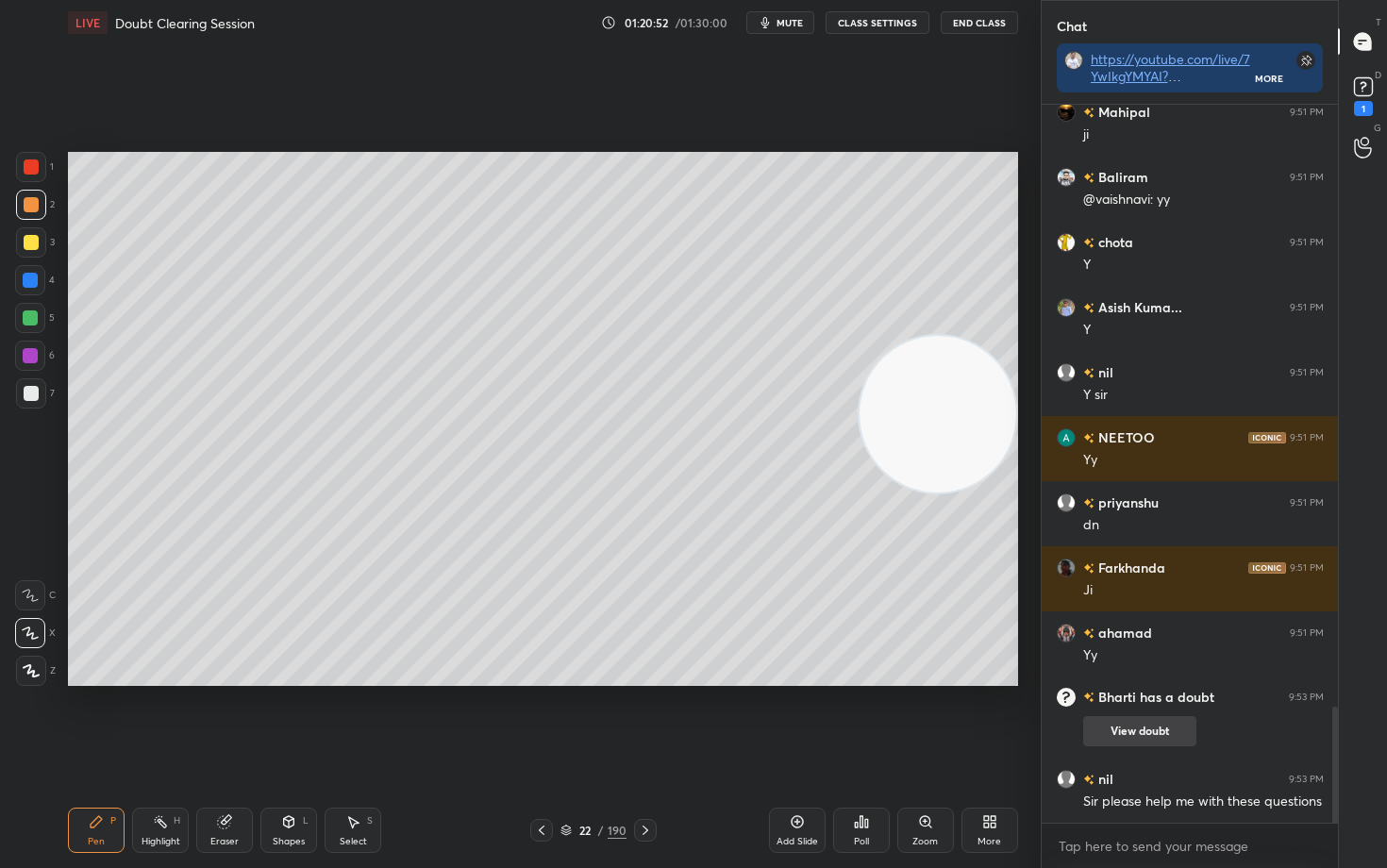 click on "View doubt" at bounding box center (1140, 731) 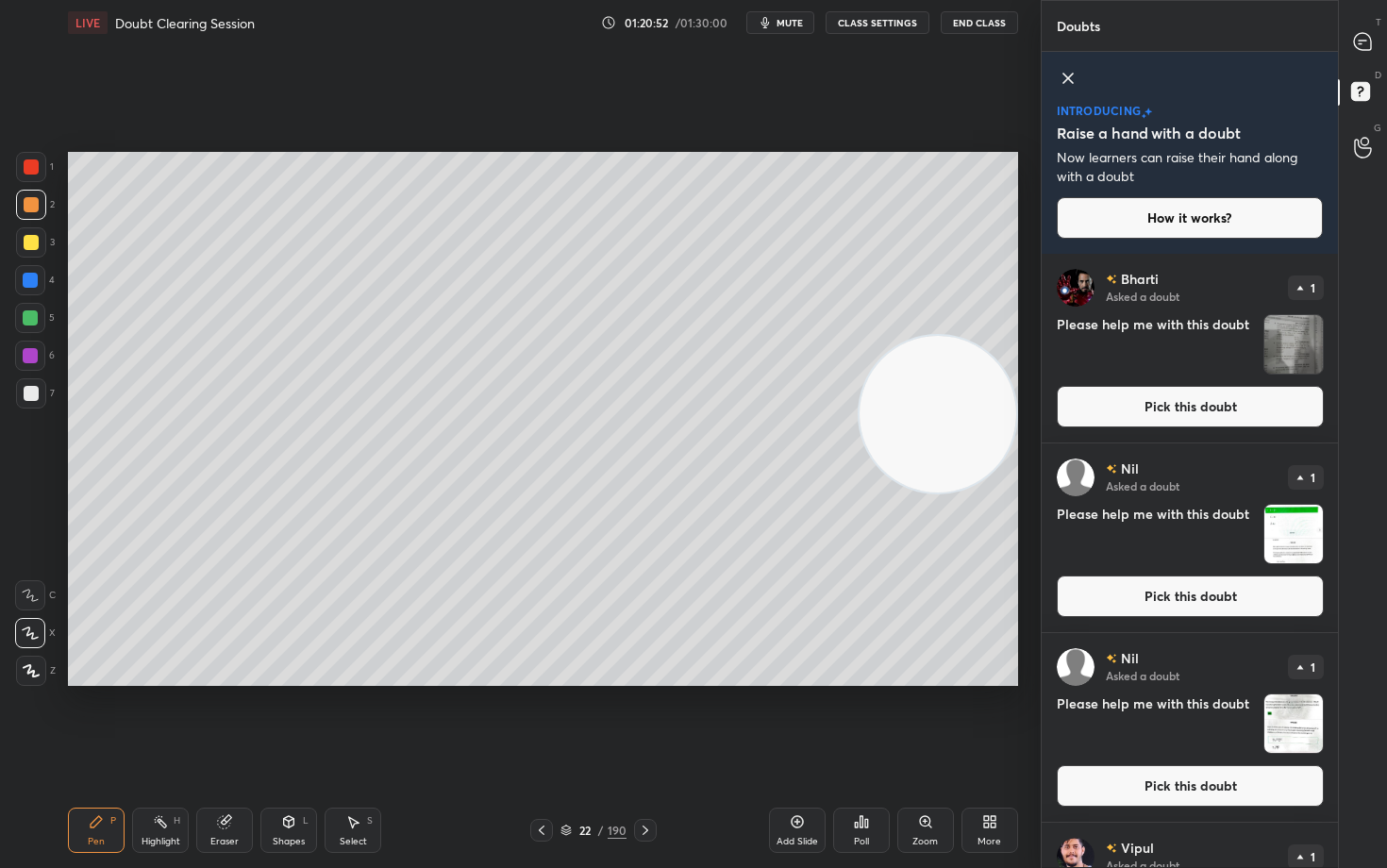 scroll, scrollTop: 6, scrollLeft: 7, axis: both 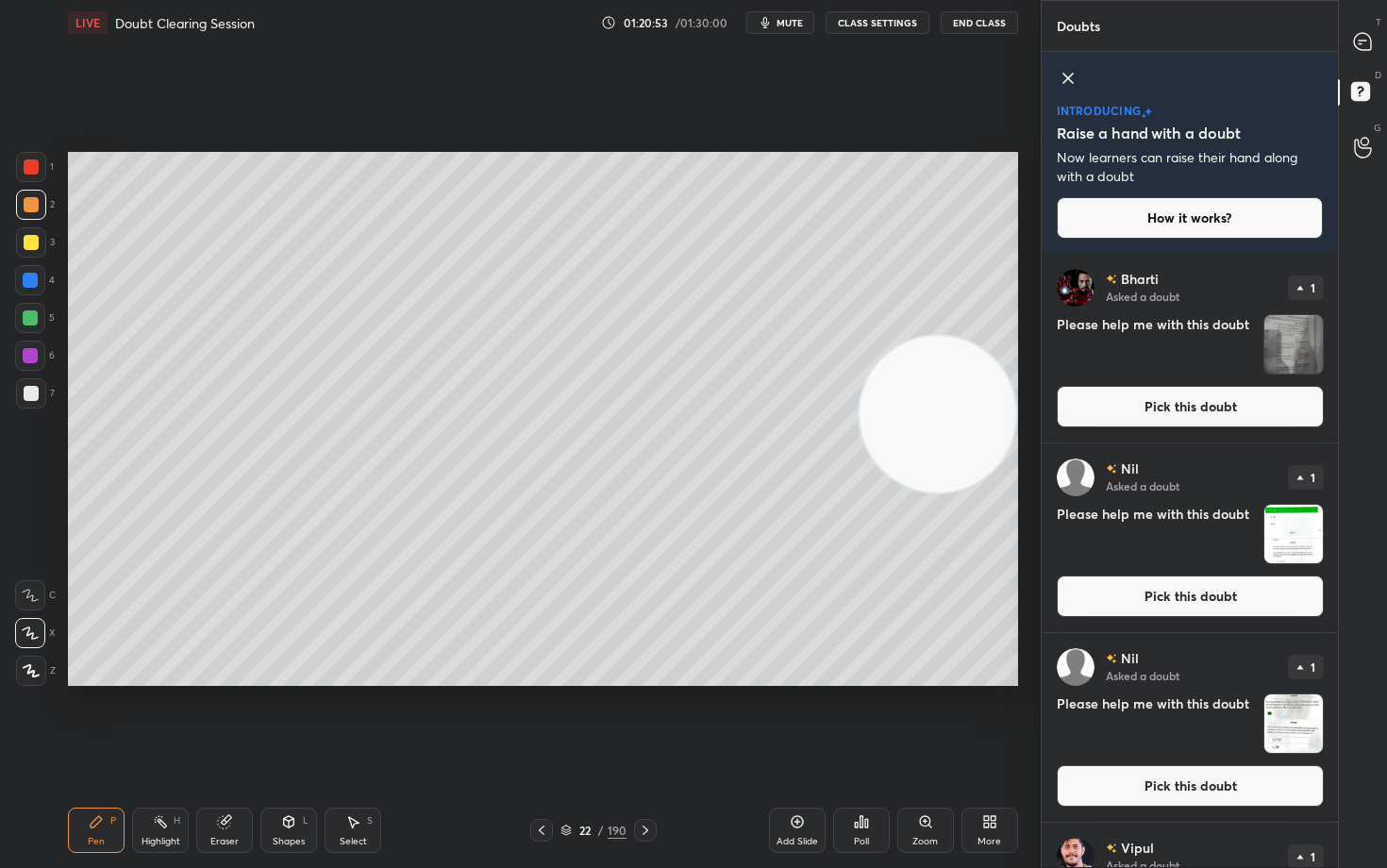 click on "Pick this doubt" at bounding box center [1190, 407] 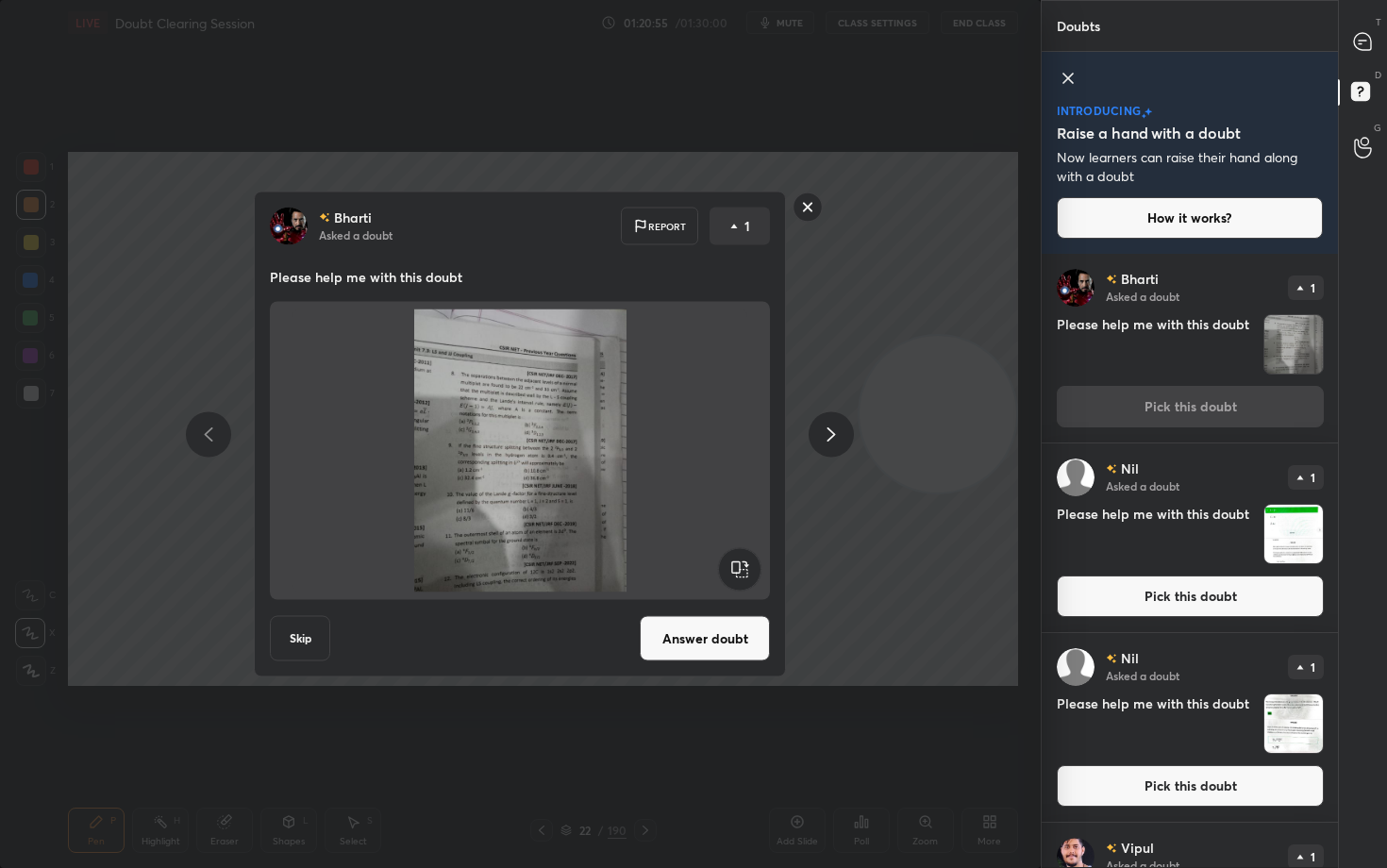 click on "Answer doubt" at bounding box center [705, 639] 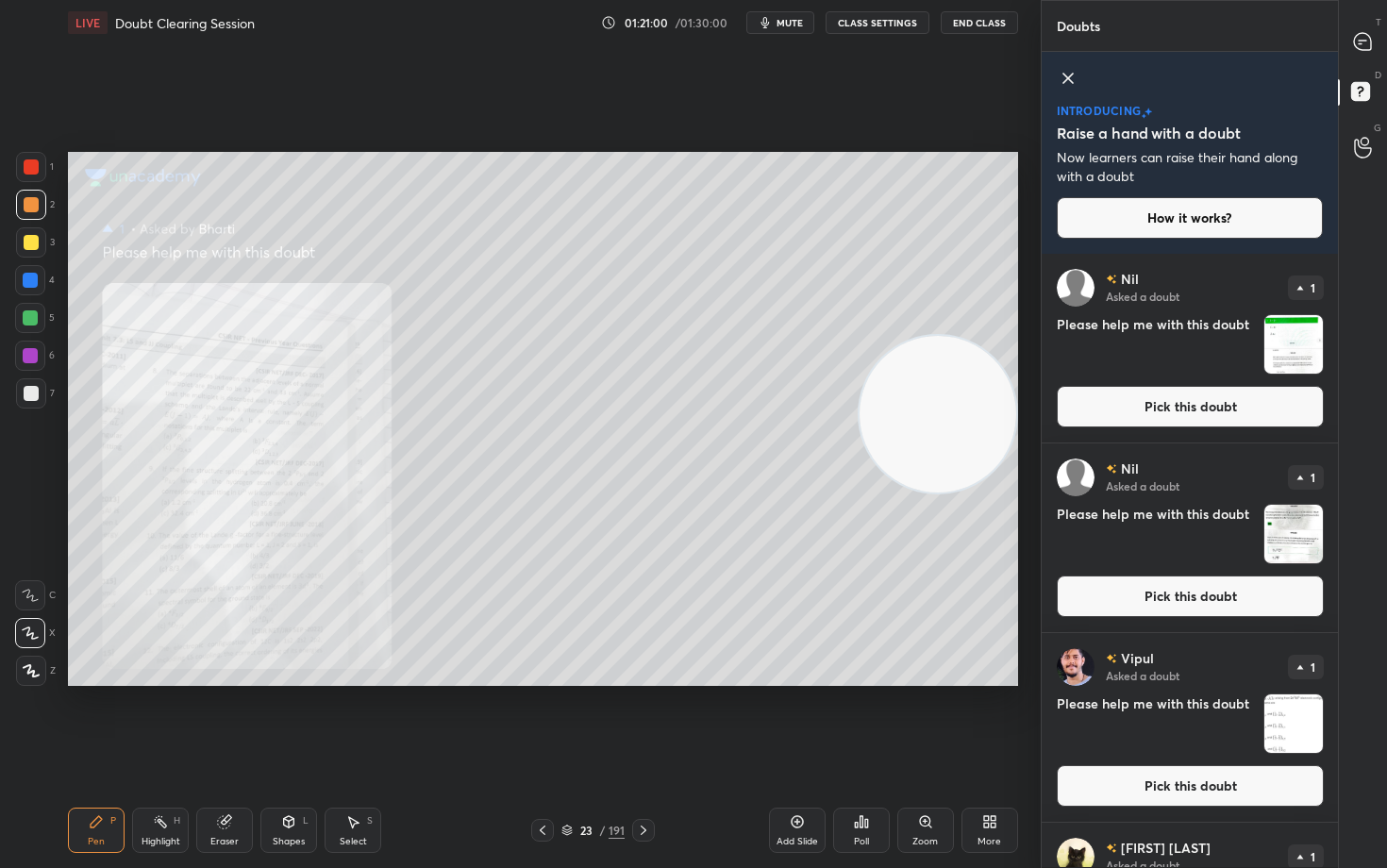 click 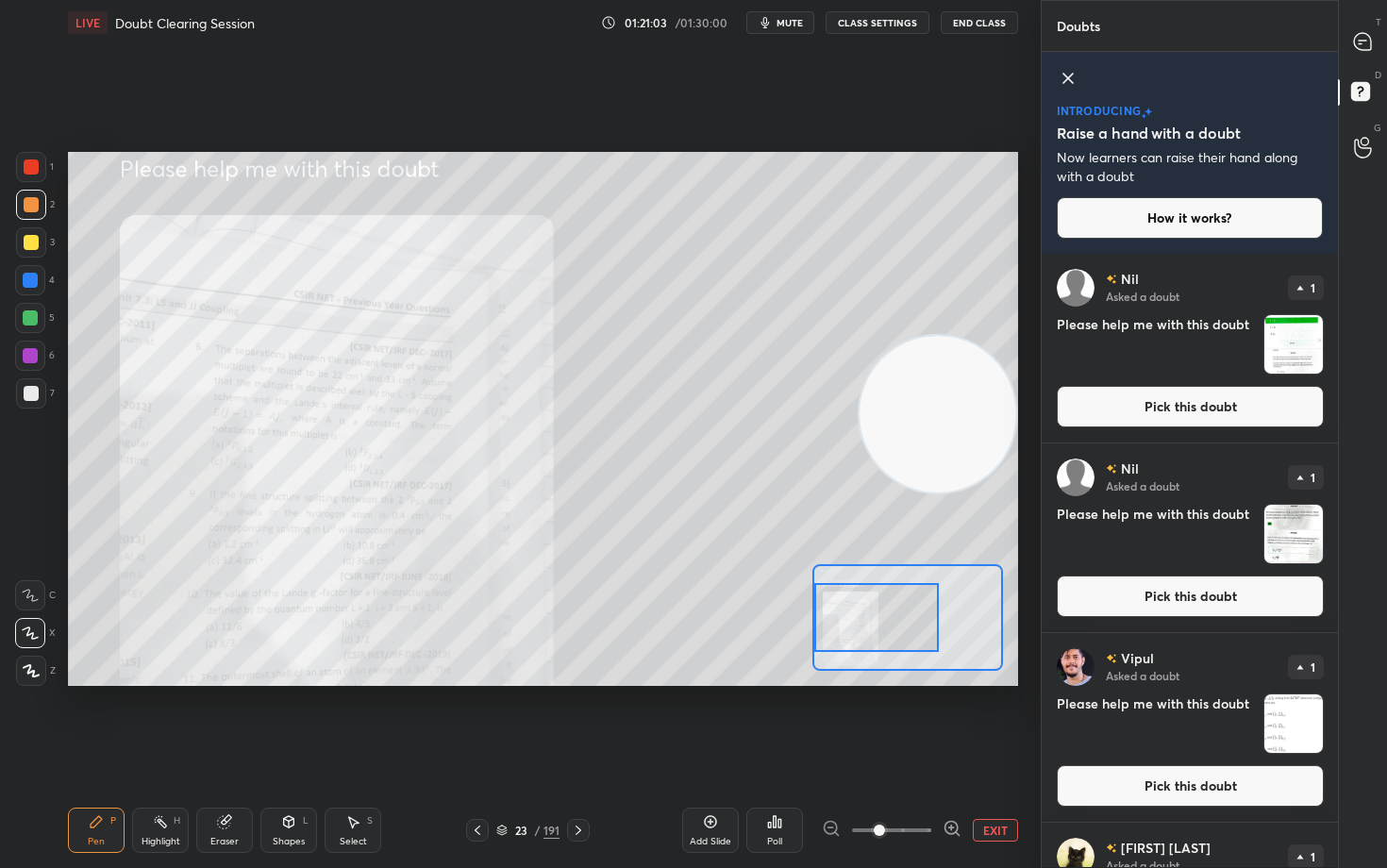 drag, startPoint x: 935, startPoint y: 625, endPoint x: 878, endPoint y: 625, distance: 57 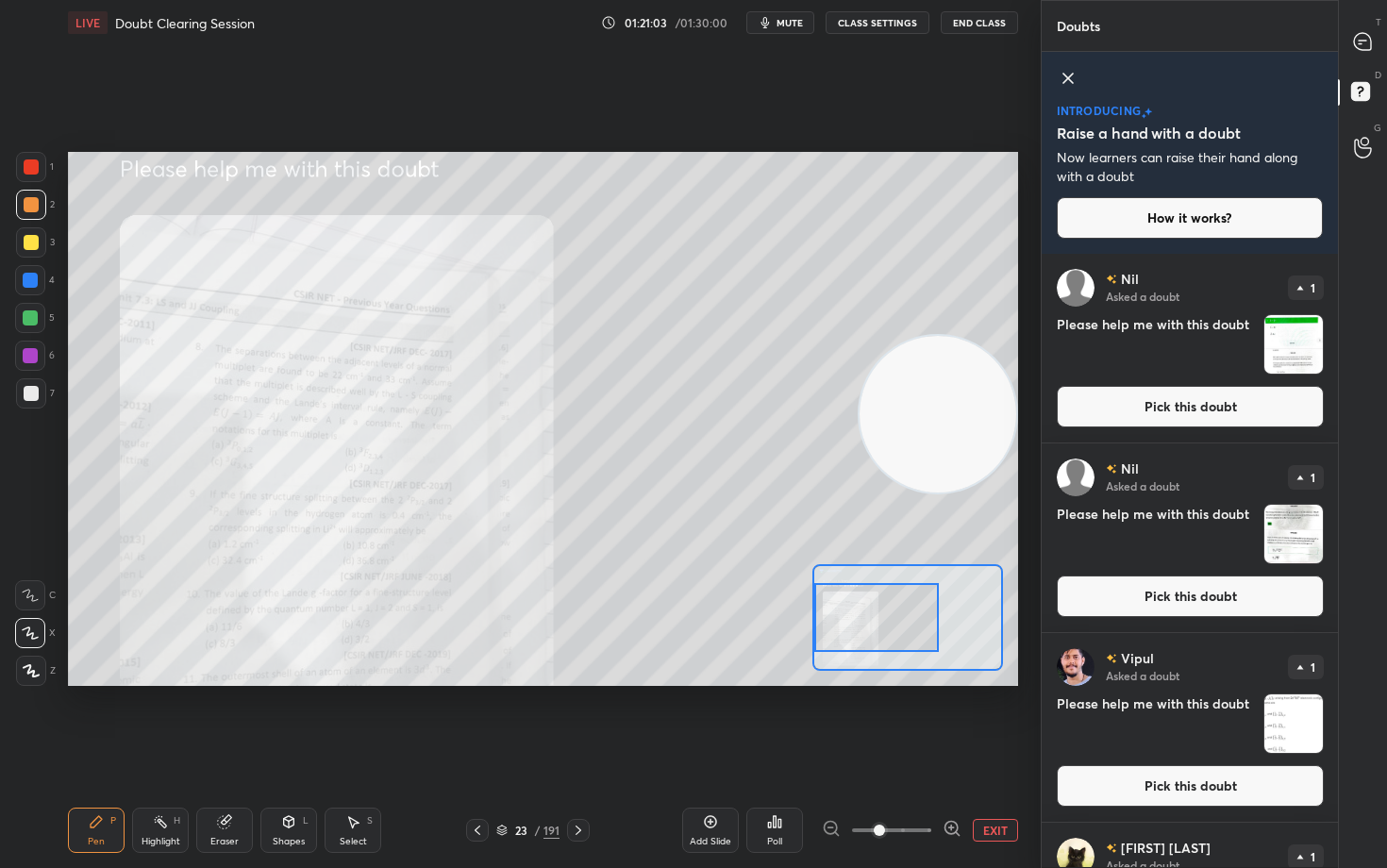 click at bounding box center [877, 617] 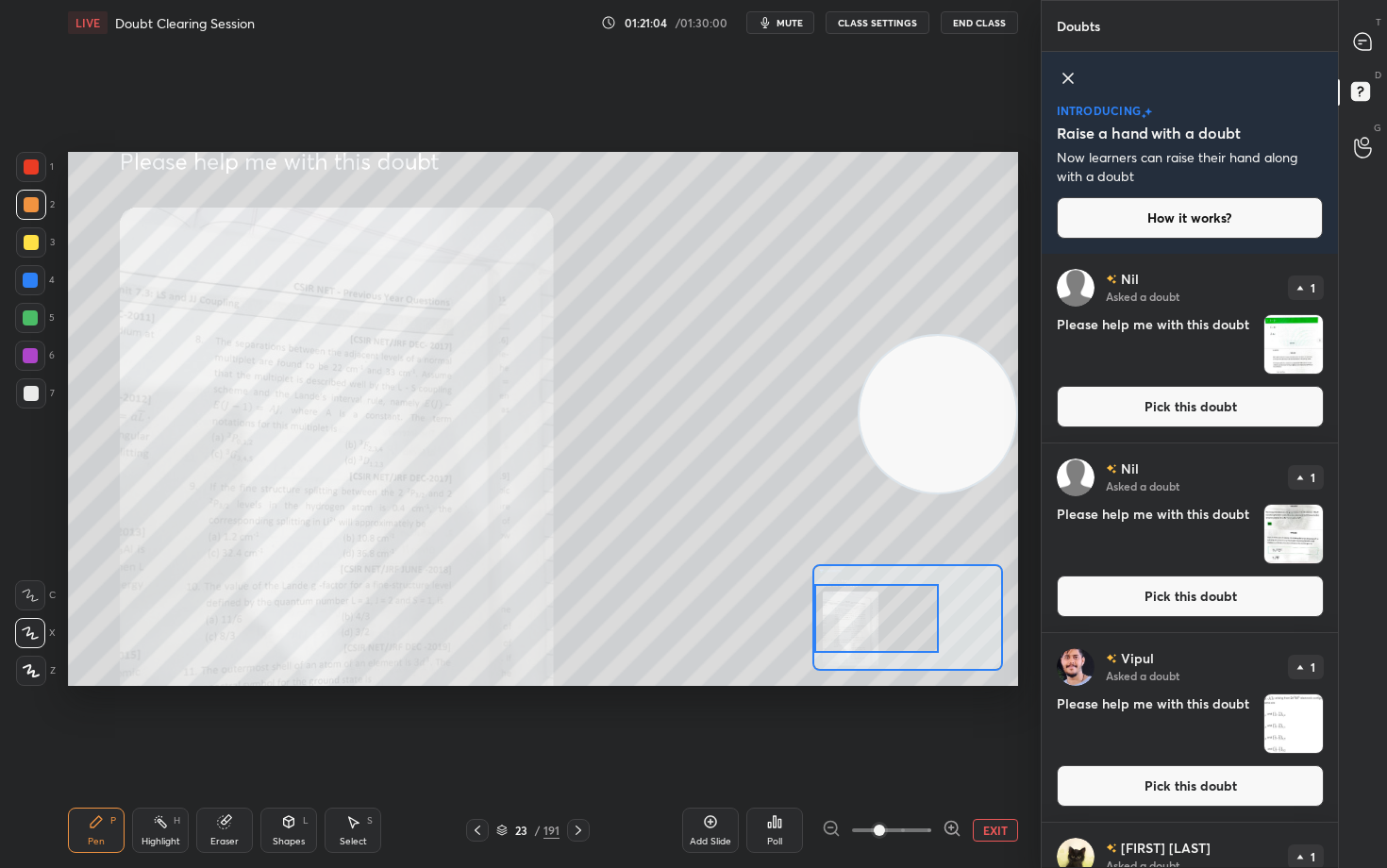 click at bounding box center [877, 618] 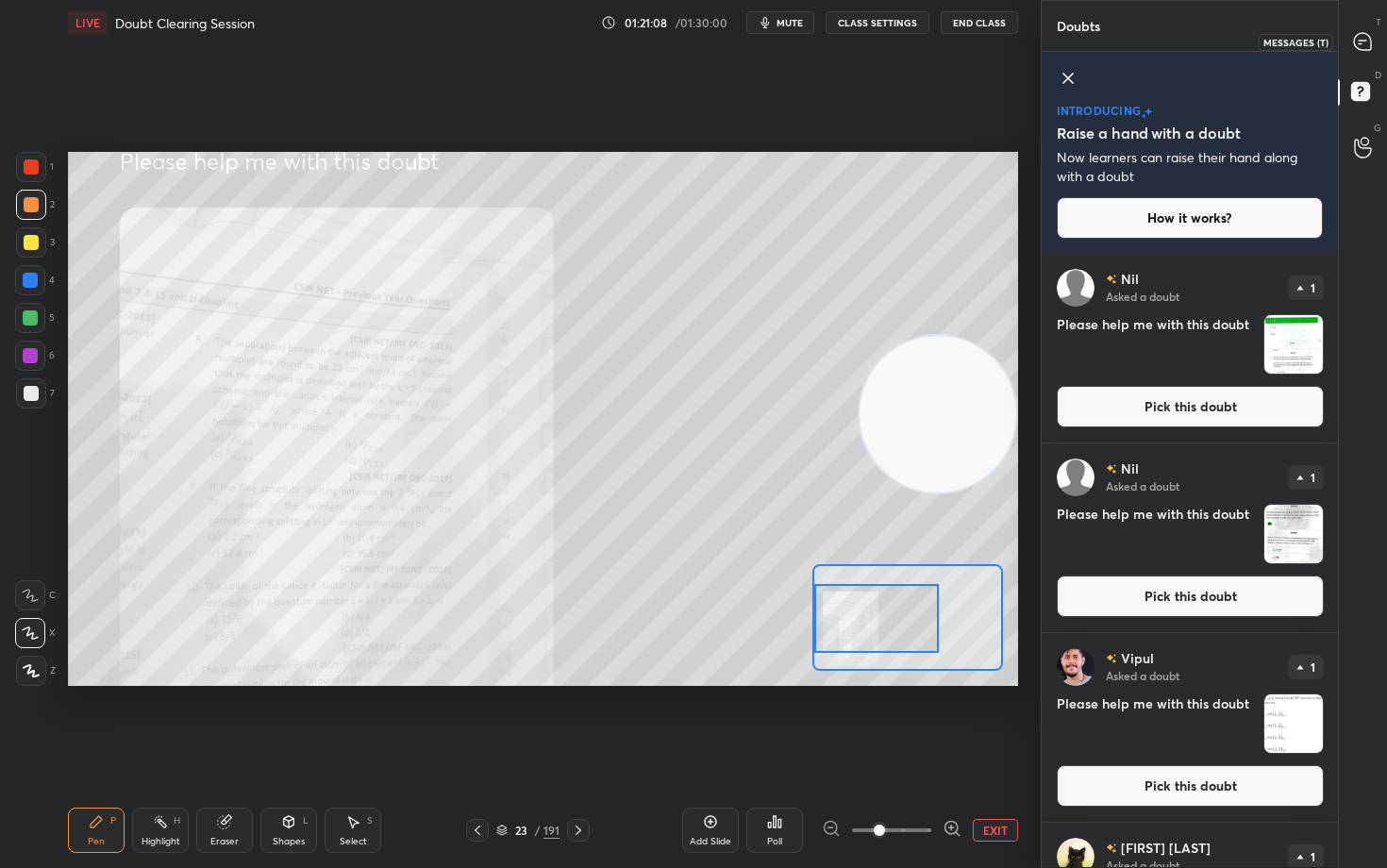 click 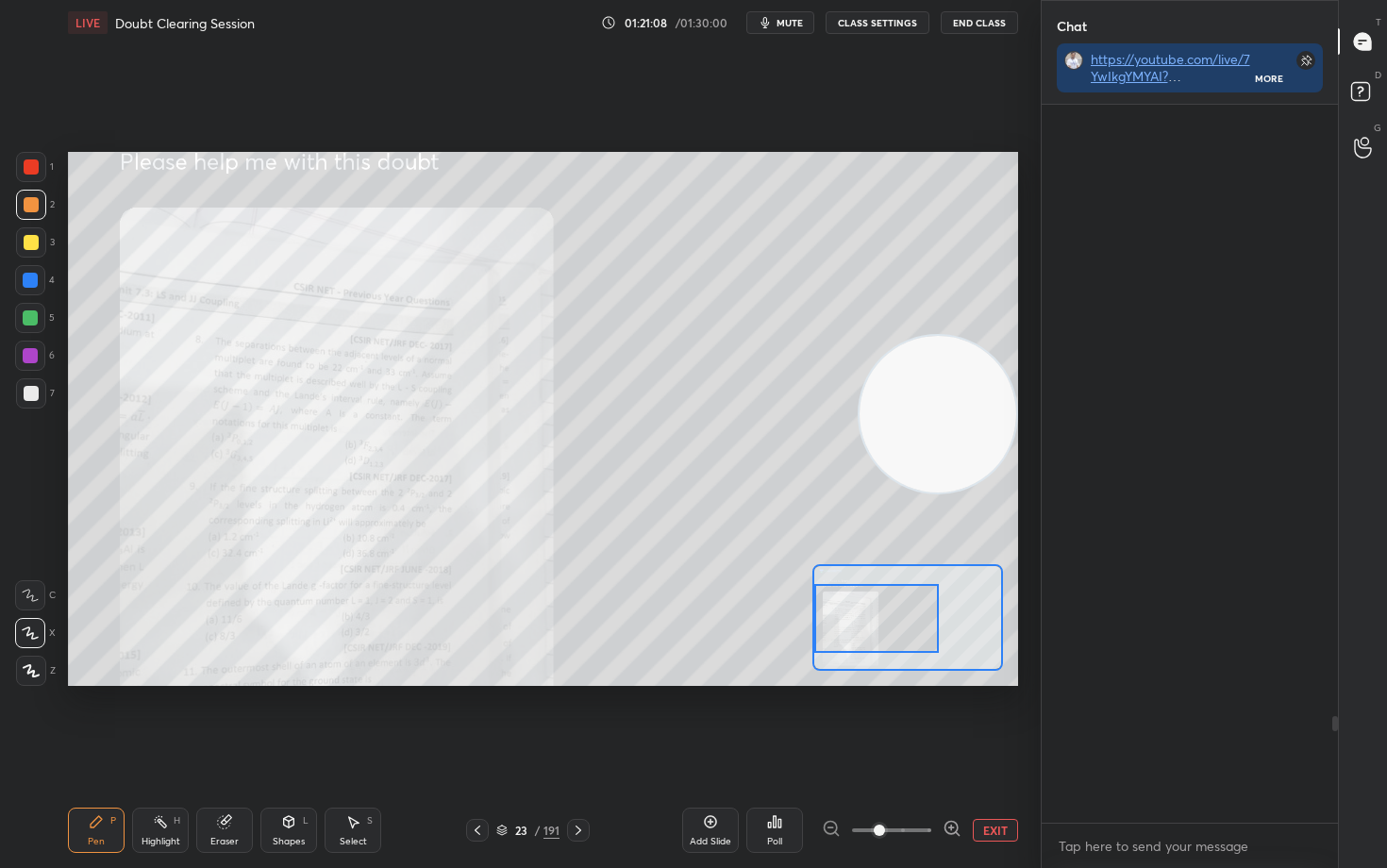 scroll, scrollTop: 555, scrollLeft: 291, axis: both 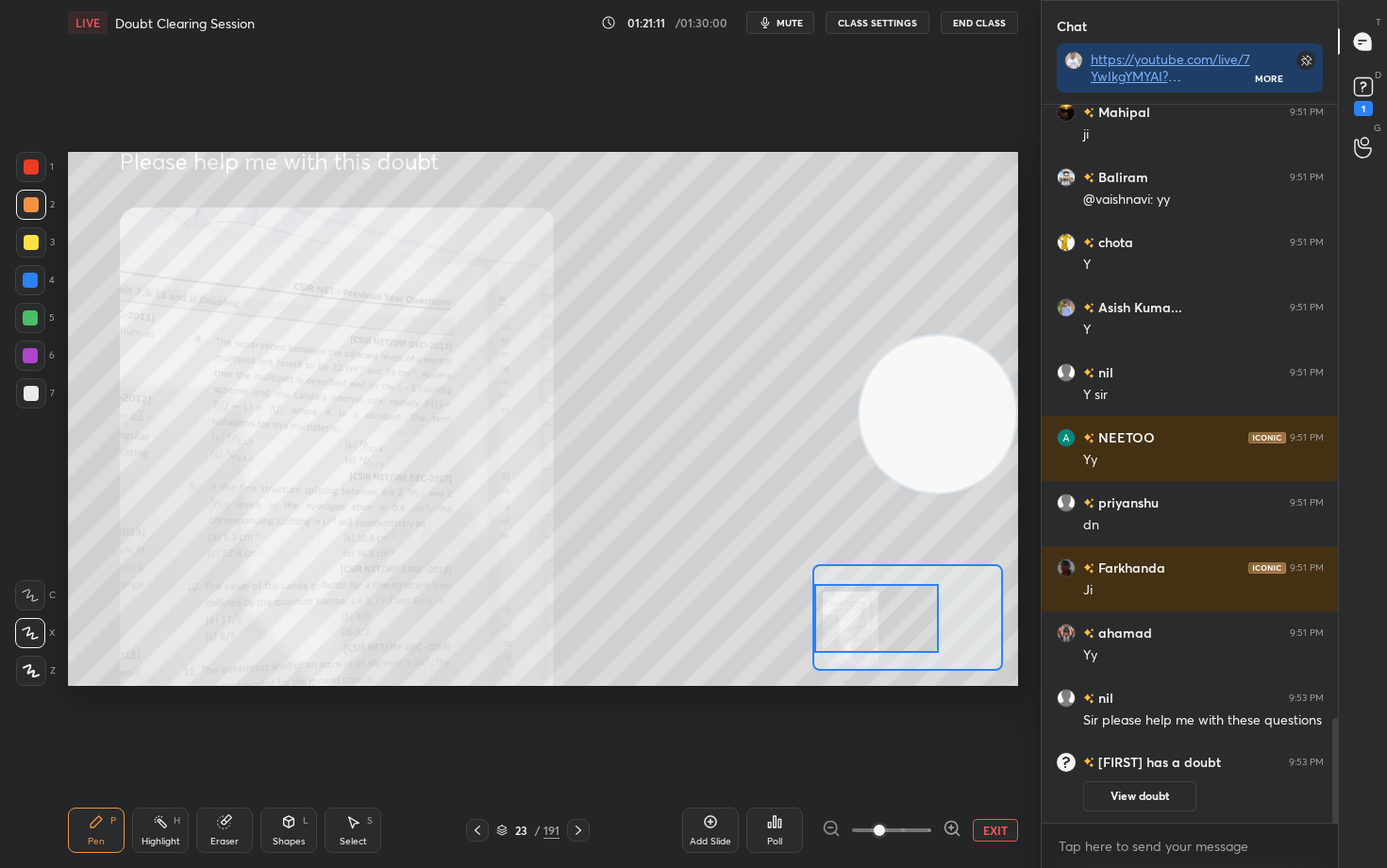 click 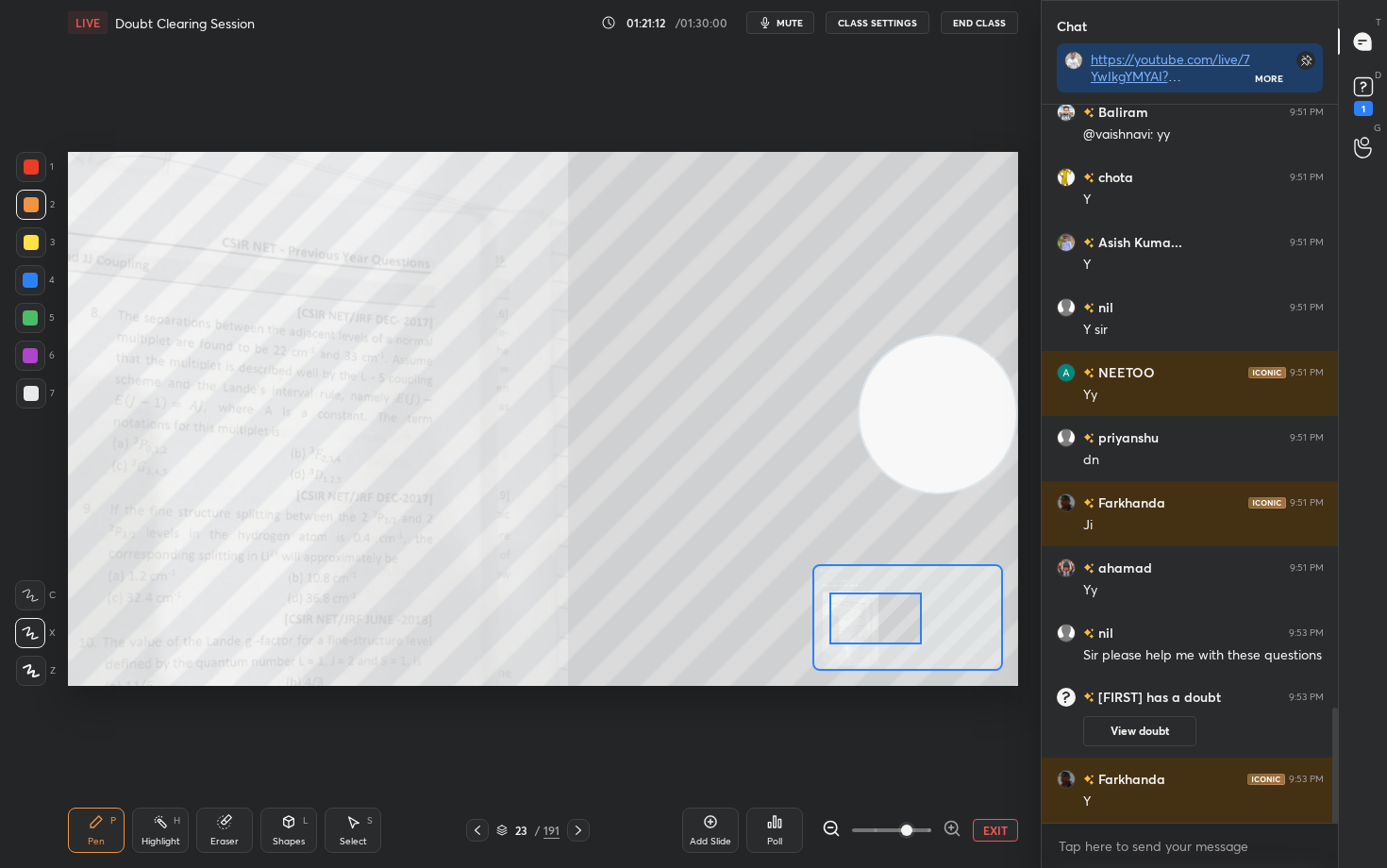 scroll, scrollTop: 3767, scrollLeft: 0, axis: vertical 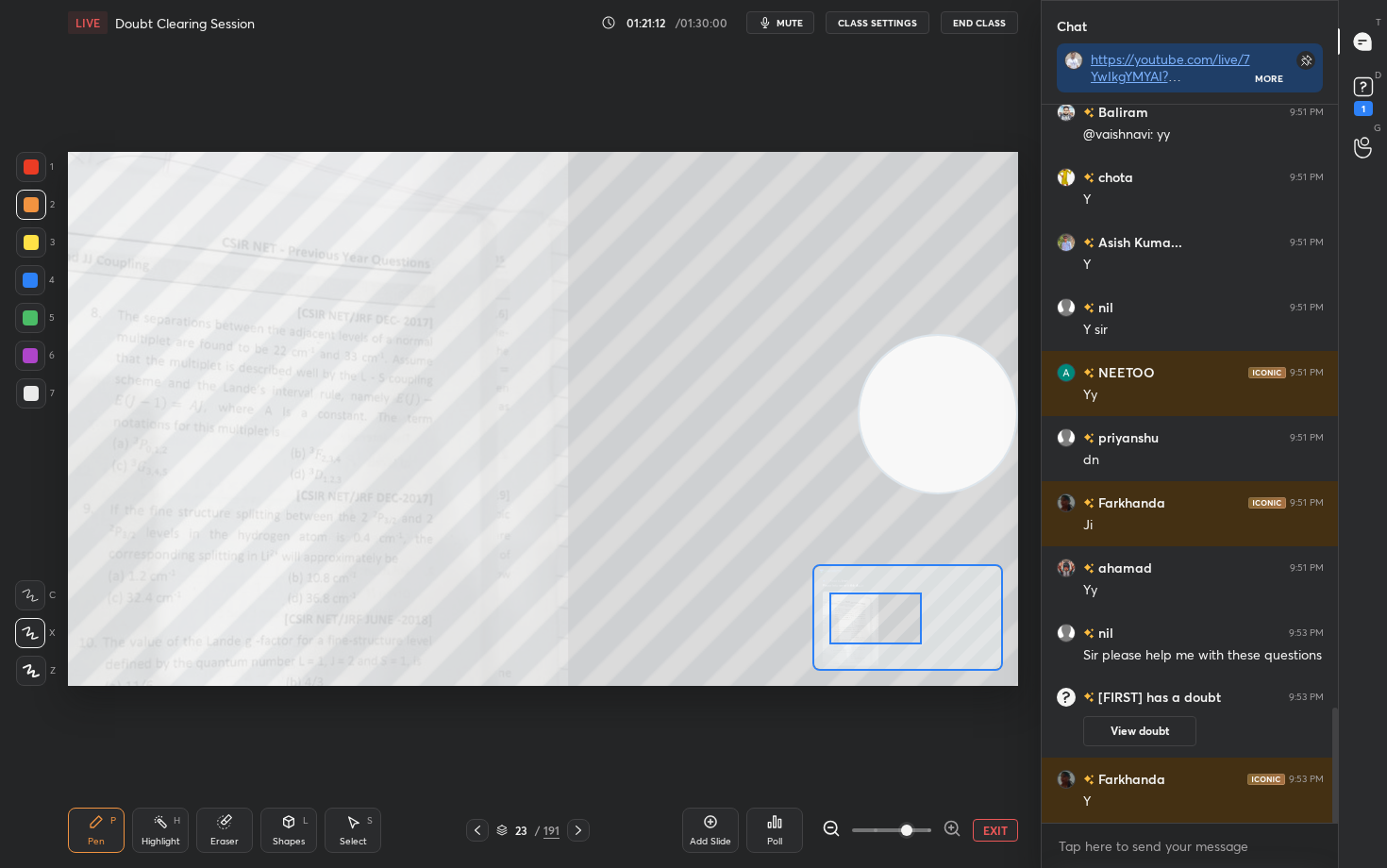 click at bounding box center (876, 618) 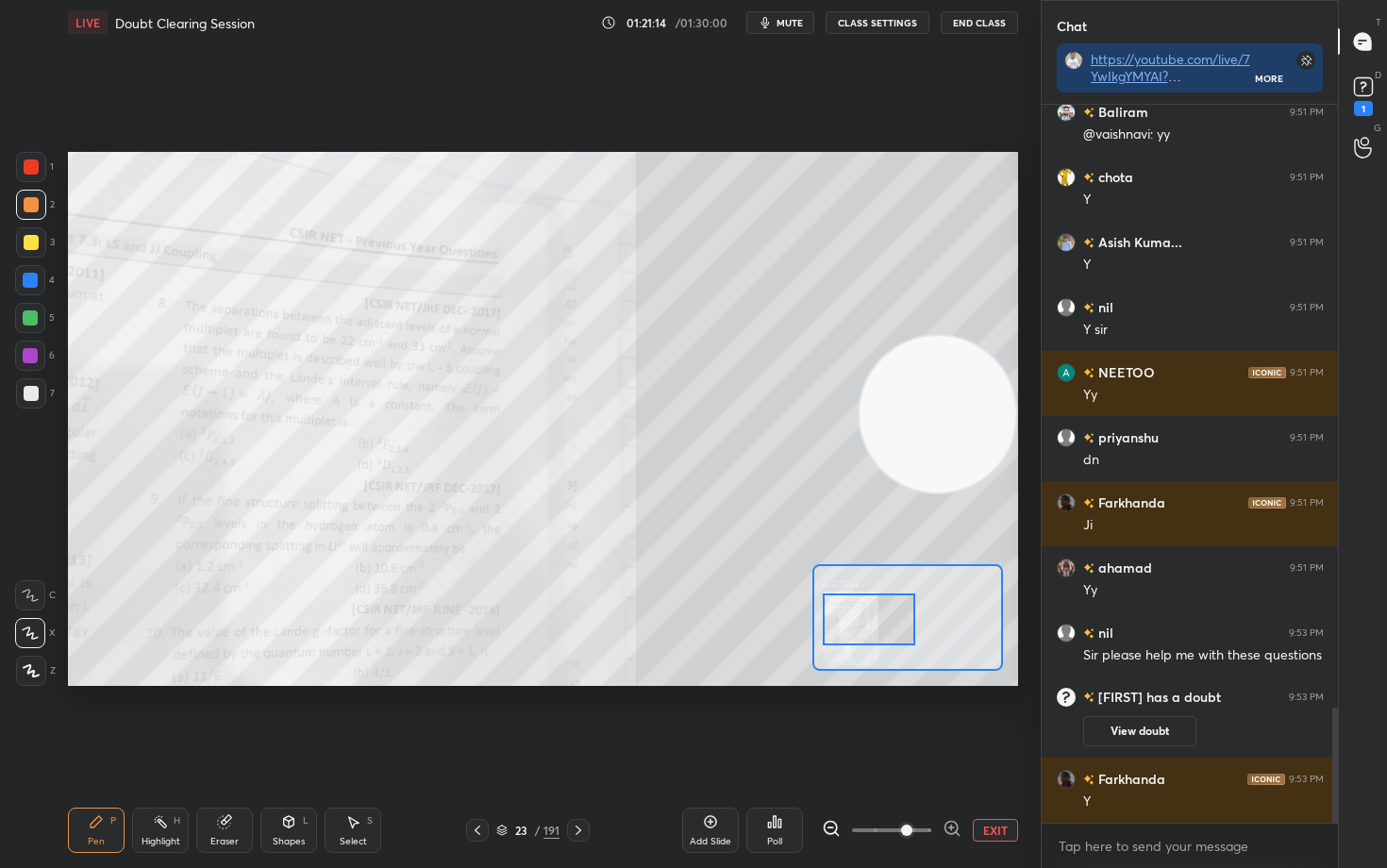 click at bounding box center (869, 619) 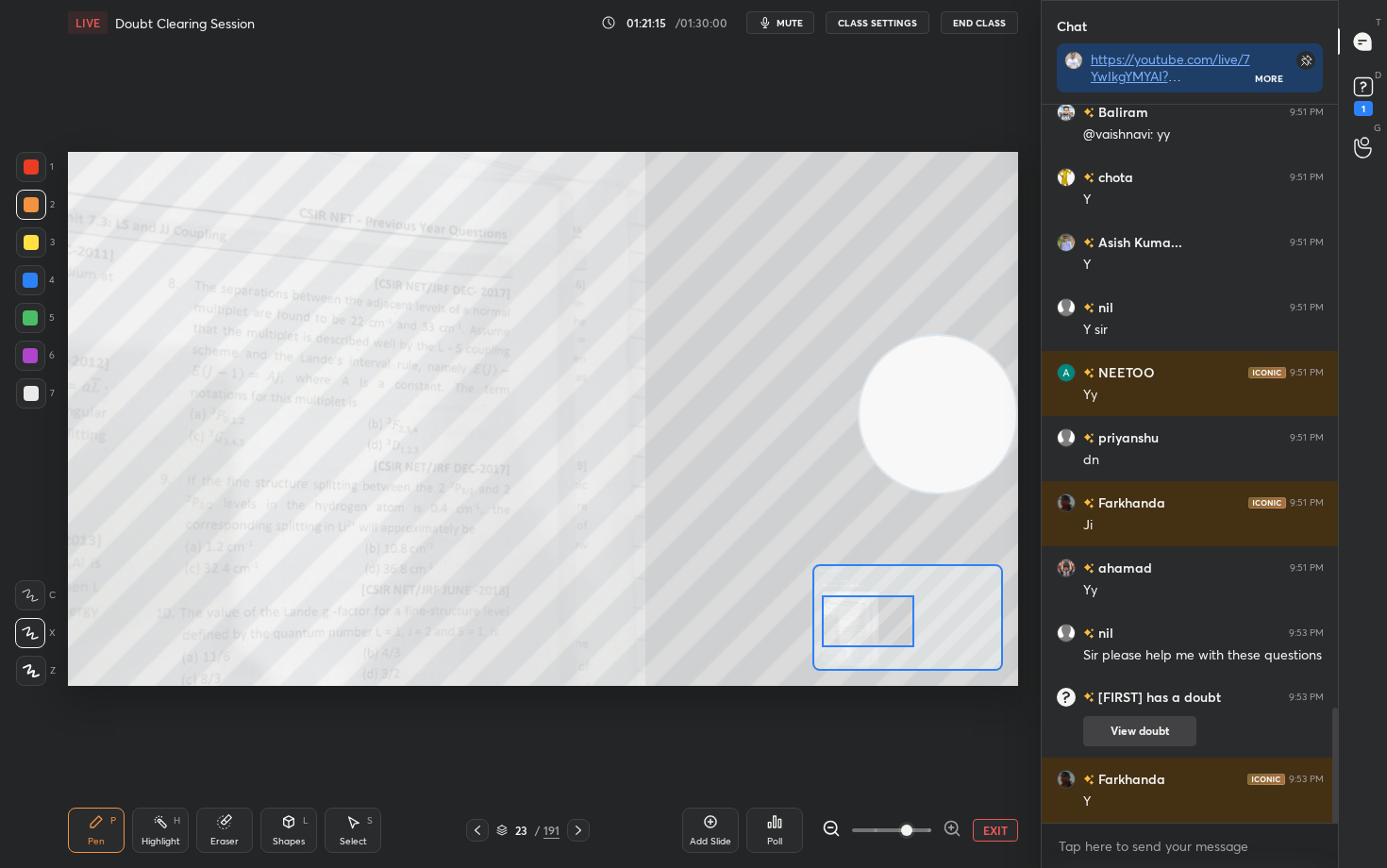 click on "View doubt" at bounding box center [1140, 731] 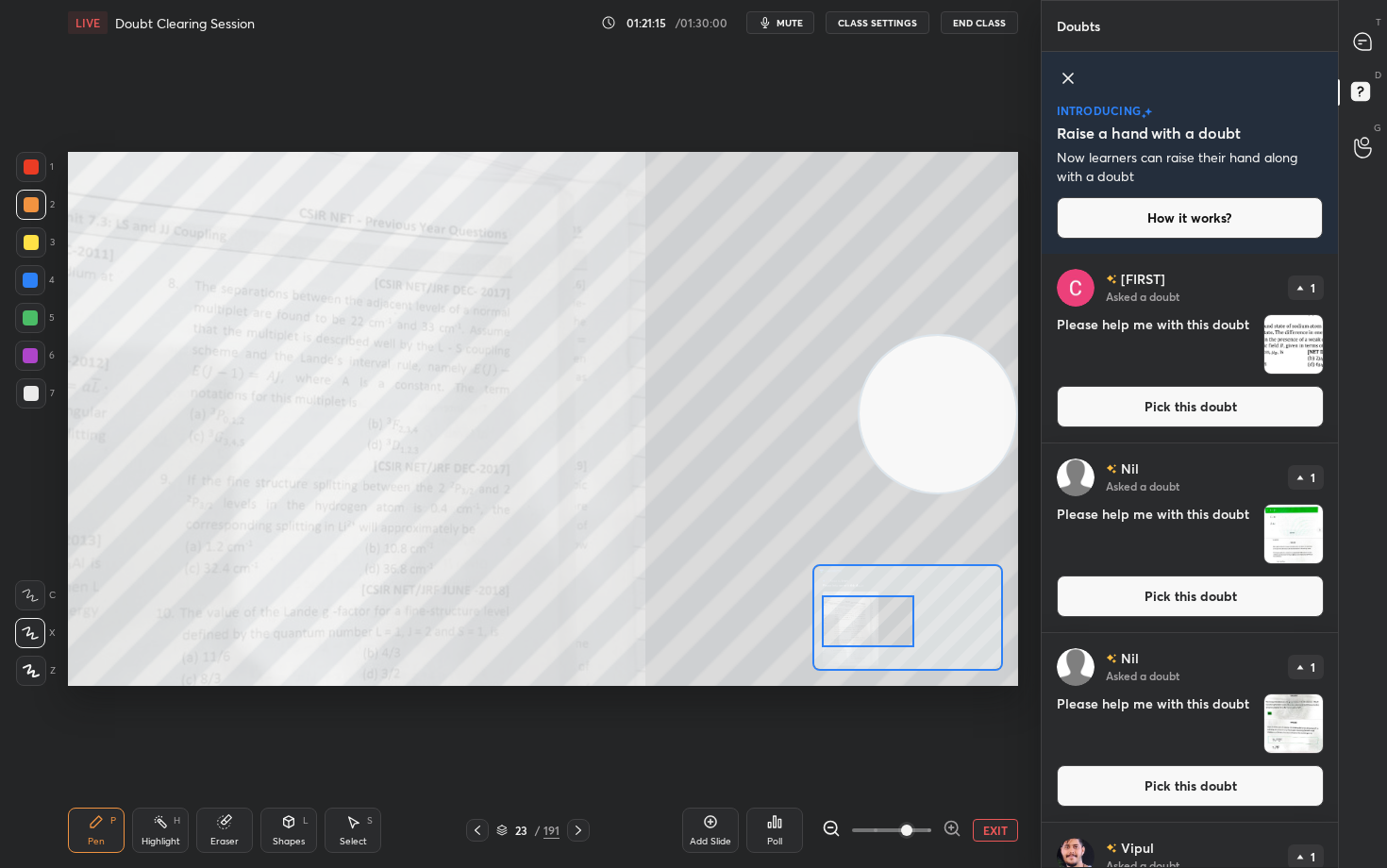 scroll, scrollTop: 6, scrollLeft: 7, axis: both 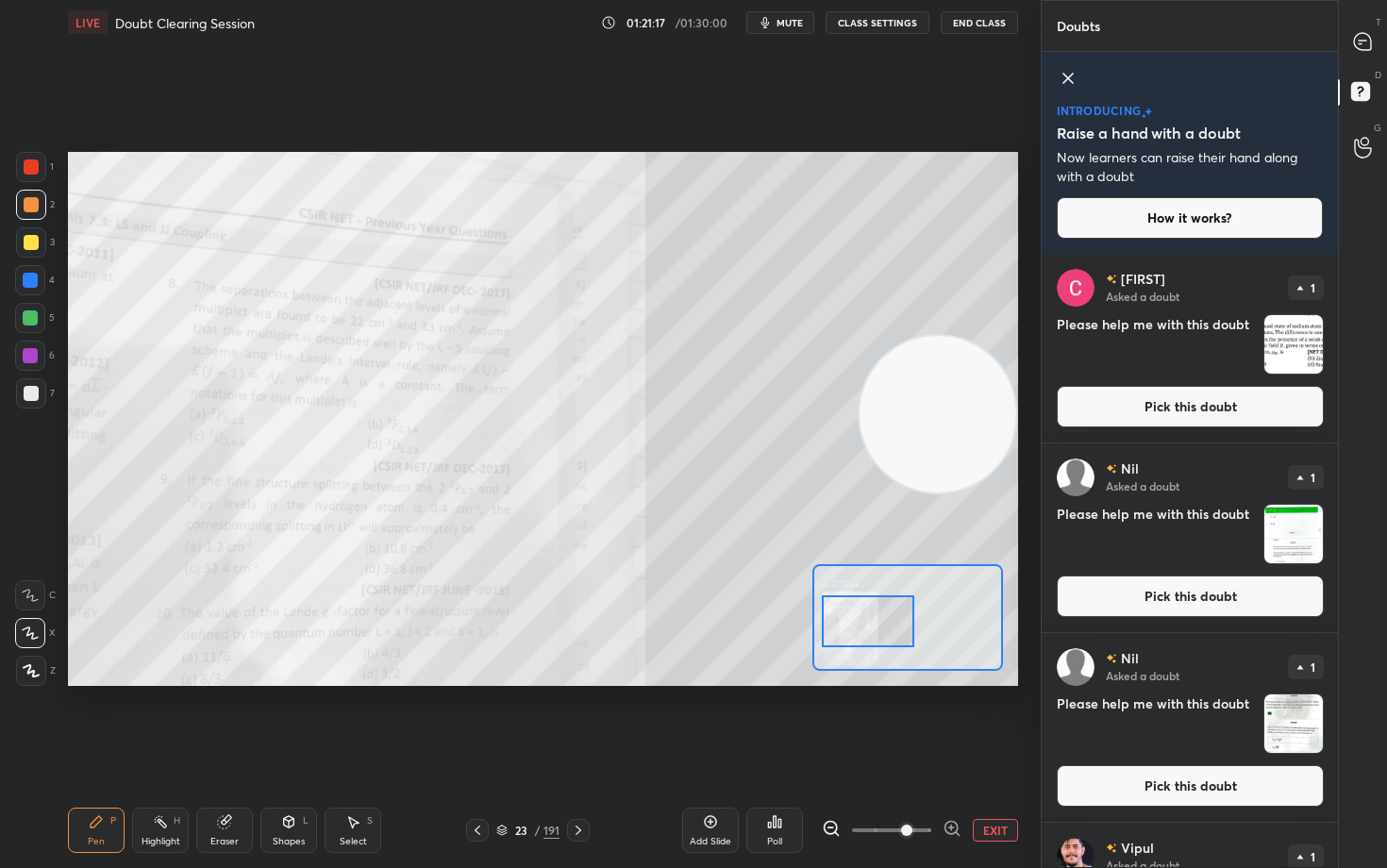 click on "Pick this doubt" at bounding box center [1190, 407] 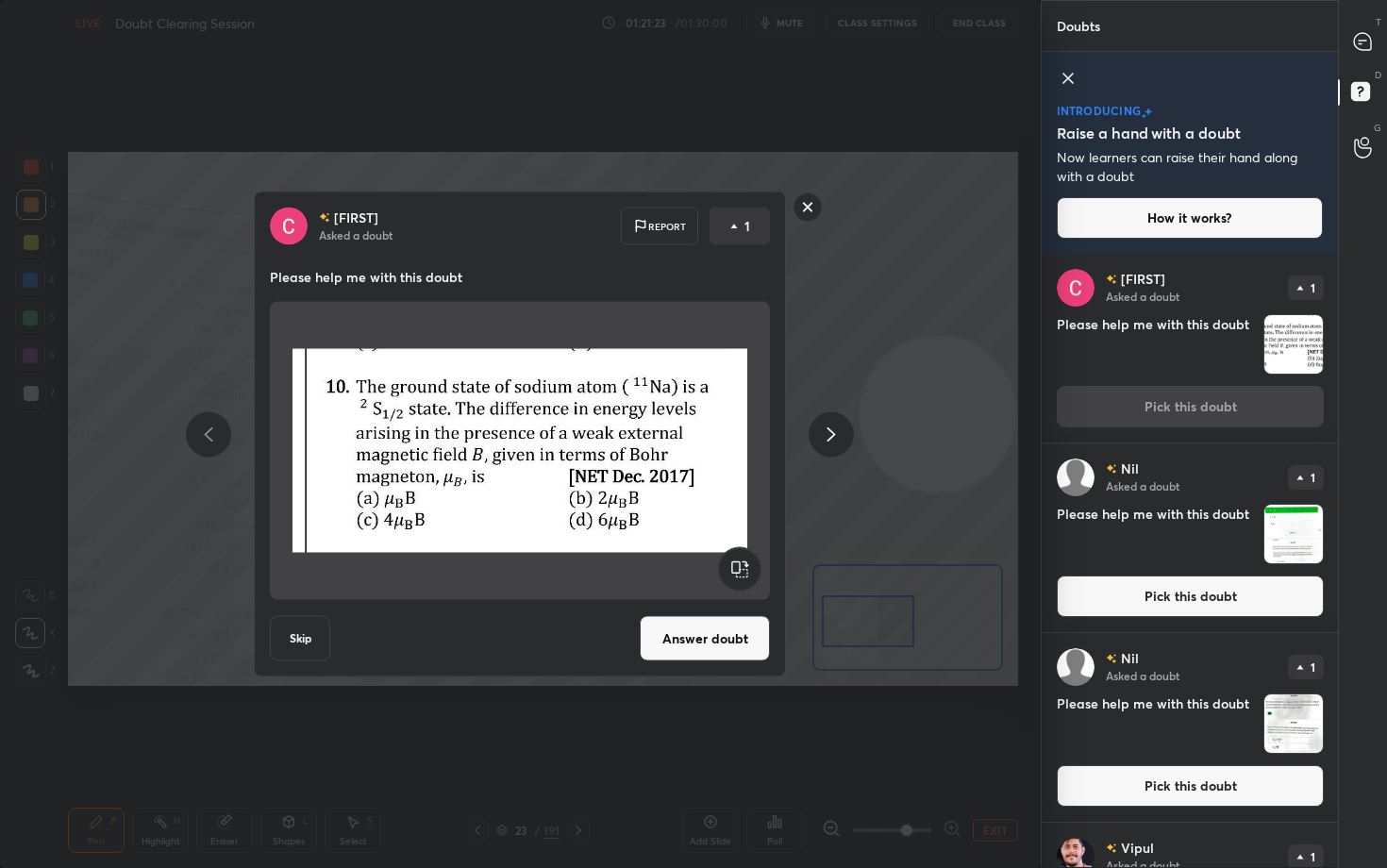 click on "Answer doubt" at bounding box center (705, 639) 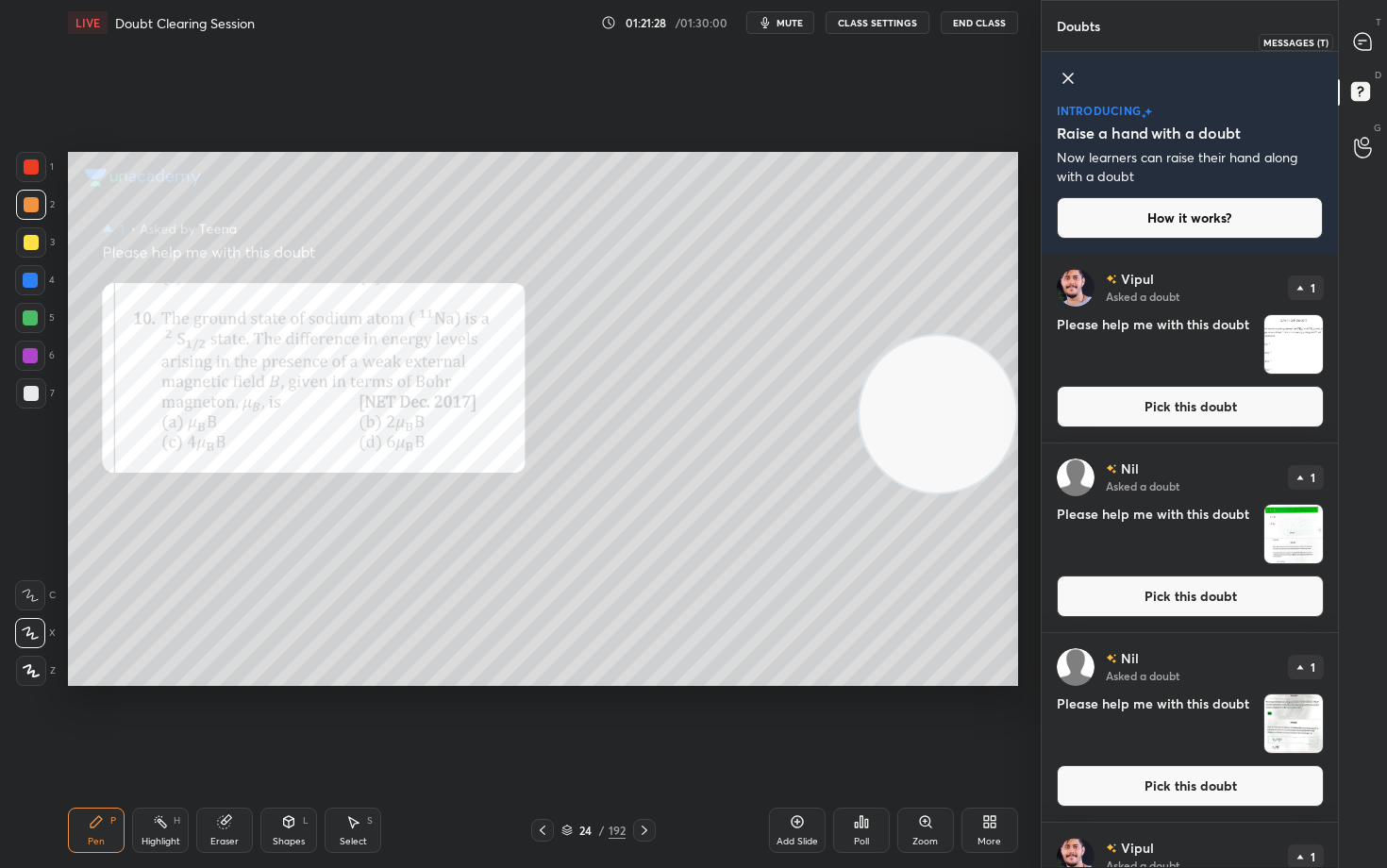 click 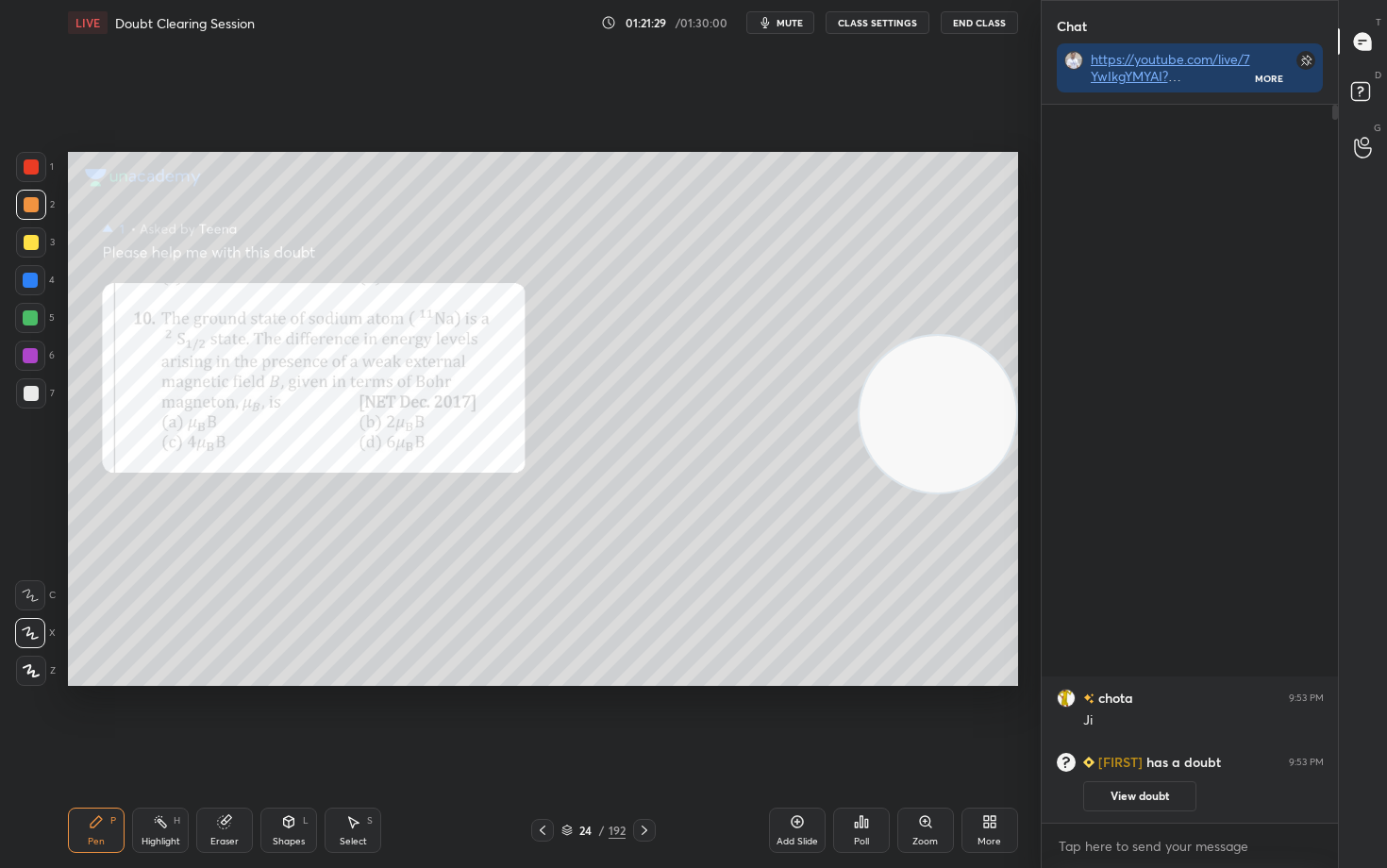 scroll, scrollTop: 555, scrollLeft: 291, axis: both 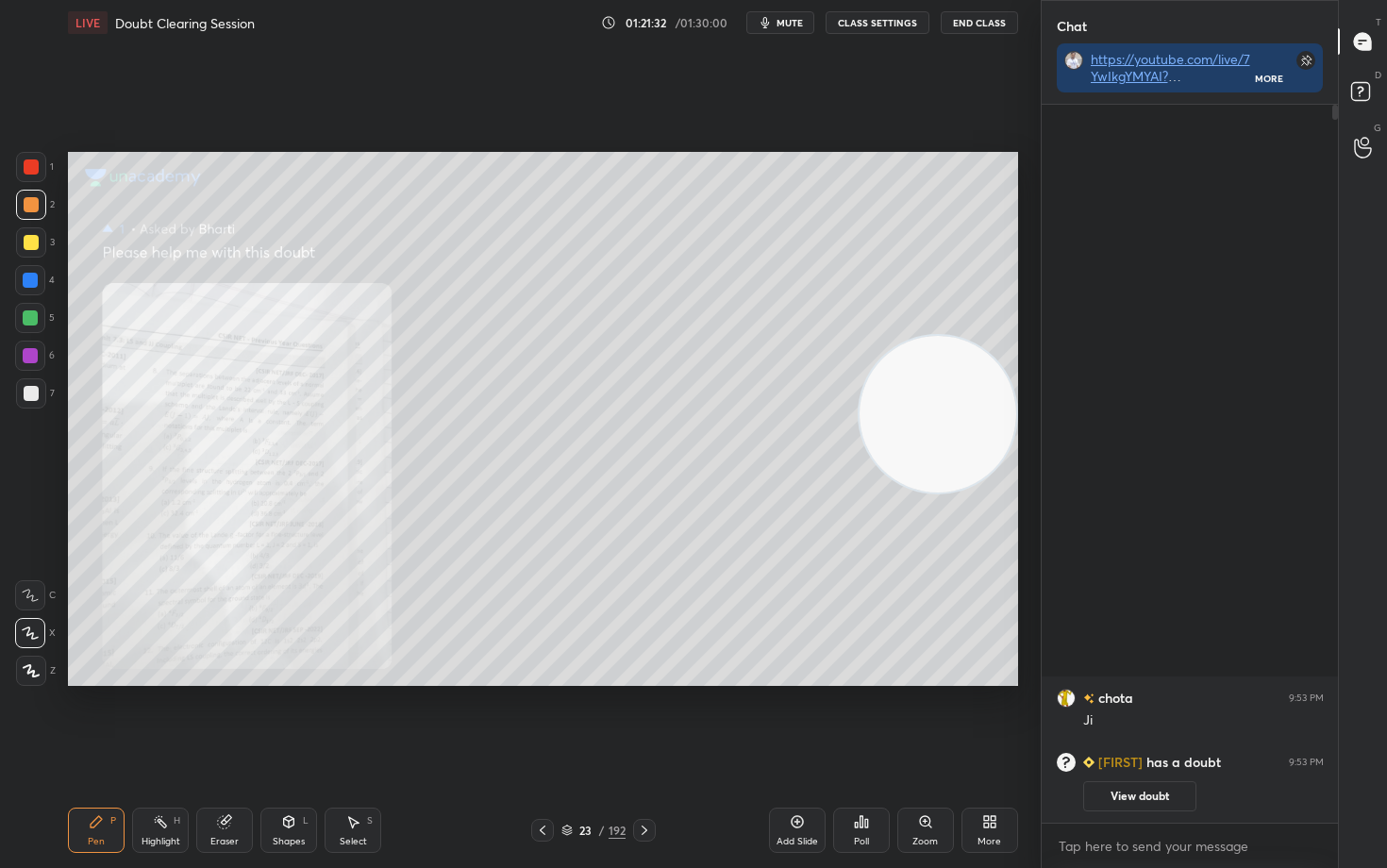 click on "Zoom" at bounding box center [926, 830] 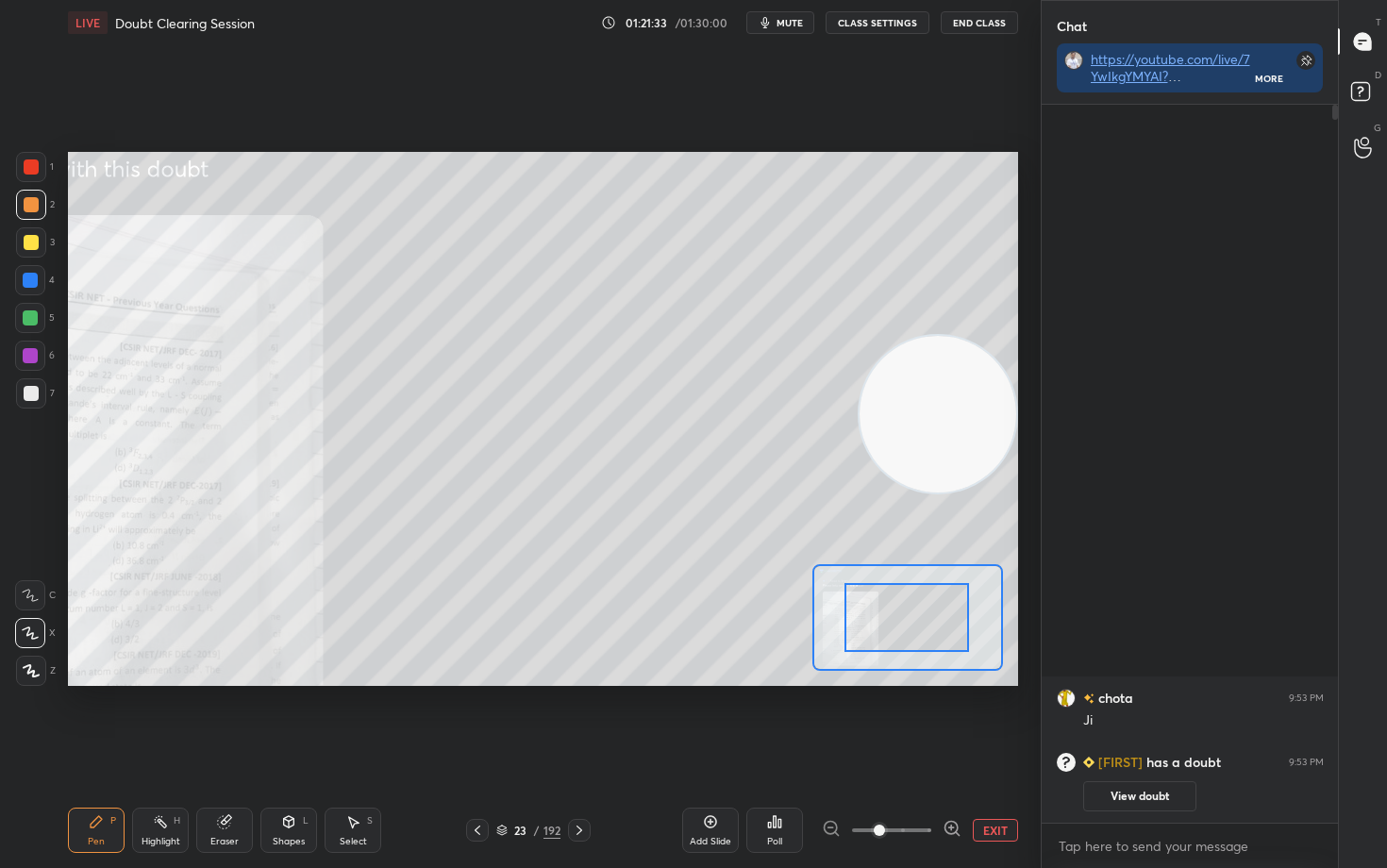 drag, startPoint x: 922, startPoint y: 615, endPoint x: 911, endPoint y: 615, distance: 11 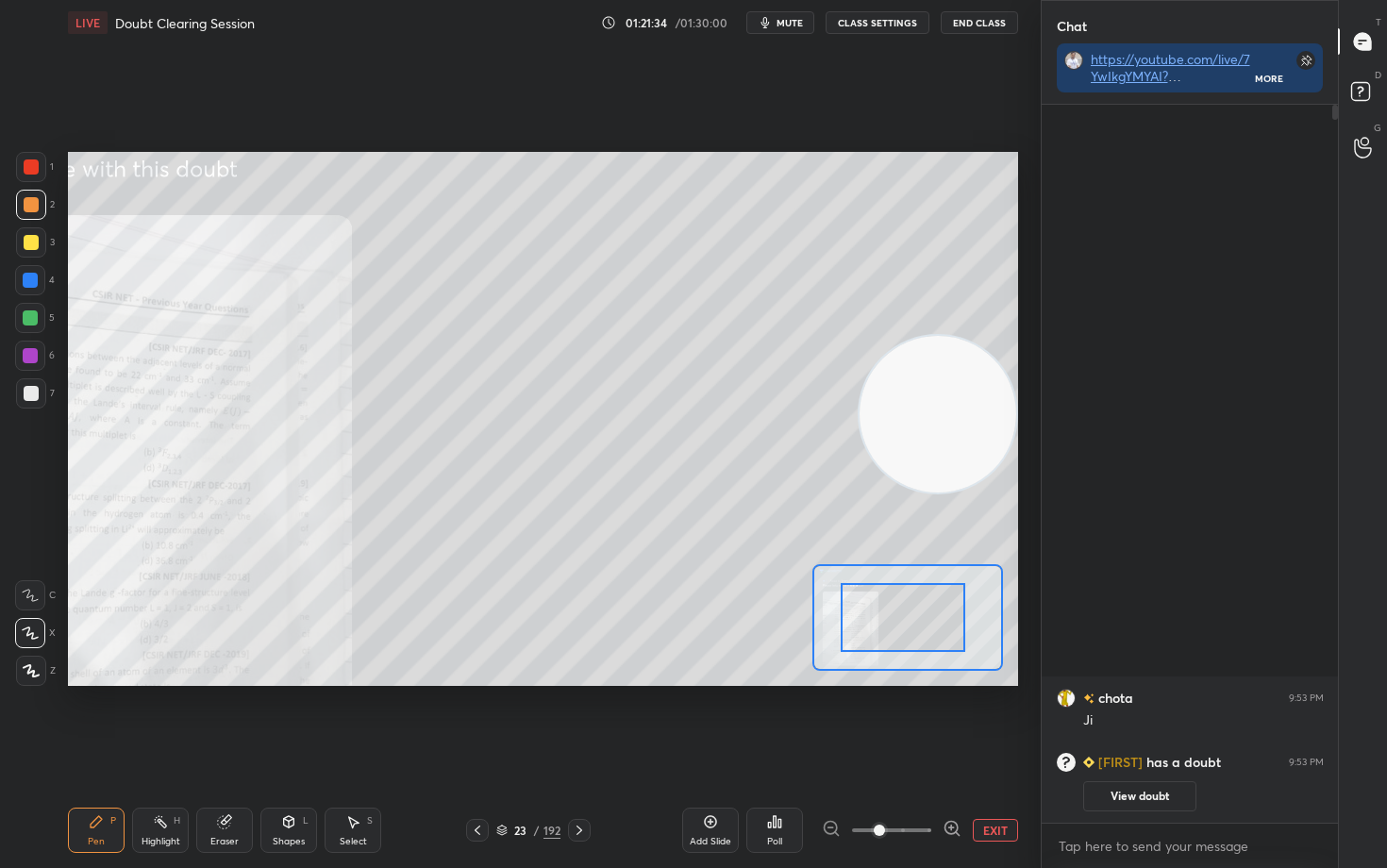 drag, startPoint x: 890, startPoint y: 615, endPoint x: 872, endPoint y: 615, distance: 18 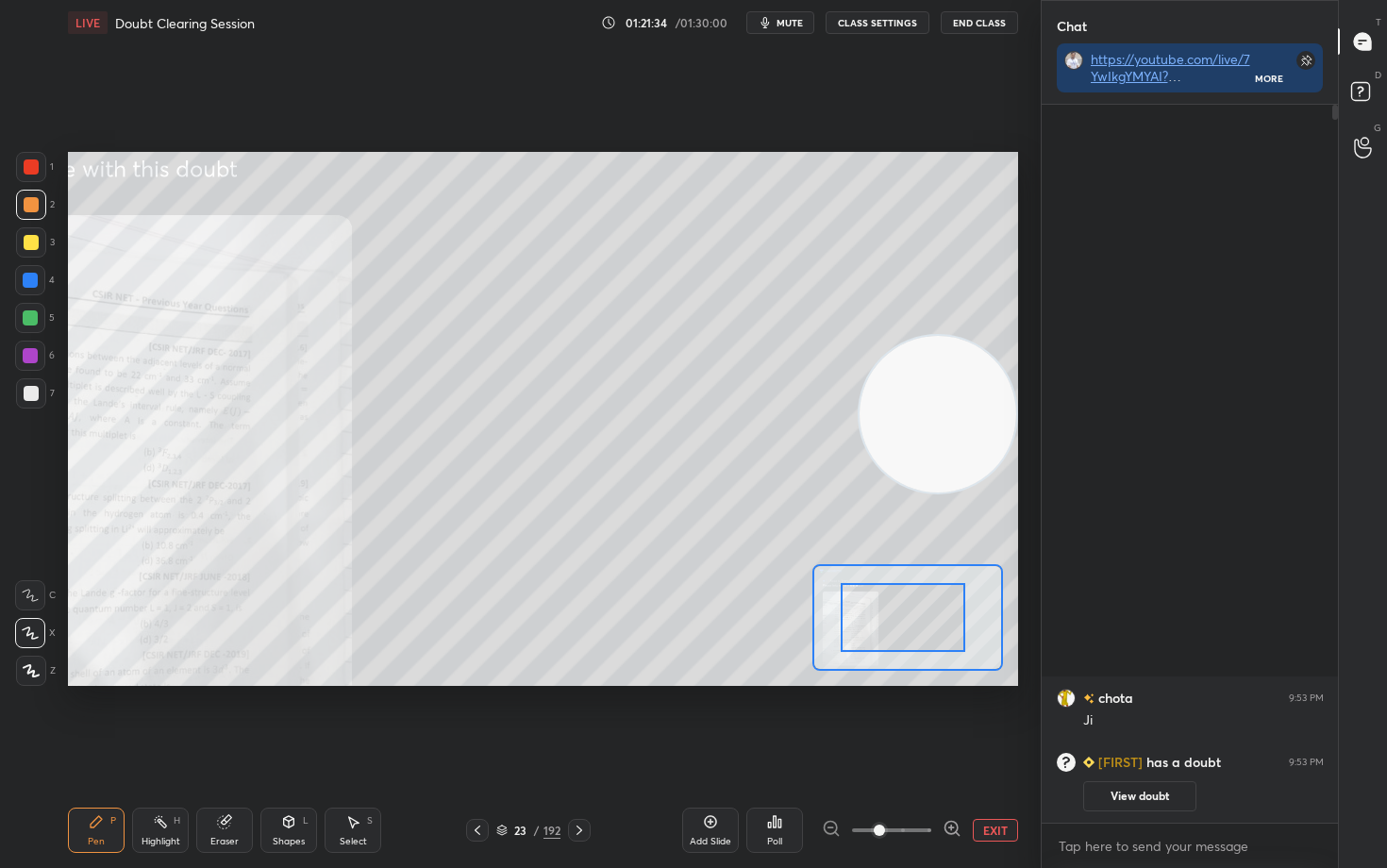 click at bounding box center (903, 617) 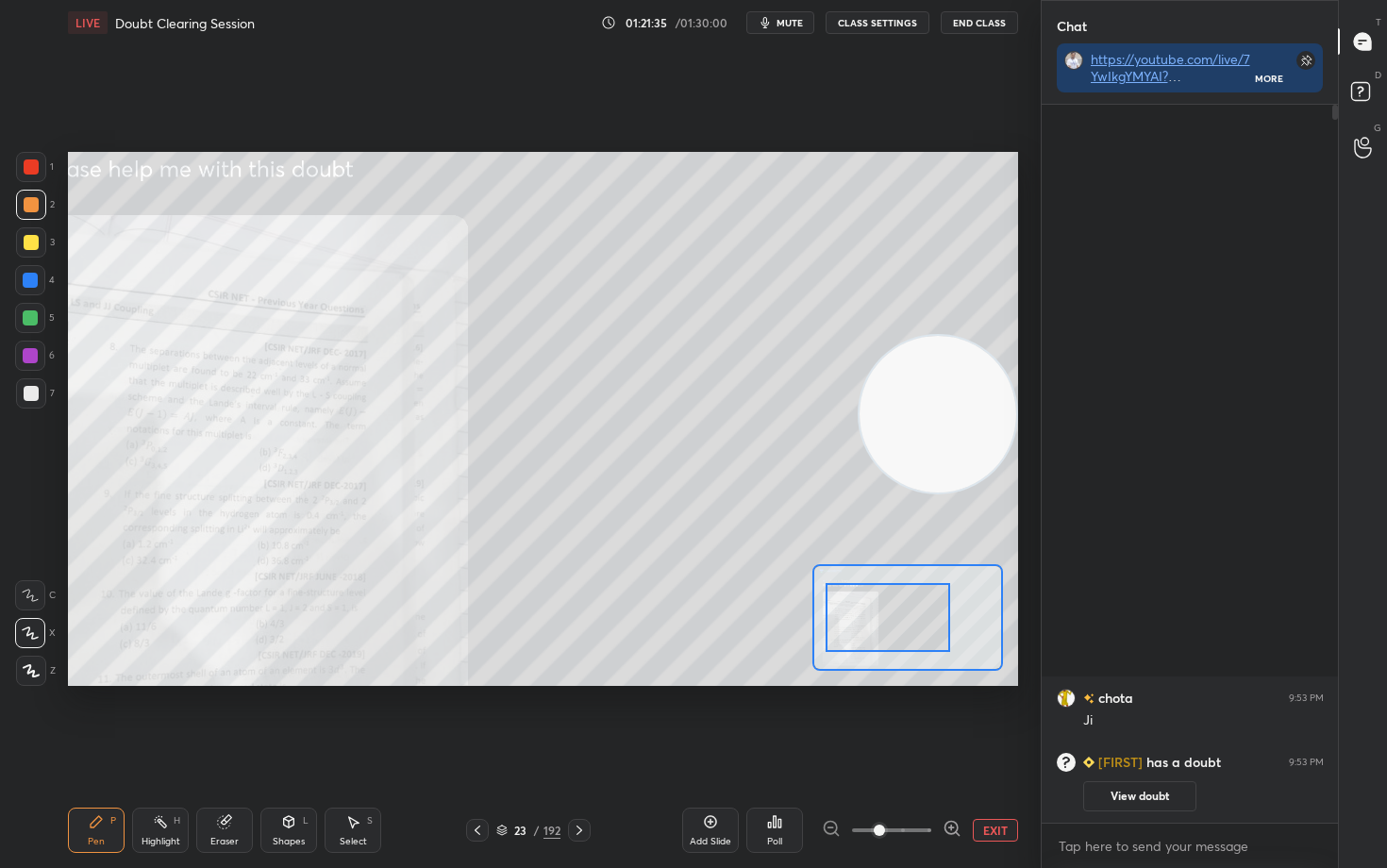 click at bounding box center [888, 617] 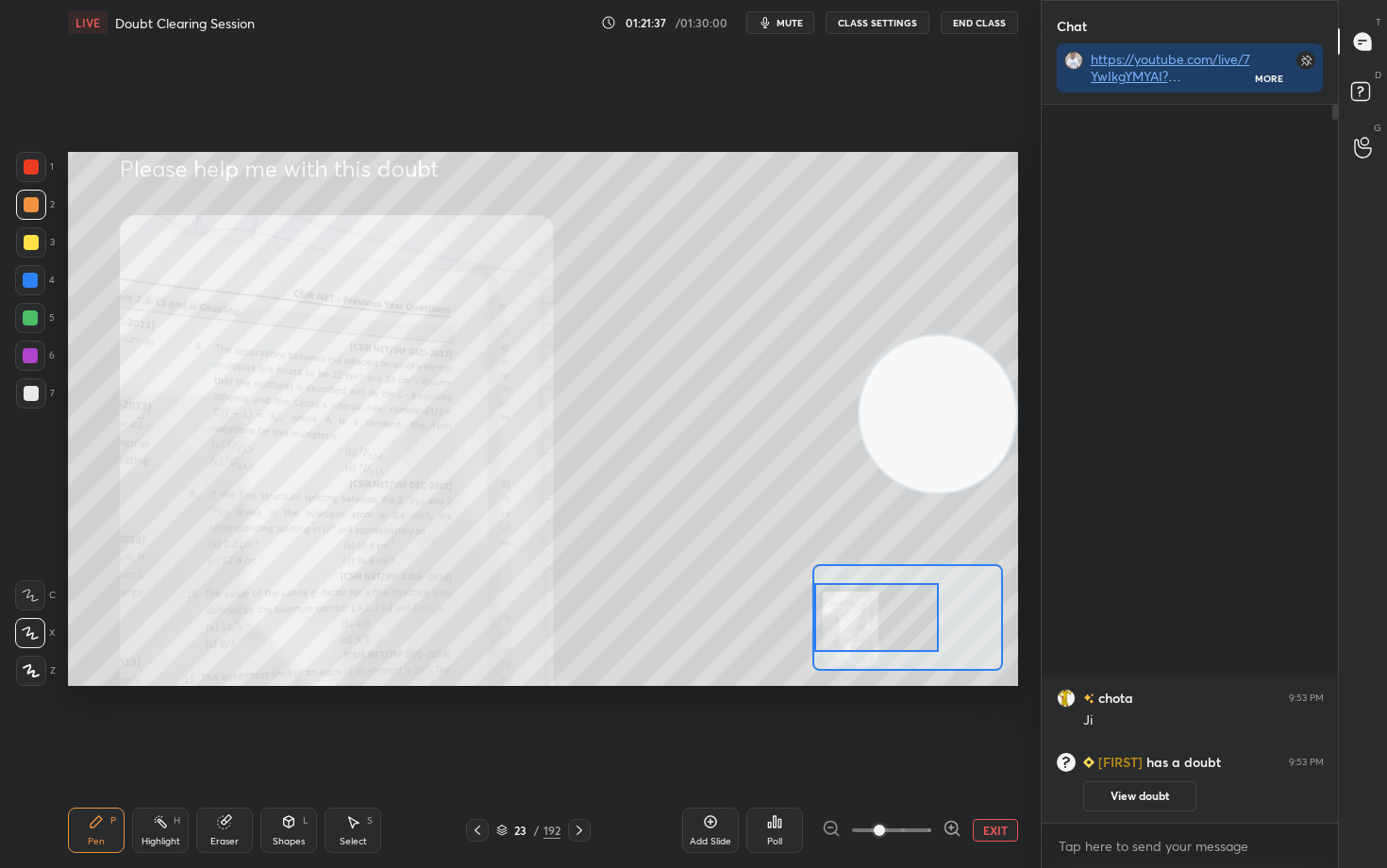 drag, startPoint x: 920, startPoint y: 614, endPoint x: 887, endPoint y: 614, distance: 33 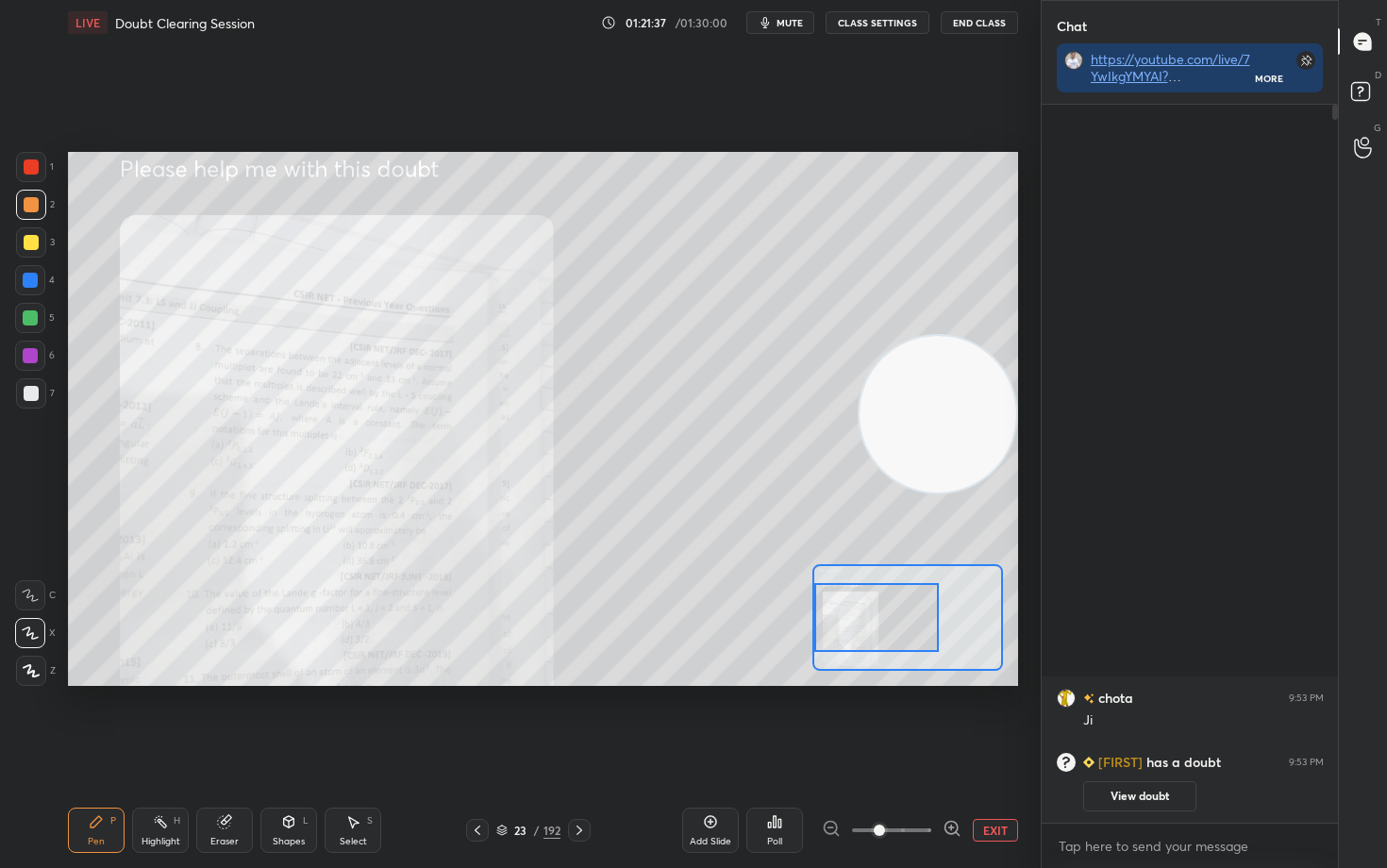 click at bounding box center [877, 617] 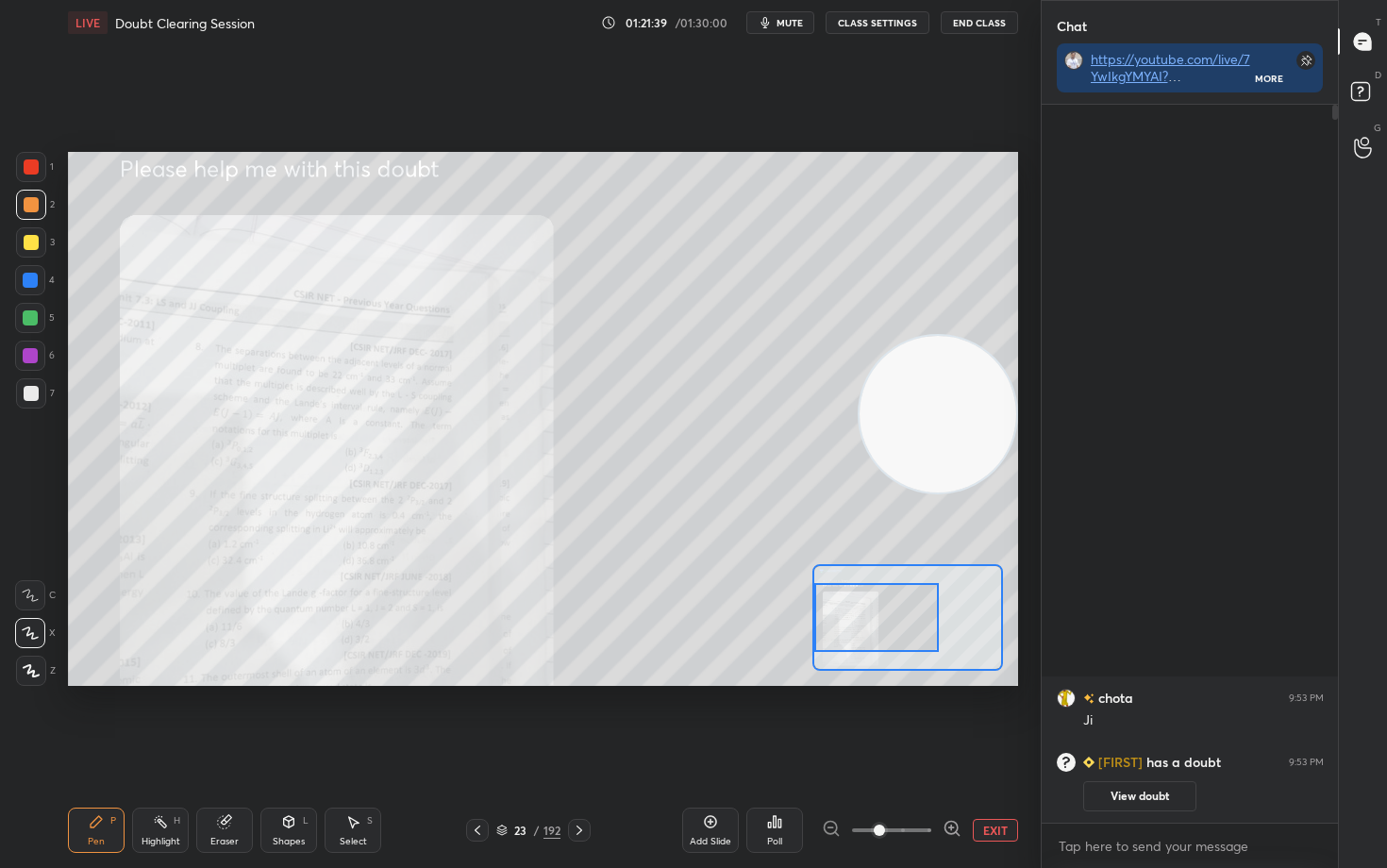 click 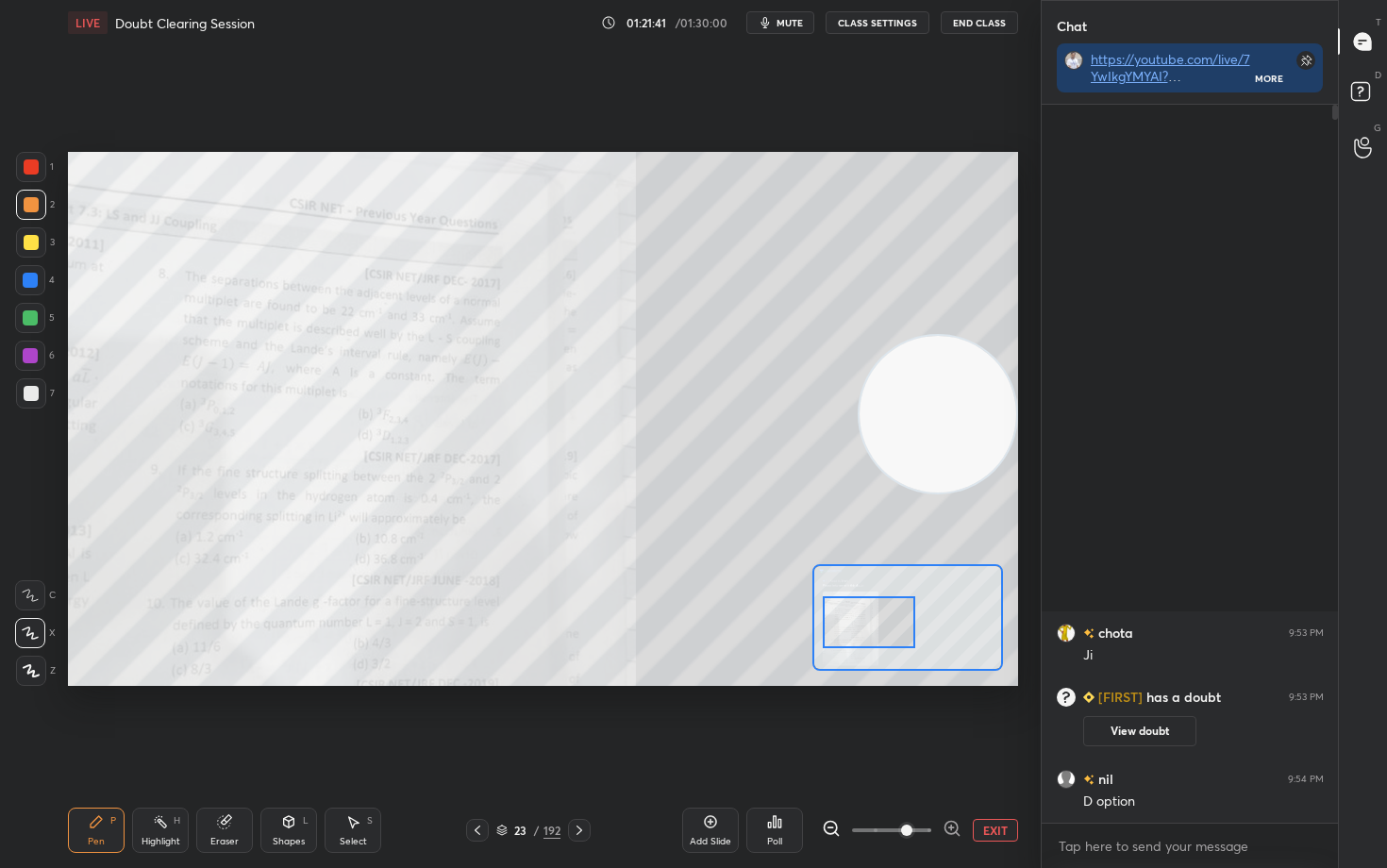 click at bounding box center (869, 622) 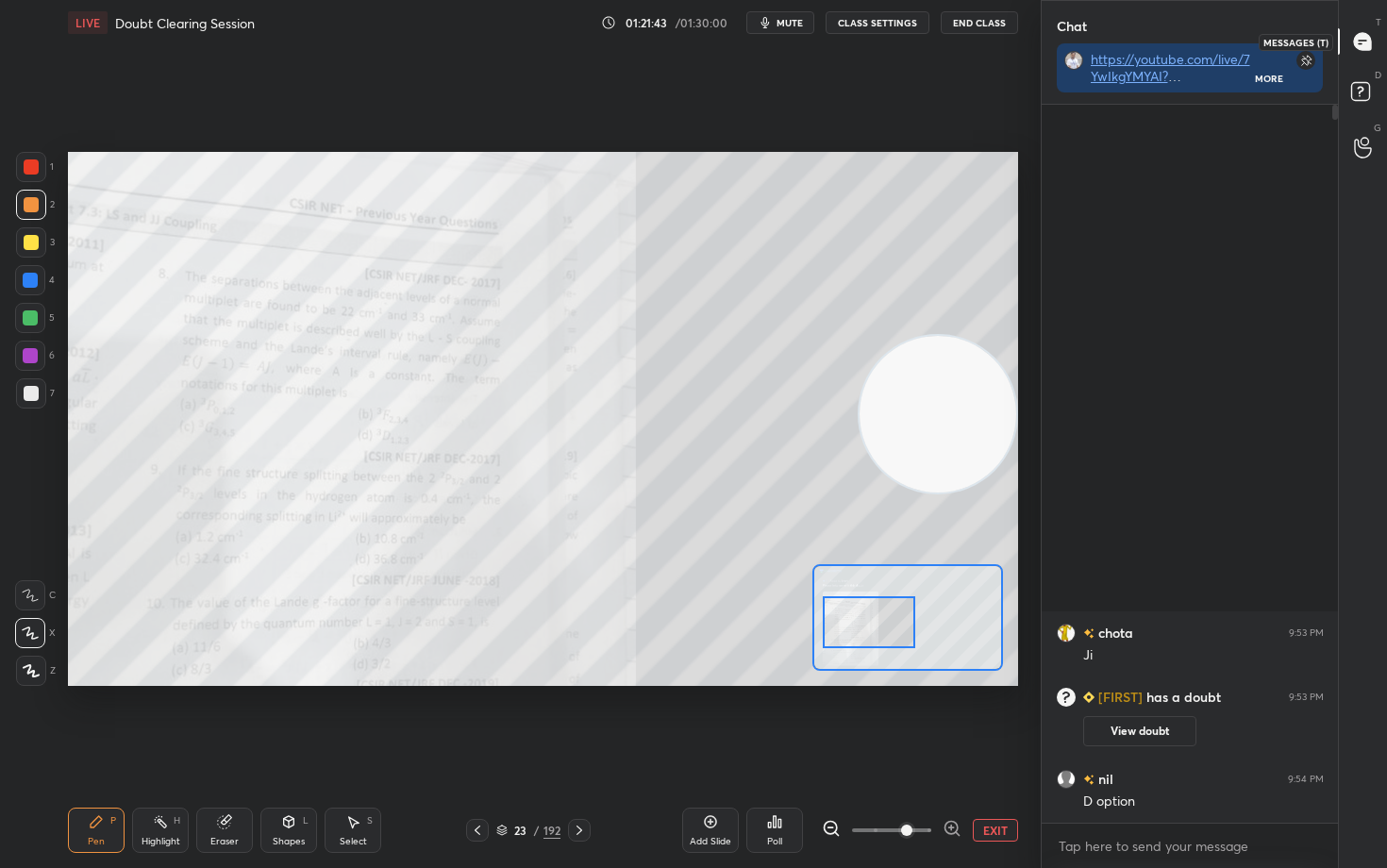 click 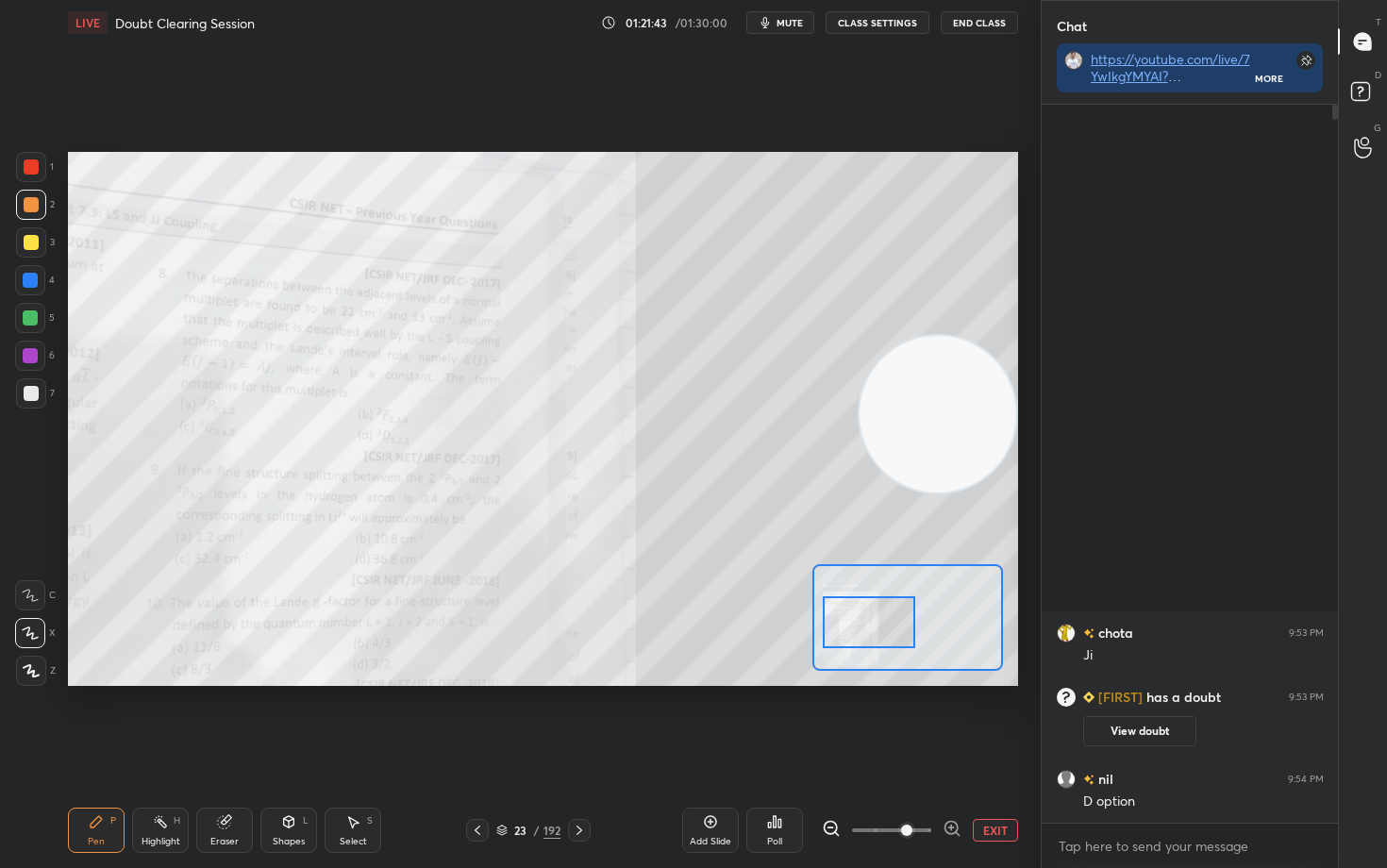 scroll, scrollTop: 712, scrollLeft: 291, axis: both 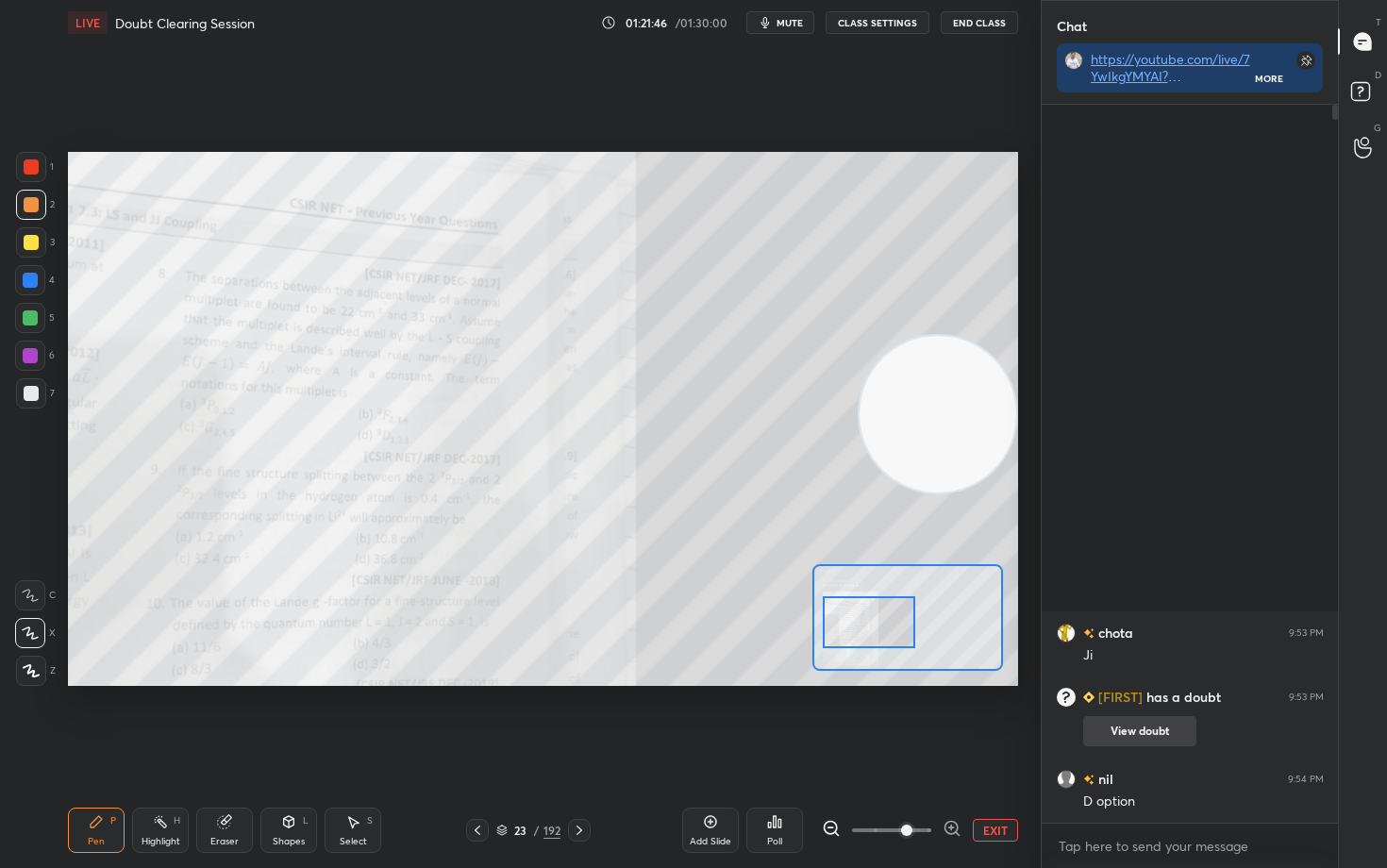 click on "View doubt" at bounding box center (1140, 731) 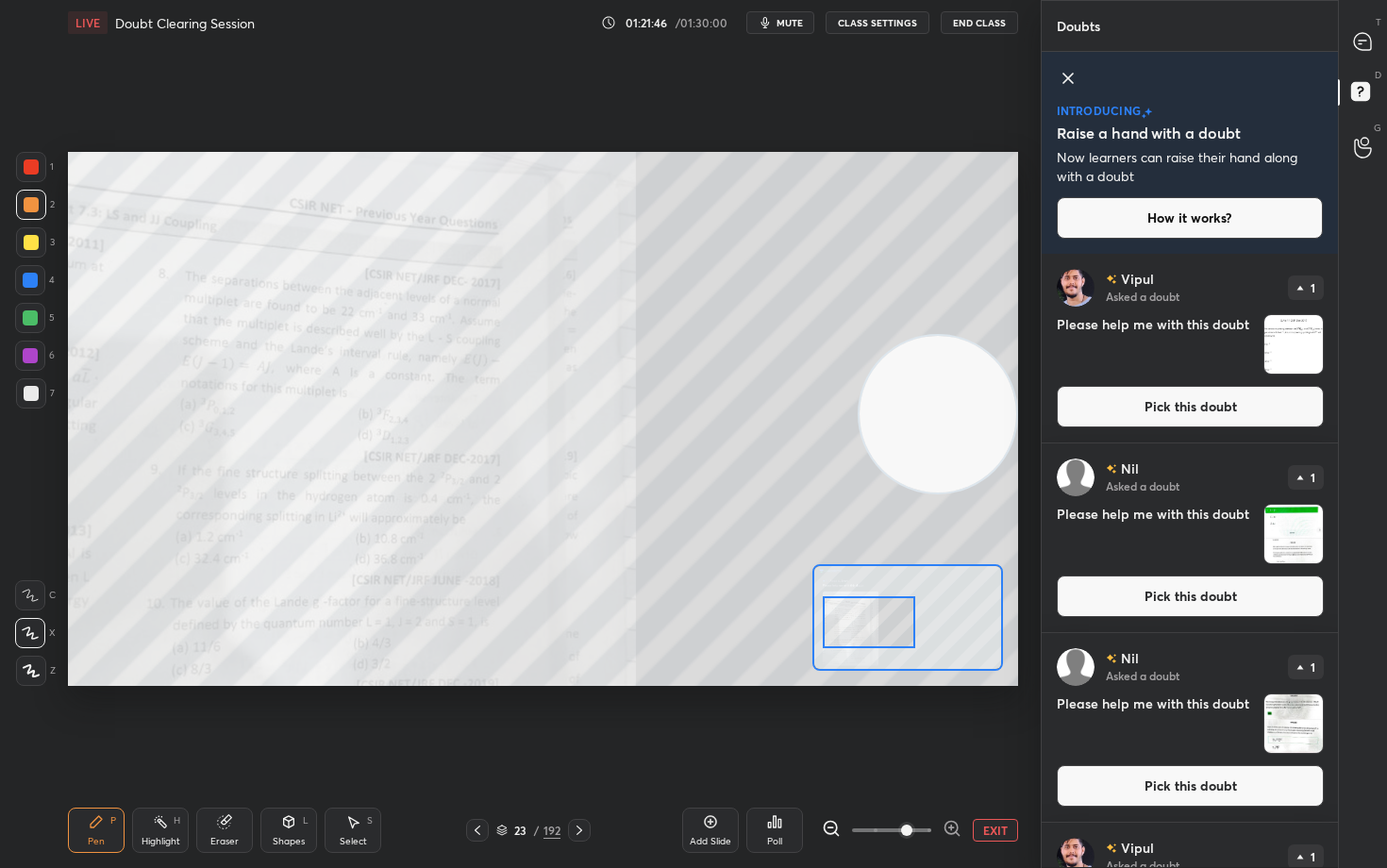 scroll, scrollTop: 6, scrollLeft: 7, axis: both 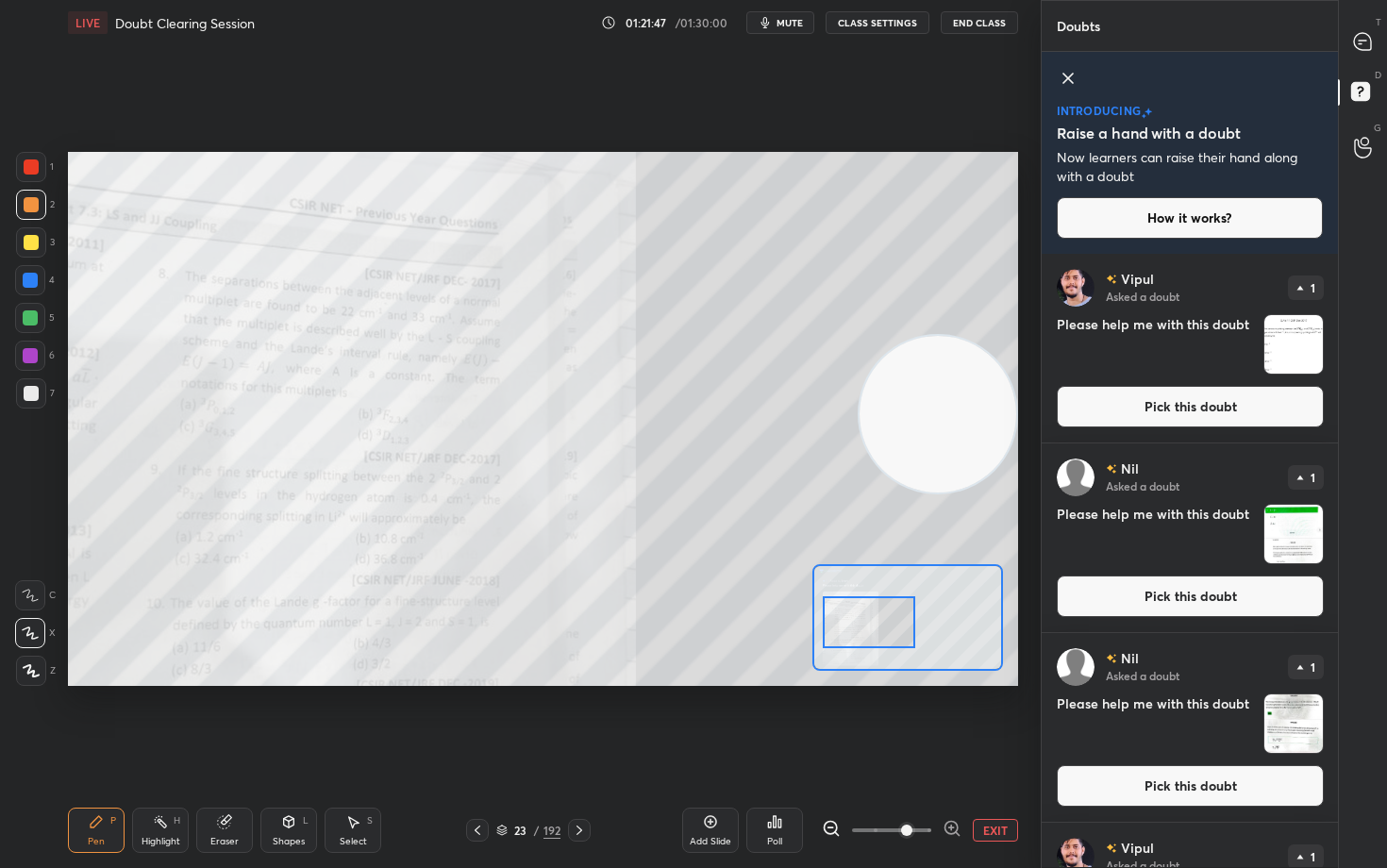 click on "Pick this doubt" at bounding box center (1190, 407) 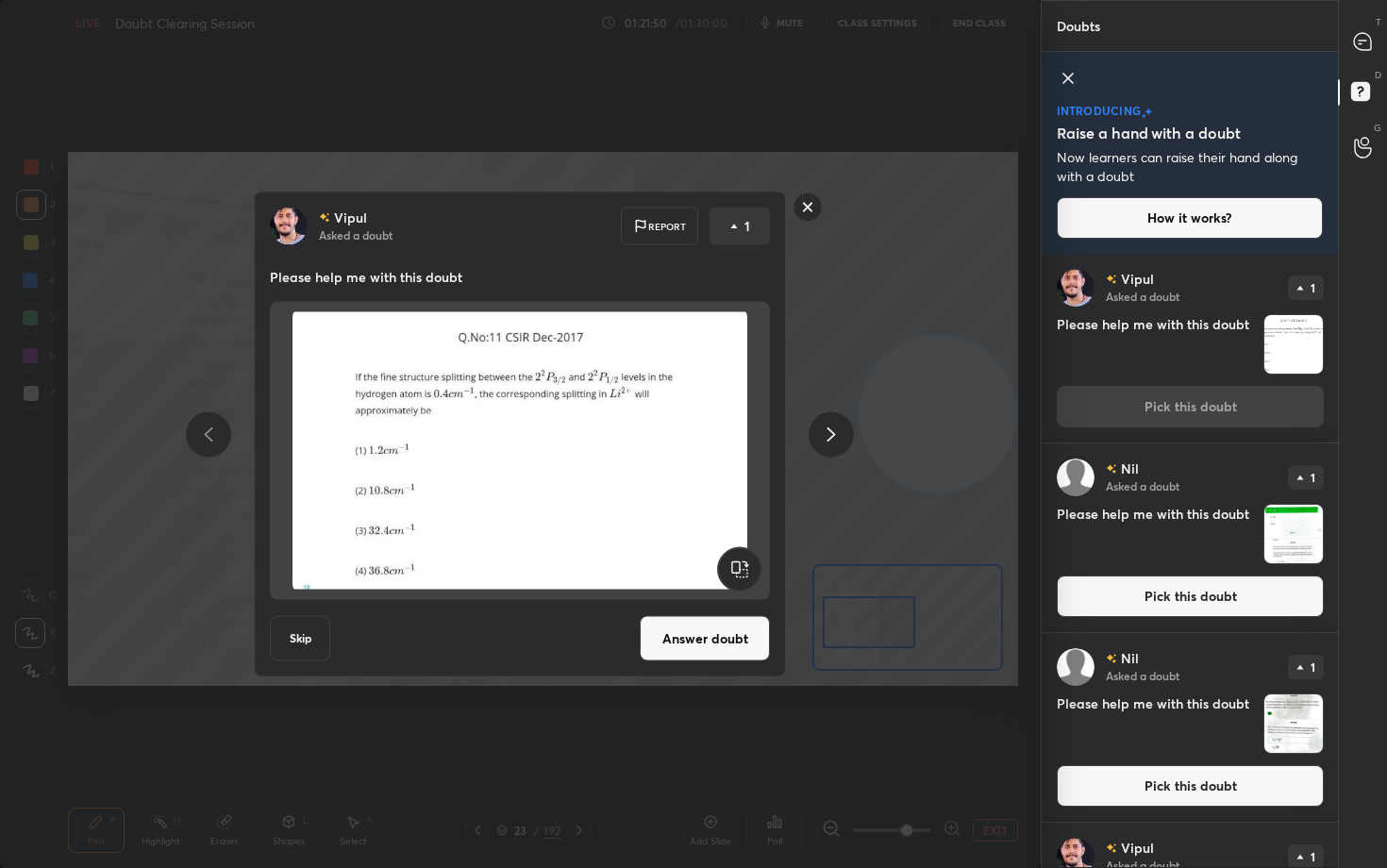 click 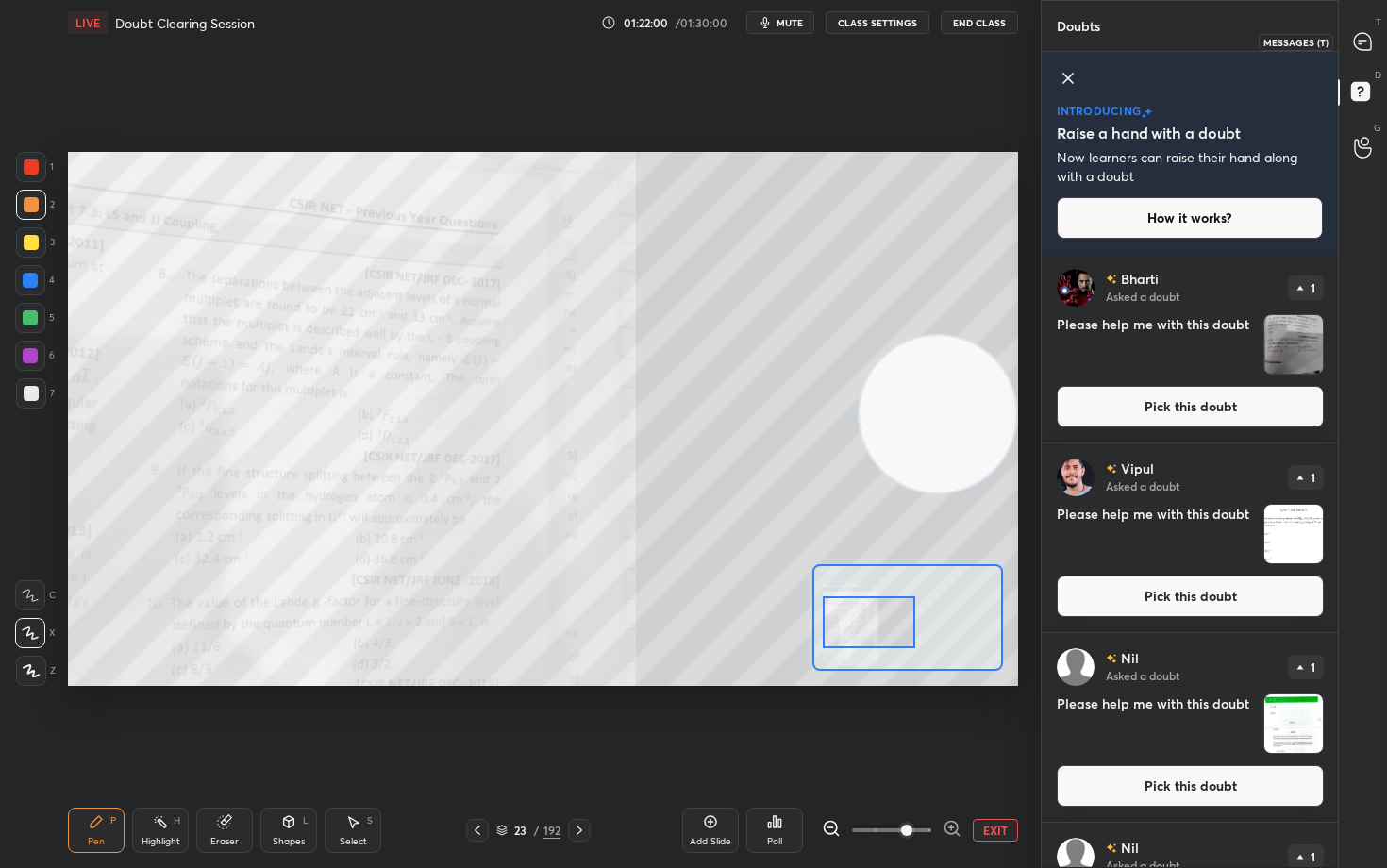 click 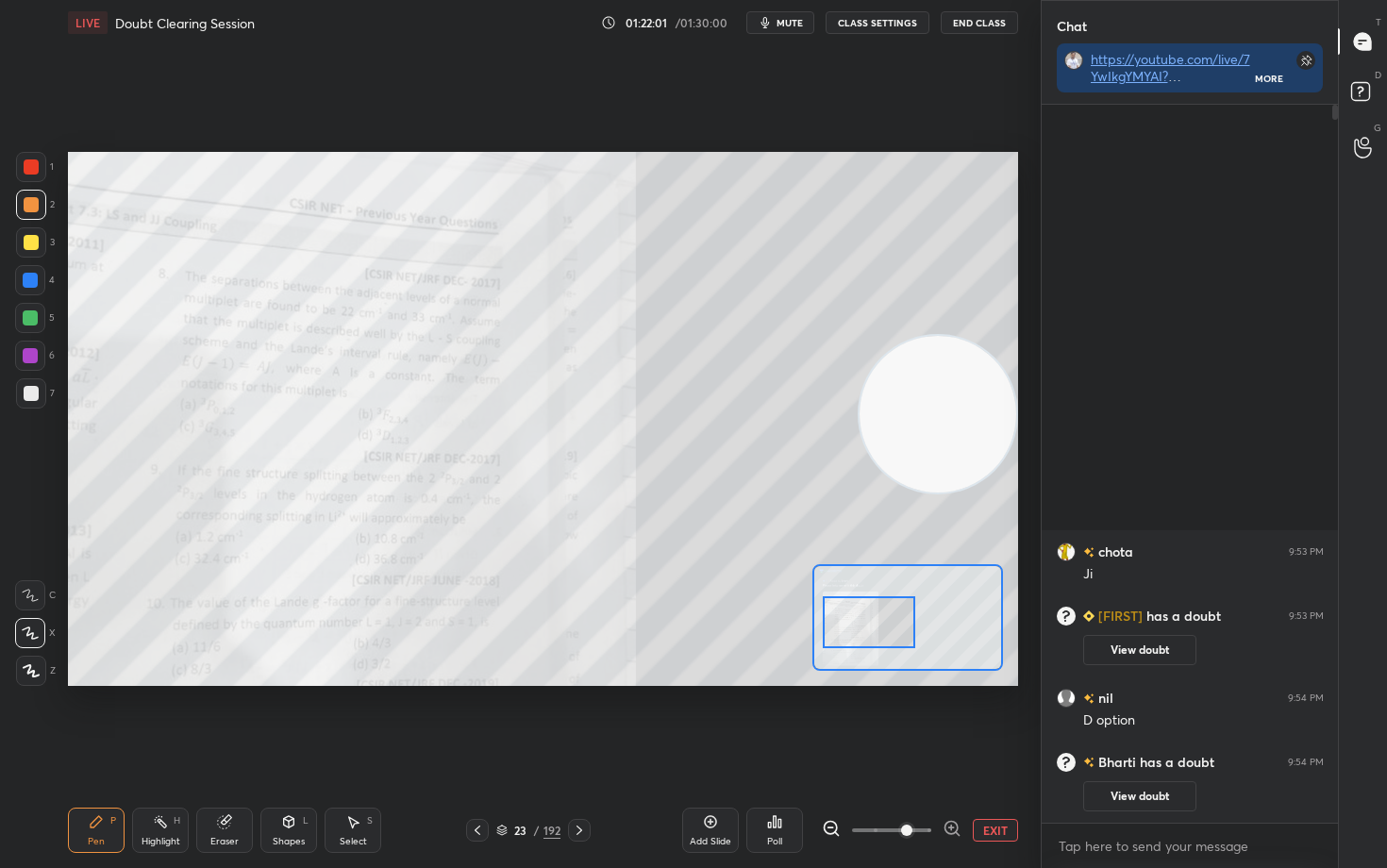 scroll, scrollTop: 555, scrollLeft: 291, axis: both 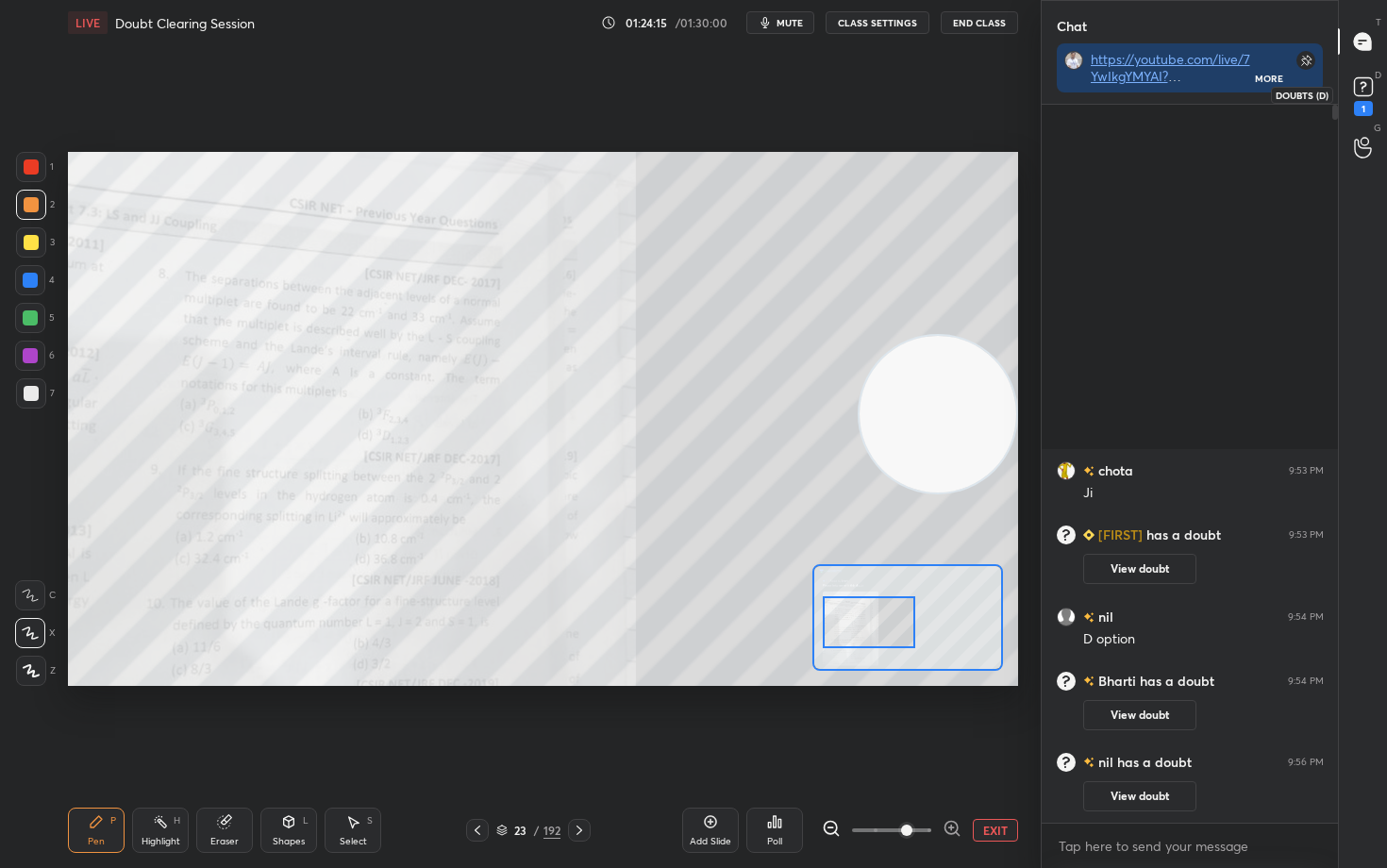 click 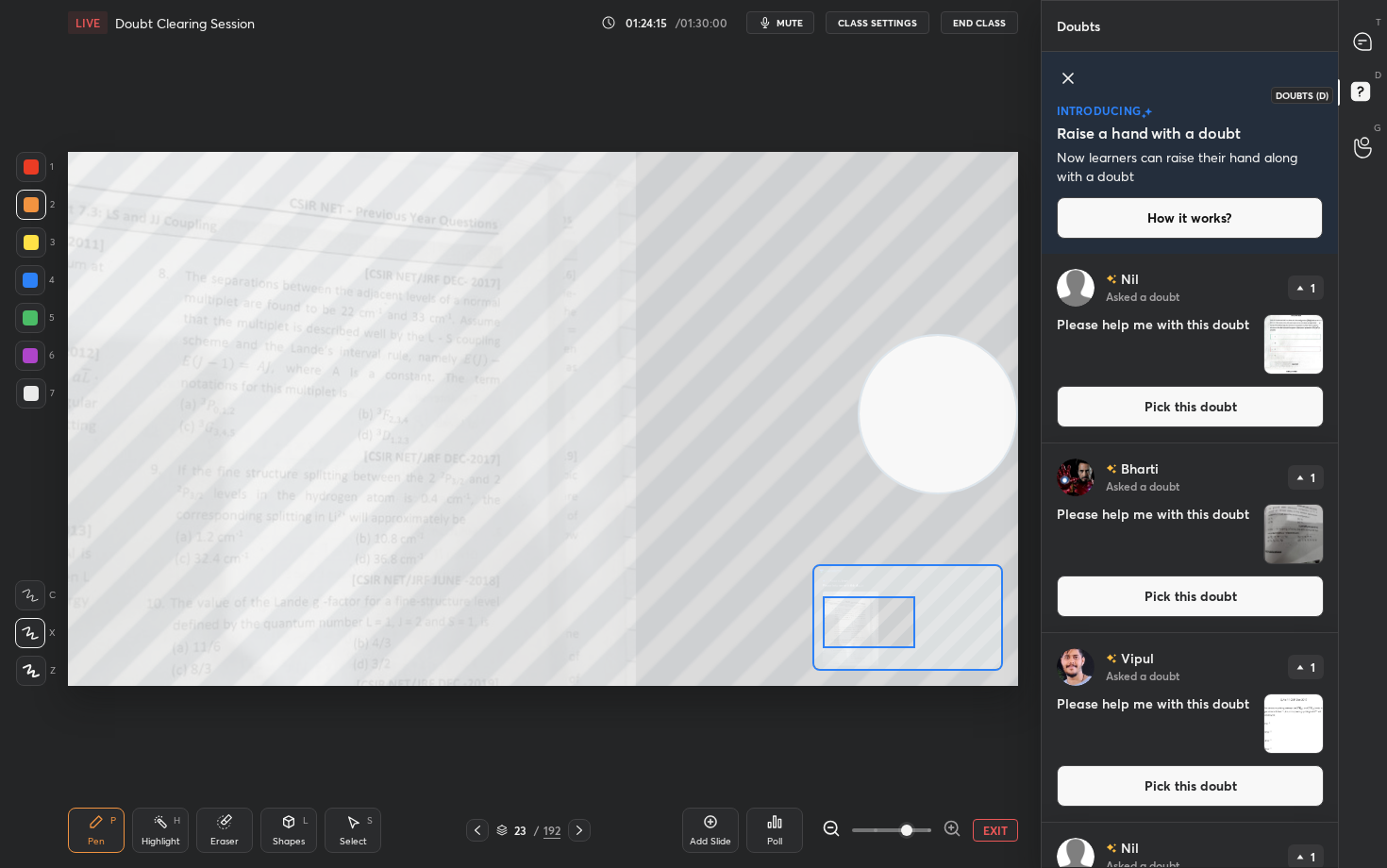 scroll, scrollTop: 6, scrollLeft: 7, axis: both 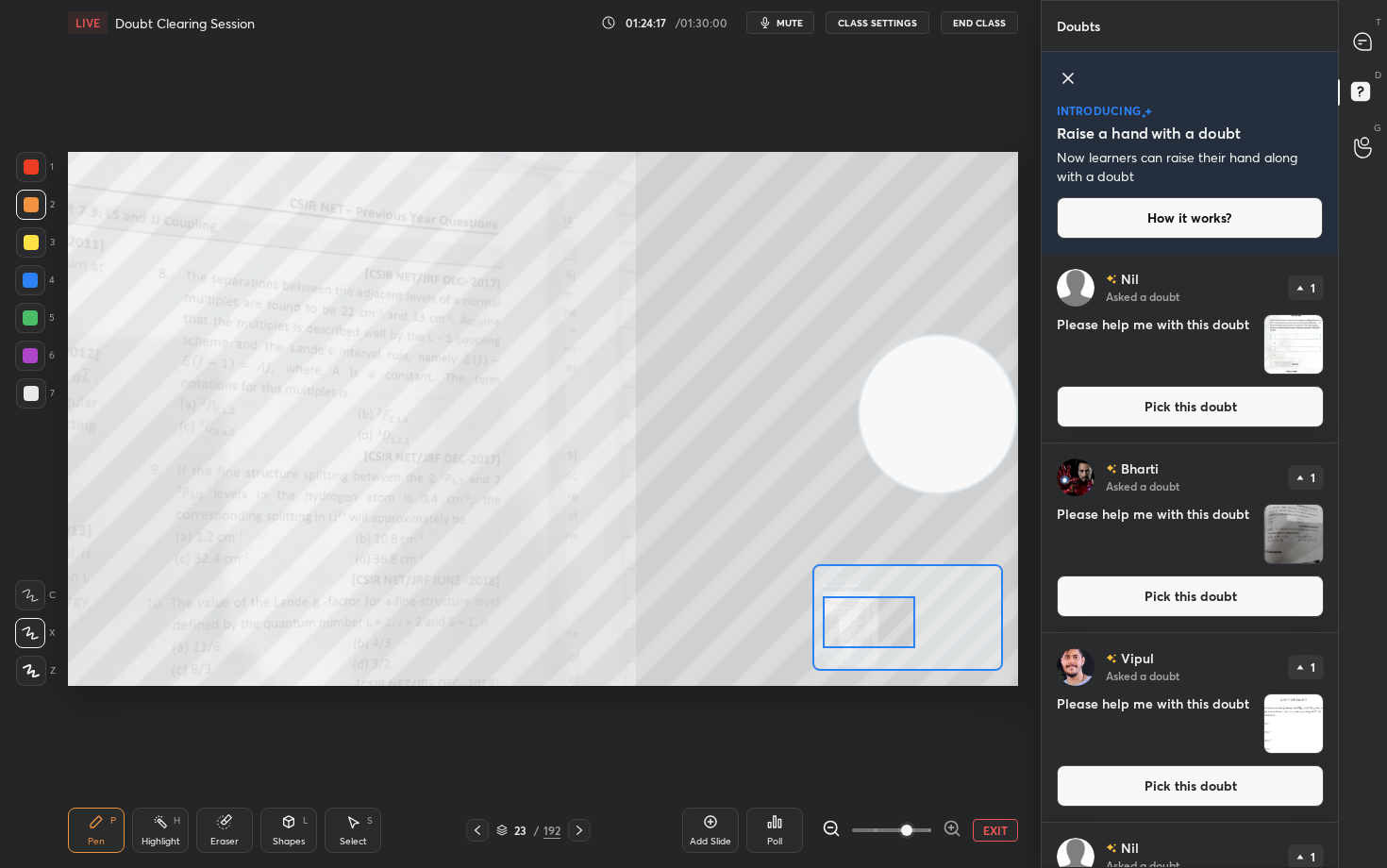 click on "Pick this doubt" at bounding box center (1190, 407) 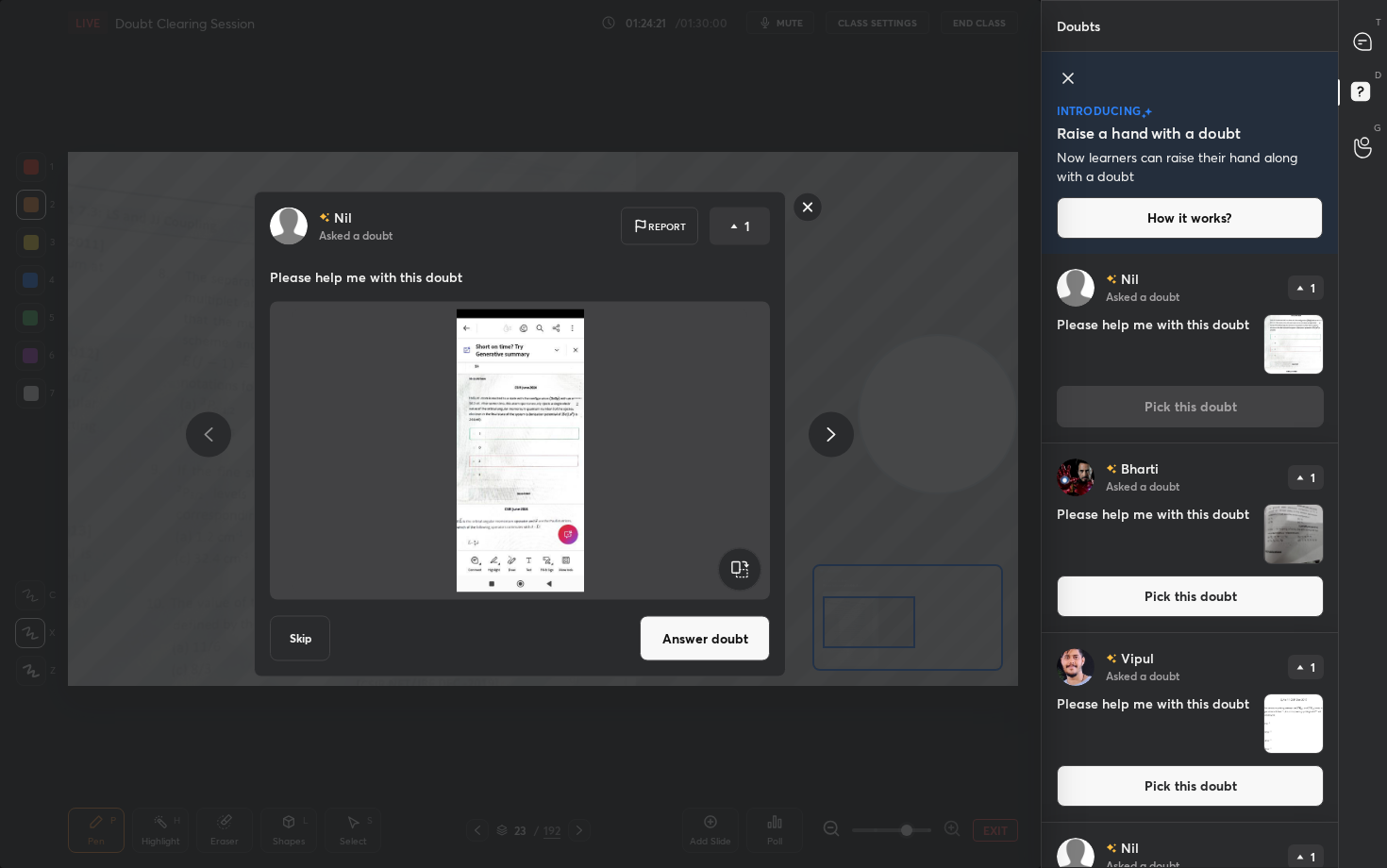 click 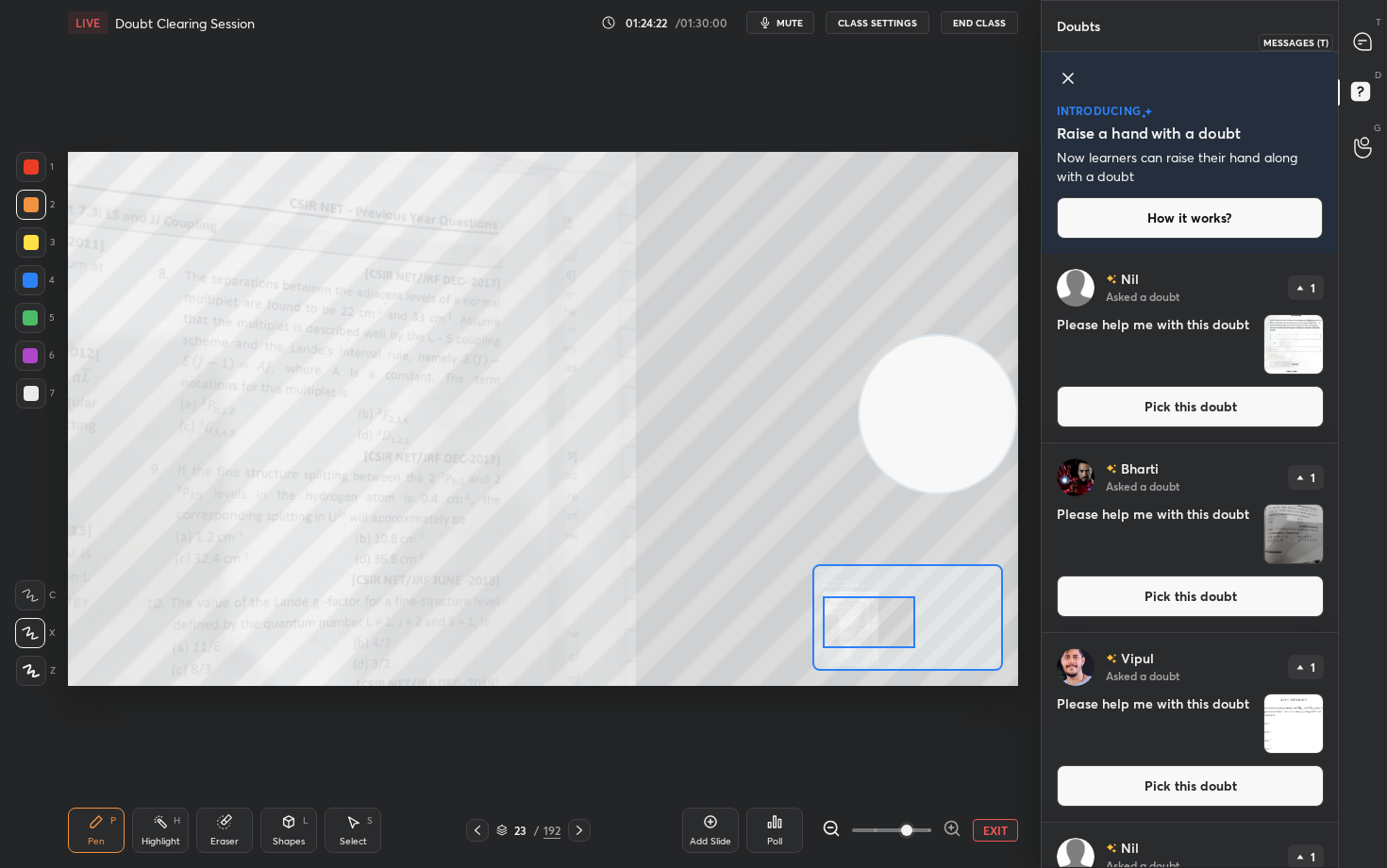 click 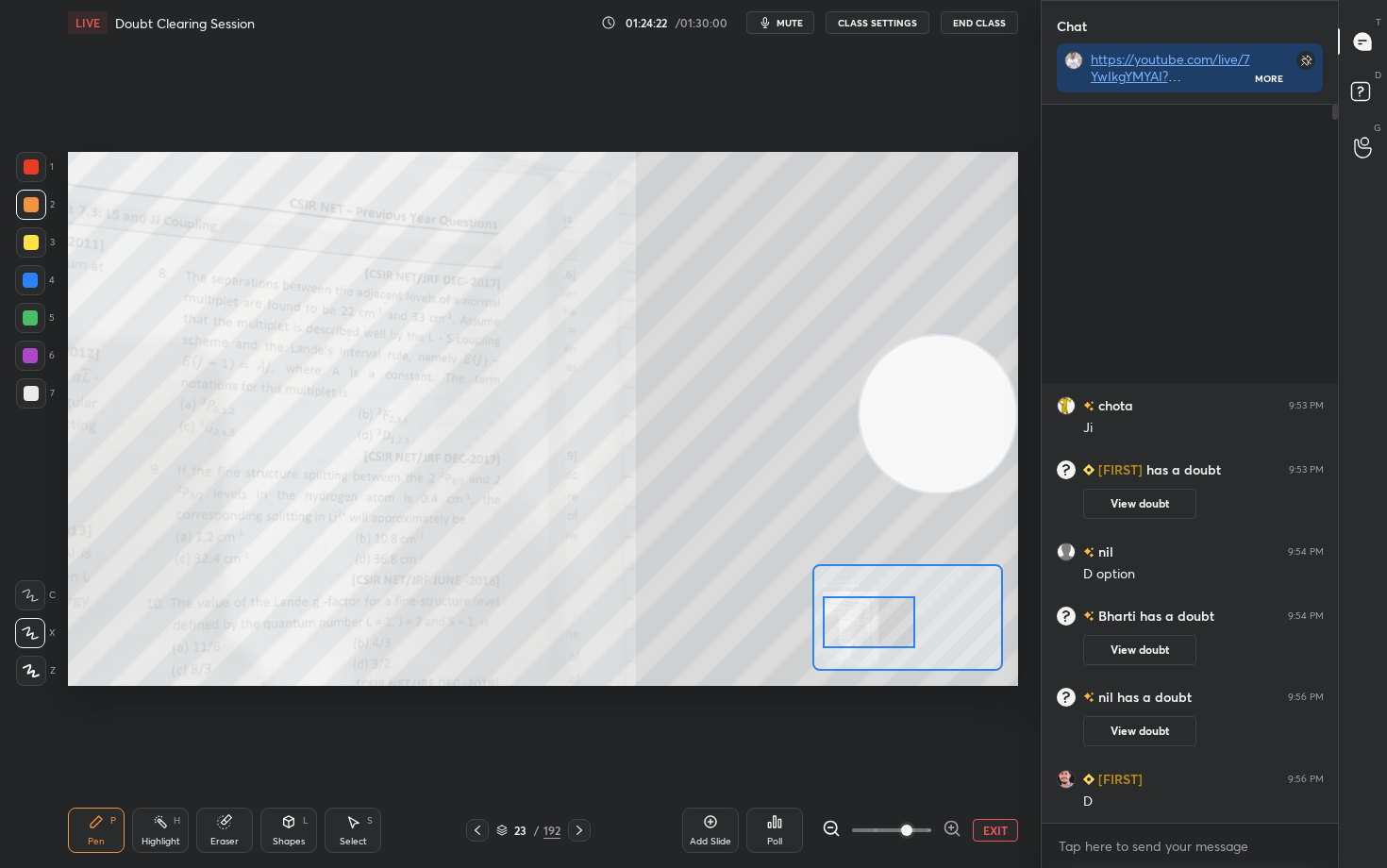 scroll, scrollTop: 7, scrollLeft: 7, axis: both 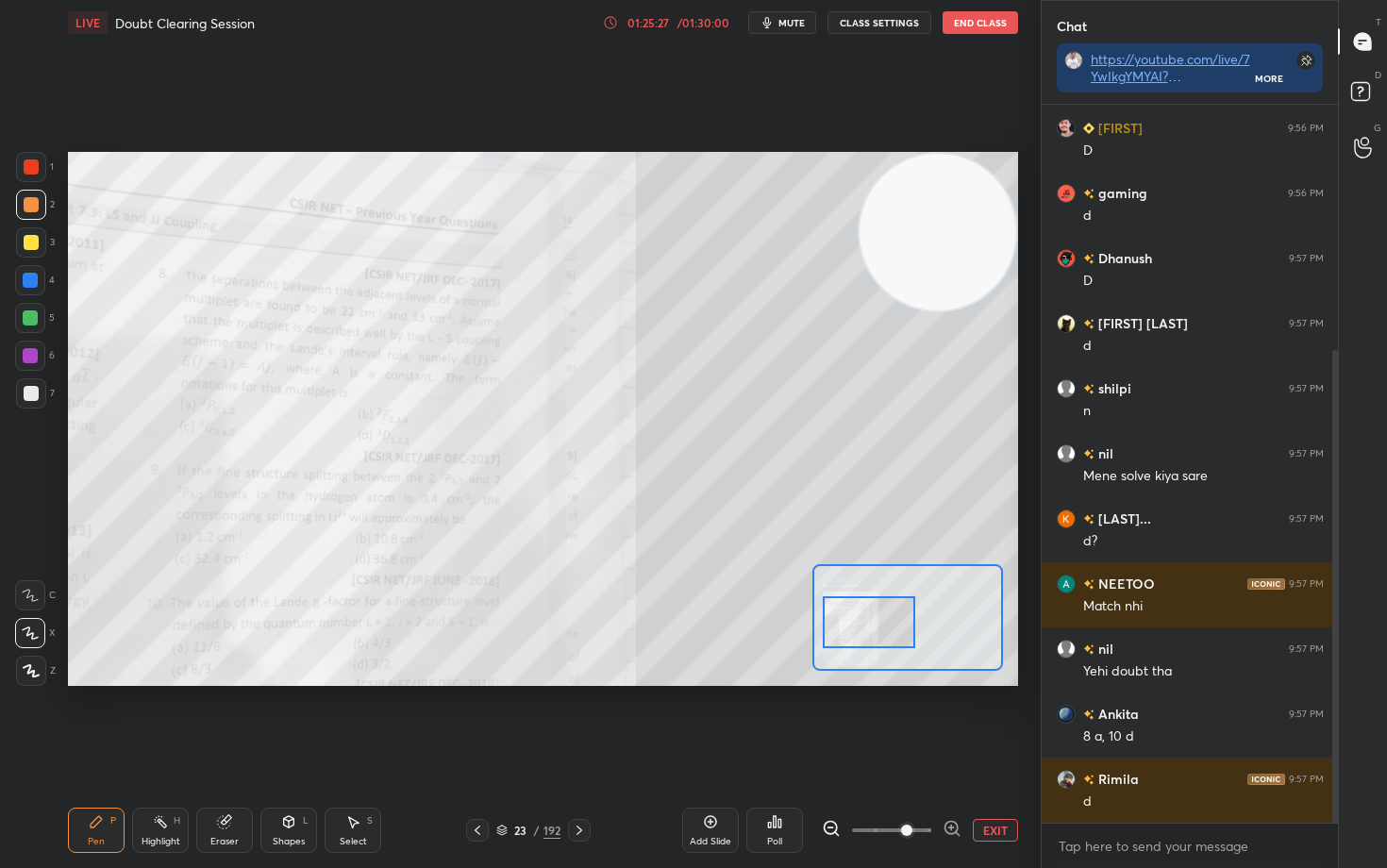 drag, startPoint x: 924, startPoint y: 429, endPoint x: 954, endPoint y: 212, distance: 219.06392 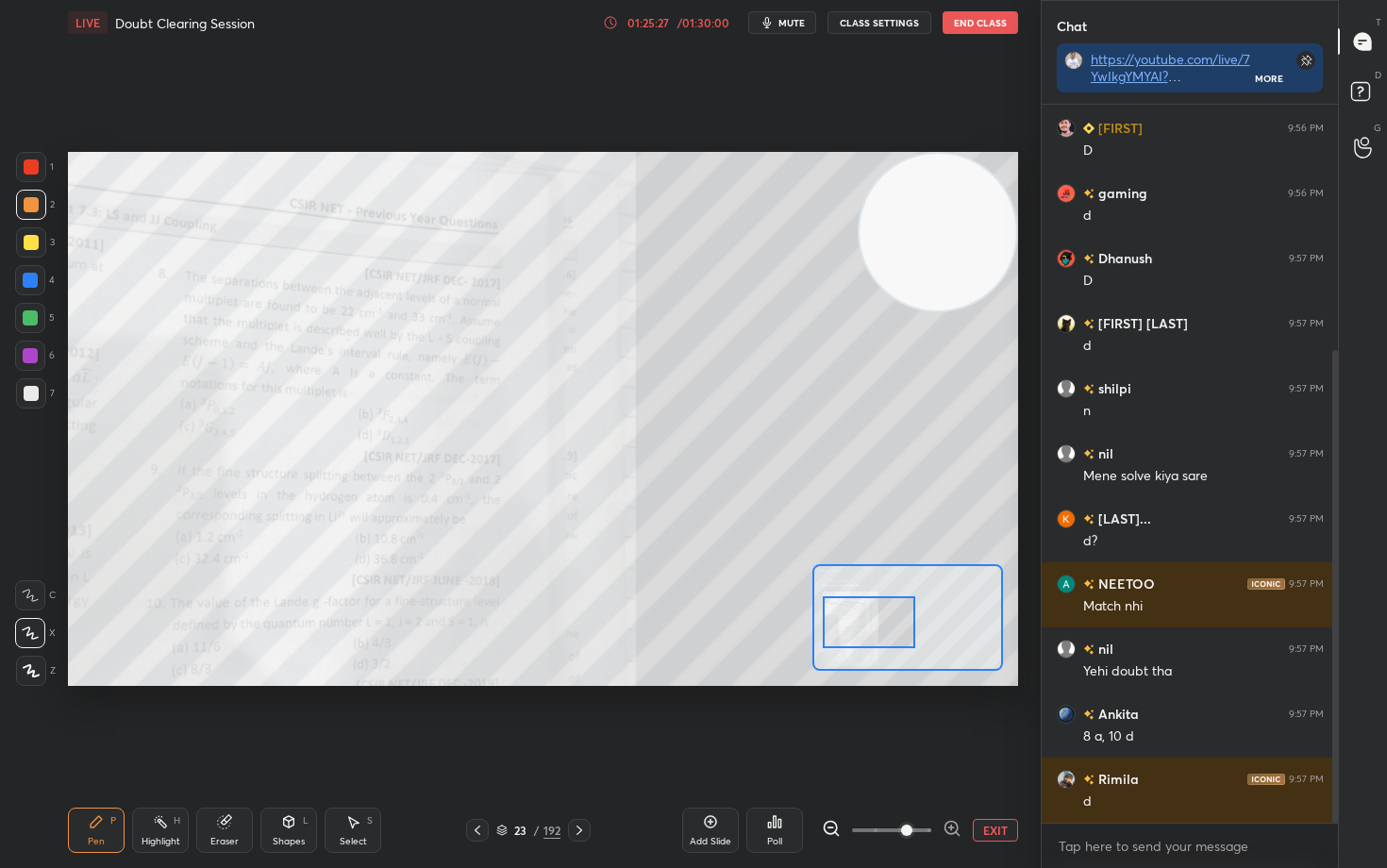 click at bounding box center (938, 232) 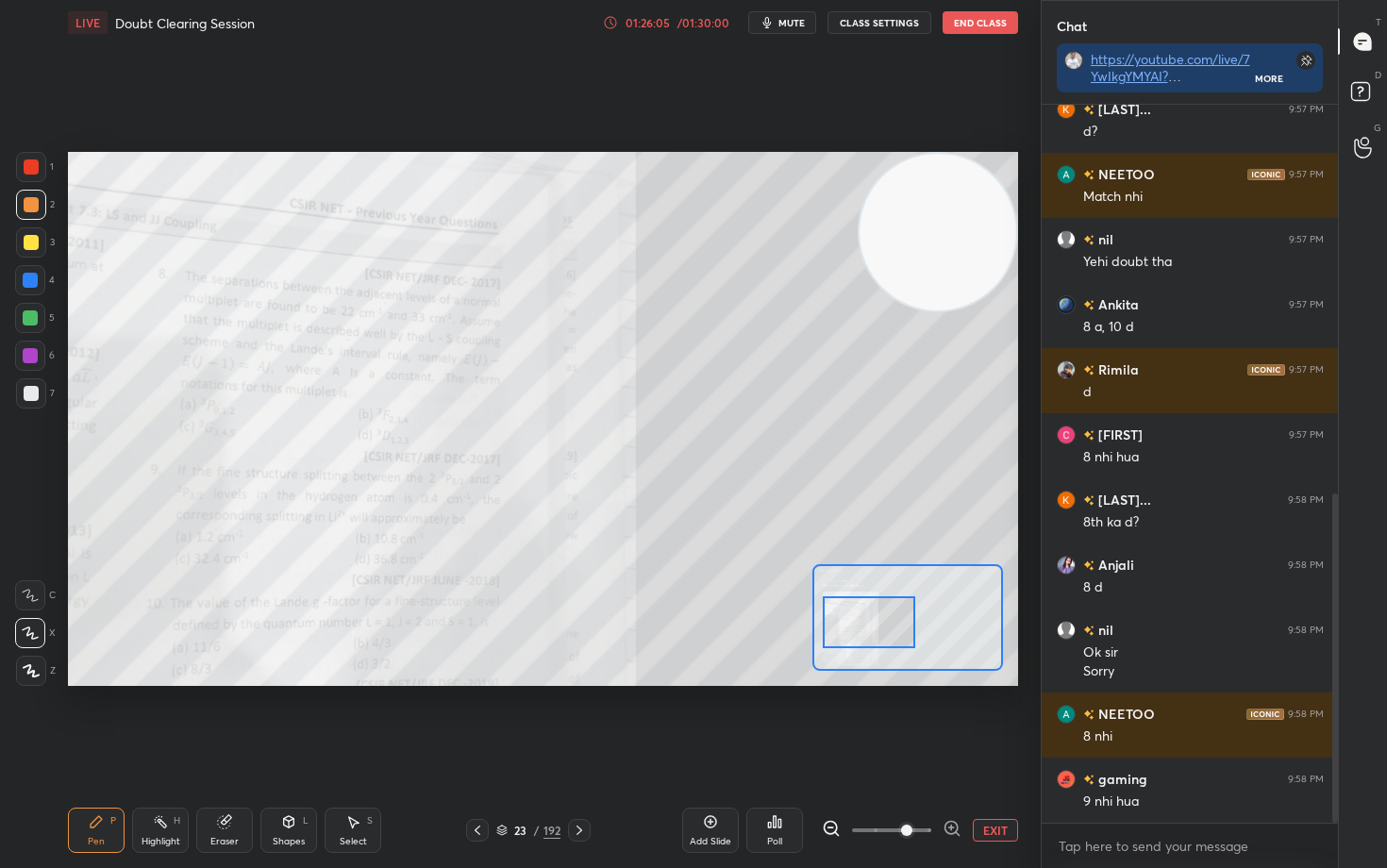 scroll, scrollTop: 846, scrollLeft: 0, axis: vertical 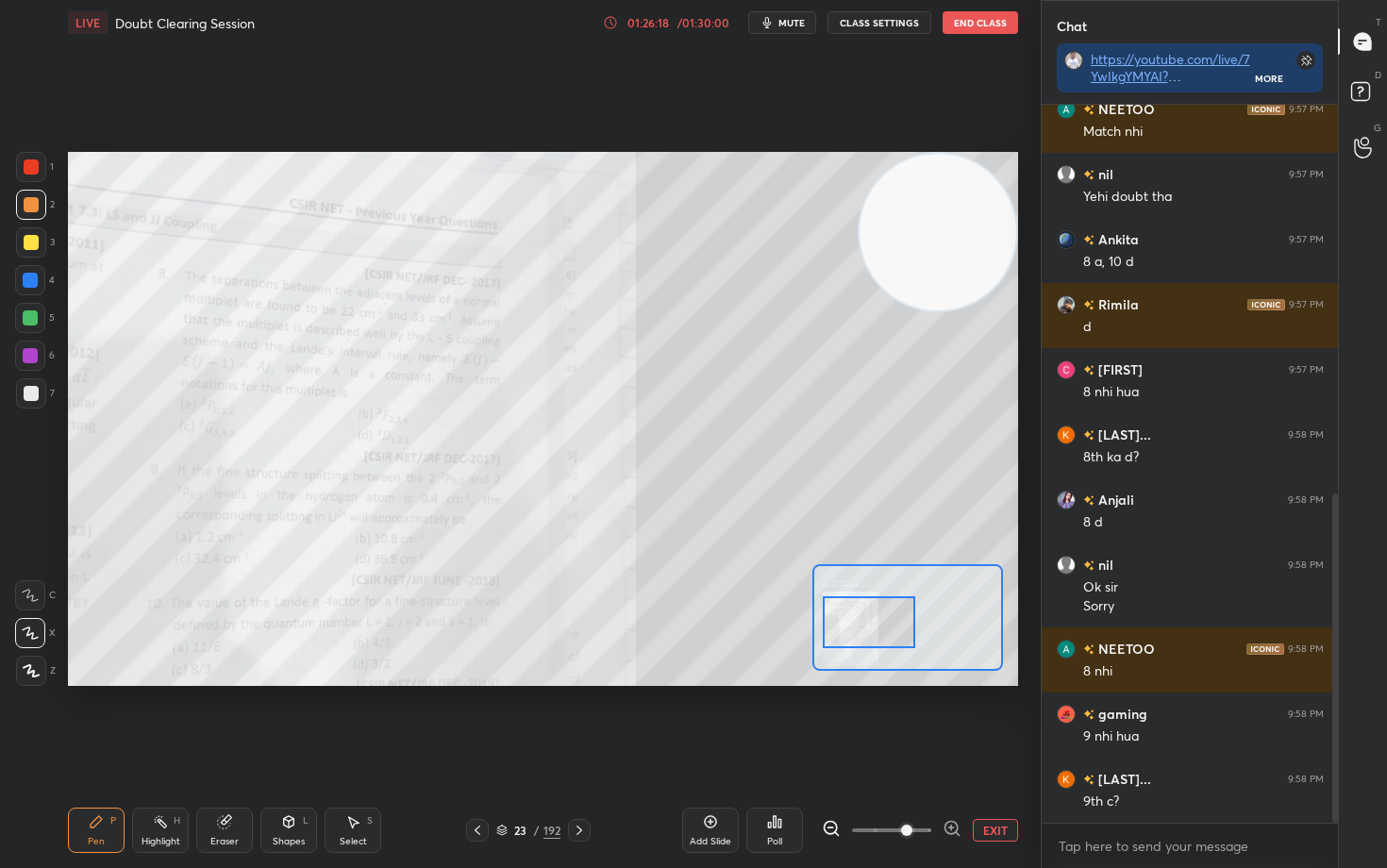 click on "Eraser" at bounding box center (225, 830) 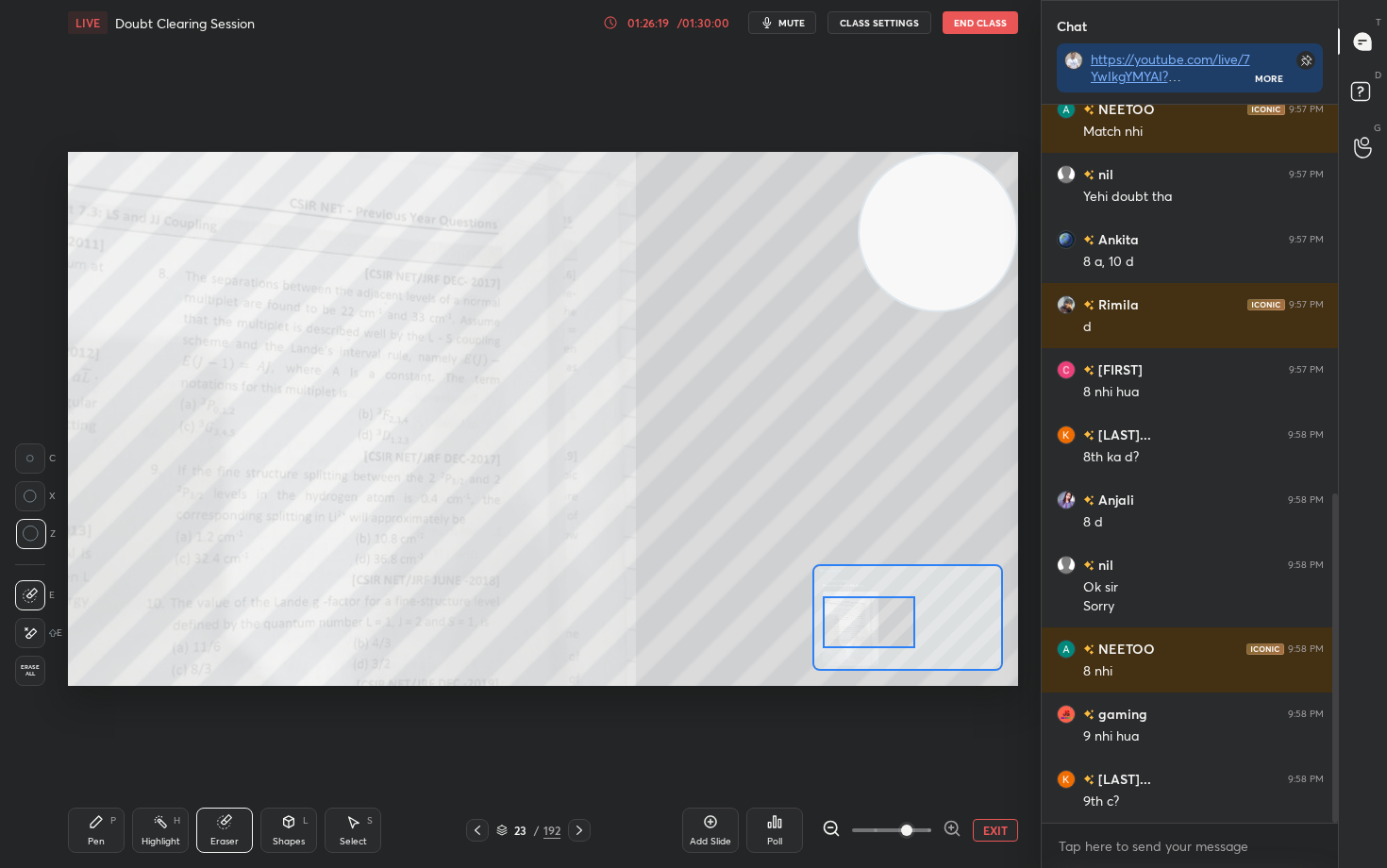 click on "Erase all" at bounding box center (30, 671) 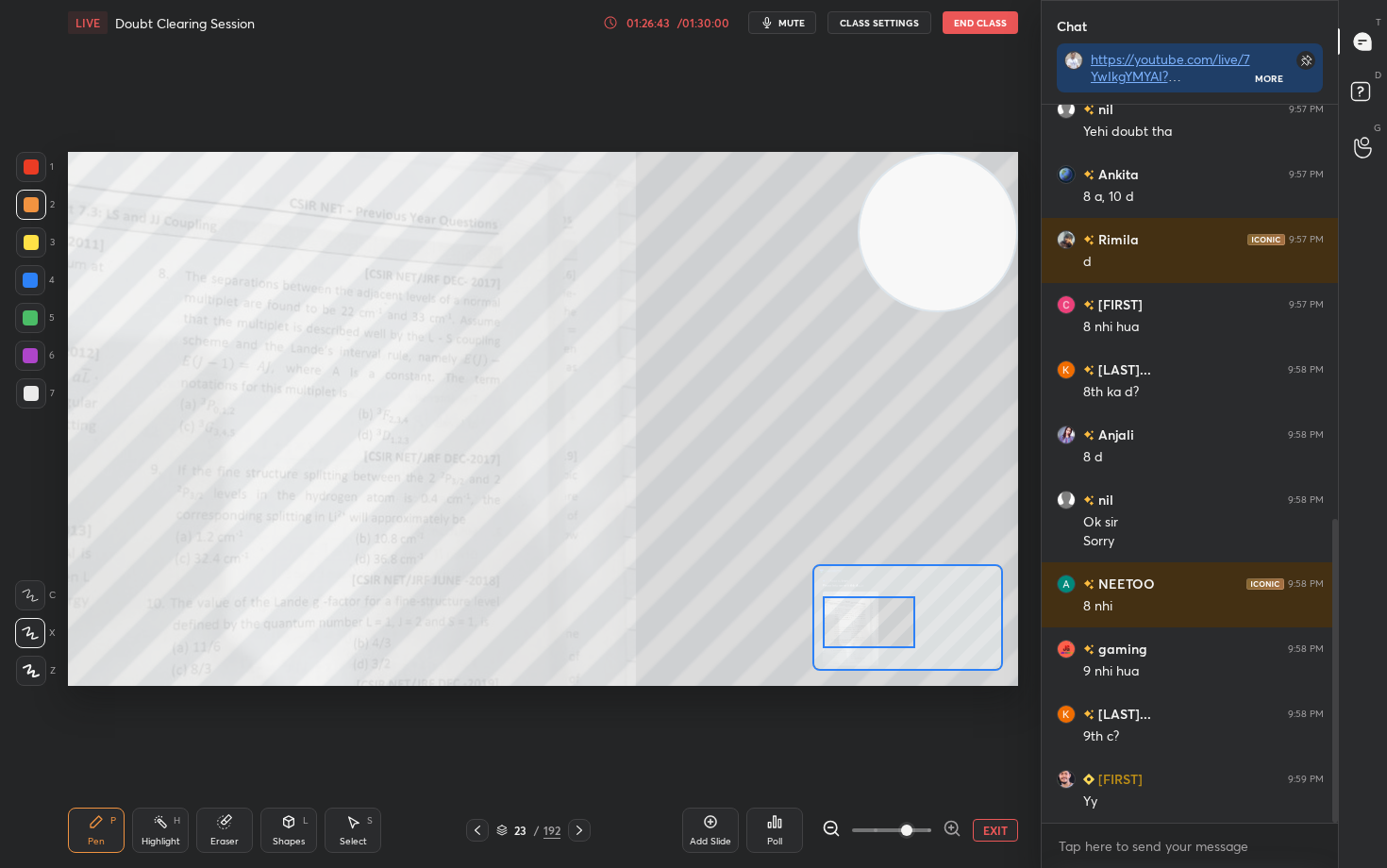 scroll, scrollTop: 976, scrollLeft: 0, axis: vertical 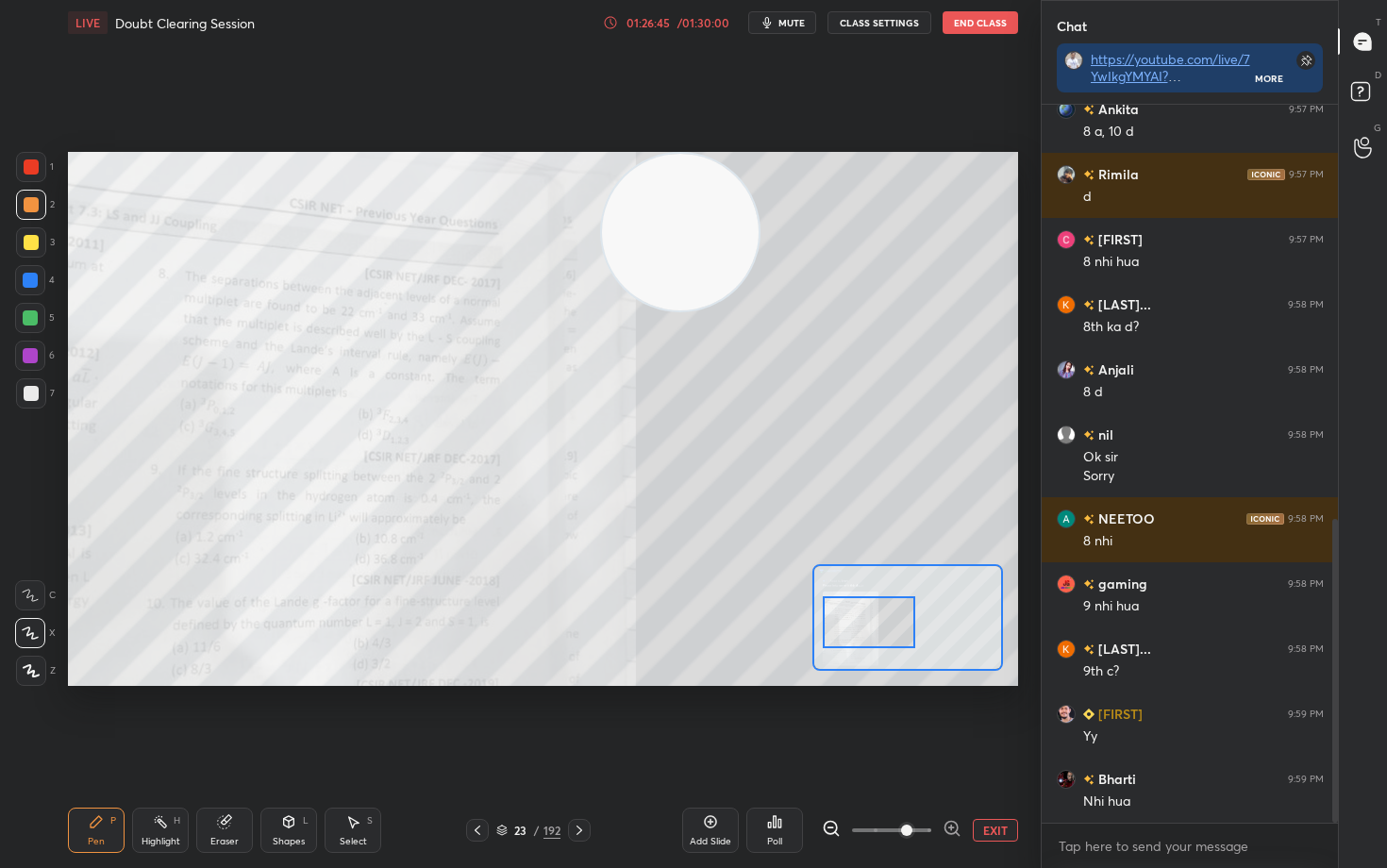 drag, startPoint x: 978, startPoint y: 250, endPoint x: 582, endPoint y: 255, distance: 396.03156 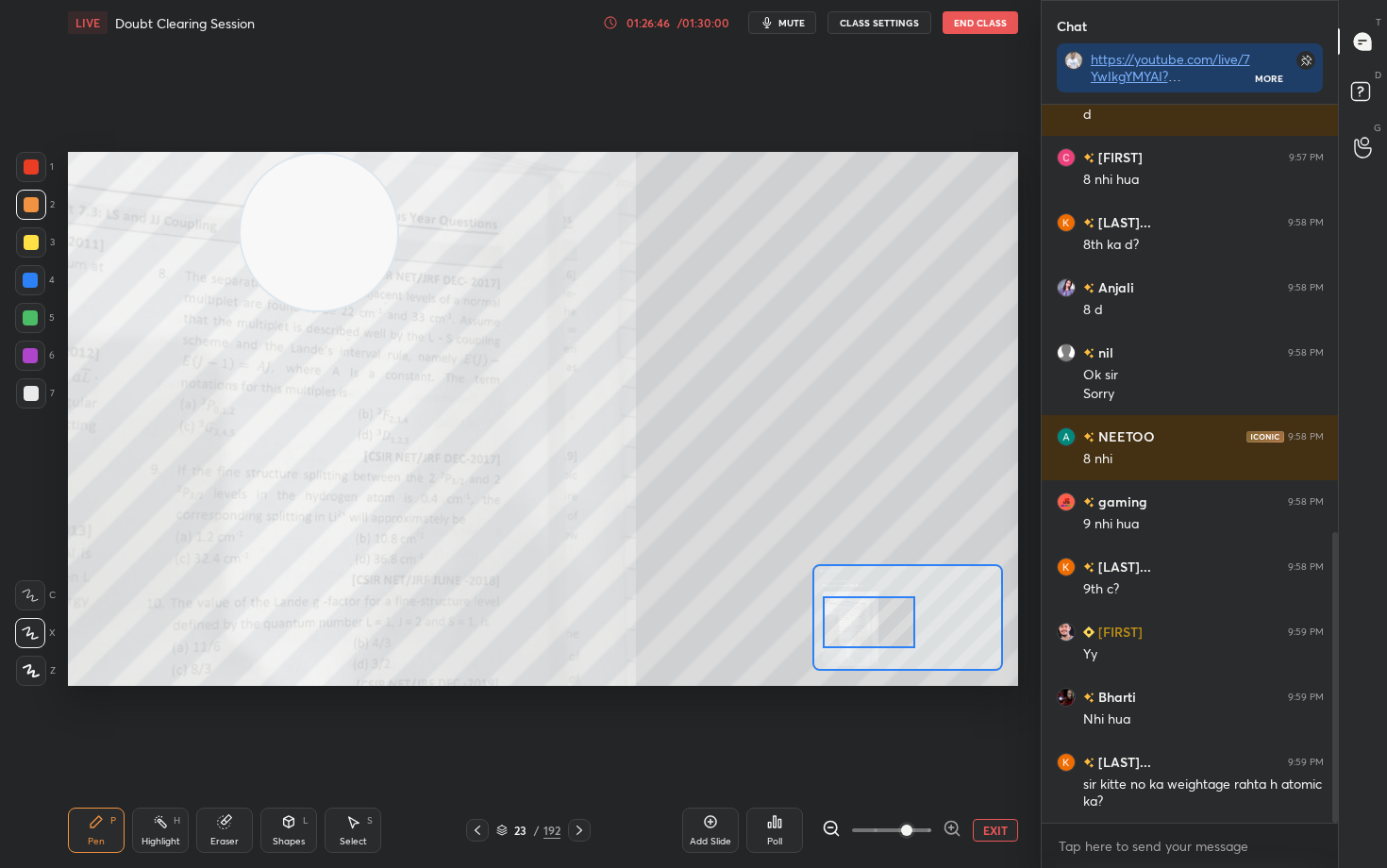 drag, startPoint x: 420, startPoint y: 229, endPoint x: 192, endPoint y: 171, distance: 235.26156 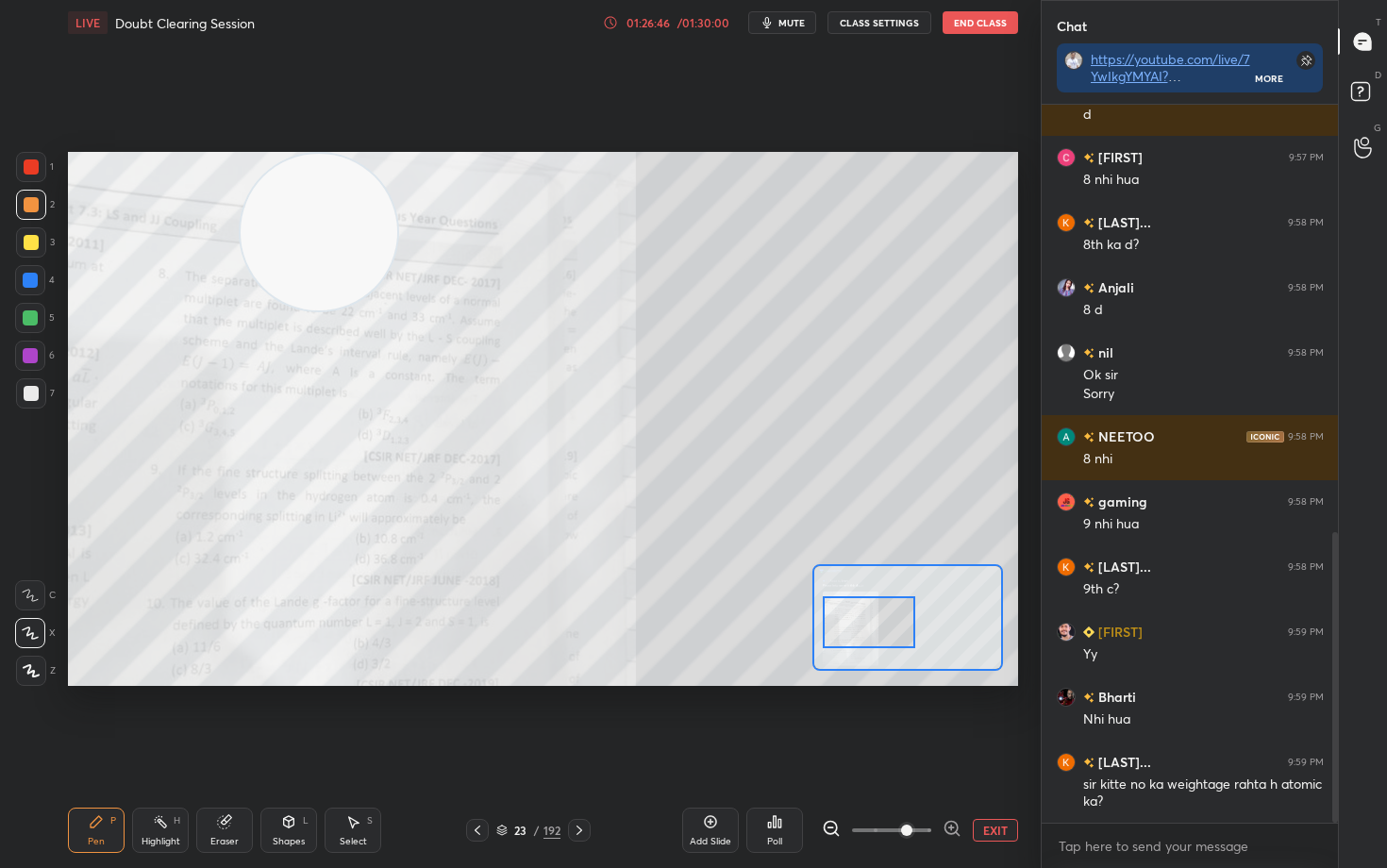 click at bounding box center [319, 232] 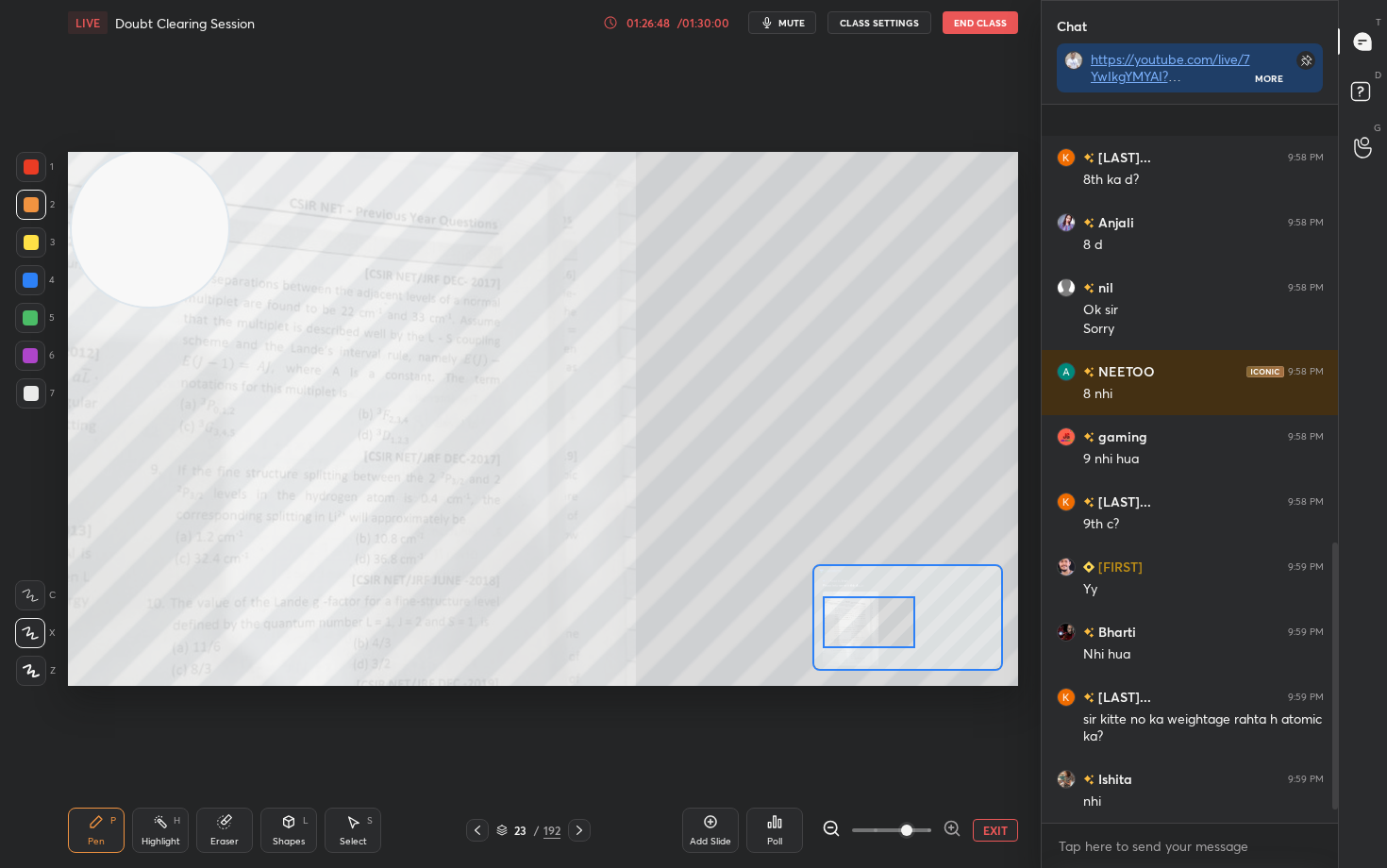 scroll, scrollTop: 1254, scrollLeft: 0, axis: vertical 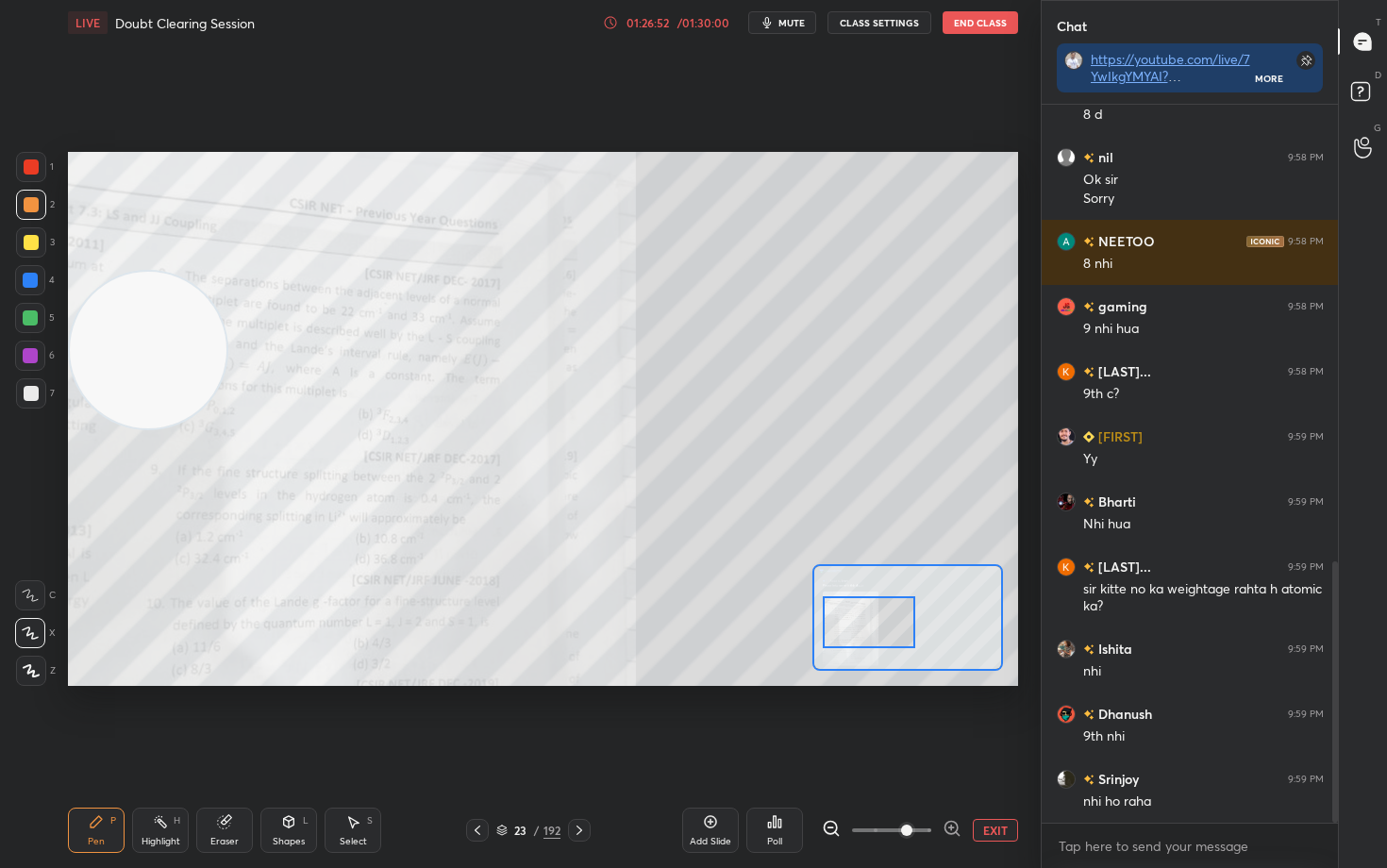 drag, startPoint x: 176, startPoint y: 230, endPoint x: 152, endPoint y: 531, distance: 301.9553 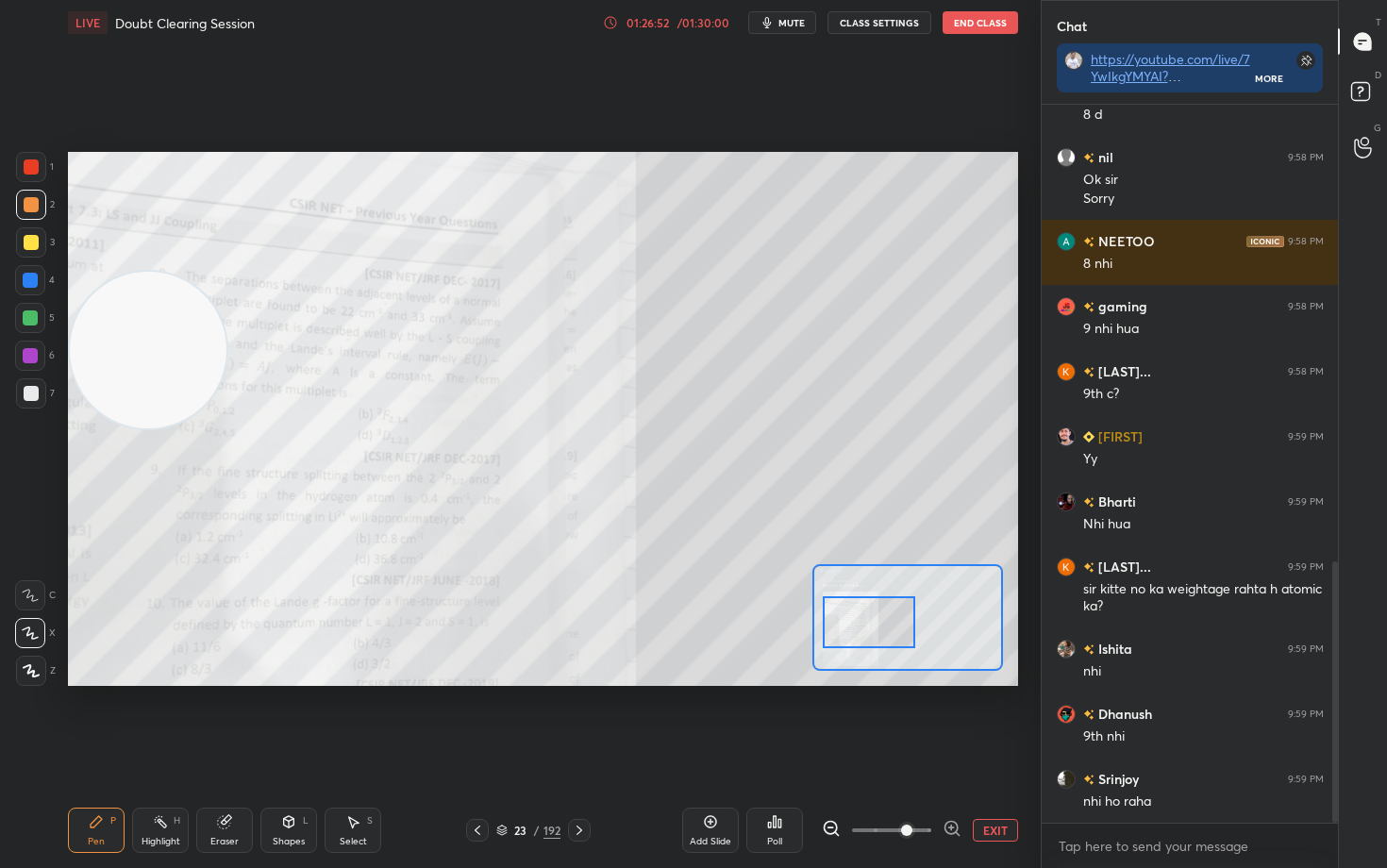 click at bounding box center [148, 350] 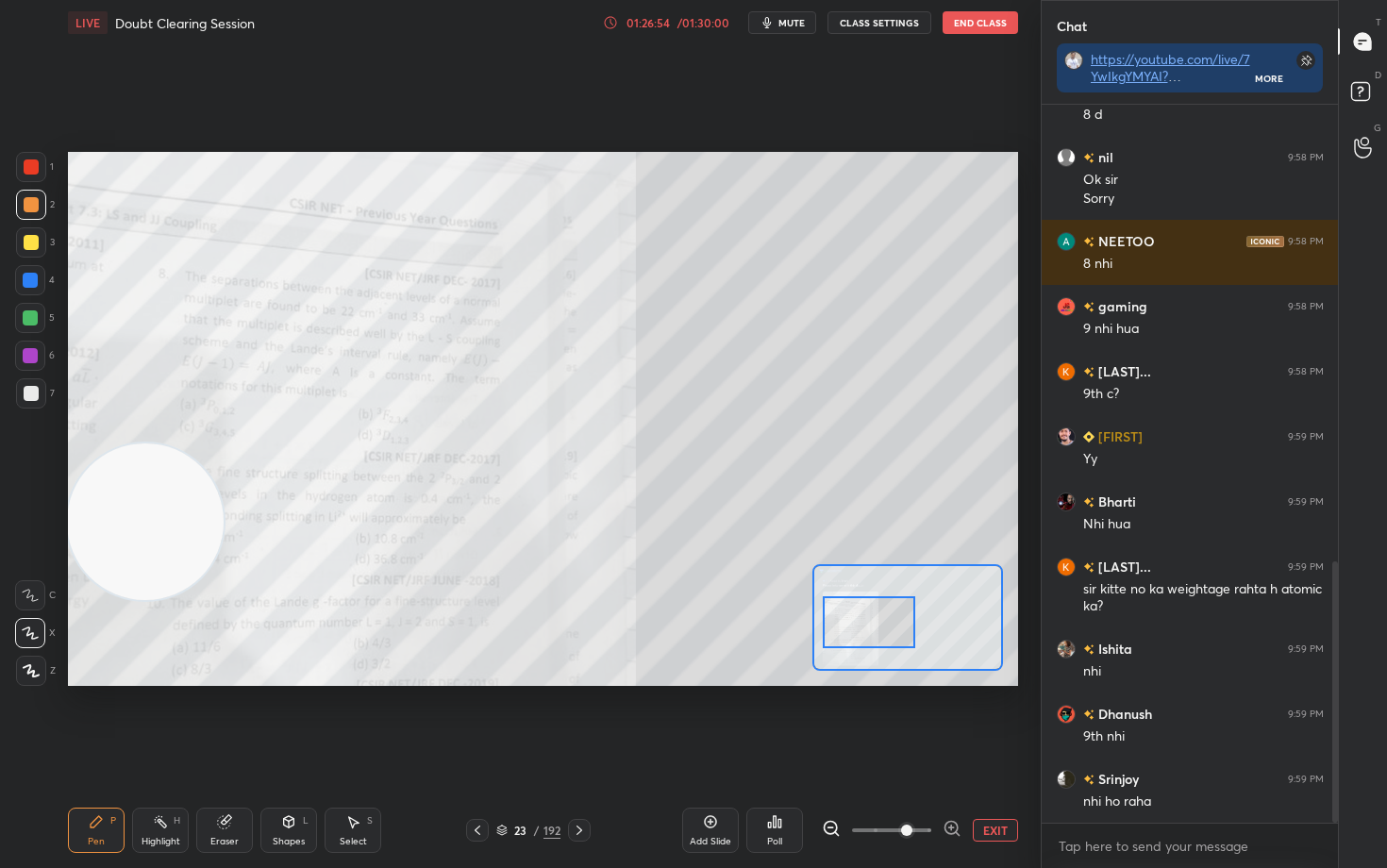 drag, startPoint x: 35, startPoint y: 166, endPoint x: 62, endPoint y: 190, distance: 36.12478 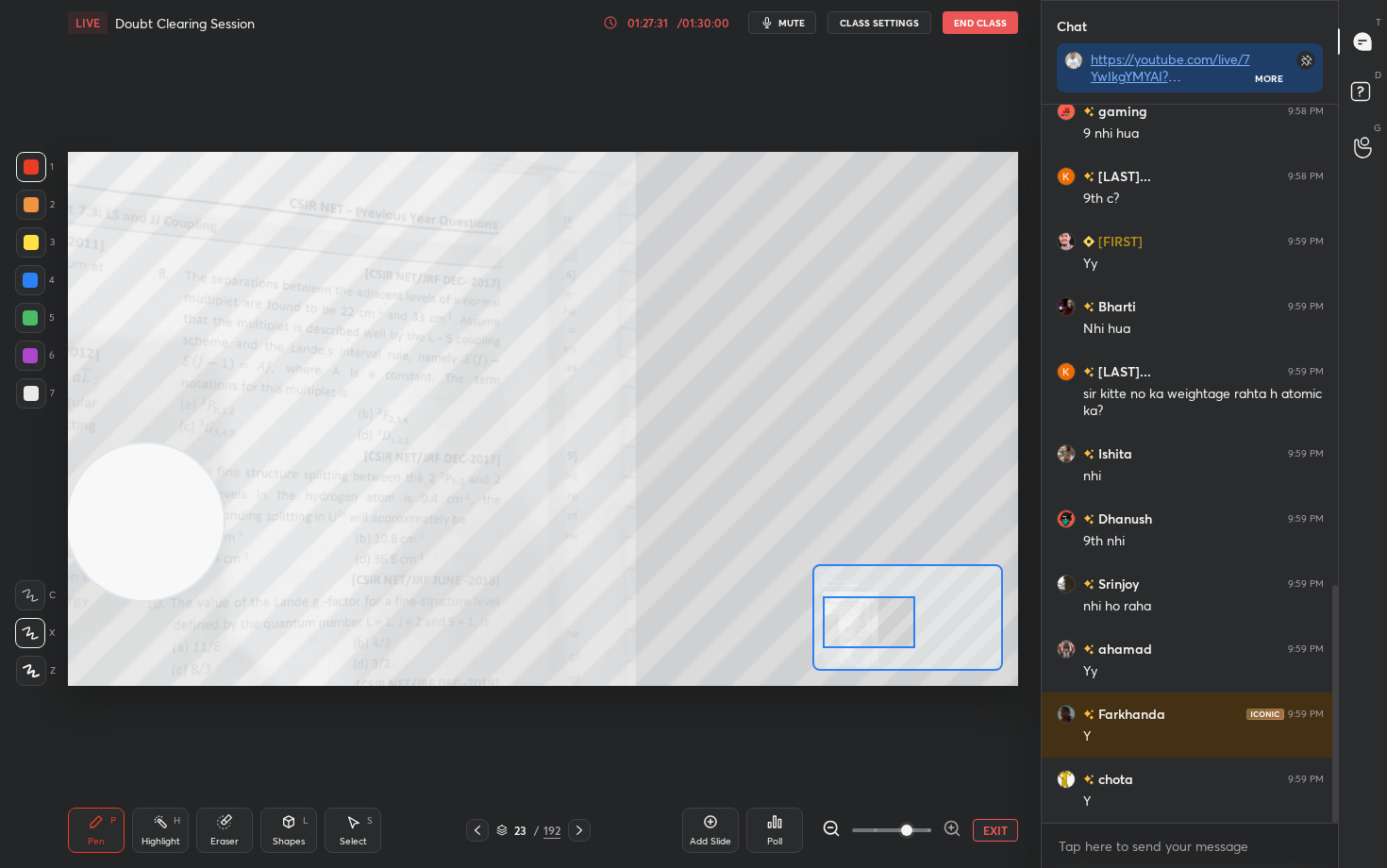 scroll, scrollTop: 1514, scrollLeft: 0, axis: vertical 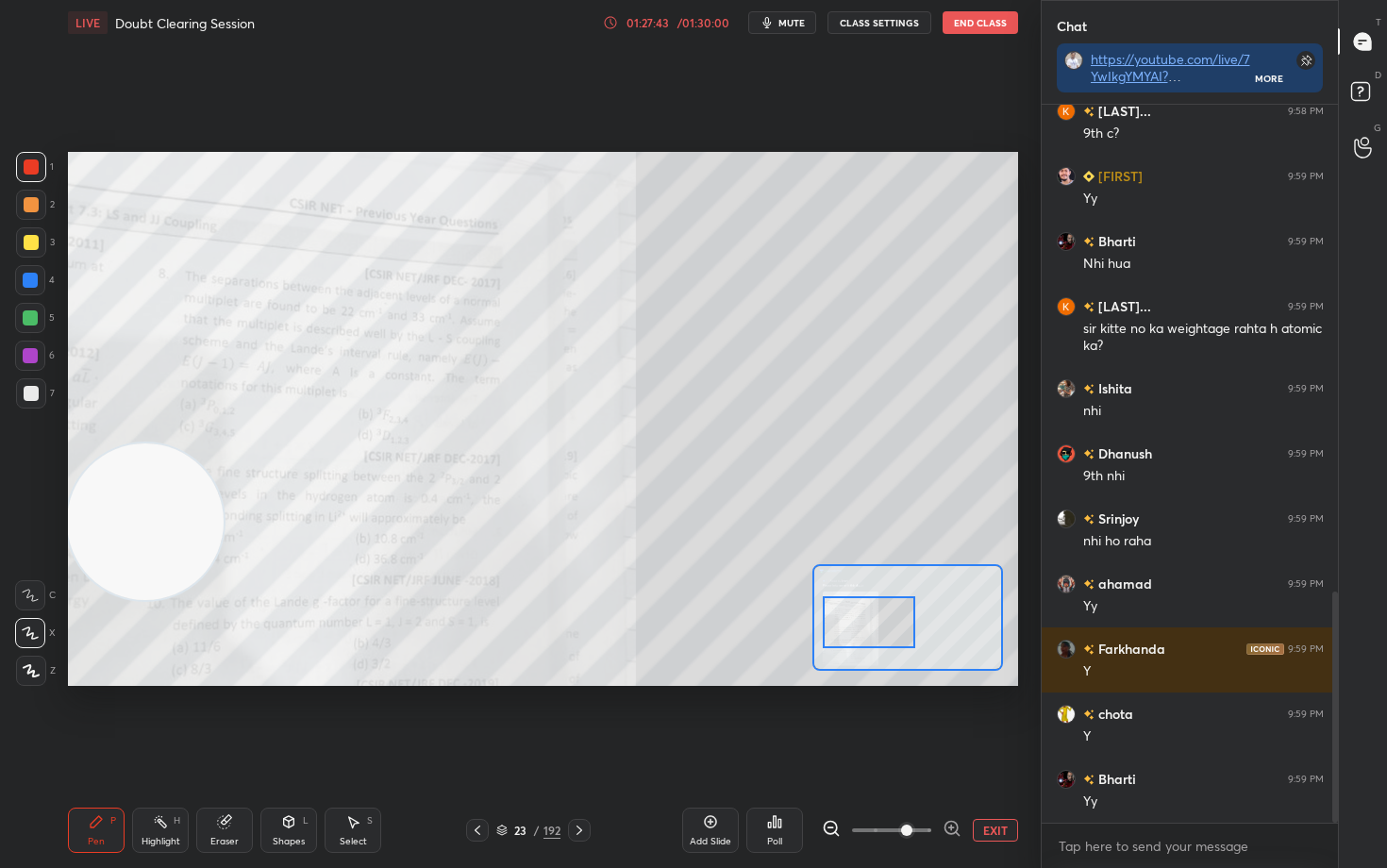 click on "EXIT" at bounding box center [995, 830] 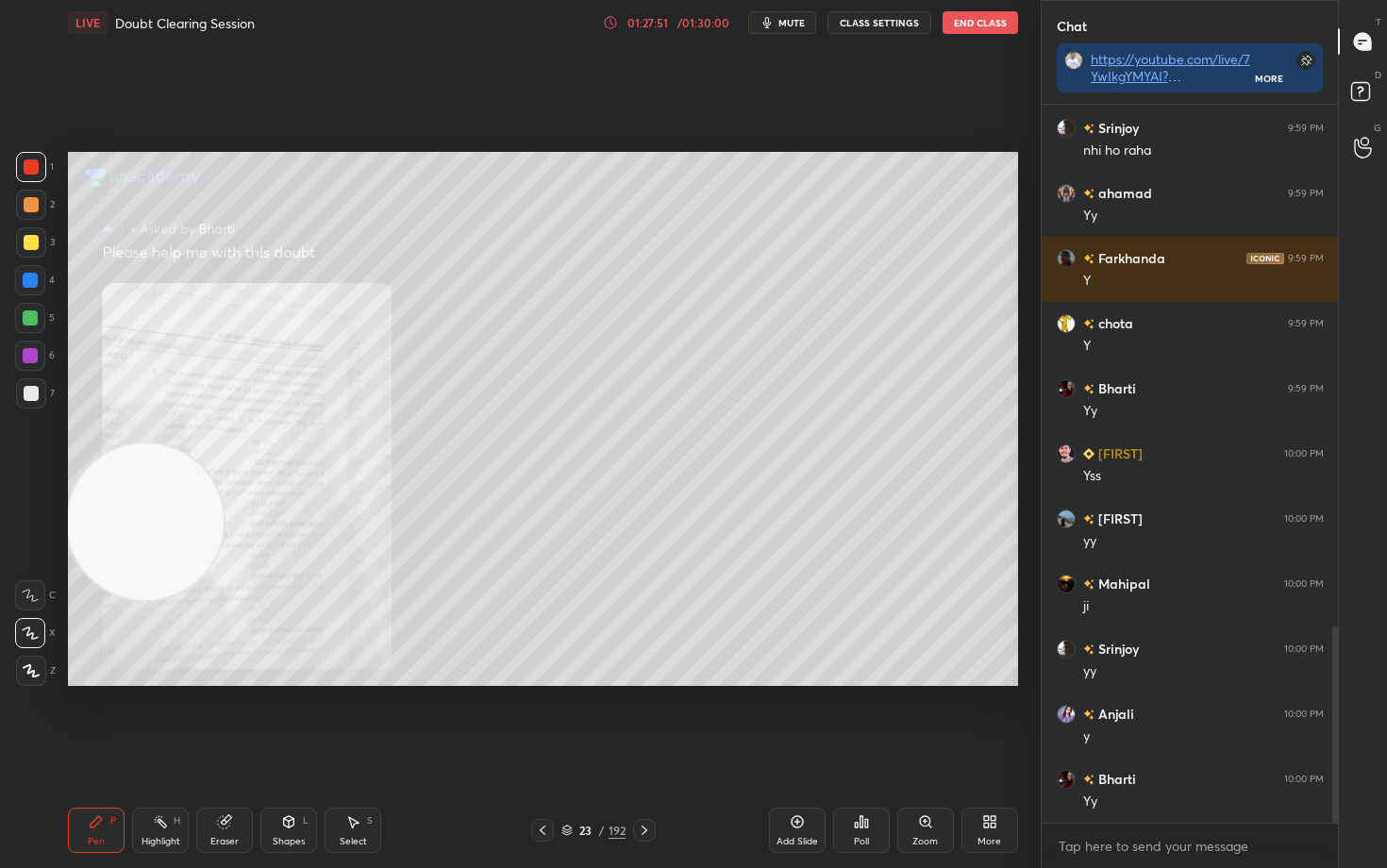 scroll, scrollTop: 2035, scrollLeft: 0, axis: vertical 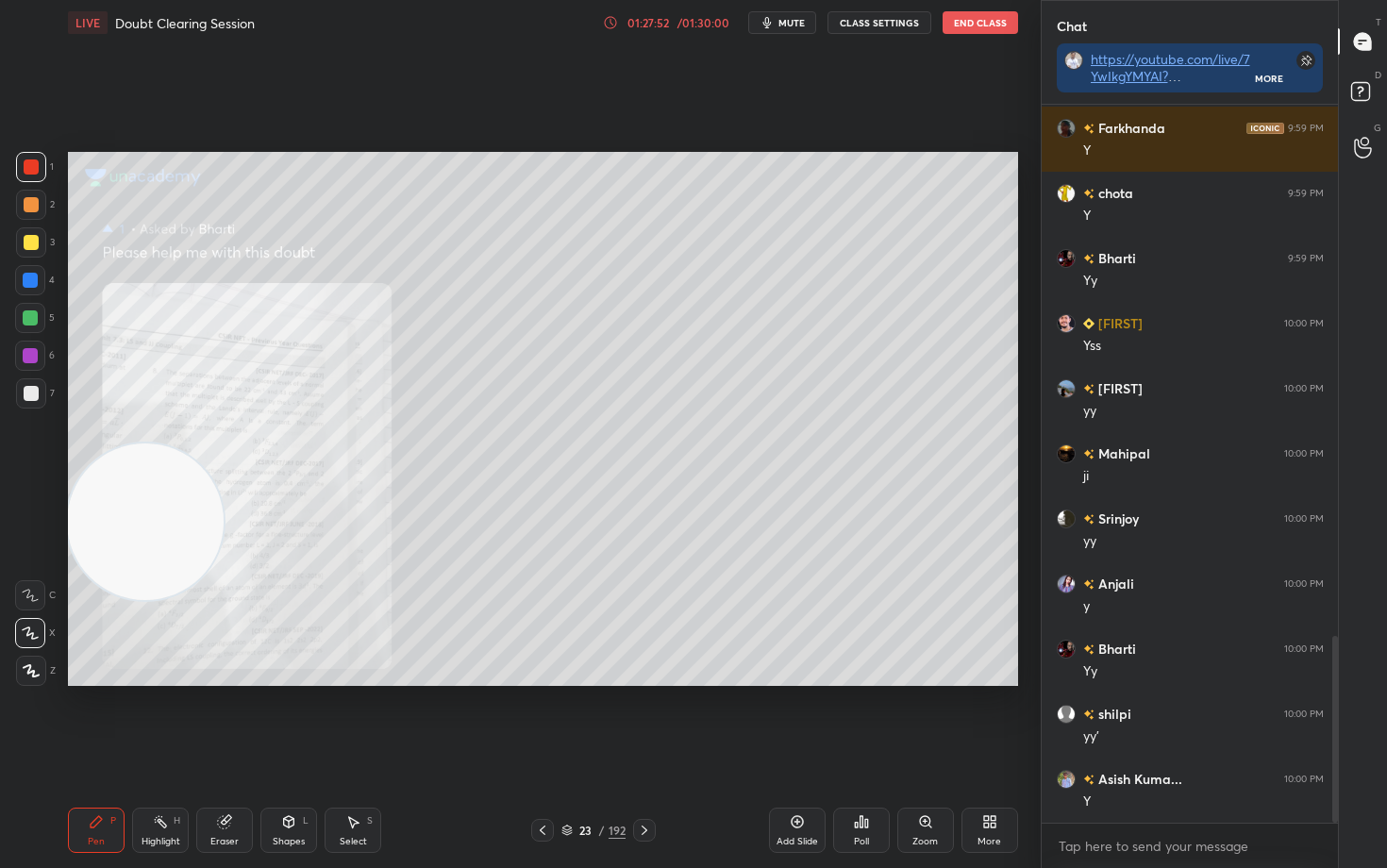 click 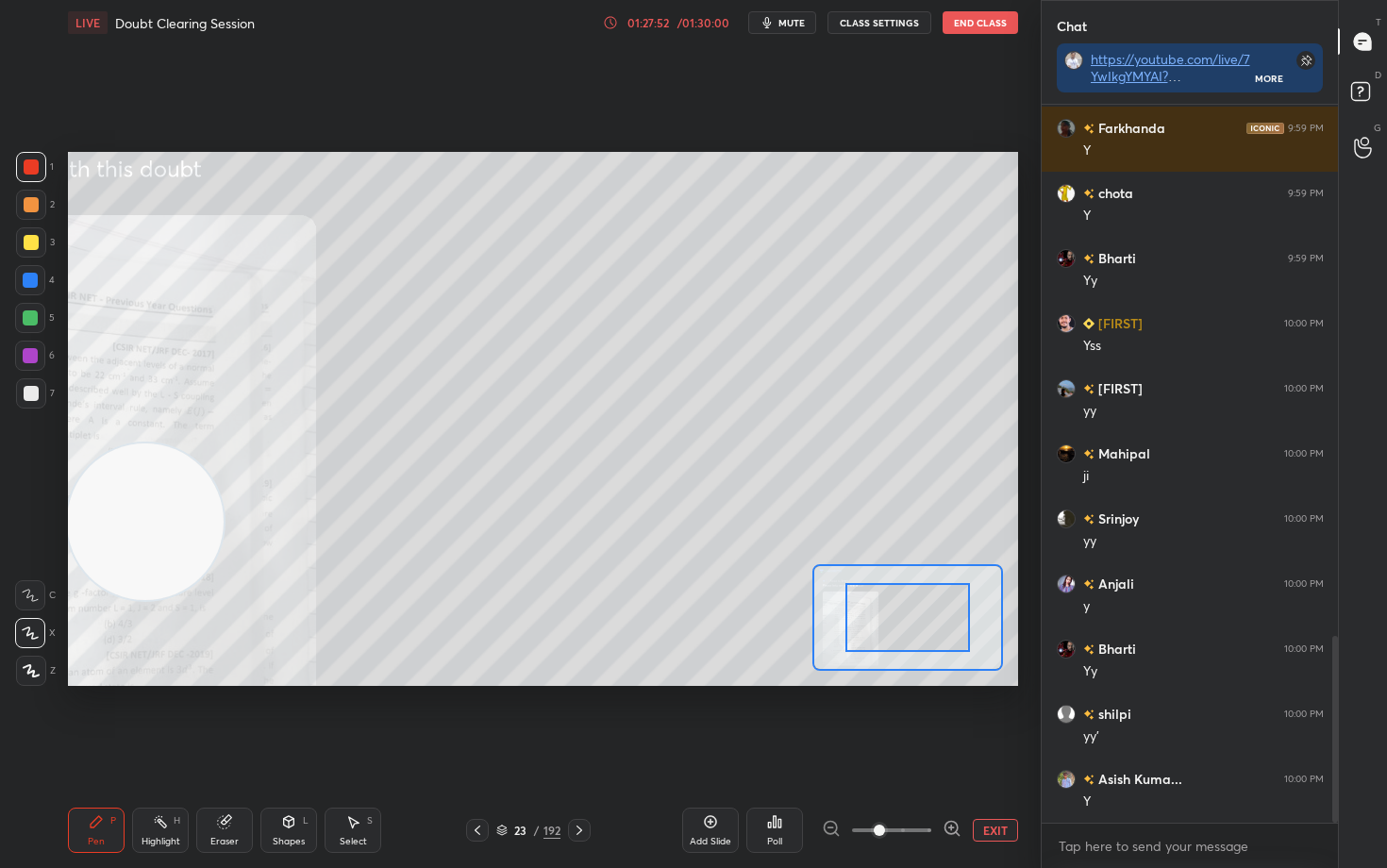 scroll, scrollTop: 2100, scrollLeft: 0, axis: vertical 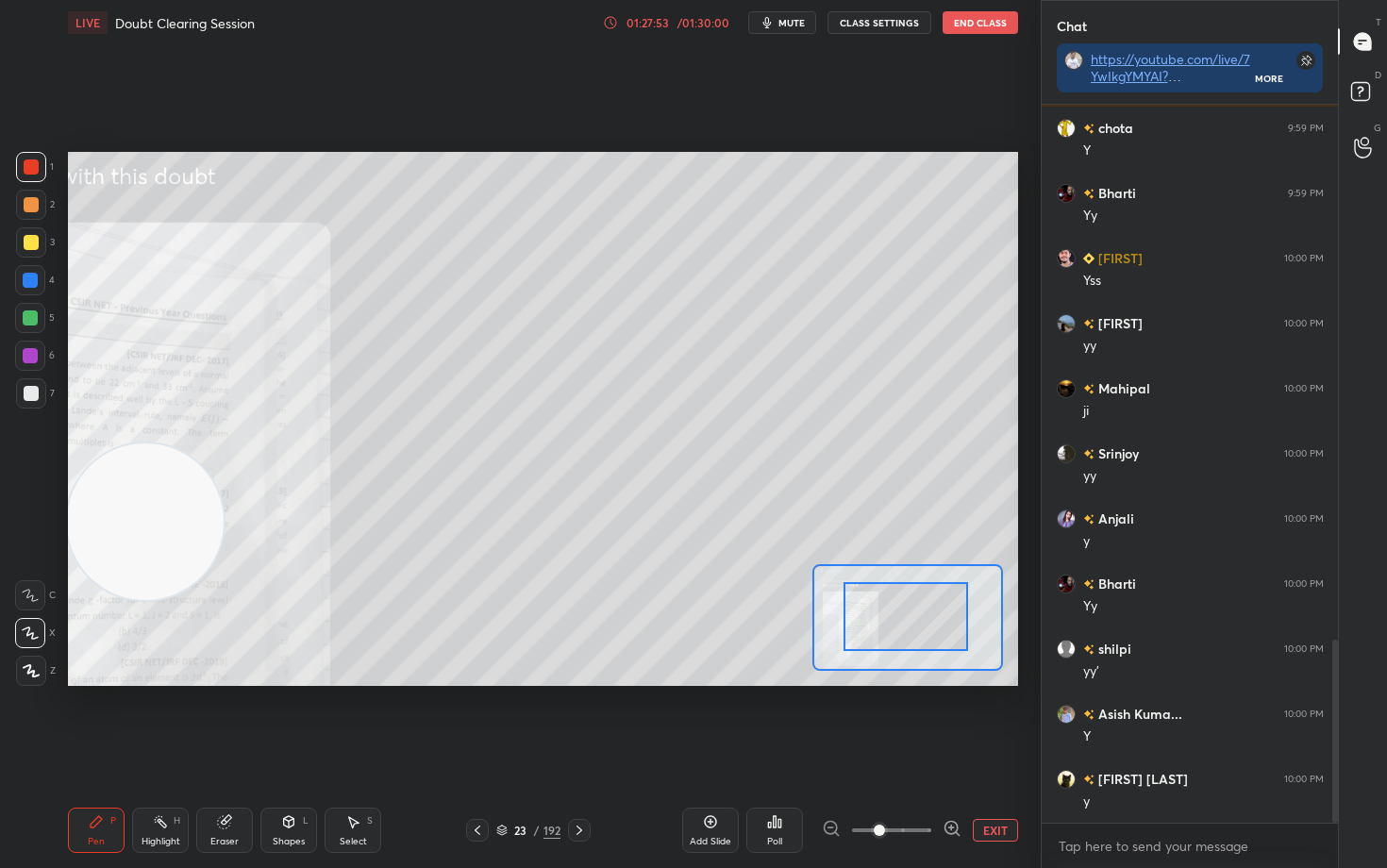 drag, startPoint x: 943, startPoint y: 623, endPoint x: 875, endPoint y: 614, distance: 68.593 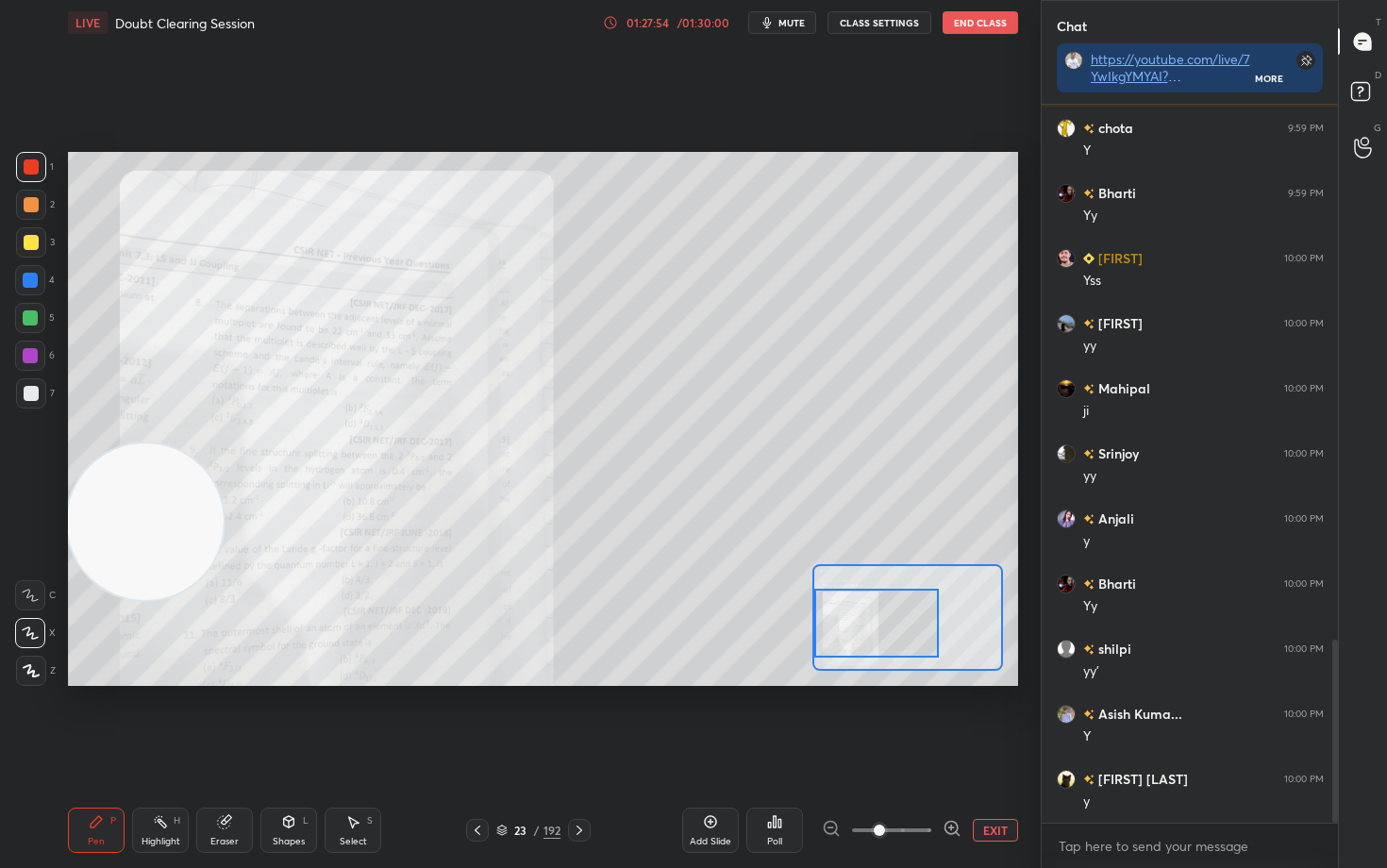 drag, startPoint x: 940, startPoint y: 619, endPoint x: 875, endPoint y: 625, distance: 65.276336 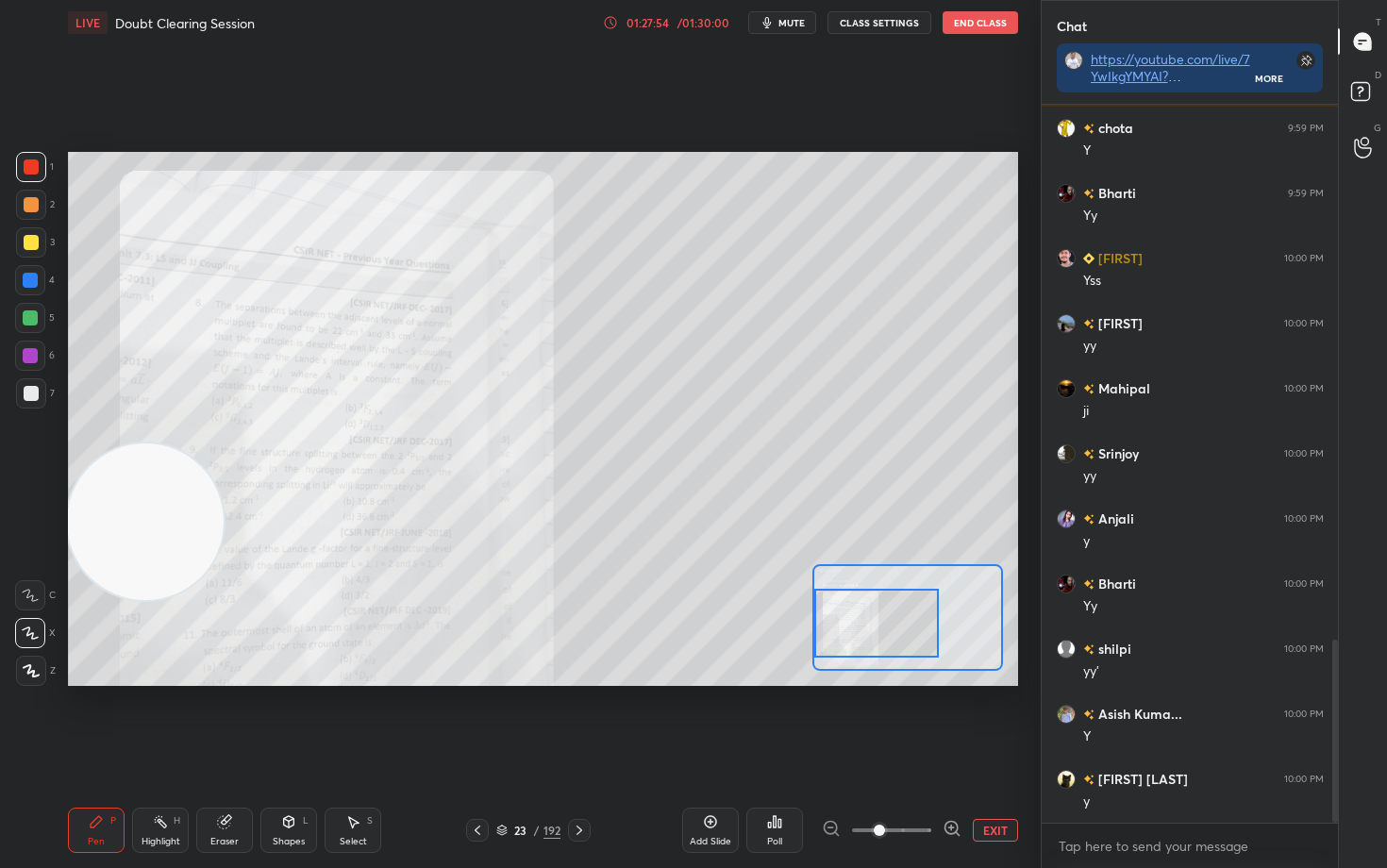 click at bounding box center [877, 623] 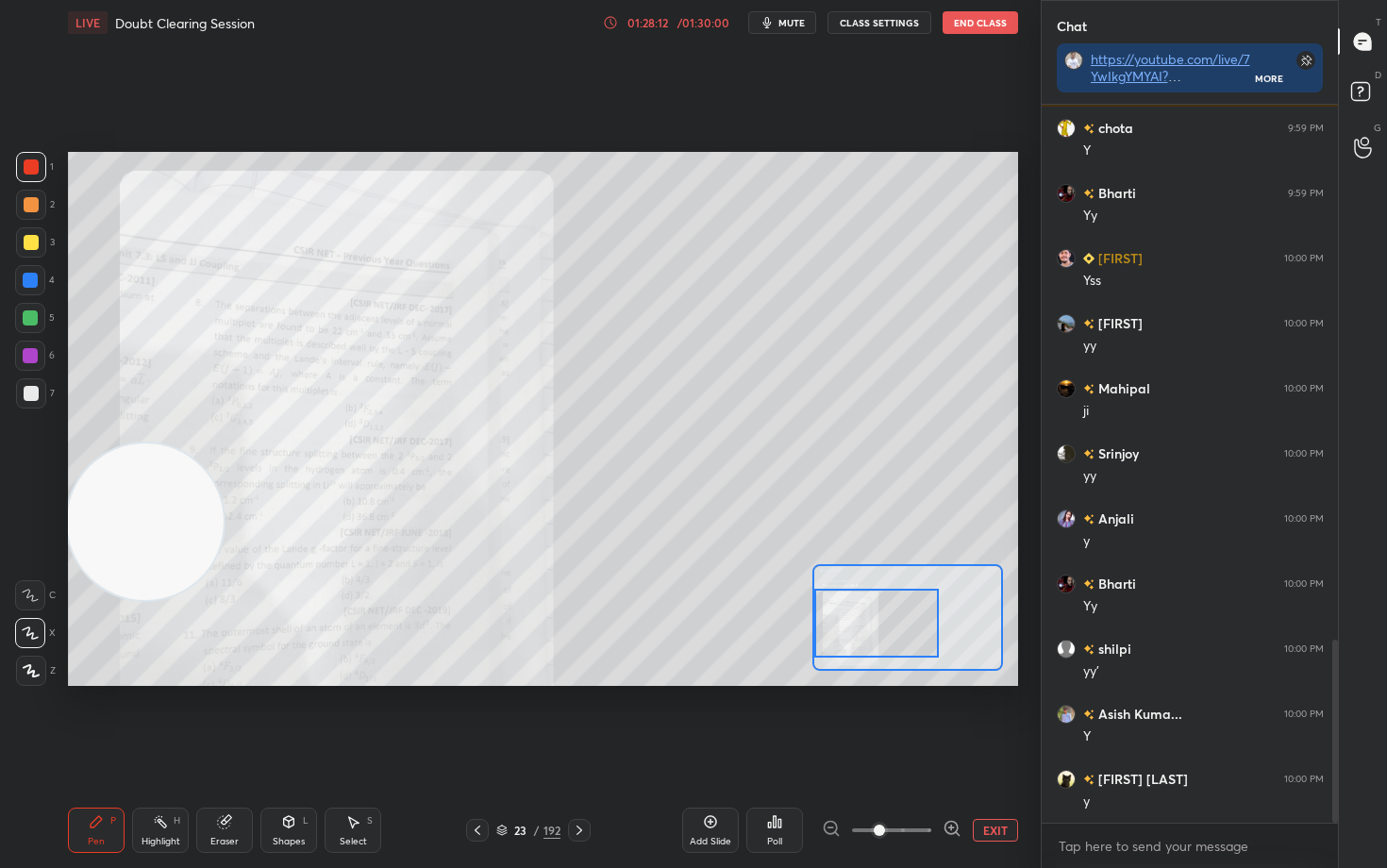 click on "Eraser" at bounding box center [225, 830] 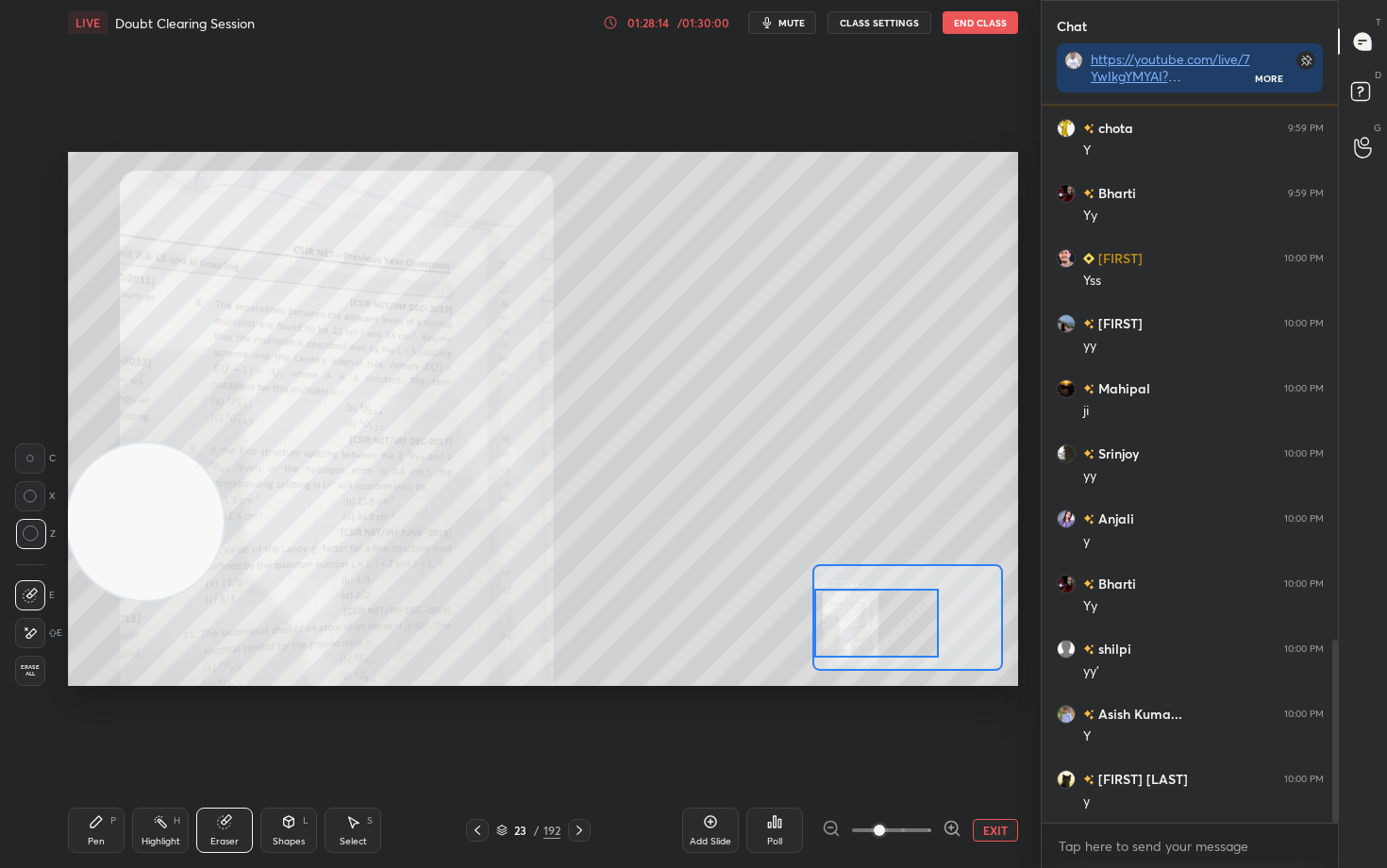 click on "Pen P" at bounding box center [96, 830] 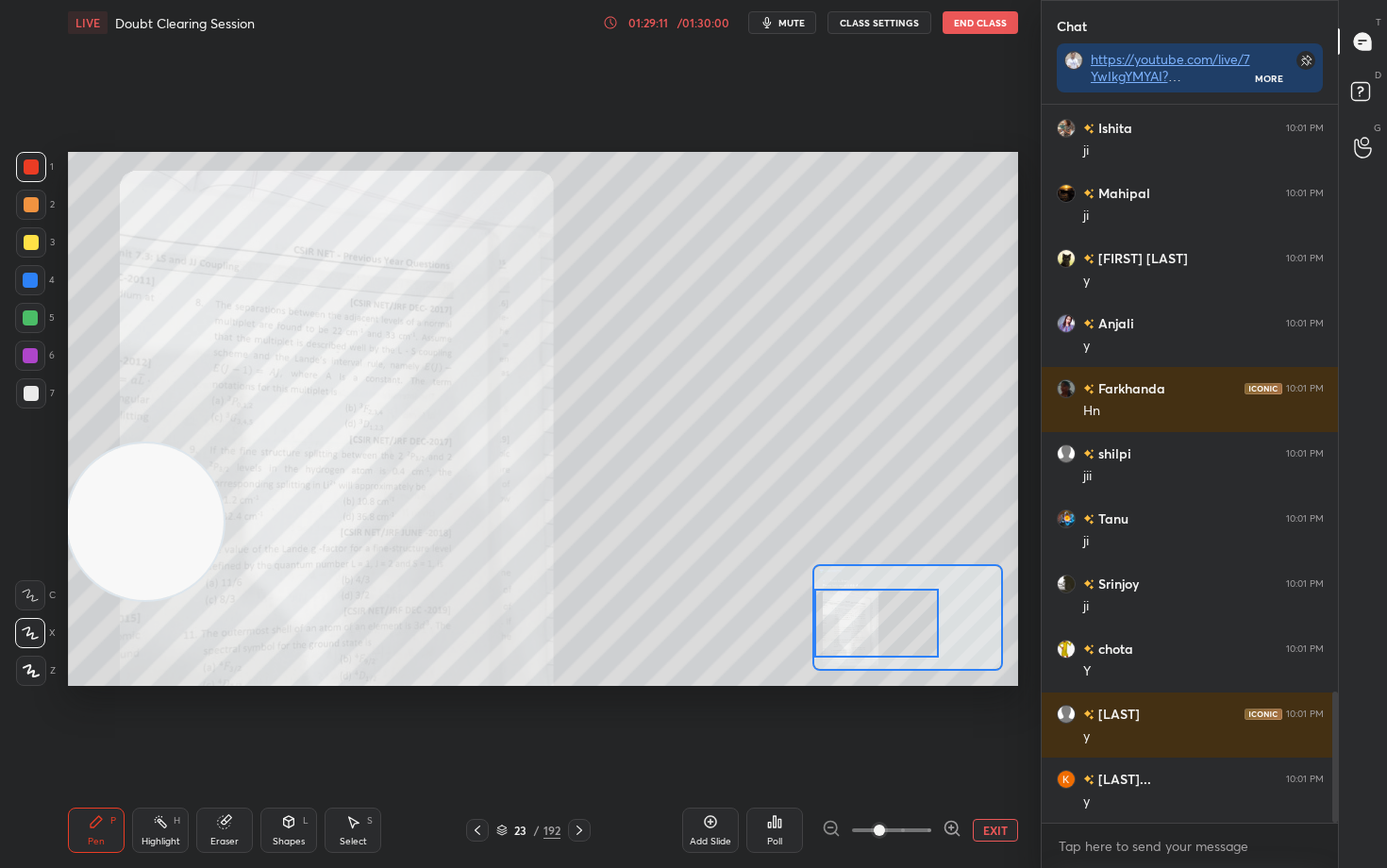 scroll, scrollTop: 3272, scrollLeft: 0, axis: vertical 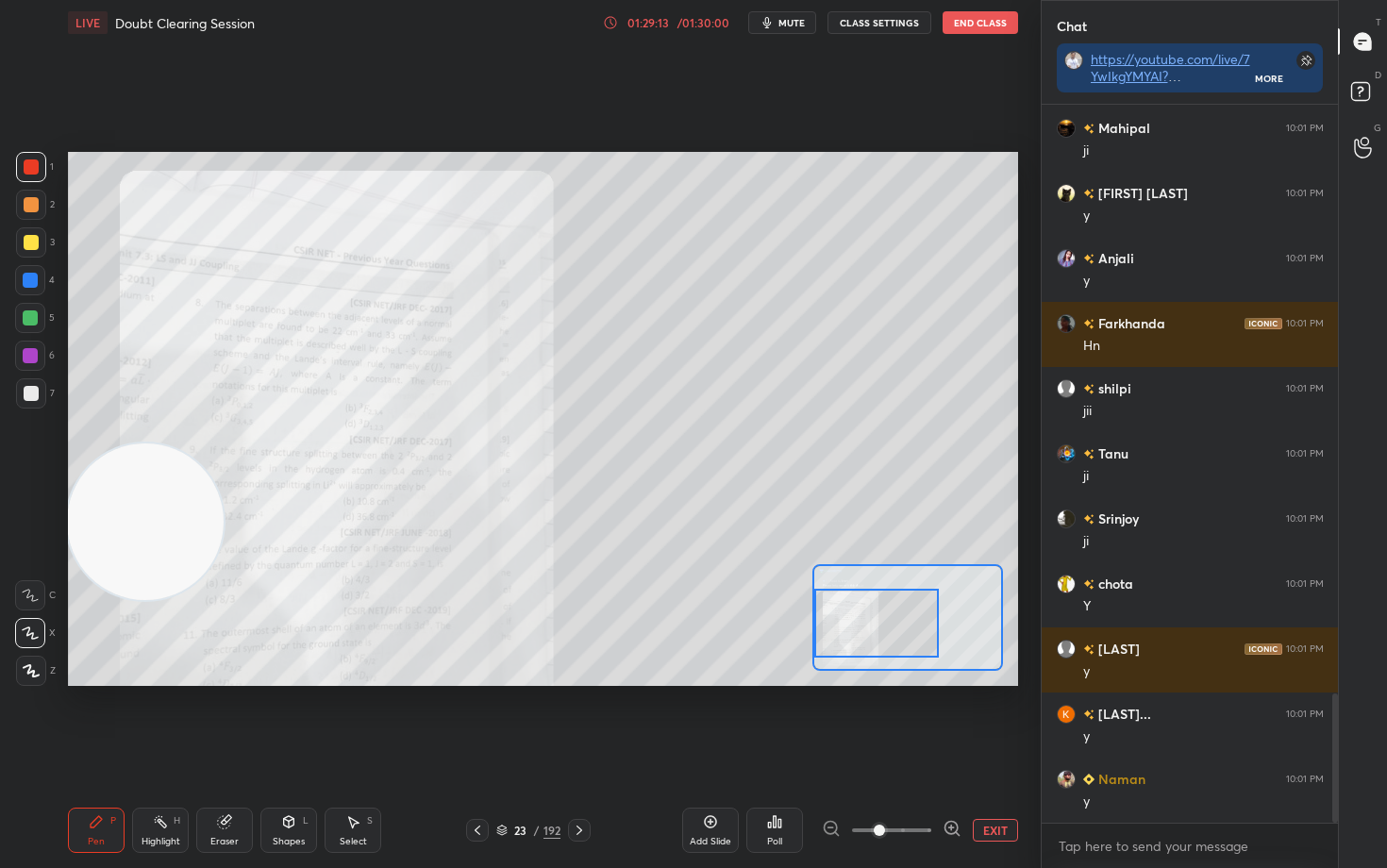 click 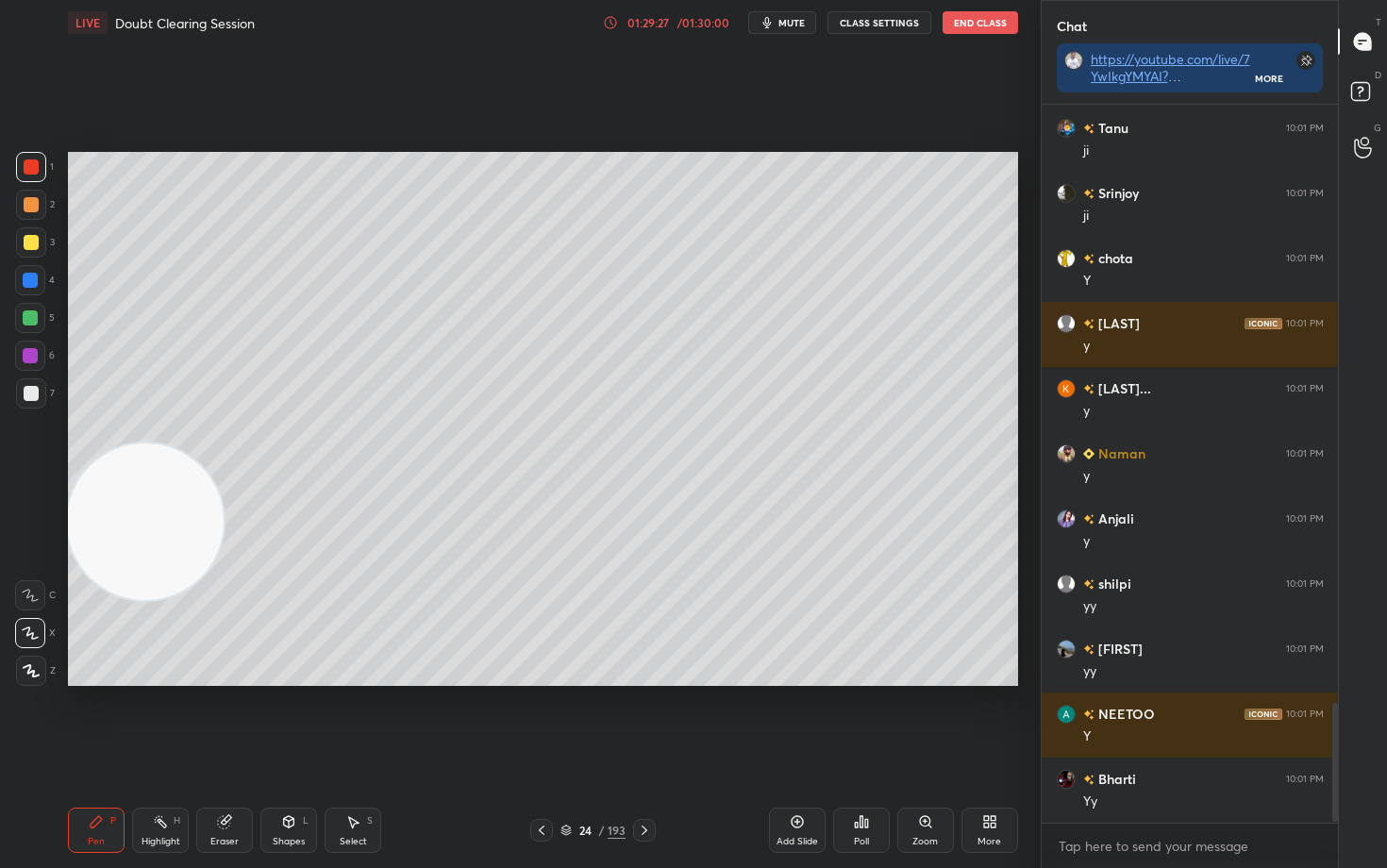 scroll, scrollTop: 3663, scrollLeft: 0, axis: vertical 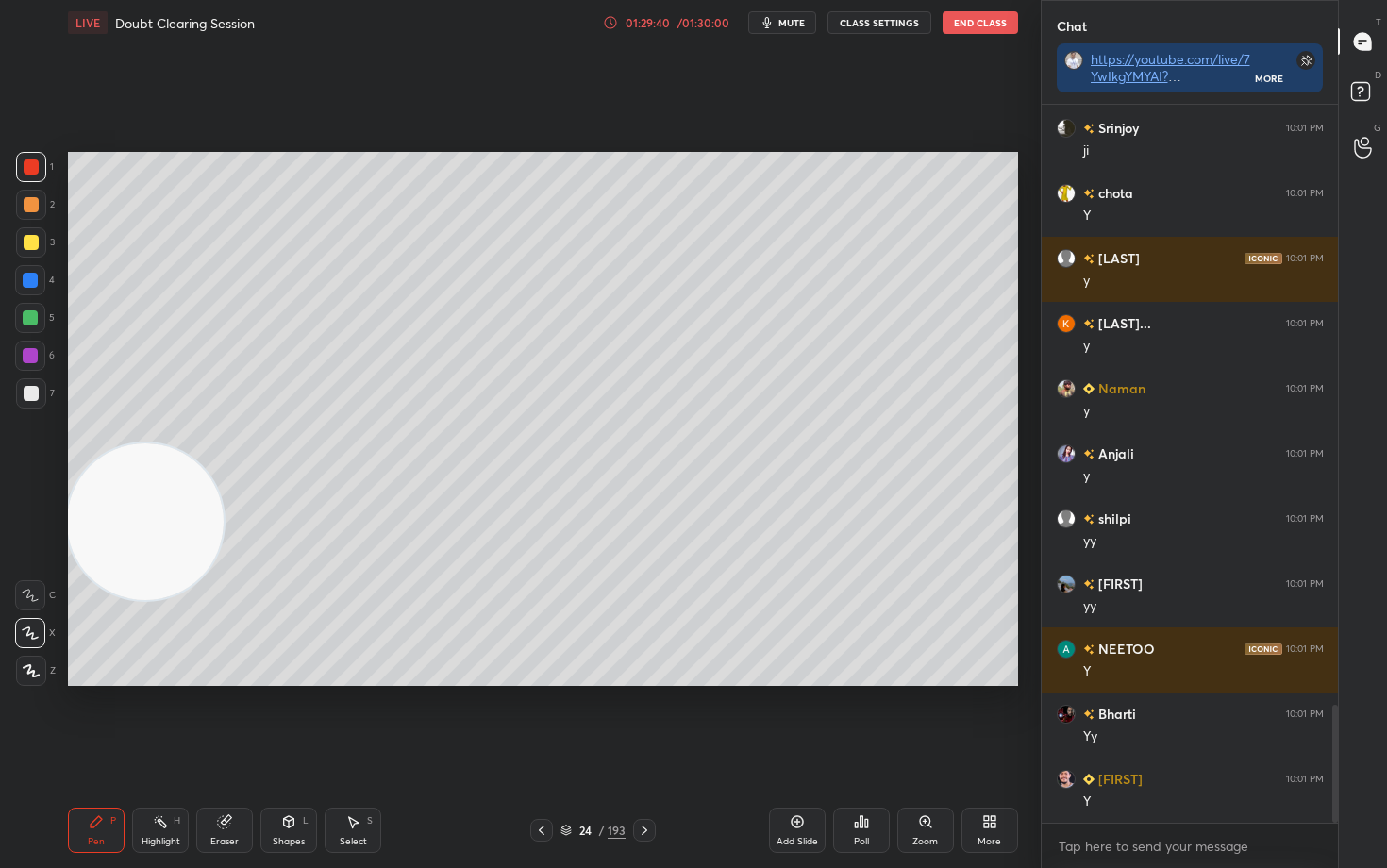 click on "Eraser" at bounding box center (225, 842) 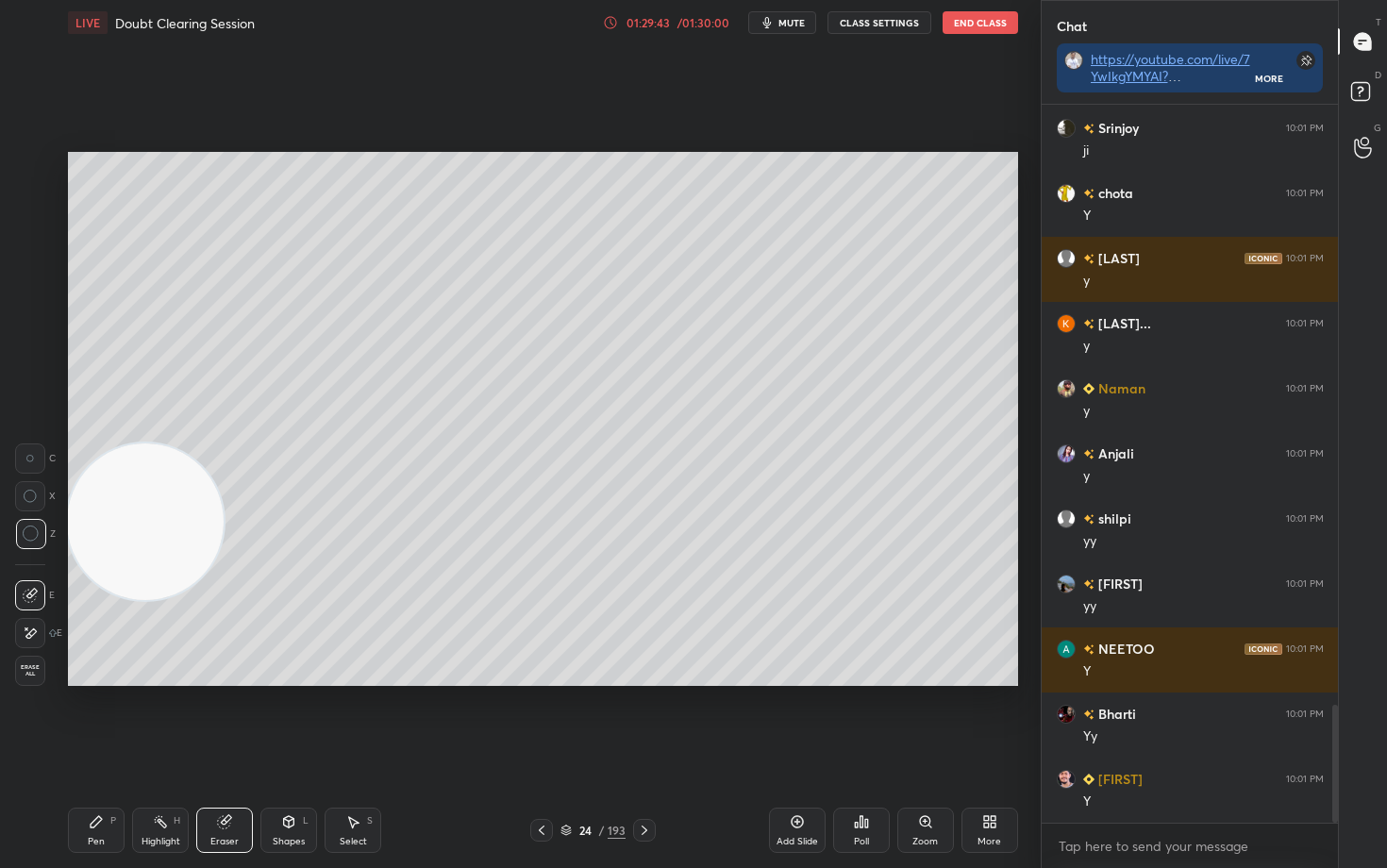 click on "Pen" at bounding box center (96, 842) 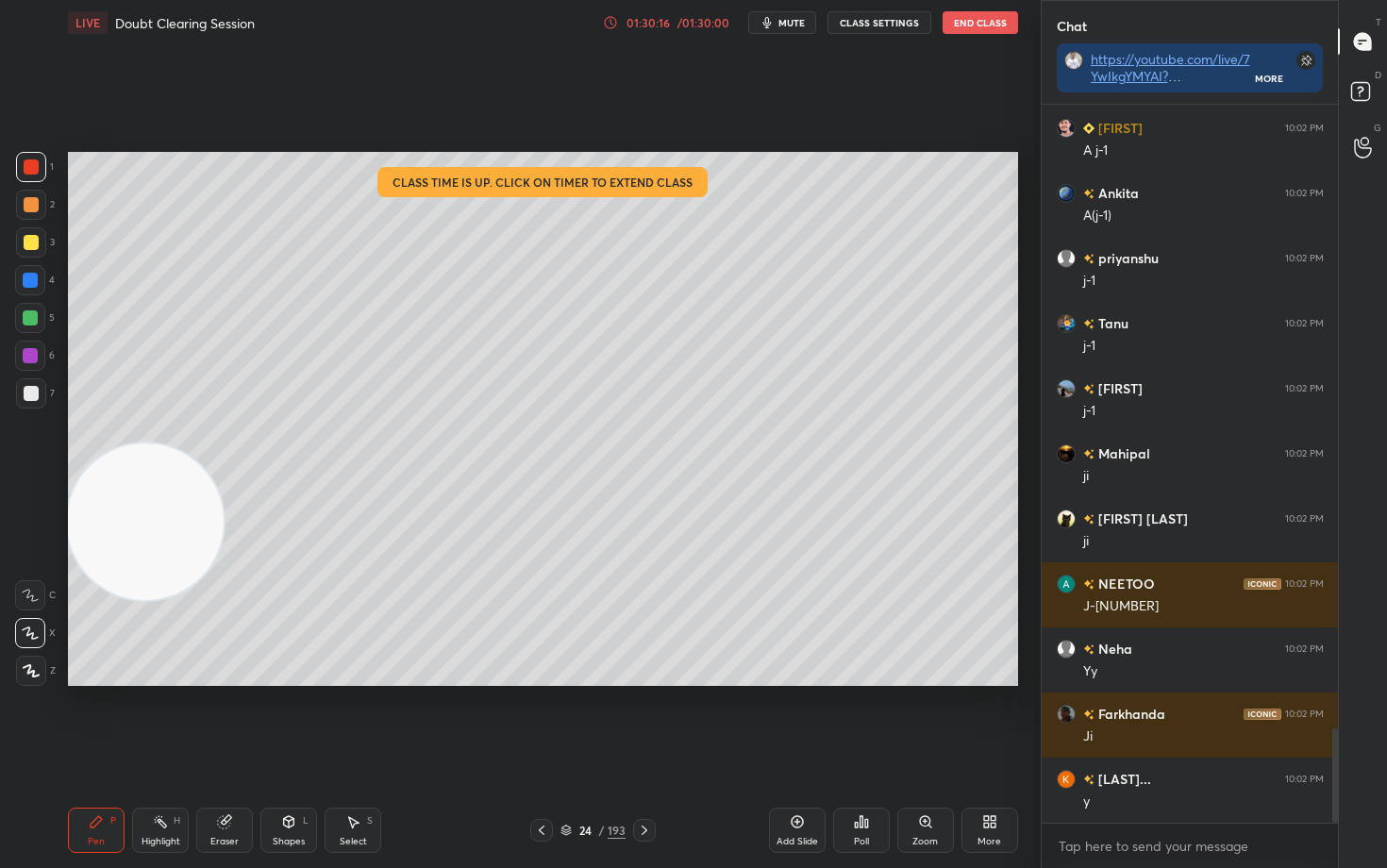 scroll, scrollTop: 4769, scrollLeft: 0, axis: vertical 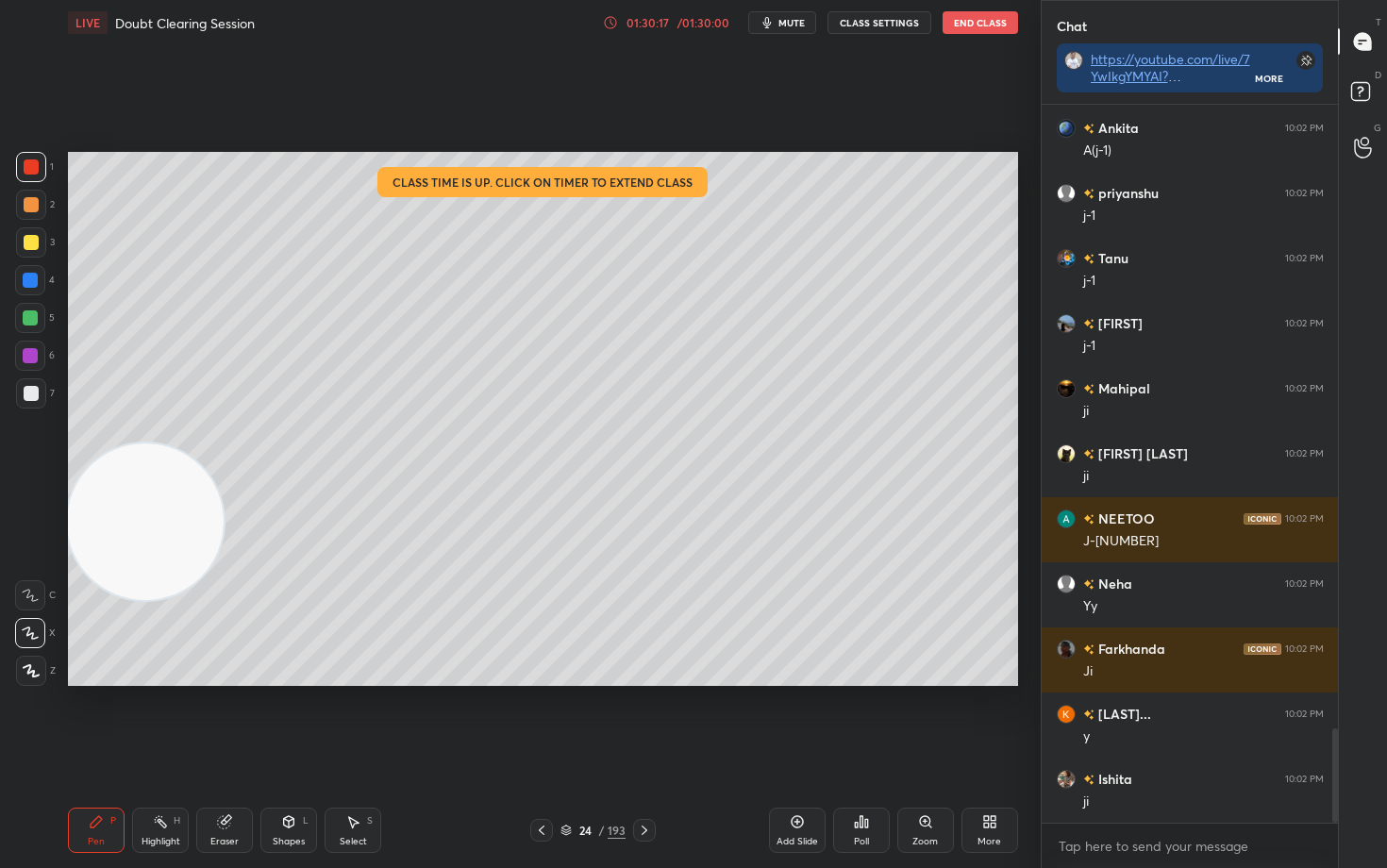 click 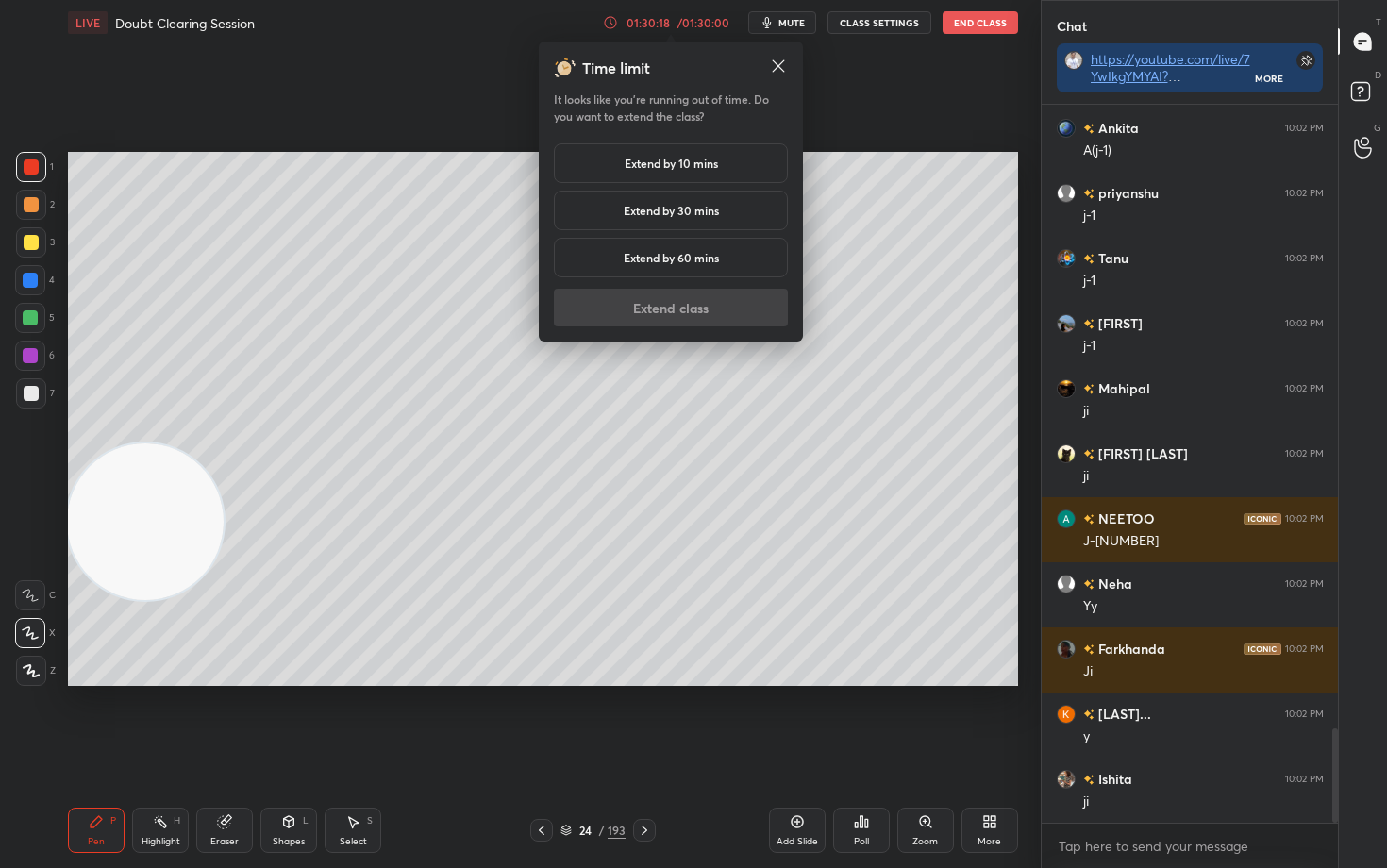 click on "Extend by 10 mins" at bounding box center (671, 163) 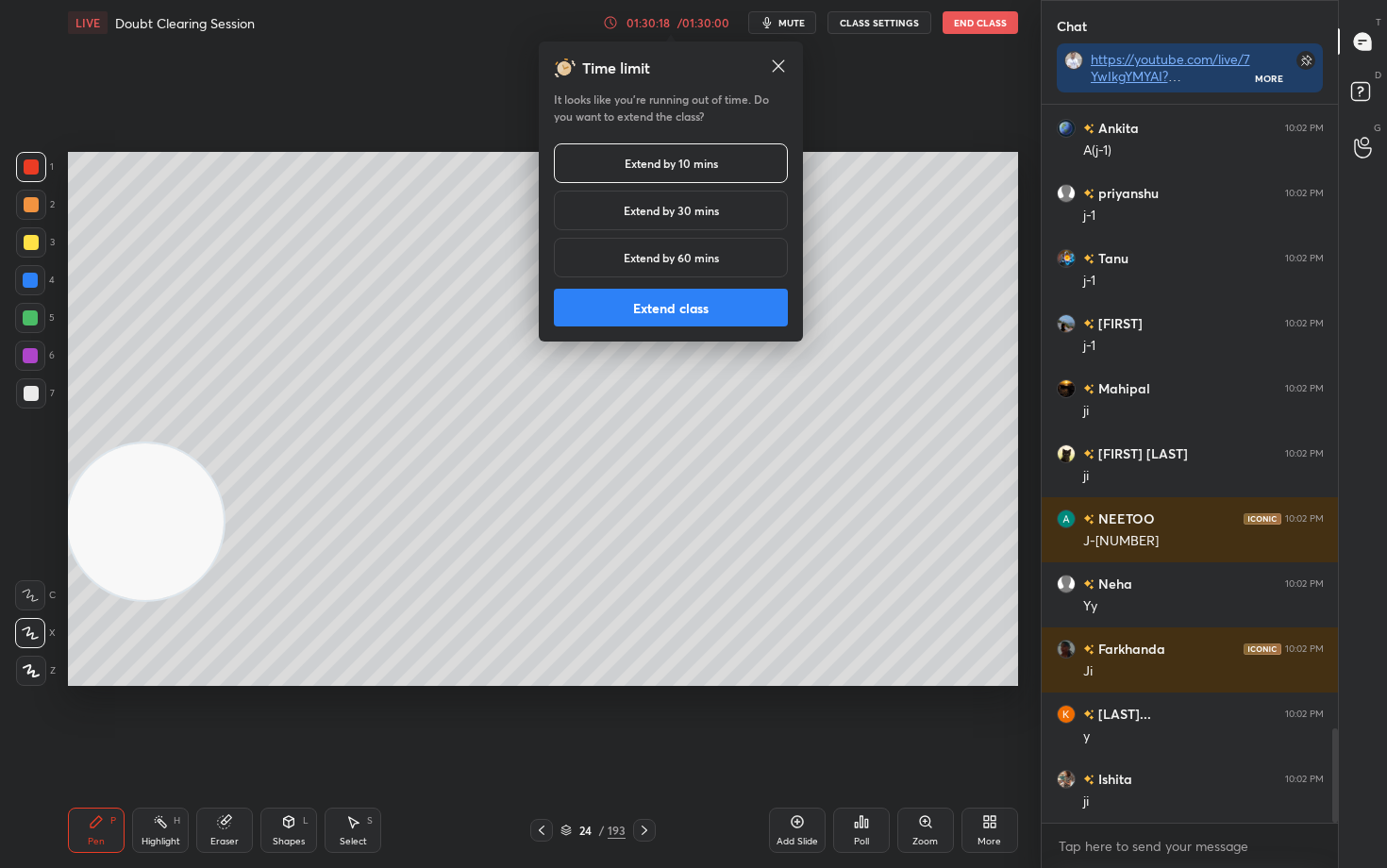 click on "Extend class" at bounding box center (671, 308) 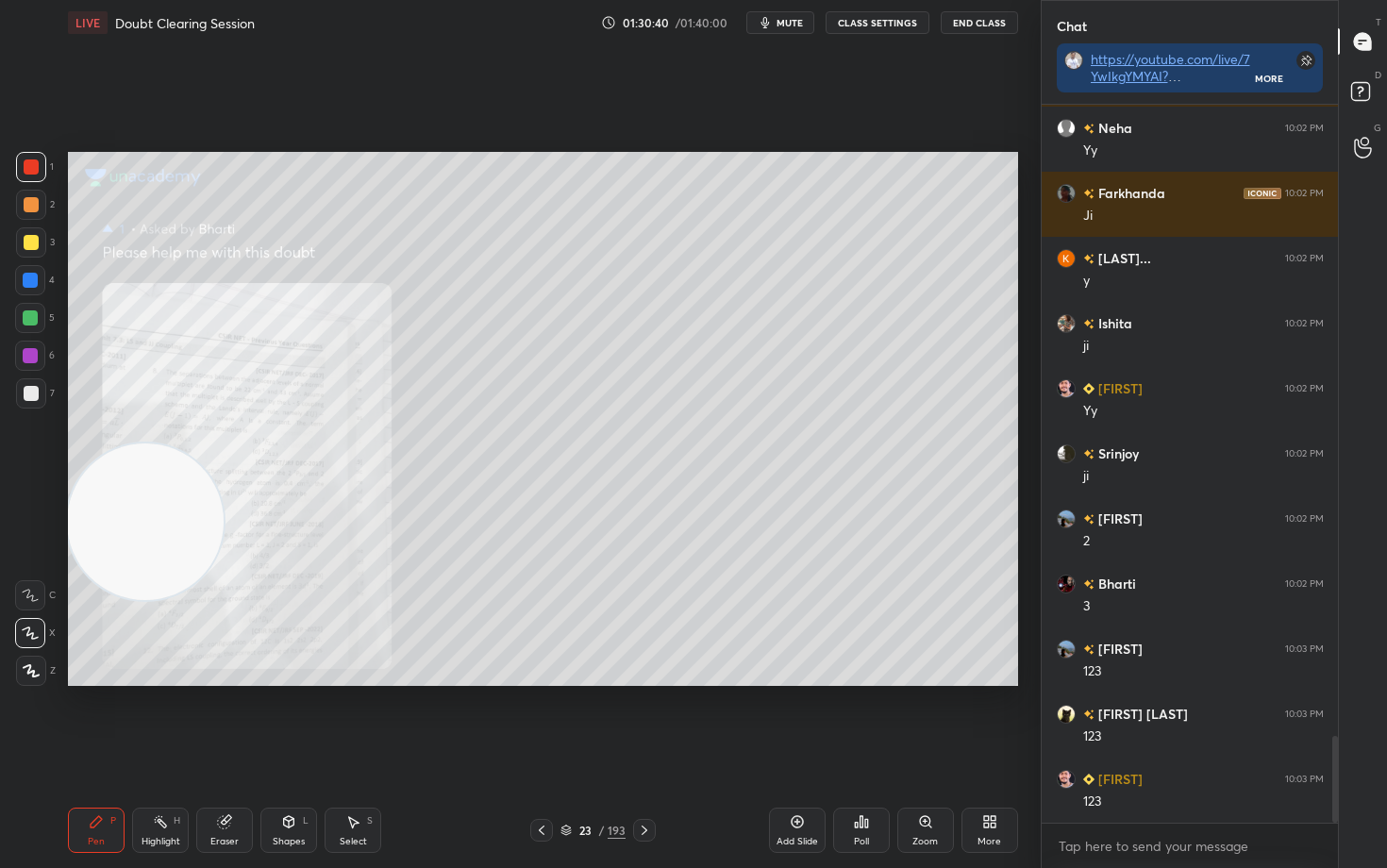 scroll, scrollTop: 5290, scrollLeft: 0, axis: vertical 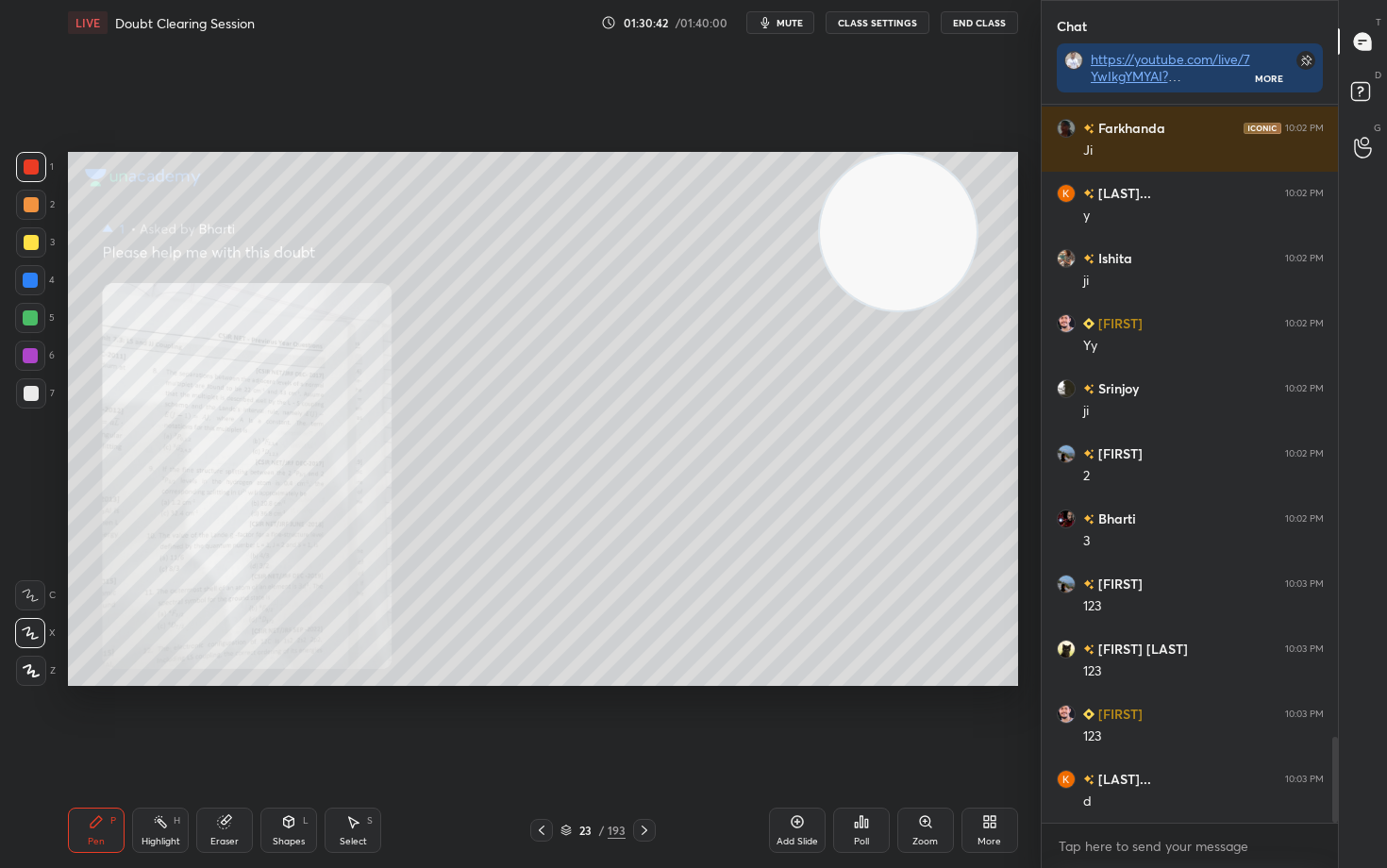 drag, startPoint x: 136, startPoint y: 547, endPoint x: 1015, endPoint y: 221, distance: 937.5057 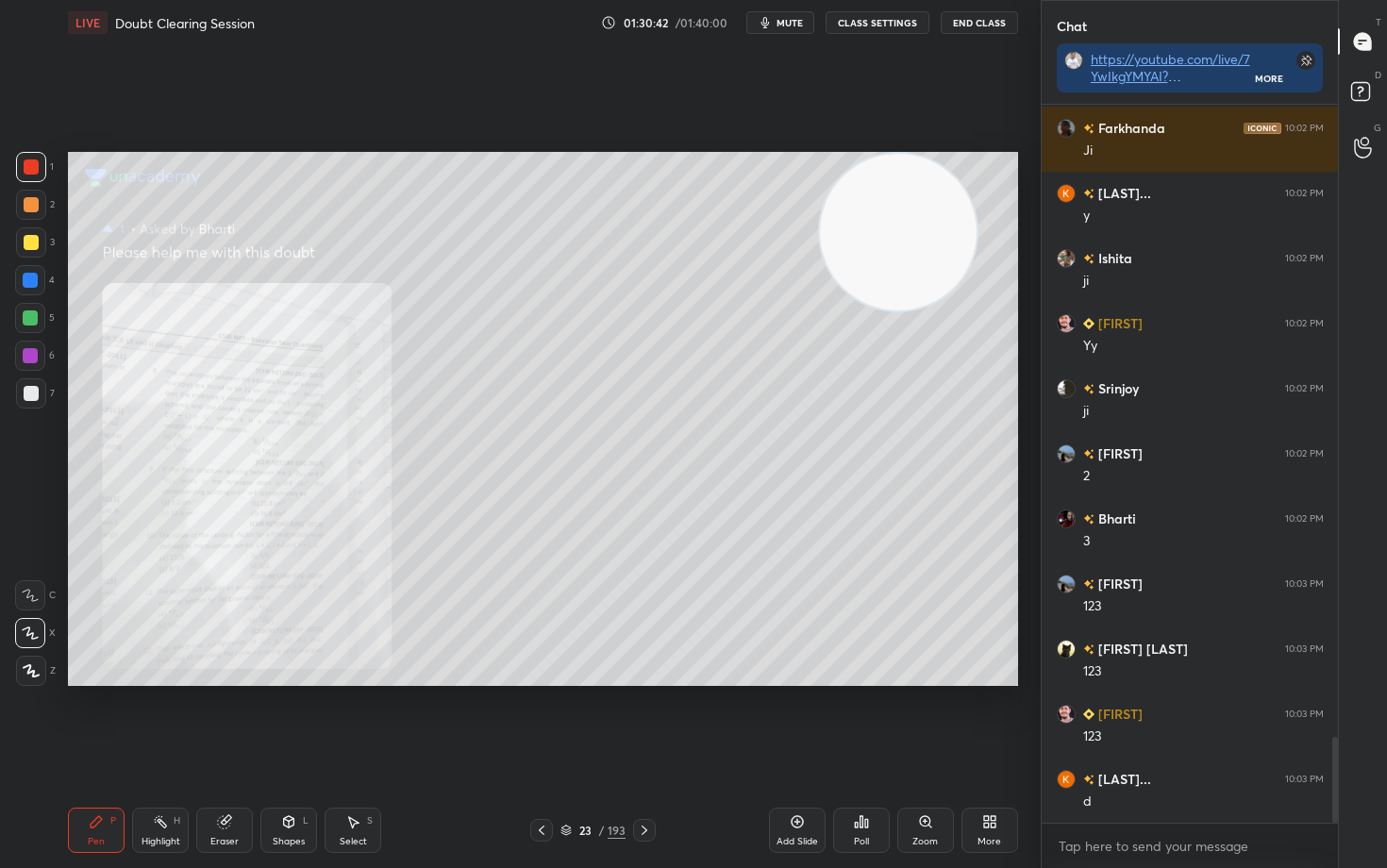 click at bounding box center (898, 232) 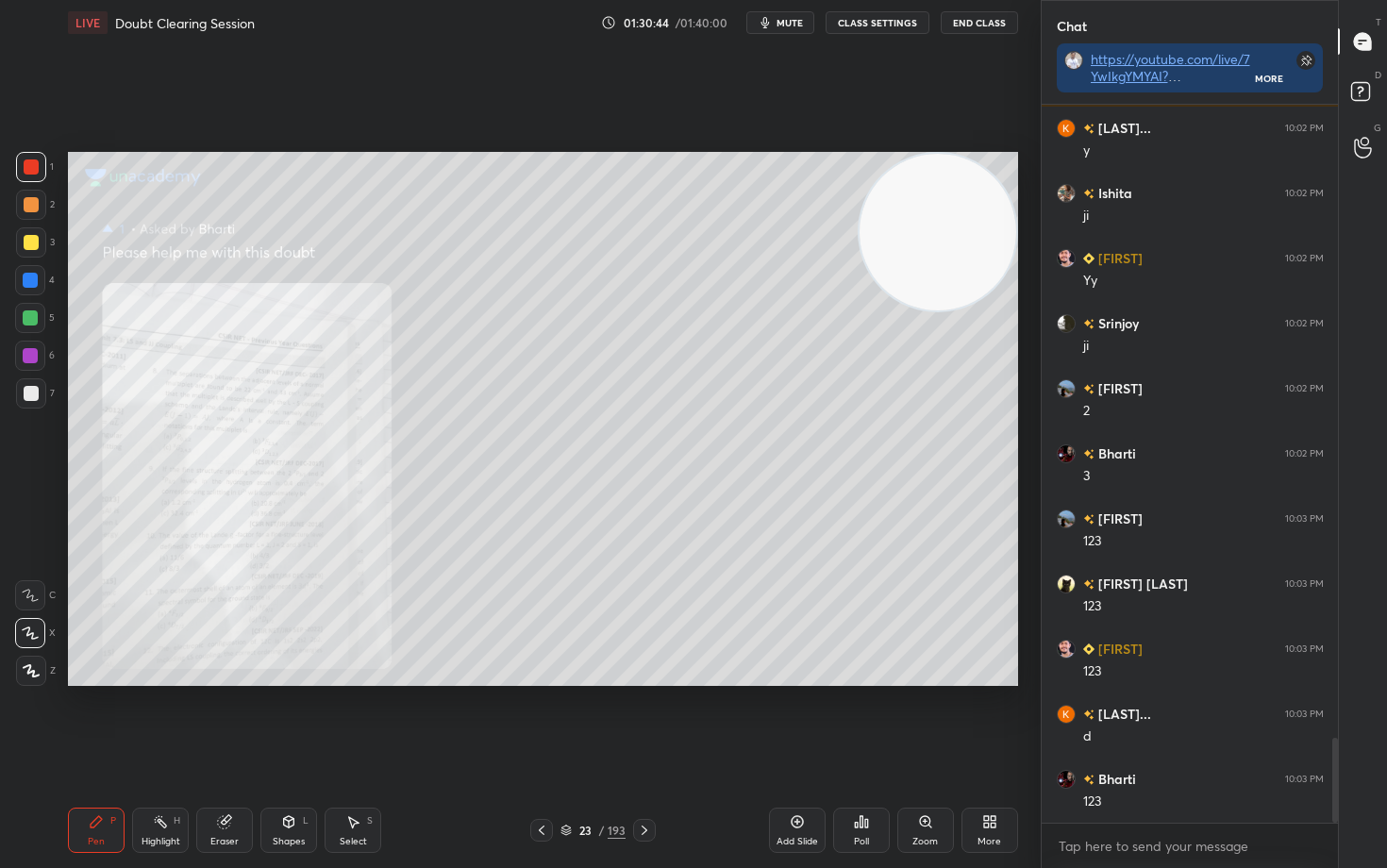 scroll, scrollTop: 5420, scrollLeft: 0, axis: vertical 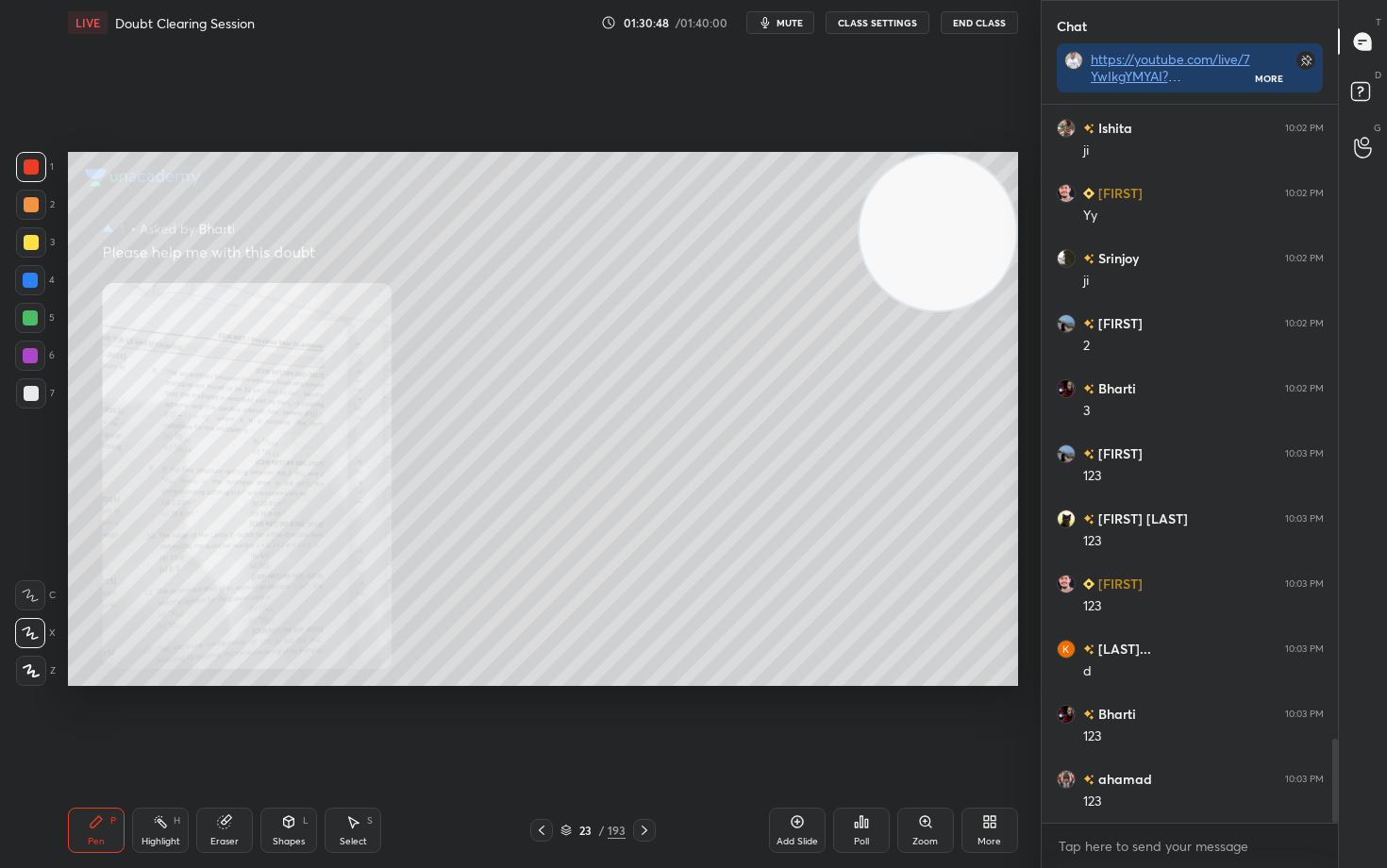 click 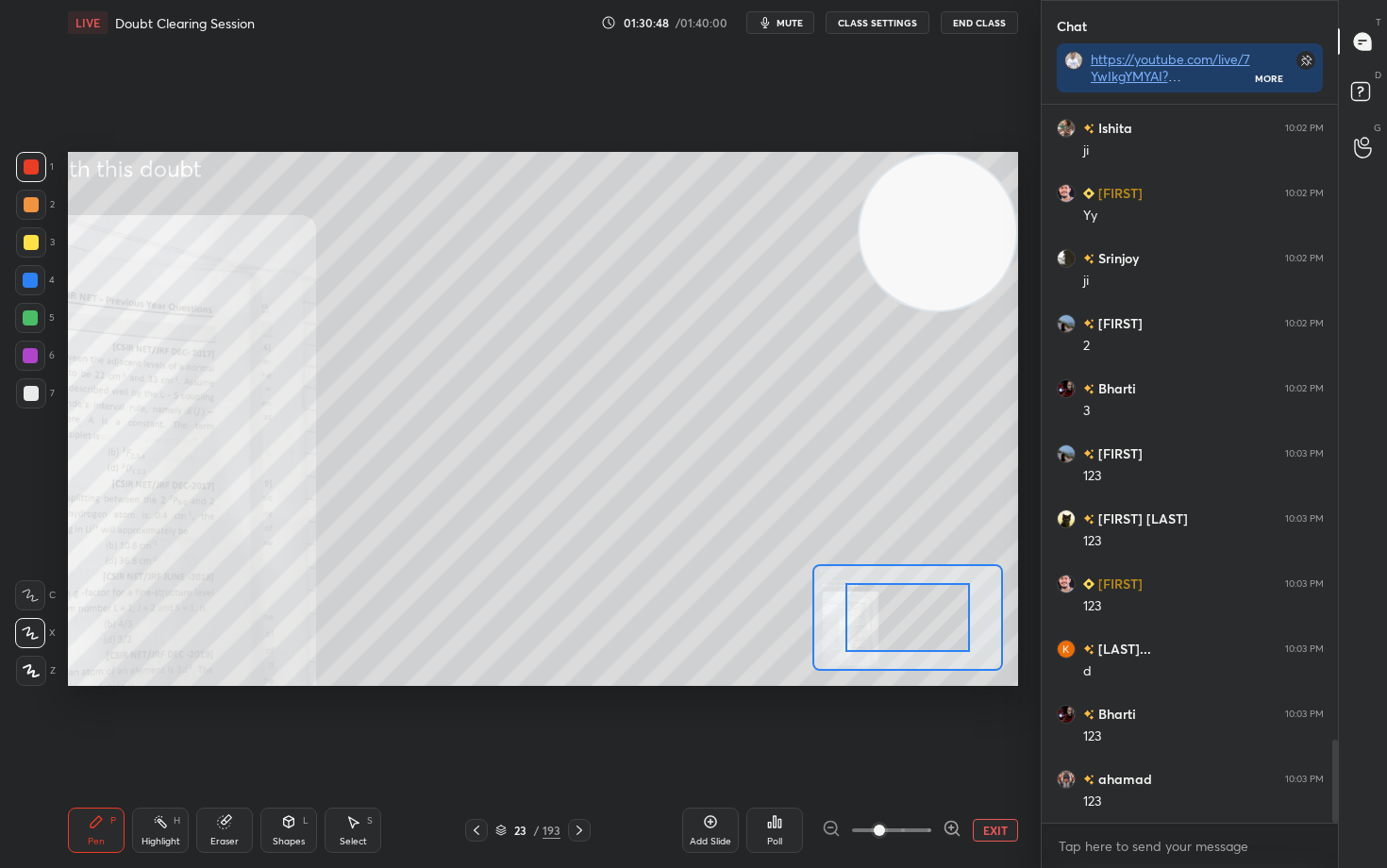 scroll, scrollTop: 5485, scrollLeft: 0, axis: vertical 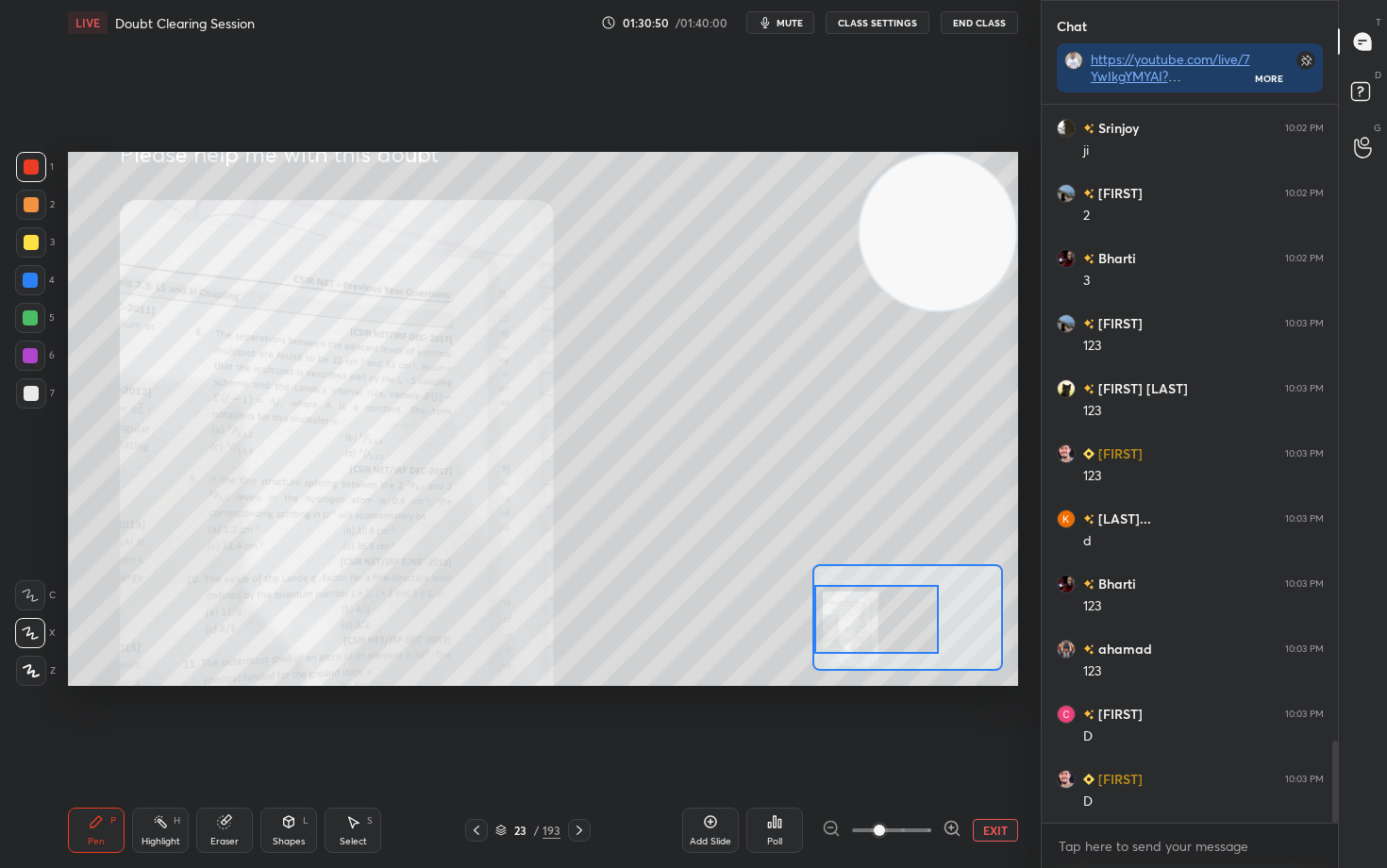 drag, startPoint x: 915, startPoint y: 610, endPoint x: 864, endPoint y: 612, distance: 51.039201 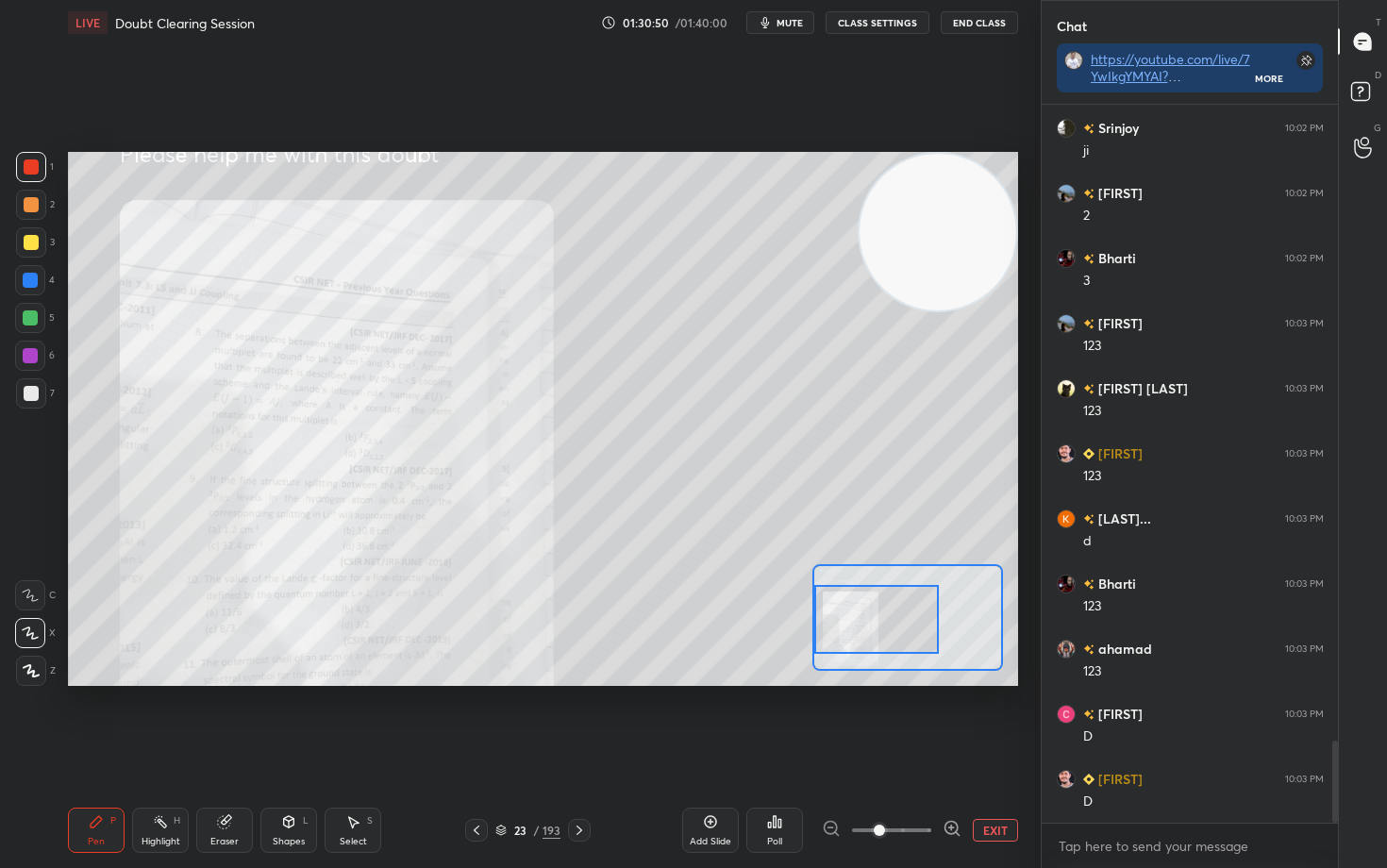 click at bounding box center [877, 619] 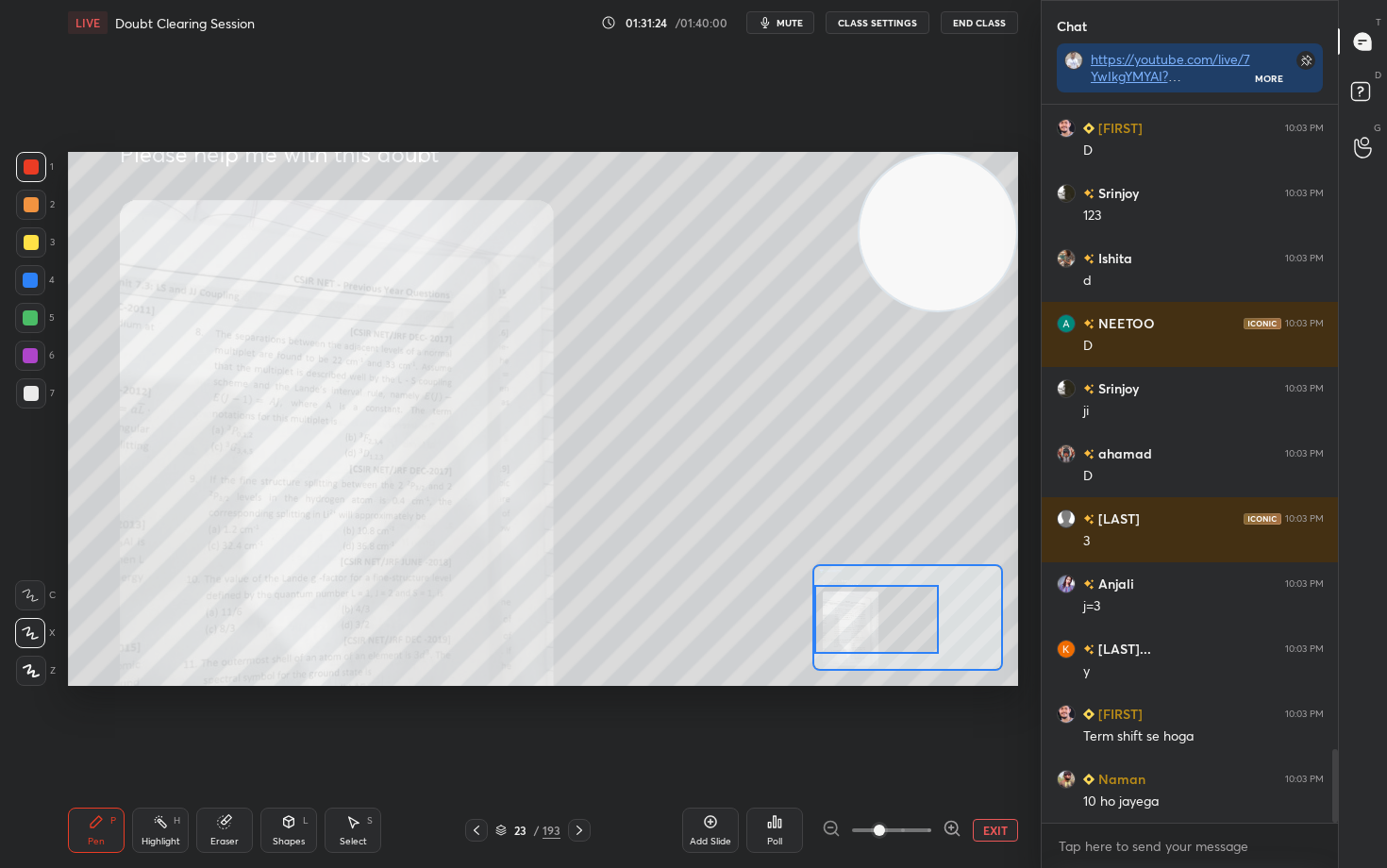 scroll, scrollTop: 6267, scrollLeft: 0, axis: vertical 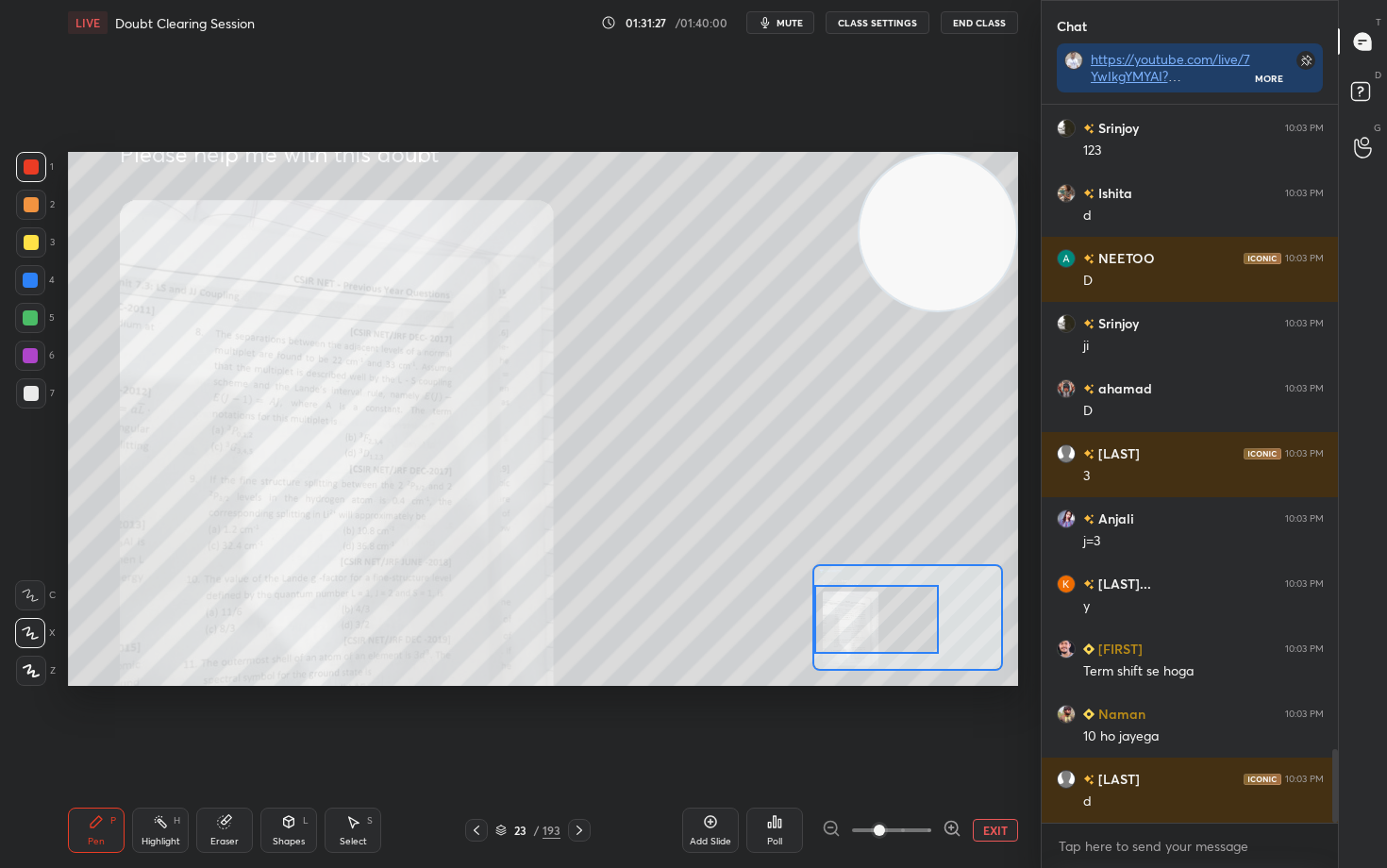 click 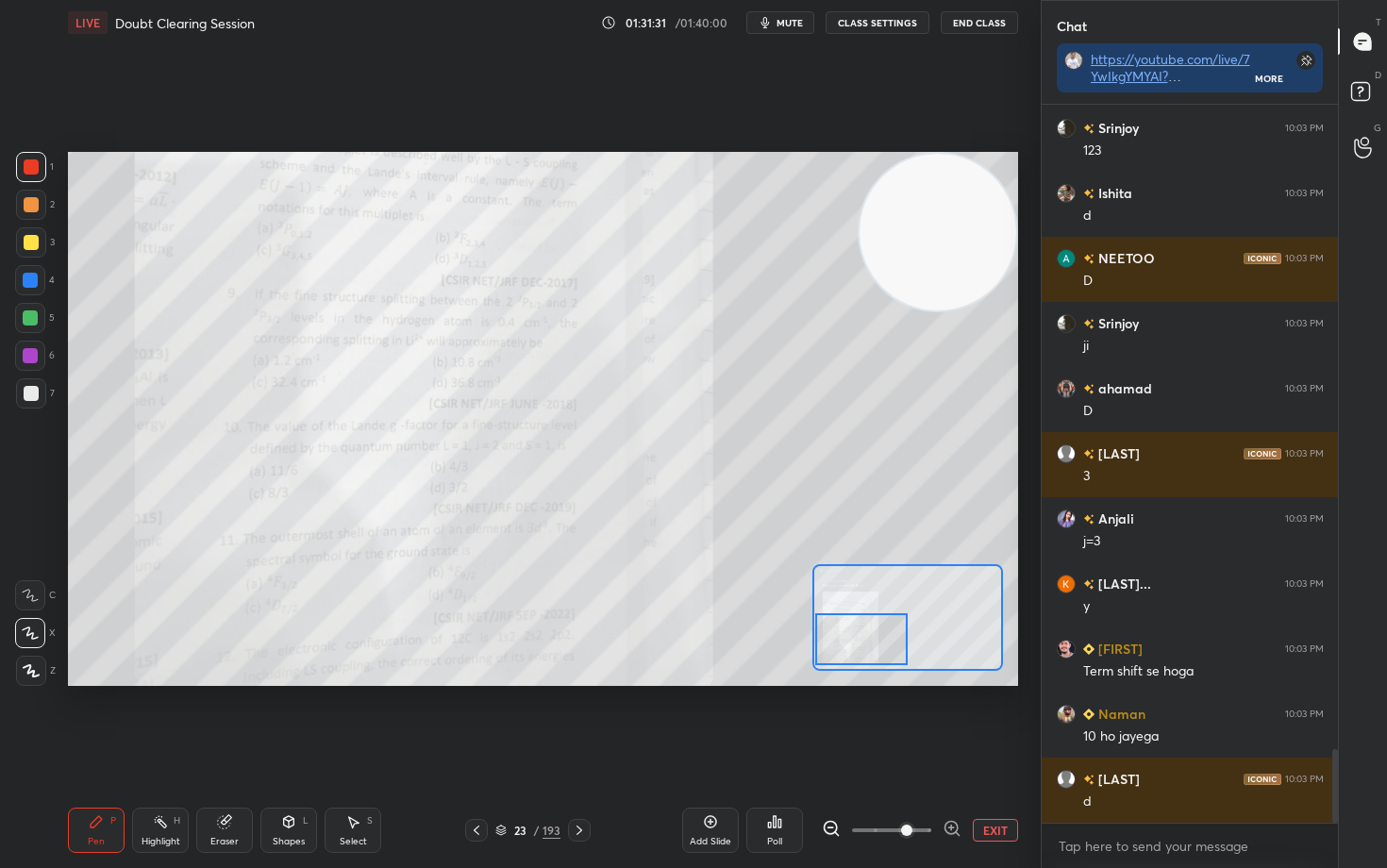 drag, startPoint x: 894, startPoint y: 624, endPoint x: 878, endPoint y: 643, distance: 24.839485 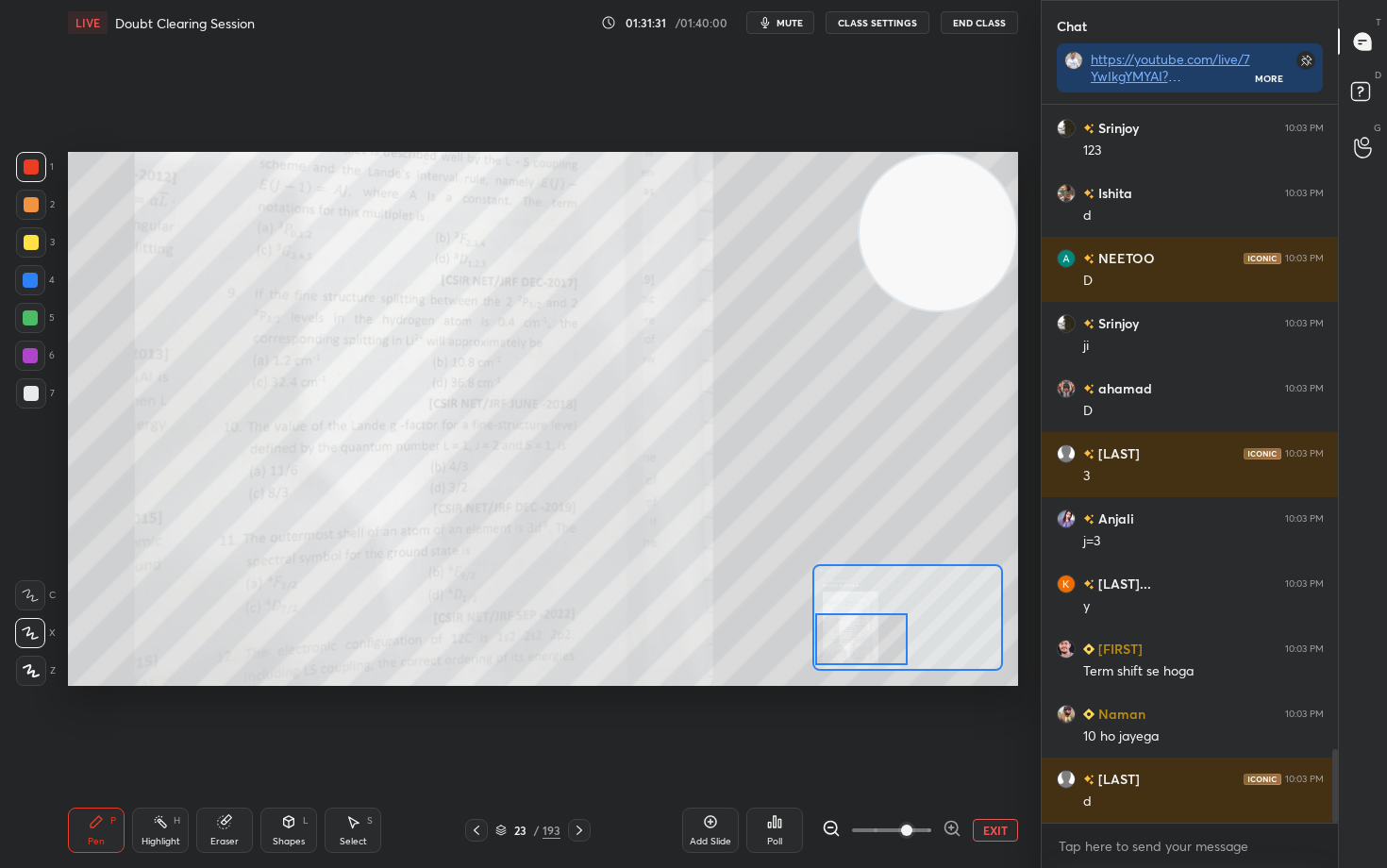 click at bounding box center (861, 639) 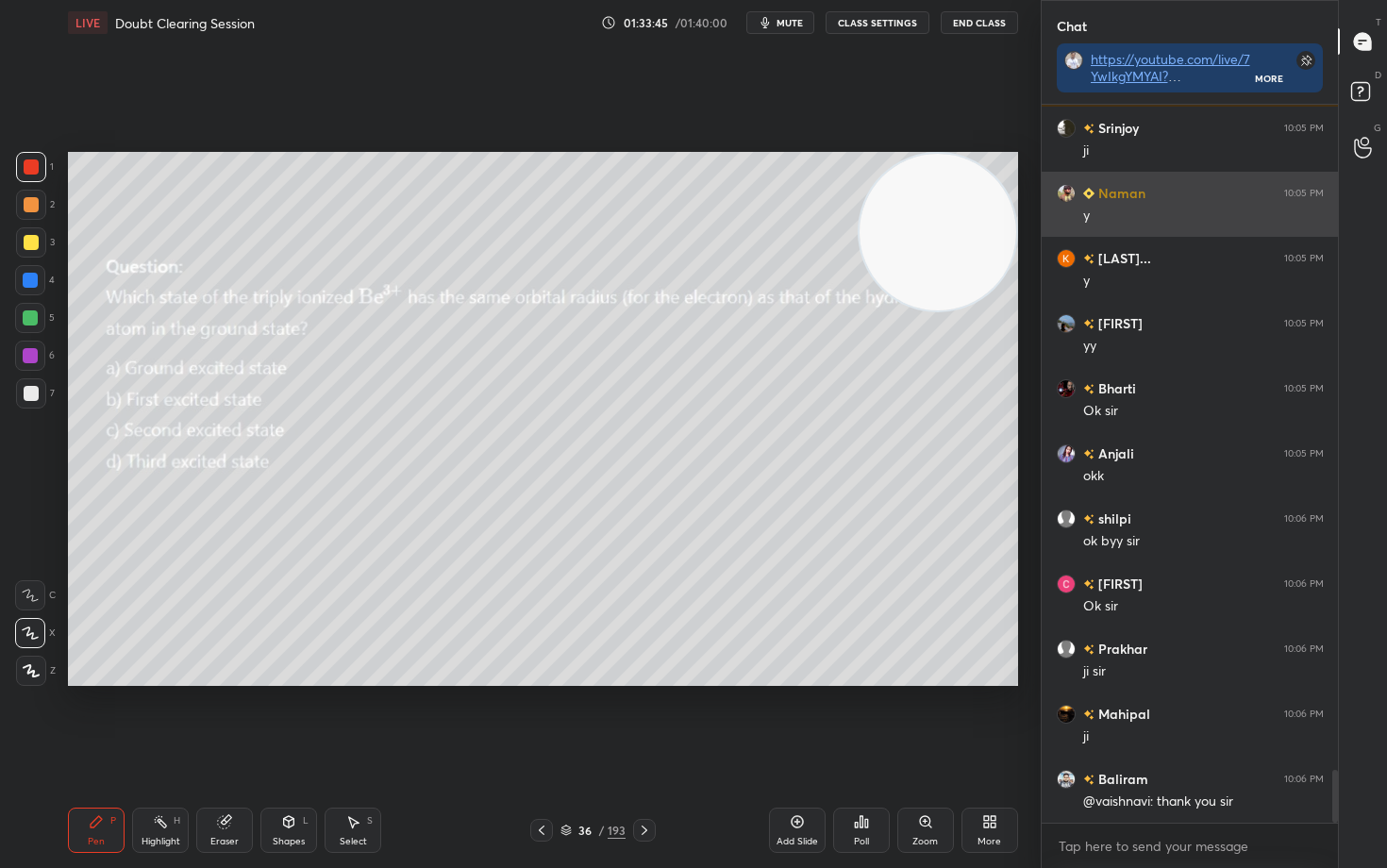 scroll, scrollTop: 9037, scrollLeft: 0, axis: vertical 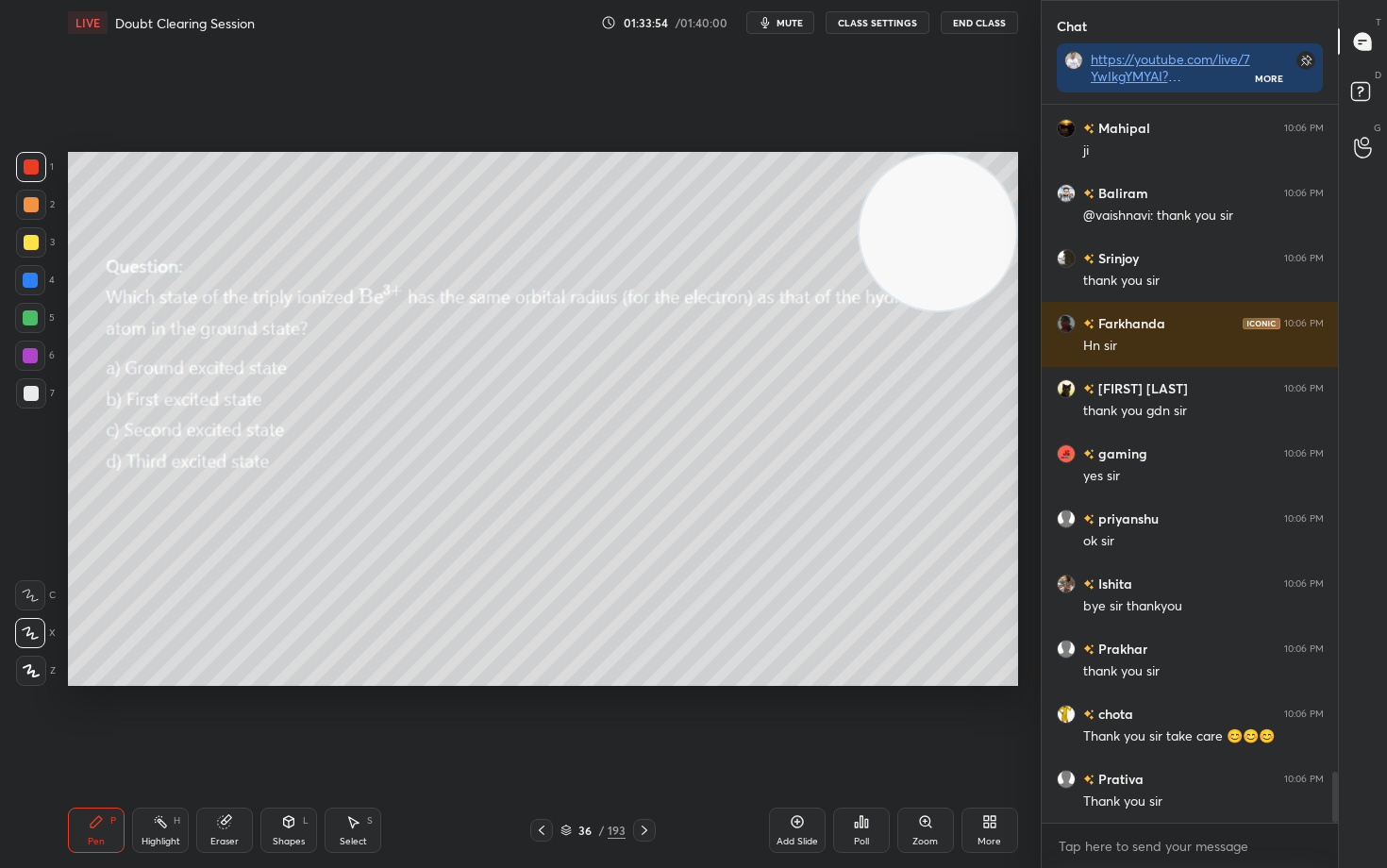 click on "End Class" at bounding box center [979, 23] 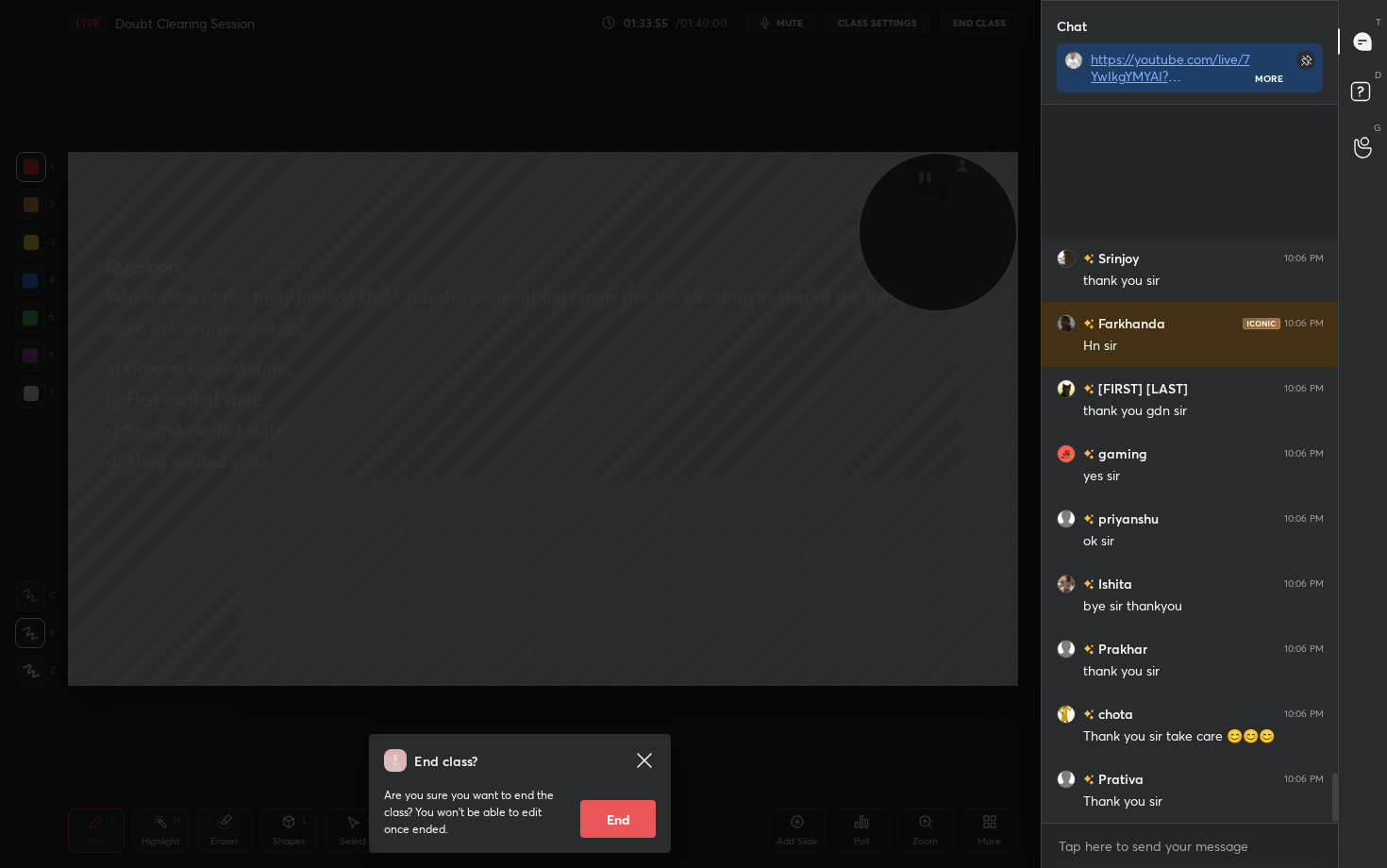 scroll, scrollTop: 9818, scrollLeft: 0, axis: vertical 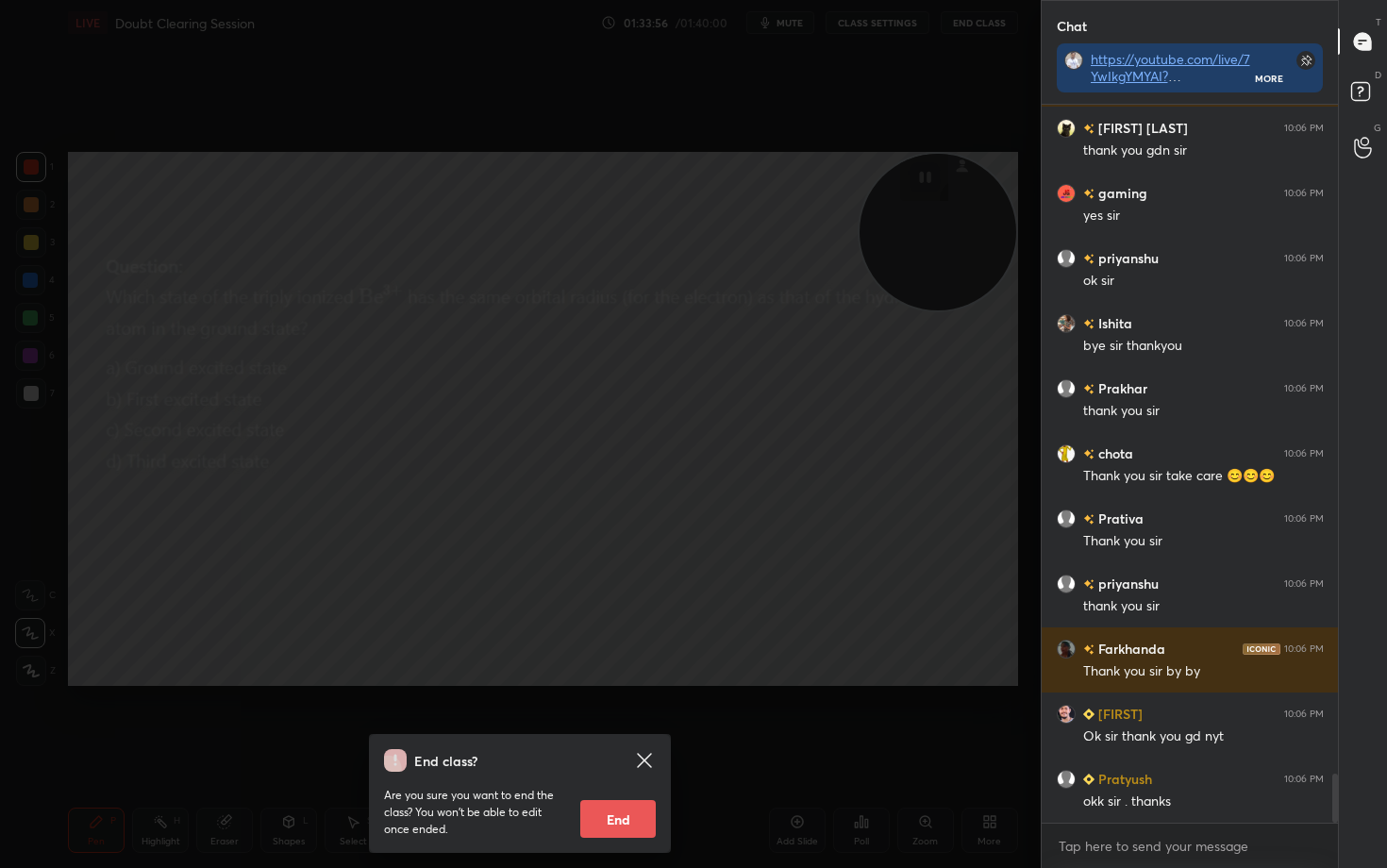 click on "End" at bounding box center [618, 819] 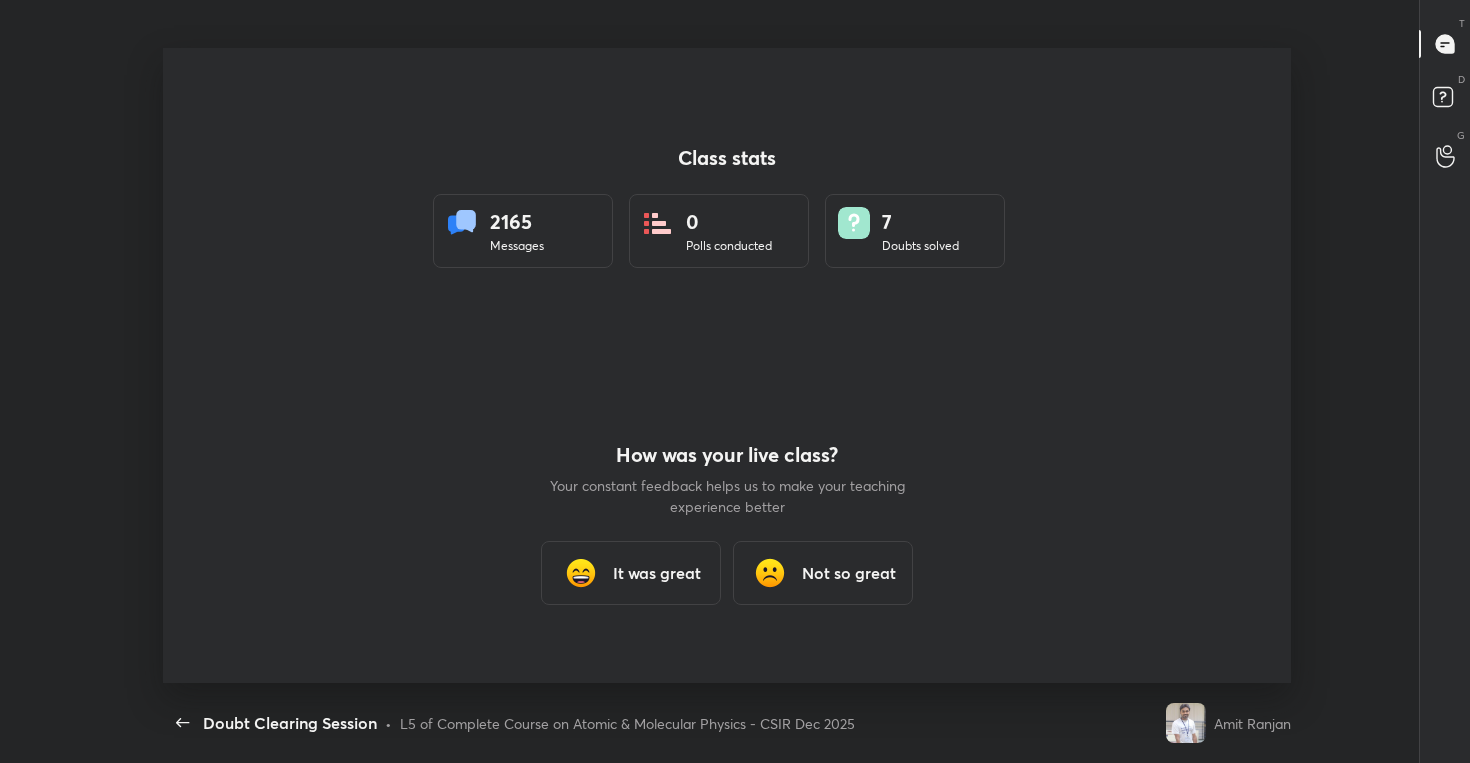 type on "x" 